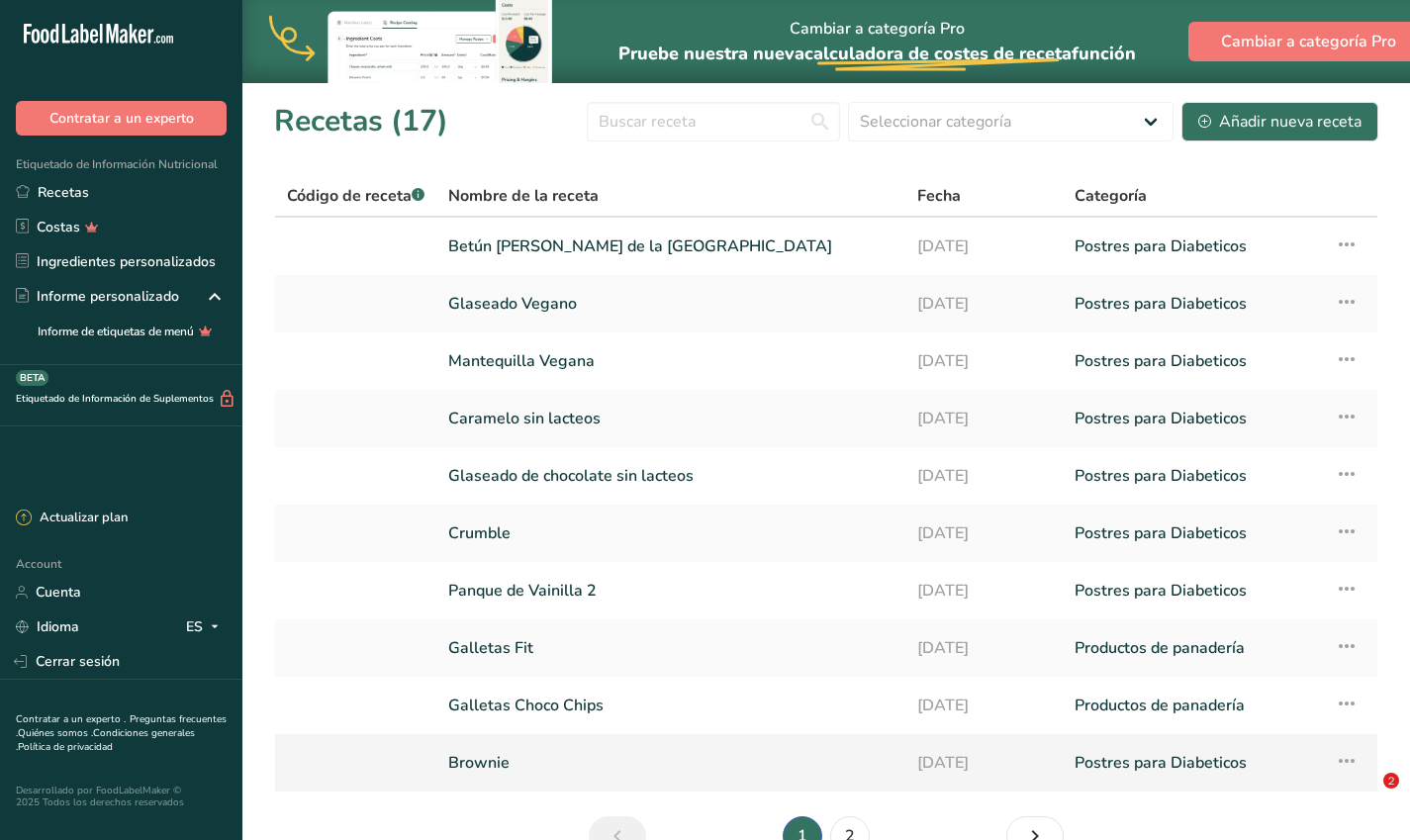 scroll, scrollTop: 0, scrollLeft: 0, axis: both 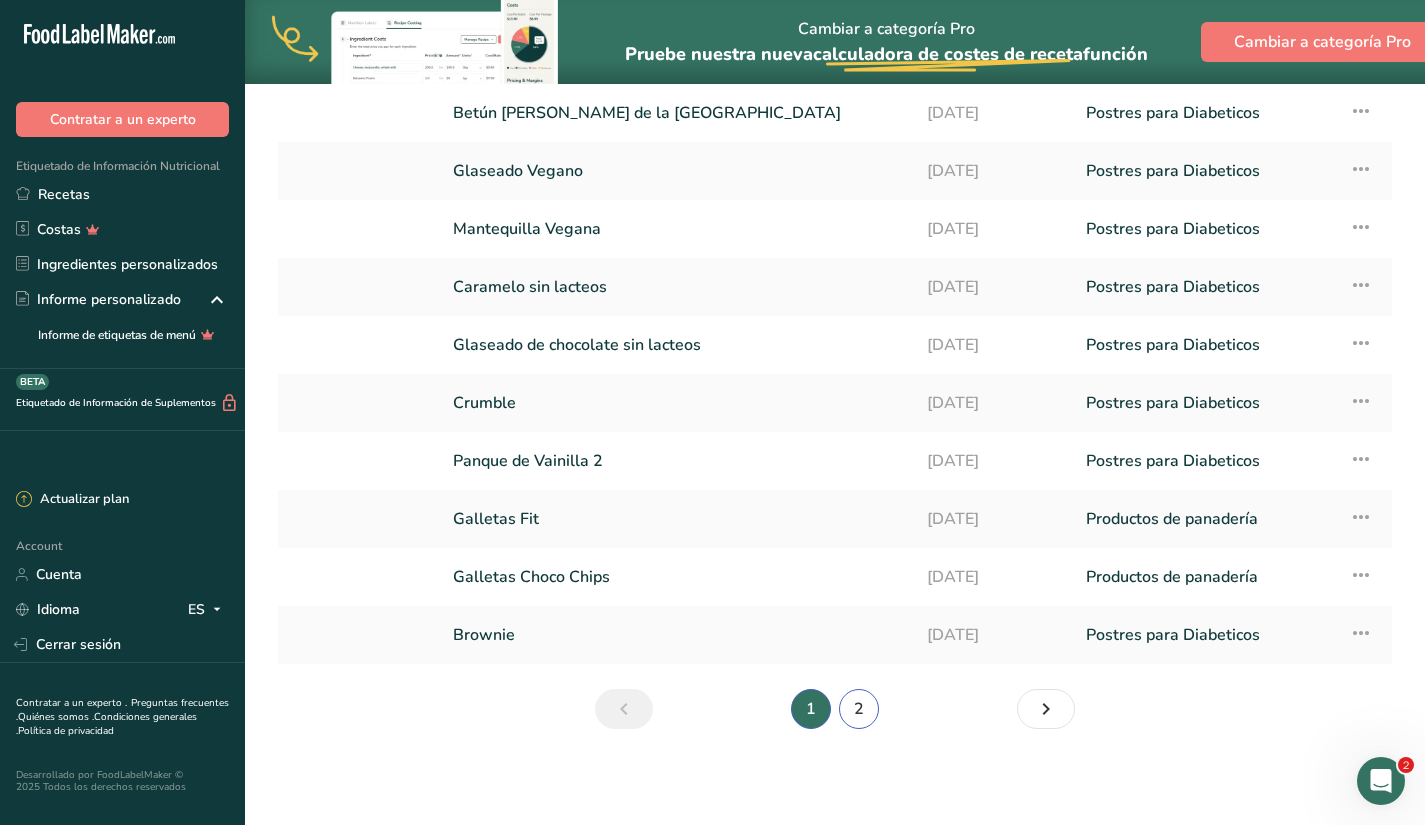 click on "2" at bounding box center (859, 709) 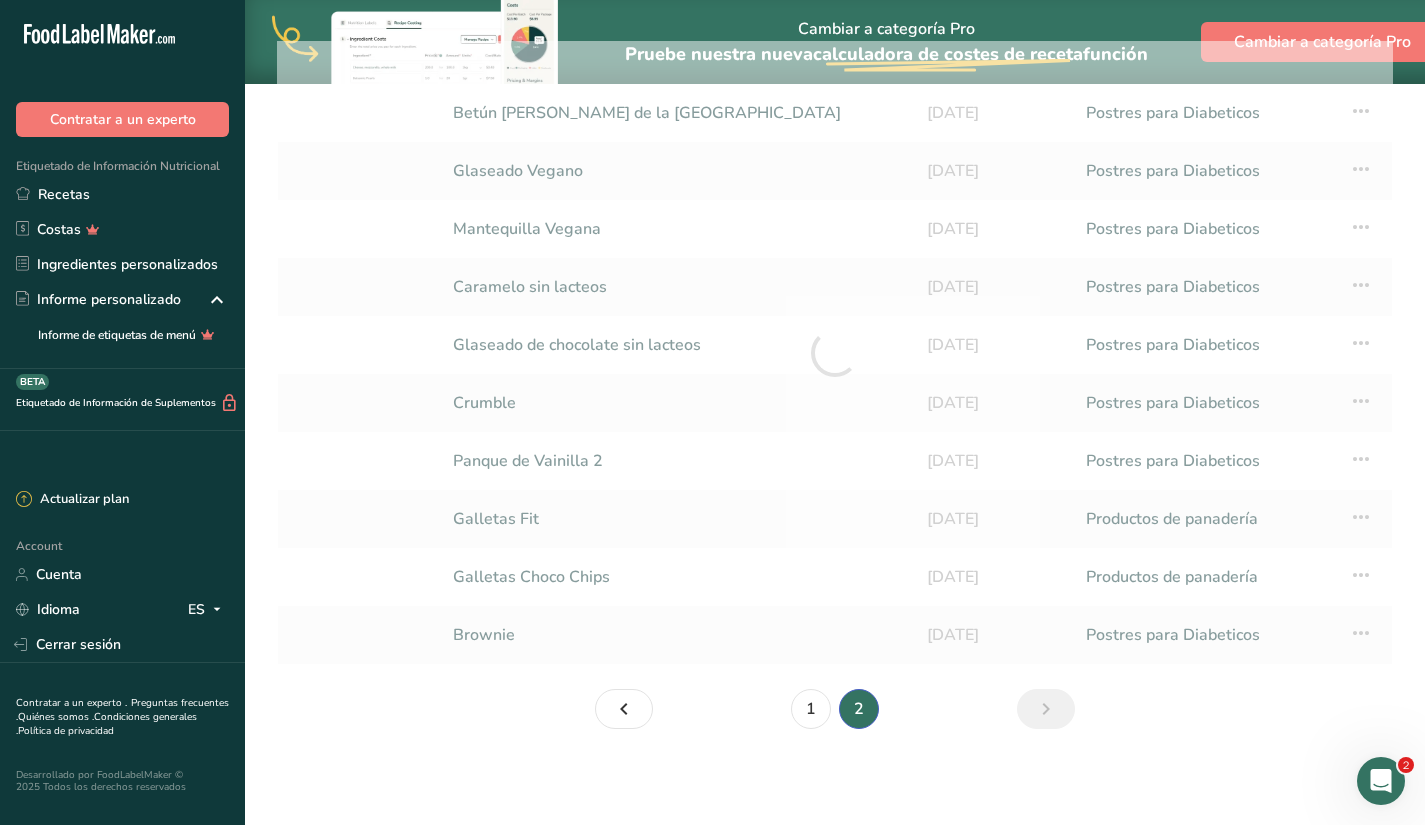 scroll, scrollTop: 0, scrollLeft: 0, axis: both 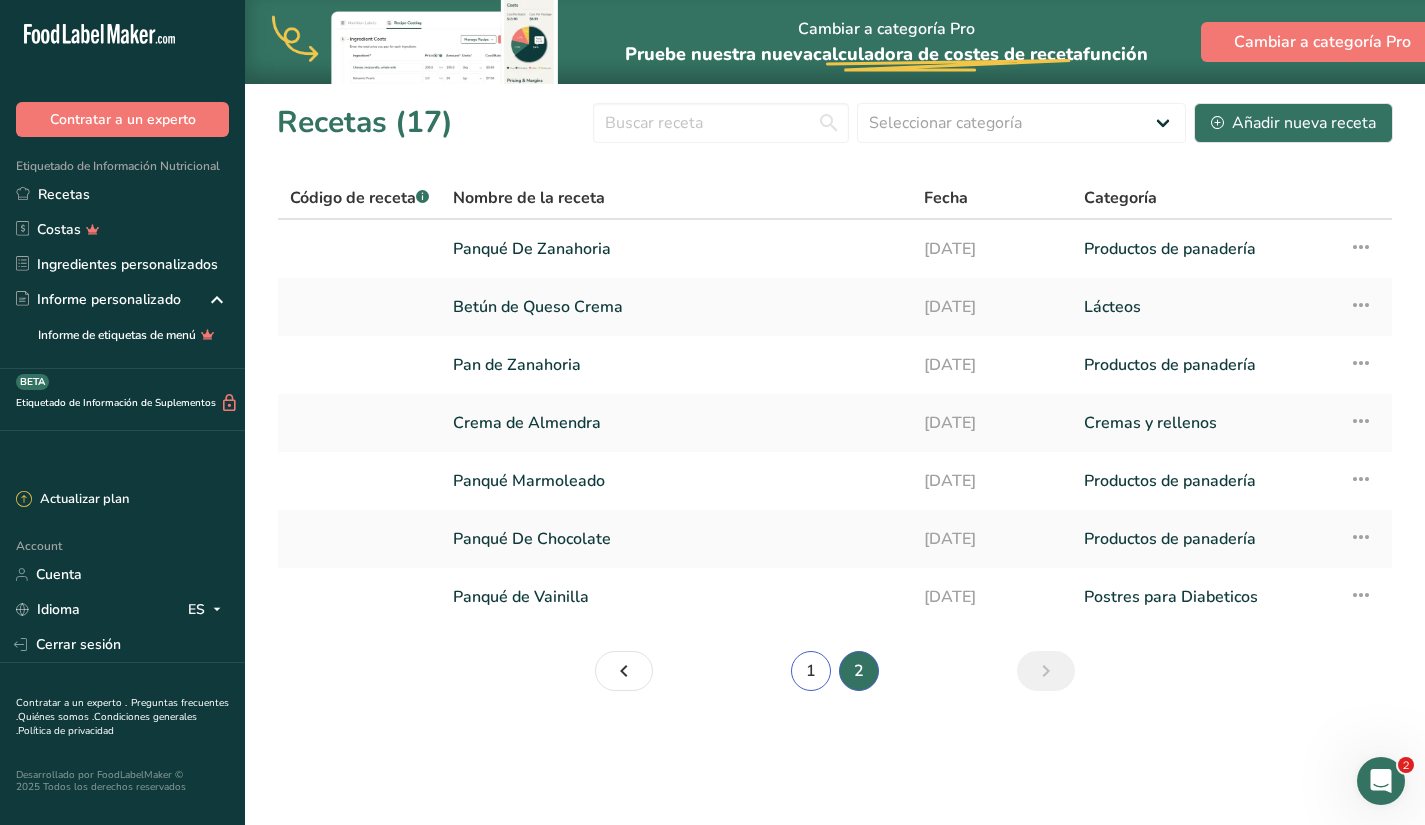 click on "1" at bounding box center [811, 671] 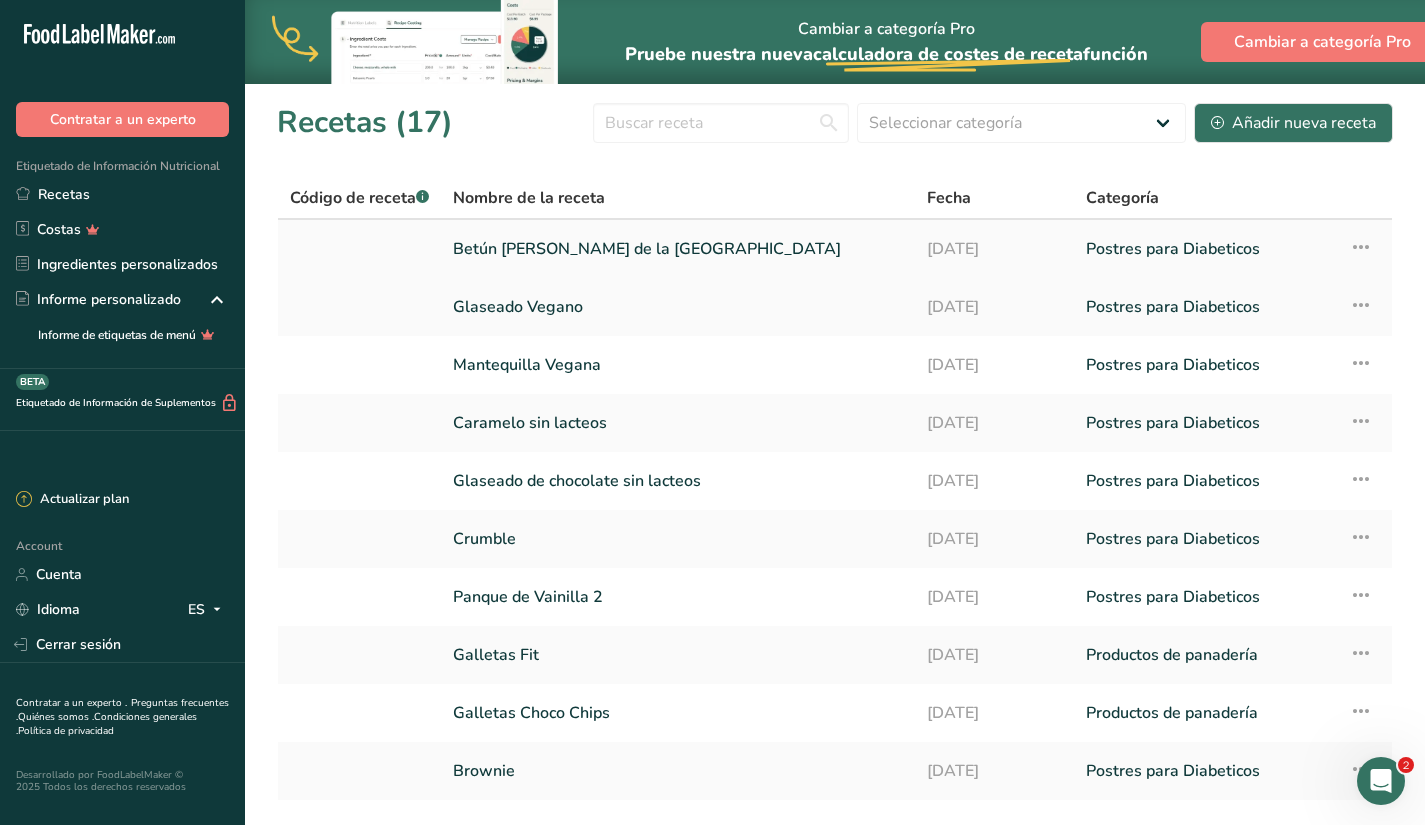 click on "Betún [PERSON_NAME] de la [GEOGRAPHIC_DATA]" at bounding box center [678, 249] 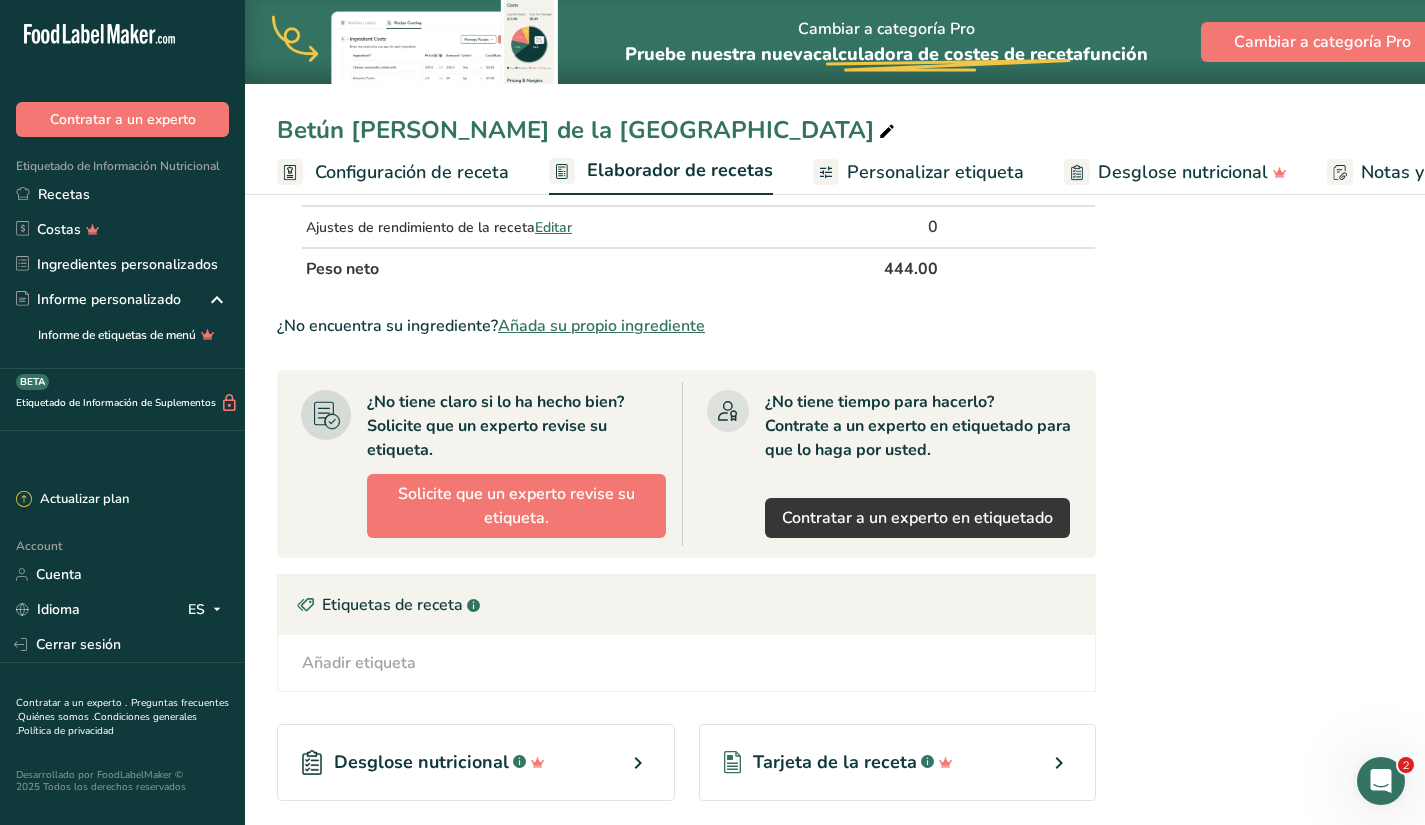 scroll, scrollTop: 0, scrollLeft: 0, axis: both 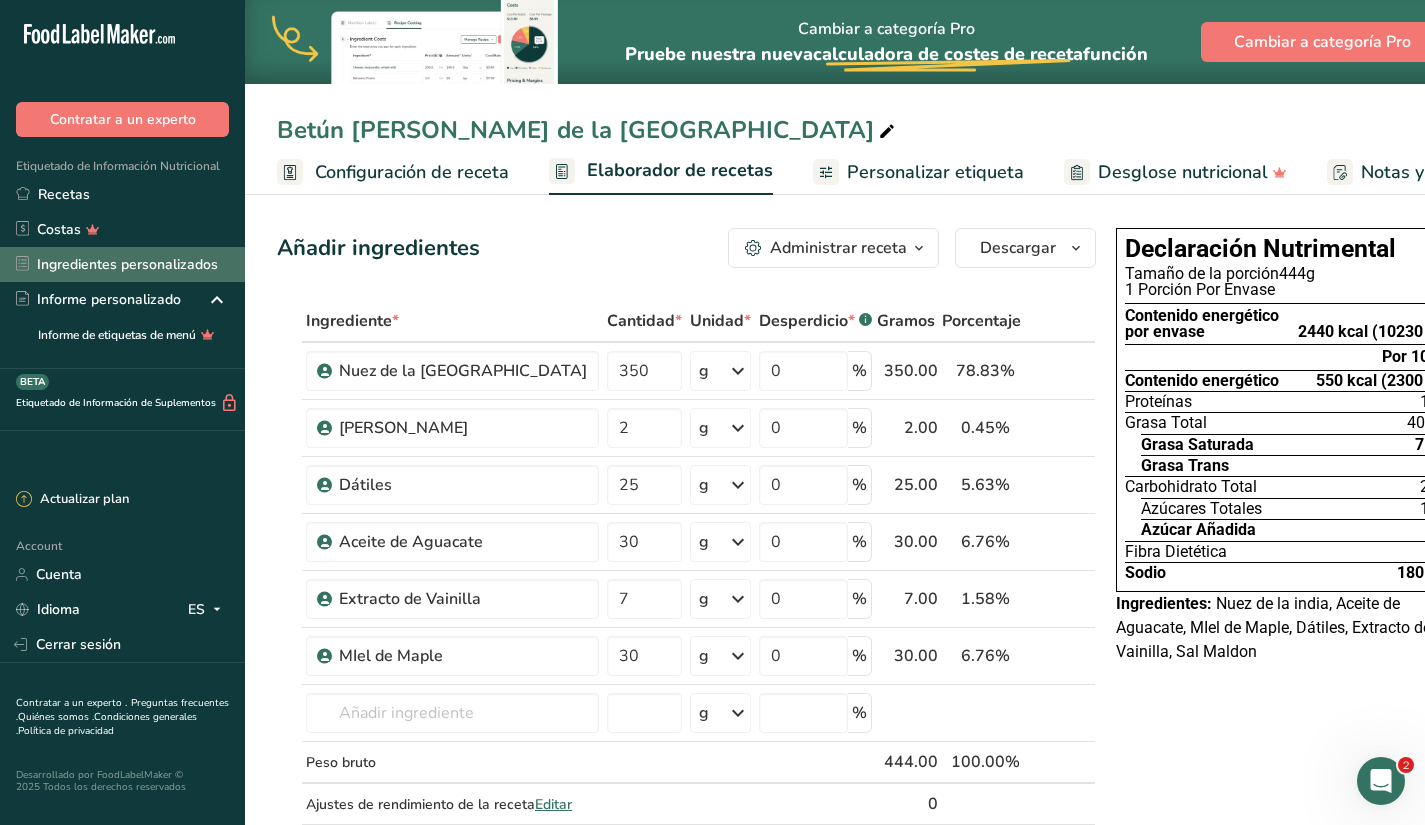 click on "Ingredientes personalizados" at bounding box center [122, 264] 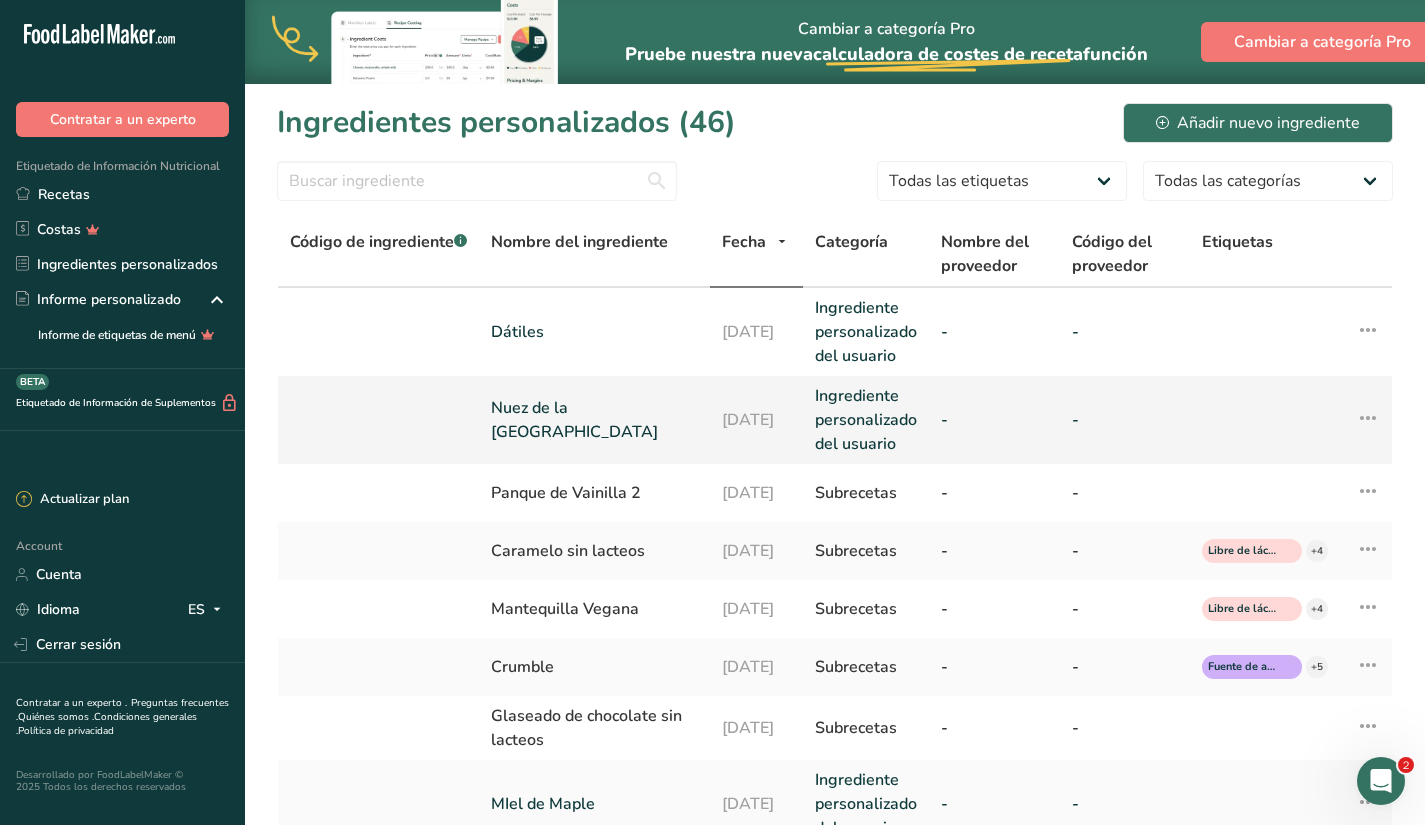 click on "Nuez de la [GEOGRAPHIC_DATA]" at bounding box center [594, 420] 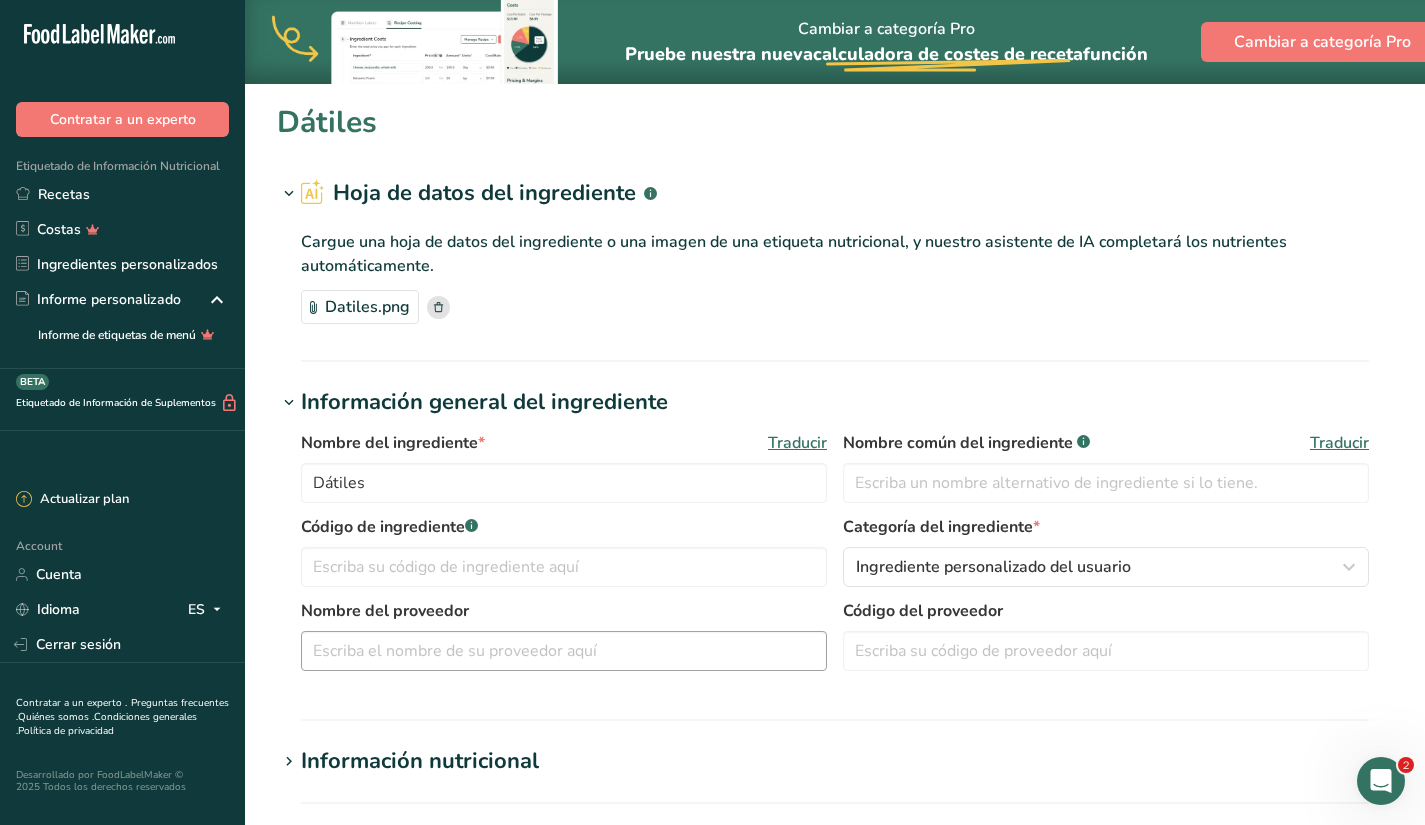 type on "Nuez de la [GEOGRAPHIC_DATA]" 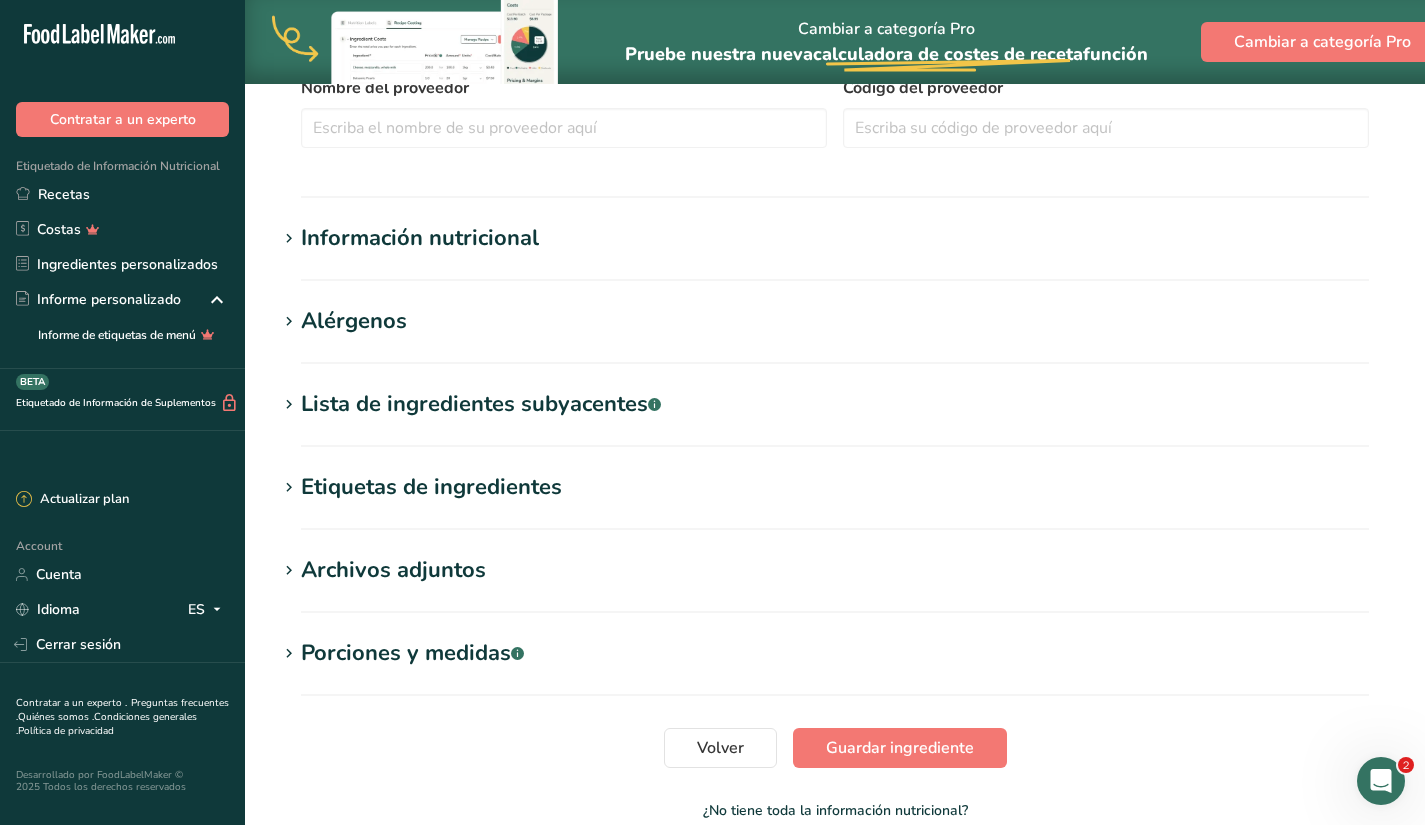 scroll, scrollTop: 636, scrollLeft: 0, axis: vertical 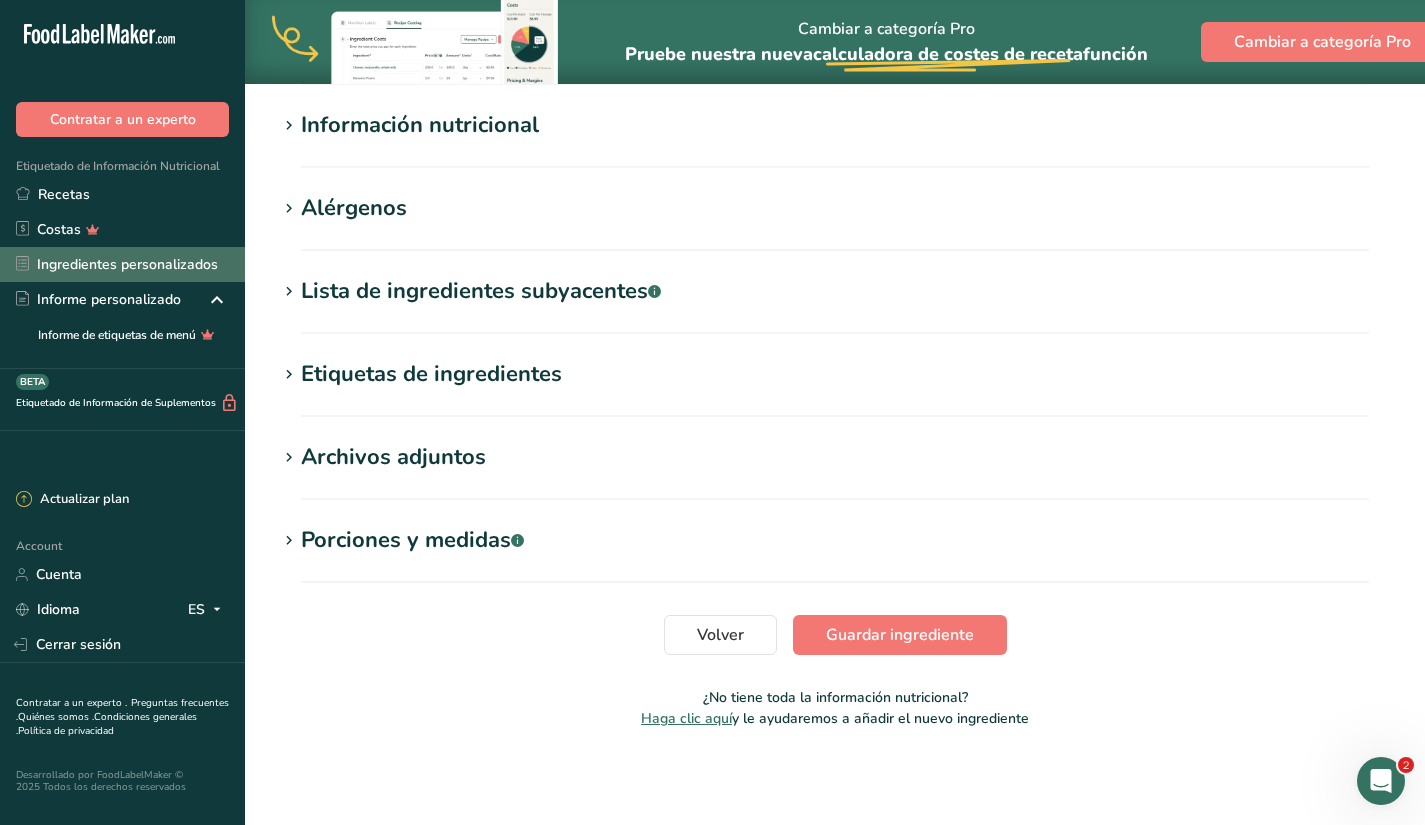click on "Ingredientes personalizados" at bounding box center (122, 264) 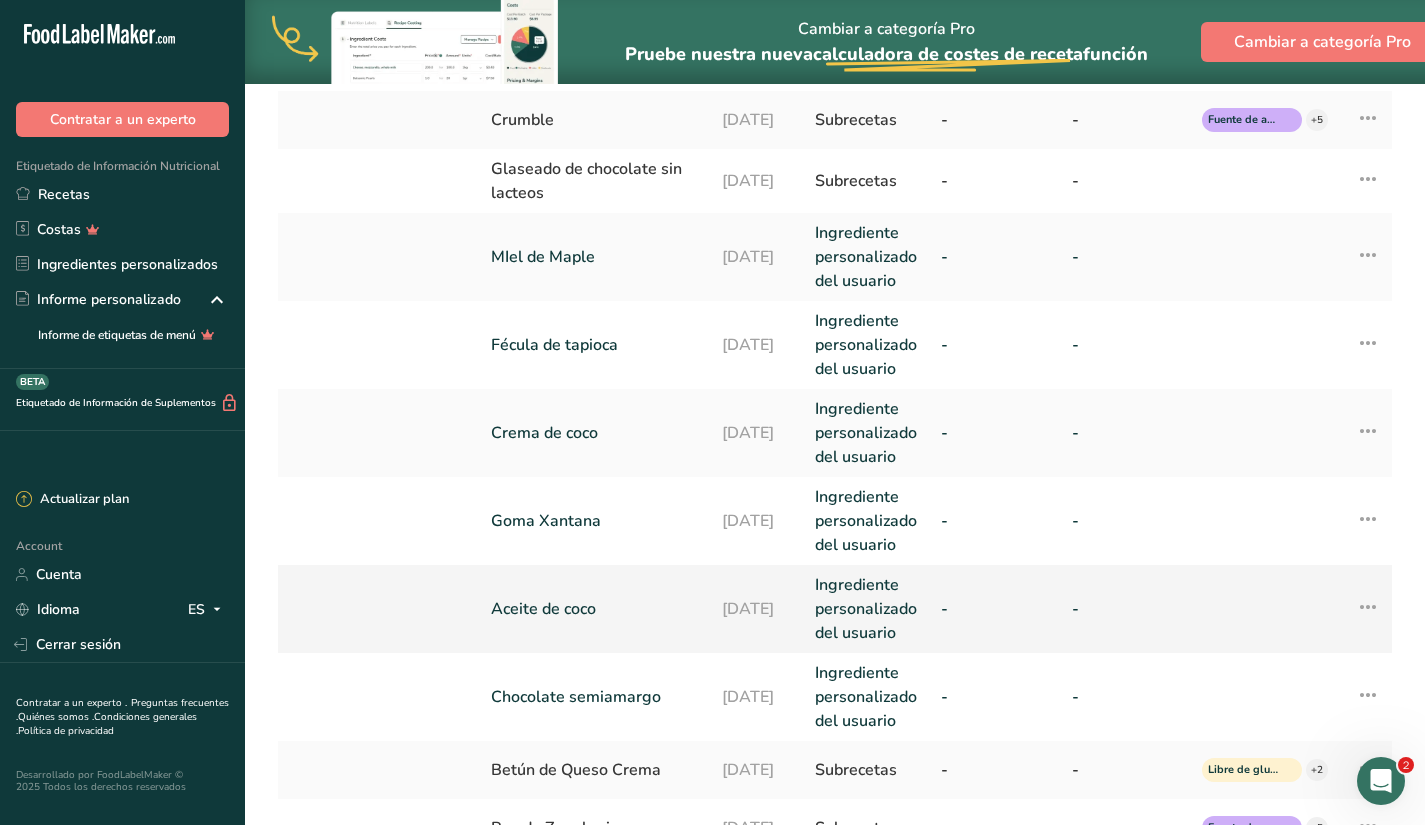 scroll, scrollTop: 740, scrollLeft: 0, axis: vertical 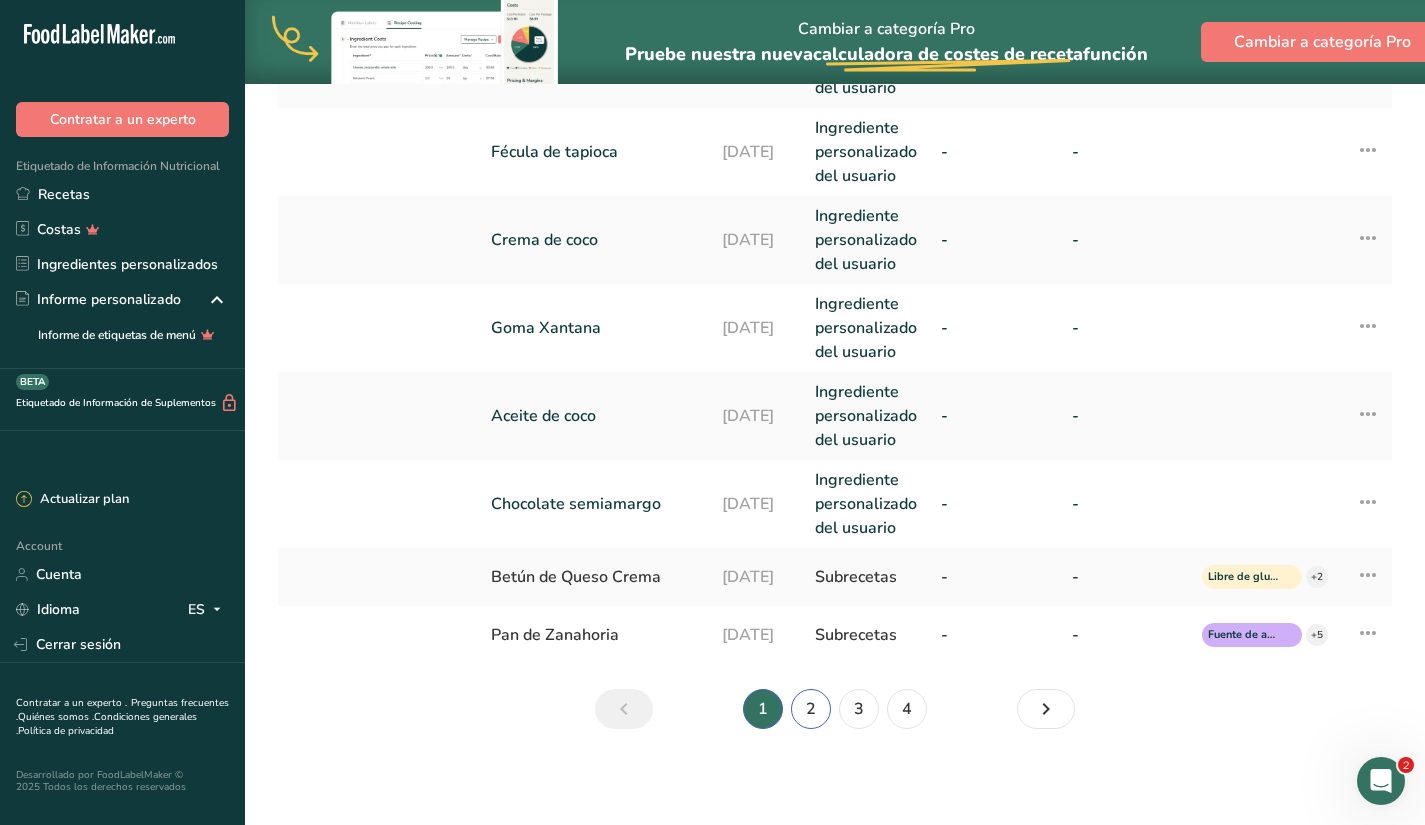click on "2" at bounding box center (811, 709) 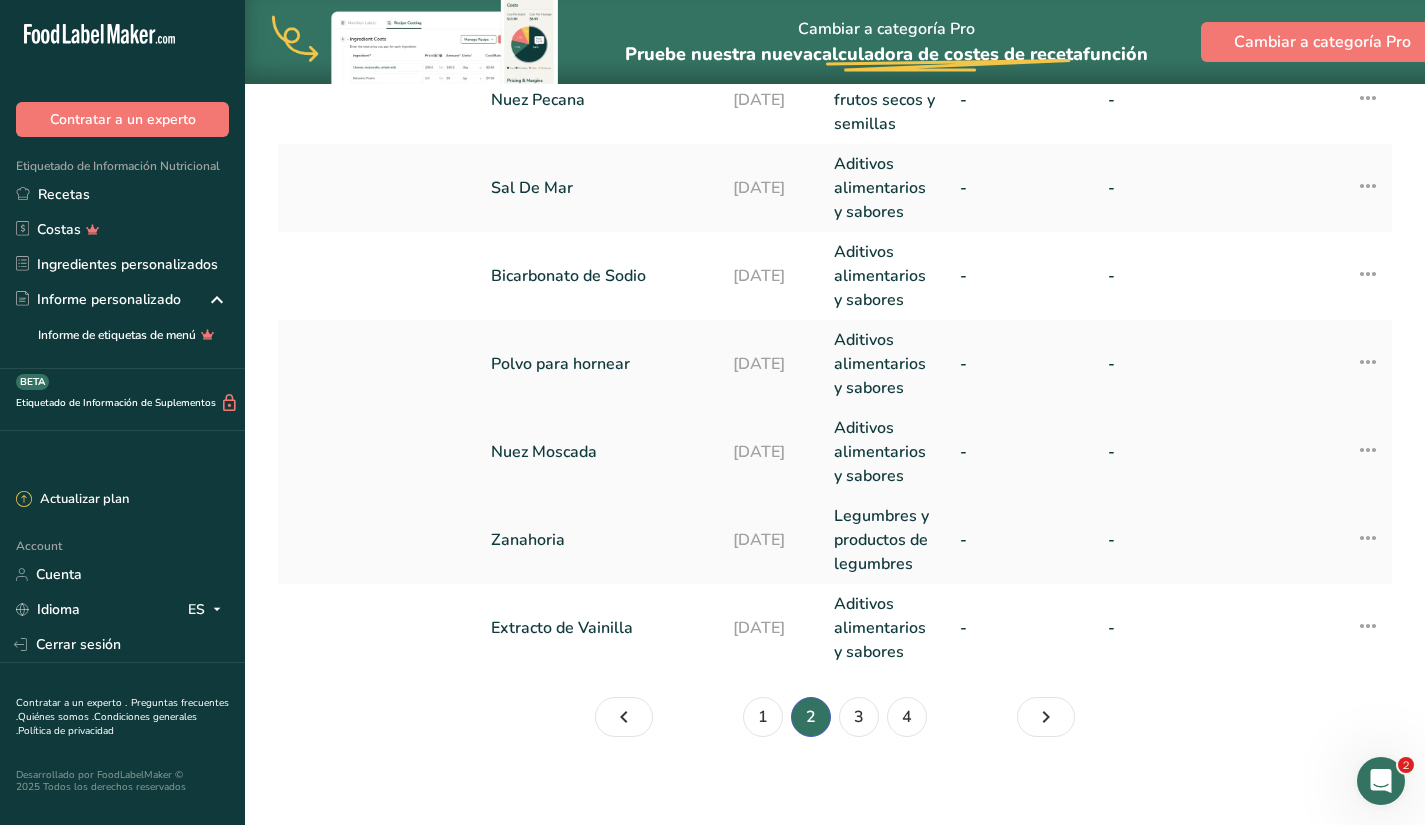 scroll, scrollTop: 866, scrollLeft: 0, axis: vertical 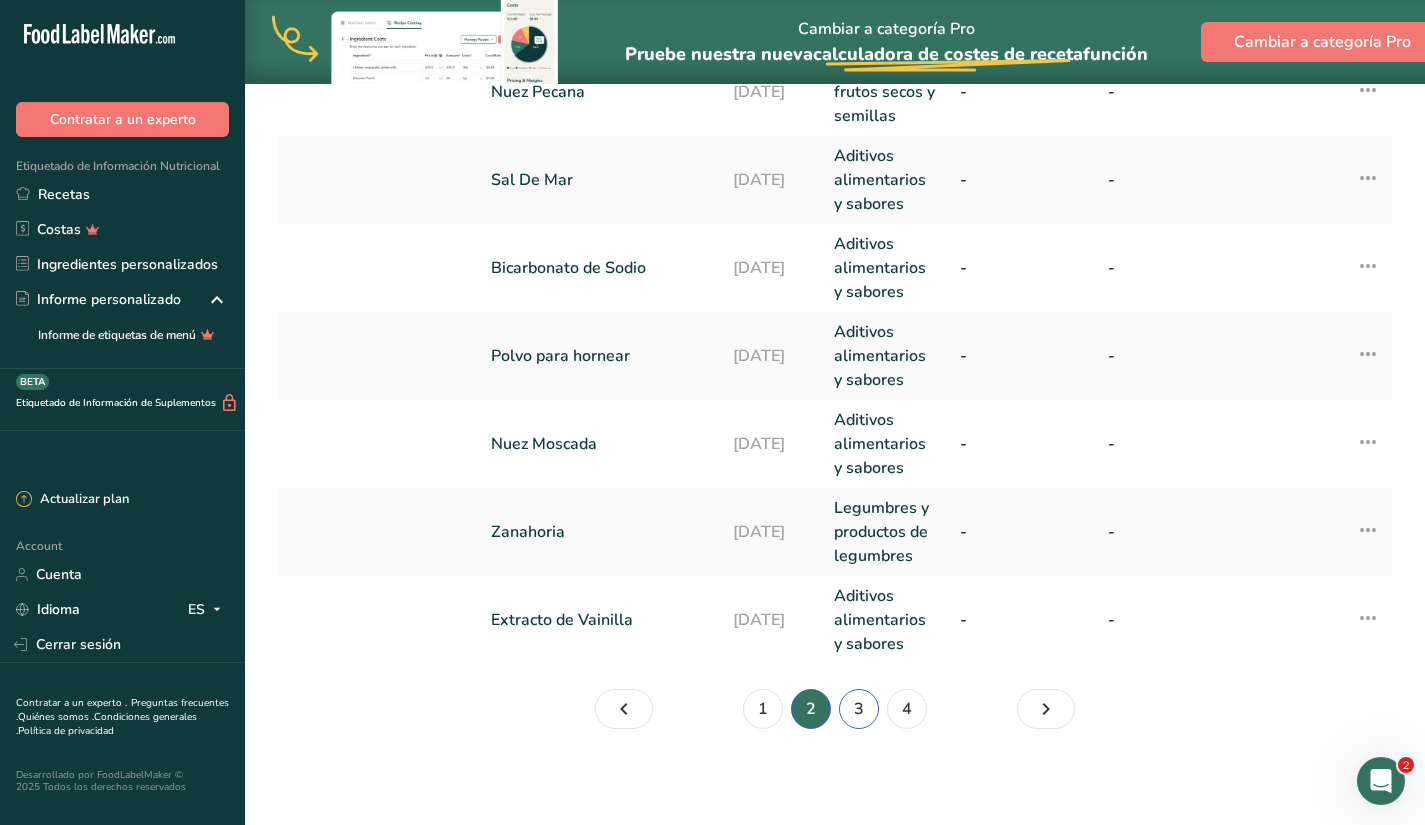 click on "3" at bounding box center [859, 709] 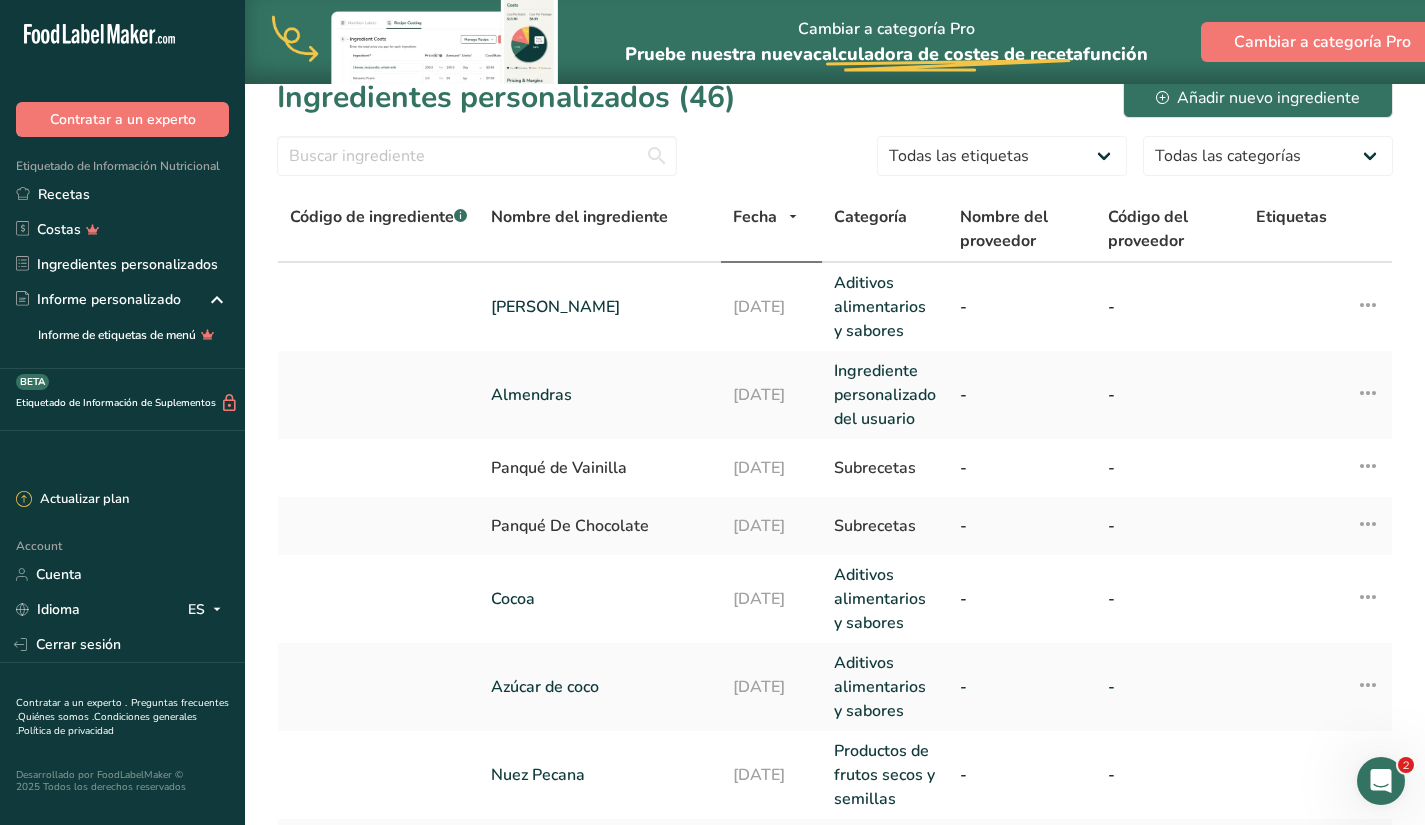 scroll, scrollTop: 0, scrollLeft: 0, axis: both 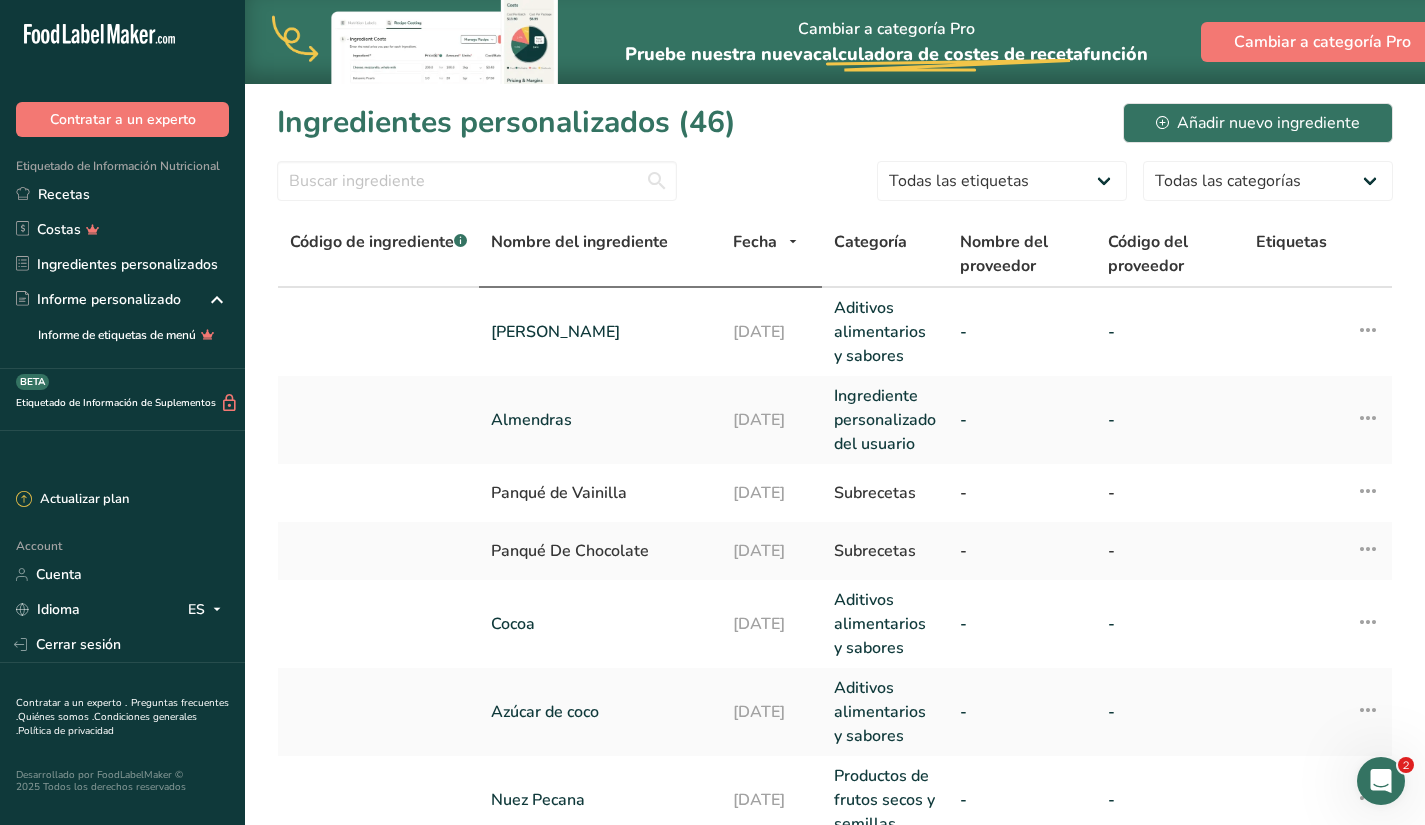 click on "Nombre del ingrediente" at bounding box center [579, 242] 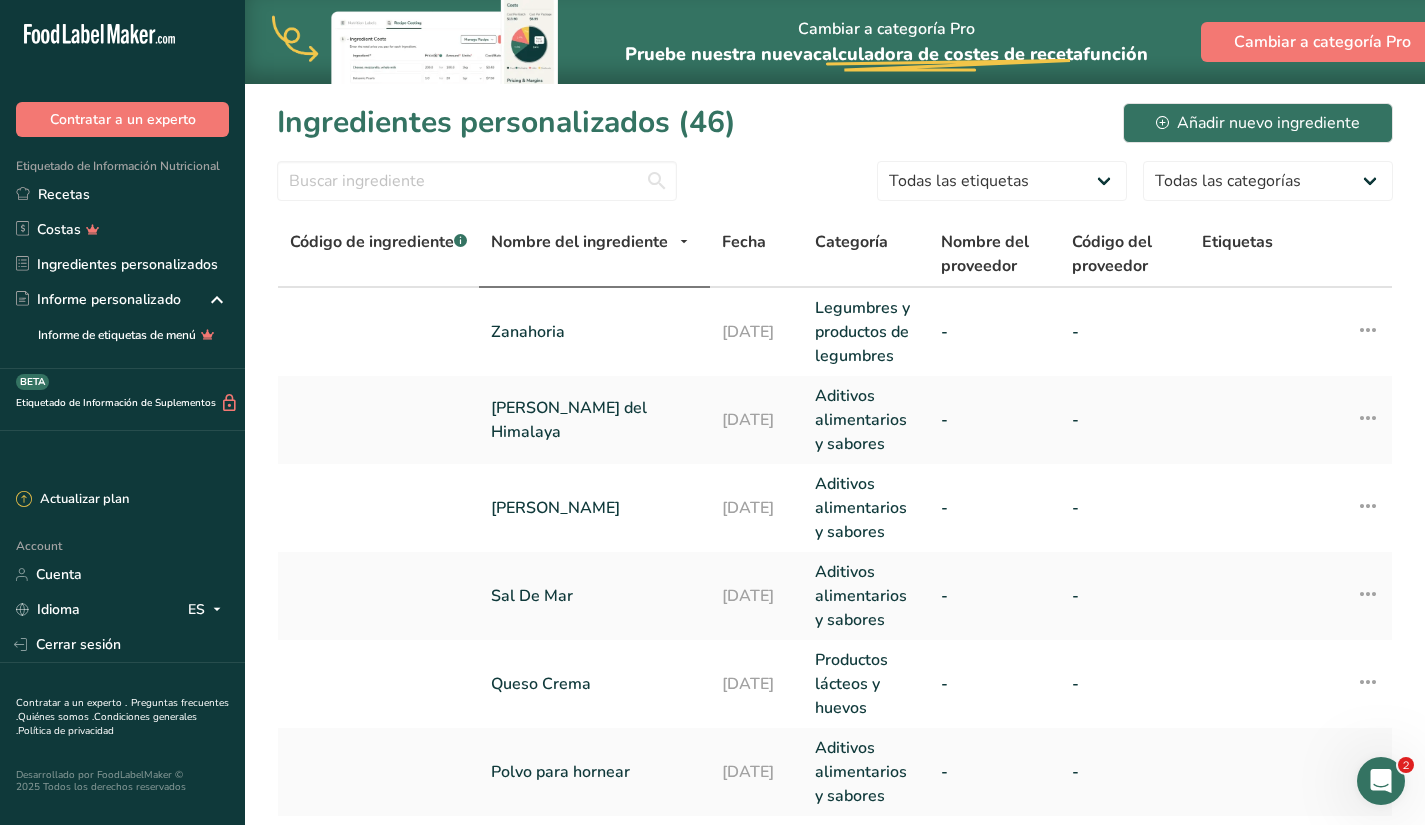 click on "Nombre del ingrediente" at bounding box center [579, 242] 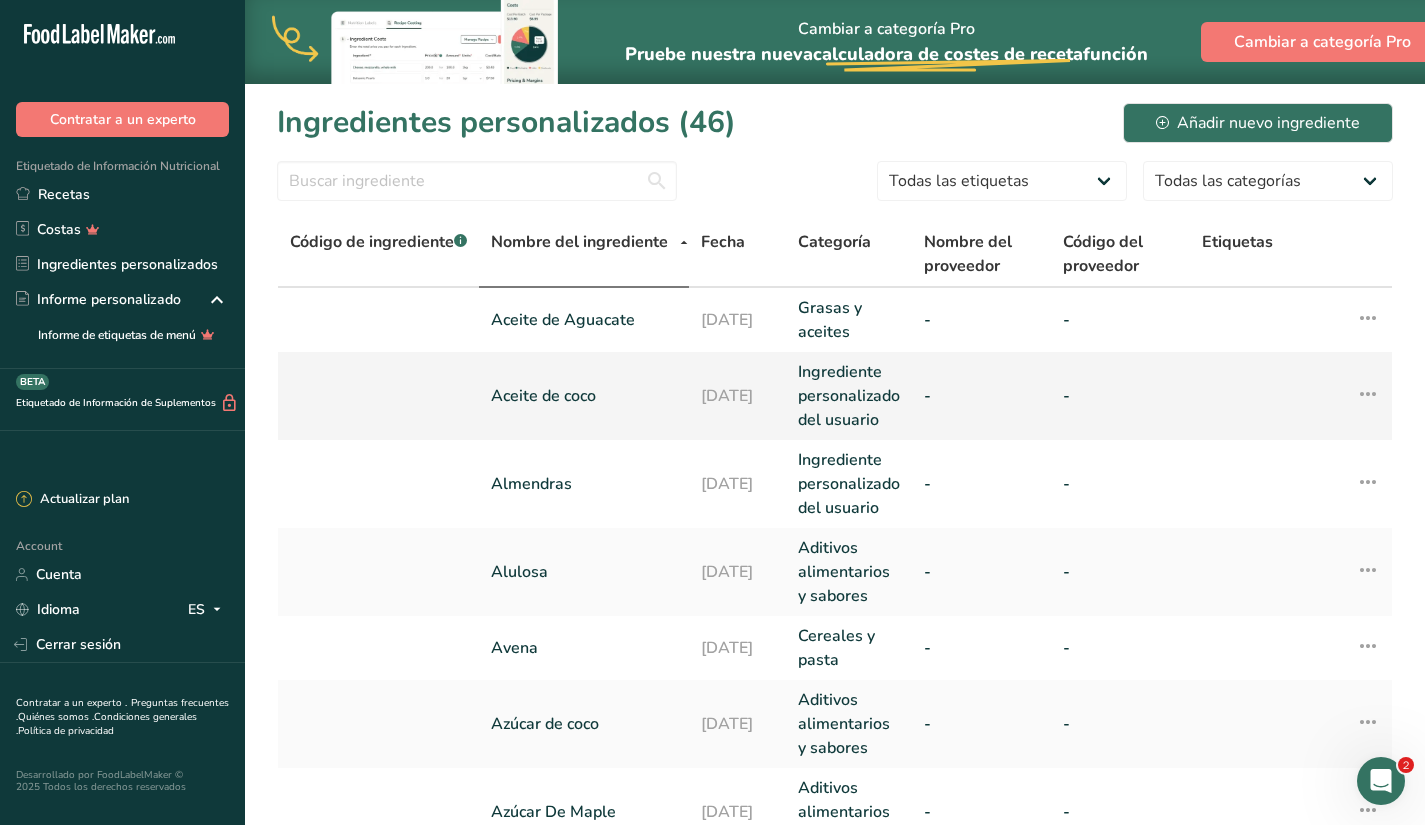 scroll, scrollTop: 836, scrollLeft: 0, axis: vertical 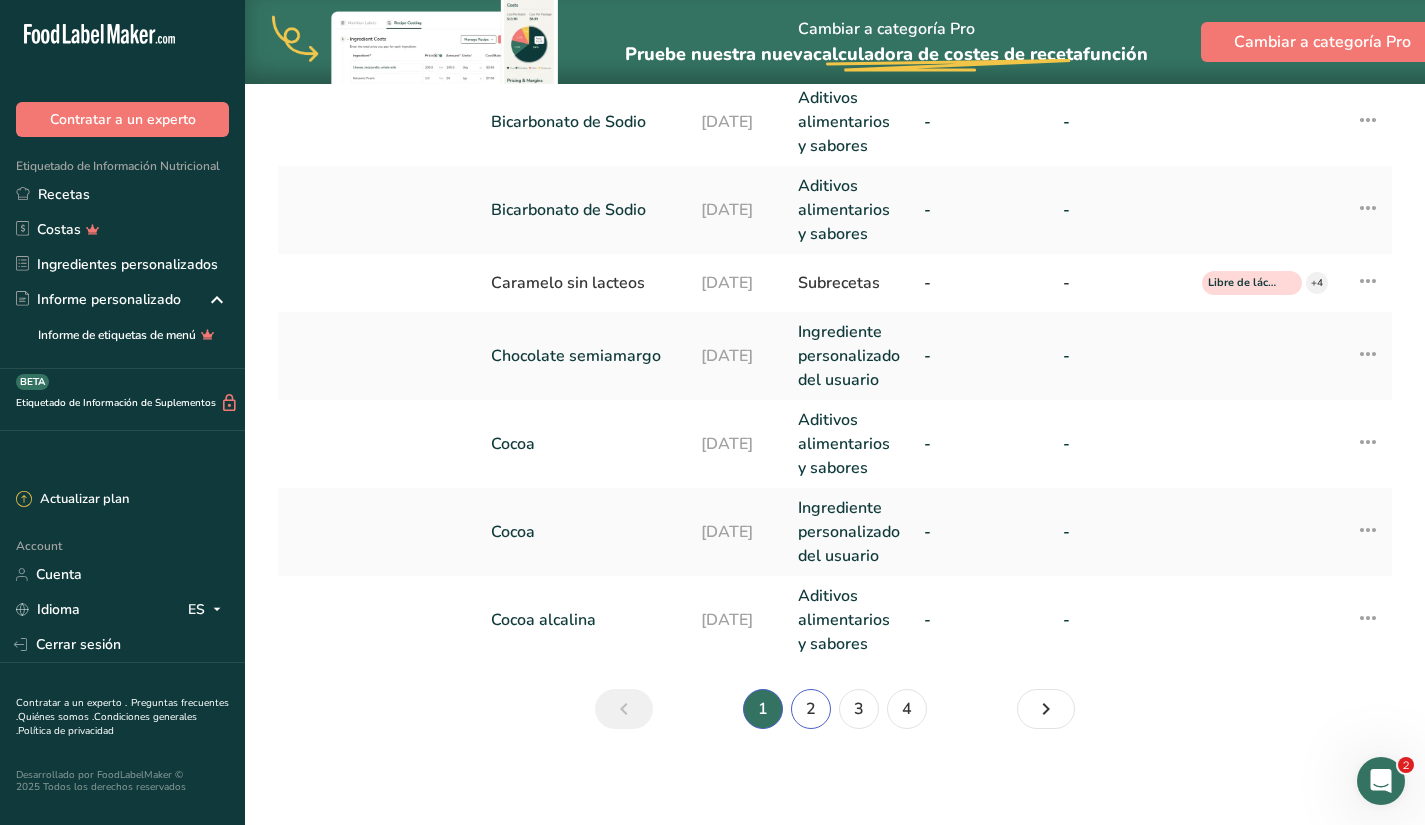 click on "2" at bounding box center [811, 709] 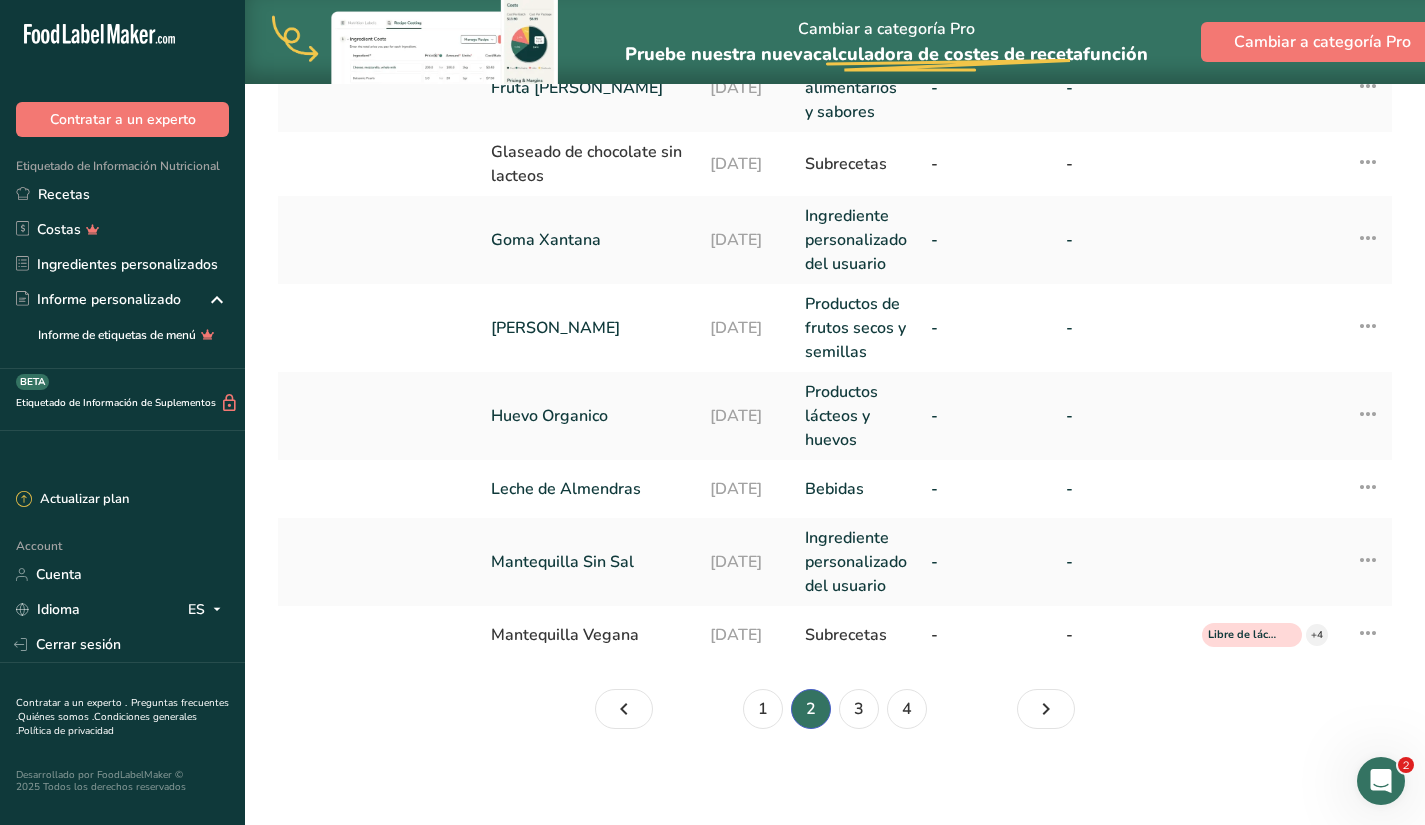 scroll, scrollTop: 776, scrollLeft: 0, axis: vertical 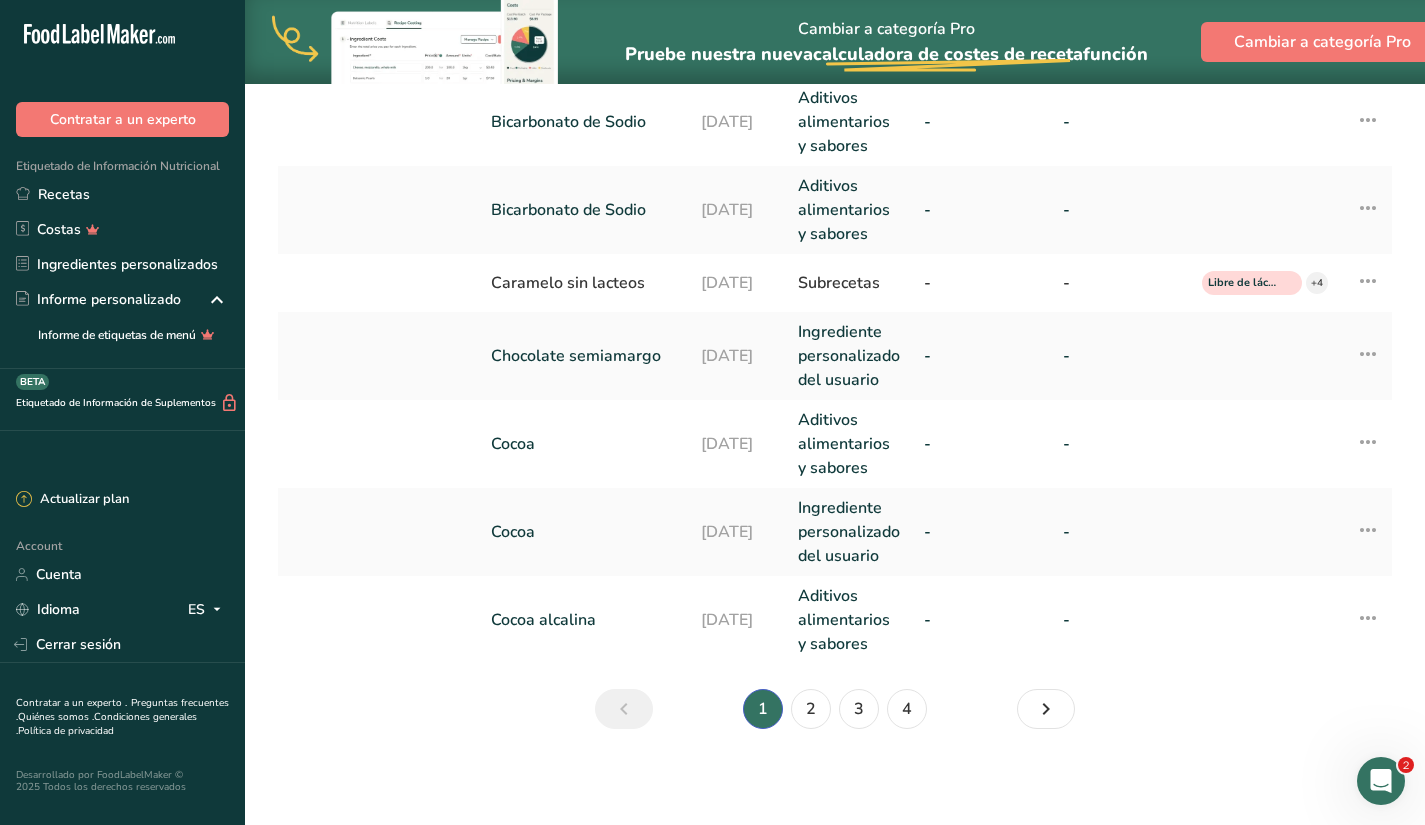click on "Código de ingrediente
.a-a{fill:#347362;}.b-a{fill:#fff;}          Nombre del ingrediente   Fecha   Categoría   Nombre del proveedor   Código del proveedor   Etiquetas
Aceite de Aguacate
[DATE]
Grasas y aceites
-
-
Editar ingrediente         Duplicar ingrediente     Eliminar ingrediente         Historial de actividad
Aceite [PERSON_NAME]
[DATE]
Ingrediente personalizado del usuario
-
-
Editar ingrediente         Duplicar ingrediente     Eliminar ingrediente         Historial de actividad
[GEOGRAPHIC_DATA]
[DATE]
Ingrediente personalizado del usuario
-
-
Editar ingrediente         Duplicar ingrediente     Eliminar ingrediente         Historial de actividad" at bounding box center [835, 25] 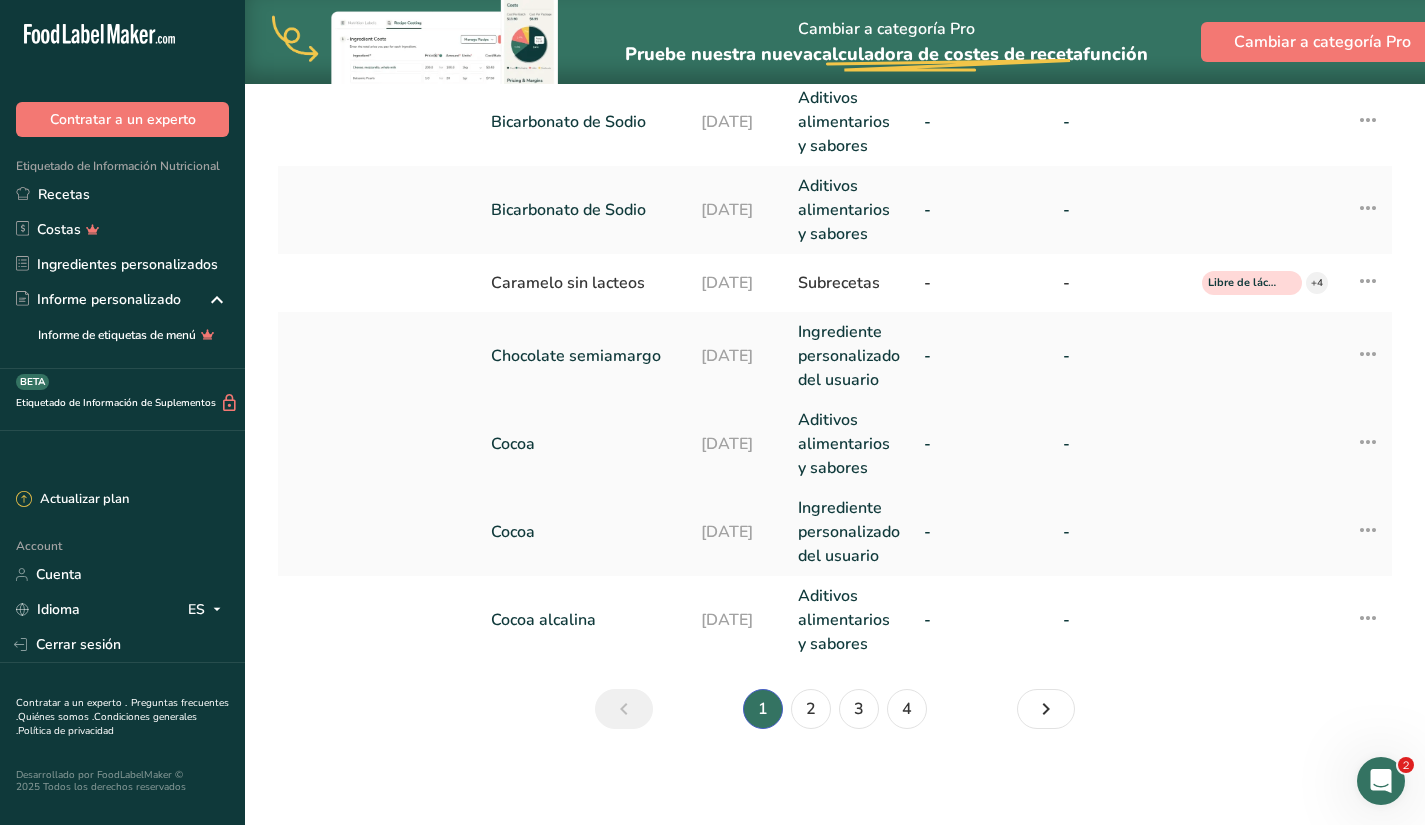 click at bounding box center [1368, 442] 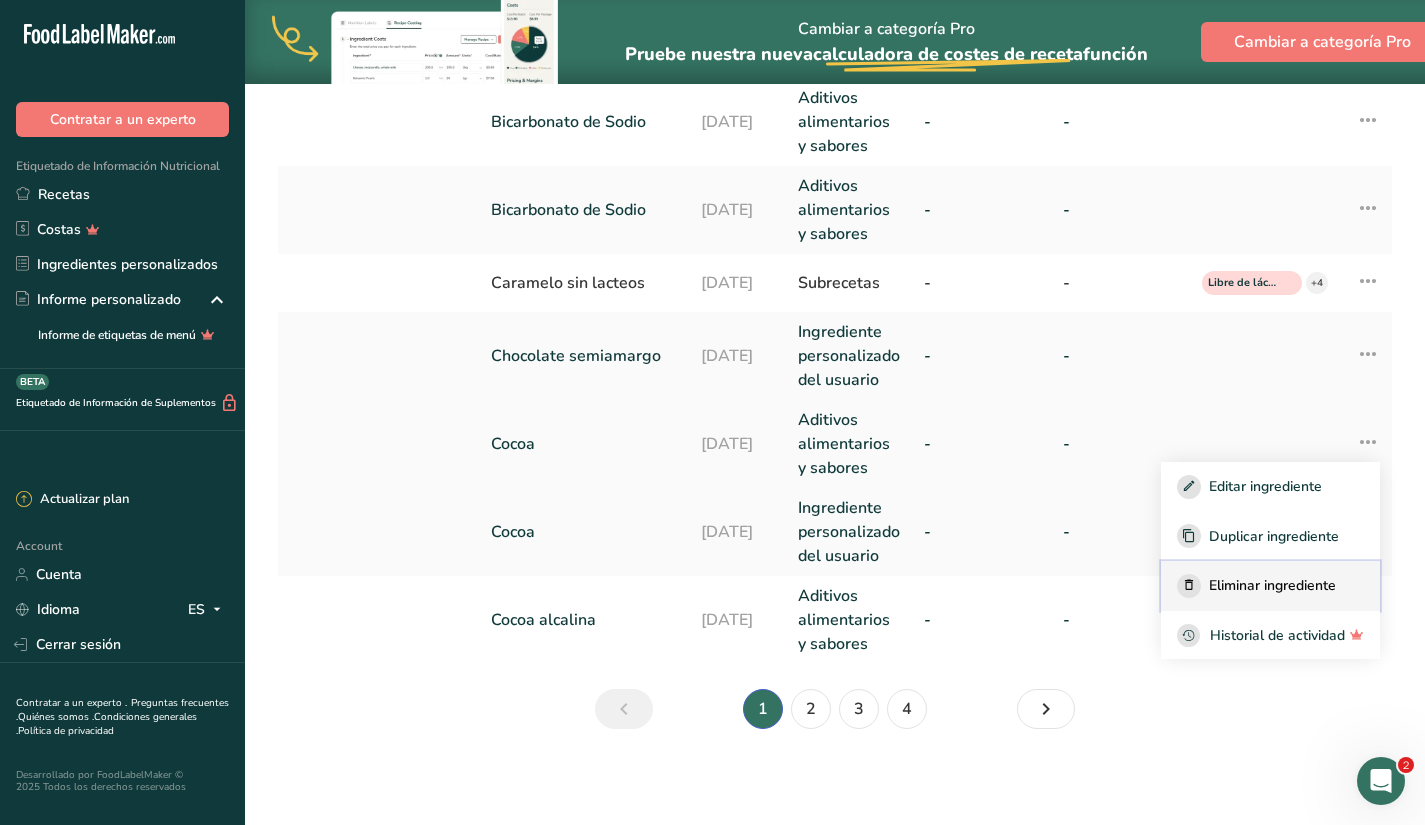 click on "Eliminar ingrediente" at bounding box center (1272, 585) 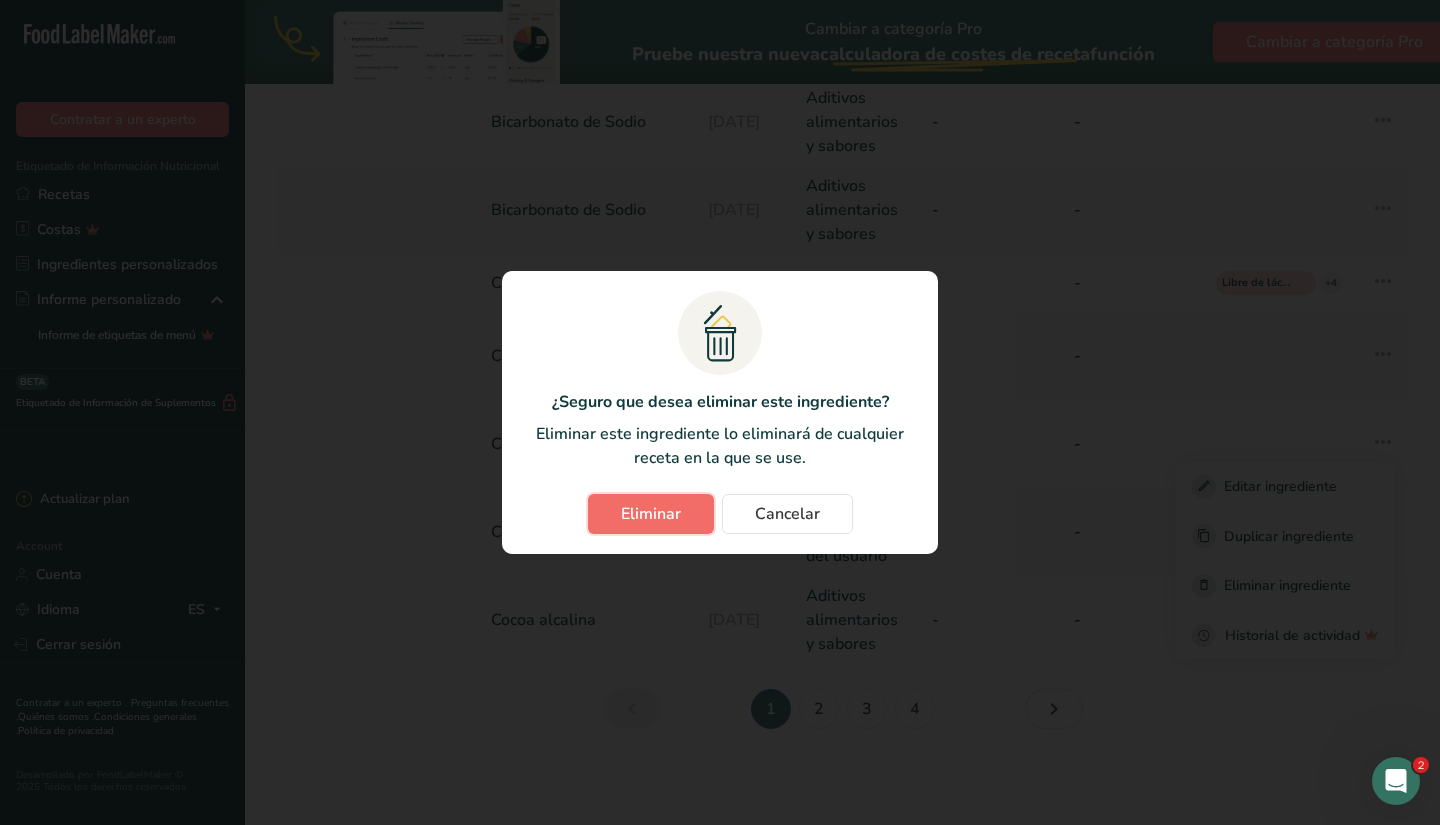 click on "Eliminar" at bounding box center [651, 514] 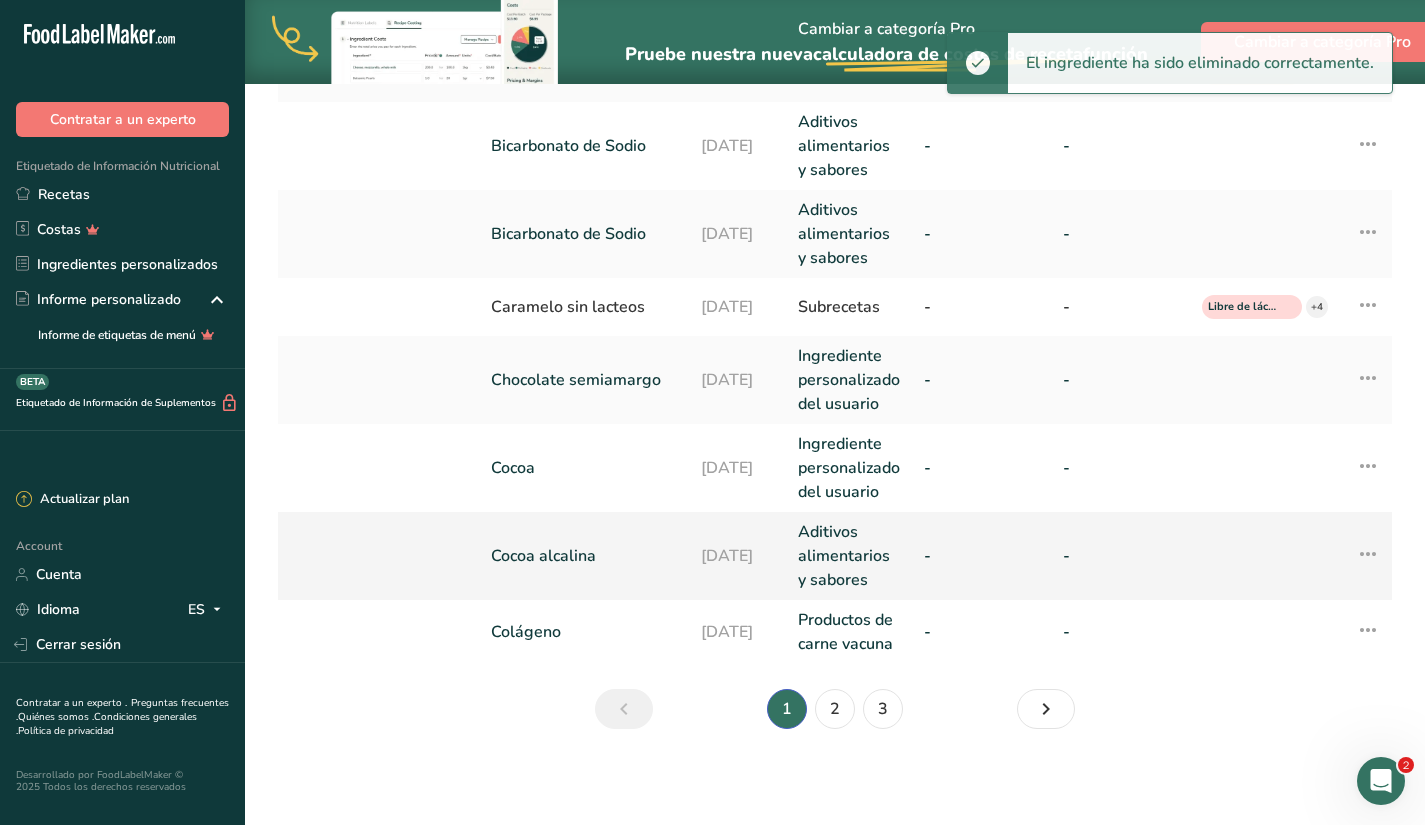 scroll, scrollTop: 812, scrollLeft: 0, axis: vertical 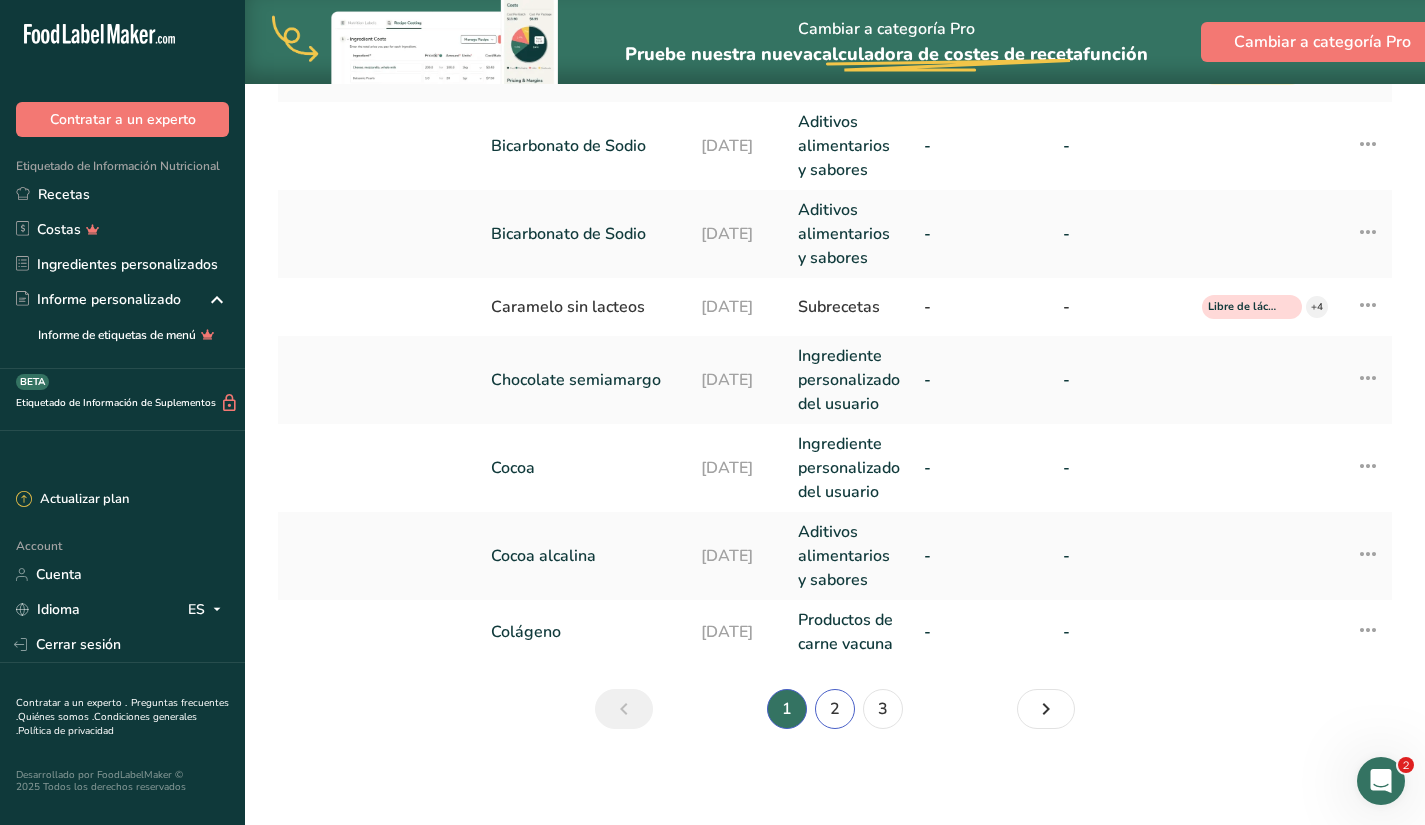click on "2" at bounding box center (835, 709) 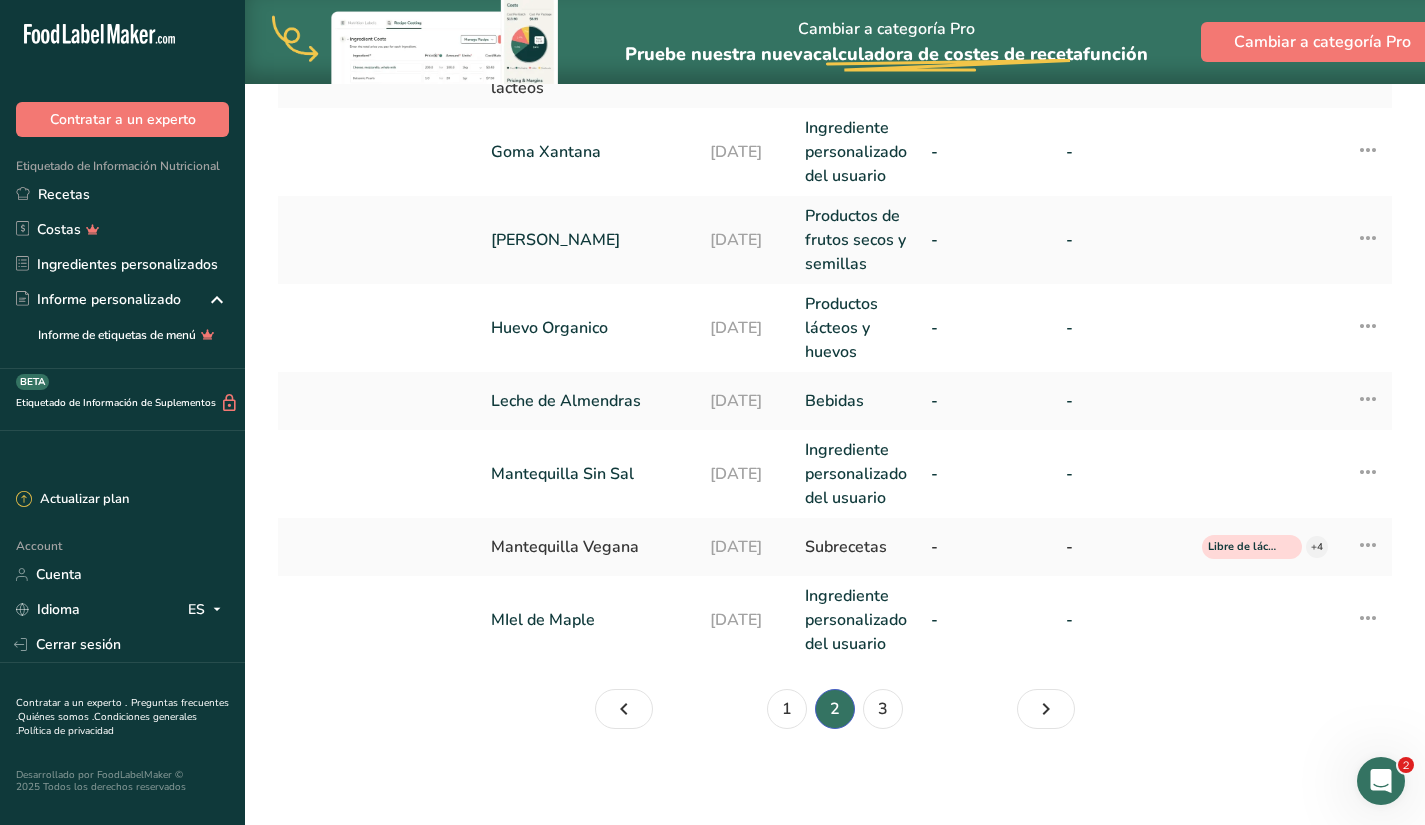 scroll, scrollTop: 800, scrollLeft: 0, axis: vertical 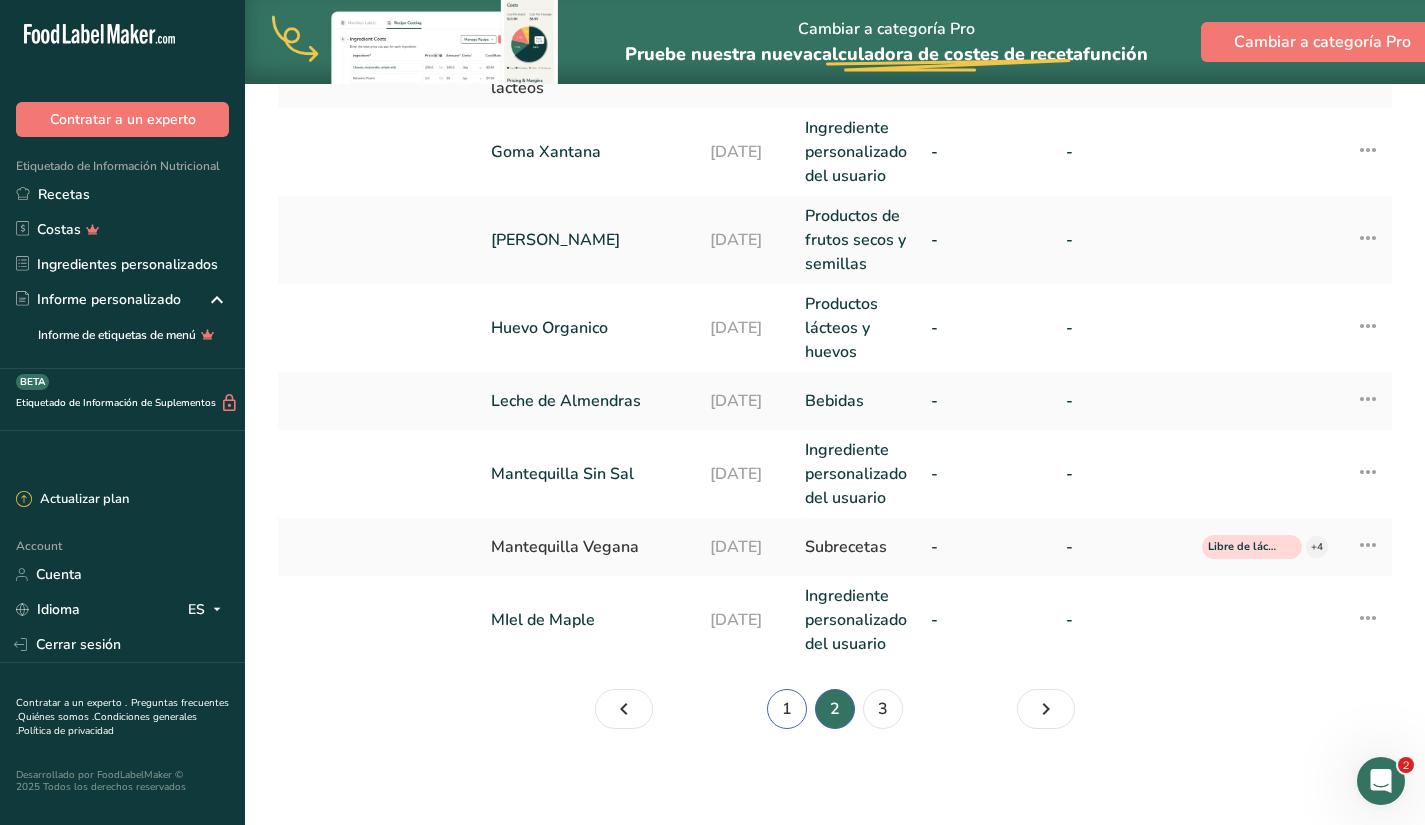 click on "1" at bounding box center (787, 709) 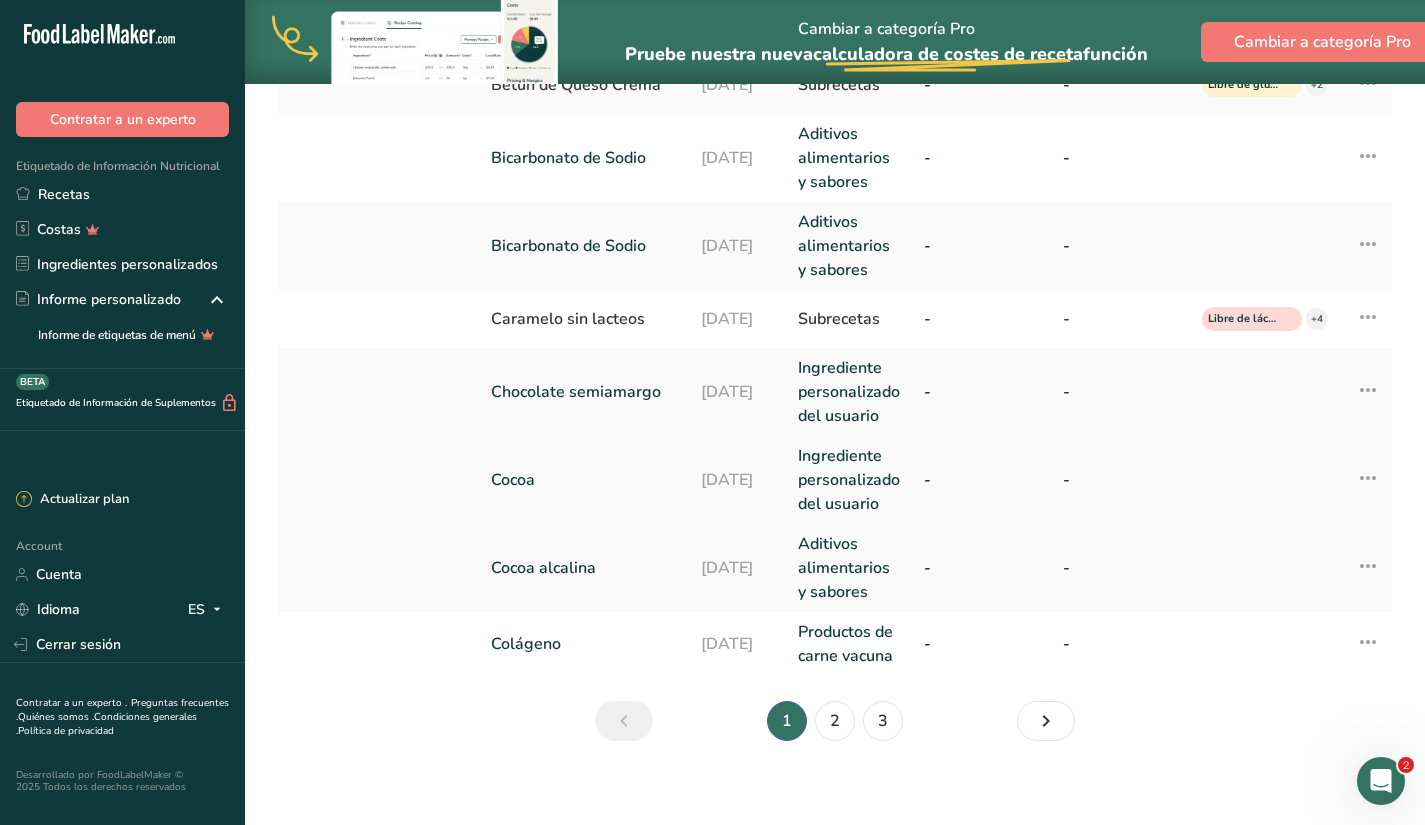 scroll, scrollTop: 812, scrollLeft: 0, axis: vertical 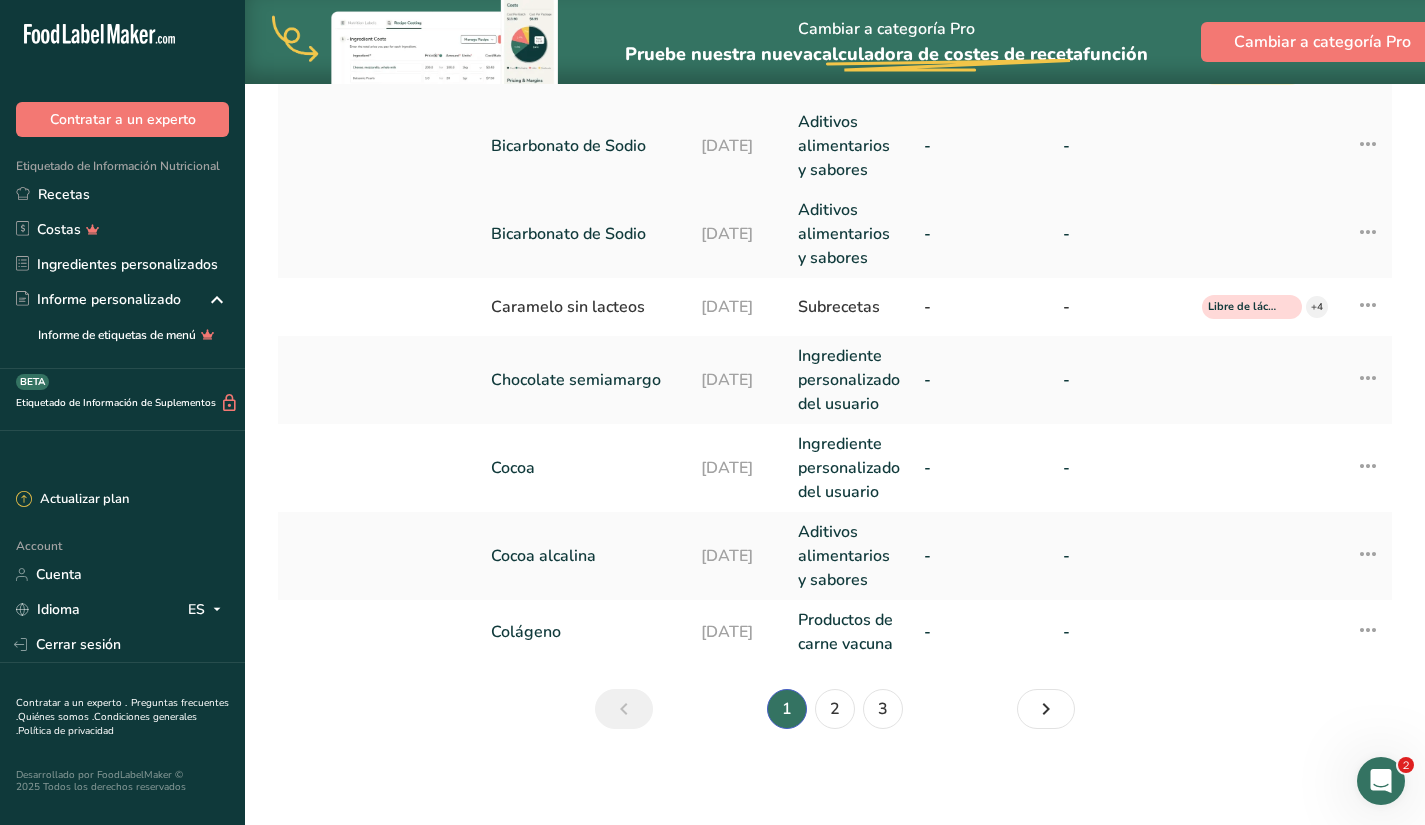 click at bounding box center (1368, 144) 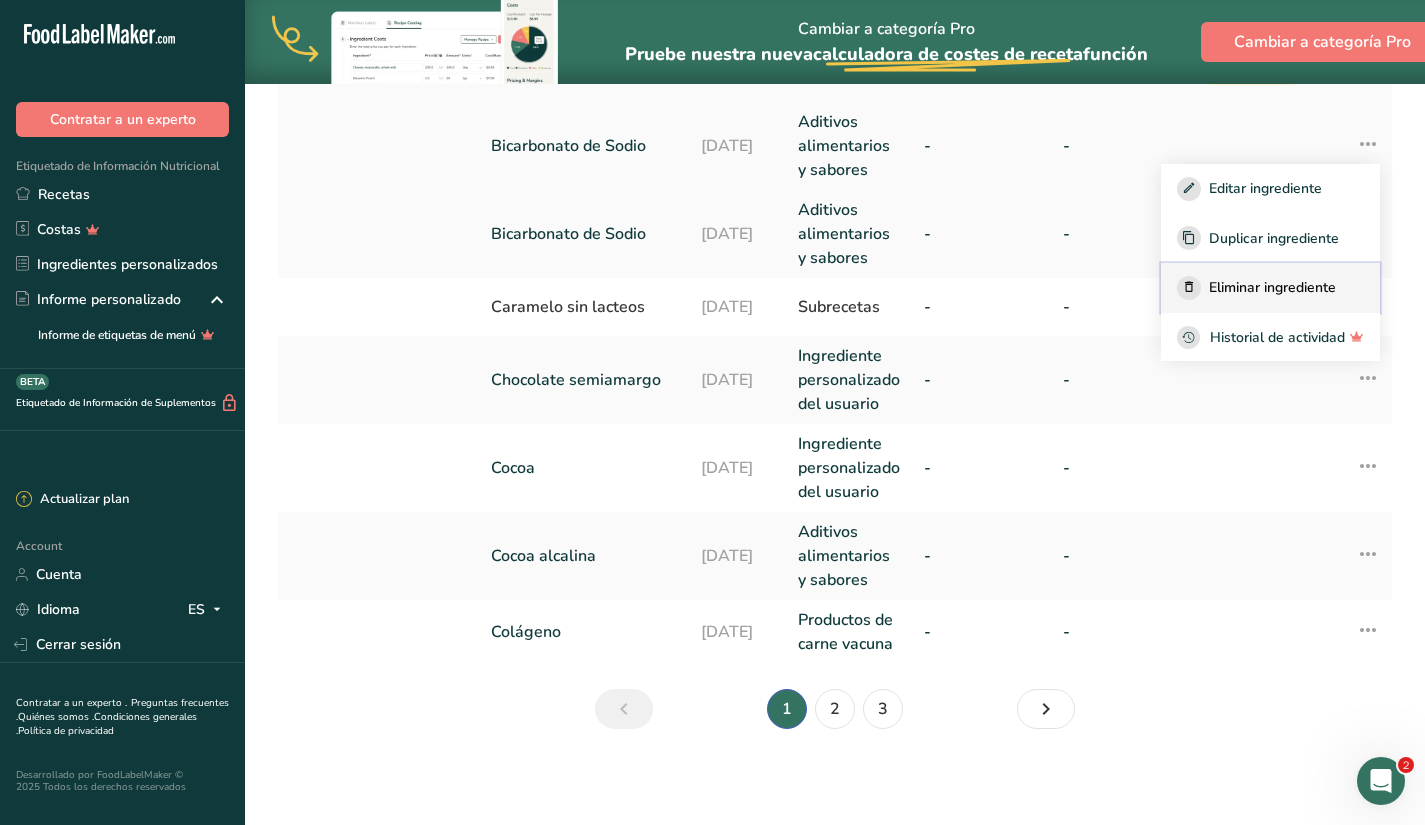 click on "Eliminar ingrediente" at bounding box center (1272, 287) 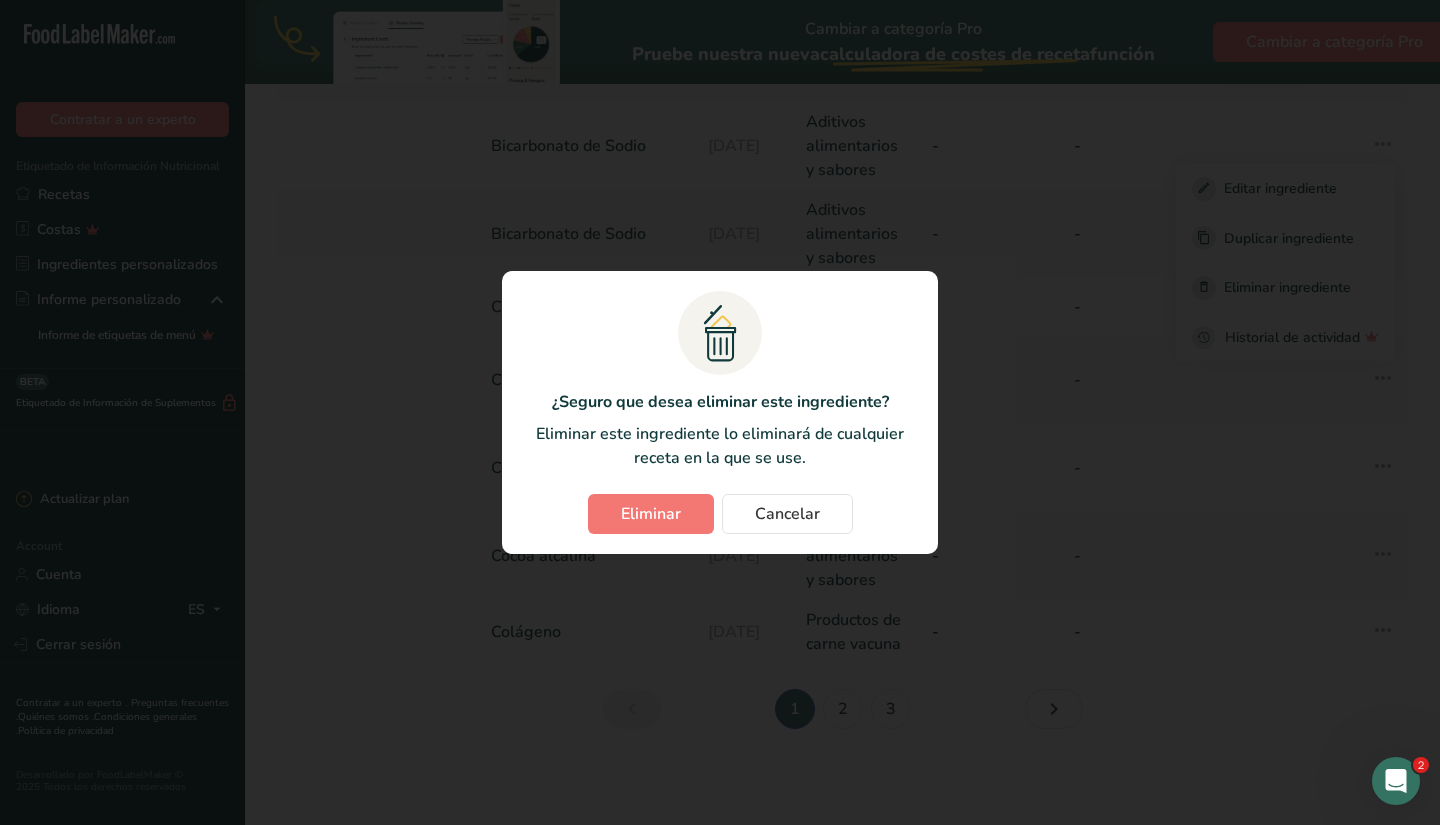 click on ".a{fill:#f5f3ed;}.b,.e{fill:#0f393a;}.c{fill:none;}.d{fill:#f2c549;}.e{stroke:rgba(0,0,0,0);stroke-miterlimit:10;}
¿Seguro que desea eliminar este ingrediente?
Eliminar este ingrediente lo eliminará de cualquier receta en la que se use.
Eliminar
Cancelar" at bounding box center [720, 412] 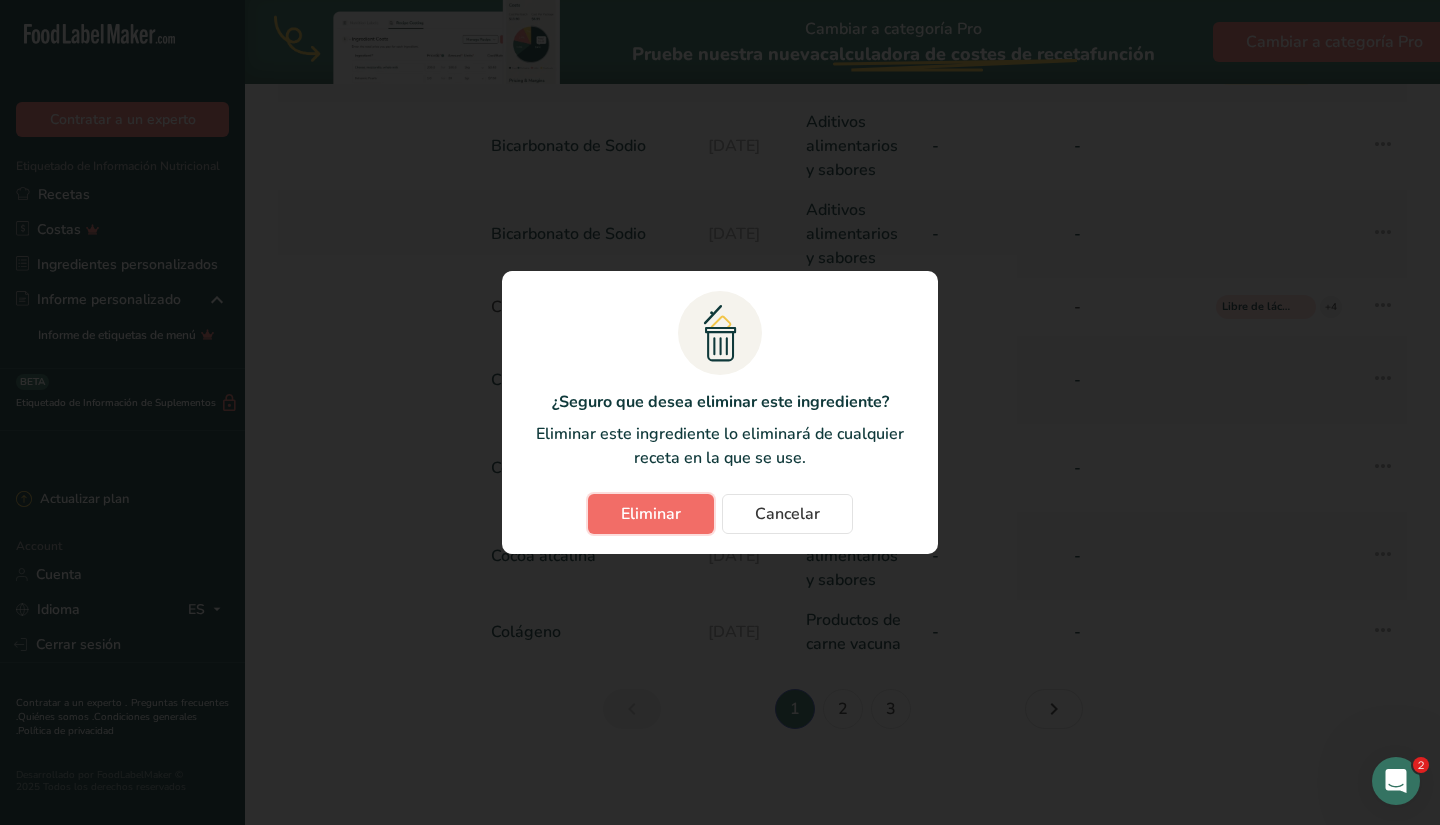click on "Eliminar" at bounding box center (651, 514) 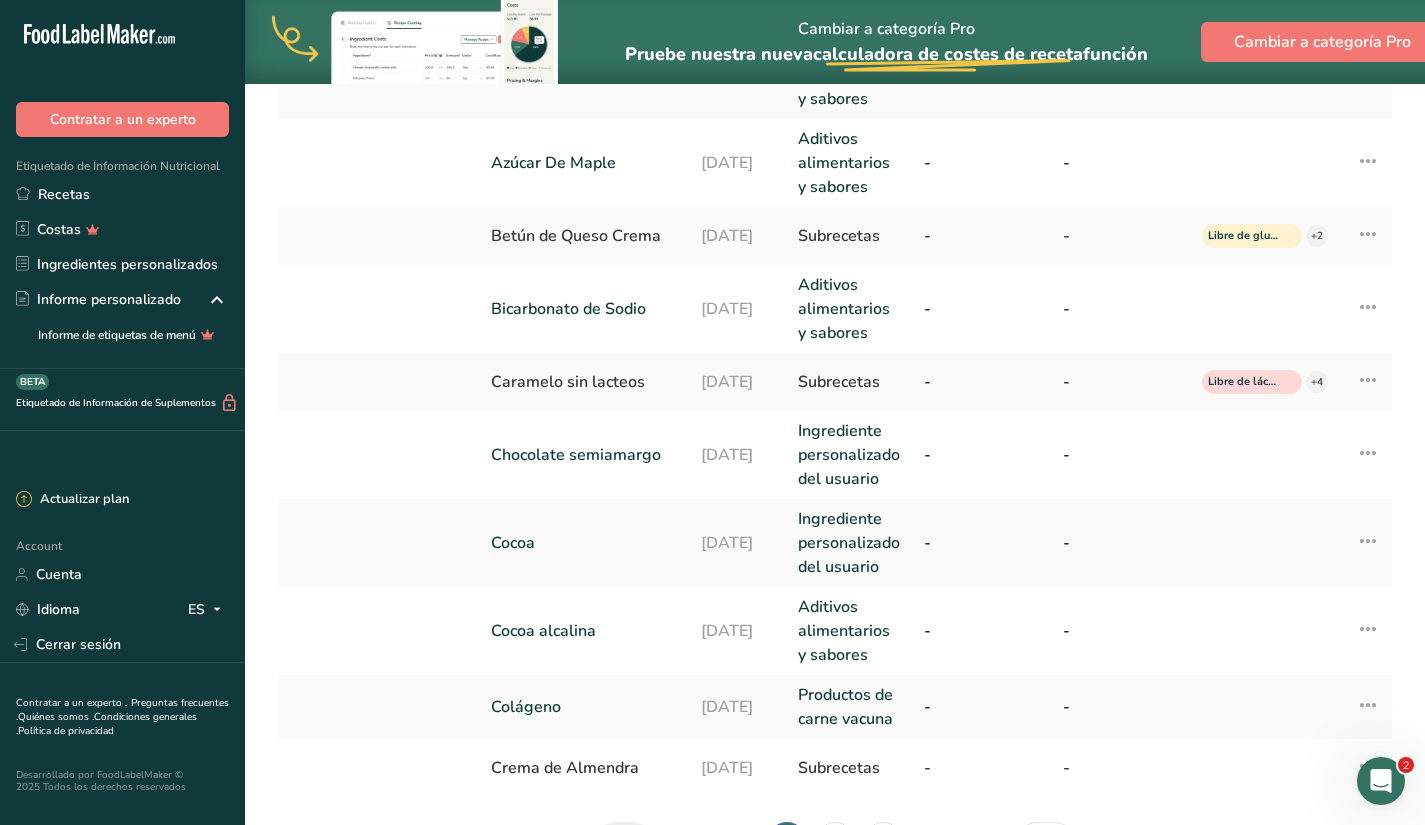 scroll, scrollTop: 727, scrollLeft: 0, axis: vertical 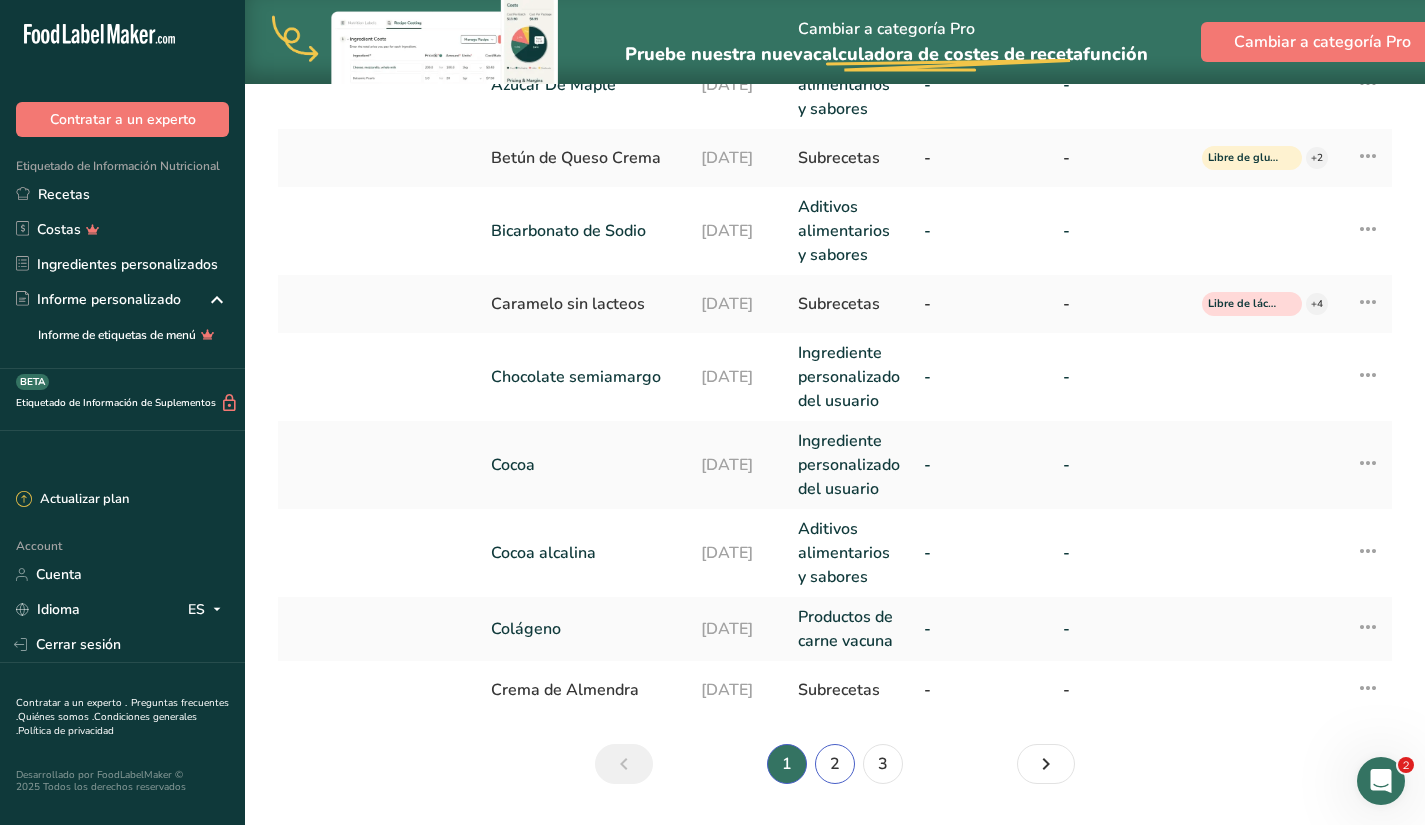 click on "2" at bounding box center [835, 764] 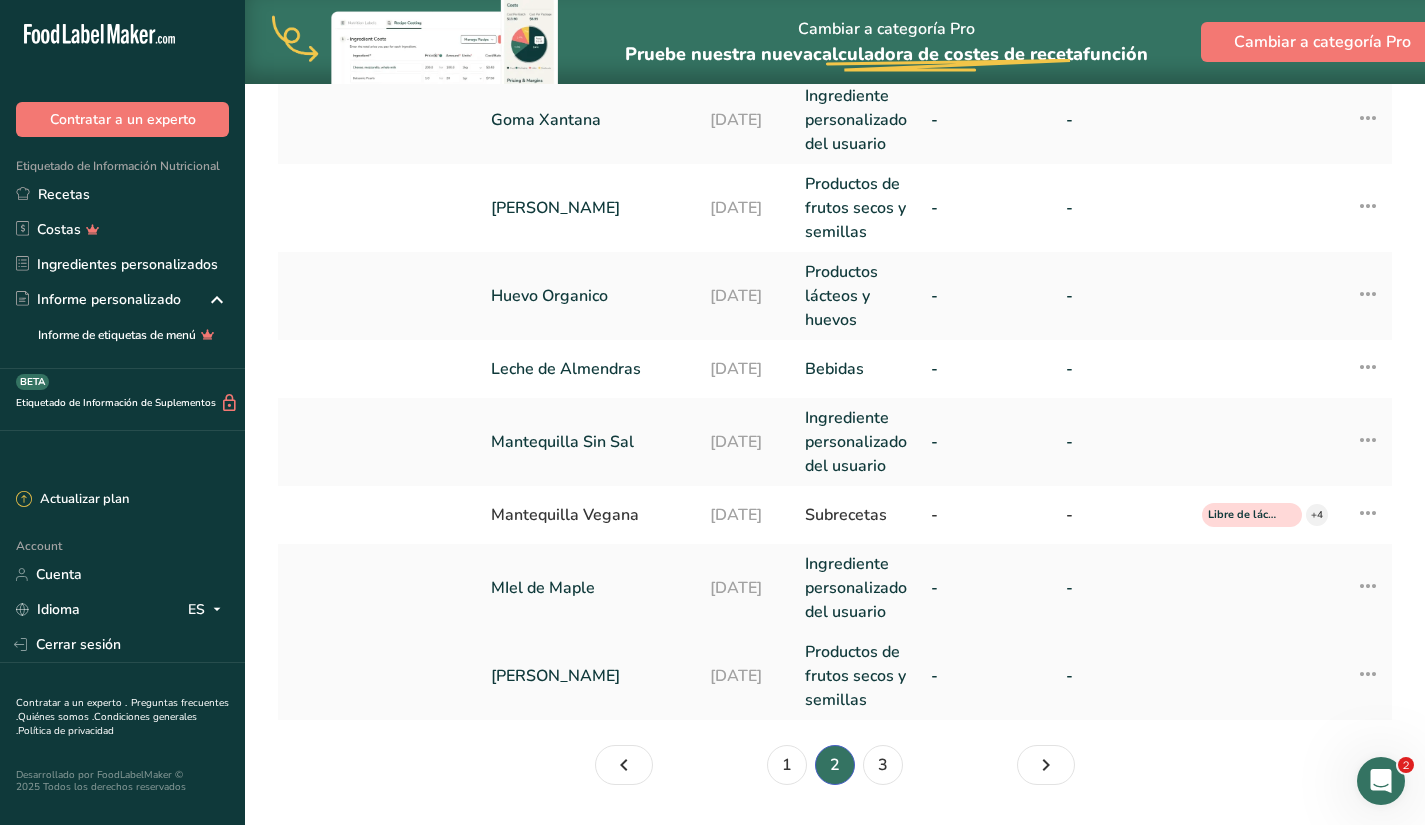 scroll, scrollTop: 828, scrollLeft: 0, axis: vertical 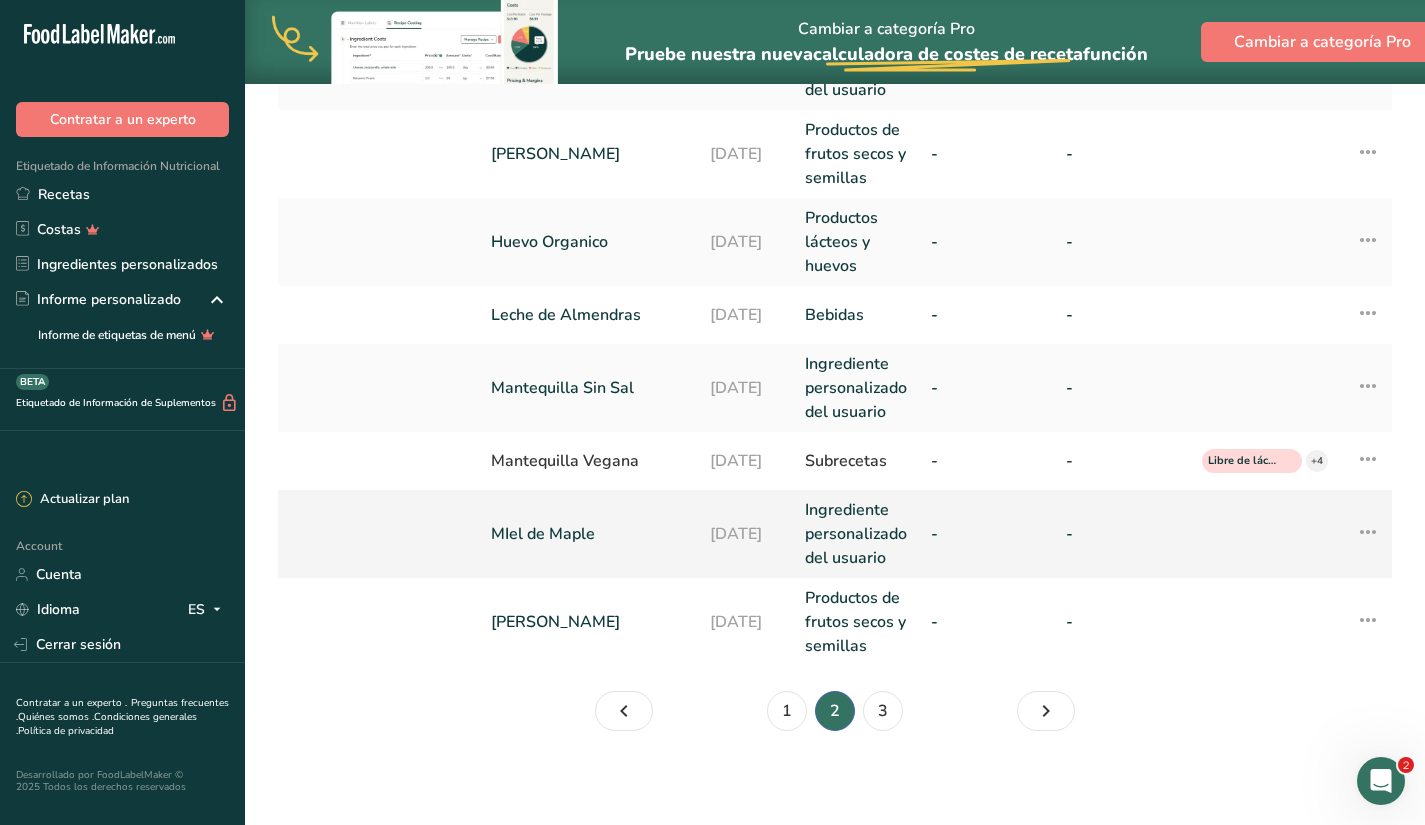 click on "MIel de Maple" at bounding box center (588, 534) 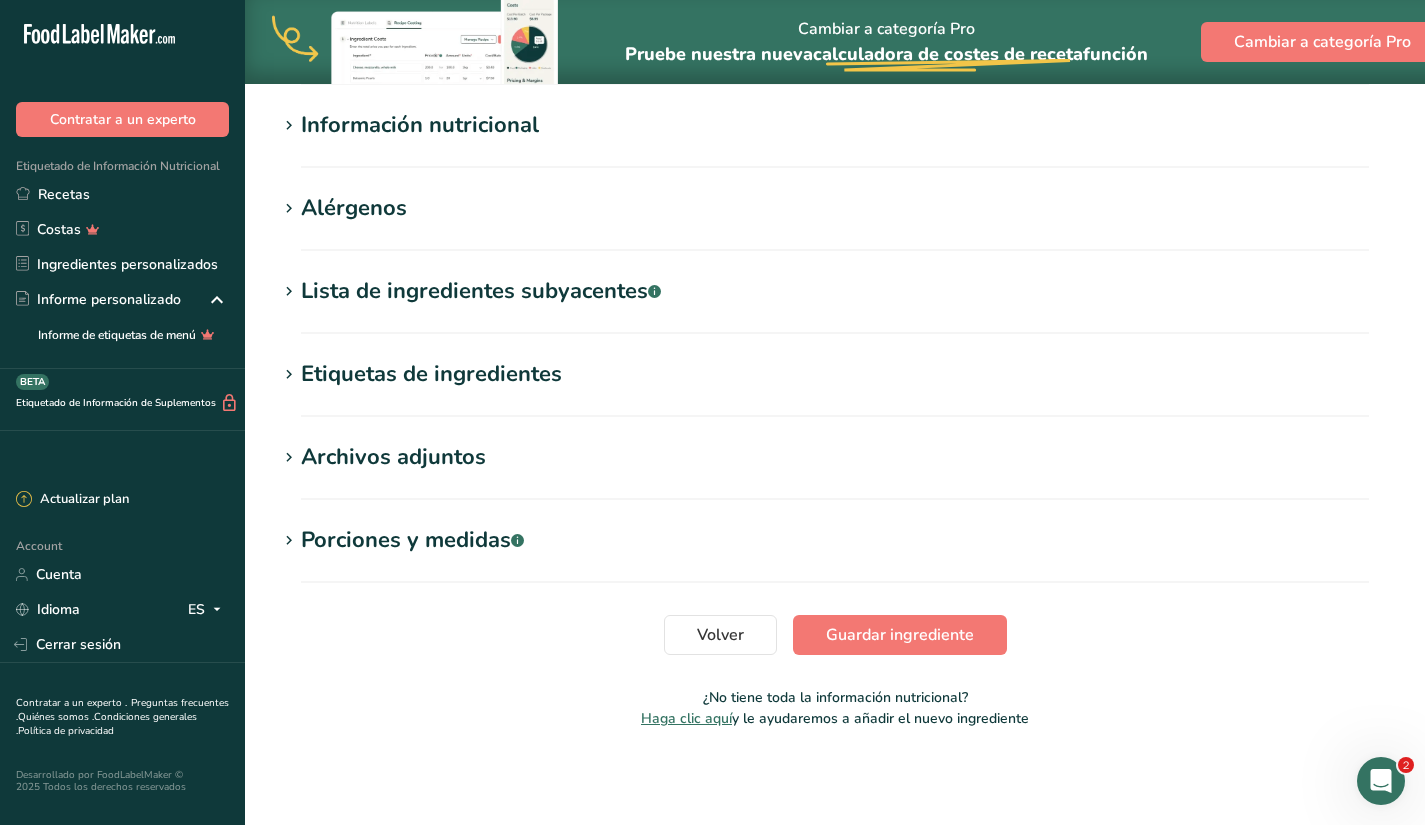 scroll, scrollTop: 0, scrollLeft: 0, axis: both 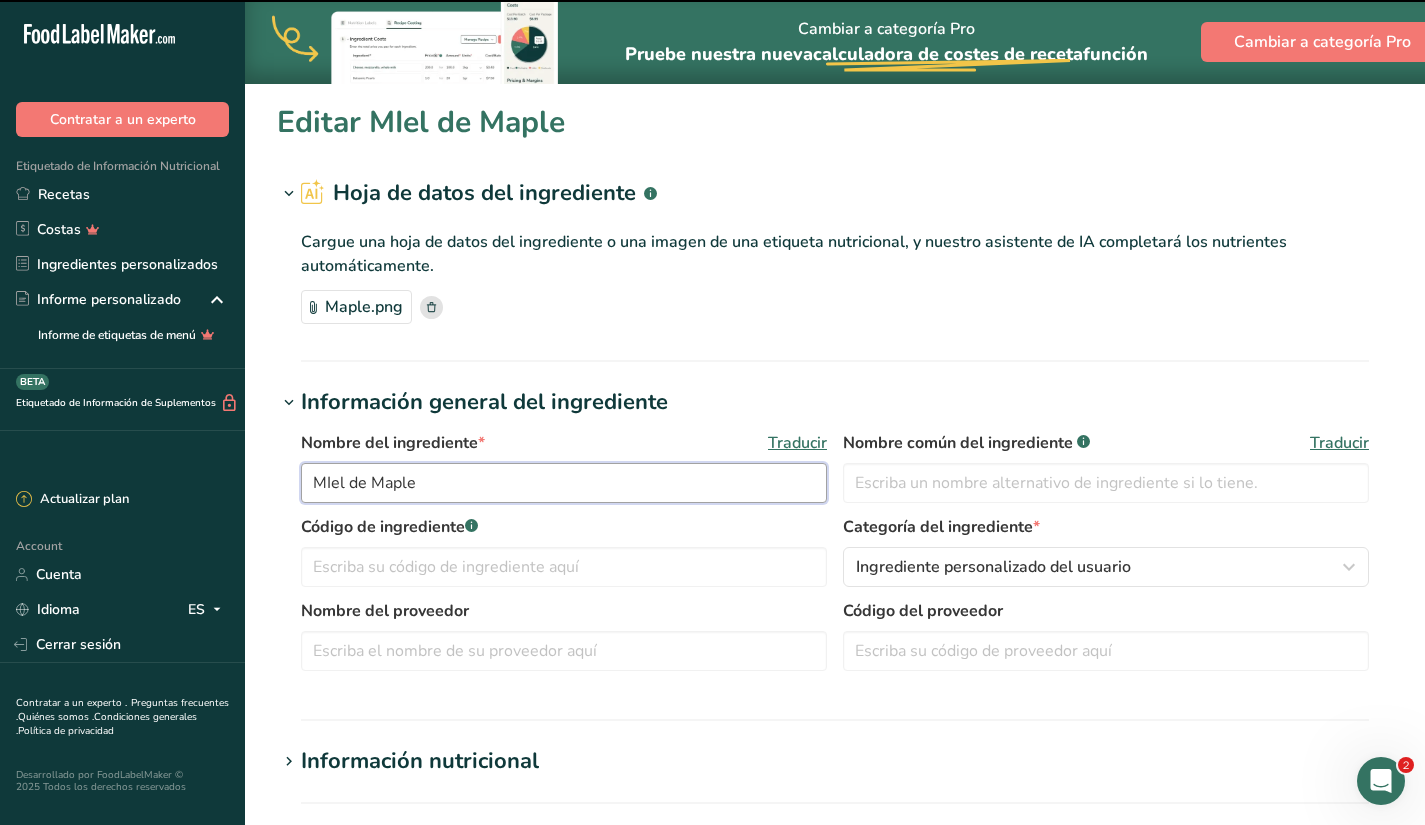 click on "MIel de Maple" at bounding box center [564, 483] 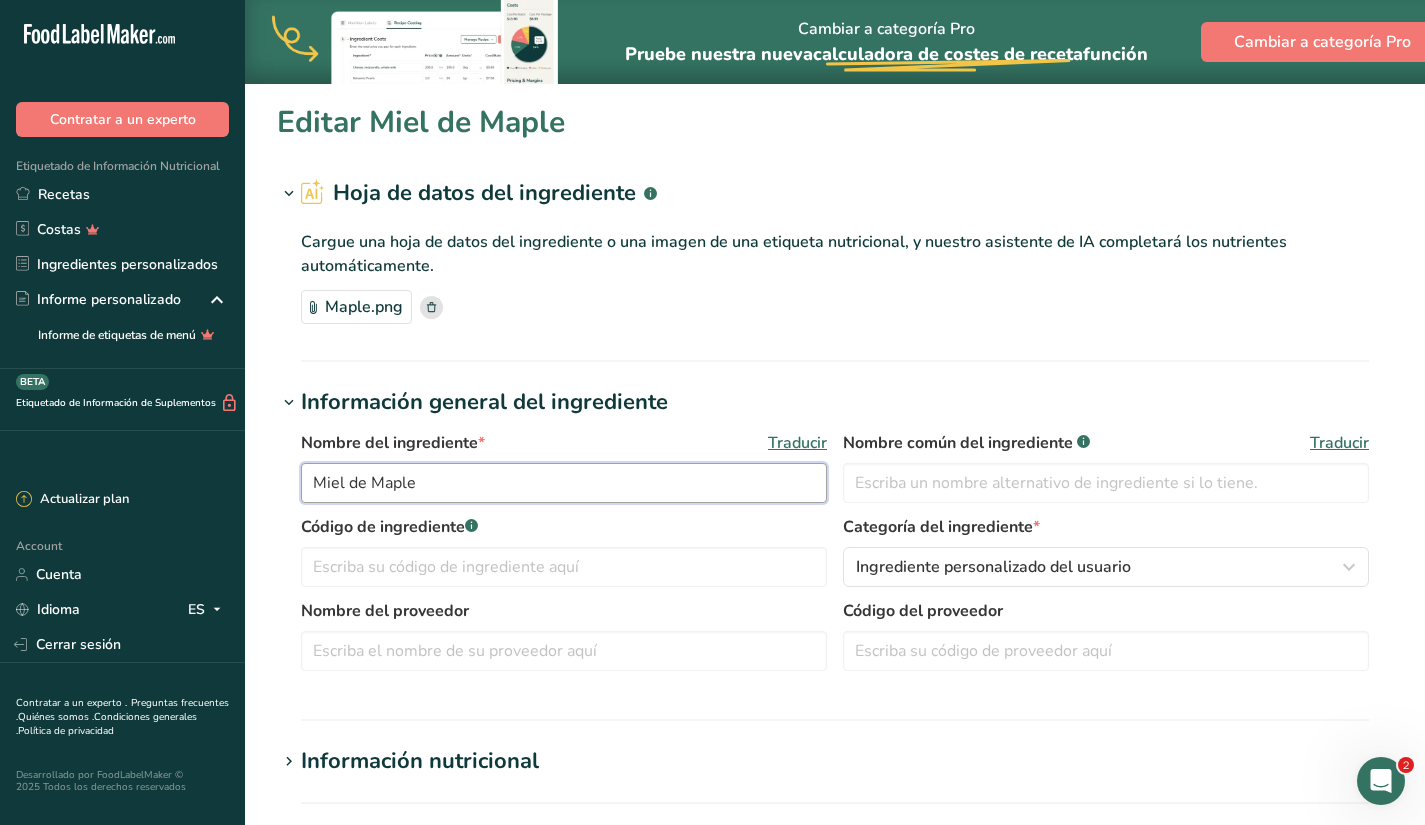 type on "Miel de Maple" 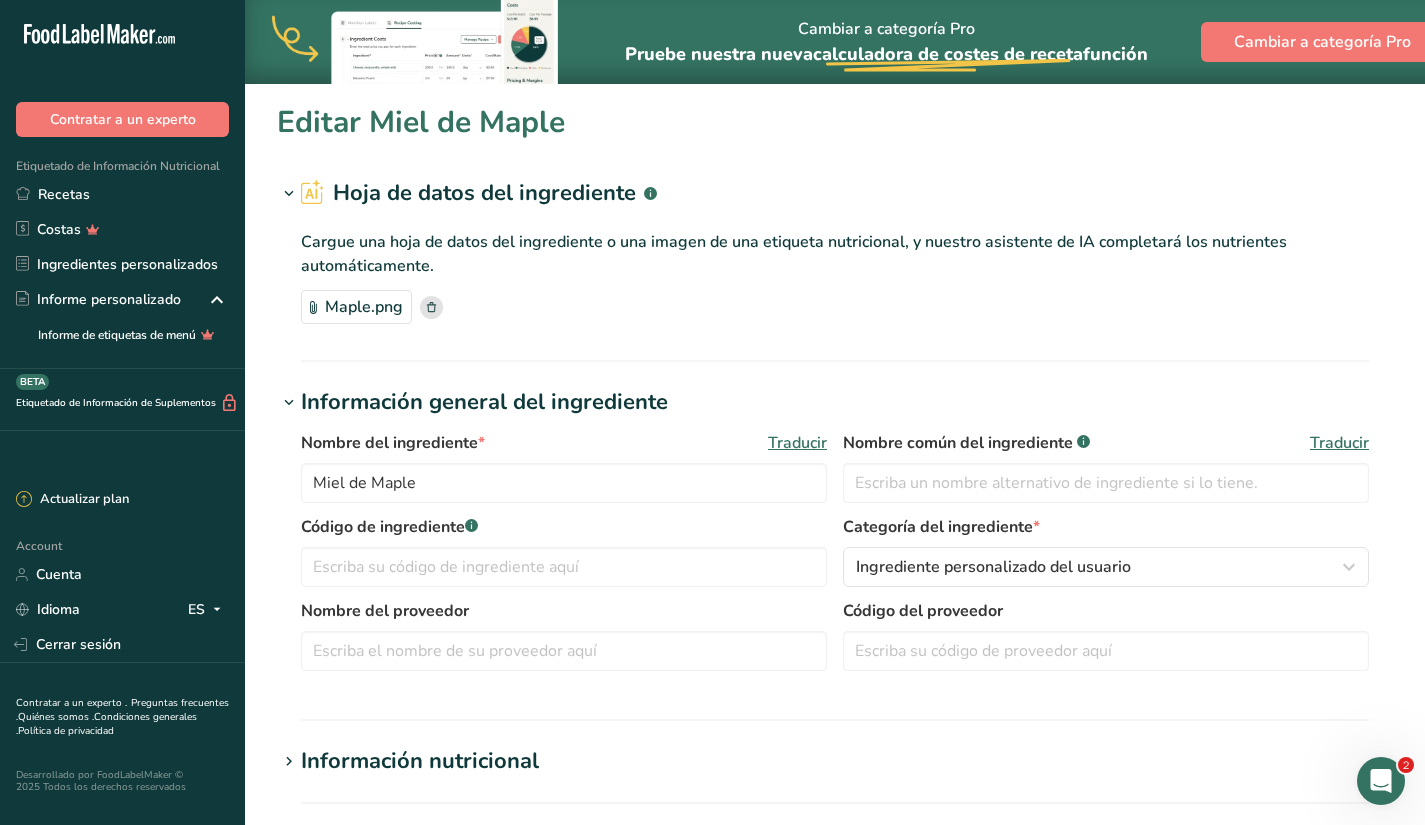 click on "Editar Miel de Maple" at bounding box center [835, 122] 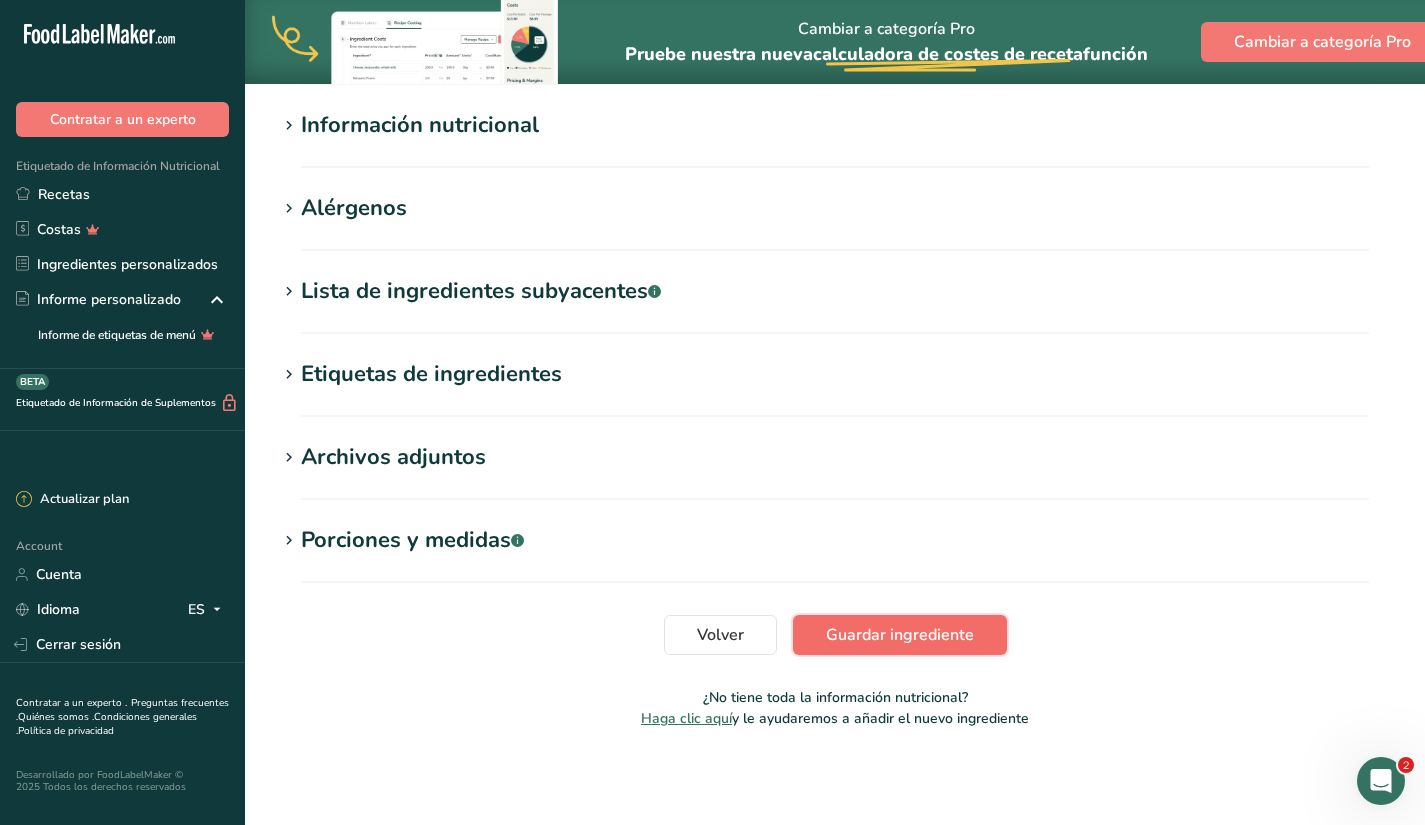click on "Guardar ingrediente" at bounding box center [900, 635] 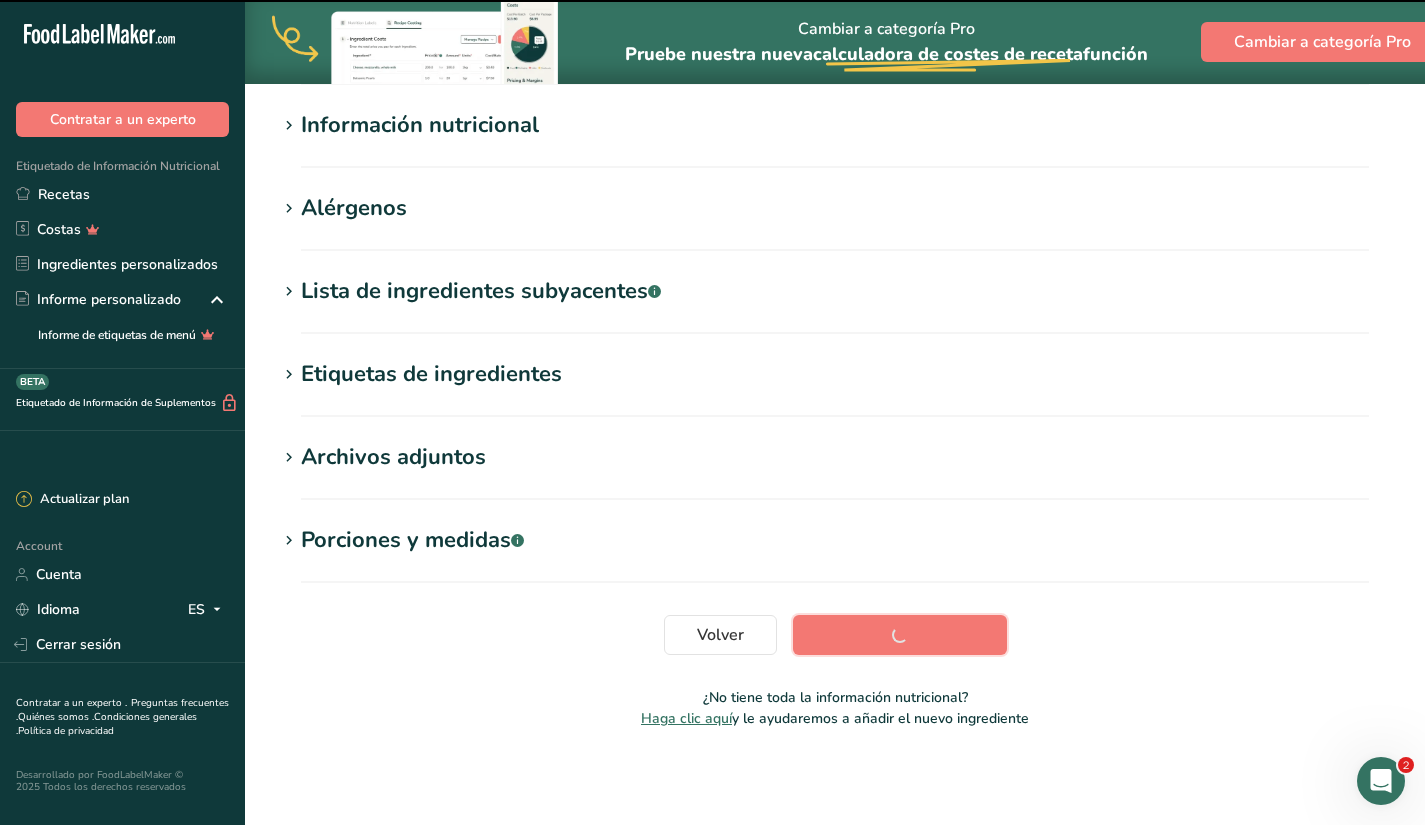 scroll, scrollTop: 234, scrollLeft: 0, axis: vertical 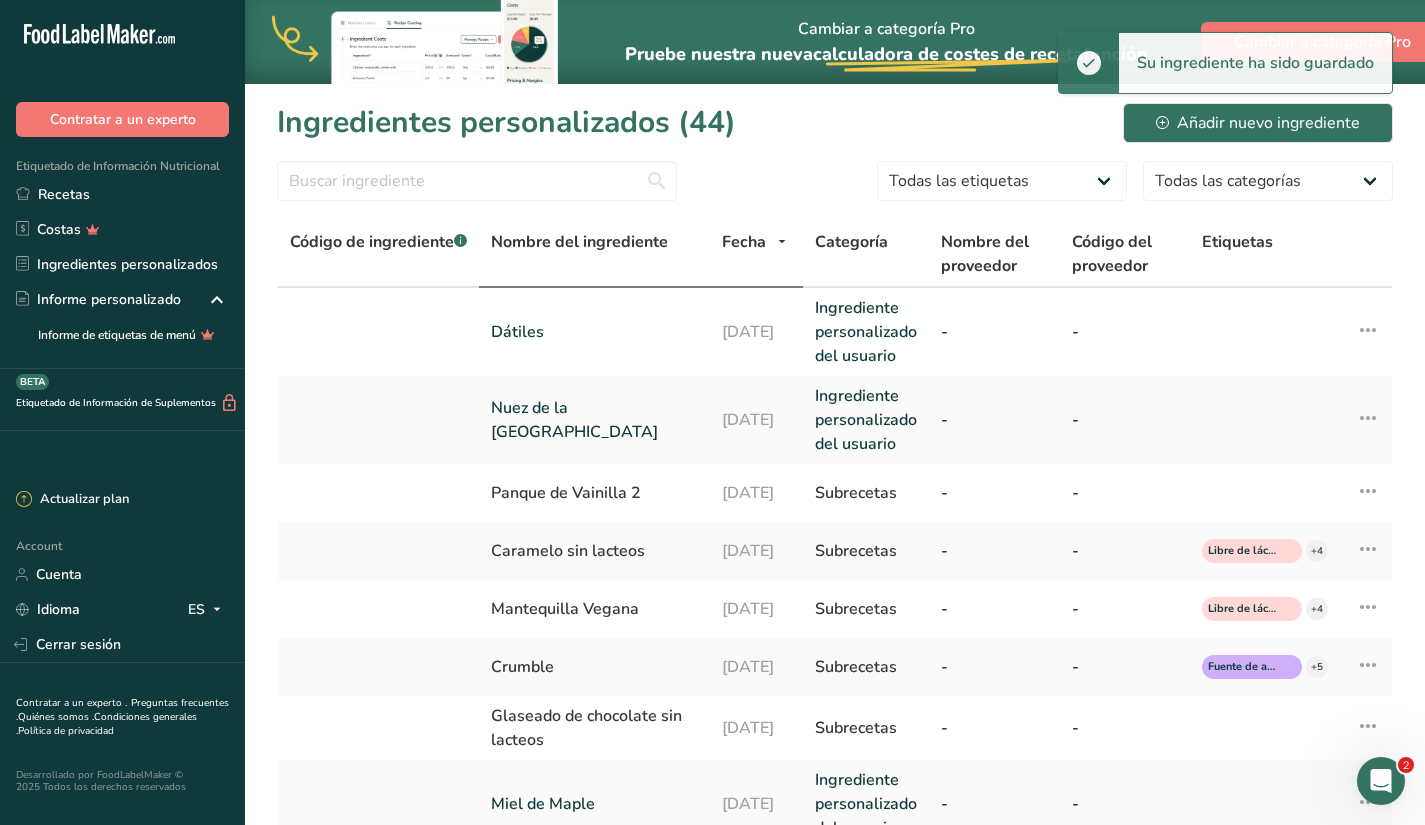 click on "Nombre del ingrediente" at bounding box center [579, 242] 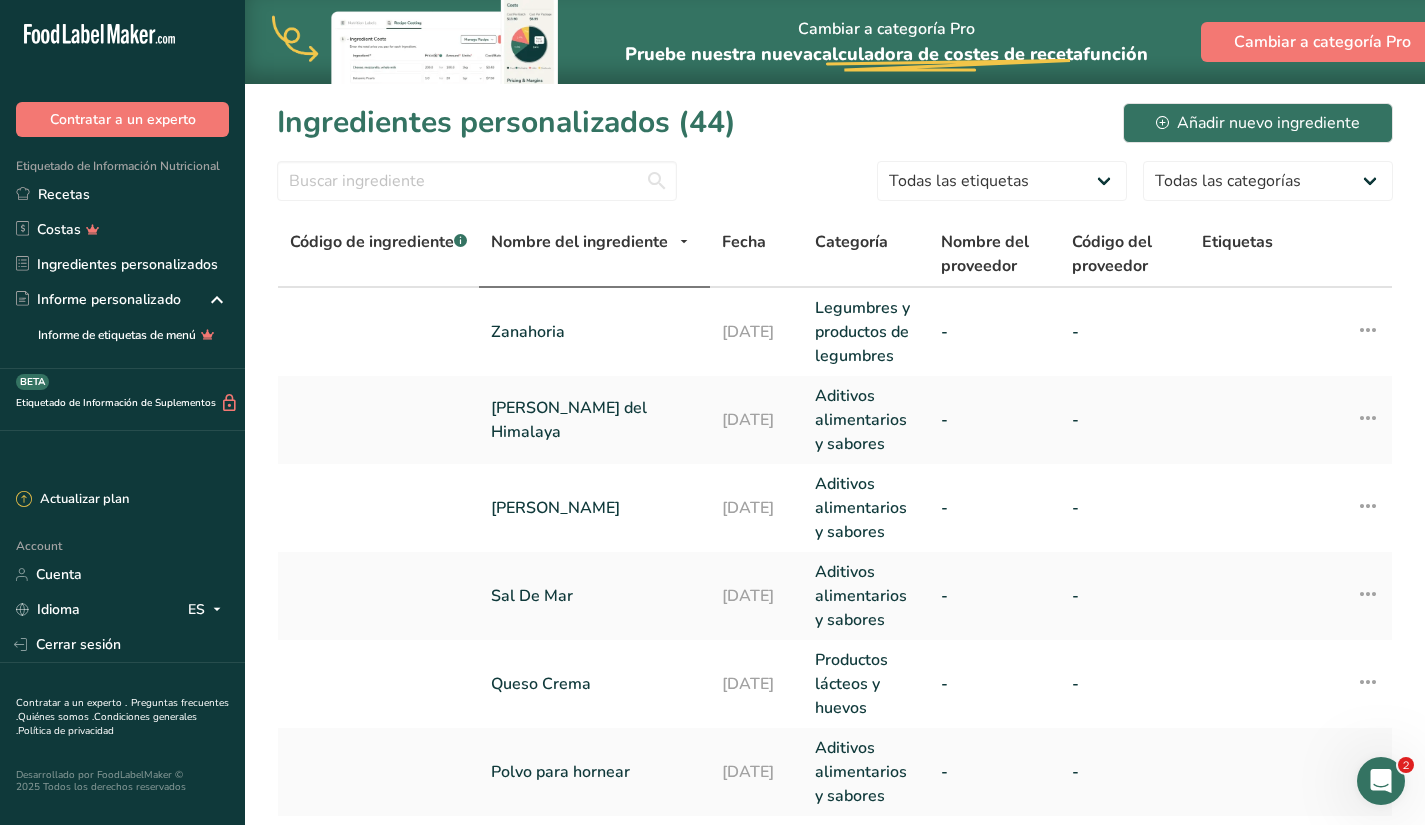 click on "Nombre del ingrediente" at bounding box center [579, 242] 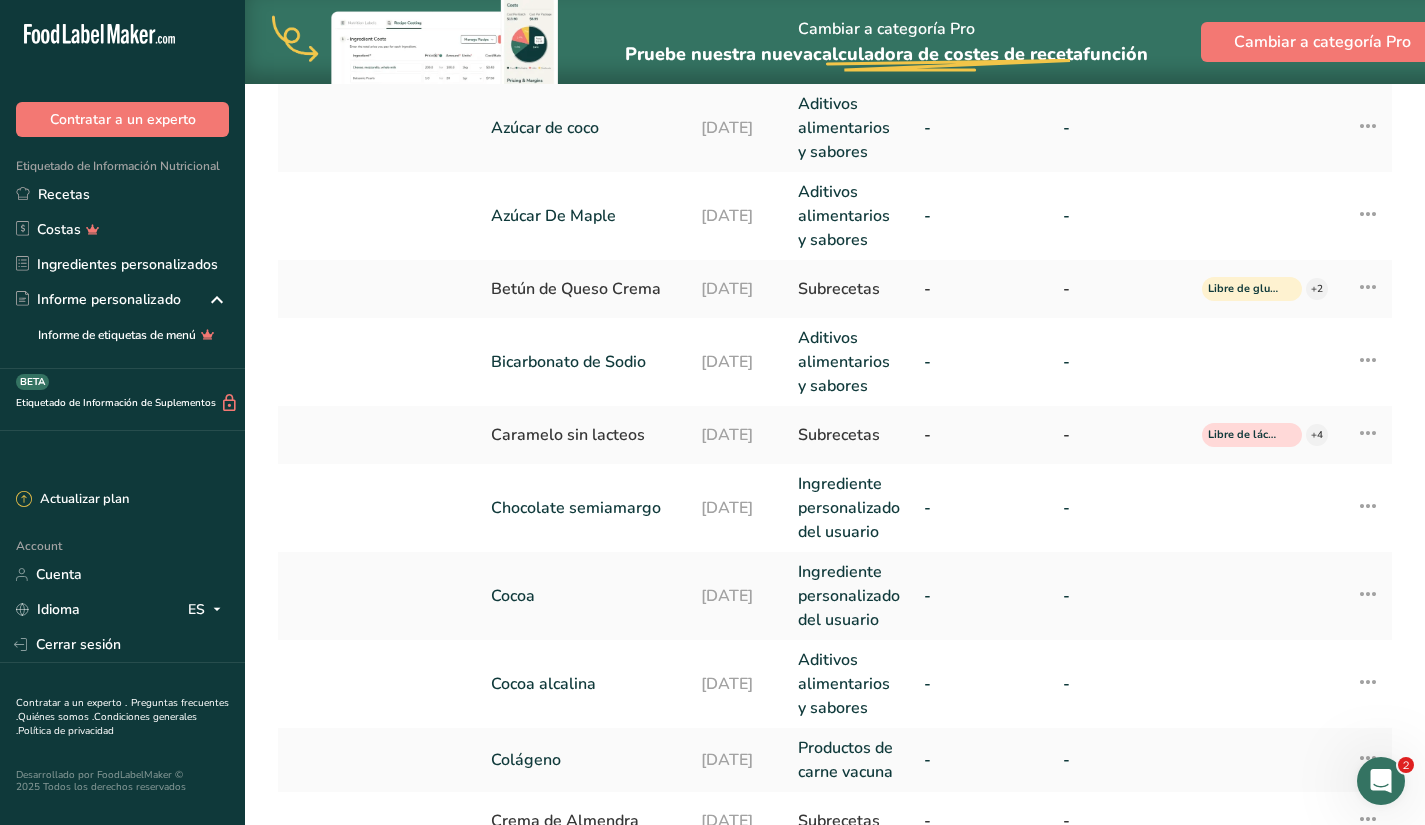 scroll, scrollTop: 782, scrollLeft: 0, axis: vertical 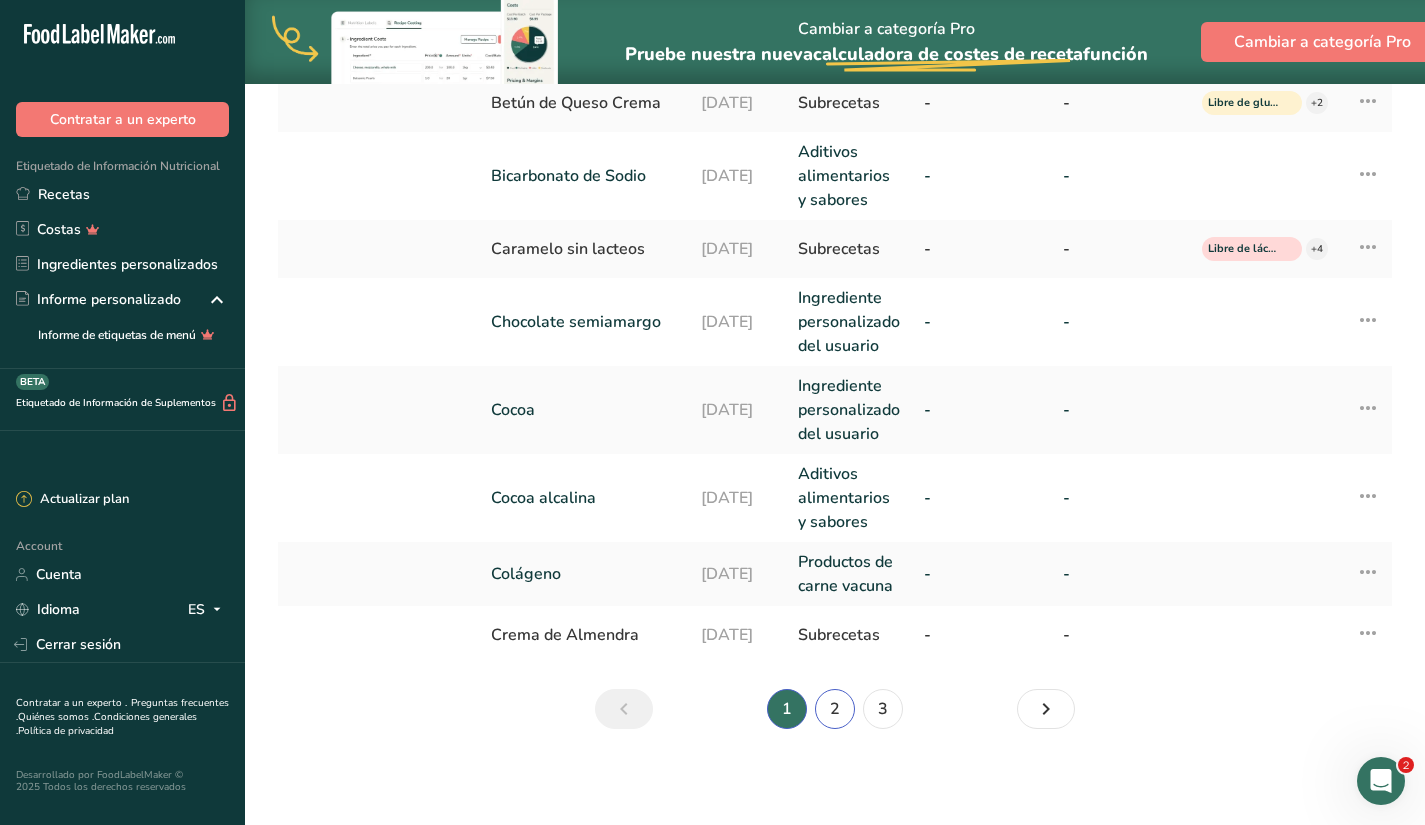 click on "2" at bounding box center (835, 709) 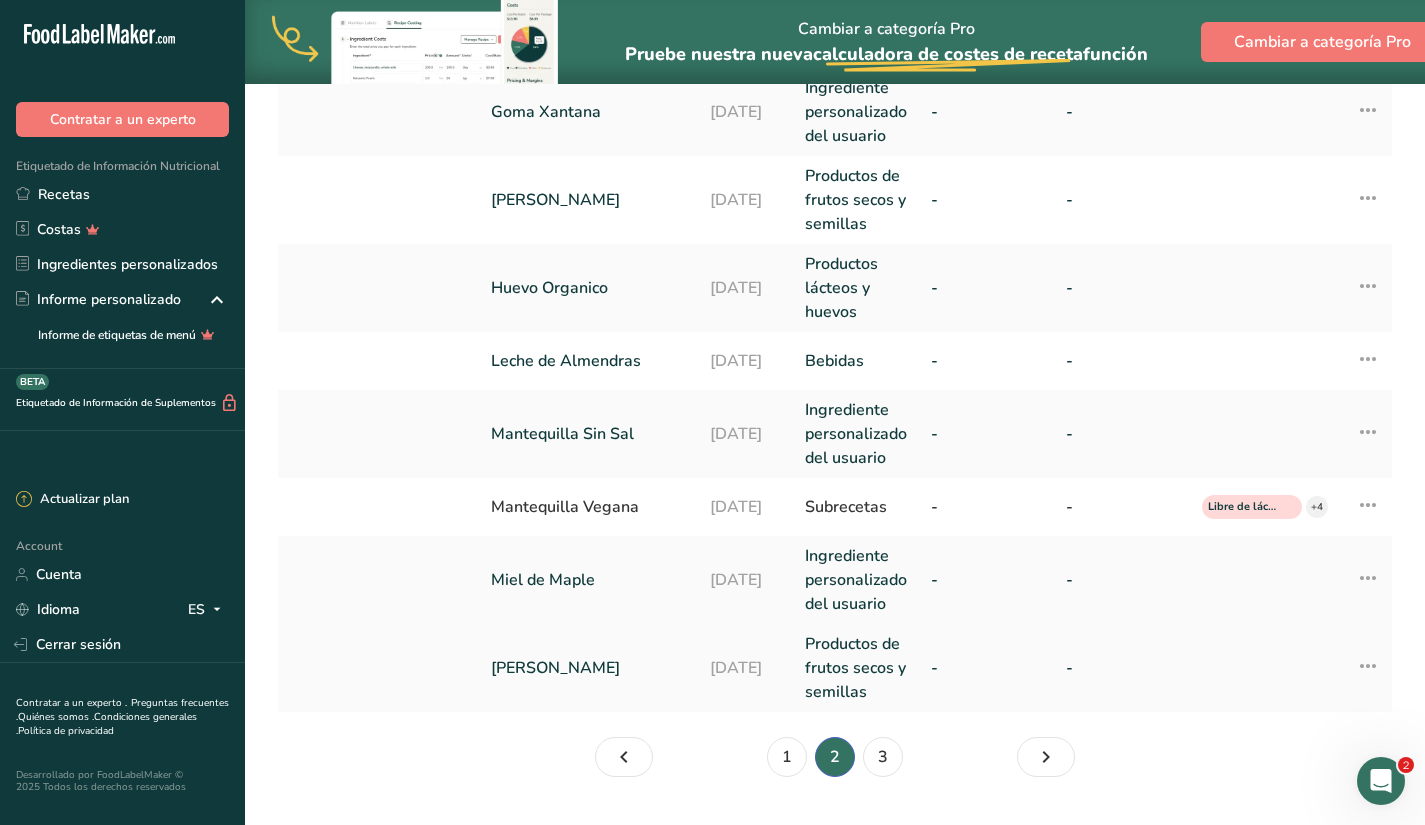 scroll, scrollTop: 800, scrollLeft: 0, axis: vertical 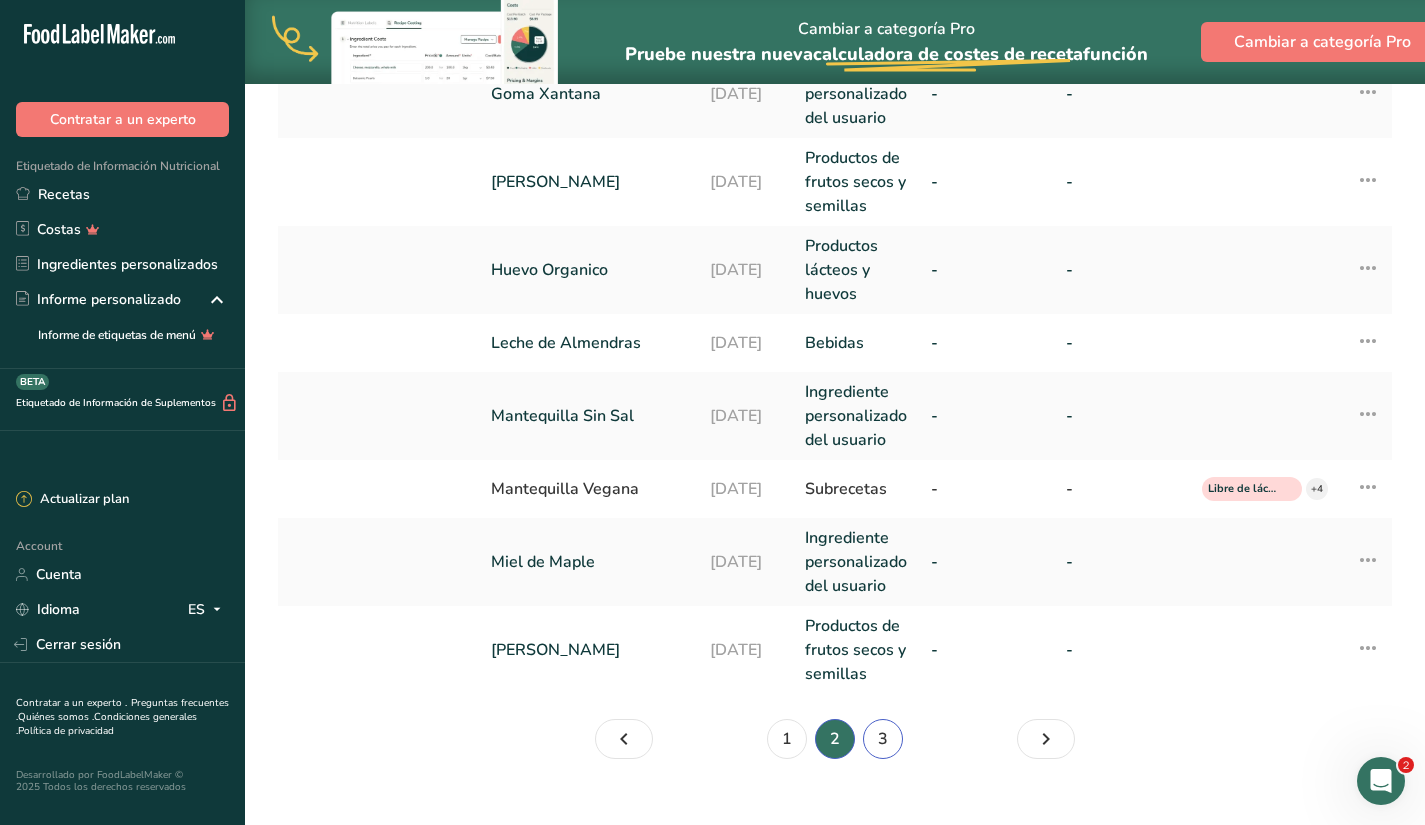 click on "3" at bounding box center (883, 739) 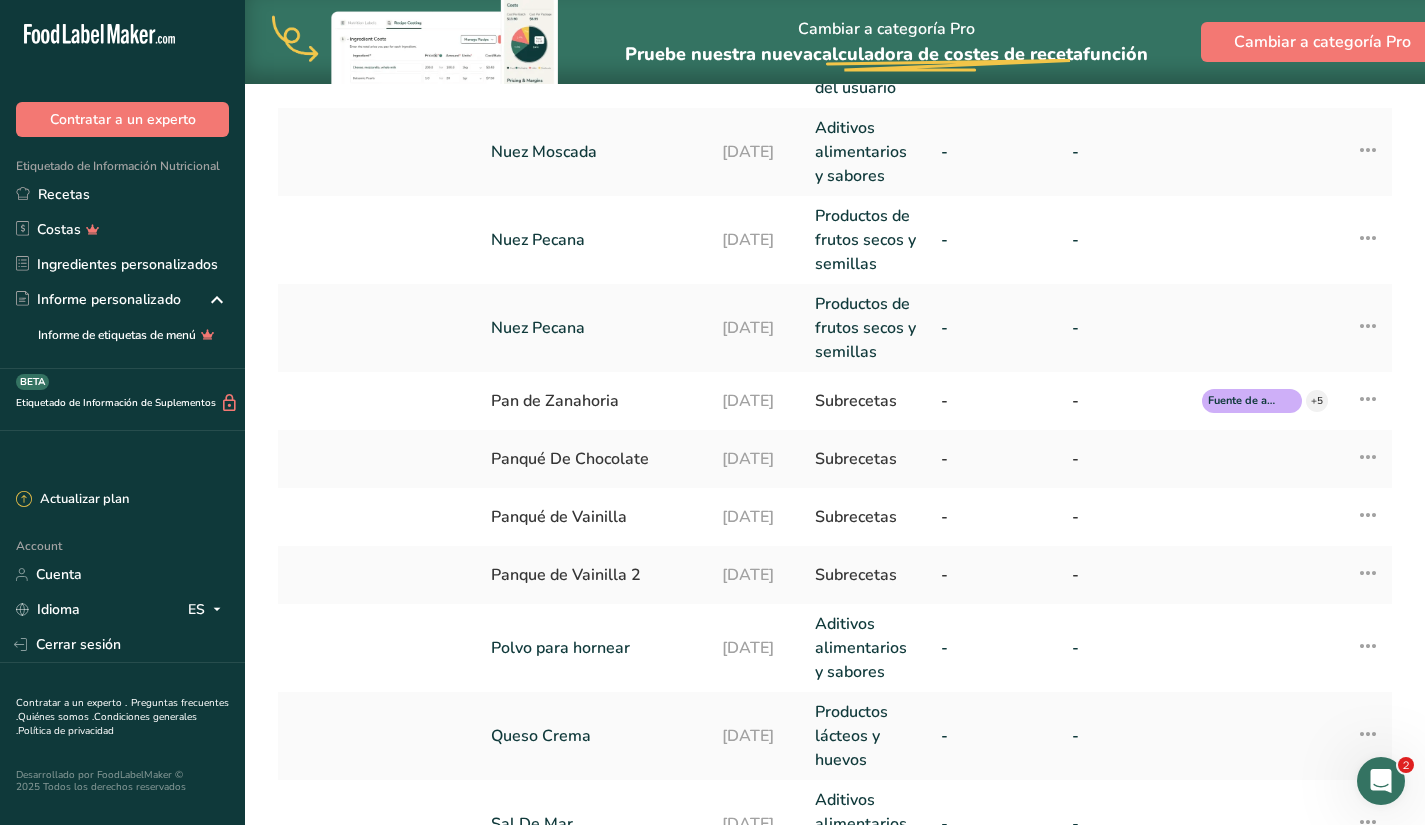 scroll, scrollTop: 315, scrollLeft: 0, axis: vertical 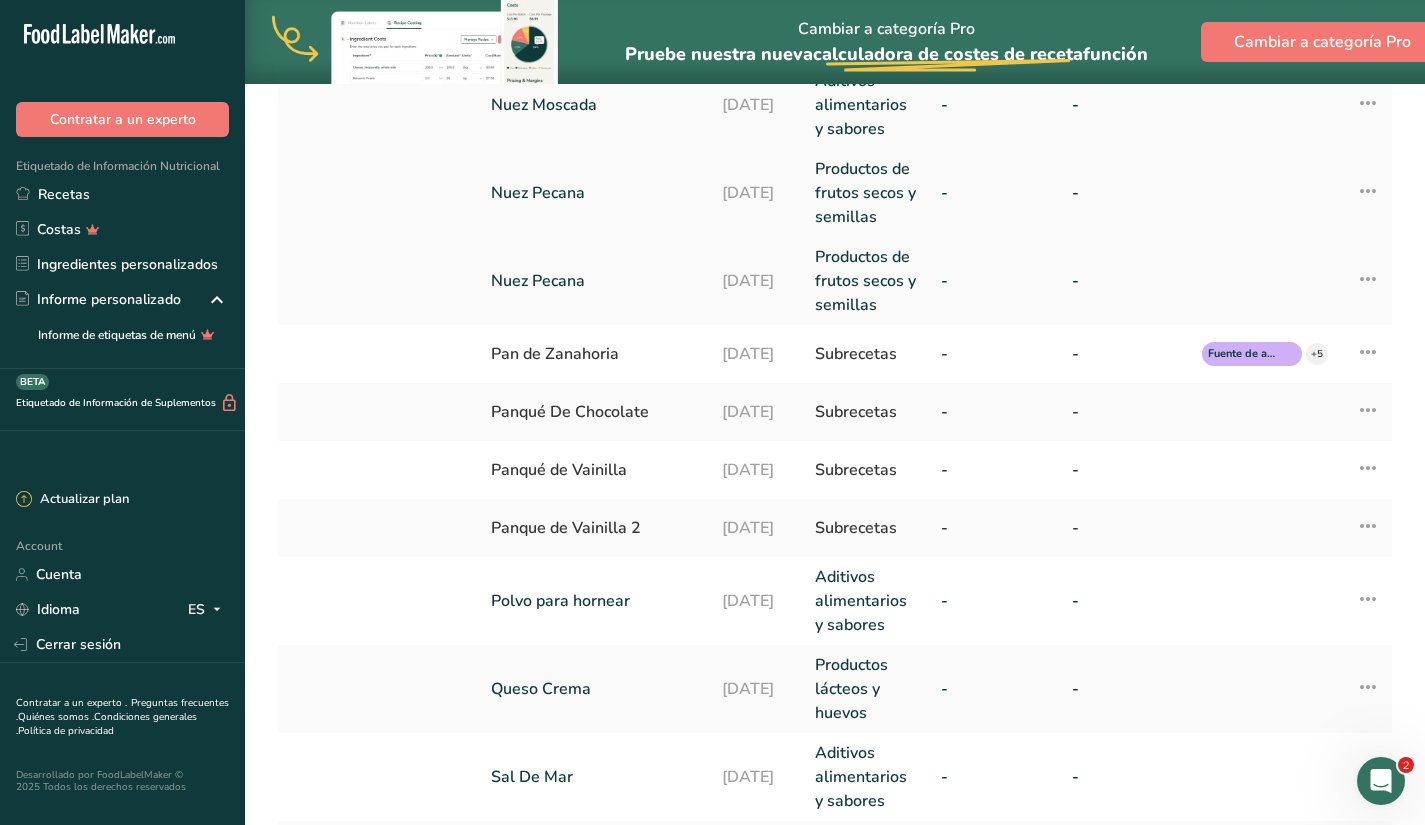 drag, startPoint x: 1373, startPoint y: 179, endPoint x: 1355, endPoint y: 183, distance: 18.439089 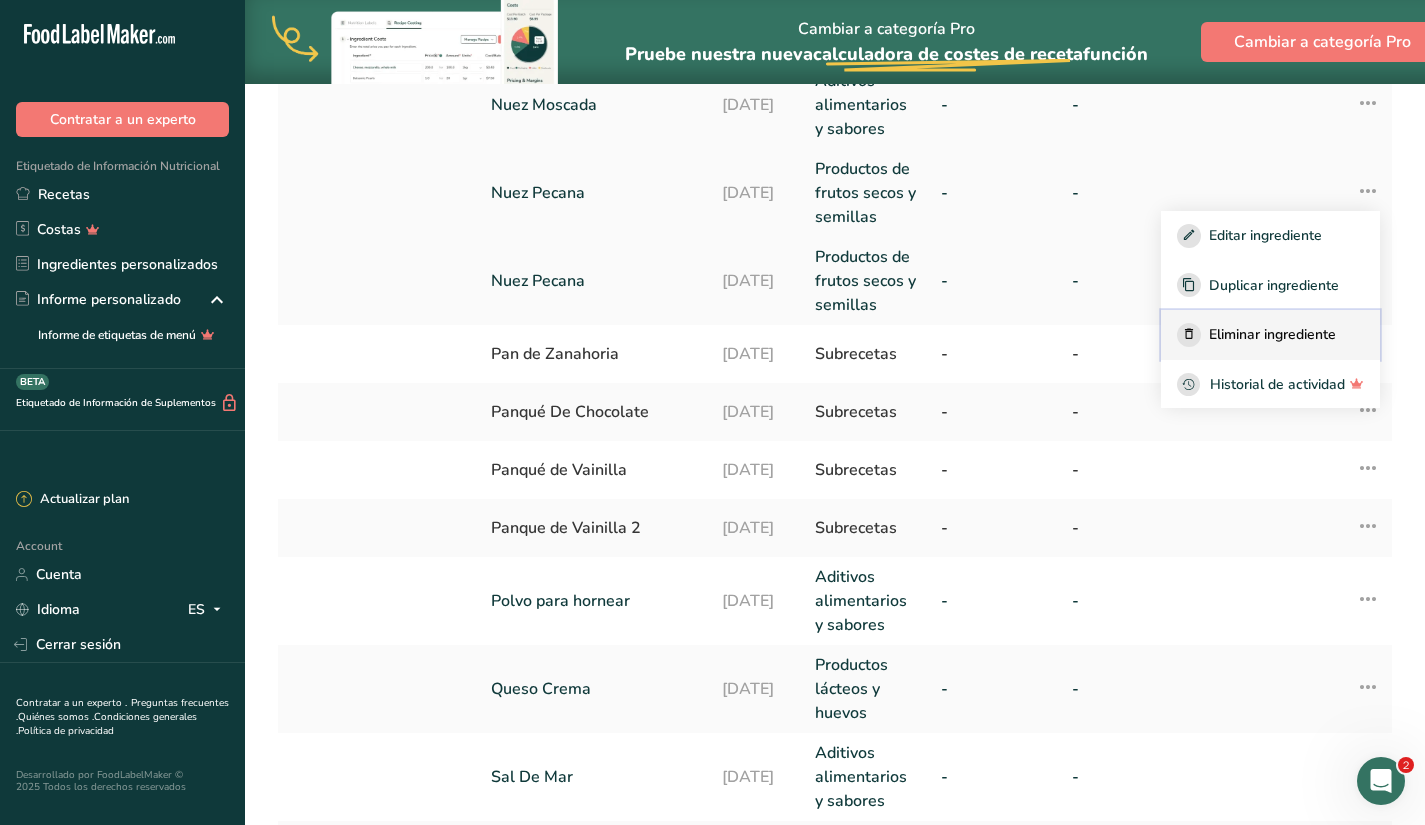 click on "Eliminar ingrediente" at bounding box center [1272, 334] 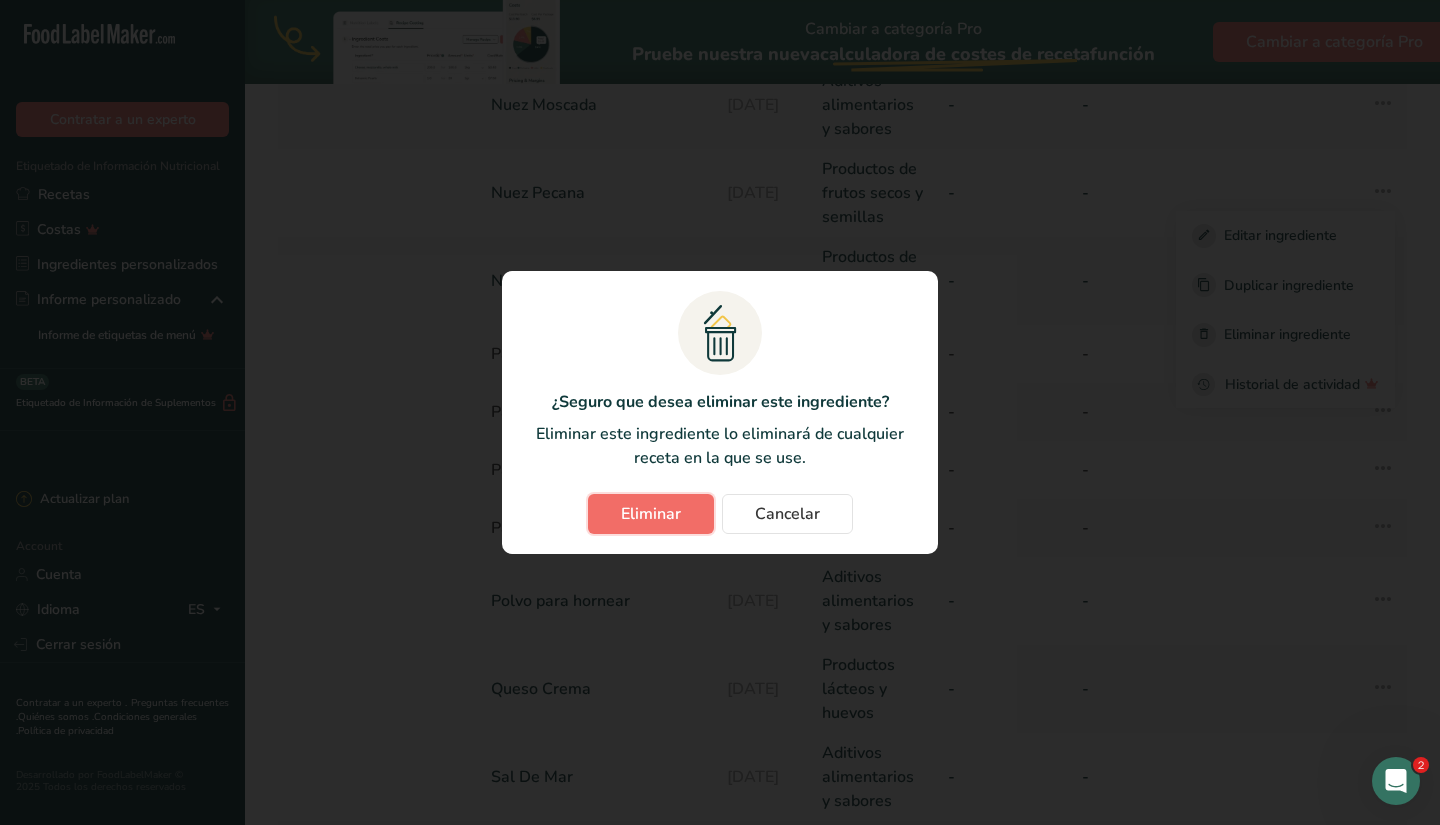 click on "Eliminar" at bounding box center (651, 514) 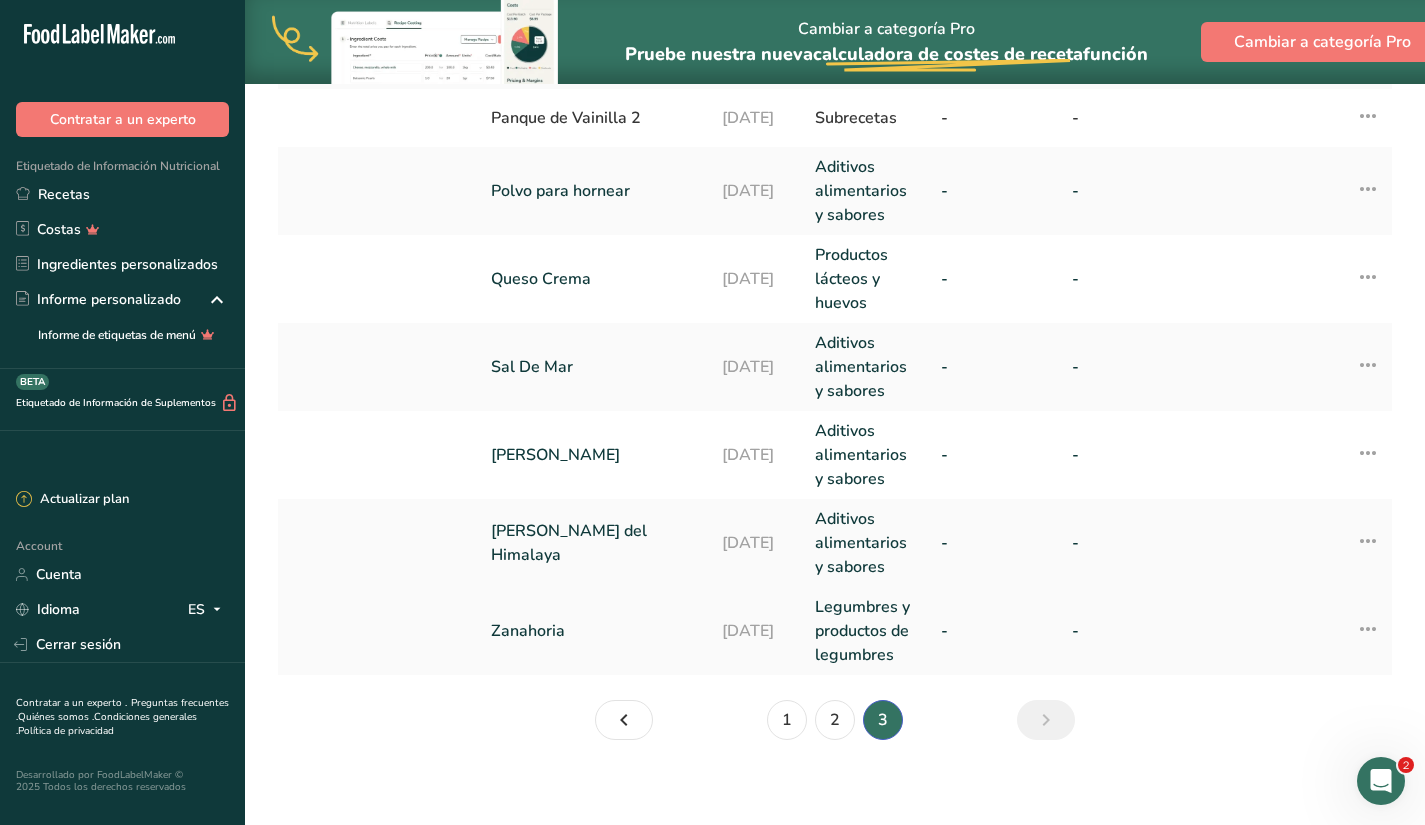scroll, scrollTop: 0, scrollLeft: 0, axis: both 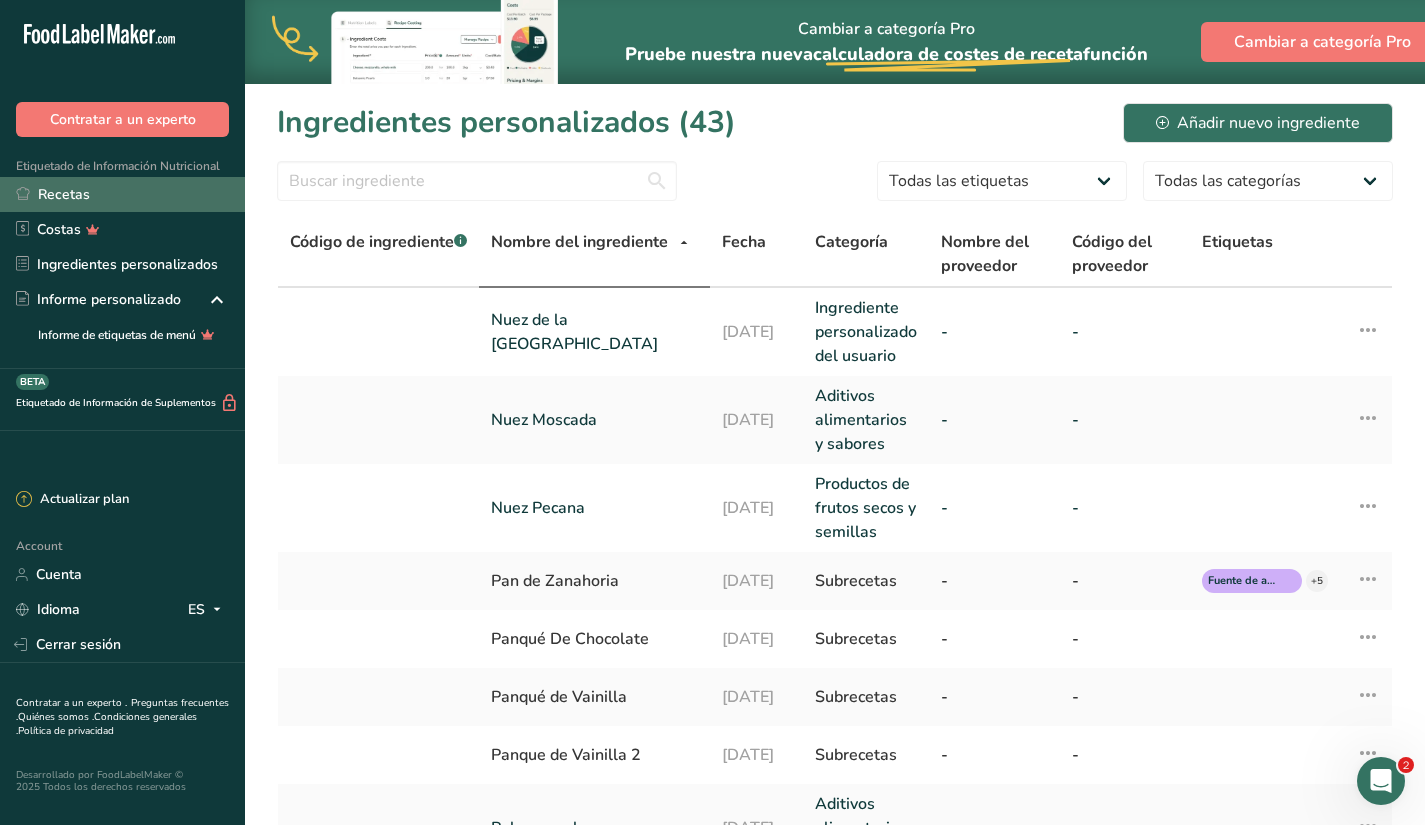 click on "Recetas" at bounding box center (122, 194) 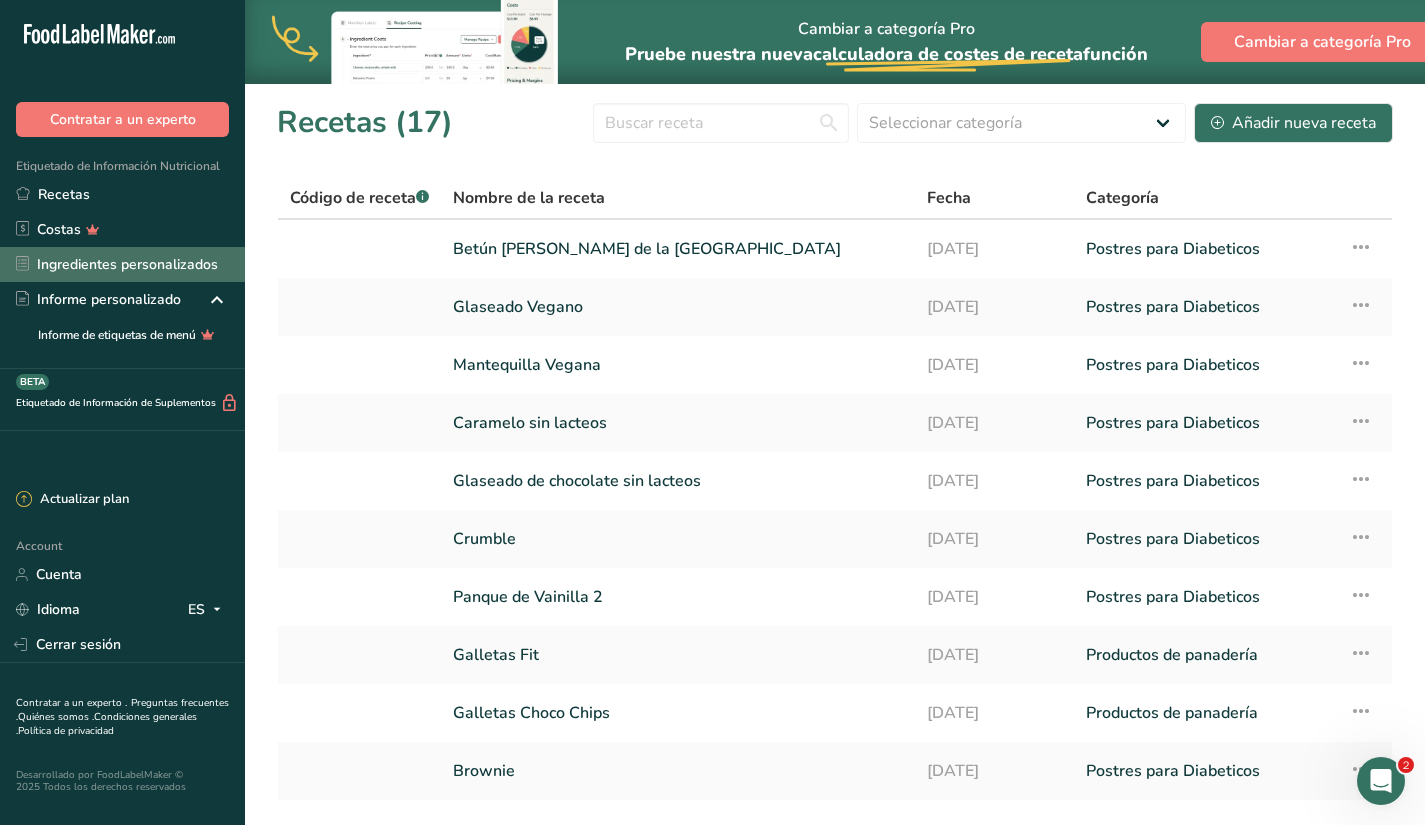 click on "Ingredientes personalizados" at bounding box center (122, 264) 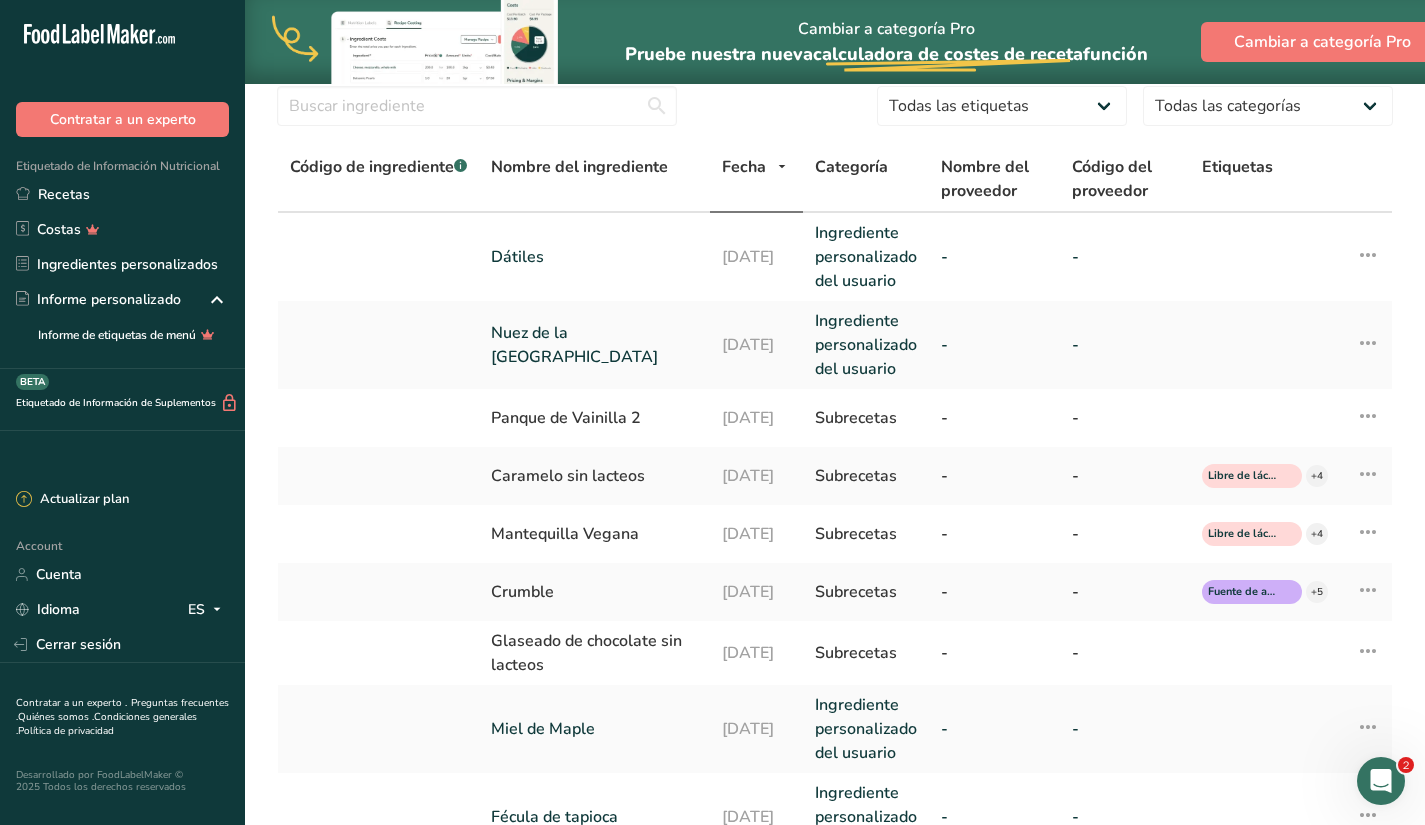scroll, scrollTop: 0, scrollLeft: 0, axis: both 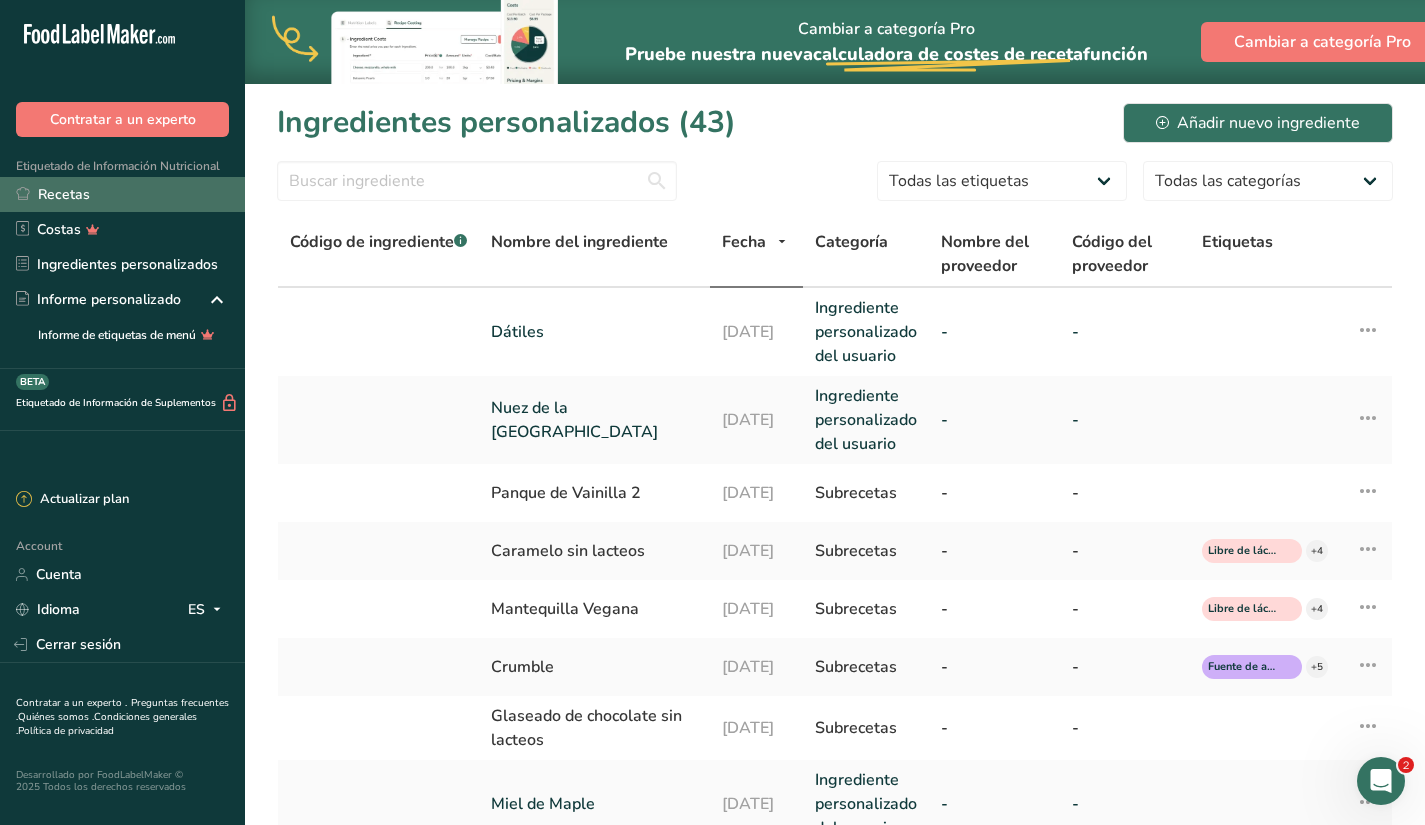 click on "Recetas" at bounding box center (122, 194) 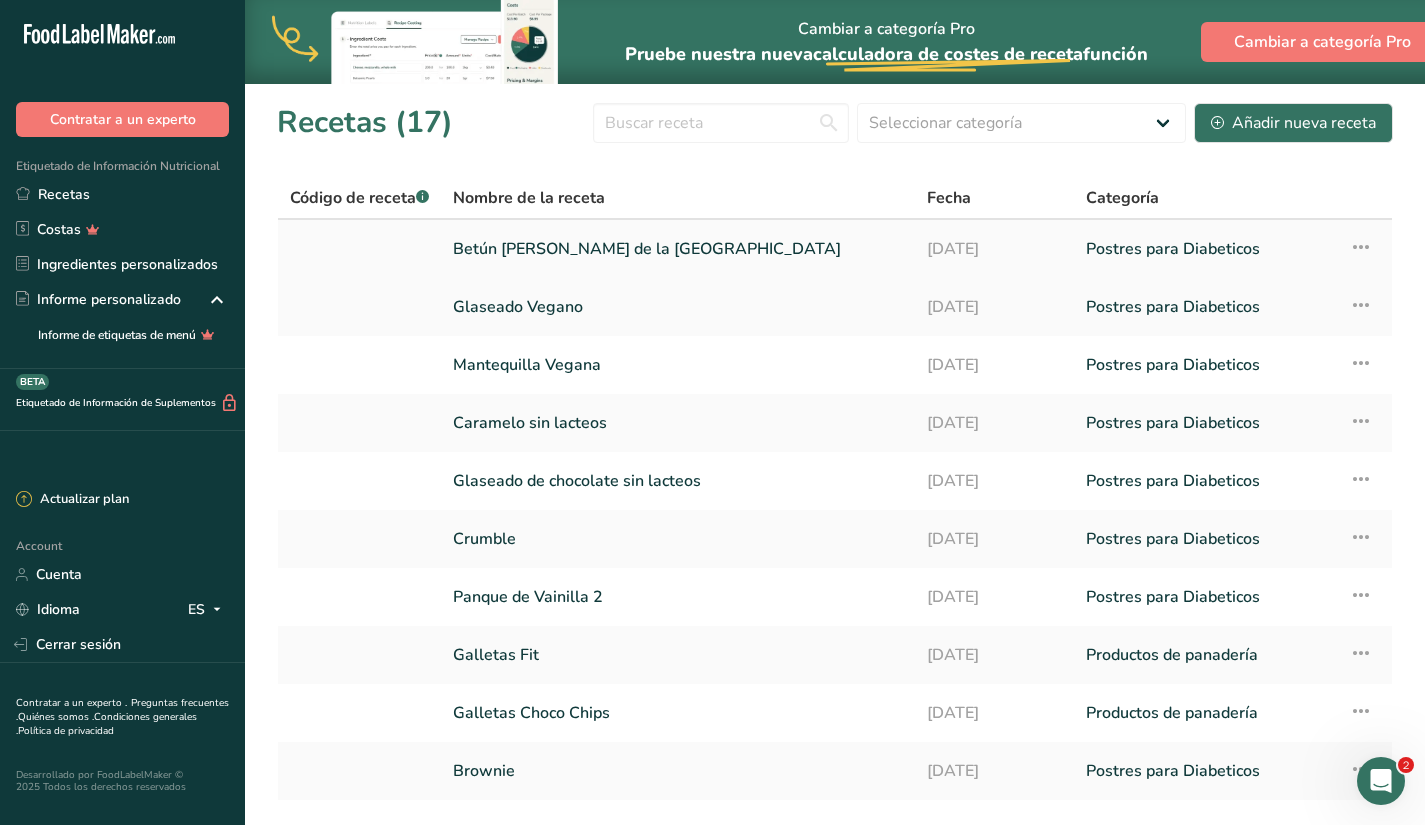 click on "Betún [PERSON_NAME] de la [GEOGRAPHIC_DATA]" at bounding box center [678, 249] 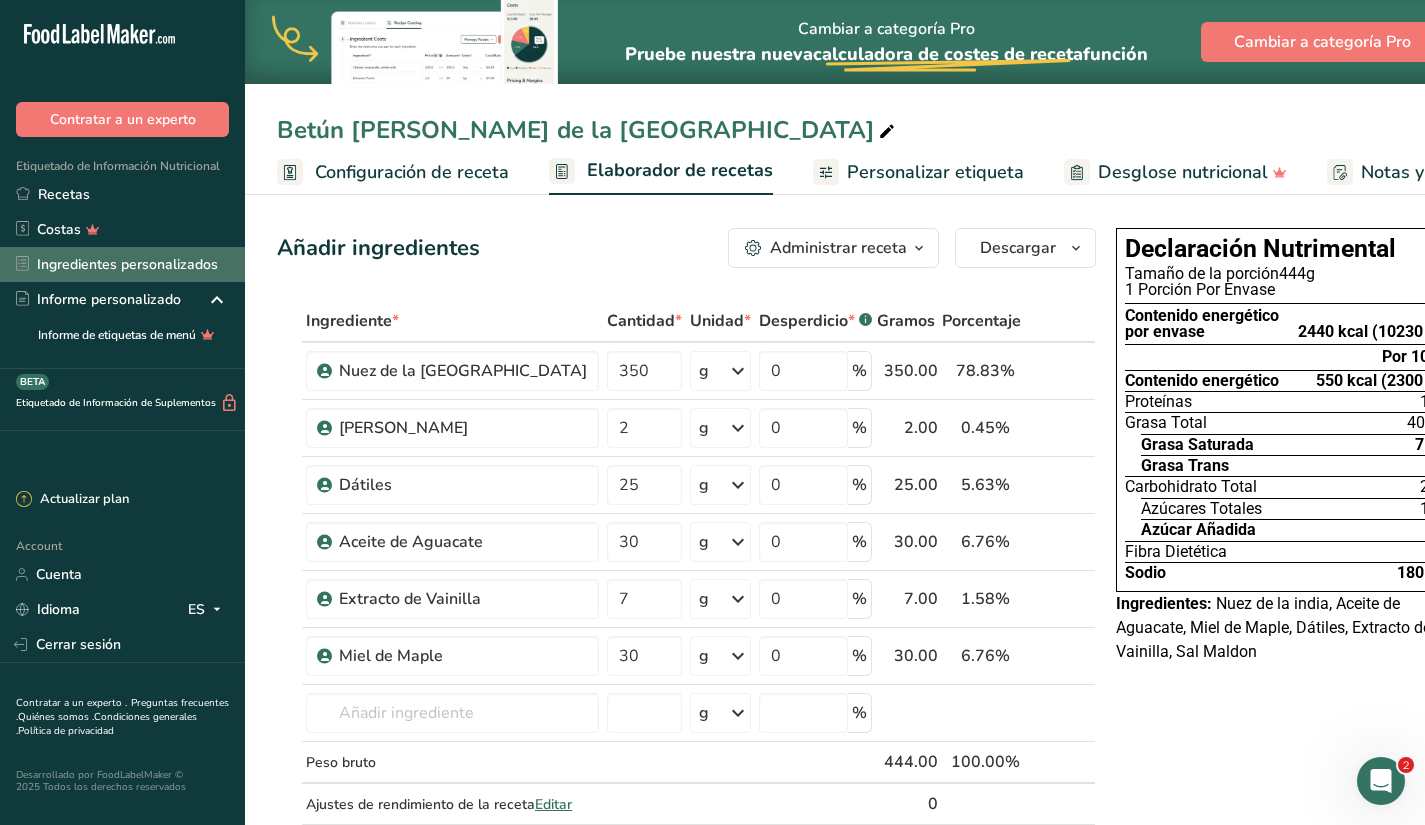 click on "Ingredientes personalizados" at bounding box center [122, 264] 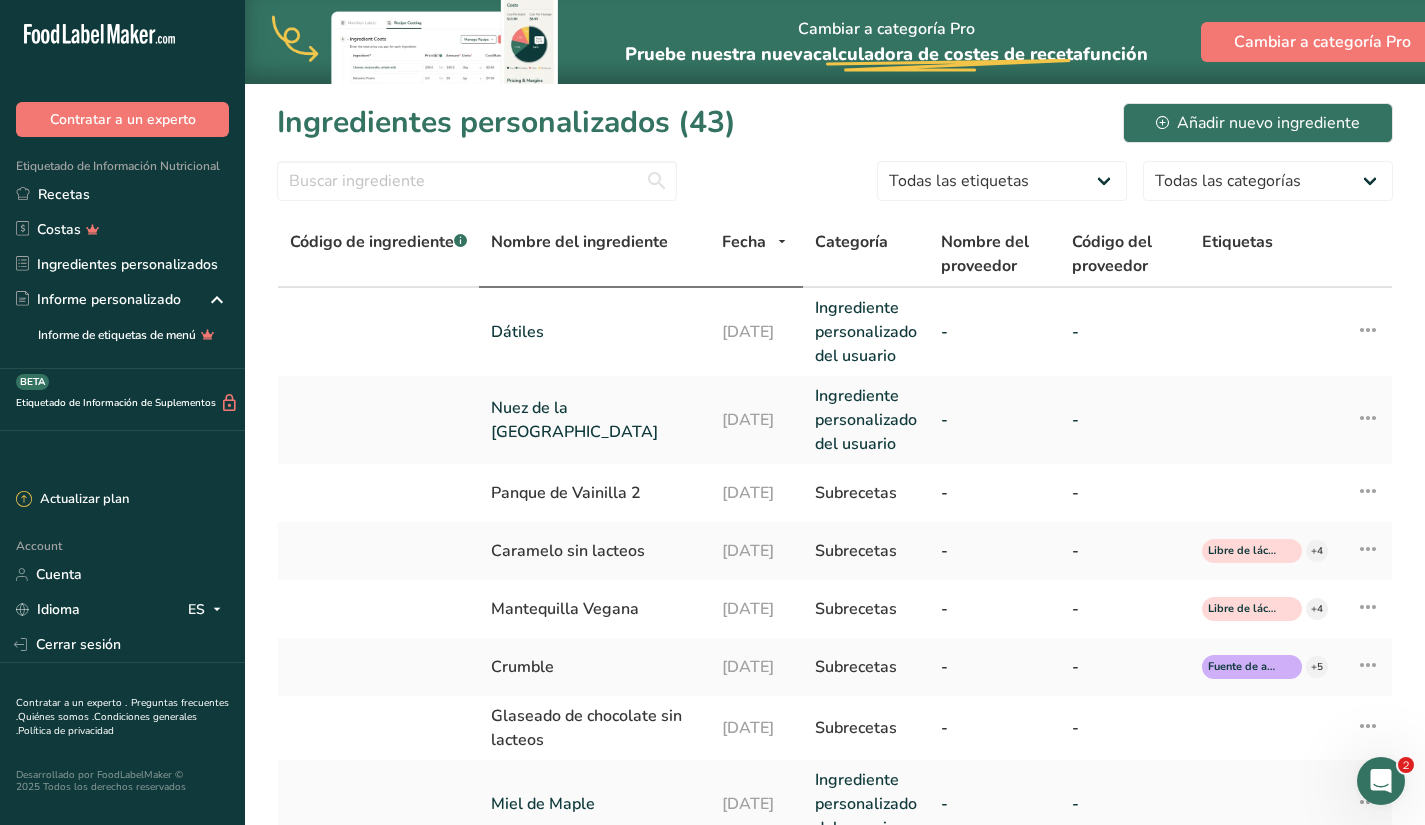 click on "Nombre del ingrediente" at bounding box center (579, 242) 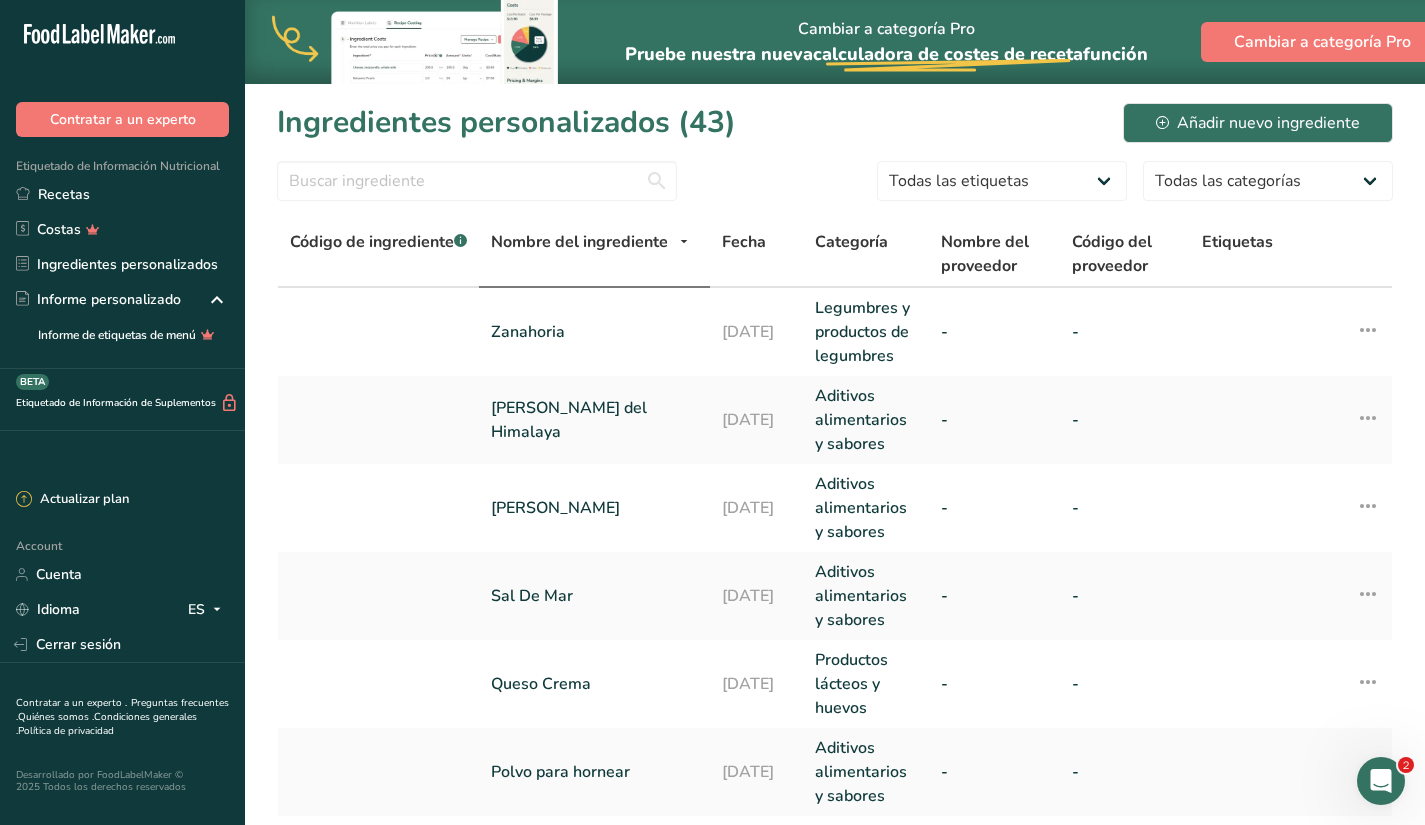 click on "Nombre del ingrediente" at bounding box center (579, 242) 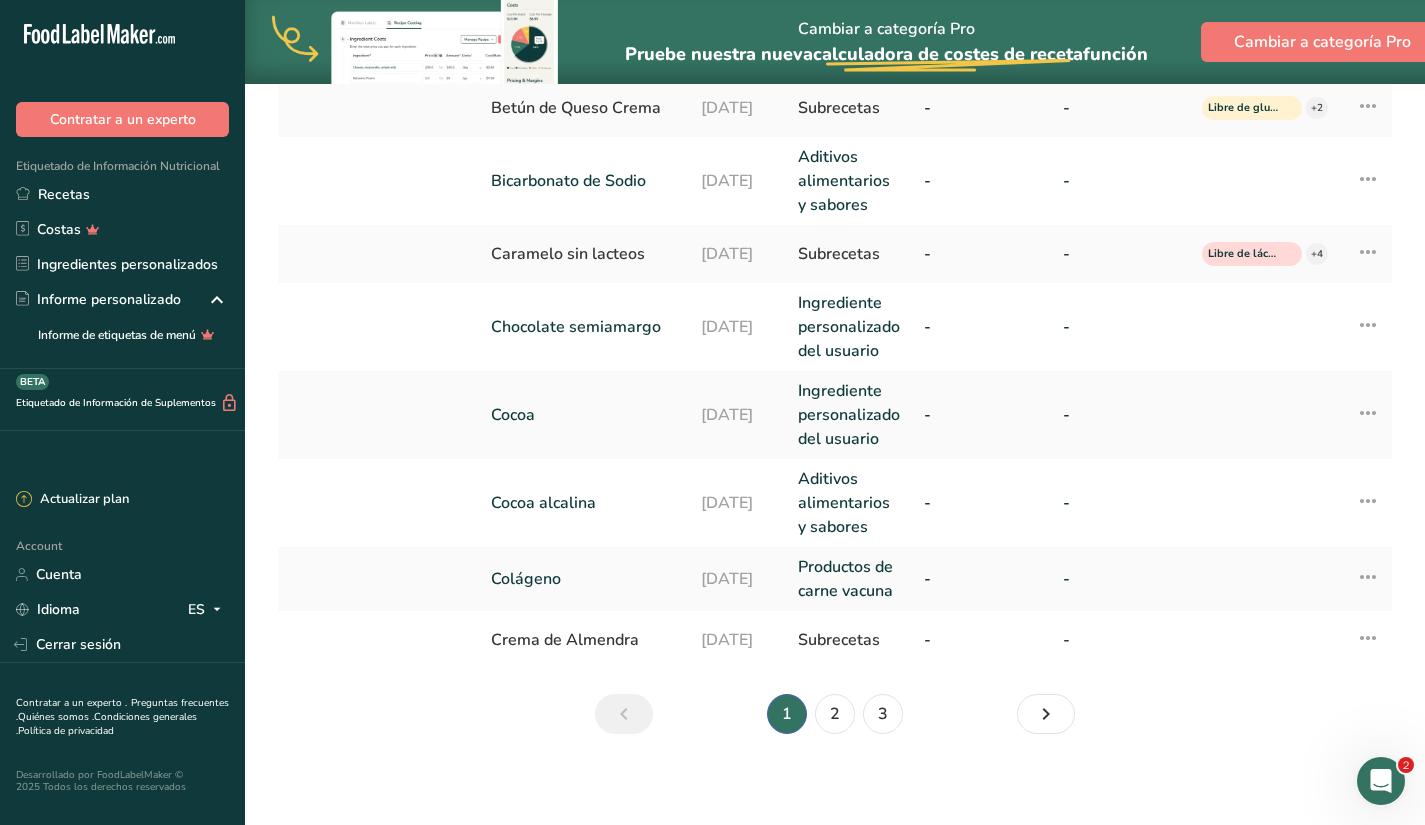scroll, scrollTop: 782, scrollLeft: 0, axis: vertical 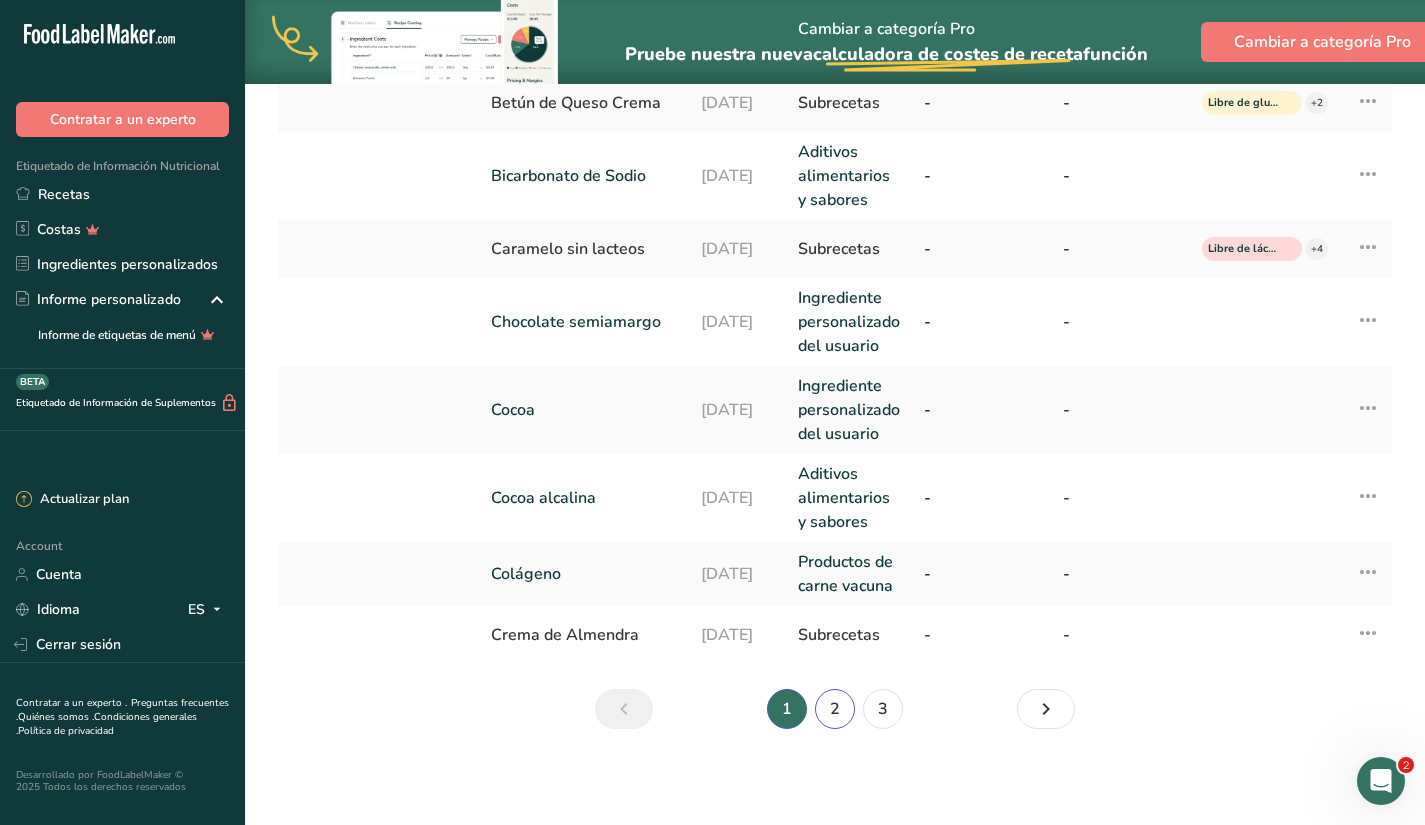 click on "2" at bounding box center [835, 709] 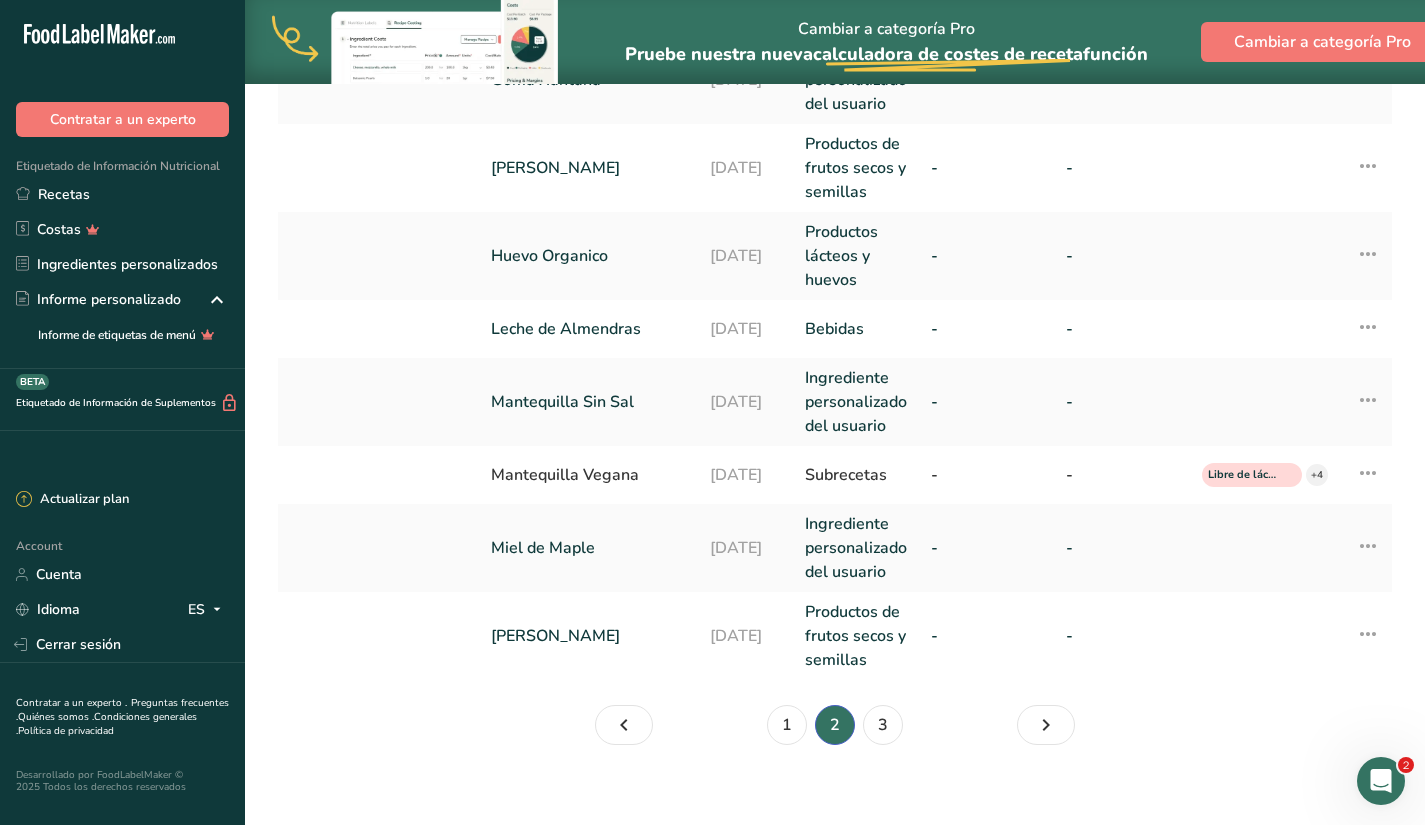 scroll, scrollTop: 830, scrollLeft: 0, axis: vertical 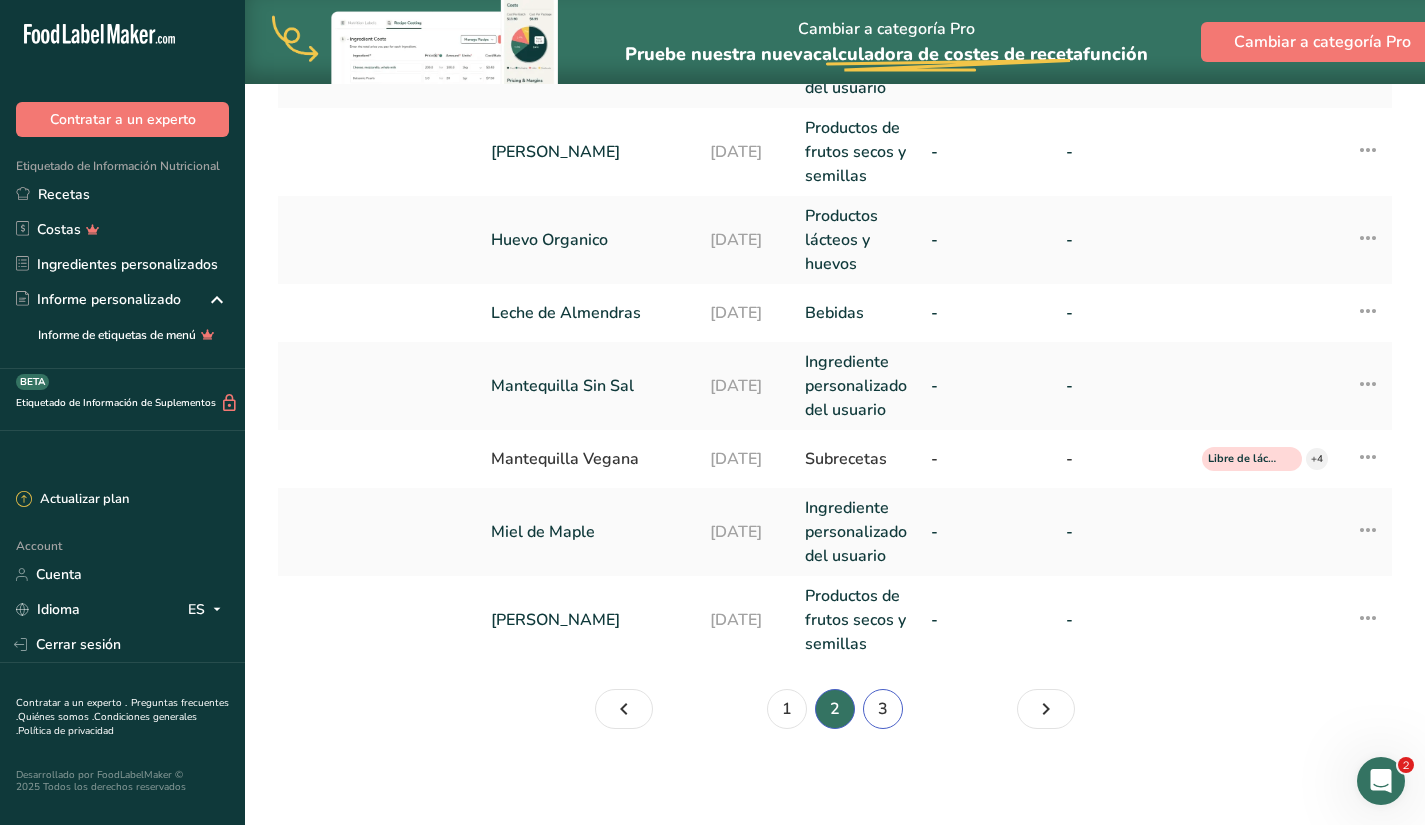 click on "3" at bounding box center [883, 709] 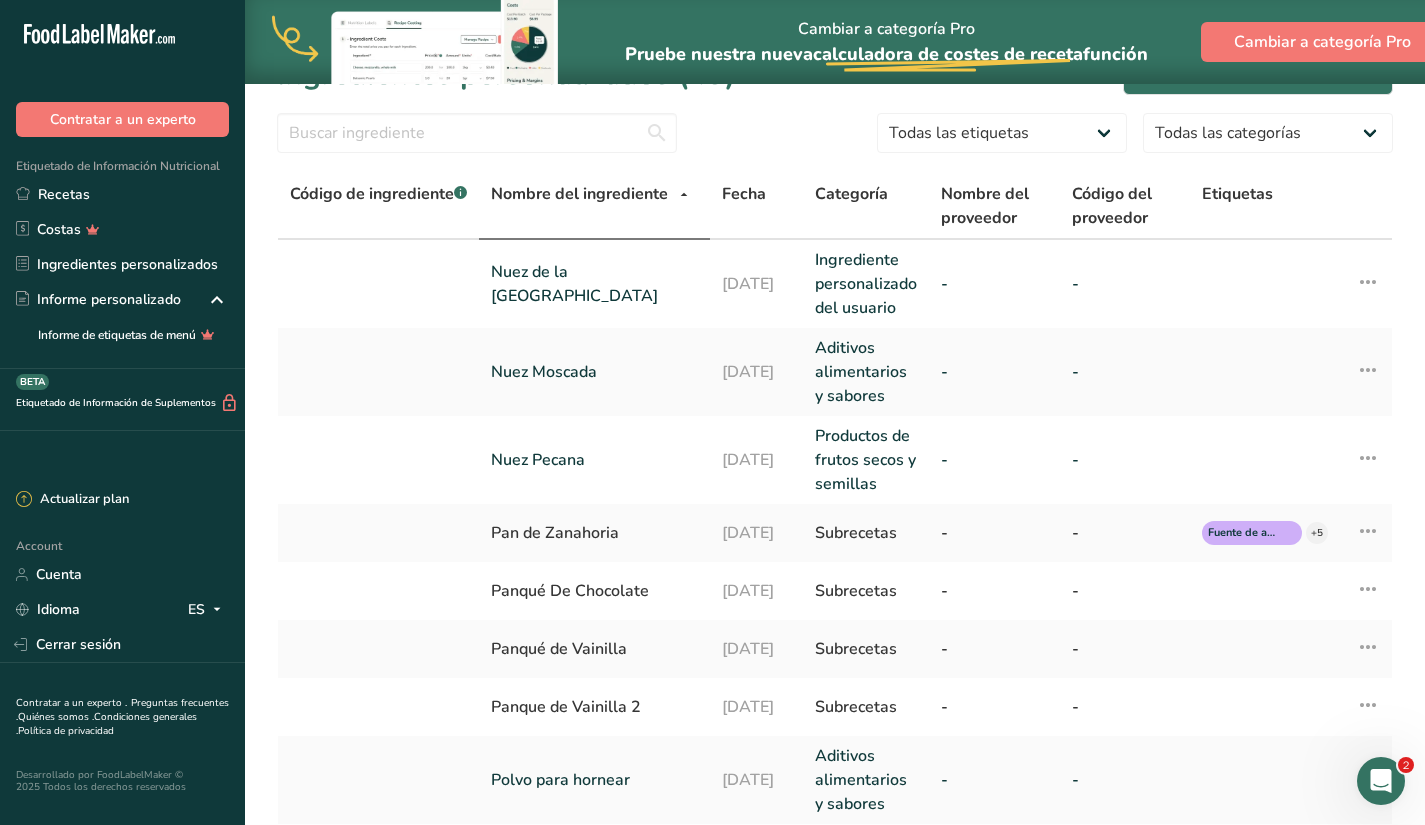 scroll, scrollTop: 0, scrollLeft: 0, axis: both 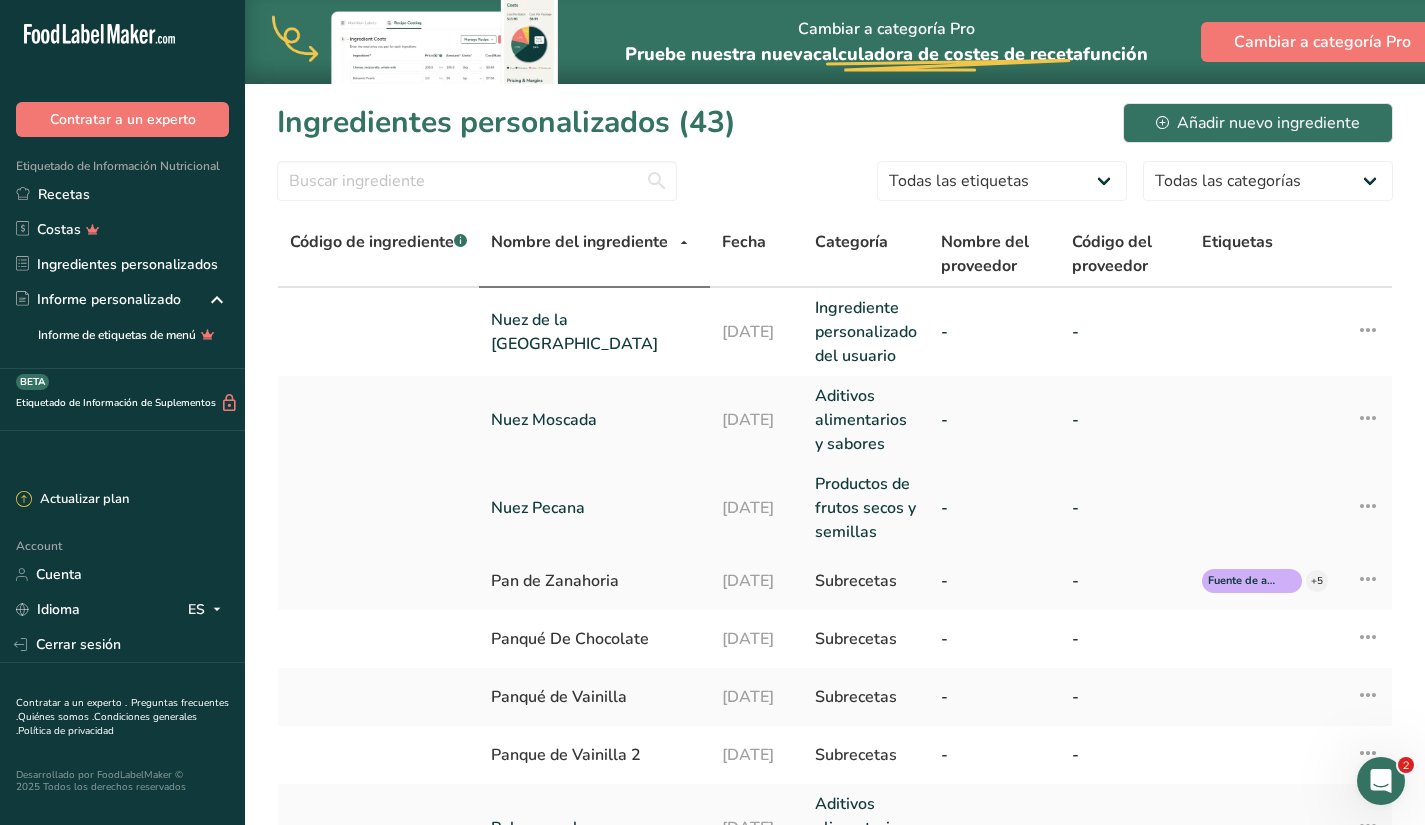 click on "-" at bounding box center [994, 508] 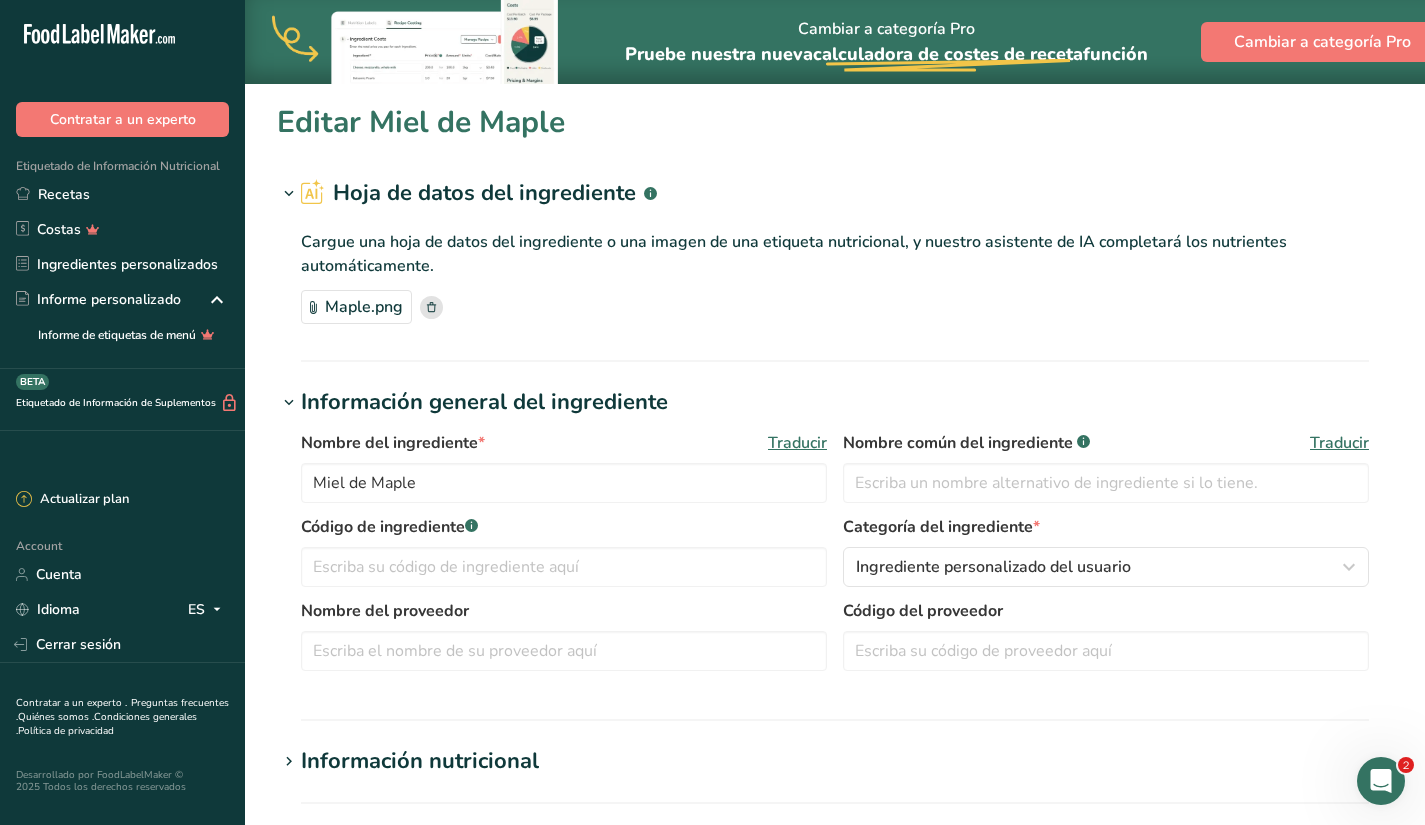 type on "Nuez Pecana" 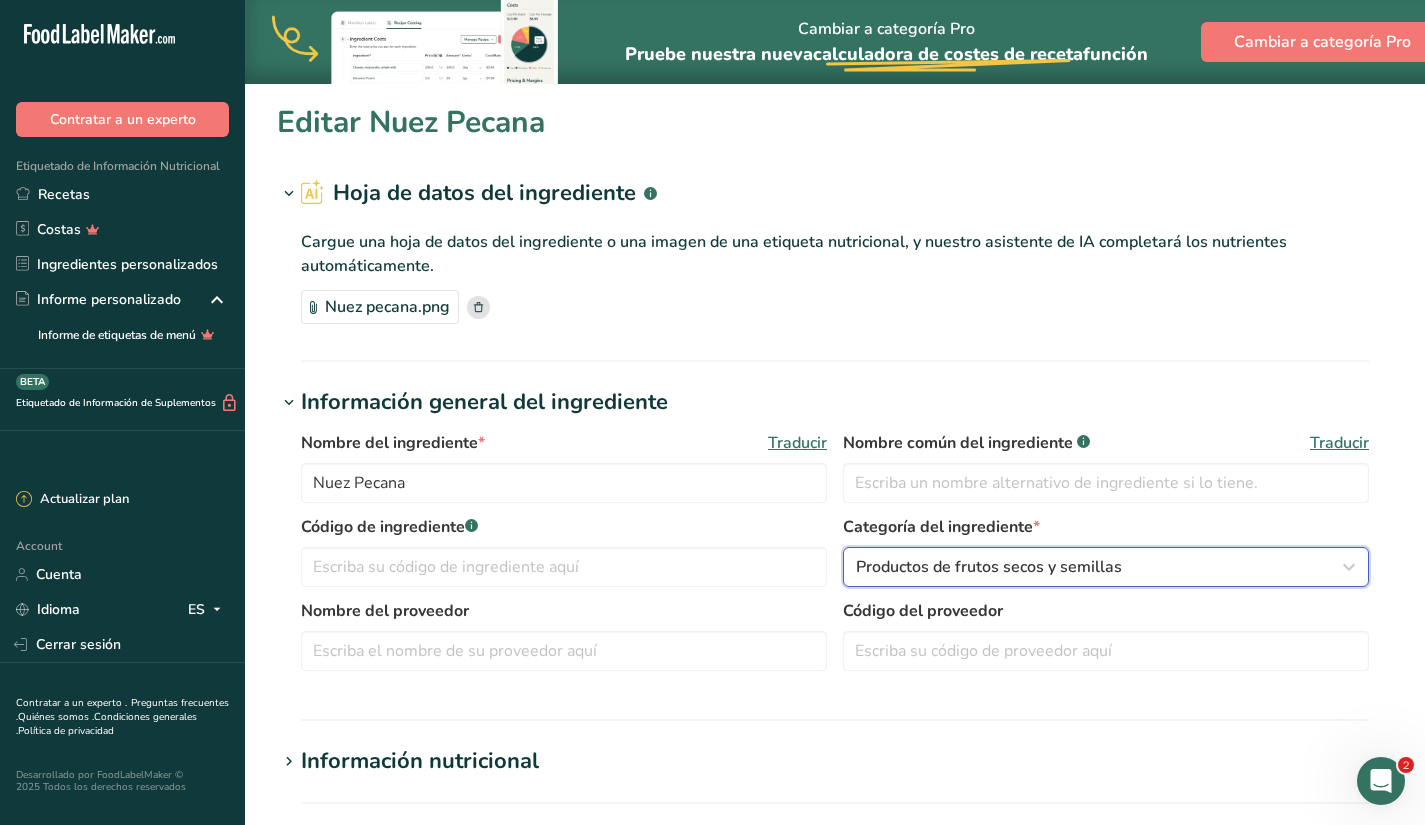 click on "Productos de frutos secos y semillas" at bounding box center [989, 567] 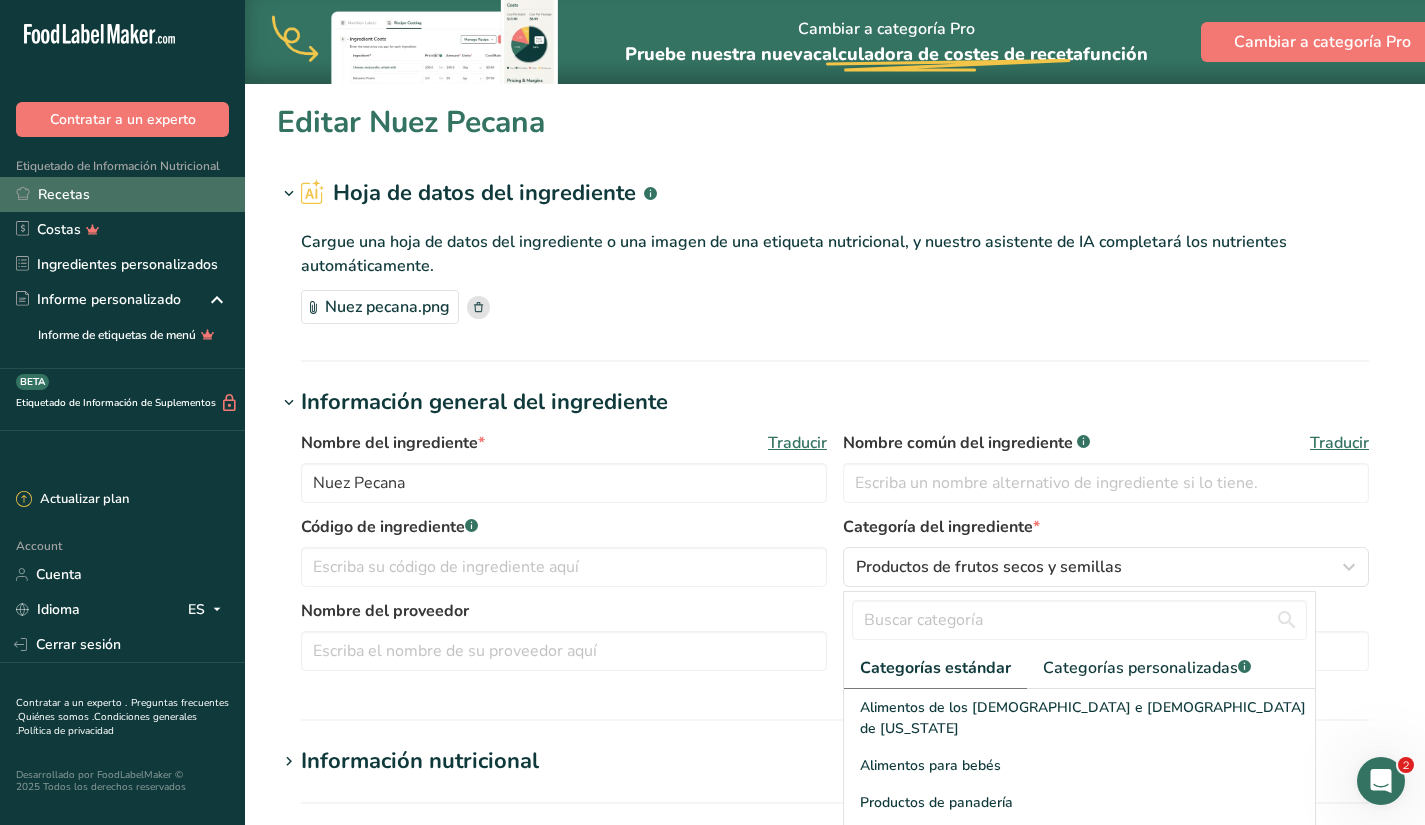 click on "Recetas" at bounding box center (122, 194) 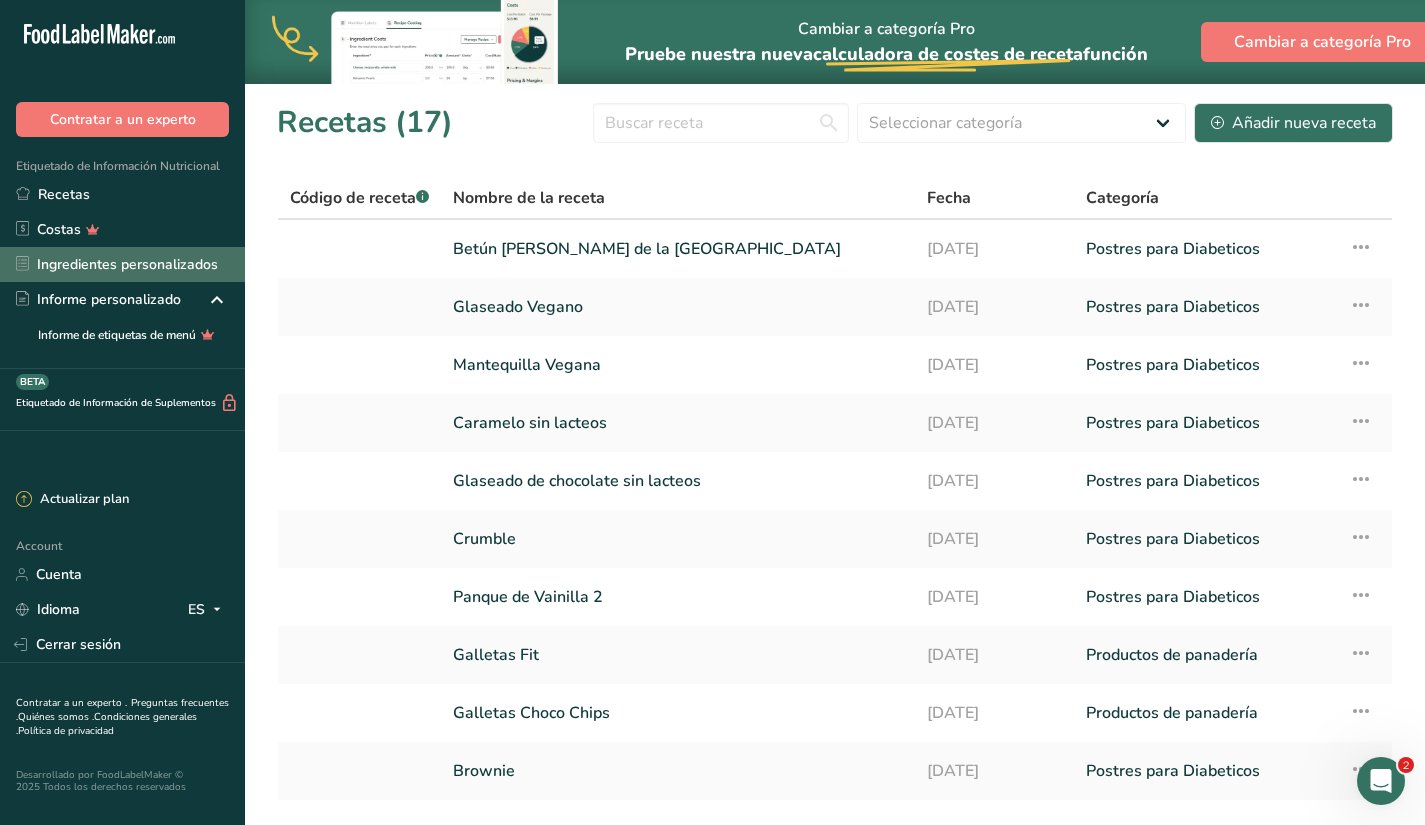 click on "Ingredientes personalizados" at bounding box center (122, 264) 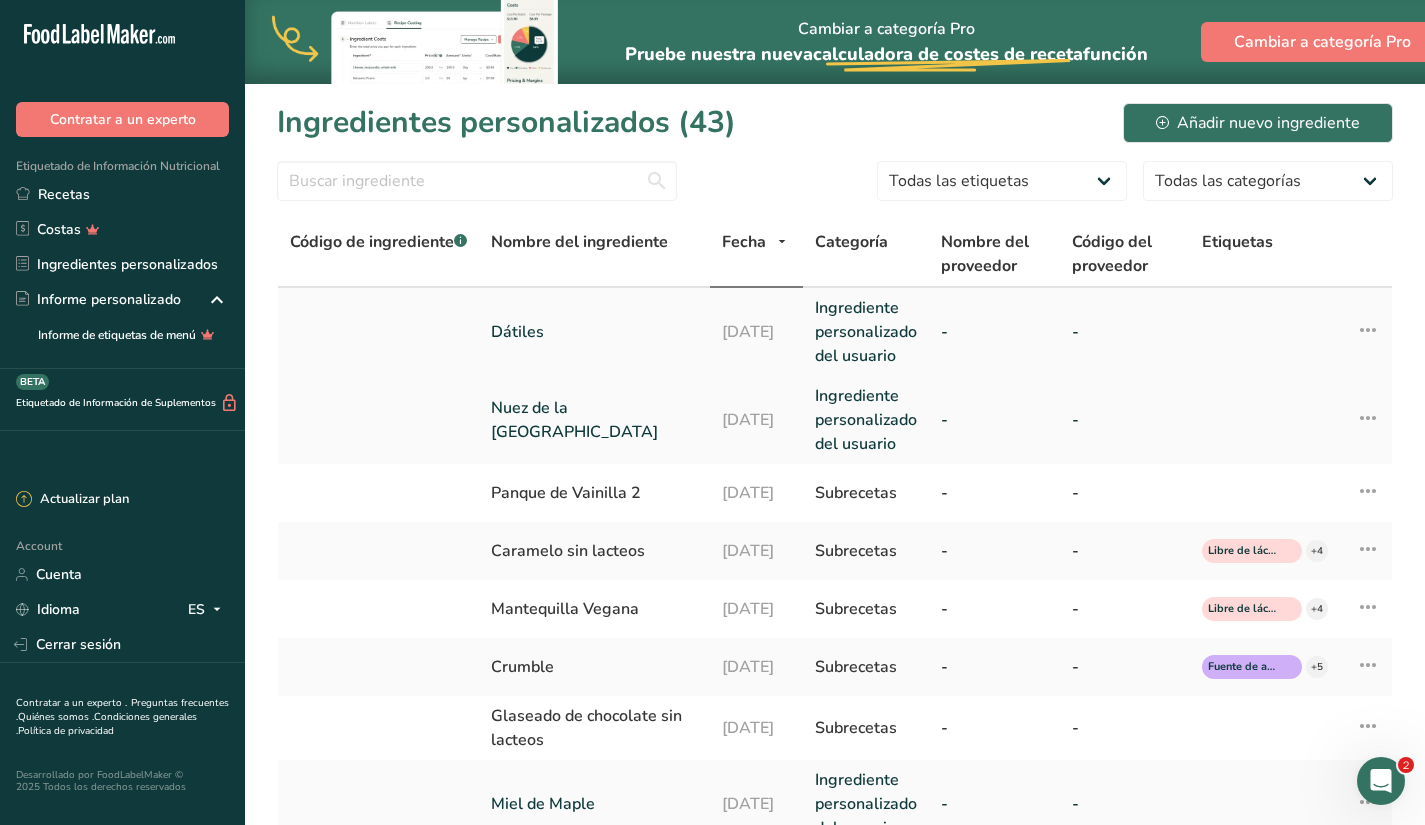 click on "Ingrediente personalizado del usuario" at bounding box center (866, 332) 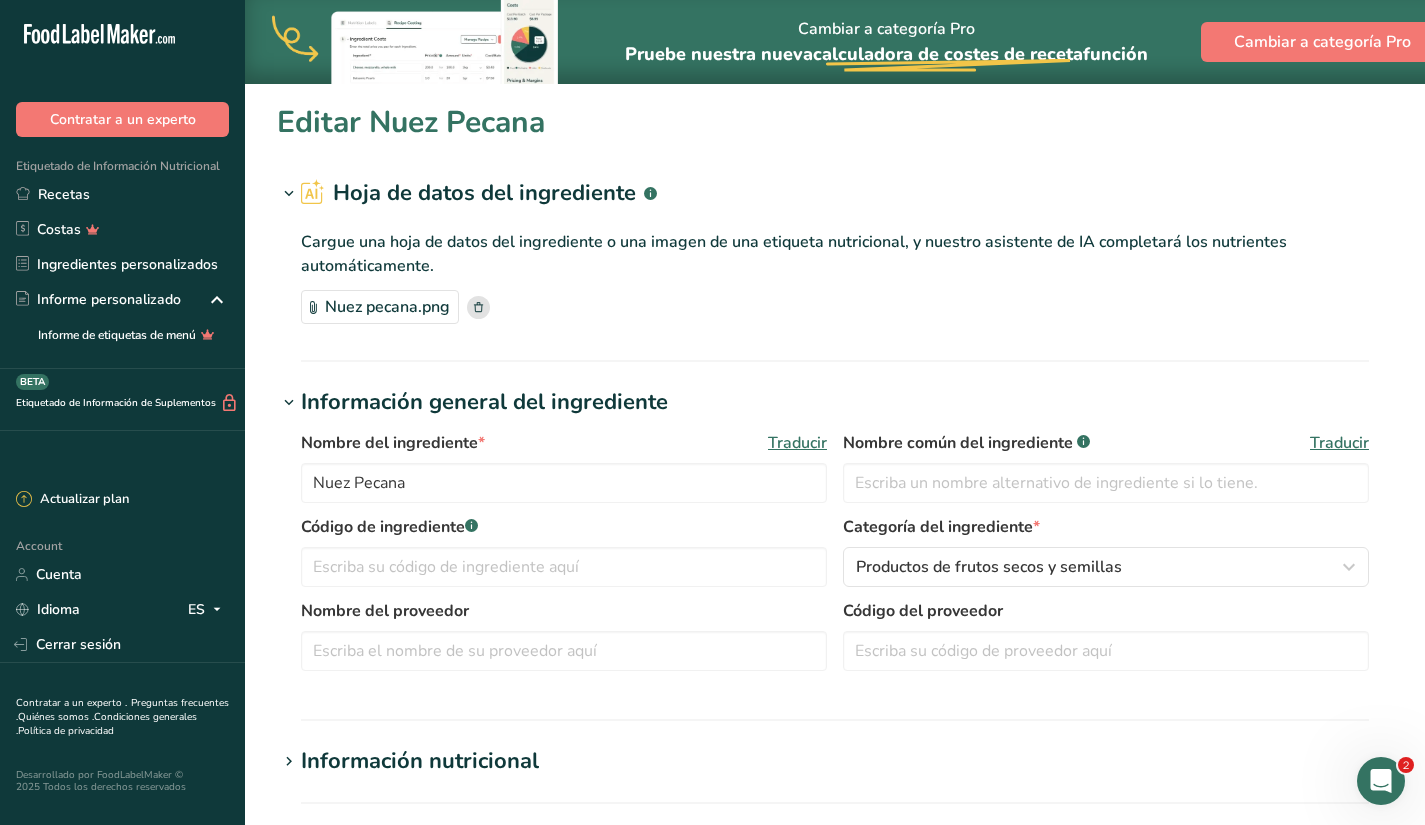 type on "Dátiles" 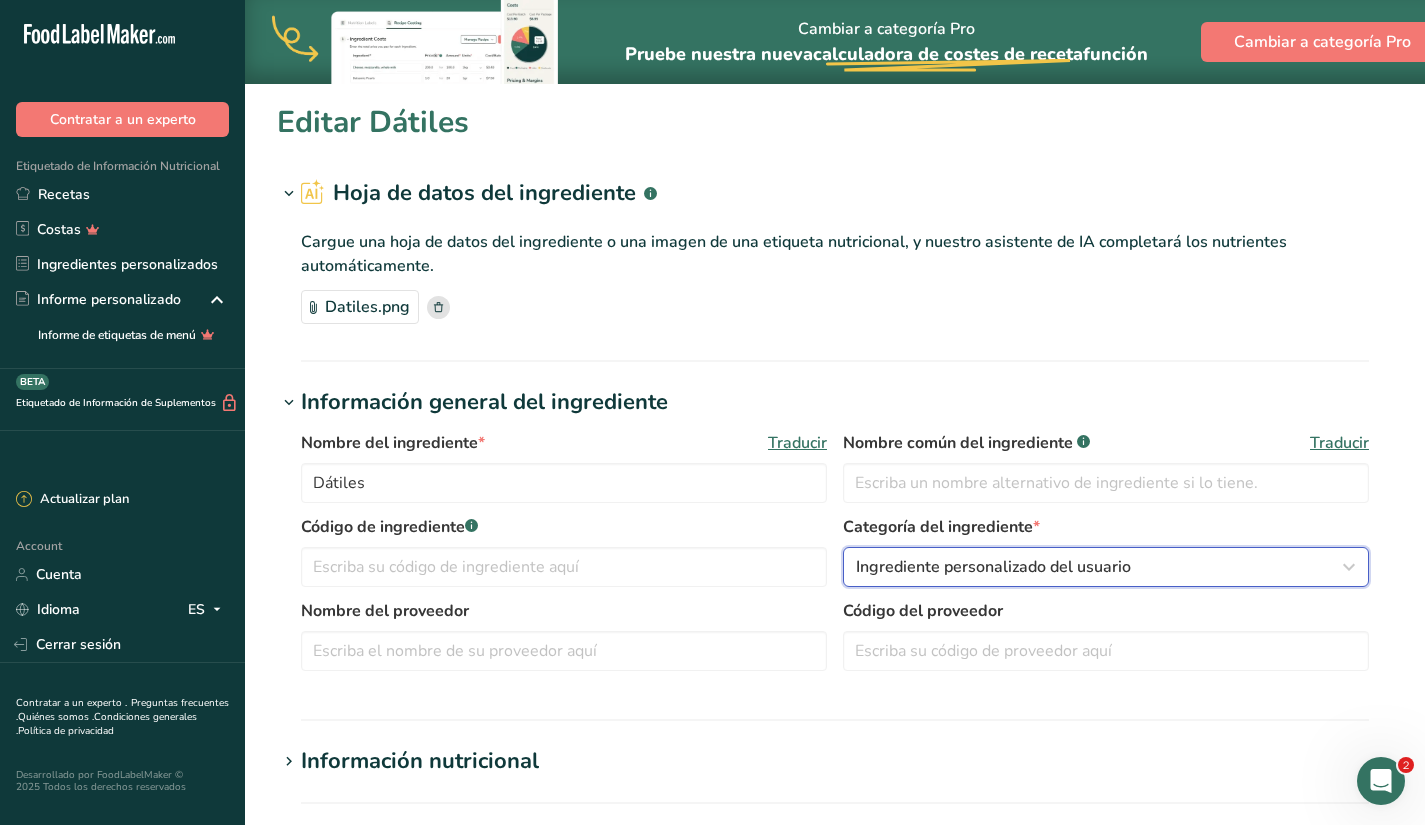 click on "Ingrediente personalizado del usuario" at bounding box center [993, 567] 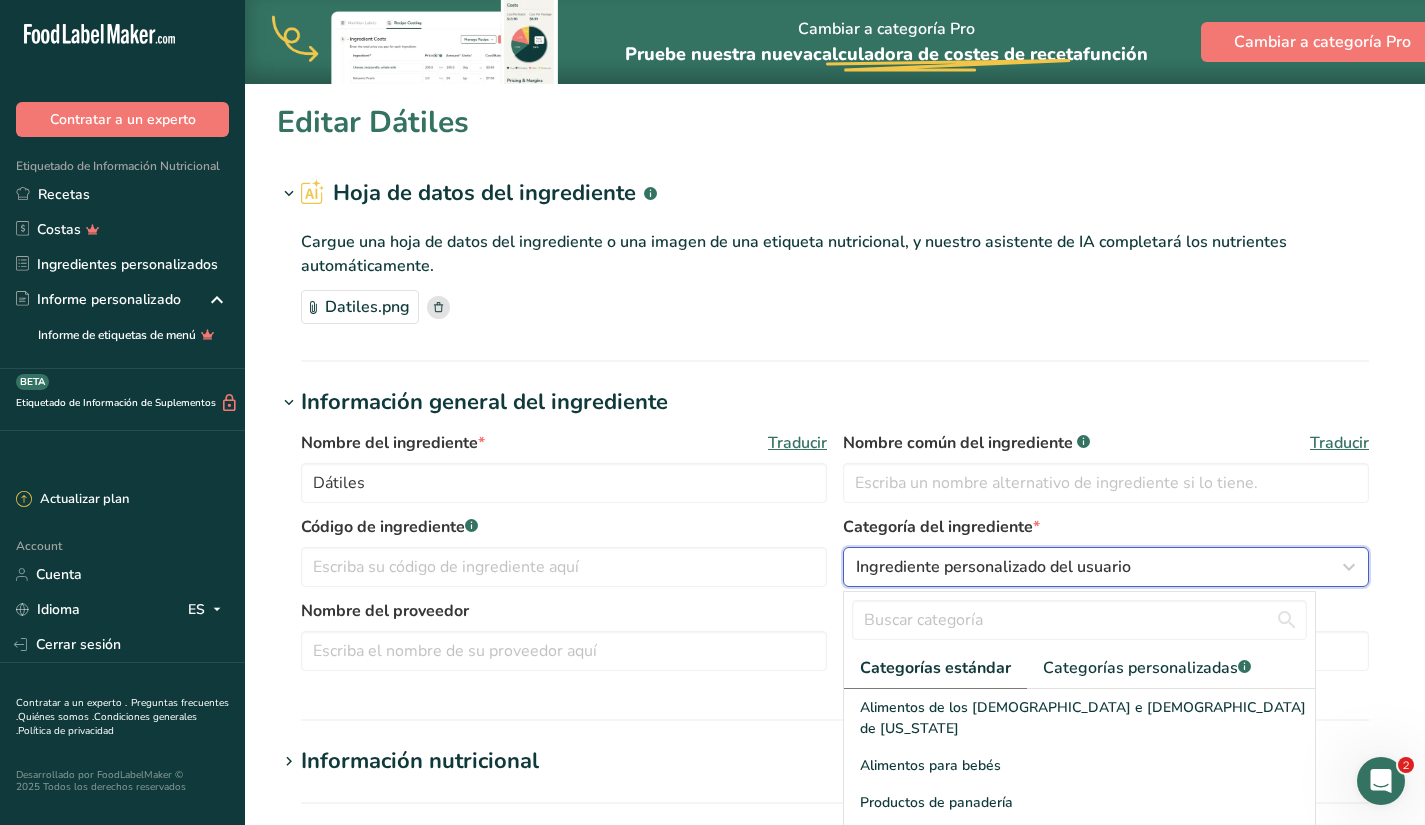 click on "Ingrediente personalizado del usuario" at bounding box center (993, 567) 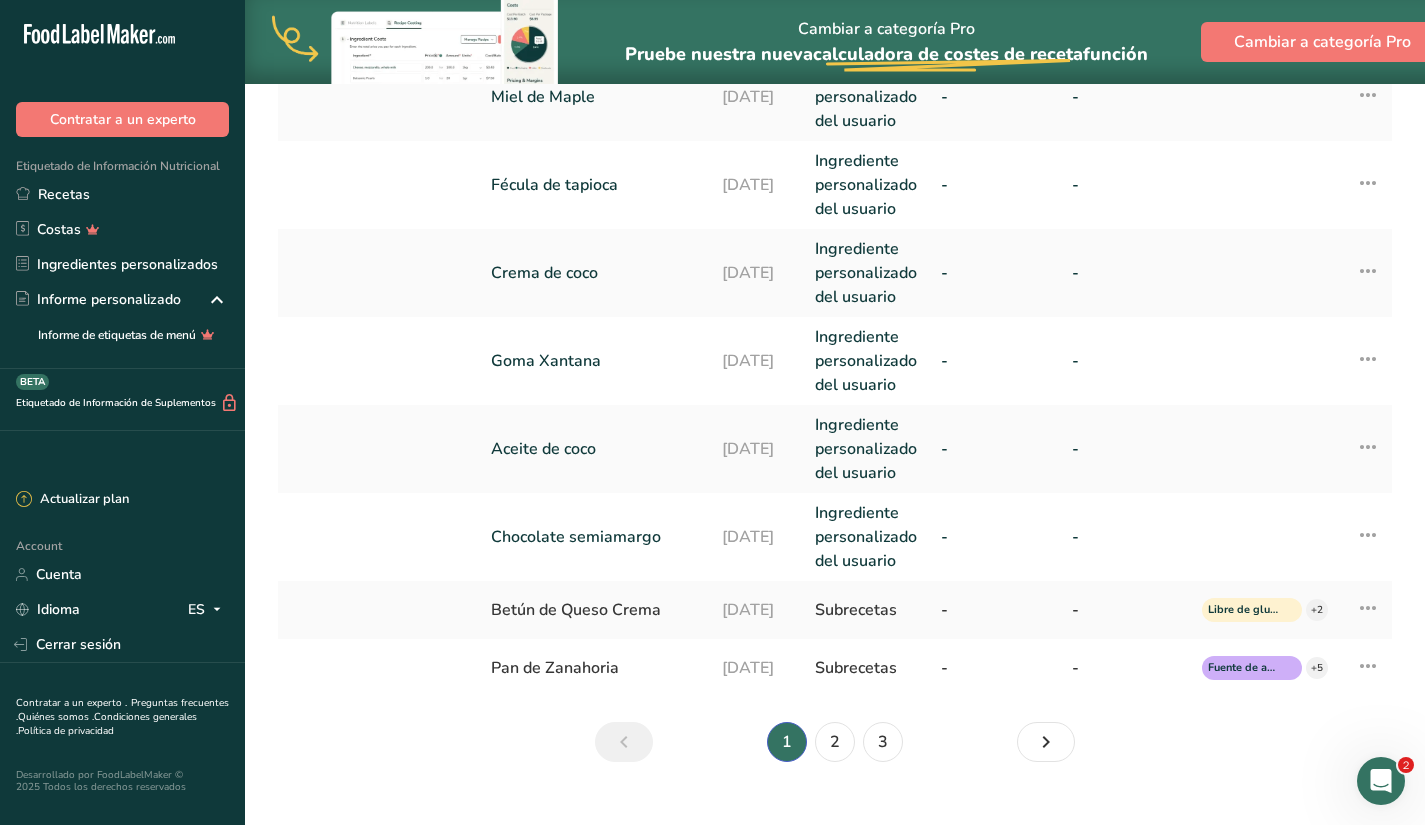 scroll, scrollTop: 740, scrollLeft: 0, axis: vertical 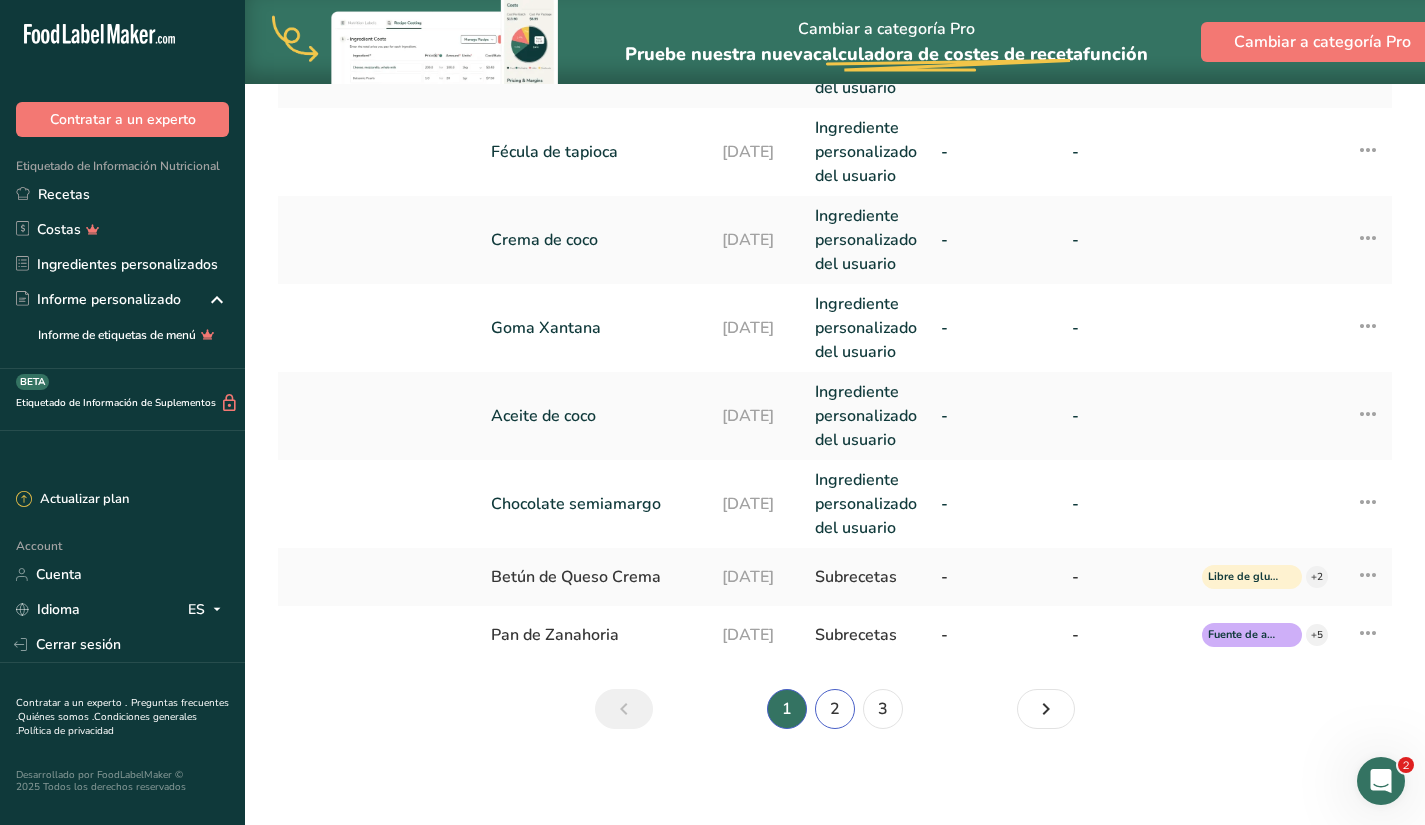 click on "2" at bounding box center (835, 709) 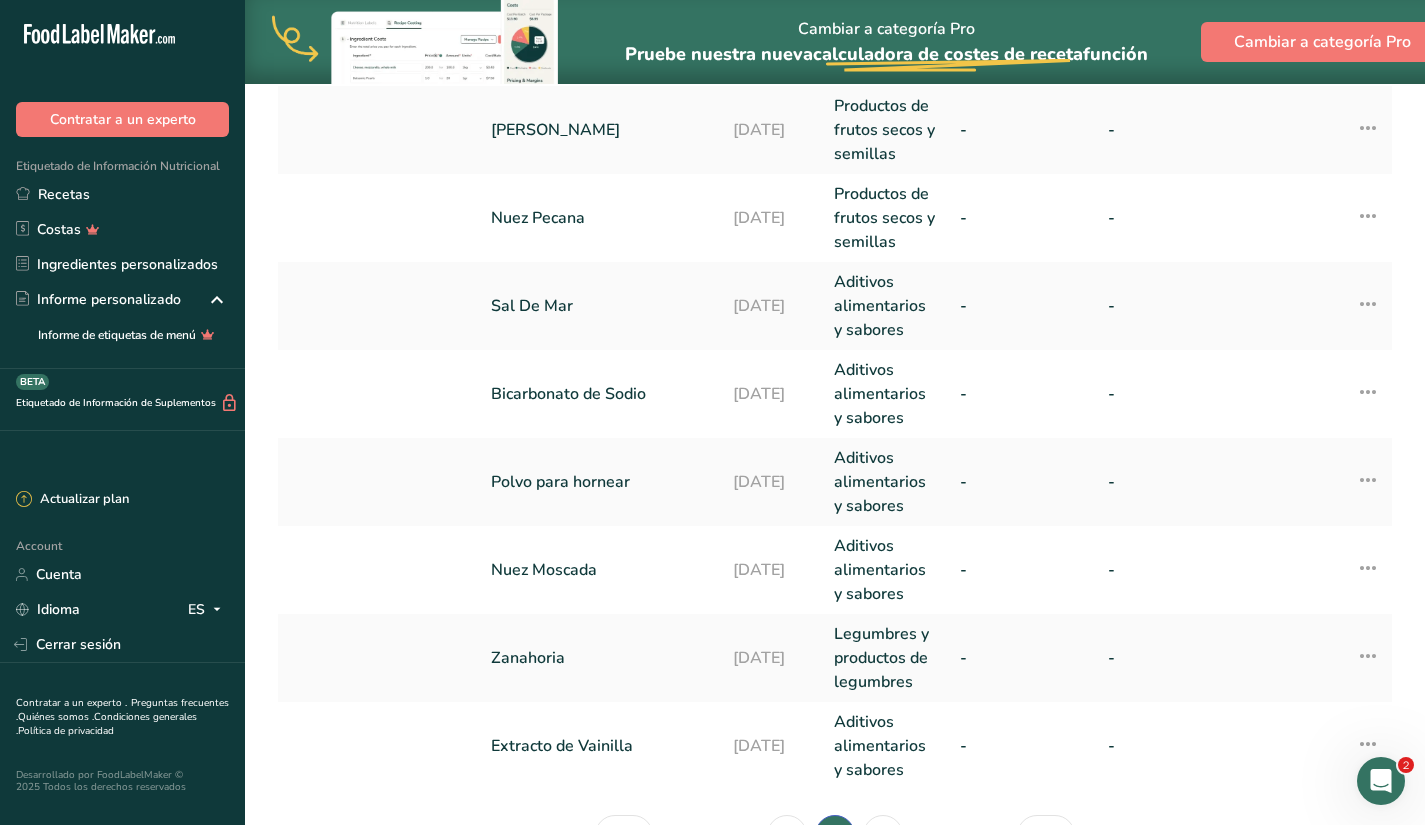 scroll, scrollTop: 782, scrollLeft: 0, axis: vertical 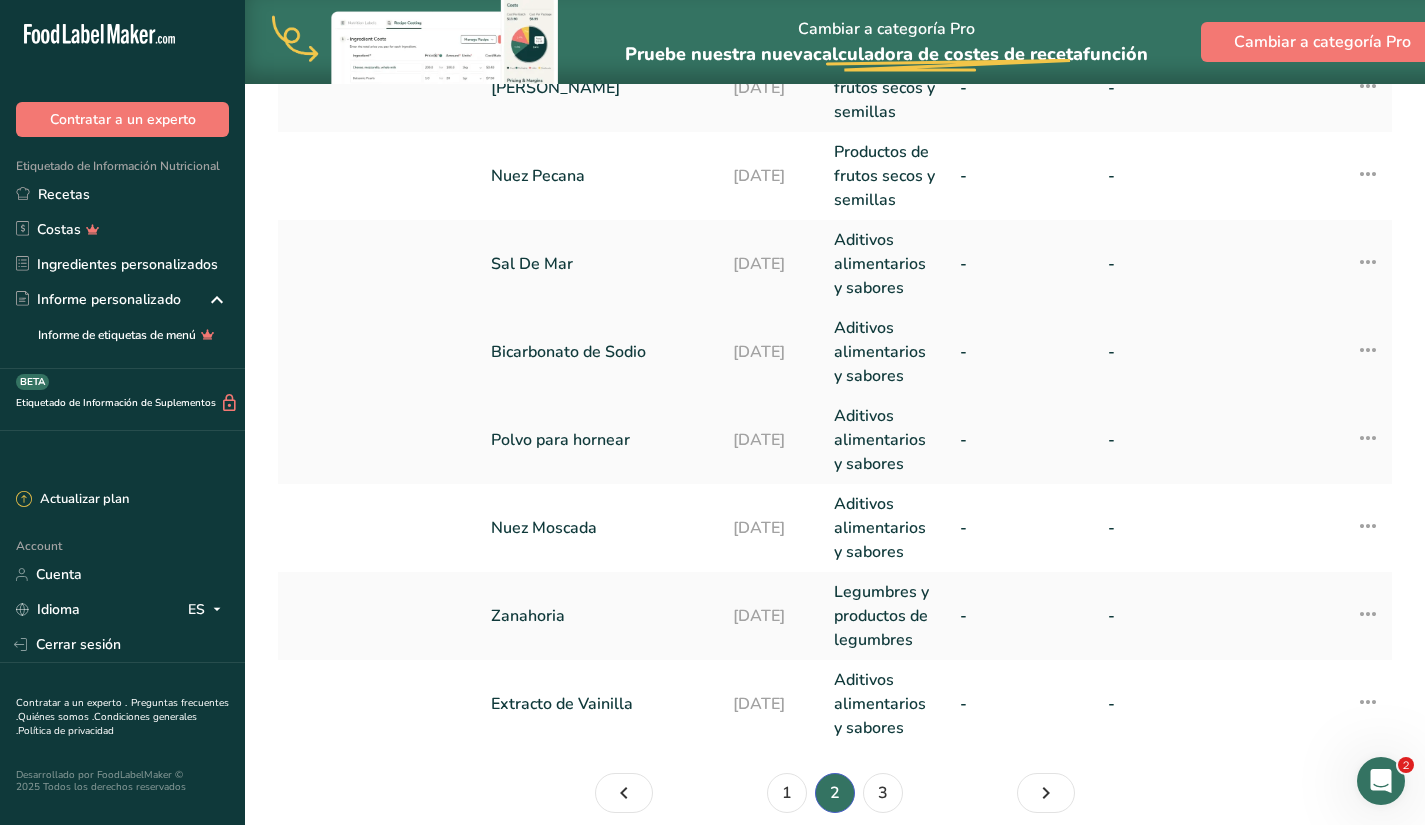 click on "Aditivos alimentarios y sabores" at bounding box center [885, 352] 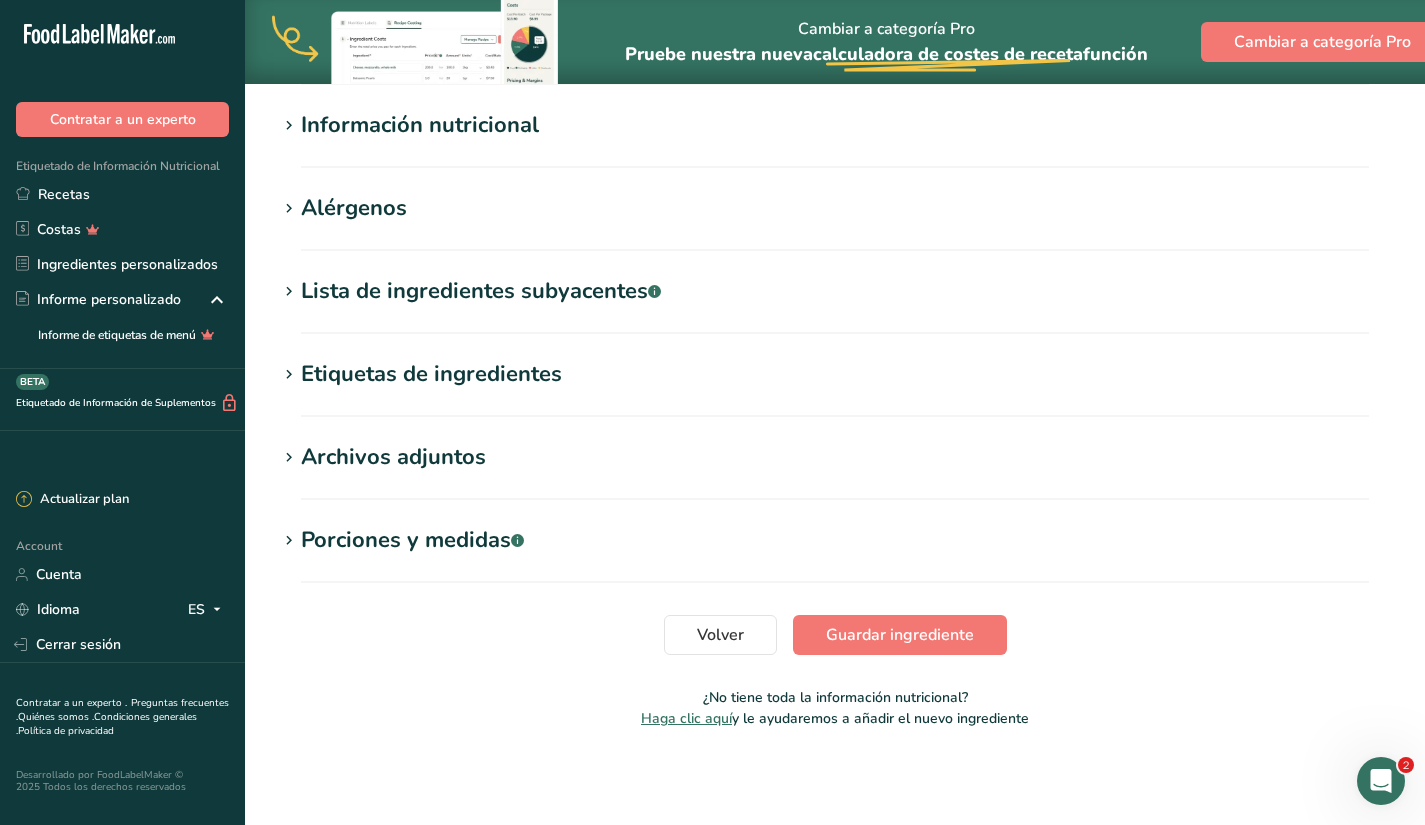 scroll, scrollTop: 0, scrollLeft: 0, axis: both 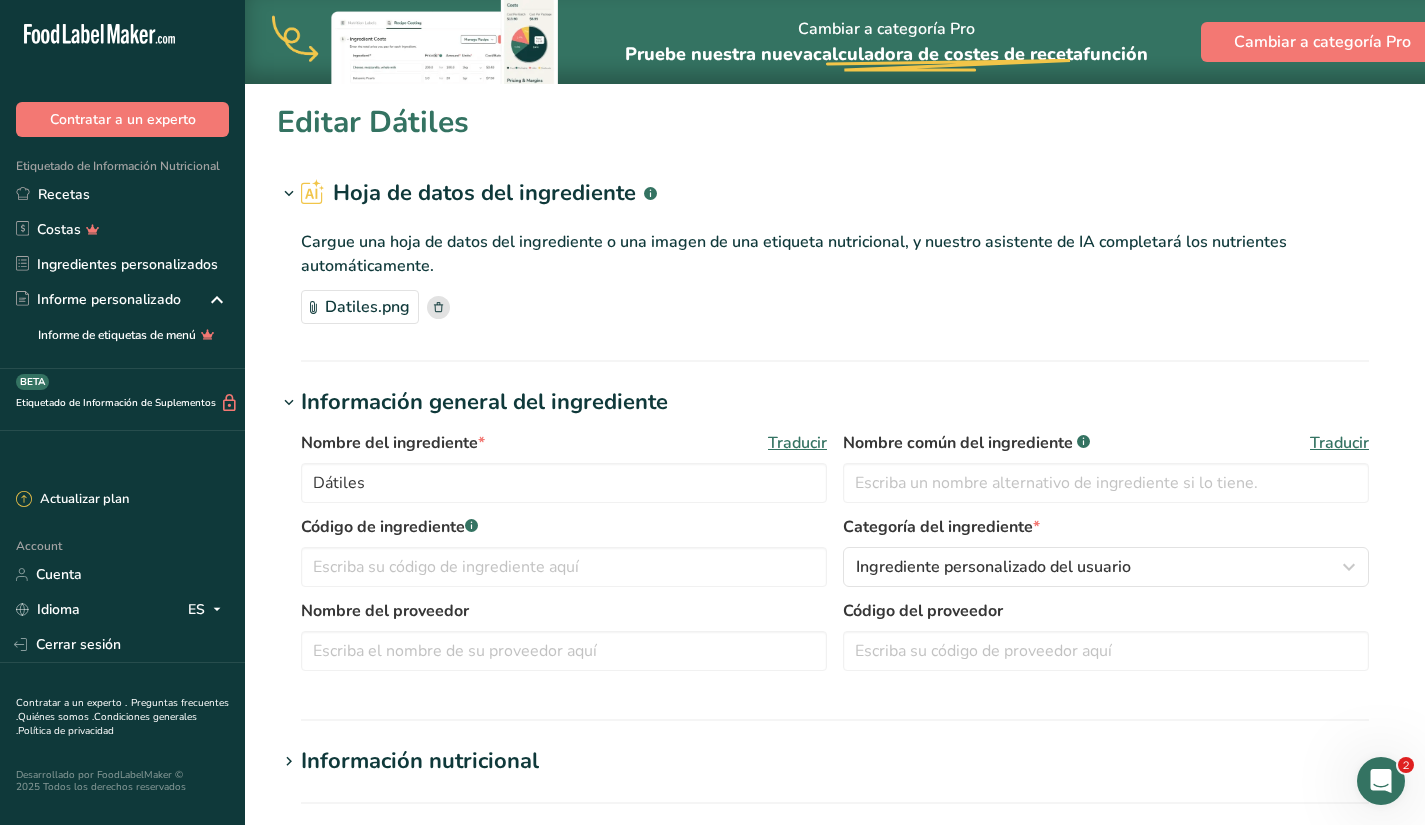 type on "Bicarbonato de Sodio" 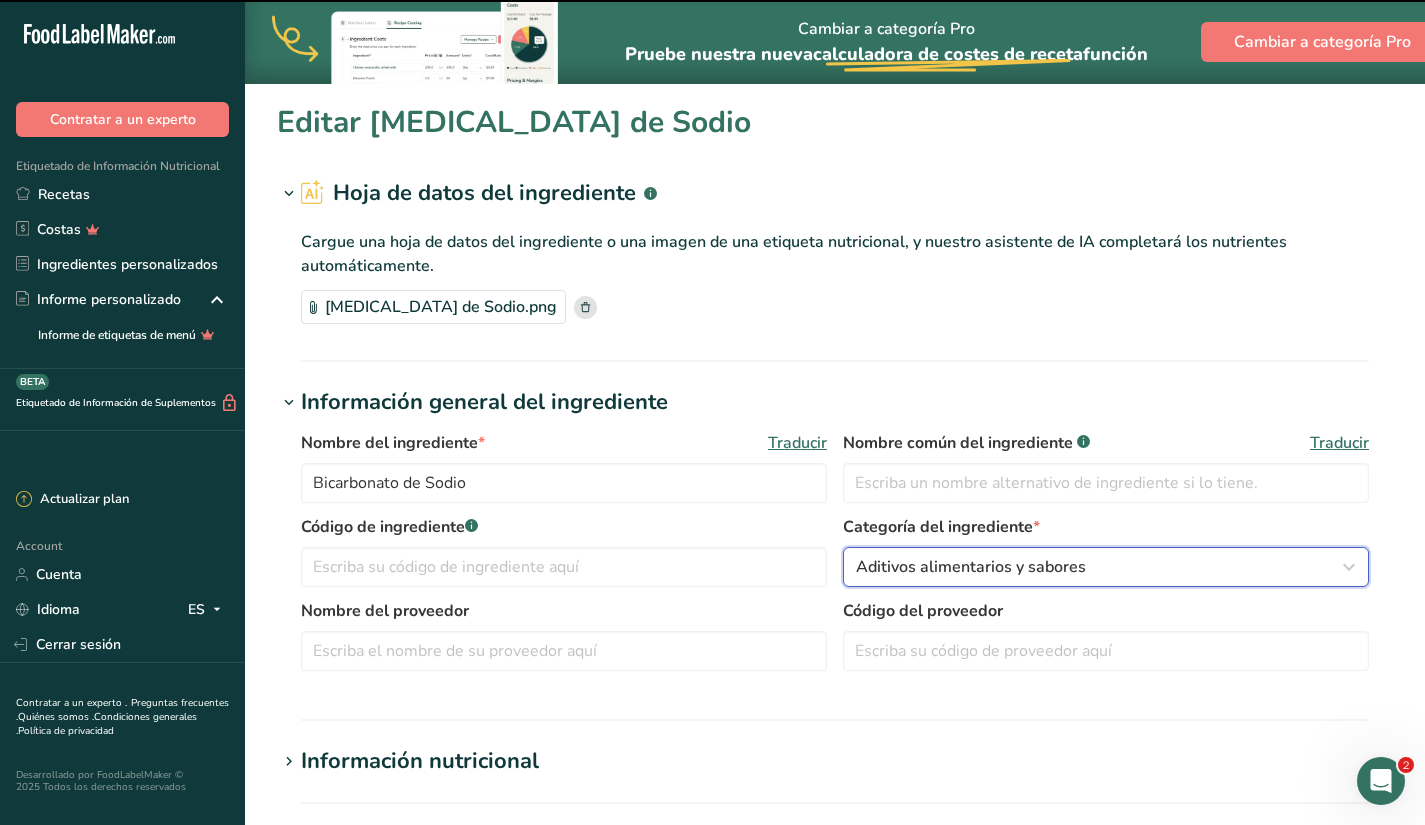 click on "Aditivos alimentarios y sabores" at bounding box center (971, 567) 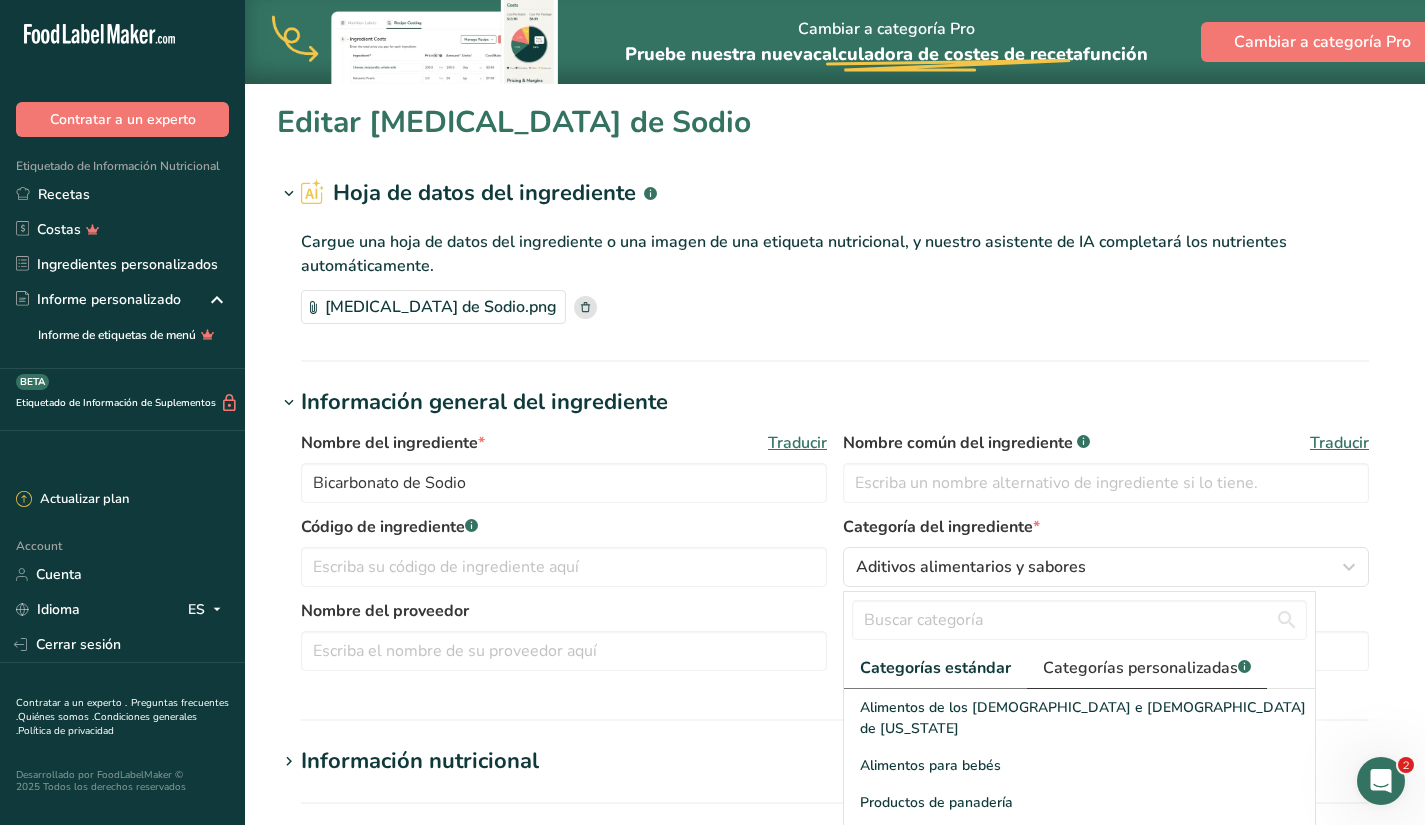 click on "Categorías personalizadas
.a-a{fill:#347362;}.b-a{fill:#fff;}" at bounding box center [1147, 668] 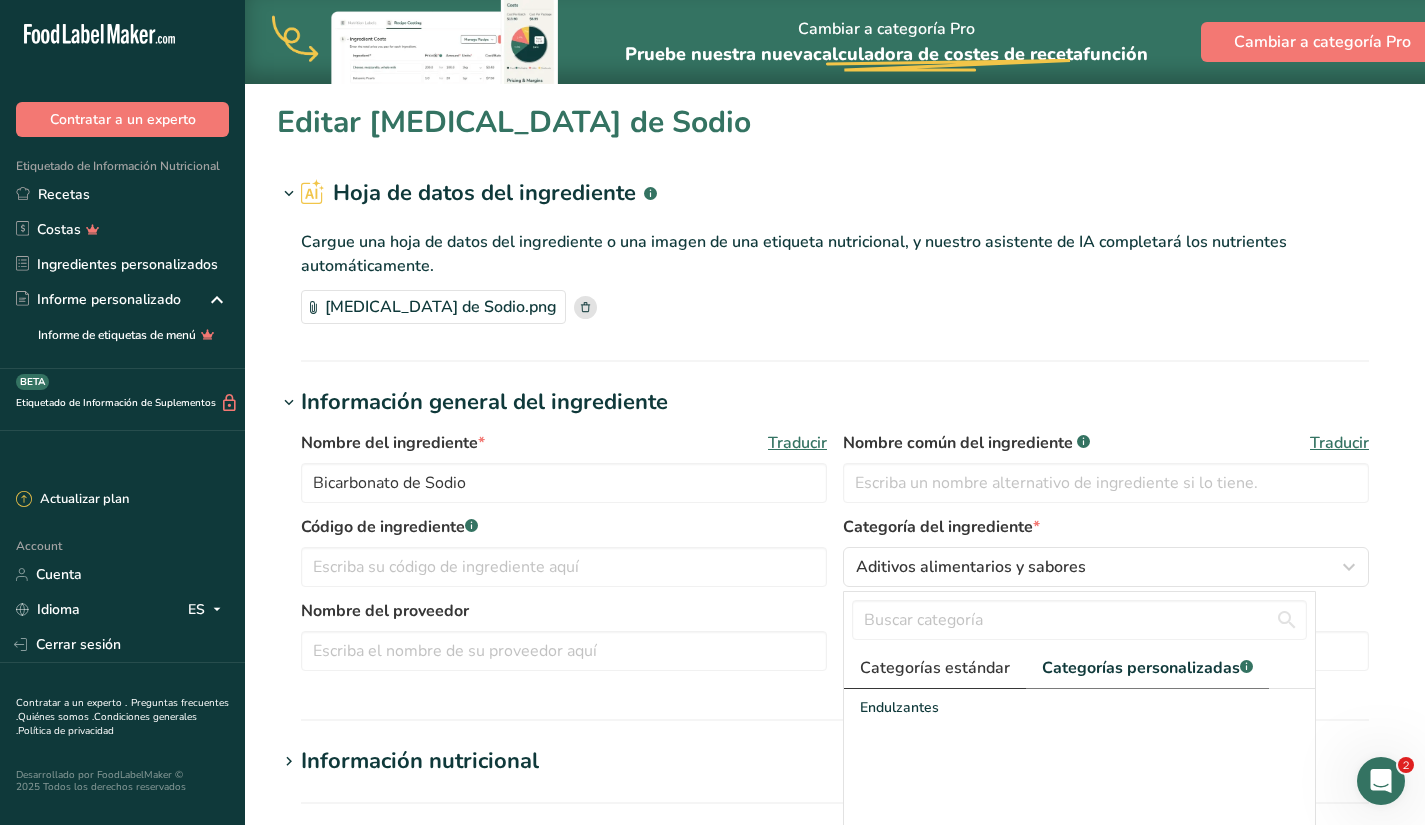 click on "Categorías estándar" at bounding box center (935, 668) 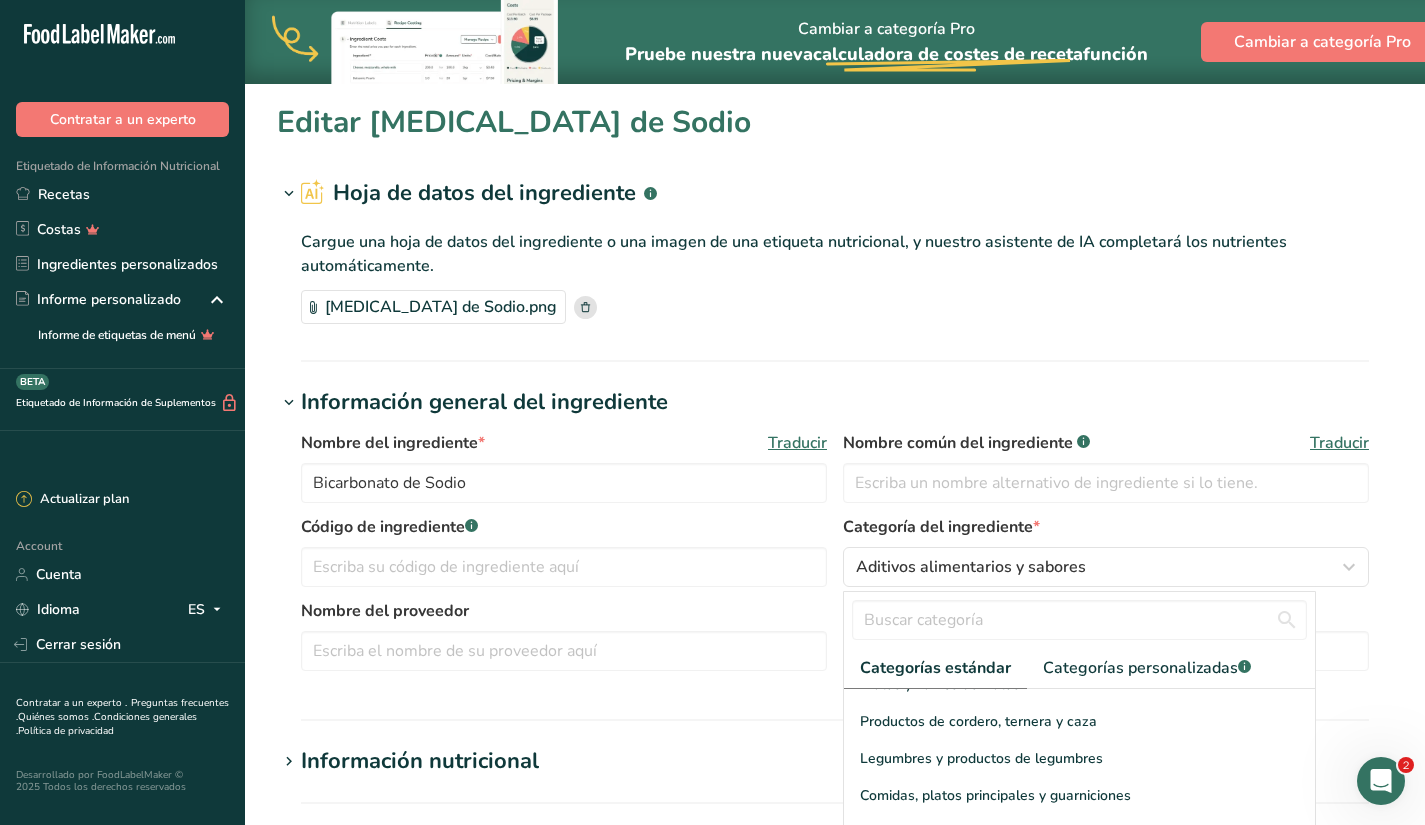 scroll, scrollTop: 592, scrollLeft: 0, axis: vertical 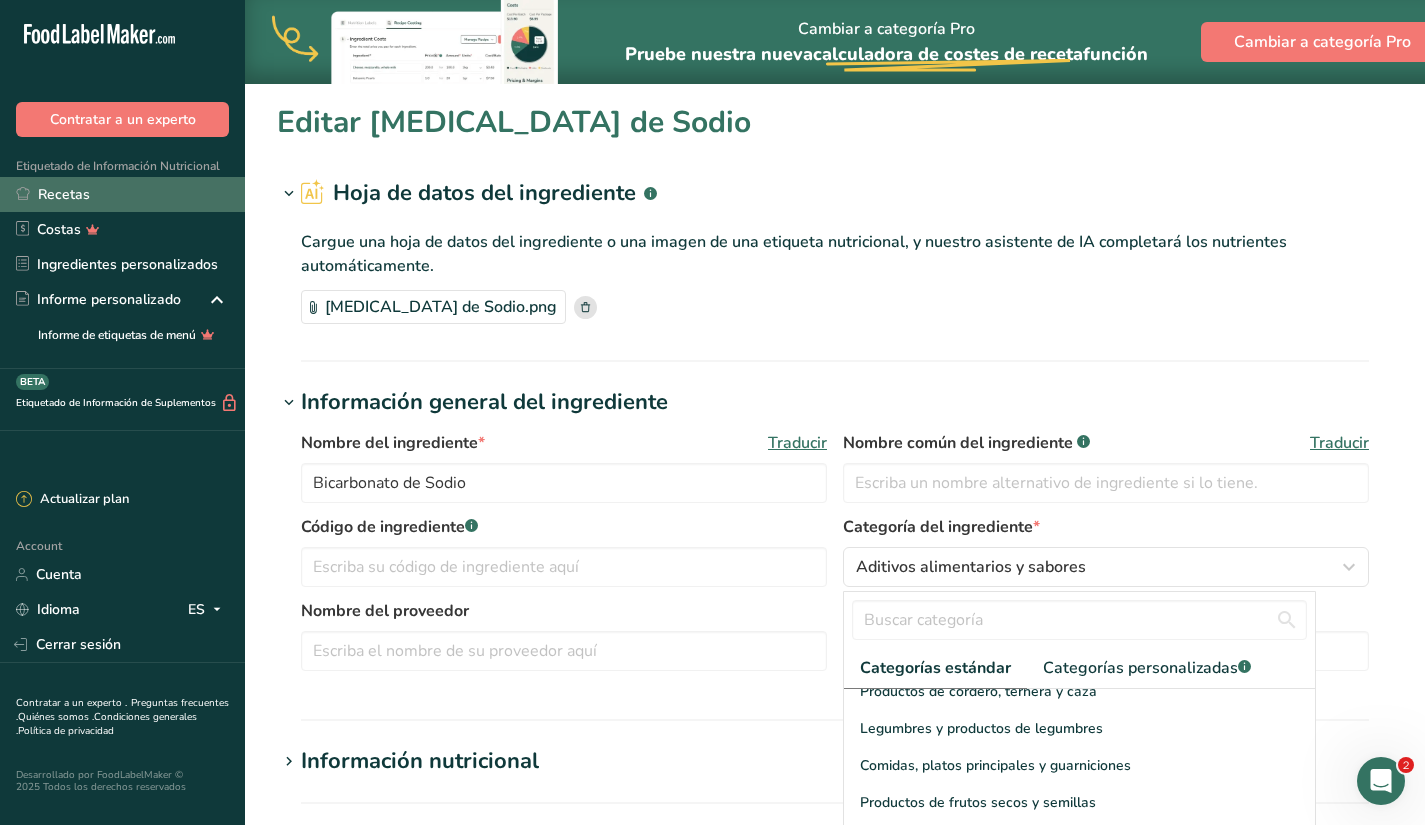 click on "Recetas" at bounding box center [122, 194] 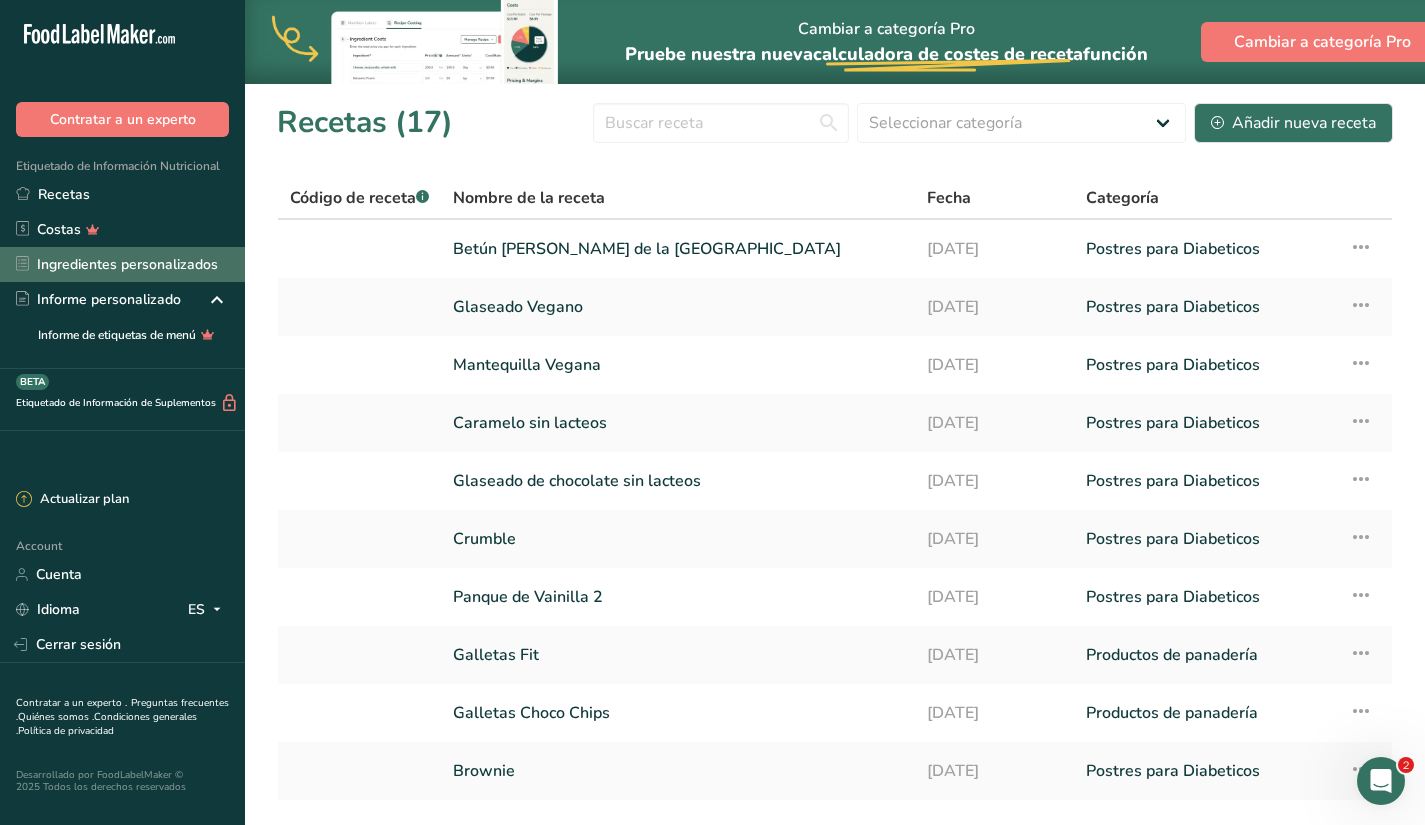 click on "Ingredientes personalizados" at bounding box center (122, 264) 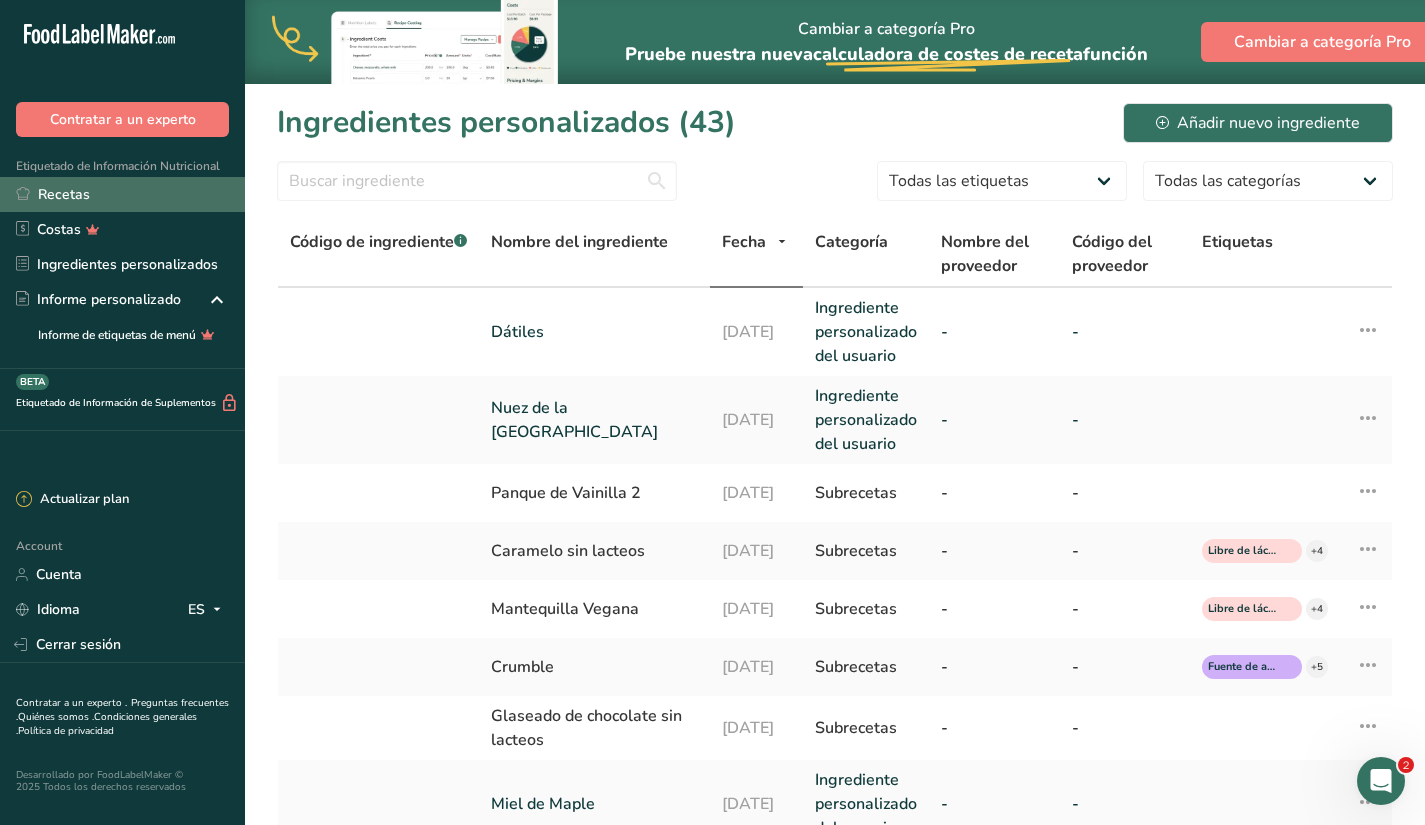 click on "Recetas" at bounding box center [122, 194] 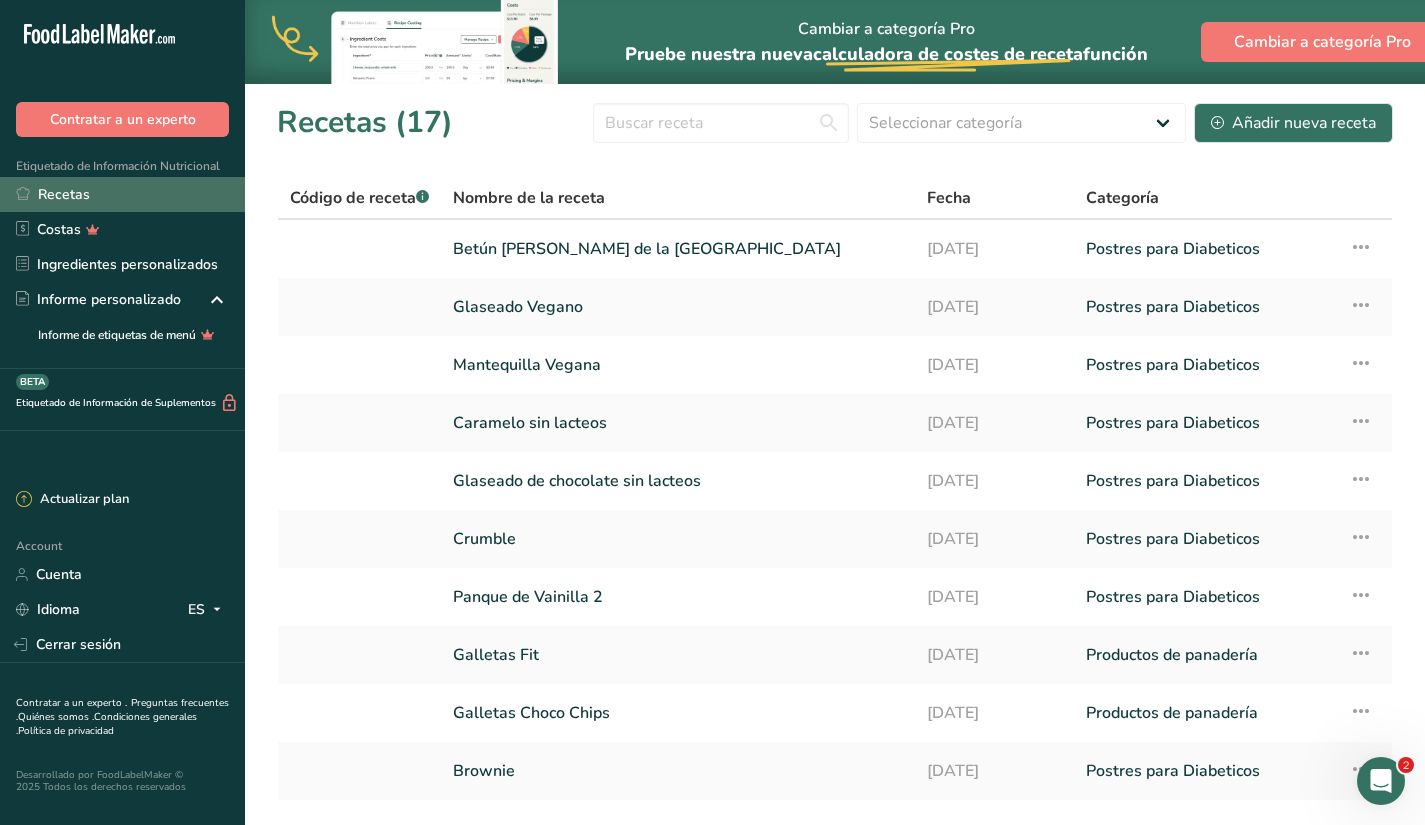 click on "Recetas" at bounding box center (122, 194) 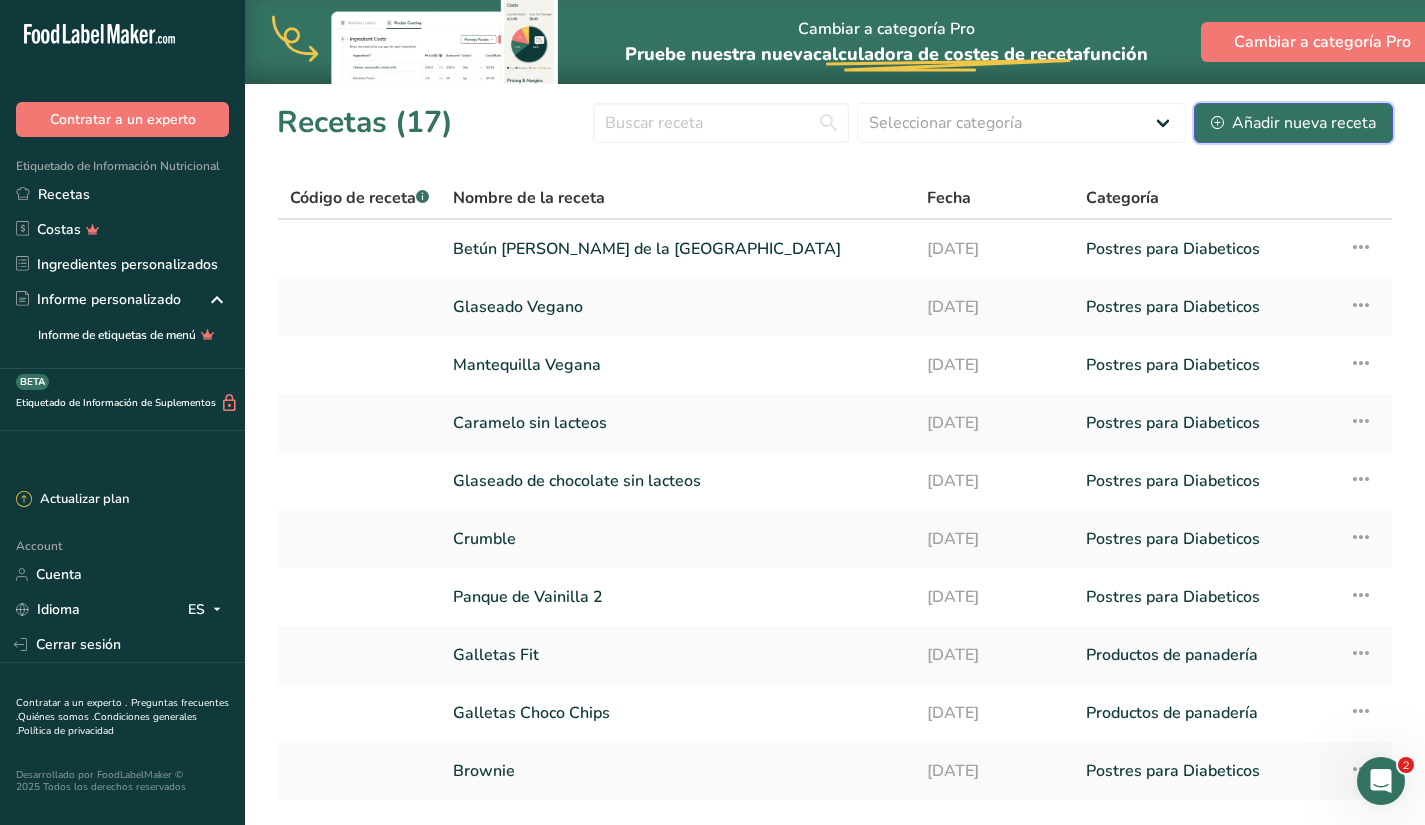 click on "Añadir nueva receta" at bounding box center [1293, 123] 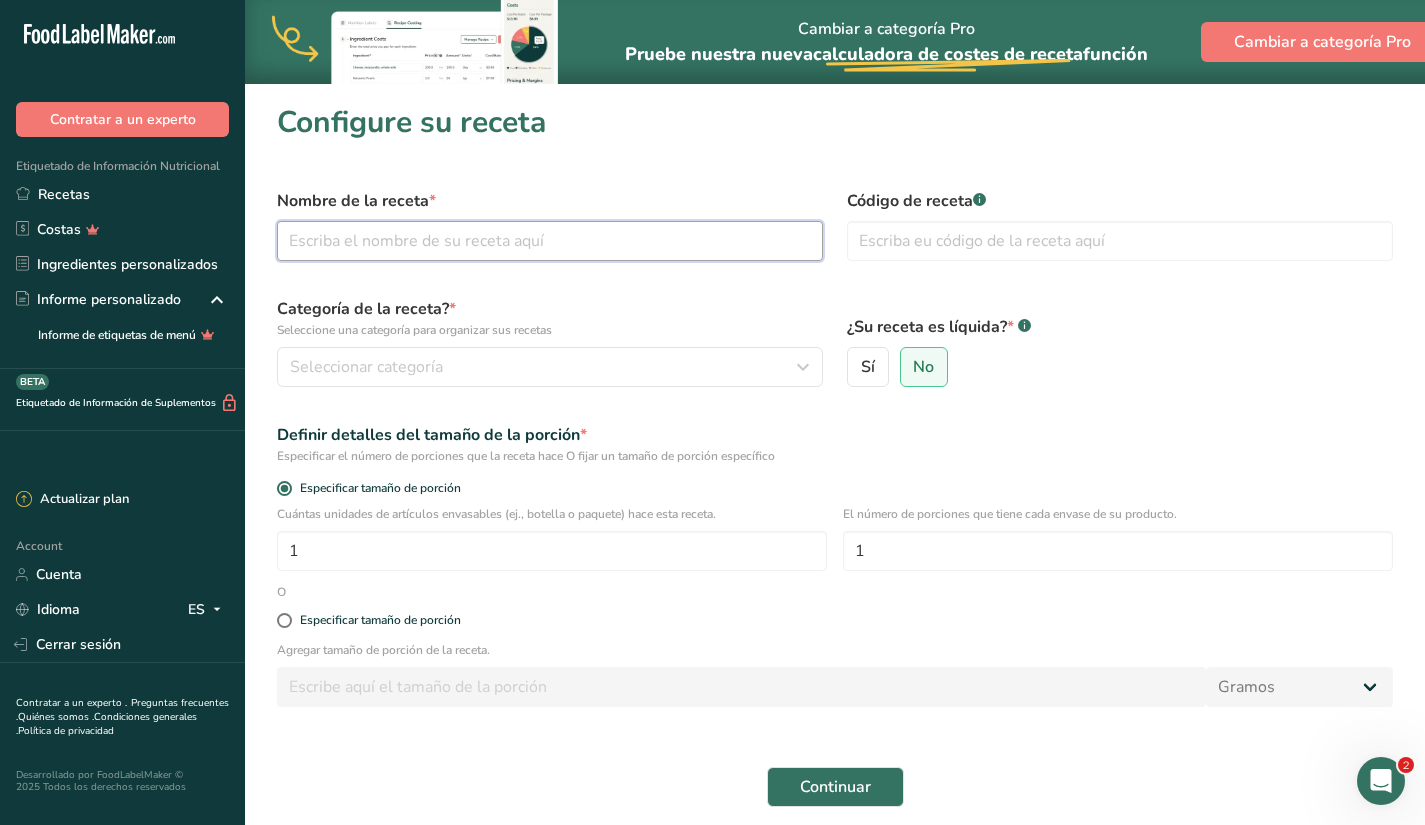 click at bounding box center (550, 241) 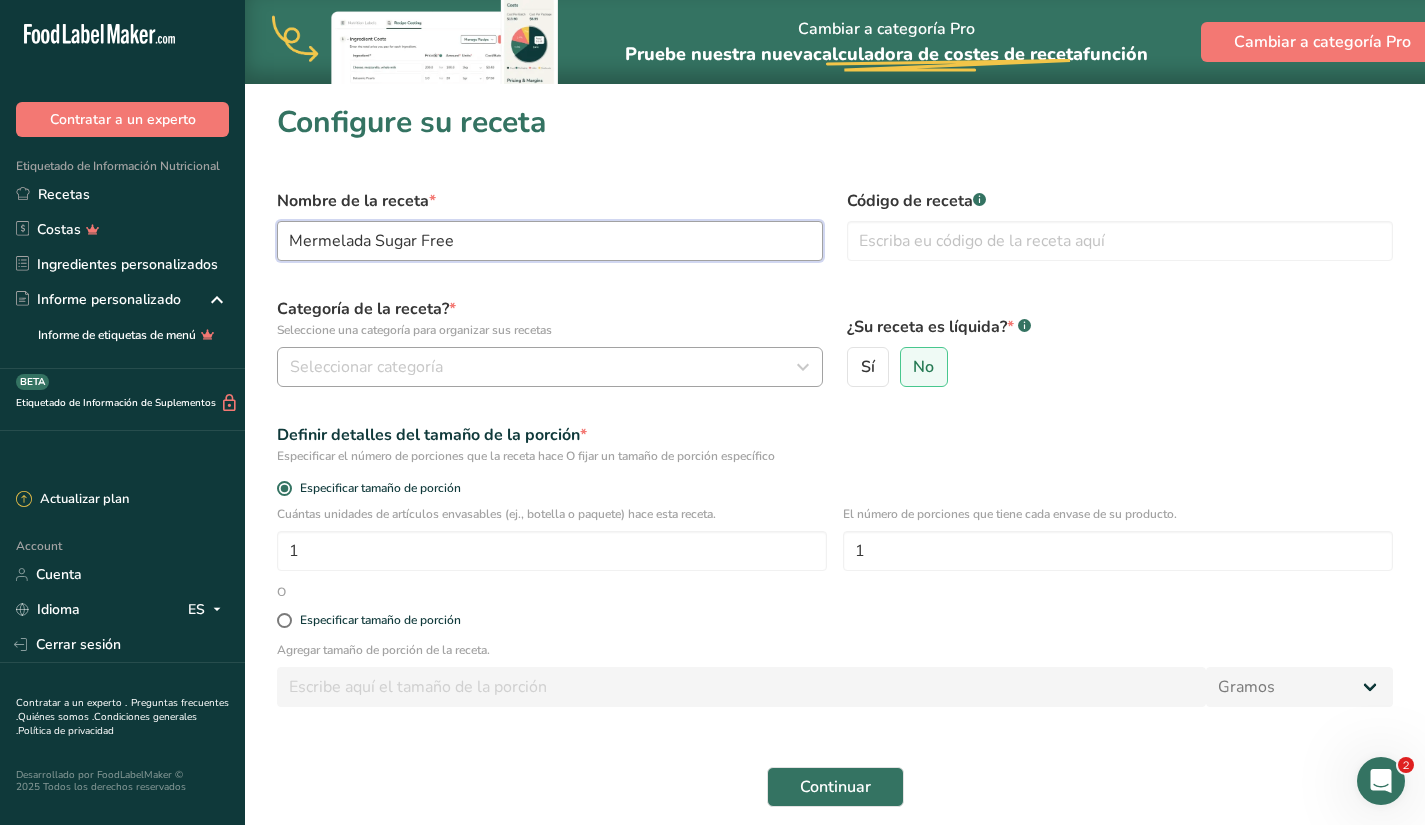 type on "Mermelada Sugar Free" 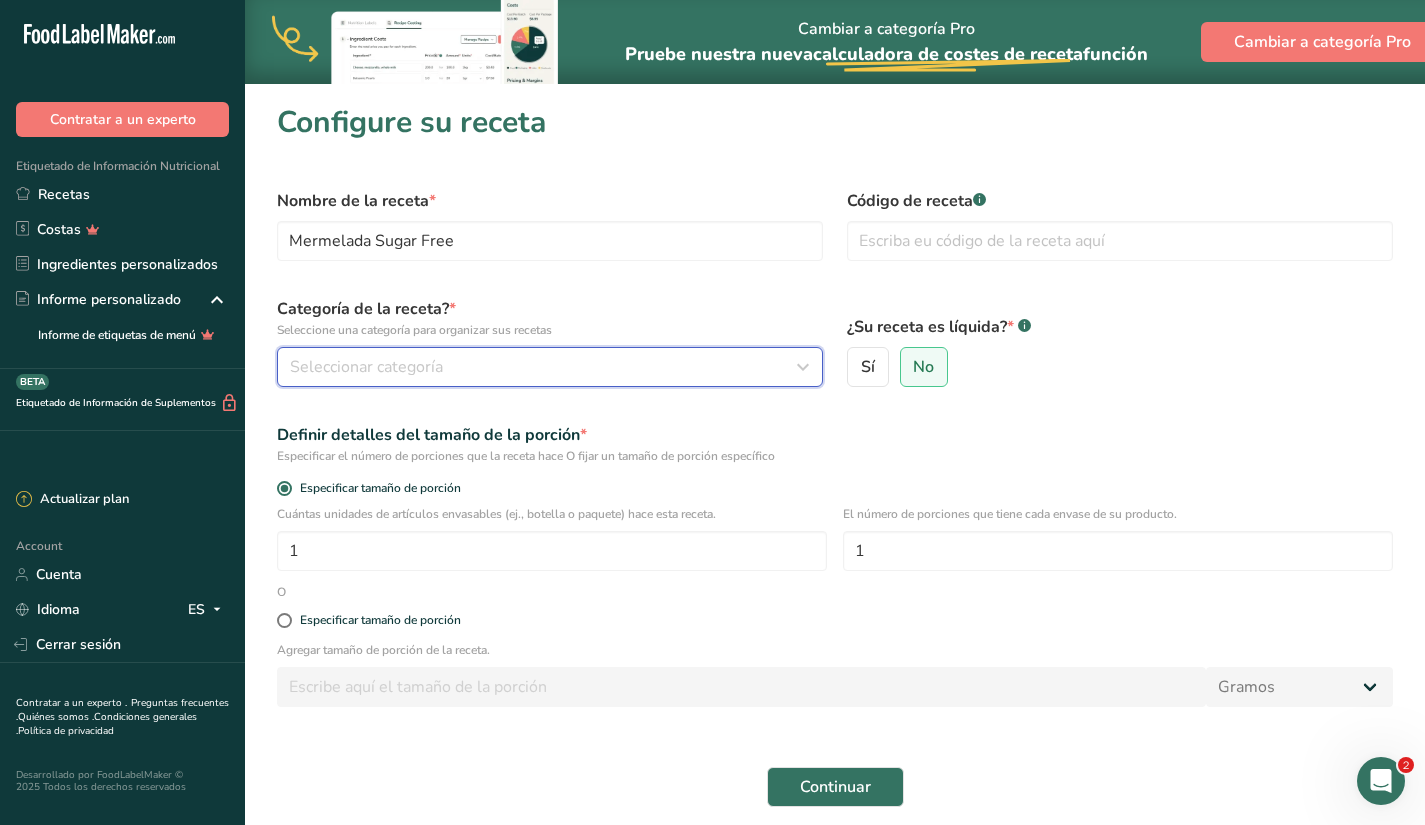 click on "Seleccionar categoría" at bounding box center [544, 367] 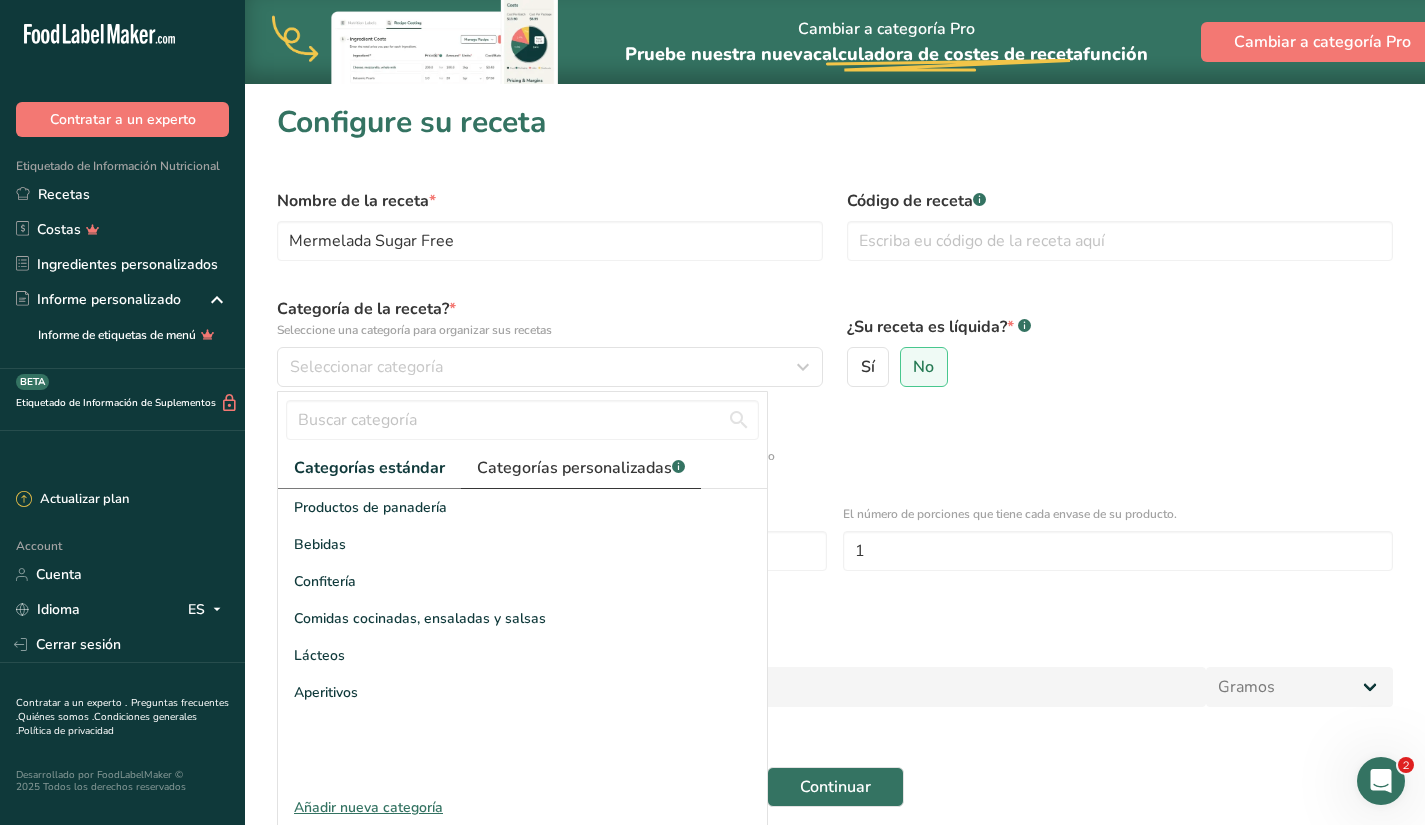 click on "Categorías personalizadas
.a-a{fill:#347362;}.b-a{fill:#fff;}" at bounding box center (581, 468) 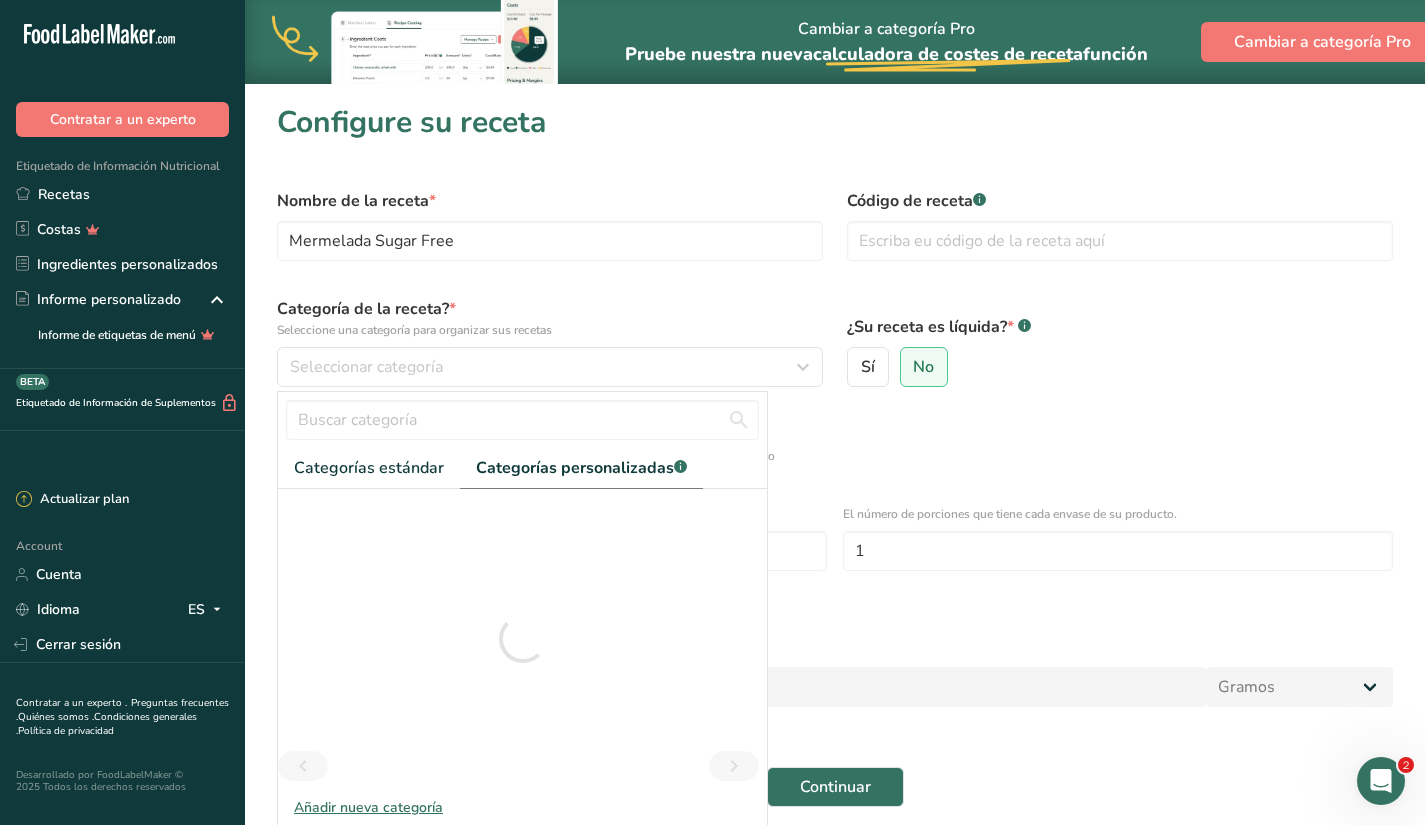 click on "Categorías personalizadas
.a-a{fill:#347362;}.b-a{fill:#fff;}" at bounding box center [581, 468] 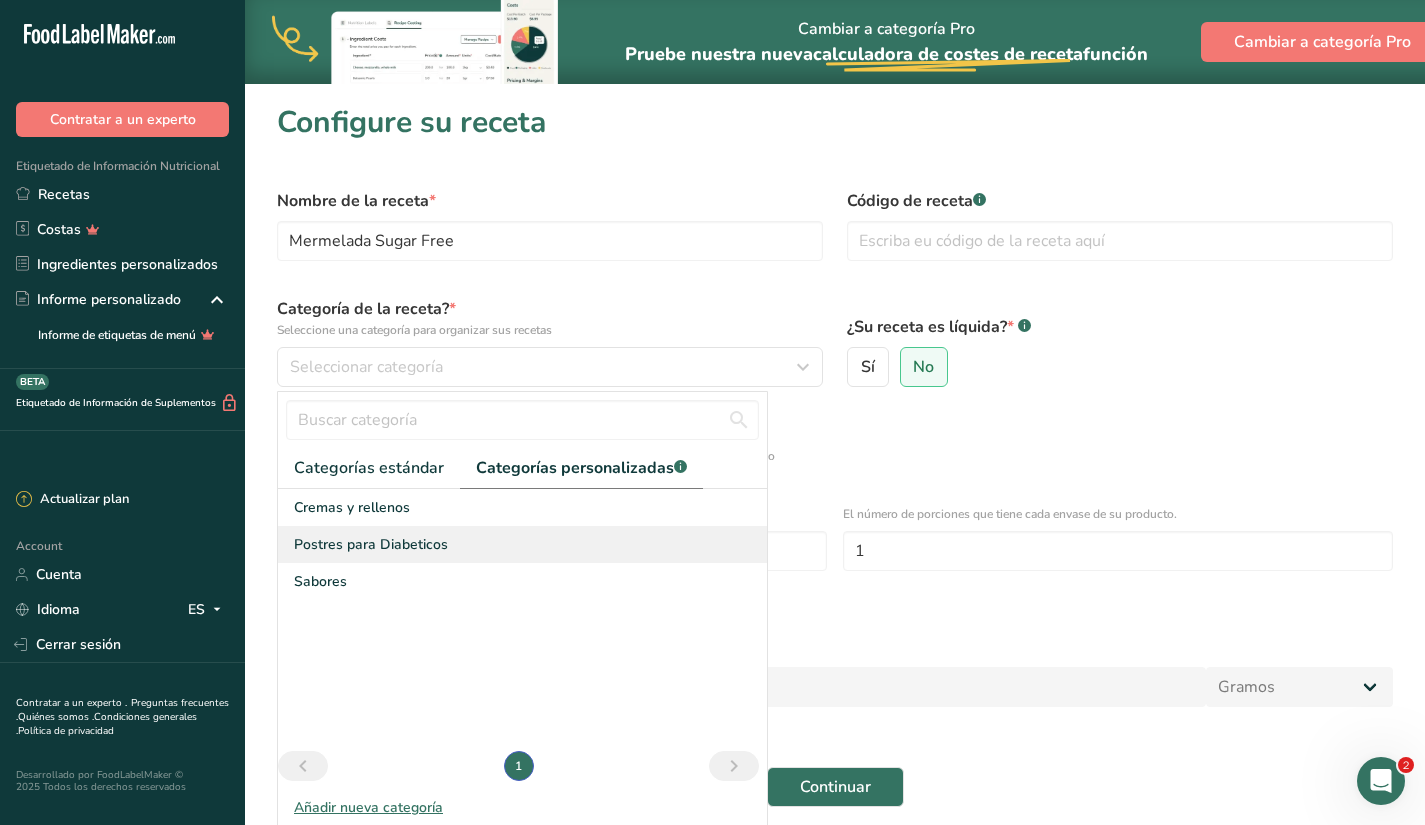 click on "Postres para Diabeticos" at bounding box center [371, 544] 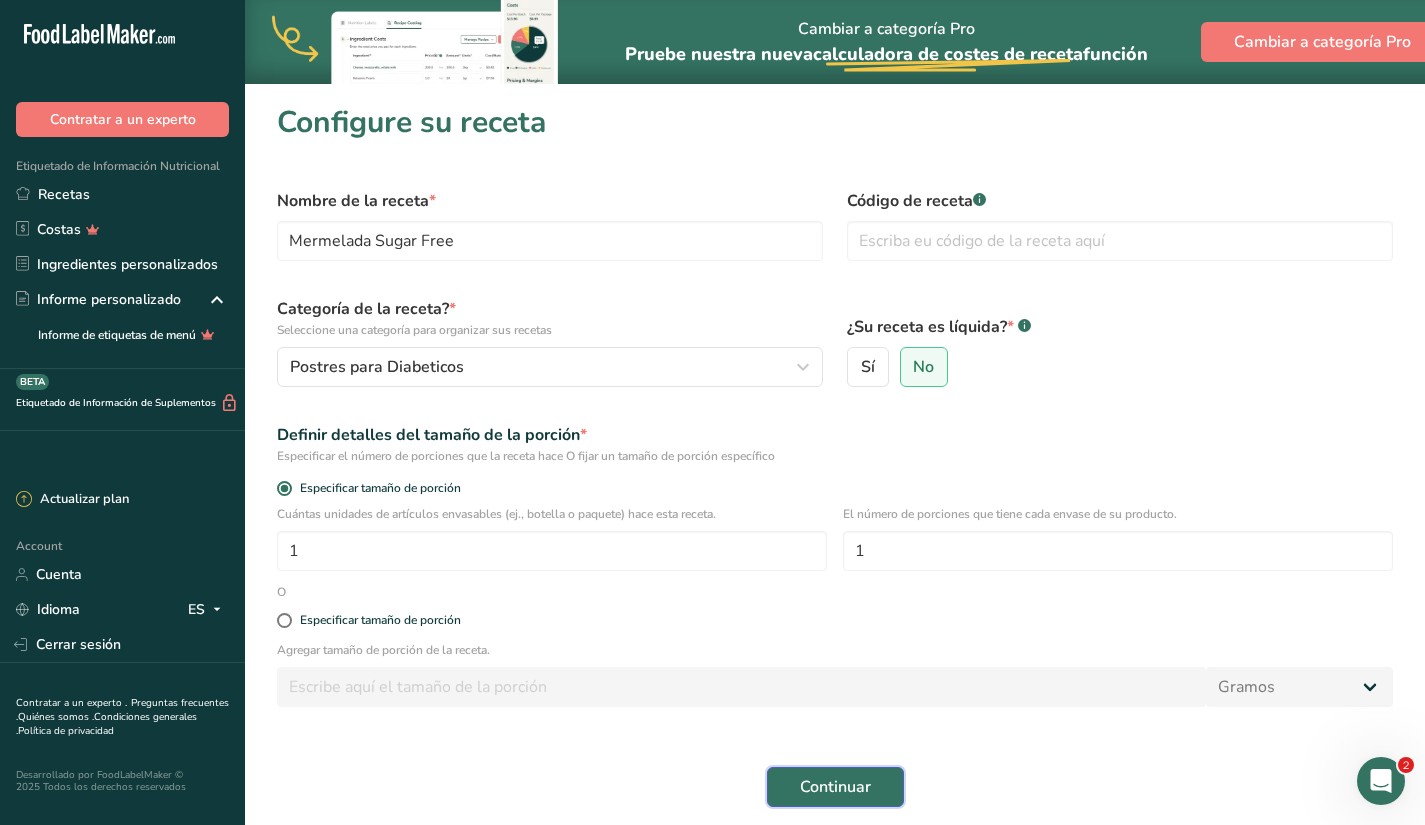 click on "Continuar" at bounding box center [835, 787] 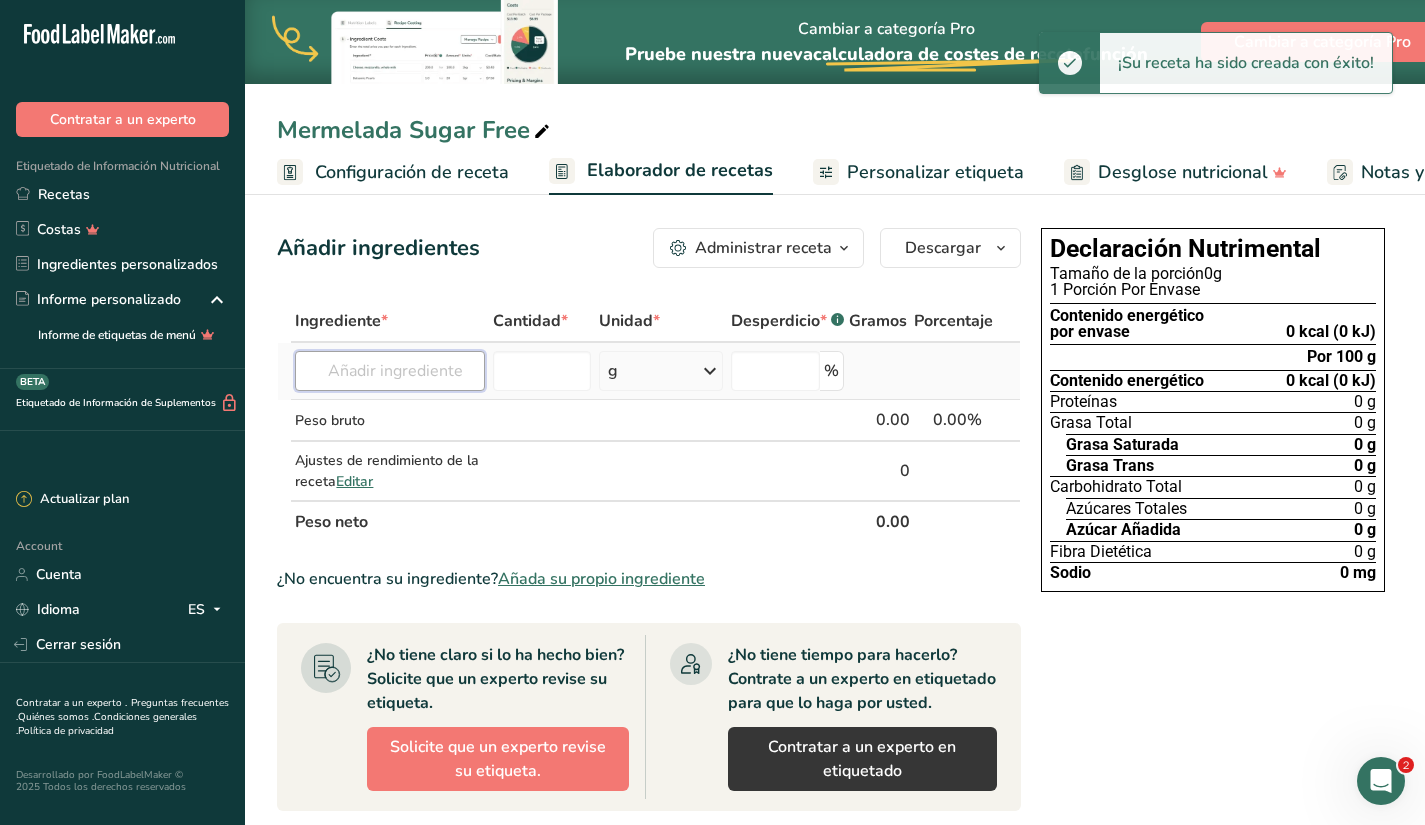click at bounding box center [390, 371] 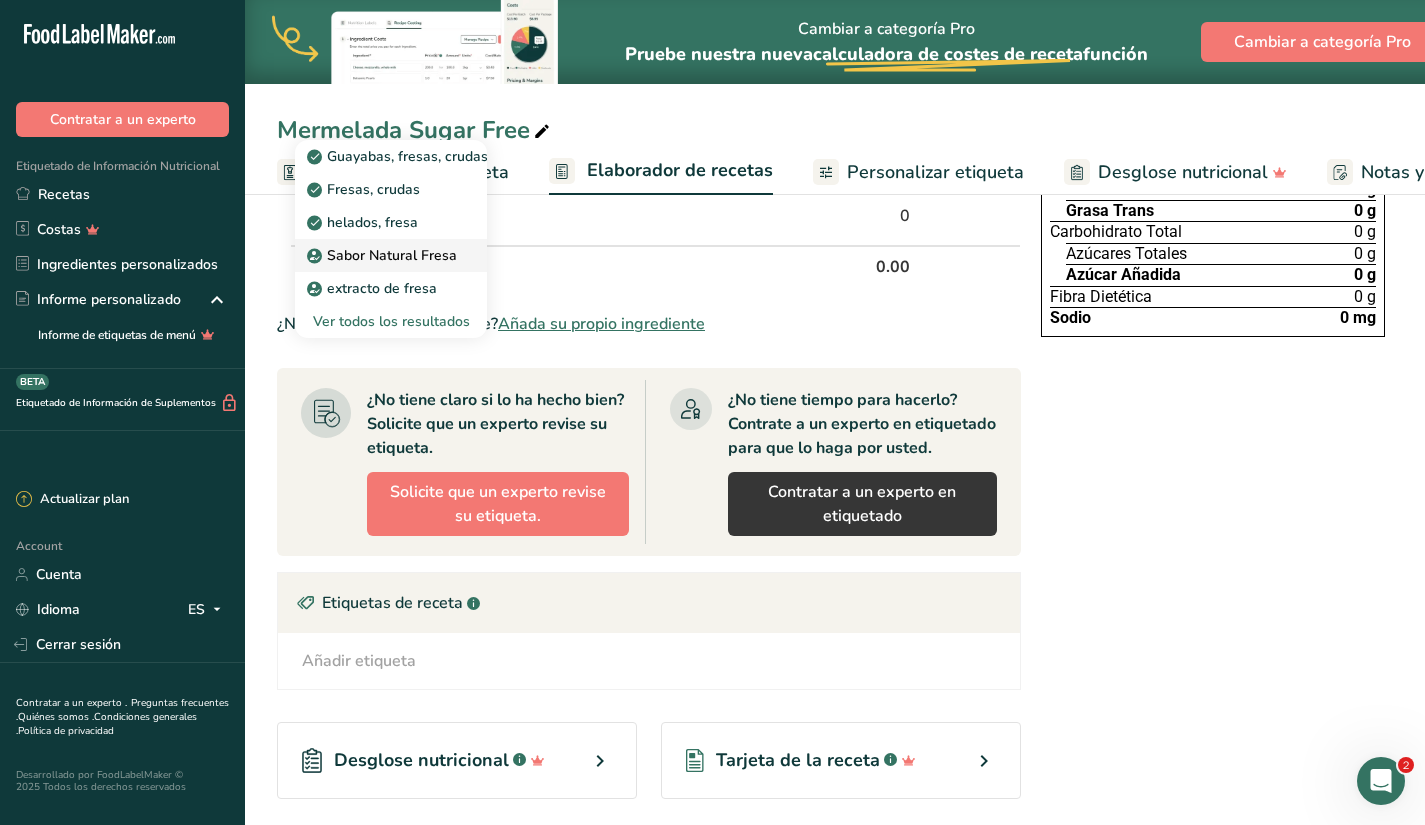 scroll, scrollTop: 0, scrollLeft: 0, axis: both 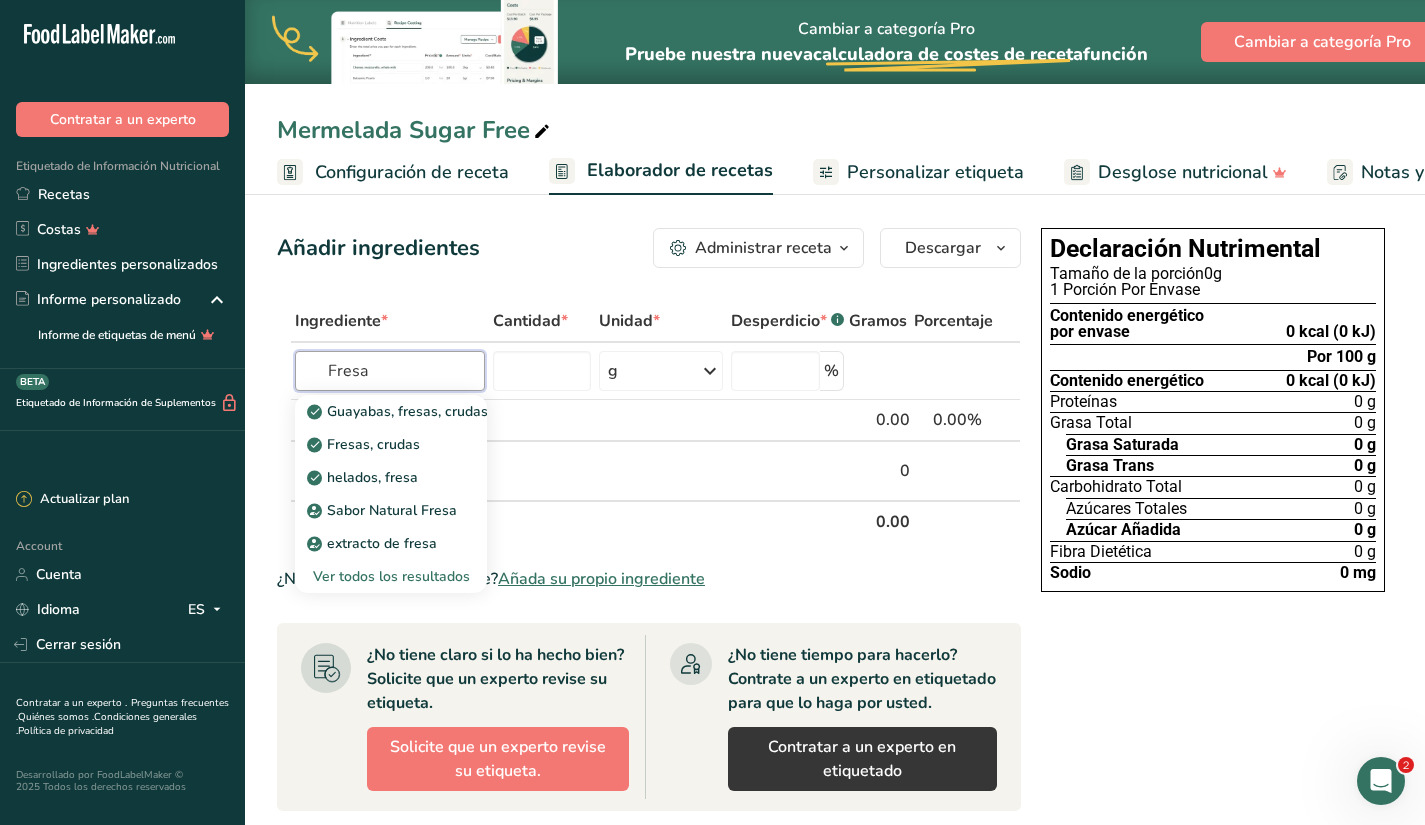 type on "Fresa" 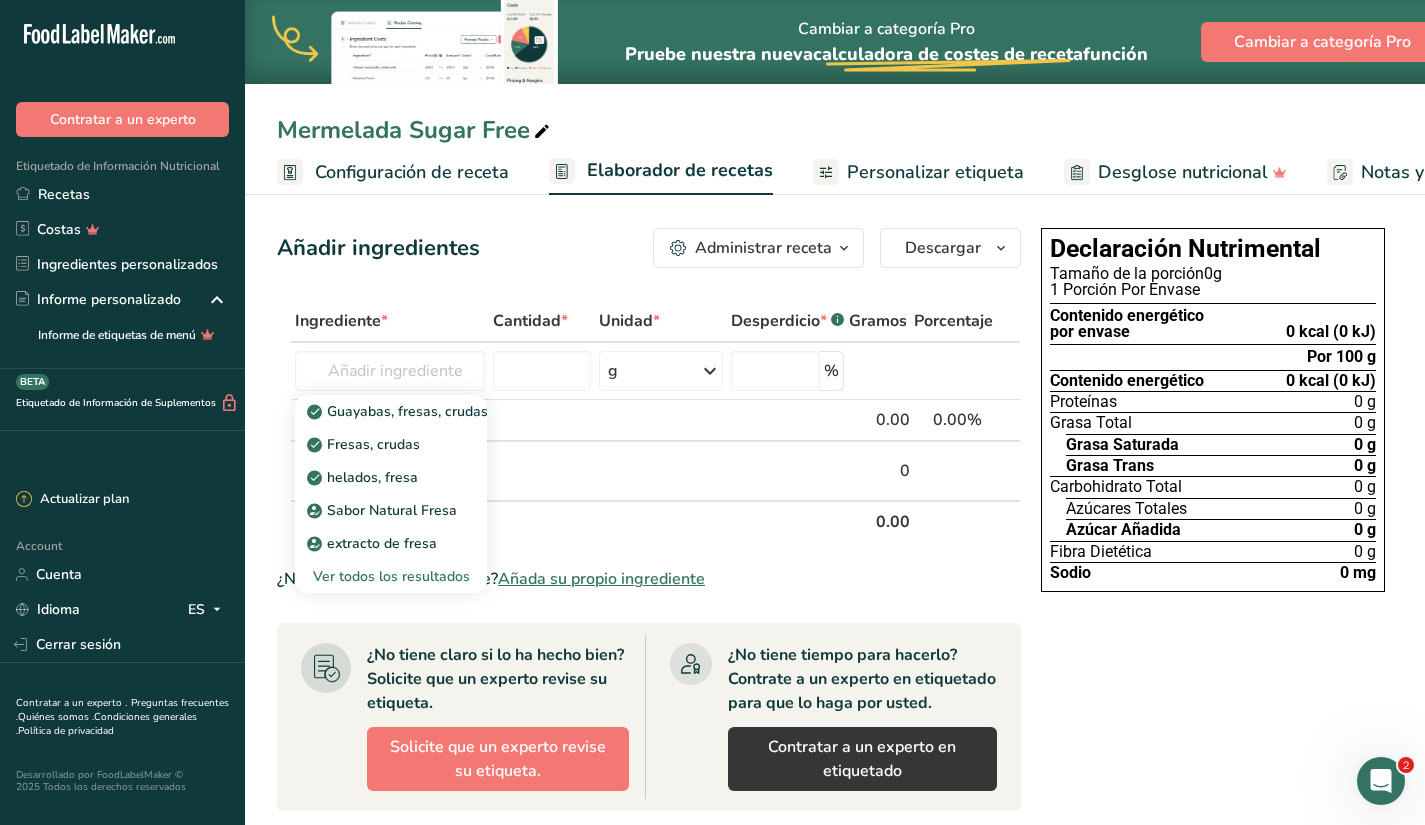 click on "Declaración Nutrimental
Tamaño de la porción
0g
1 Porción Por Envase
Contenido energético   por envase
0 kcal (0 kJ)
Por 100 g
Contenido energético
0 kcal (0 kJ)
Proteínas
0 g
Grasa Total
0 g
Grasa Saturada
0 g
Grasa Trans
0 g
Carbohidrato Total
0 g
Azúcares Totales
0 g
Azúcar Añadida
0 g
Fibra Dietética
0 g
Sodio
0 mg" at bounding box center [1213, 723] 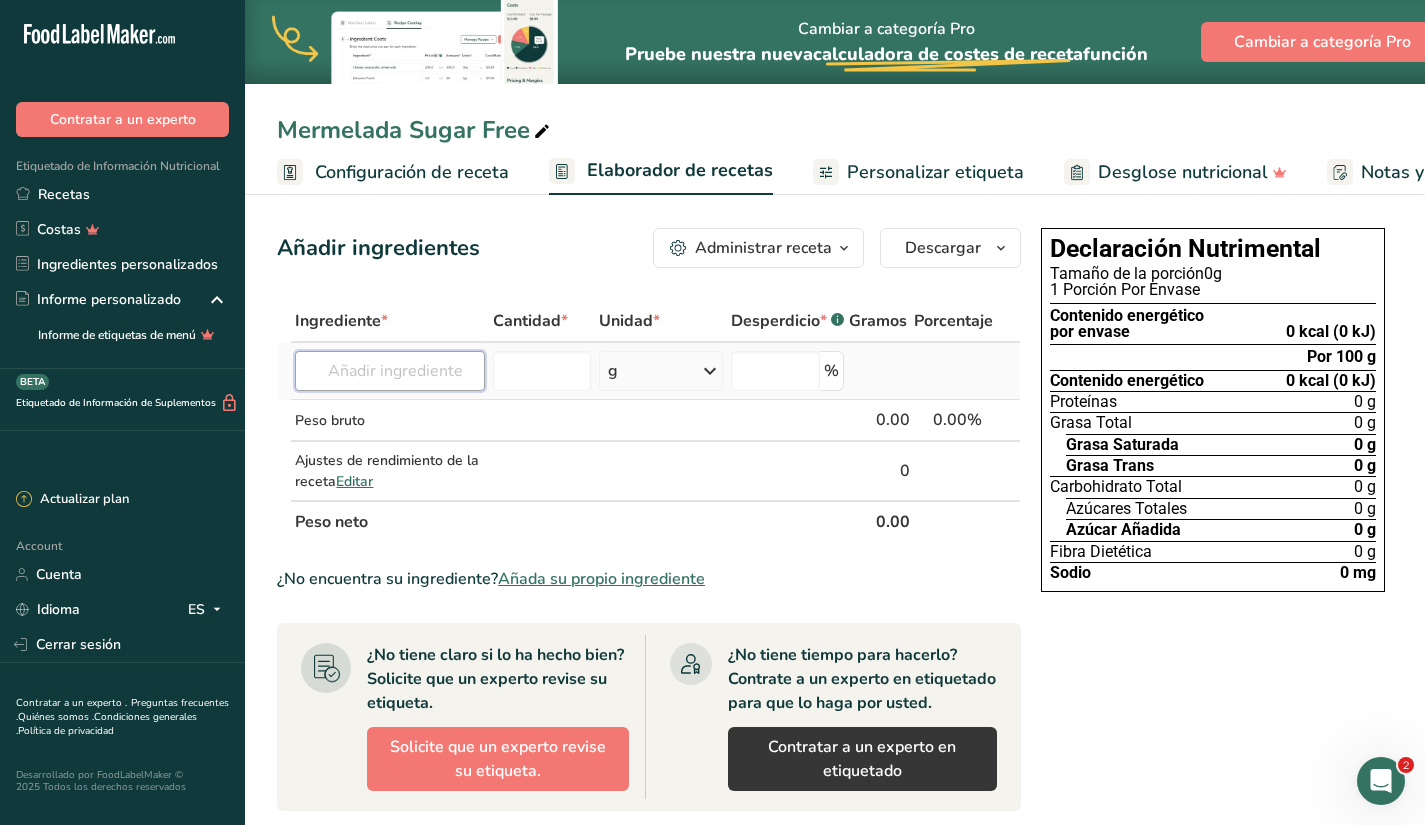 click at bounding box center [390, 371] 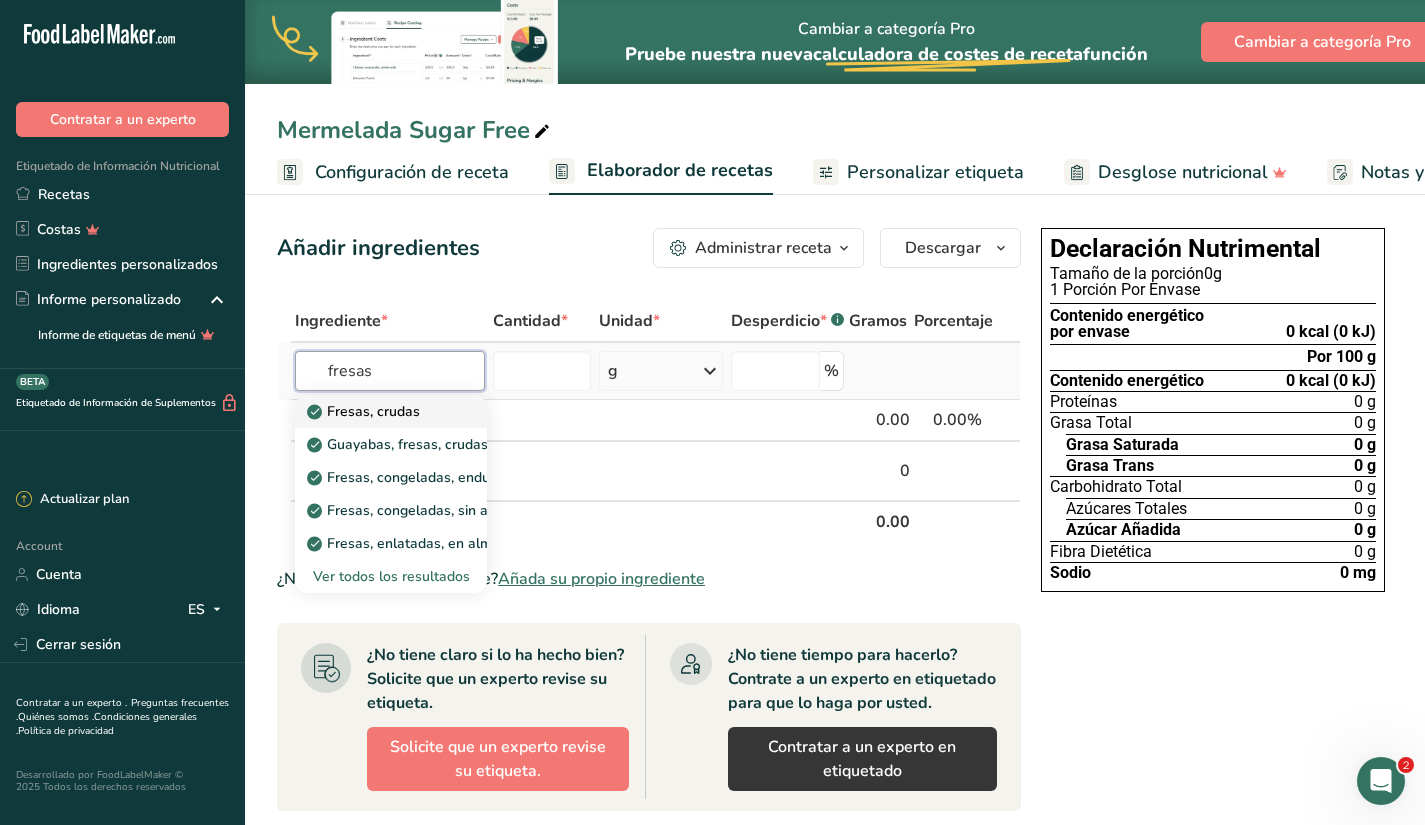 type on "fresas" 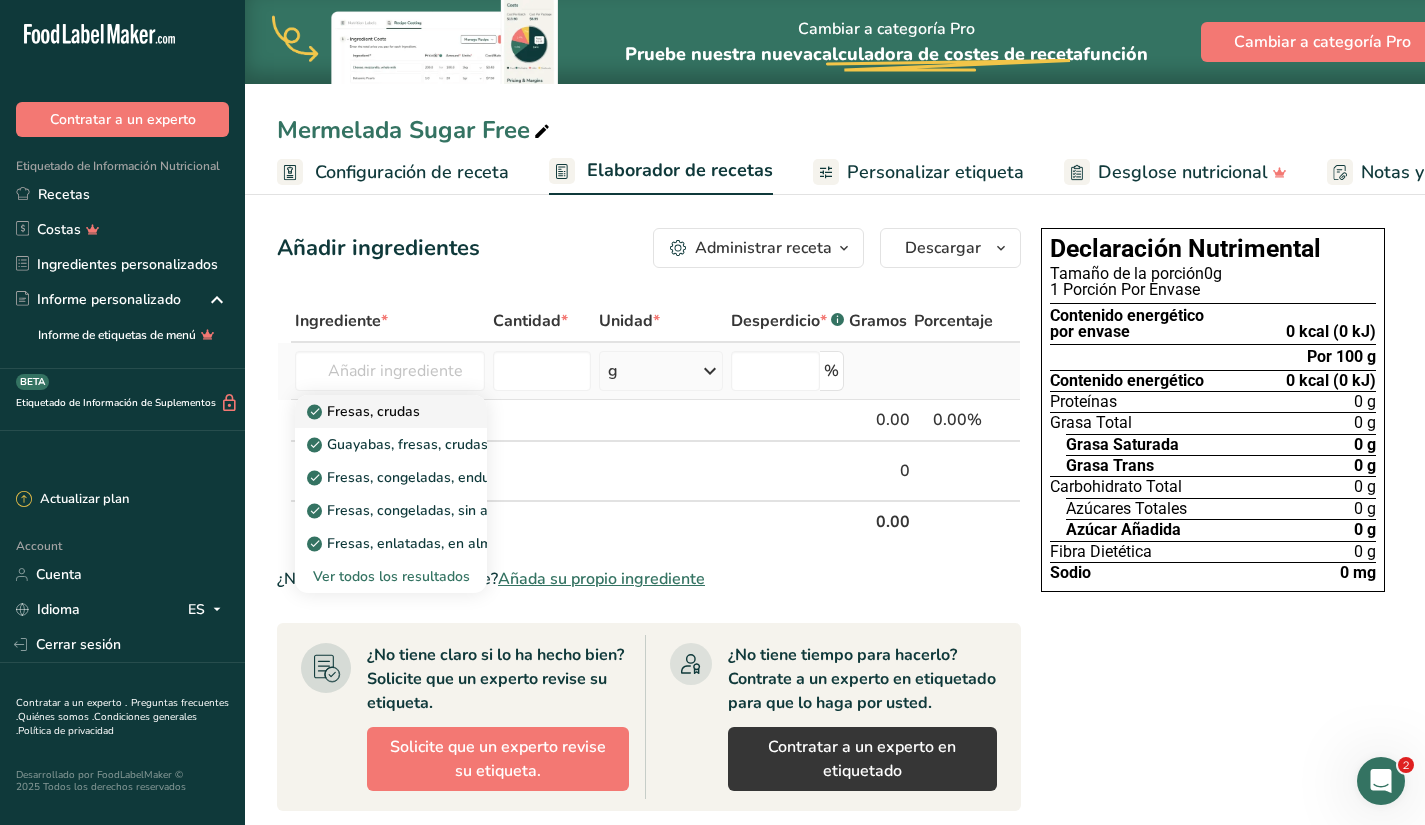 click on "Fresas, crudas" at bounding box center (365, 411) 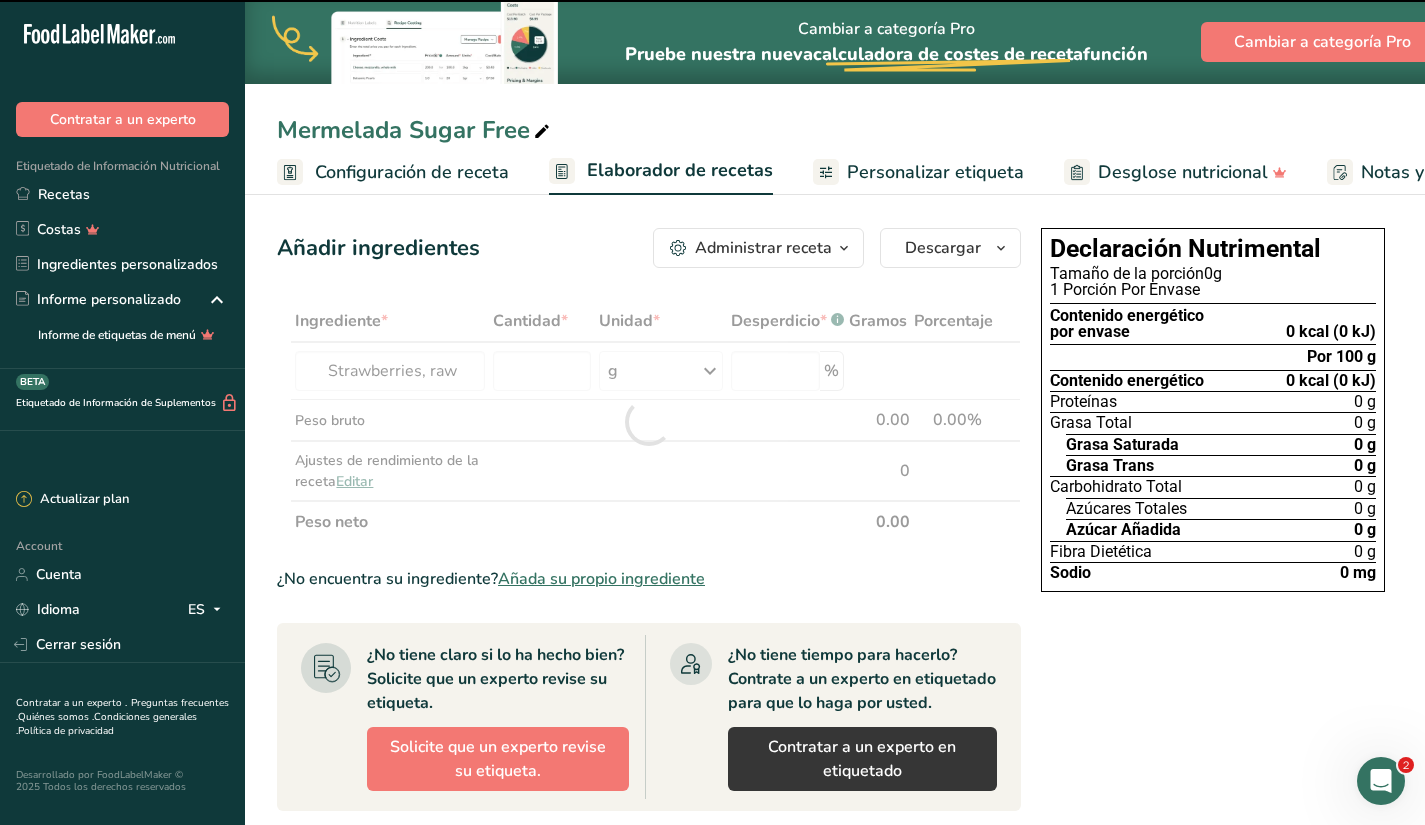 click at bounding box center [649, 421] 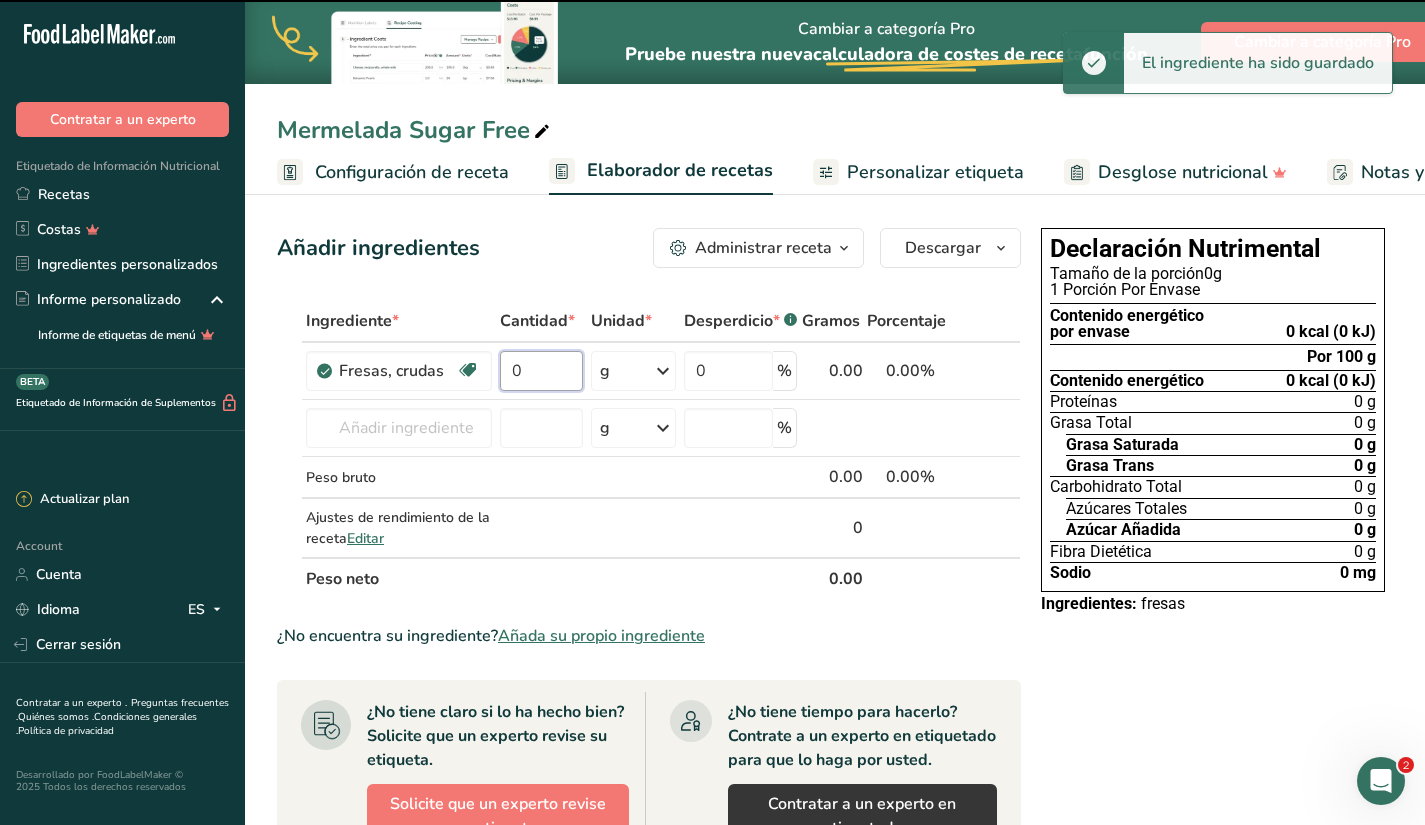 click on "0" at bounding box center (541, 371) 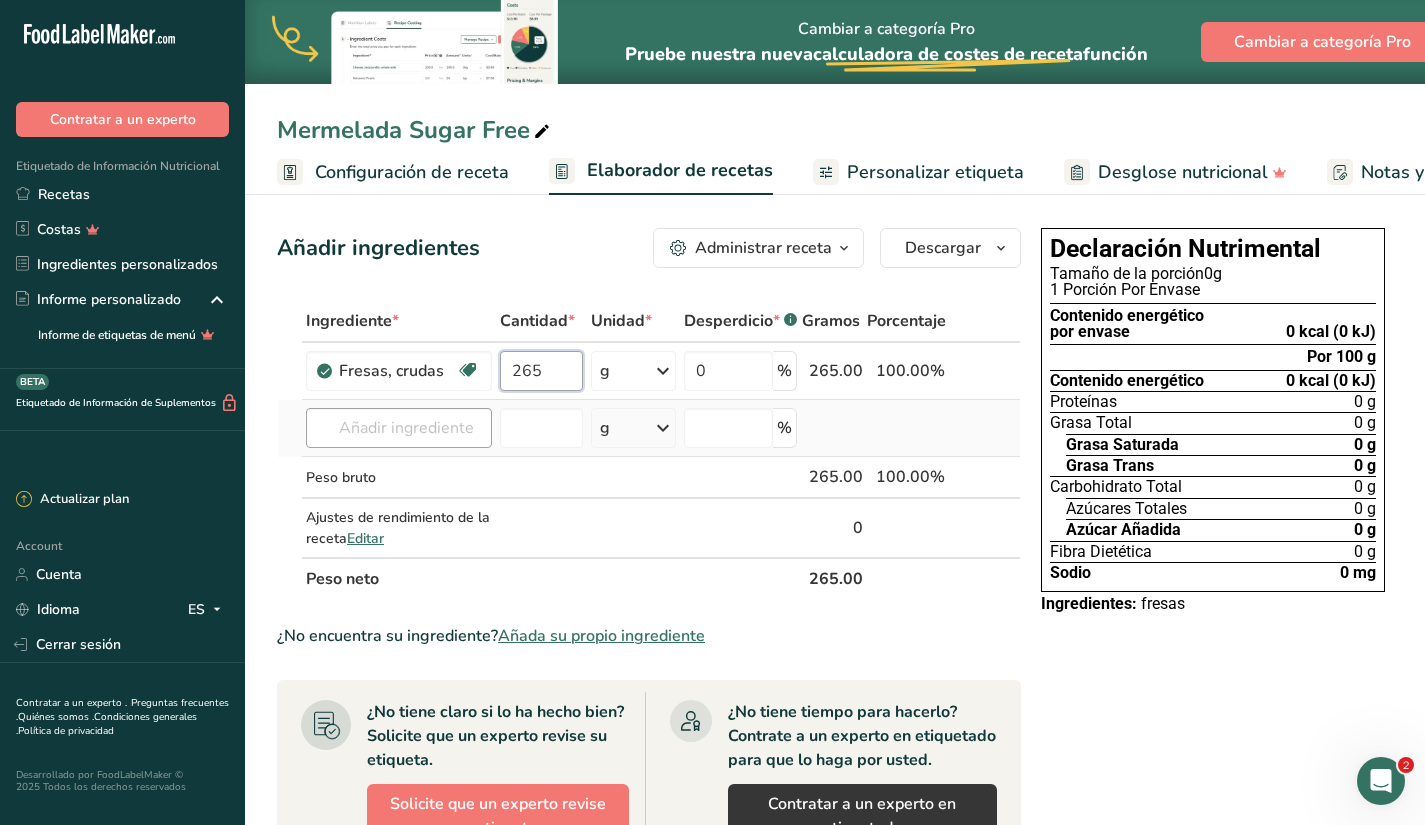 type on "265" 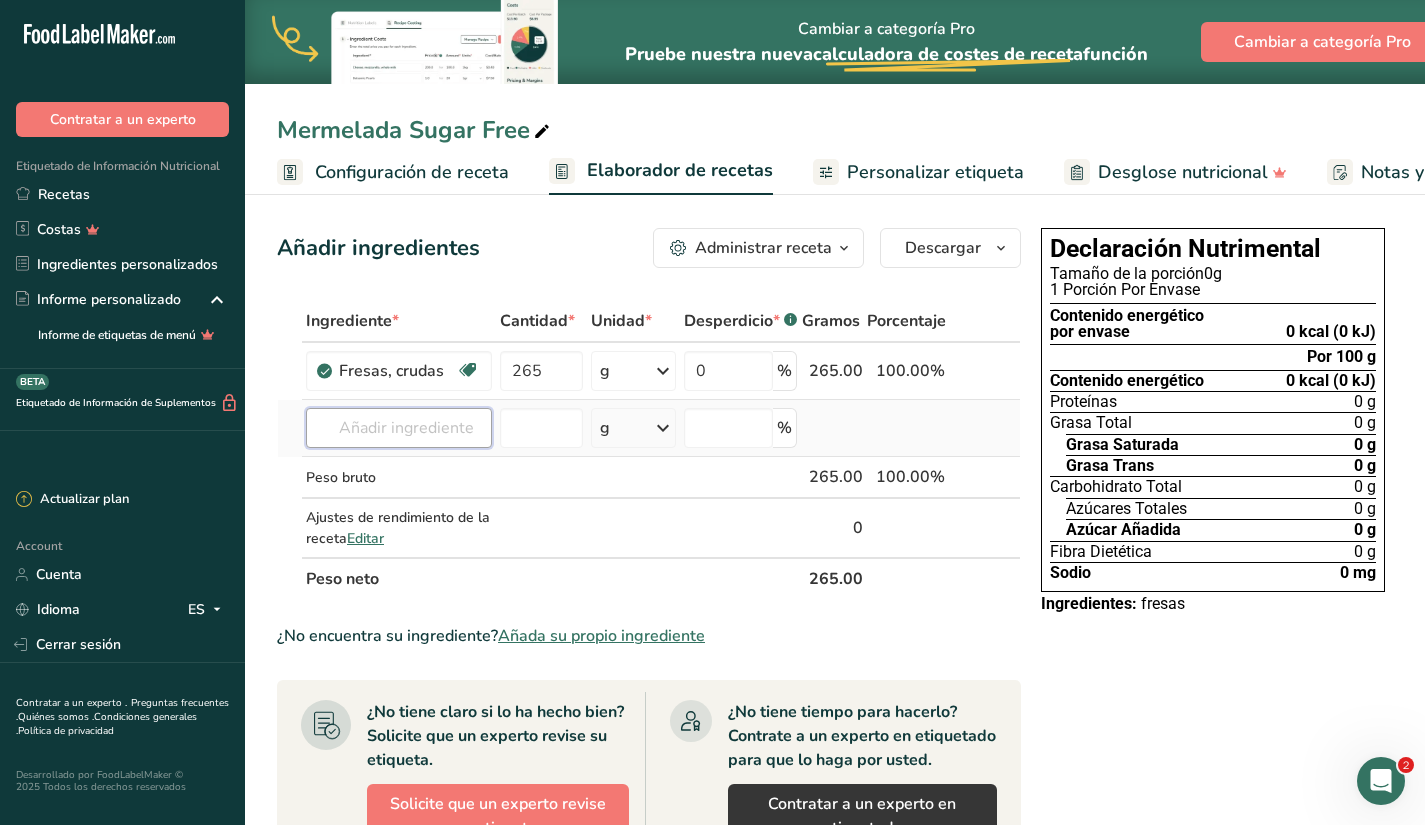 click on "Ingrediente *
Cantidad *
Unidad *
Desperdicio *   .a-a{fill:#347362;}.b-a{fill:#fff;}          Gramos
Porcentaje
Fresas, crudas
Fuente de antioxidantes
Libre de lácteos
Libre de gluten
[GEOGRAPHIC_DATA]
Vegetariano
Libre de soja
265
g
Porciones
1 cup, halves
1 cup, pureed
1 cup, sliced
Ver más
Unidades de peso
g
kg
mg
Ver más
Unidades de volumen
[GEOGRAPHIC_DATA]
Las unidades de volumen requieren una conversión de densidad. Si conoce la densidad de su ingrediente, introdúzcala a continuación. De lo contrario, haga clic en "RIA", nuestra asistente regulatoria de IA, quien podrá ayudarle." at bounding box center [649, 450] 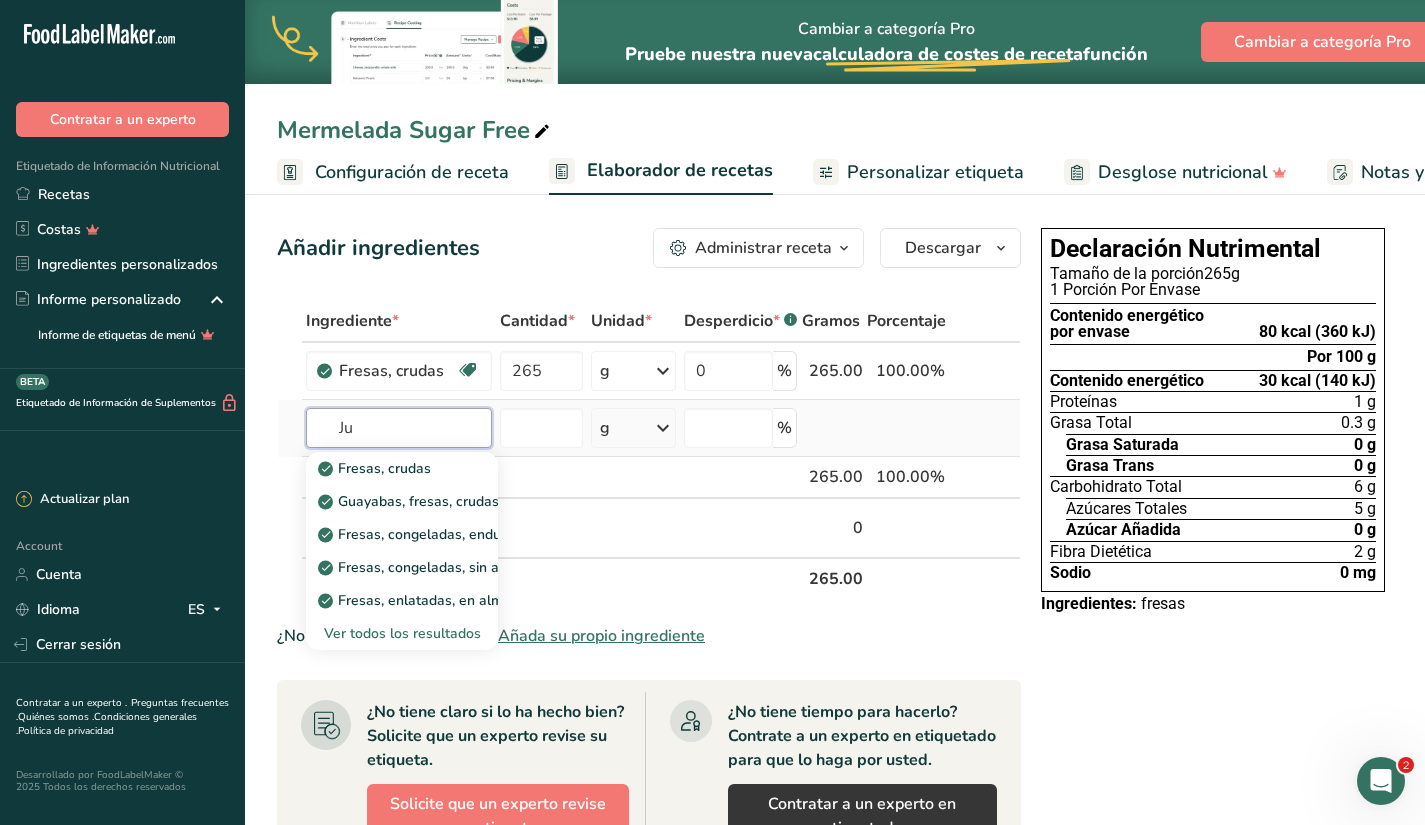 type on "J" 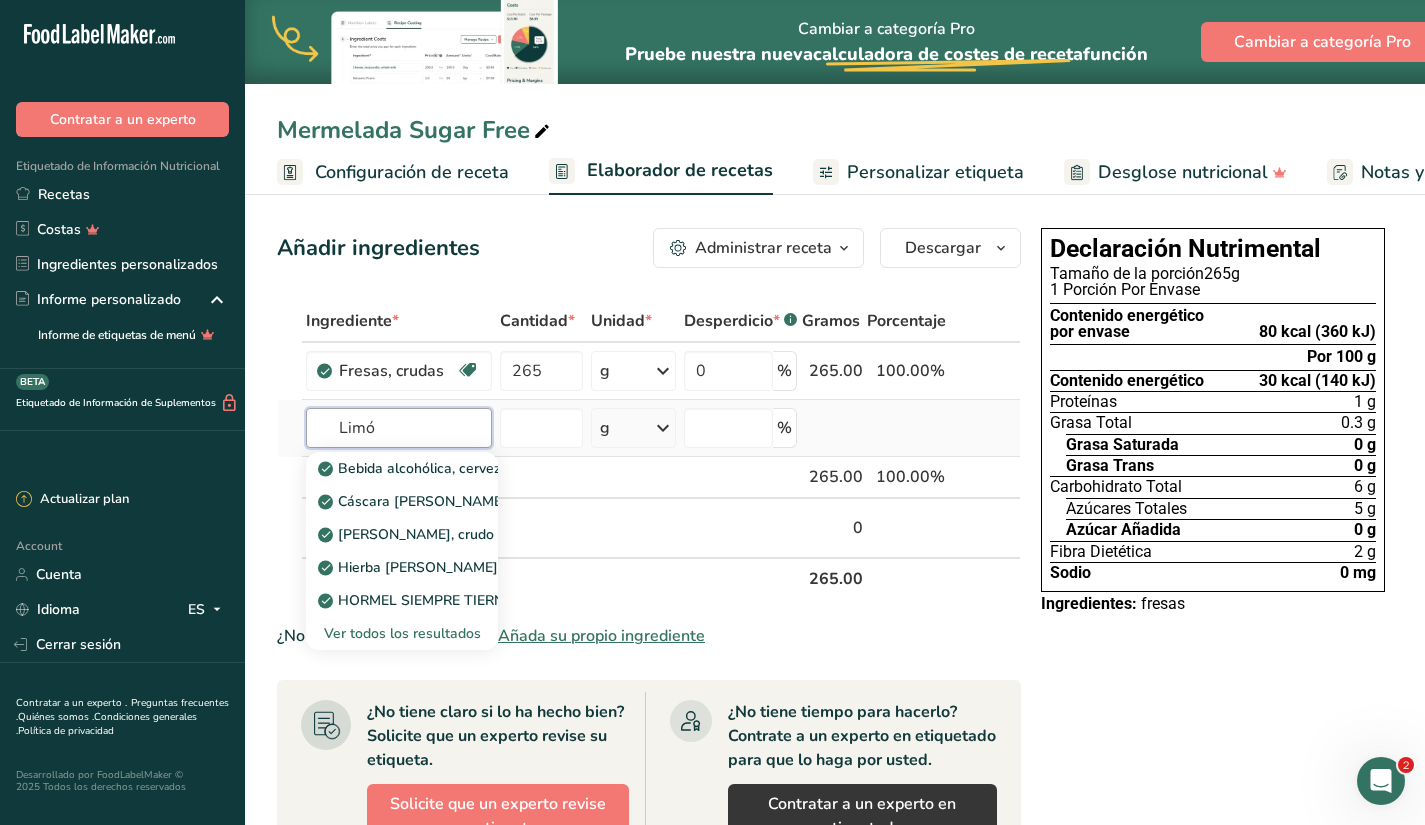type on "Limón" 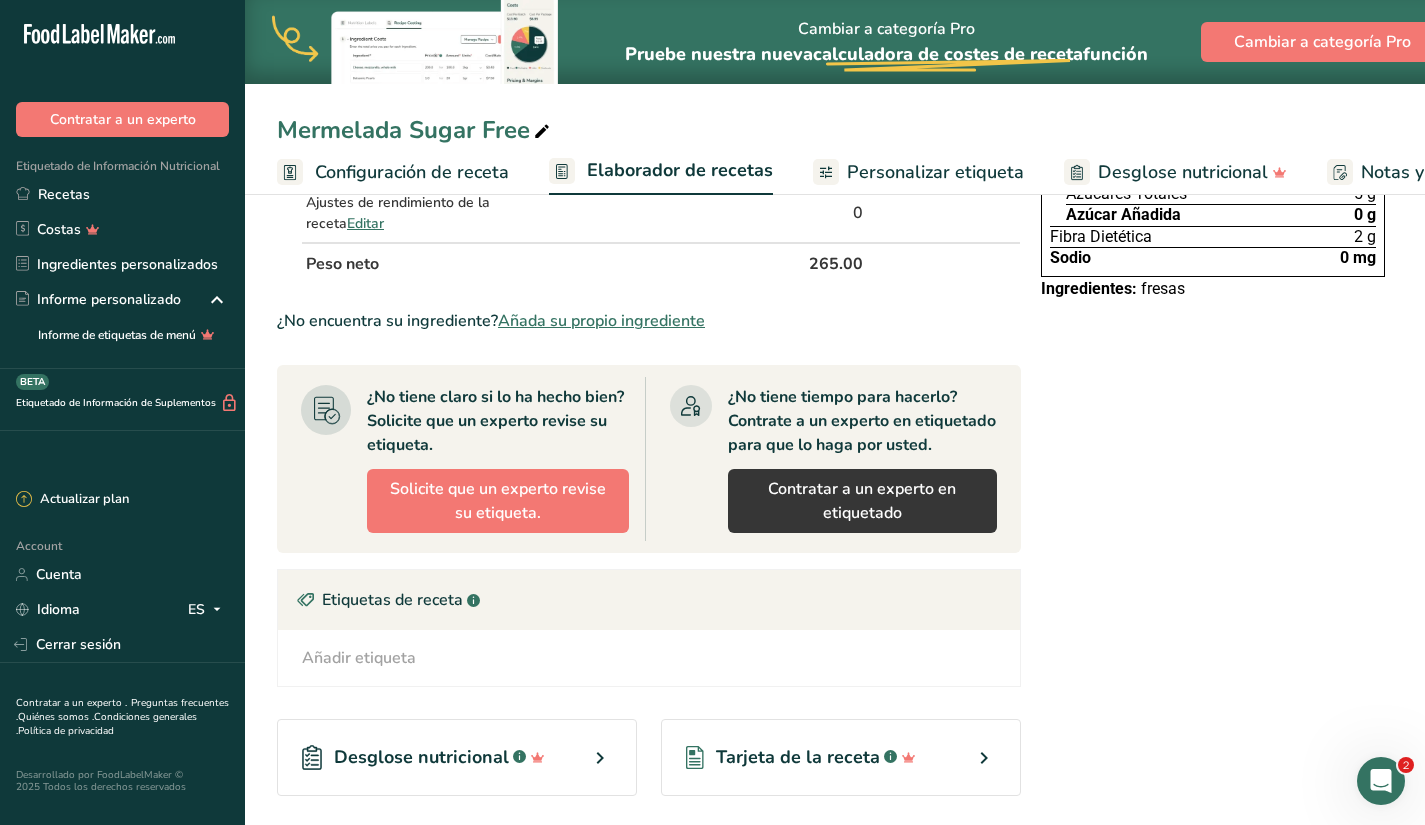 scroll, scrollTop: 0, scrollLeft: 0, axis: both 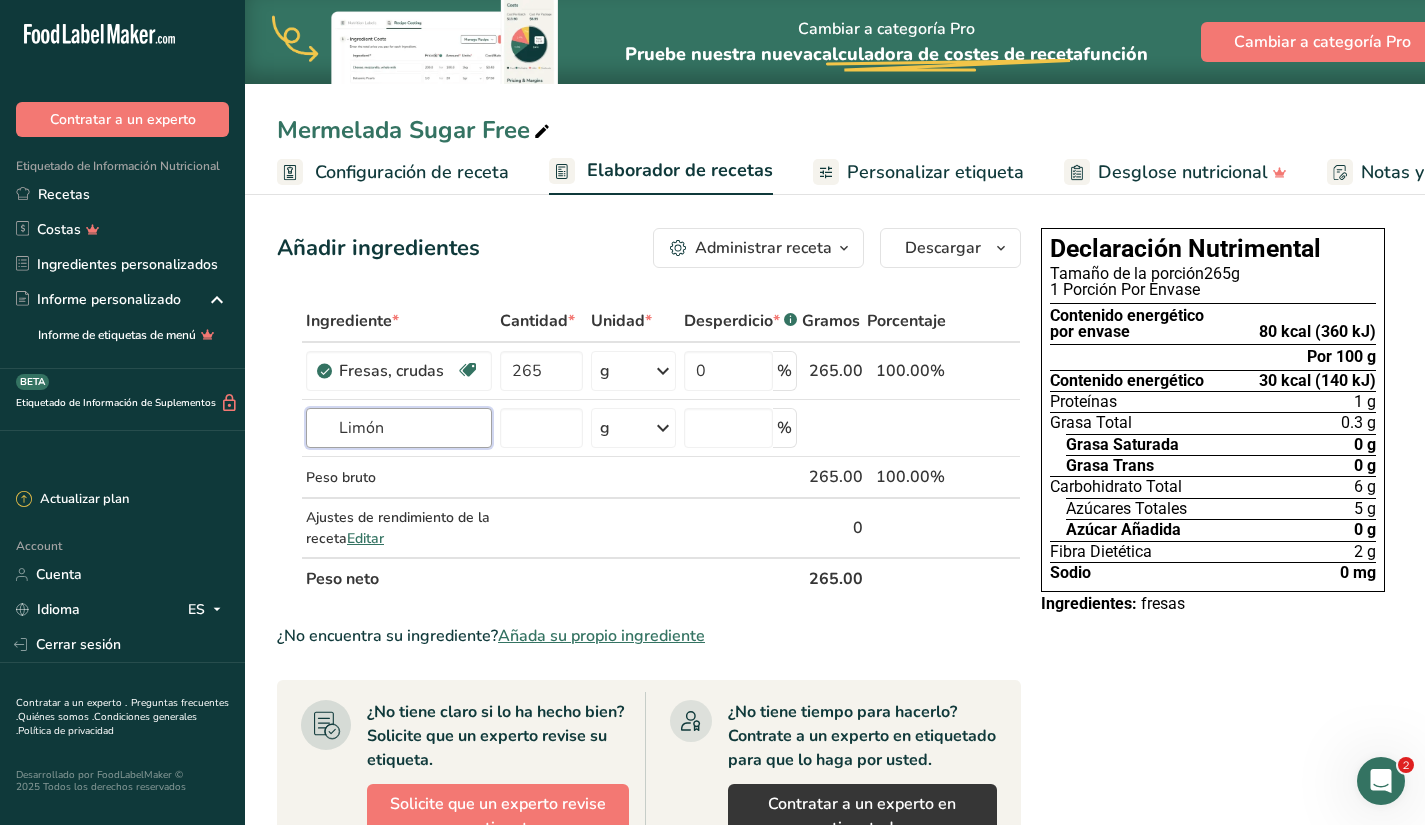 drag, startPoint x: 399, startPoint y: 426, endPoint x: 192, endPoint y: 432, distance: 207.08694 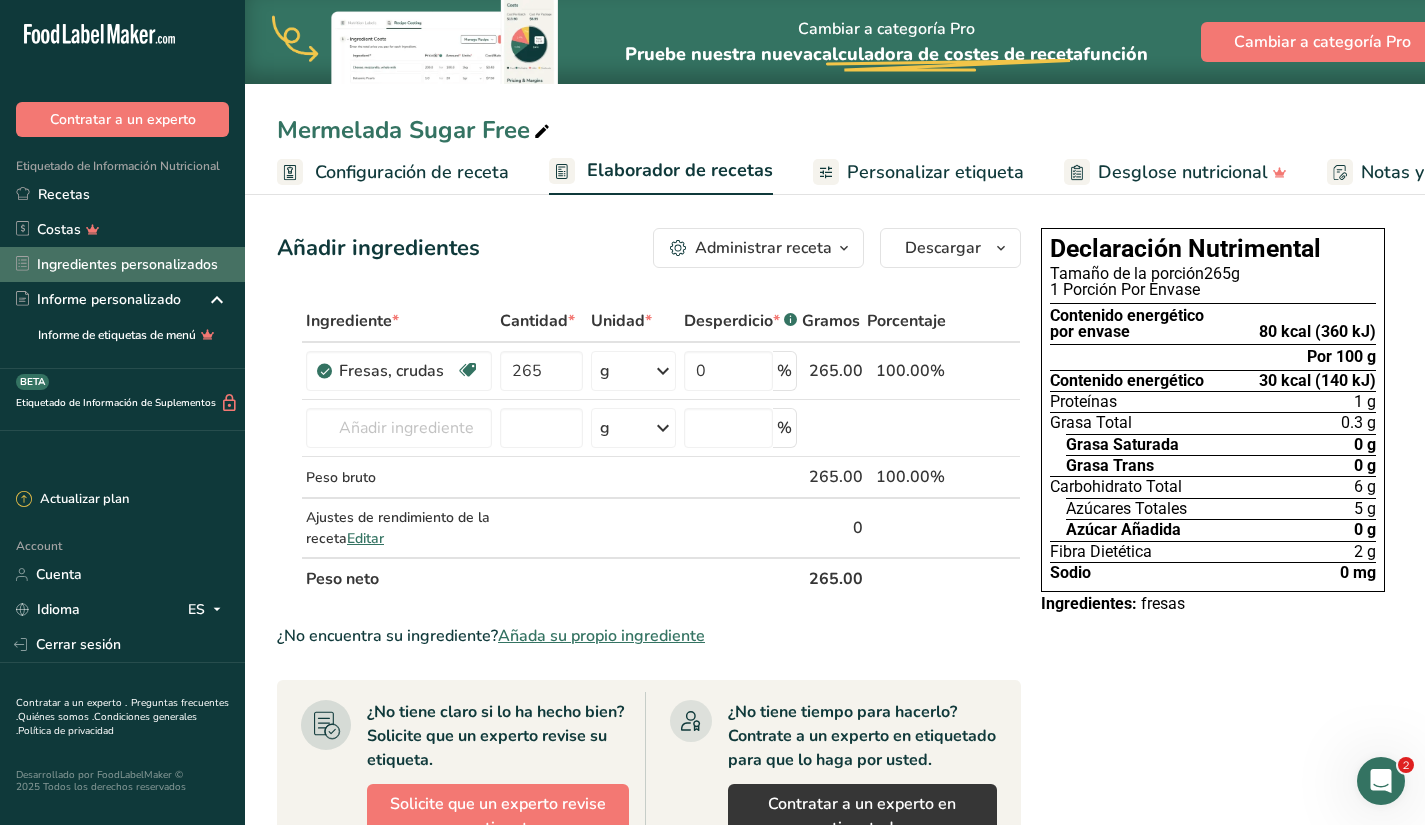 click on "Ingredientes personalizados" at bounding box center (122, 264) 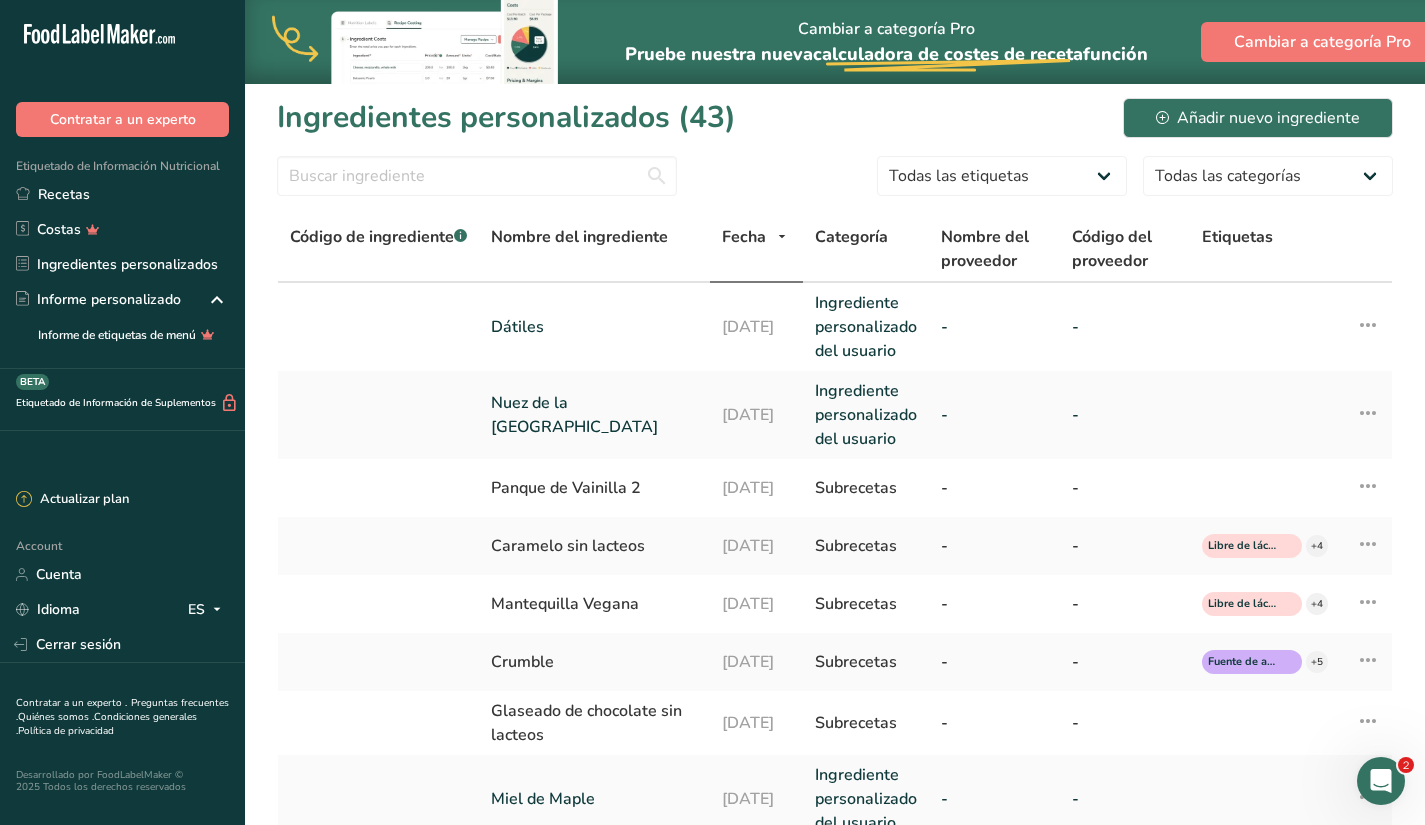 scroll, scrollTop: 0, scrollLeft: 0, axis: both 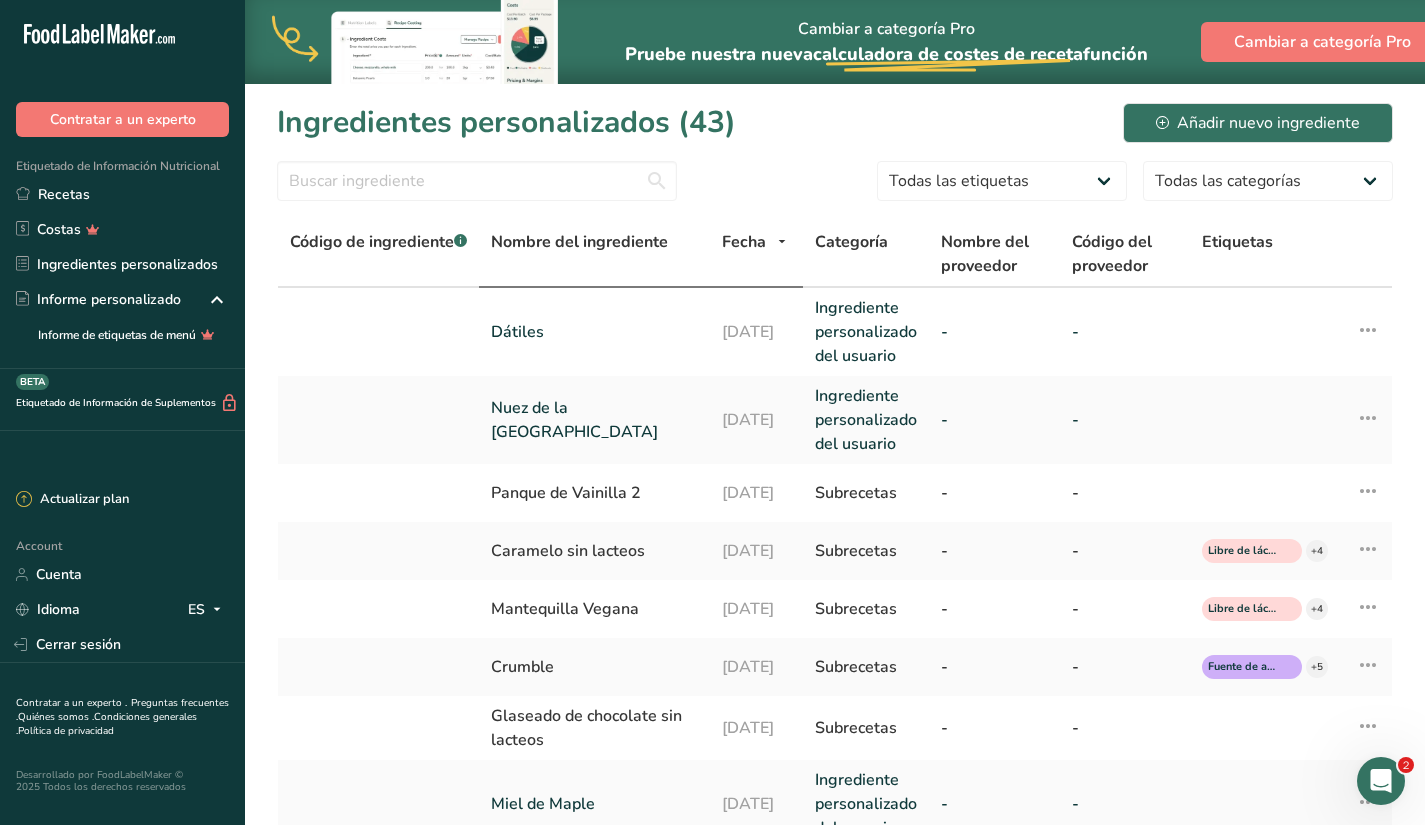 click on "Nombre del ingrediente" at bounding box center [579, 242] 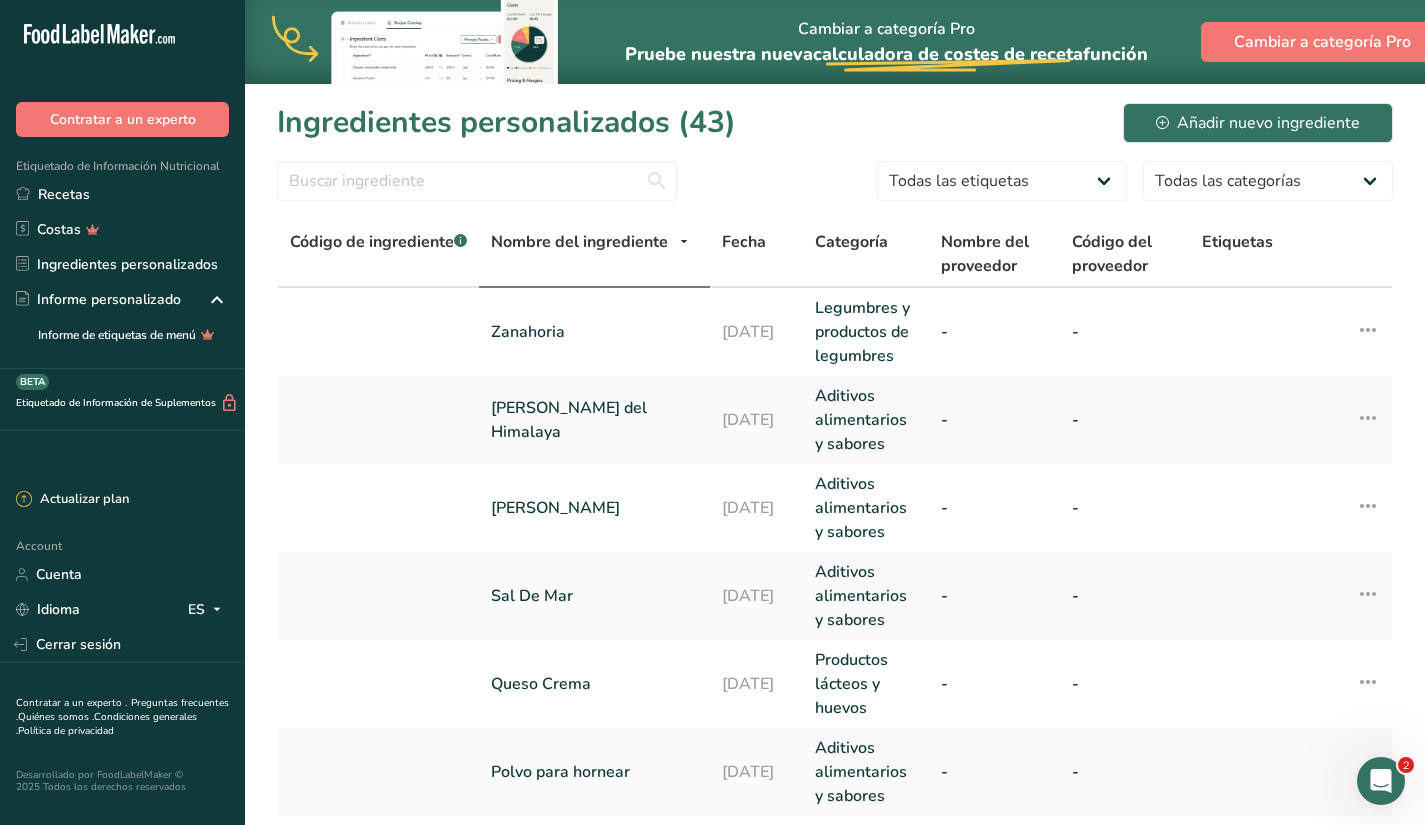 click on "Nombre del ingrediente" at bounding box center [579, 242] 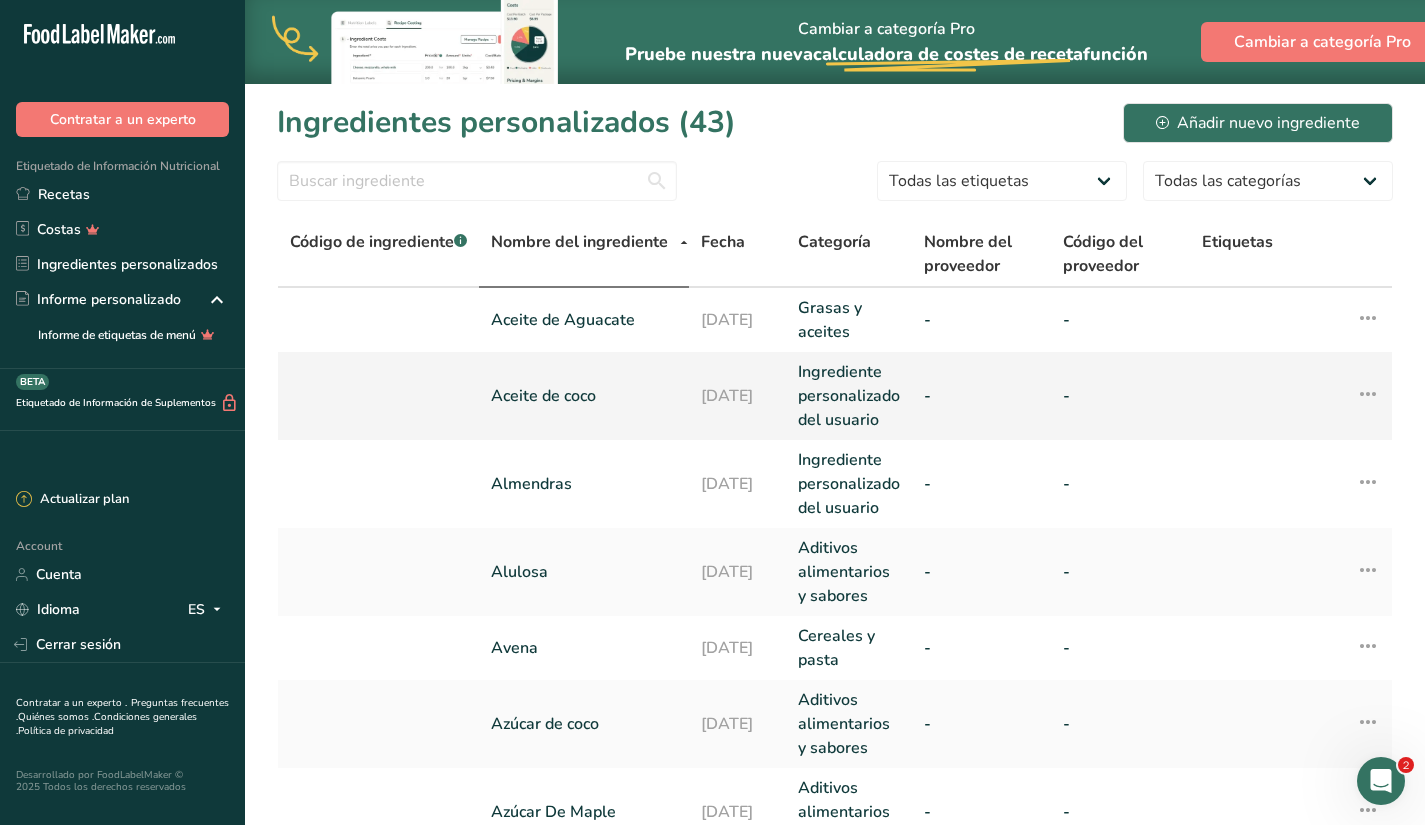 scroll, scrollTop: 782, scrollLeft: 0, axis: vertical 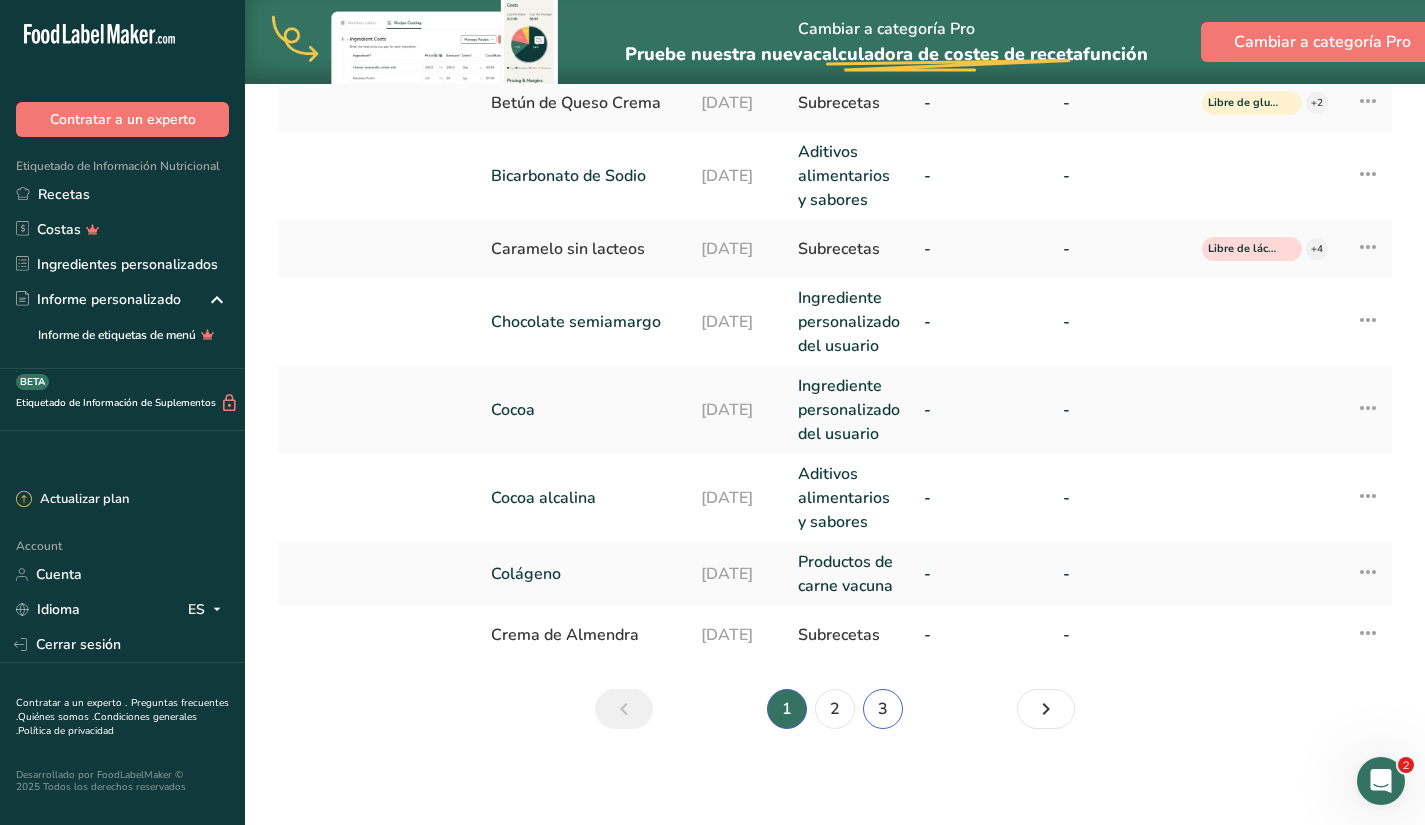 click on "3" at bounding box center [883, 709] 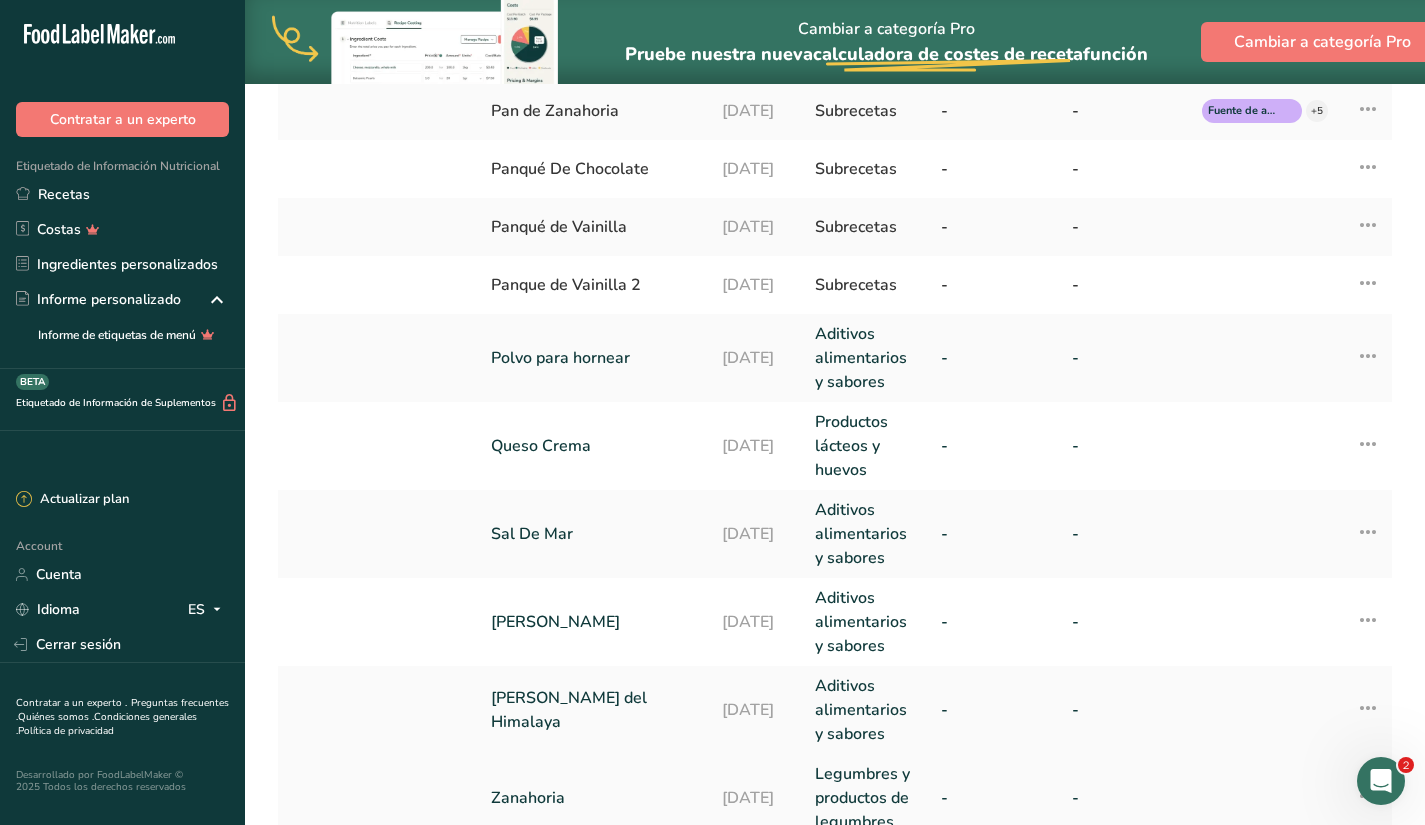 scroll, scrollTop: 648, scrollLeft: 0, axis: vertical 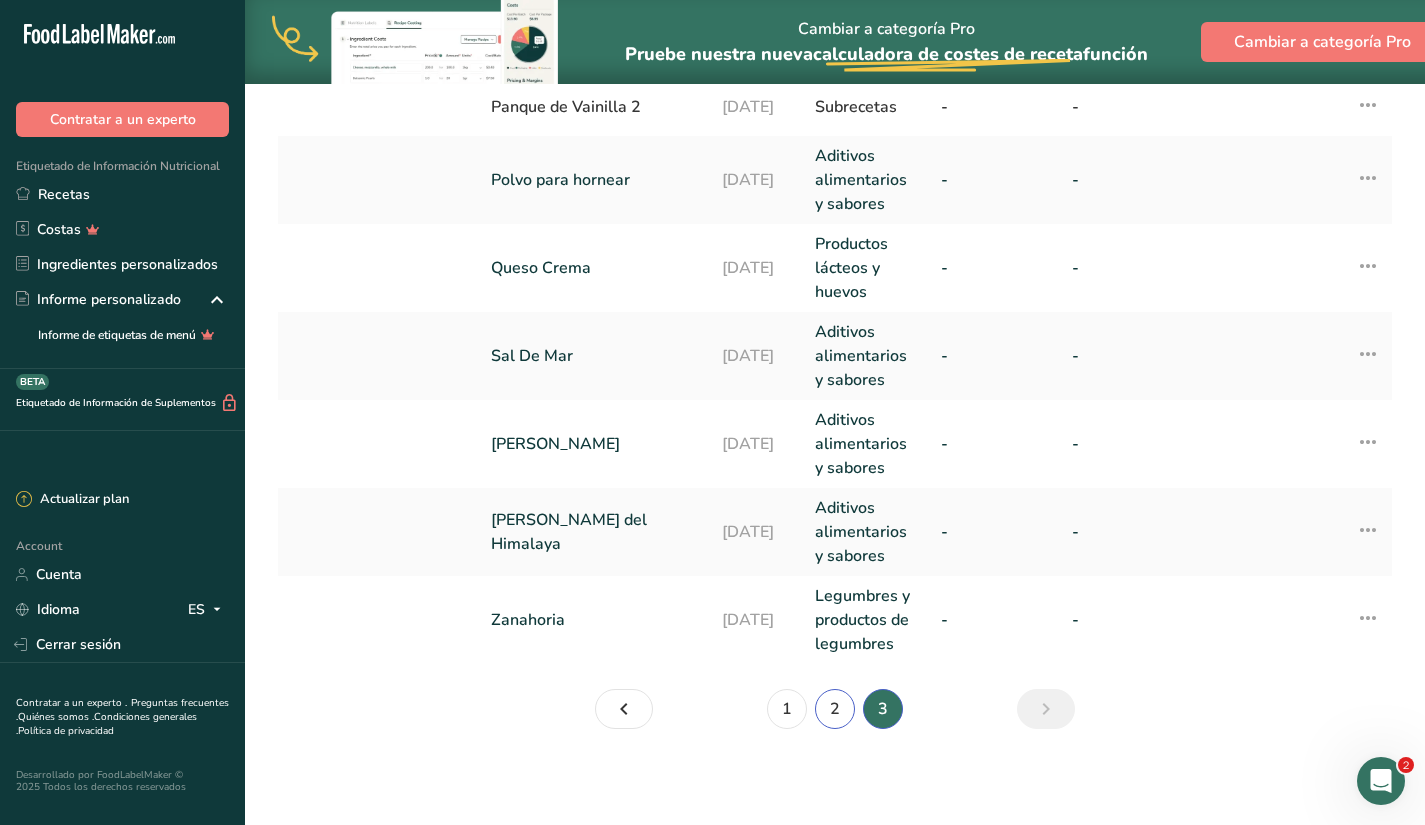 click on "2" at bounding box center [835, 709] 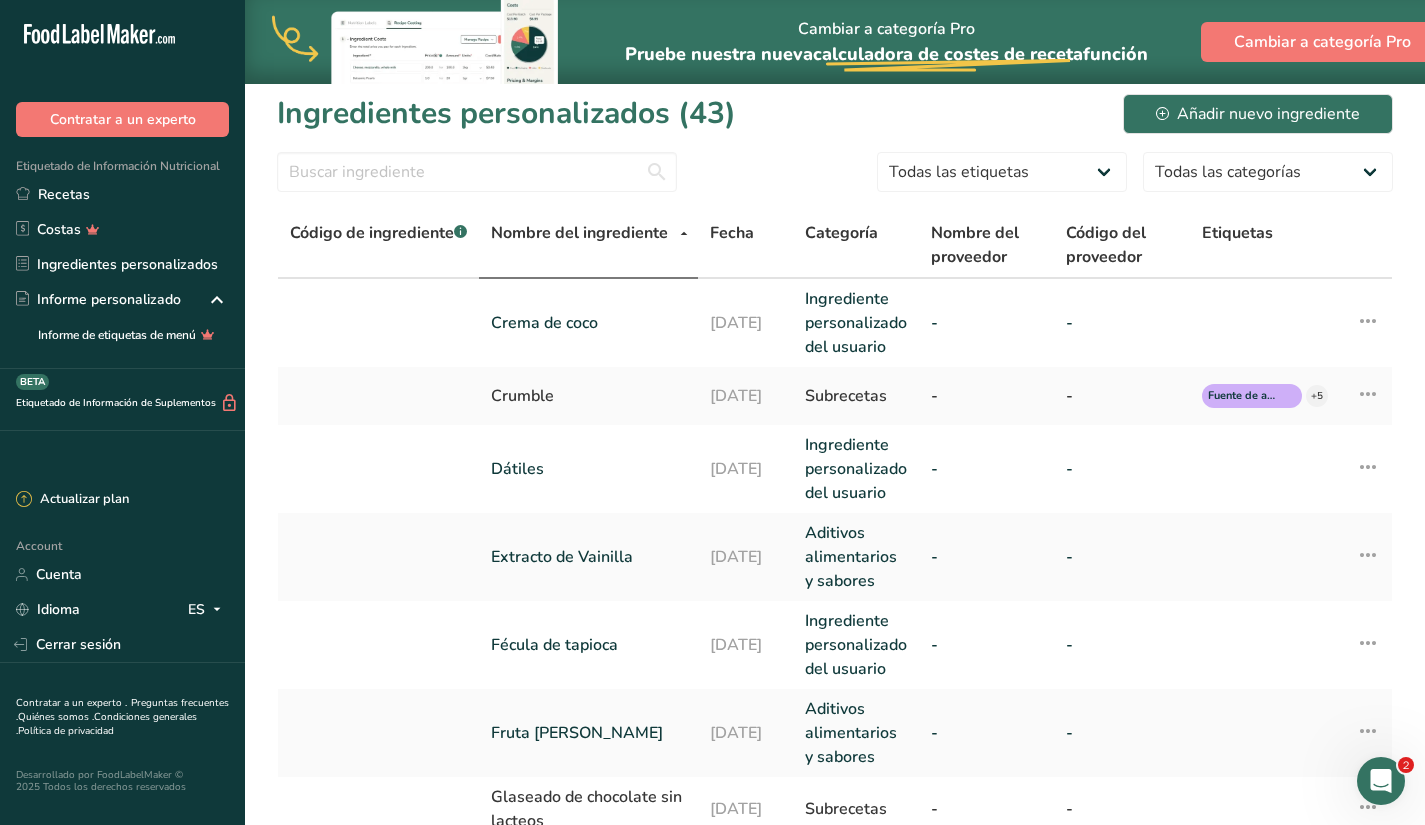 scroll, scrollTop: 0, scrollLeft: 0, axis: both 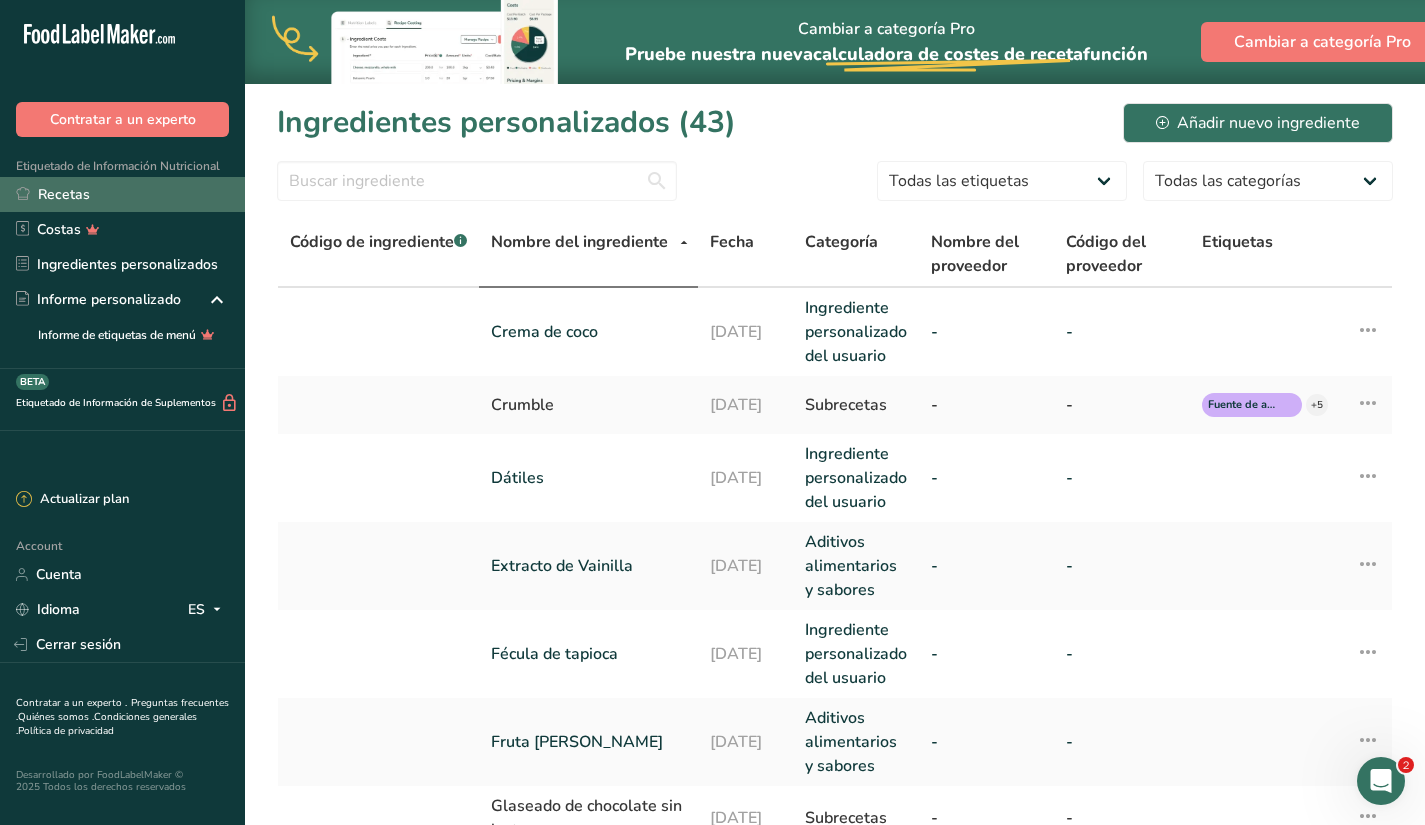 click on "Recetas" at bounding box center (122, 194) 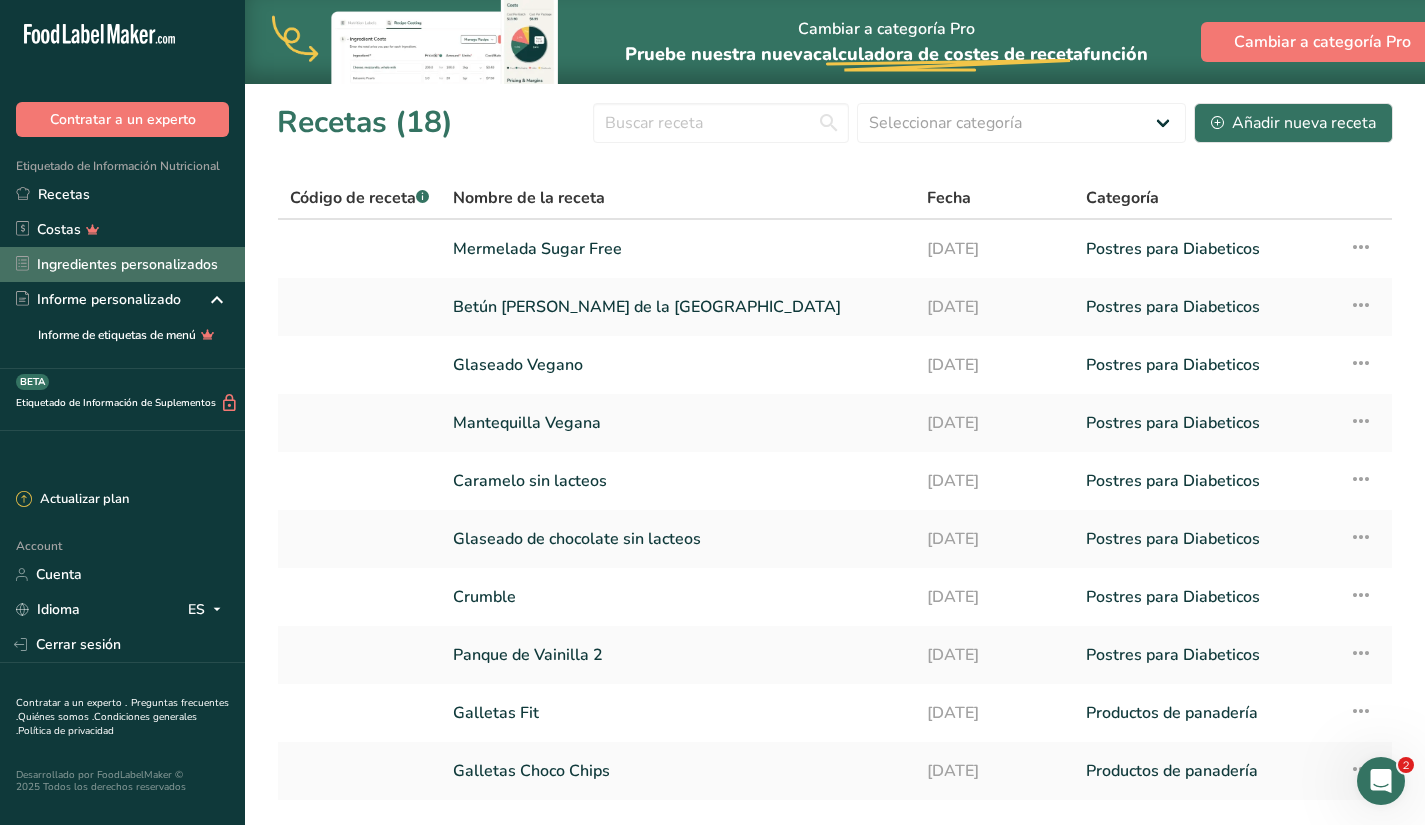 click on "Ingredientes personalizados" at bounding box center [122, 264] 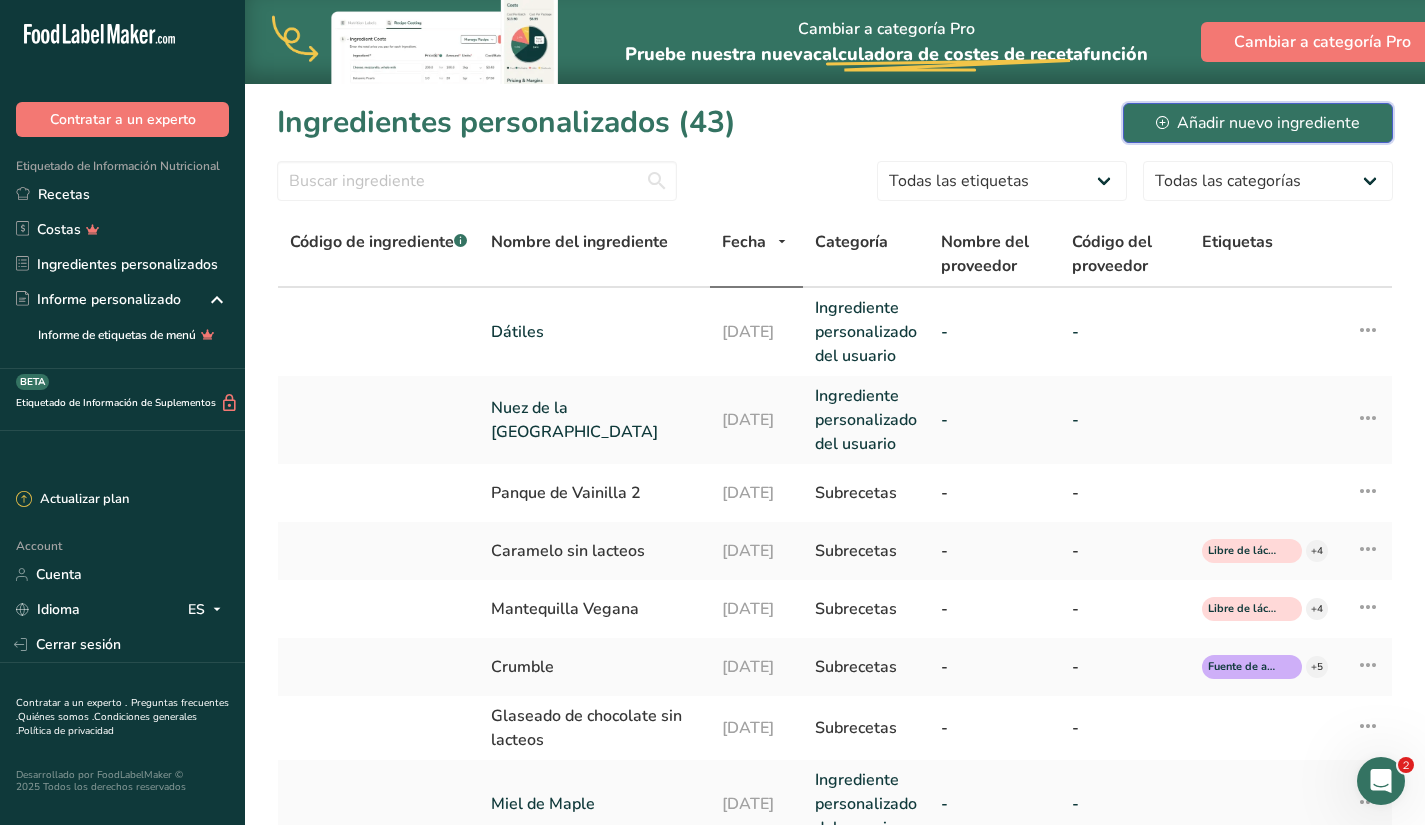 click on "Añadir nuevo ingrediente" at bounding box center (1258, 123) 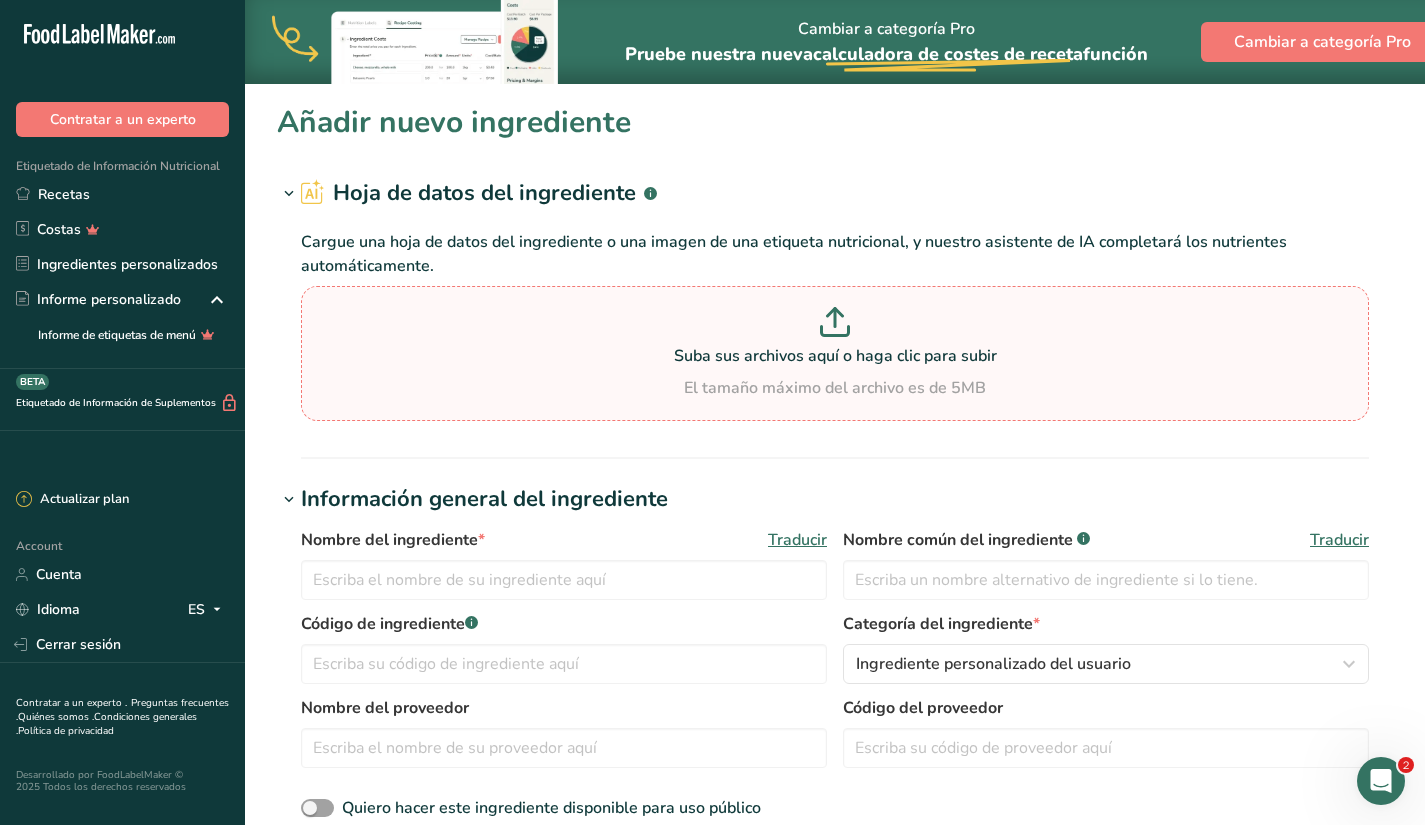 click at bounding box center (835, 325) 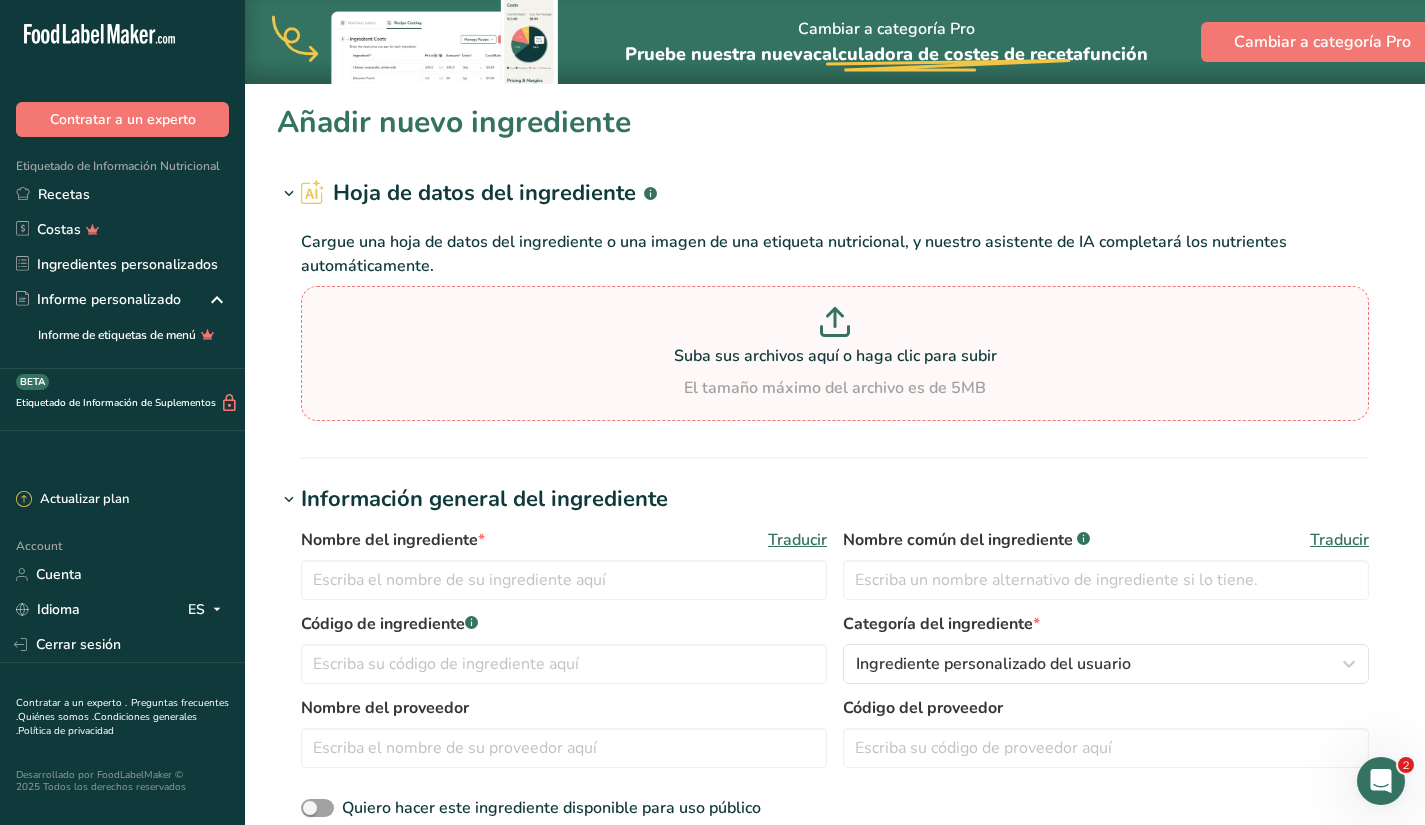 type on "C:\fakepath\Limón Eureka.png" 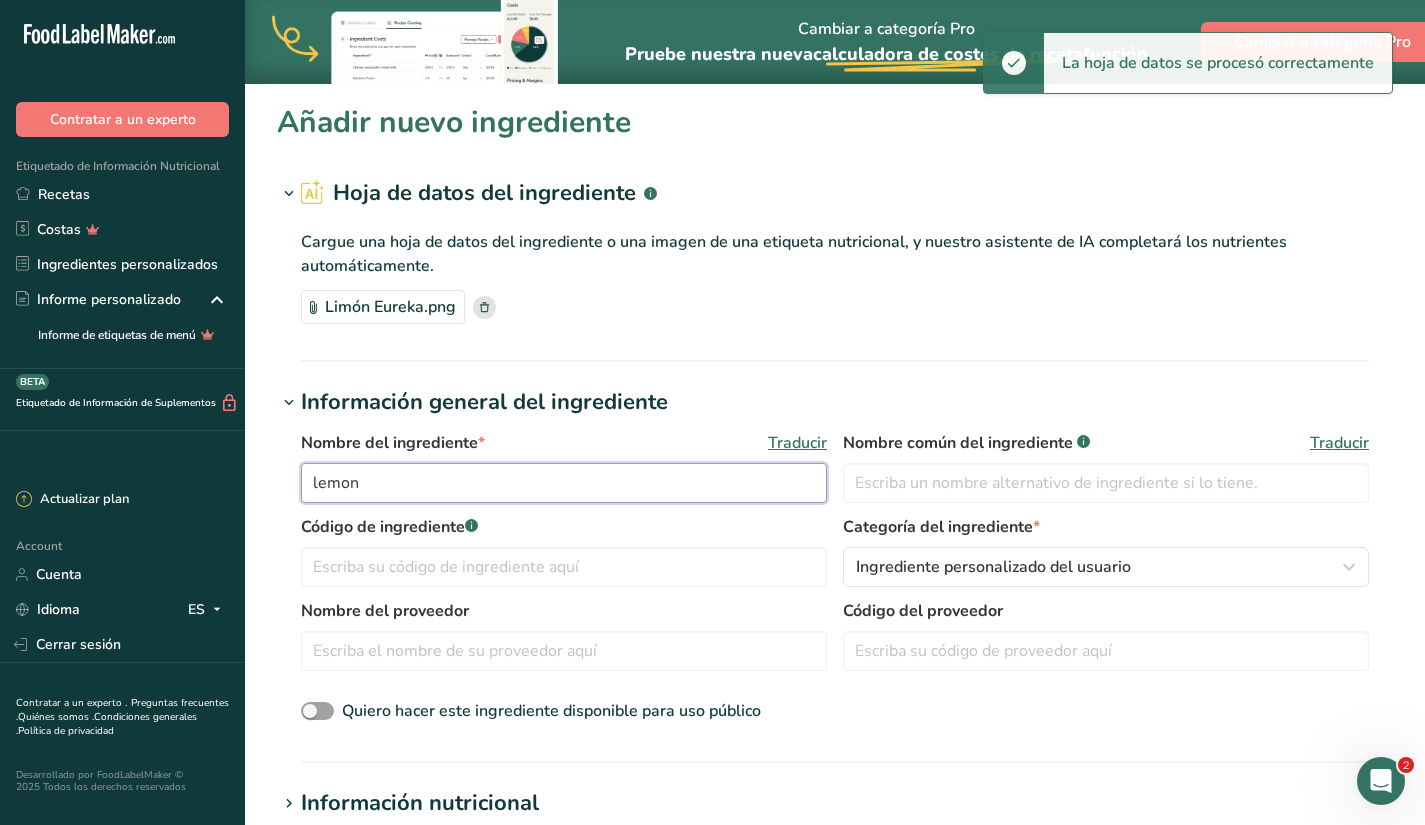 drag, startPoint x: 373, startPoint y: 480, endPoint x: 538, endPoint y: 468, distance: 165.43579 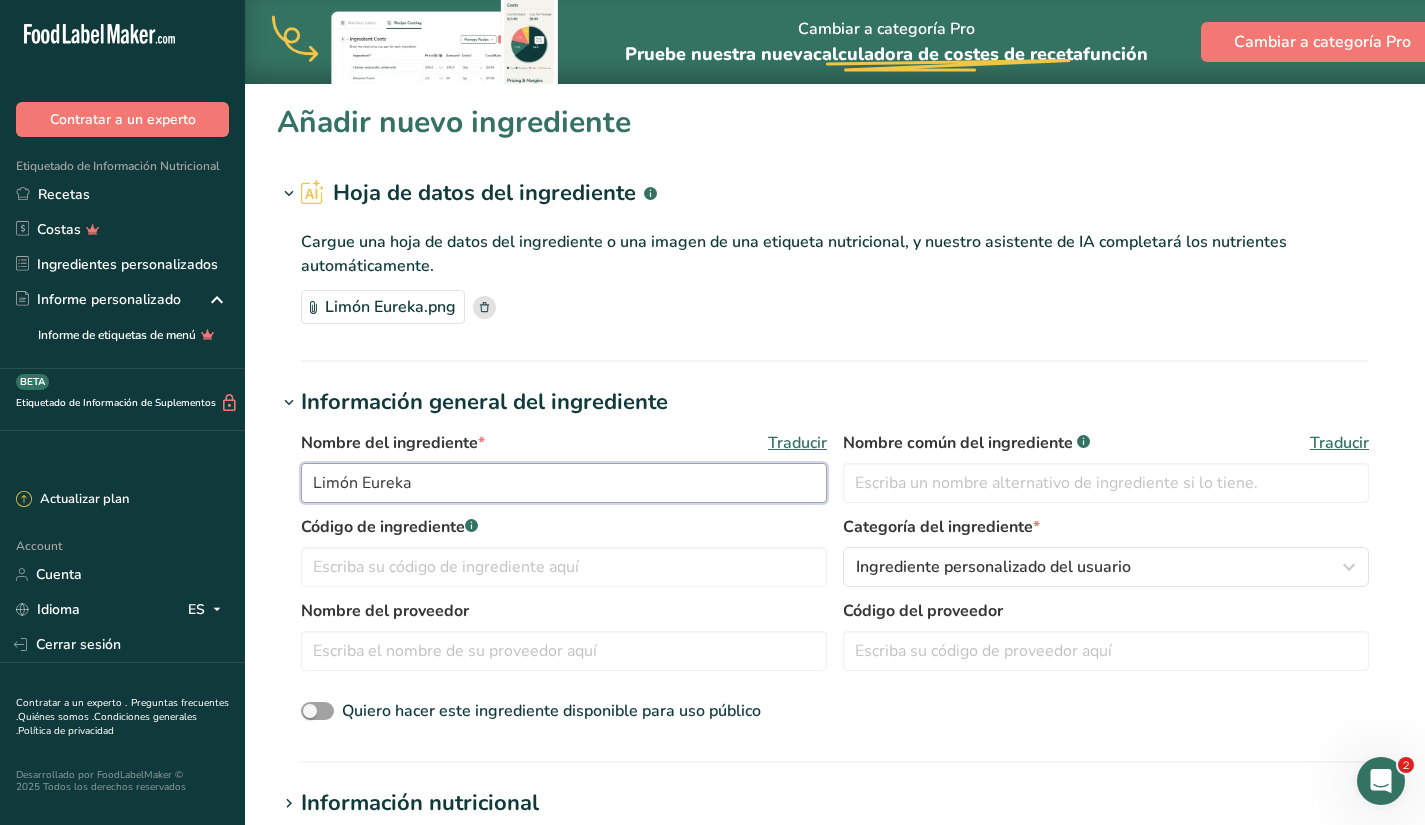 type on "Limón Eureka" 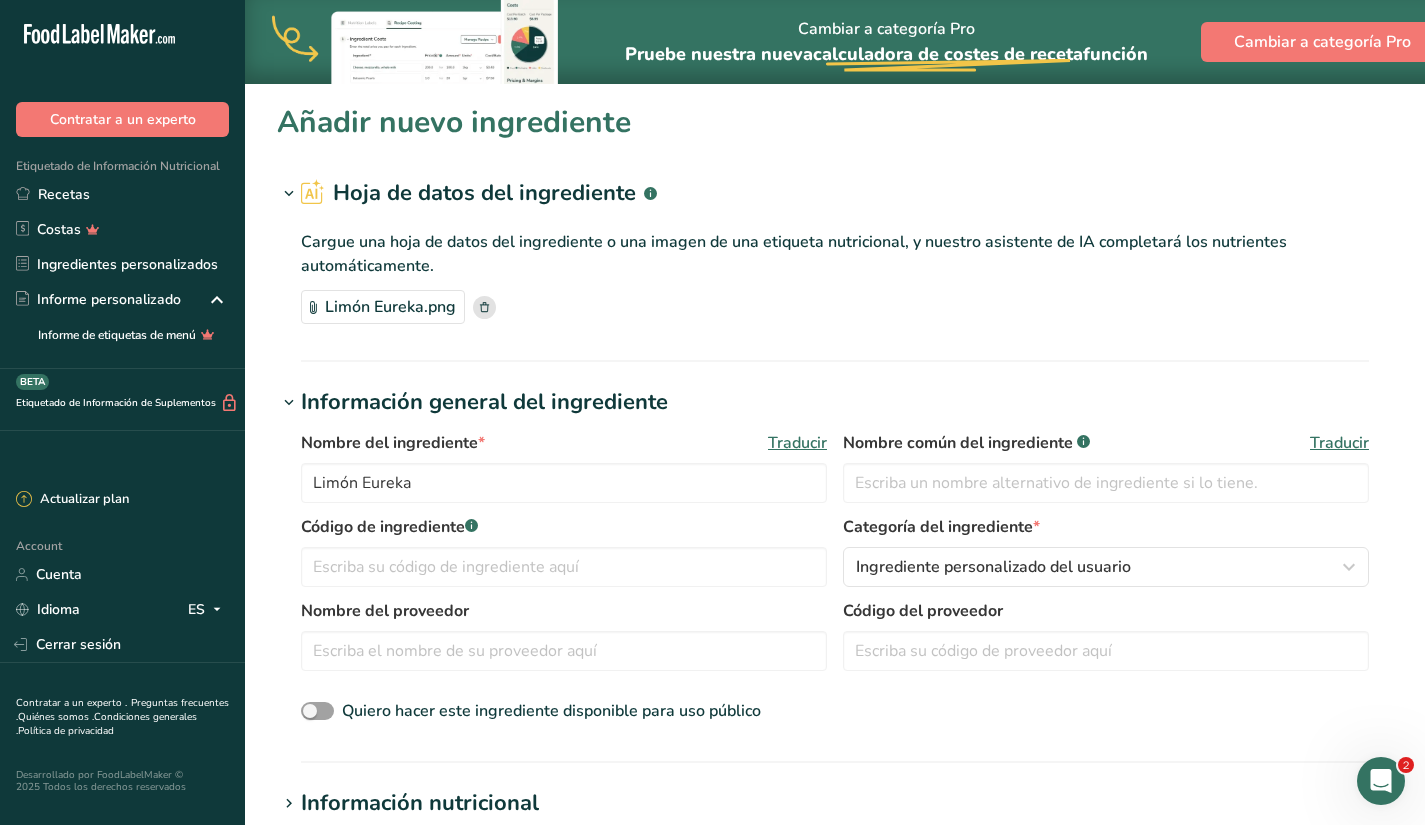 click on "Quiero hacer este ingrediente disponible para uso público" at bounding box center (835, 712) 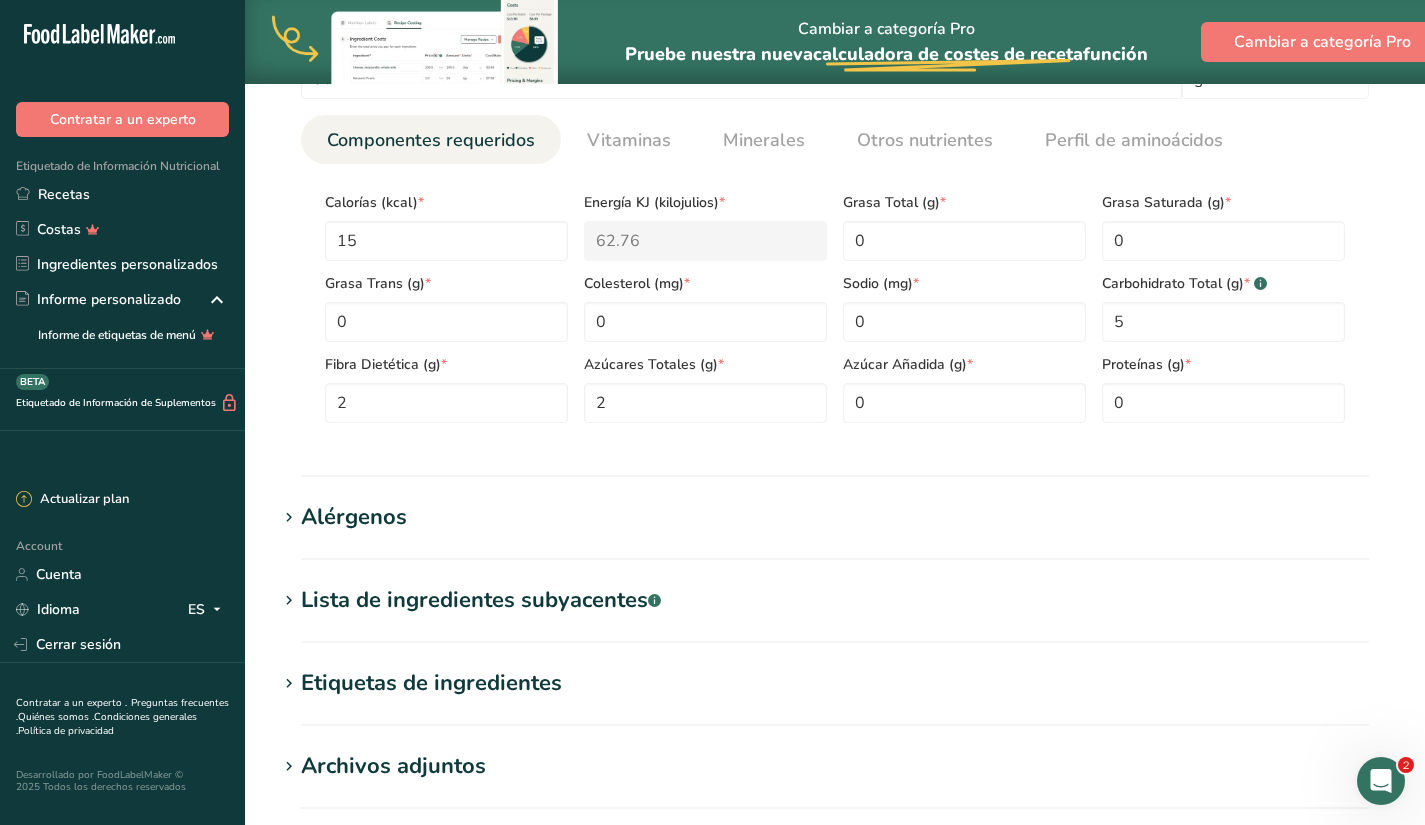 scroll, scrollTop: 1141, scrollLeft: 0, axis: vertical 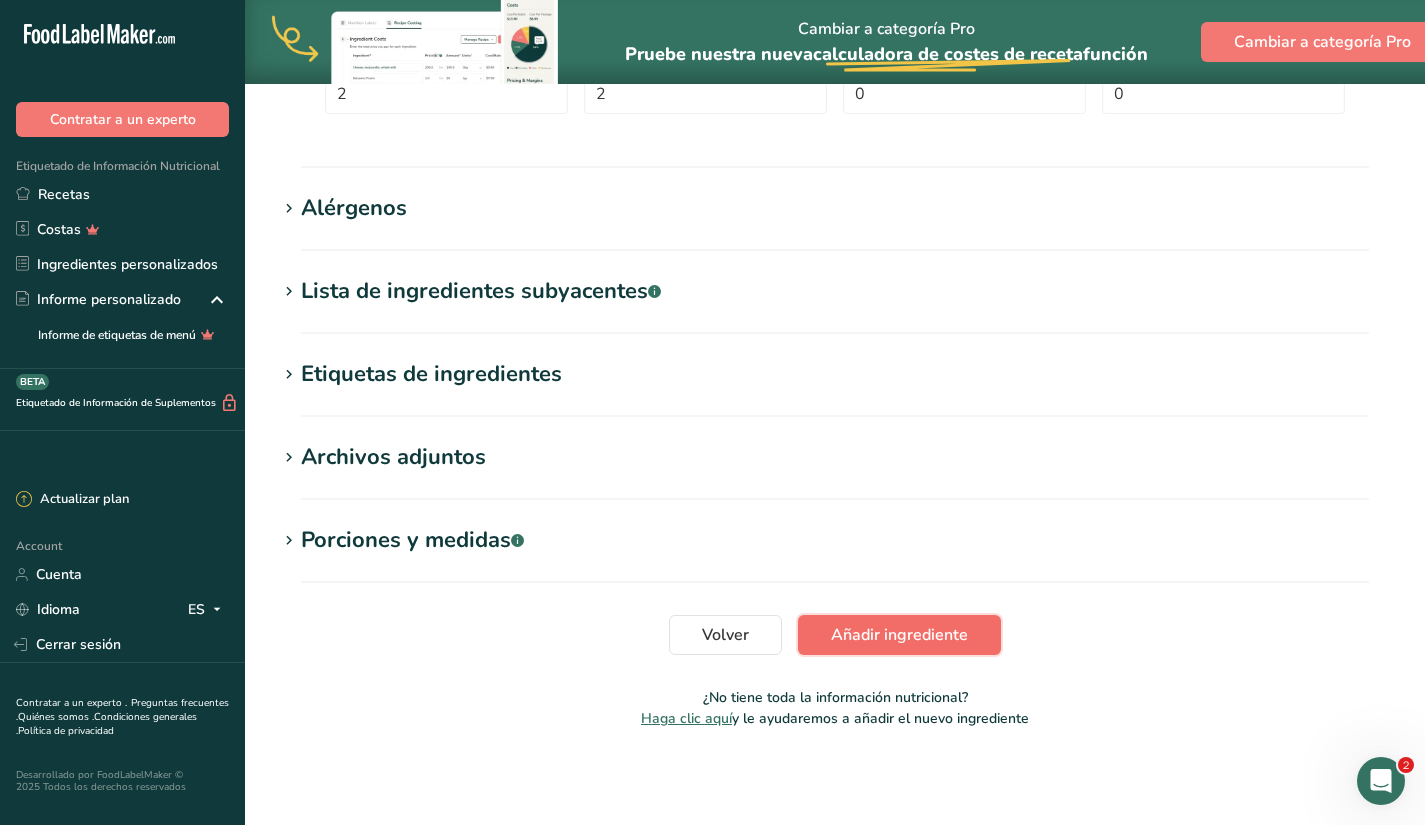 click on "Añadir ingrediente" at bounding box center (899, 635) 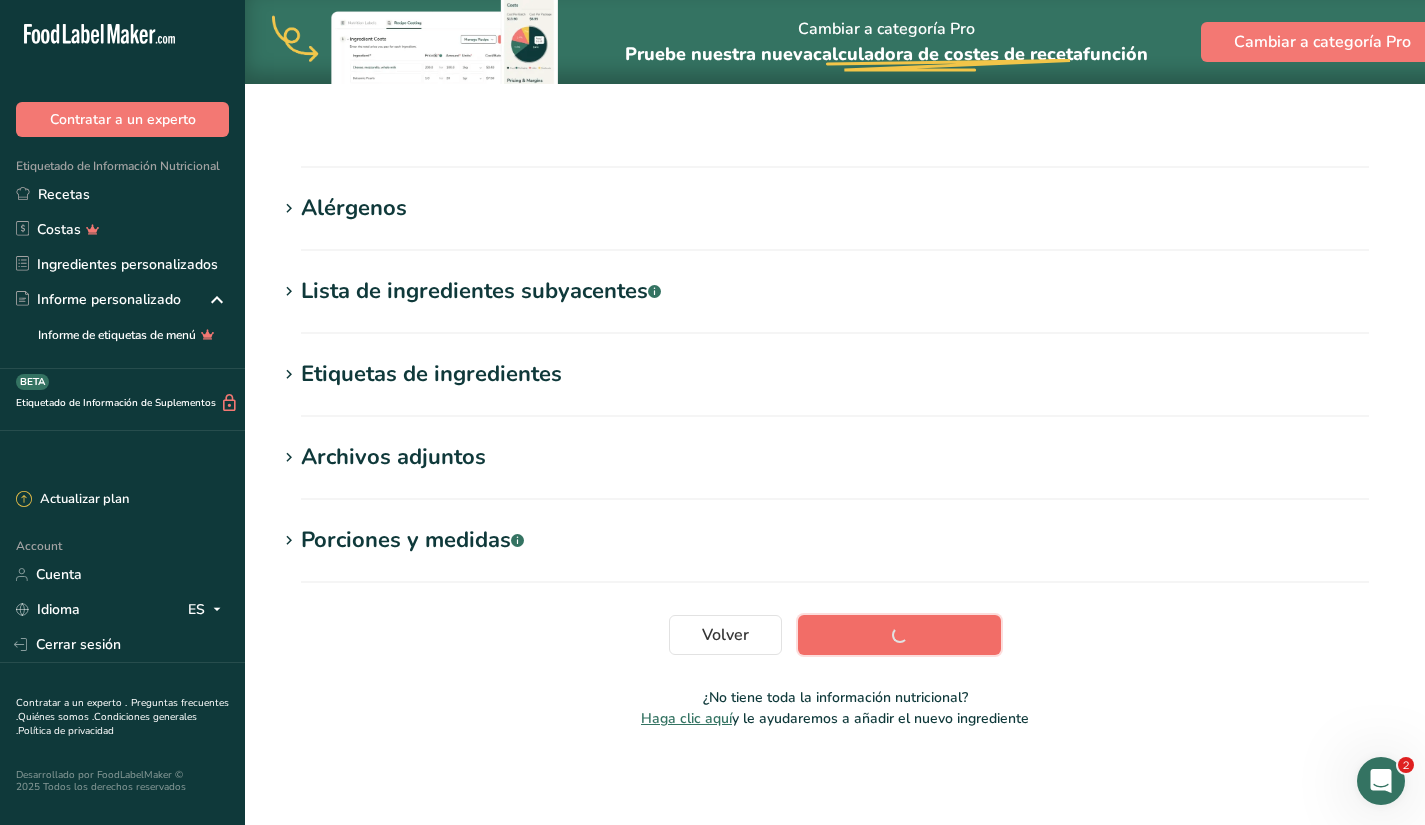 scroll, scrollTop: 234, scrollLeft: 0, axis: vertical 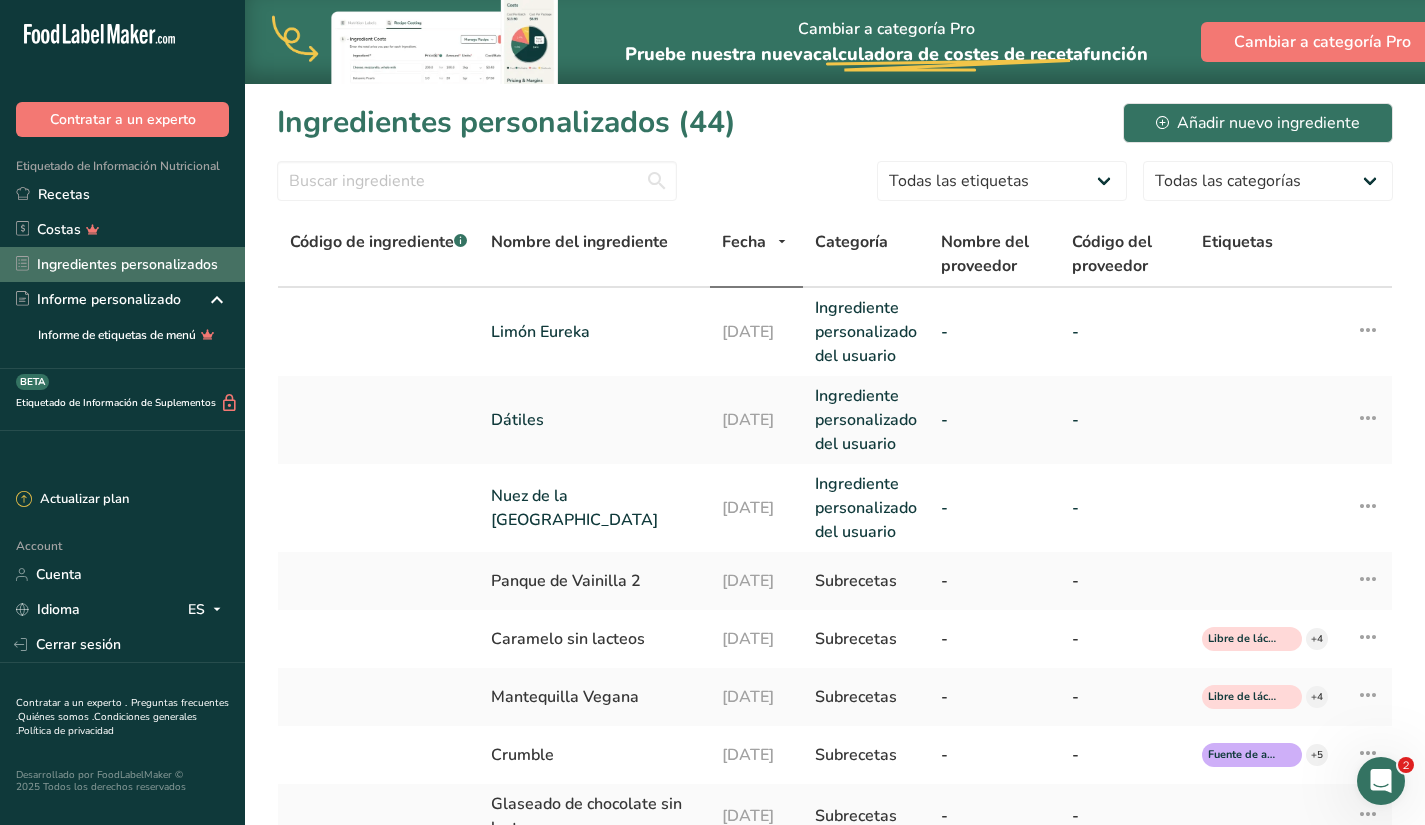 click on "Ingredientes personalizados" at bounding box center [122, 264] 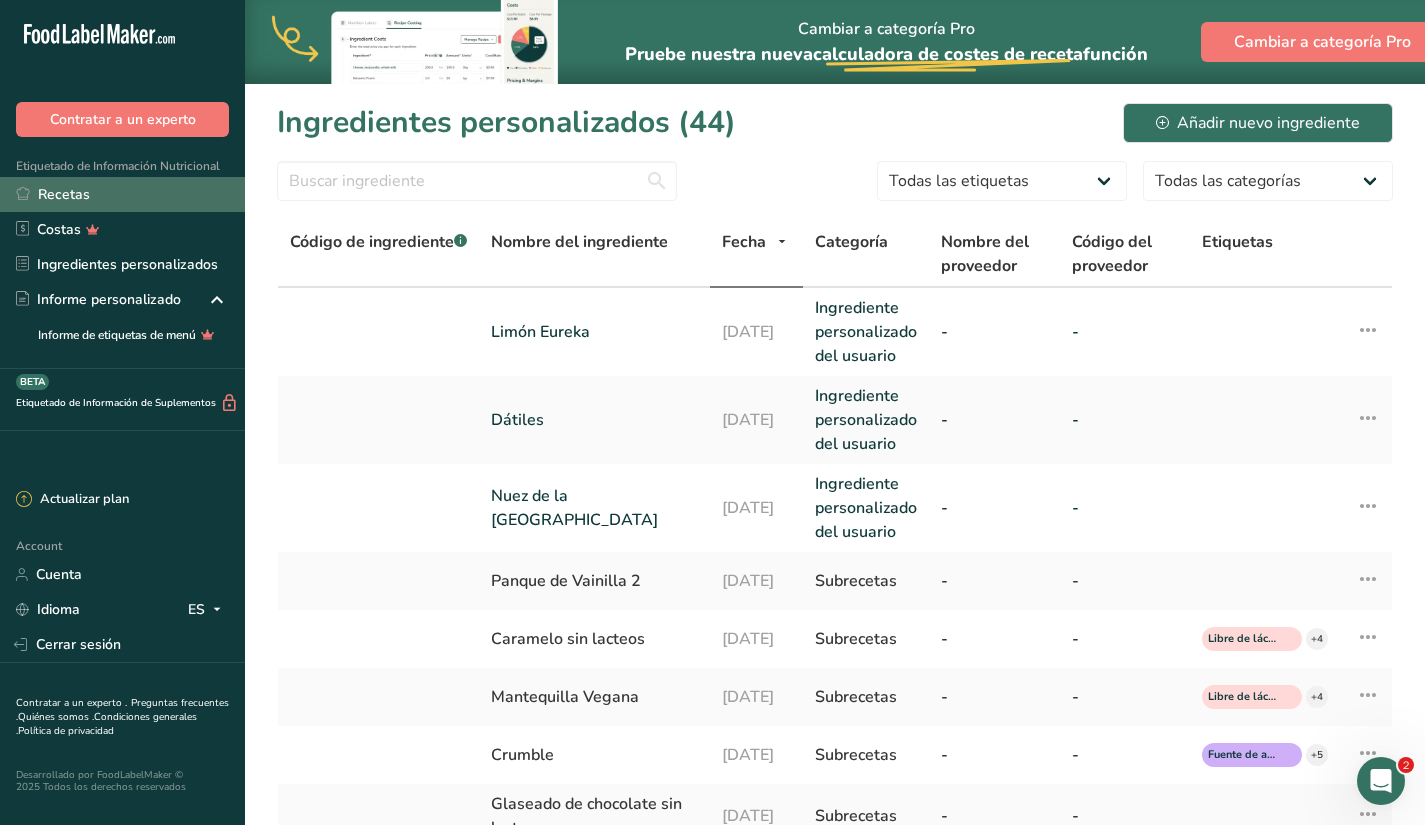 click on "Recetas" at bounding box center [122, 194] 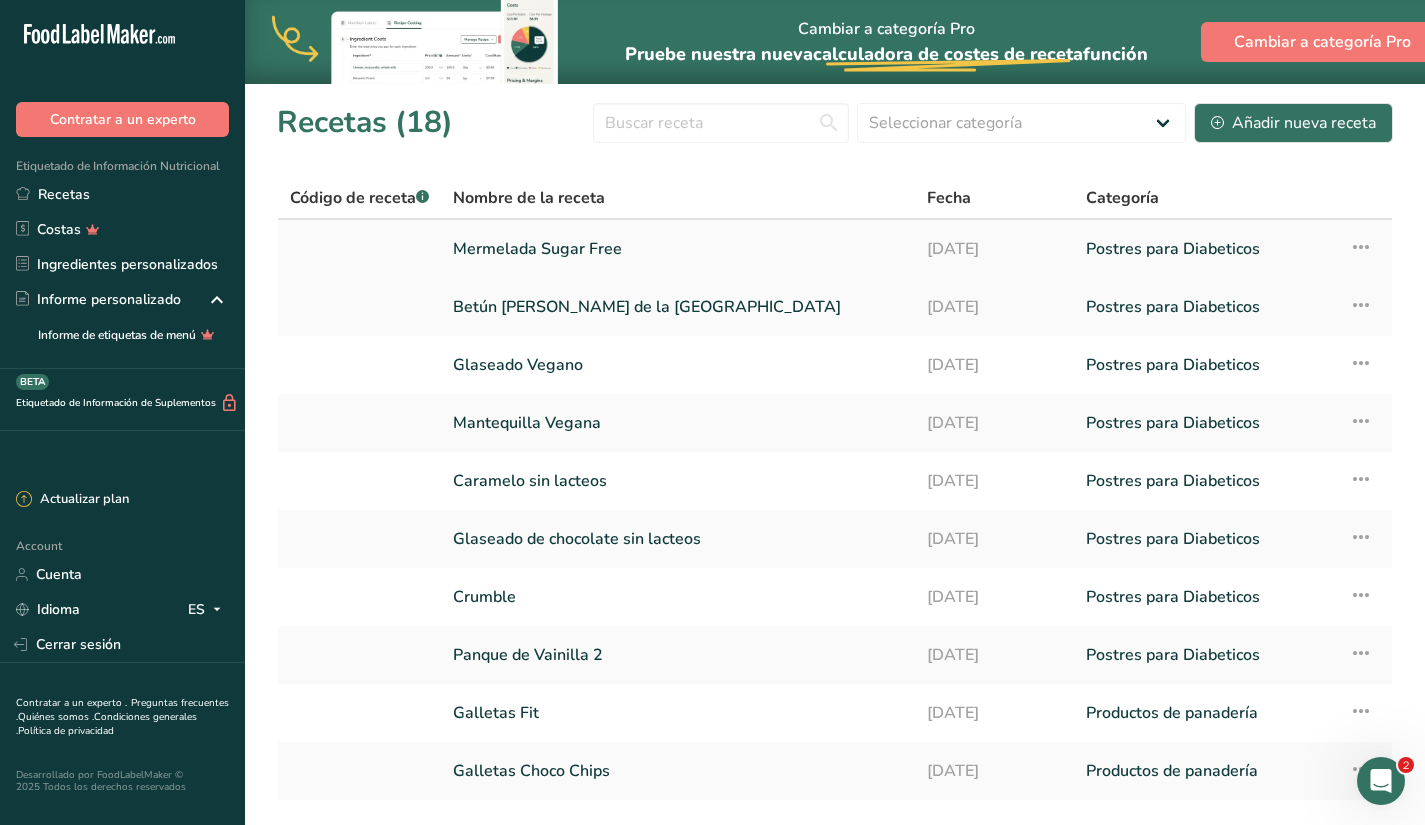 click on "Mermelada Sugar Free" at bounding box center [678, 249] 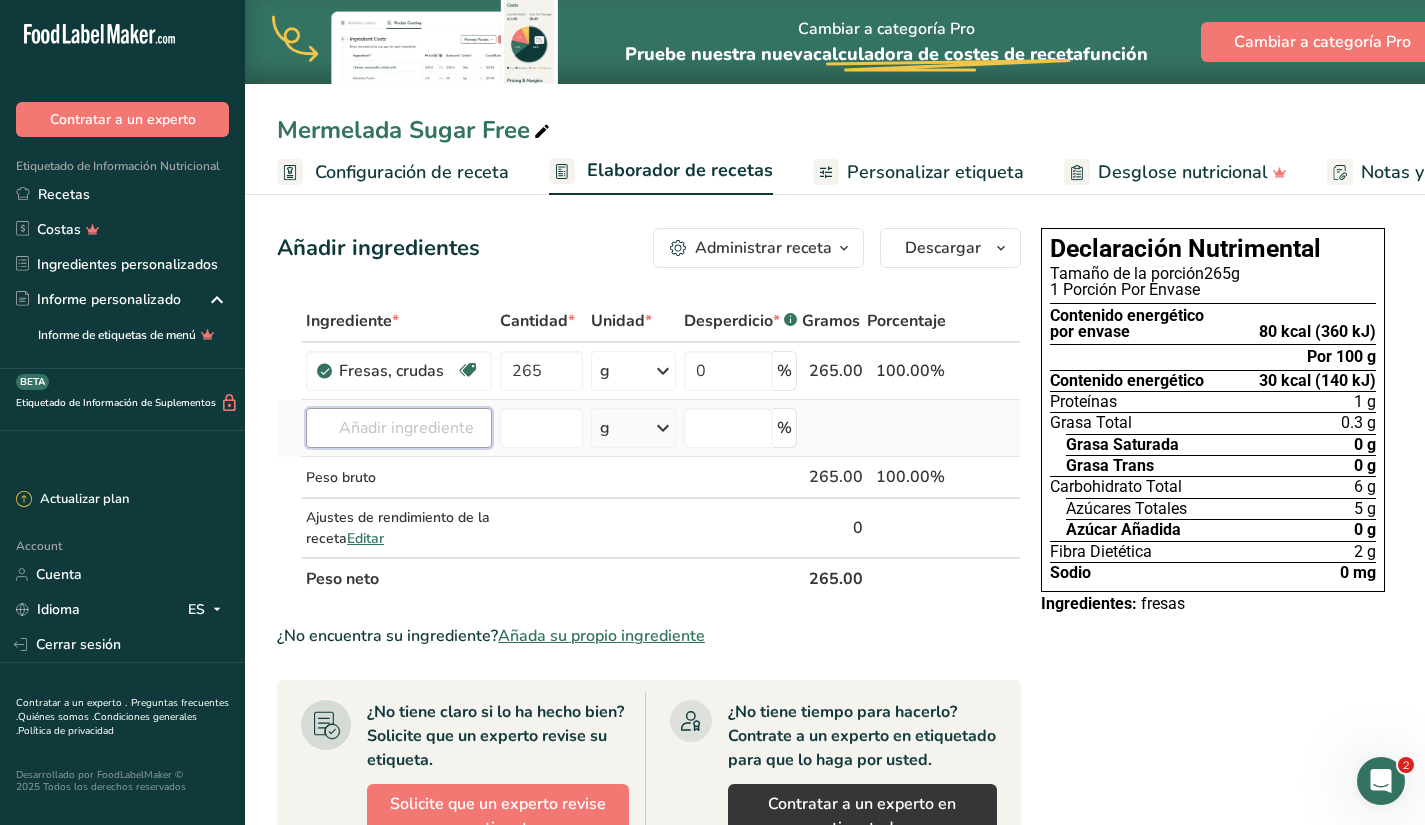 click at bounding box center [399, 428] 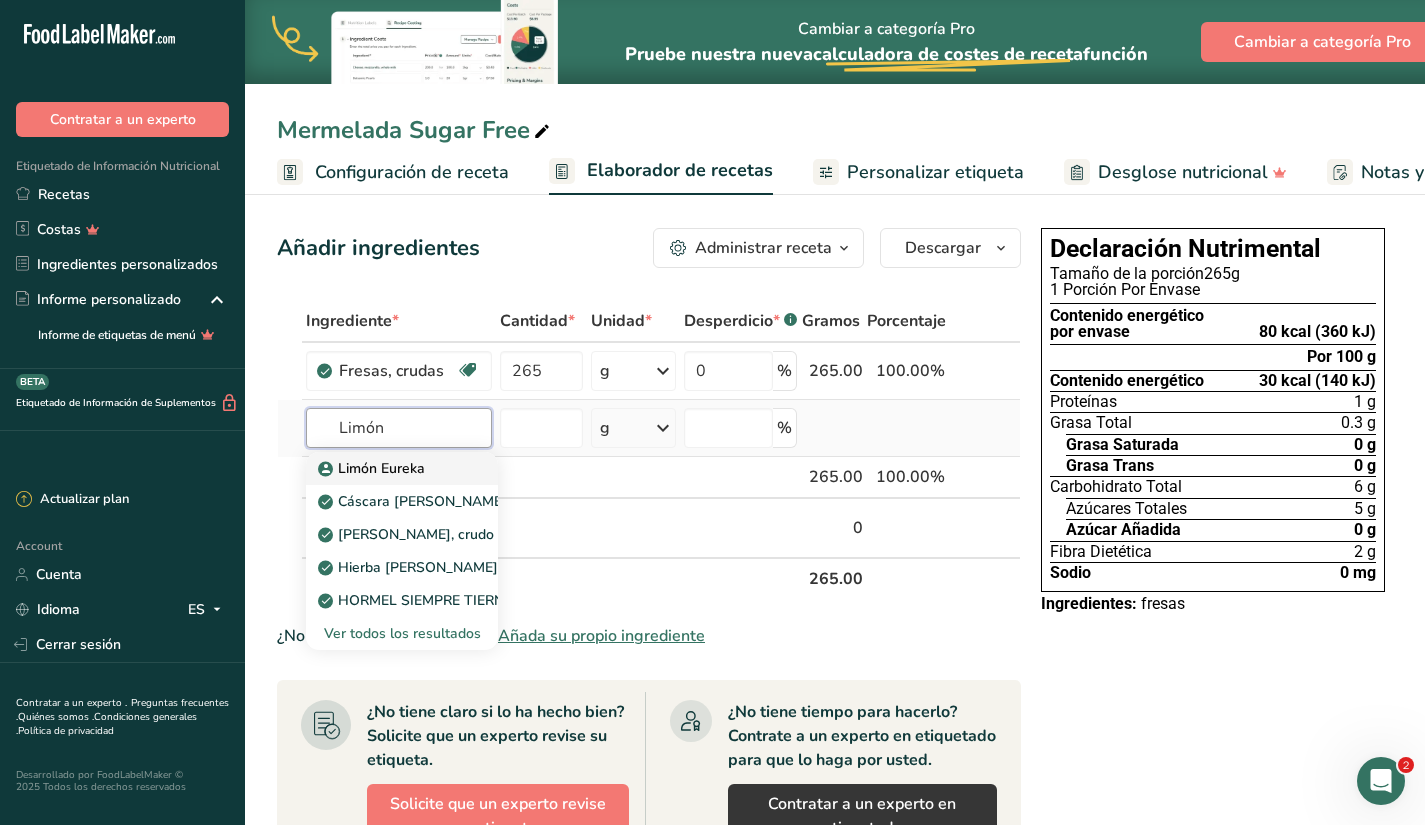 type on "Limón" 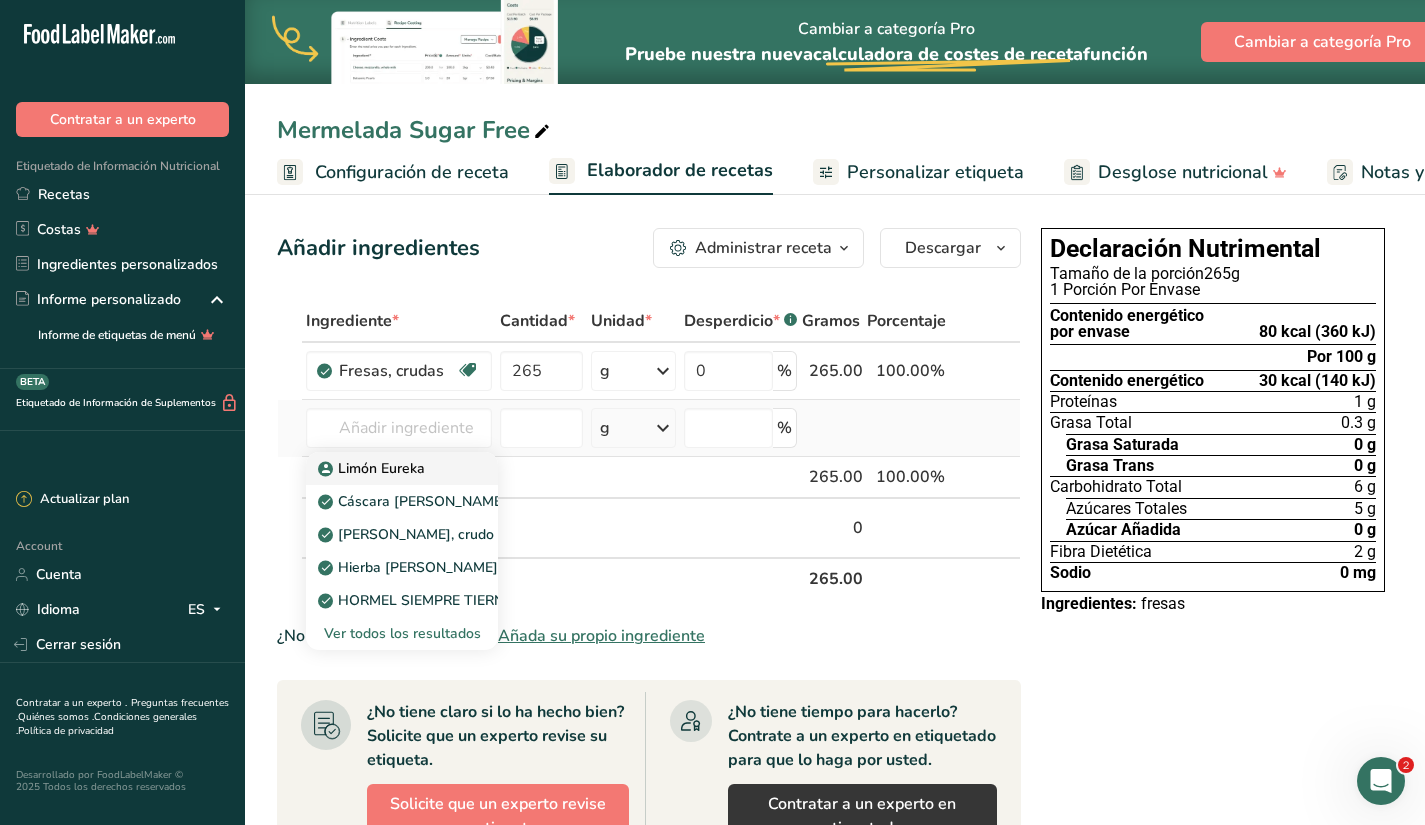 click on "Limón Eureka" at bounding box center [373, 468] 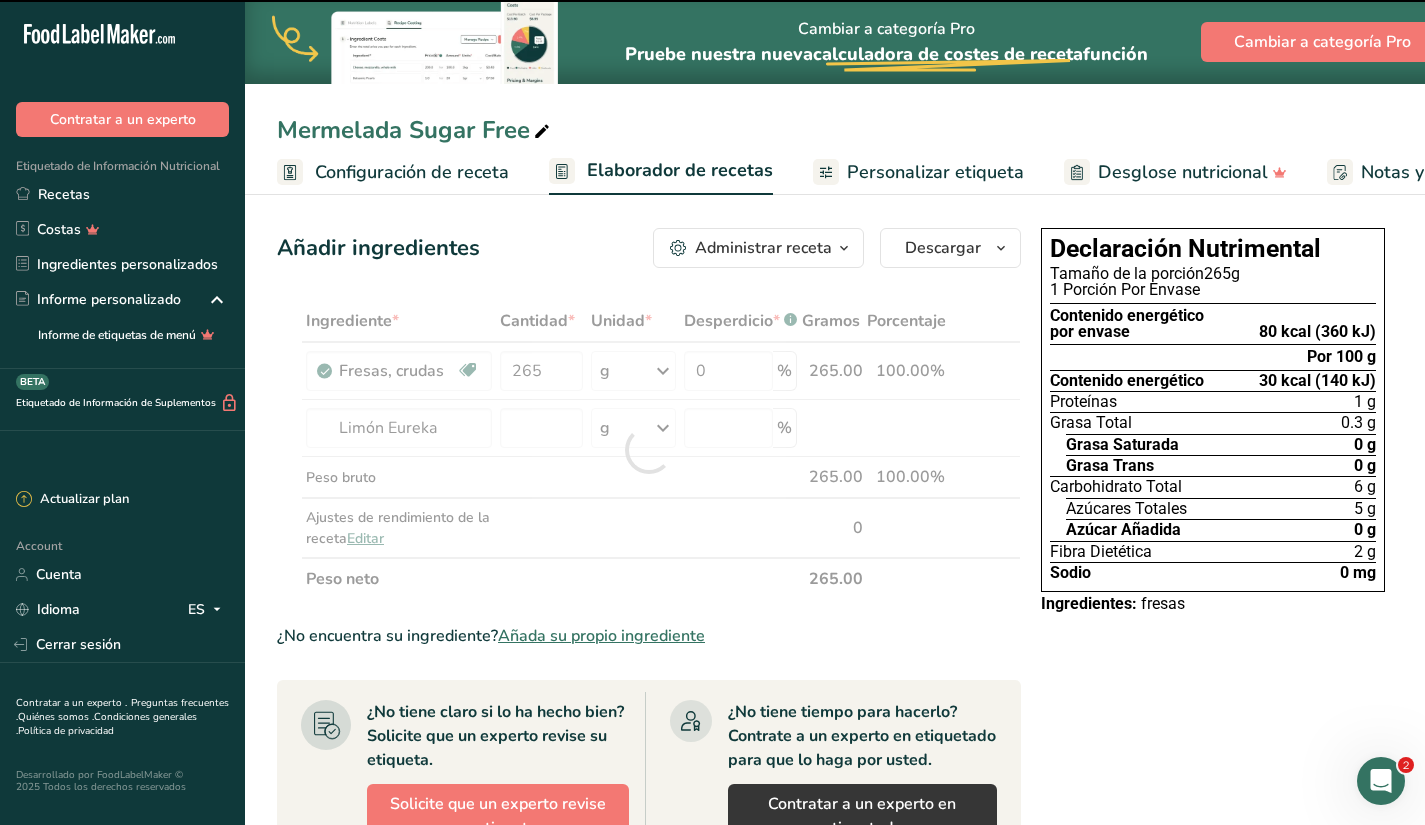 click at bounding box center (649, 450) 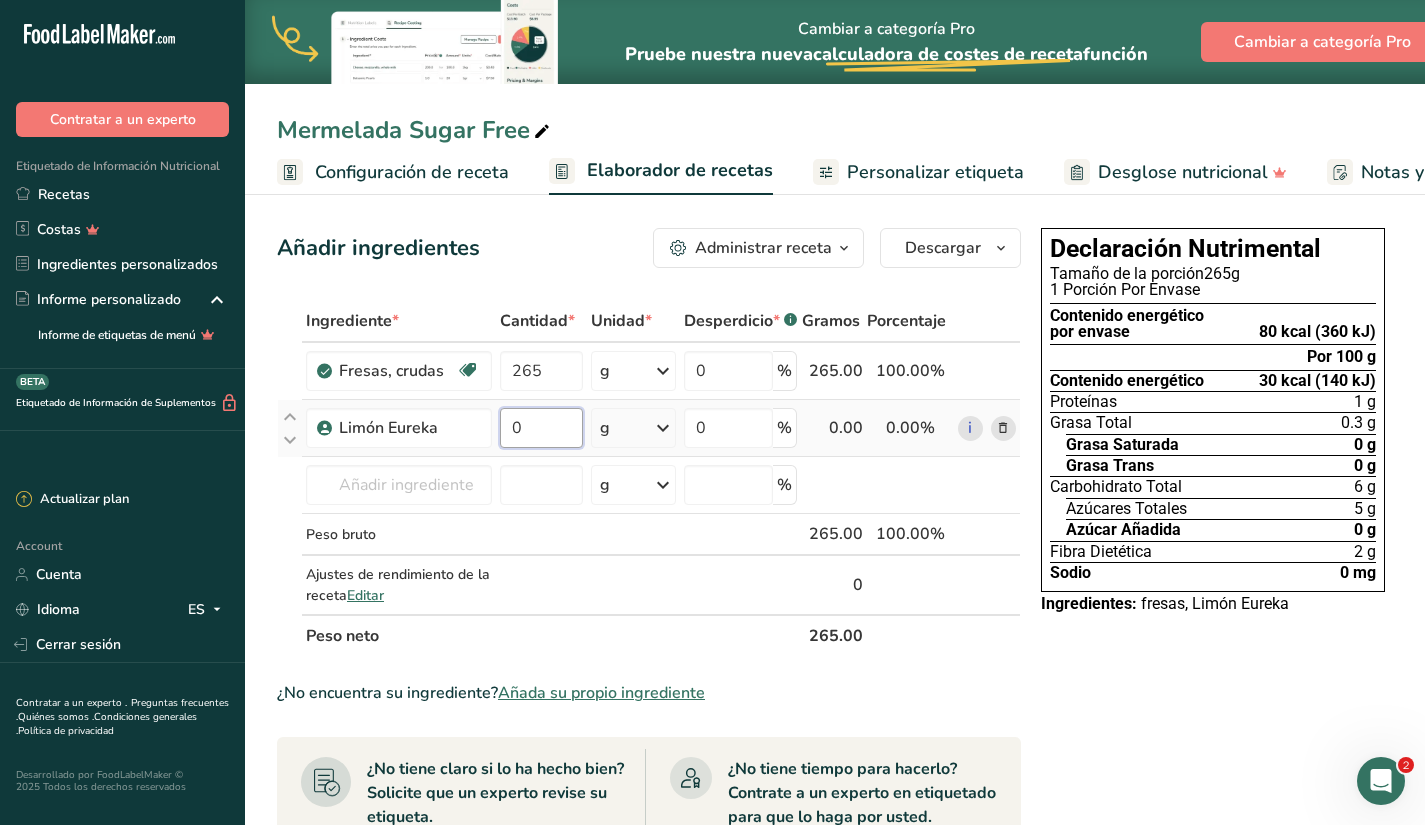 click on "0" at bounding box center (541, 428) 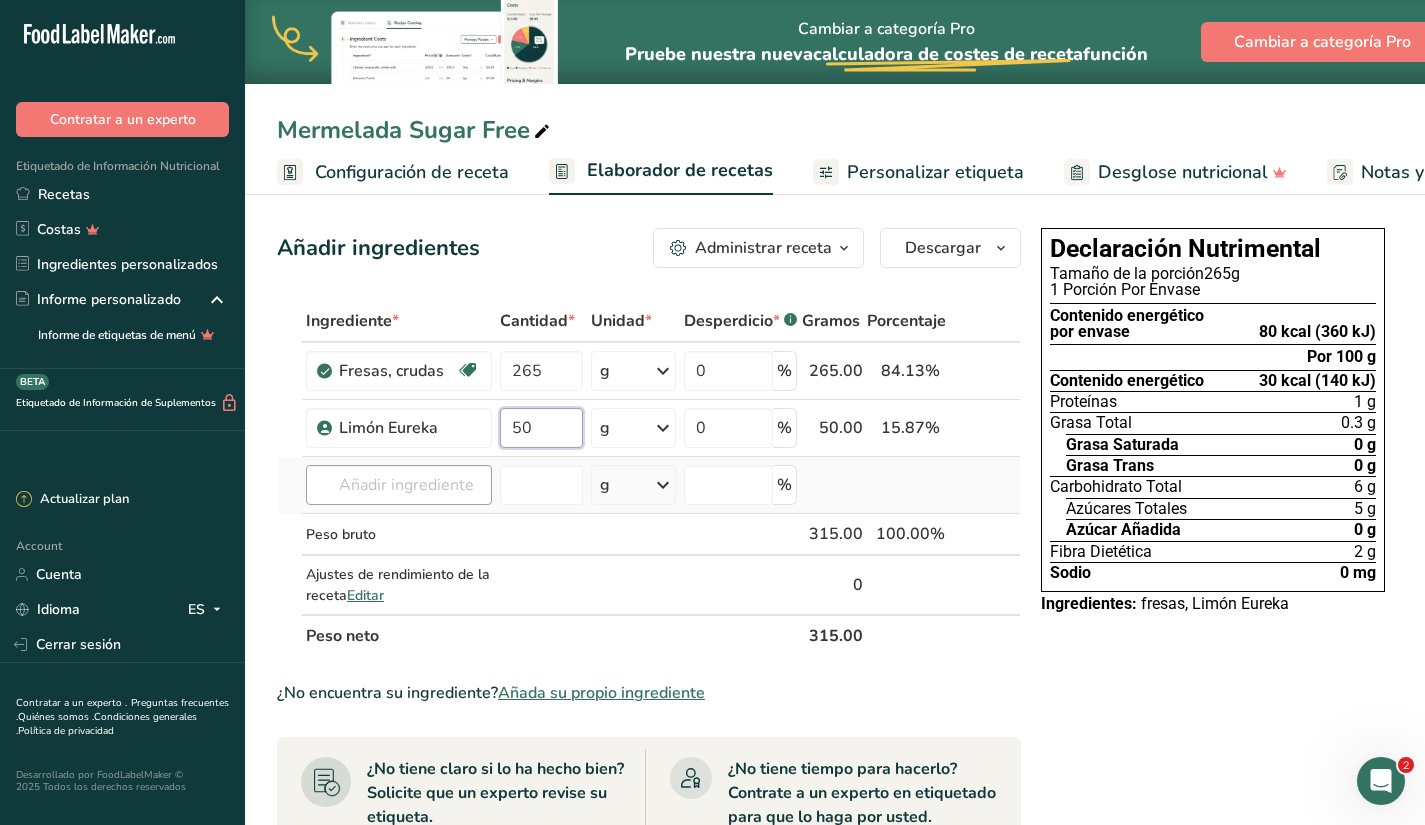 type on "50" 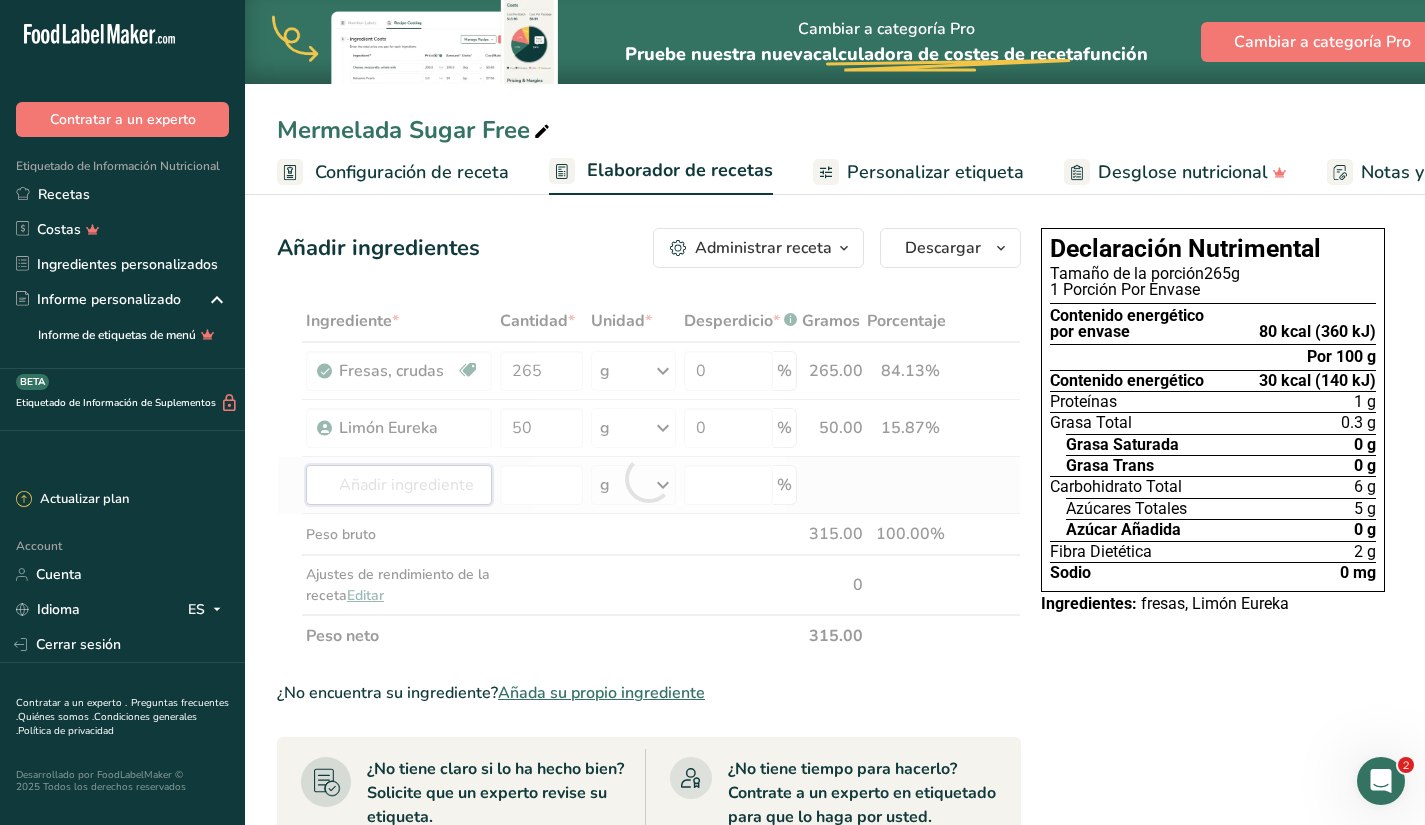 click on "Ingrediente *
Cantidad *
Unidad *
Desperdicio *   .a-a{fill:#347362;}.b-a{fill:#fff;}          Gramos
Porcentaje
Fresas, crudas
Fuente de antioxidantes
Libre de lácteos
Libre de gluten
[GEOGRAPHIC_DATA]
Vegetariano
Libre de soja
265
g
Porciones
1 cup, halves
1 cup, pureed
1 cup, sliced
Ver más
Unidades de peso
g
kg
mg
Ver más
Unidades de volumen
[GEOGRAPHIC_DATA]
Las unidades de volumen requieren una conversión de densidad. Si conoce la densidad de su ingrediente, introdúzcala a continuación. De lo contrario, haga clic en "RIA", nuestra asistente regulatoria de IA, quien podrá ayudarle." at bounding box center [649, 478] 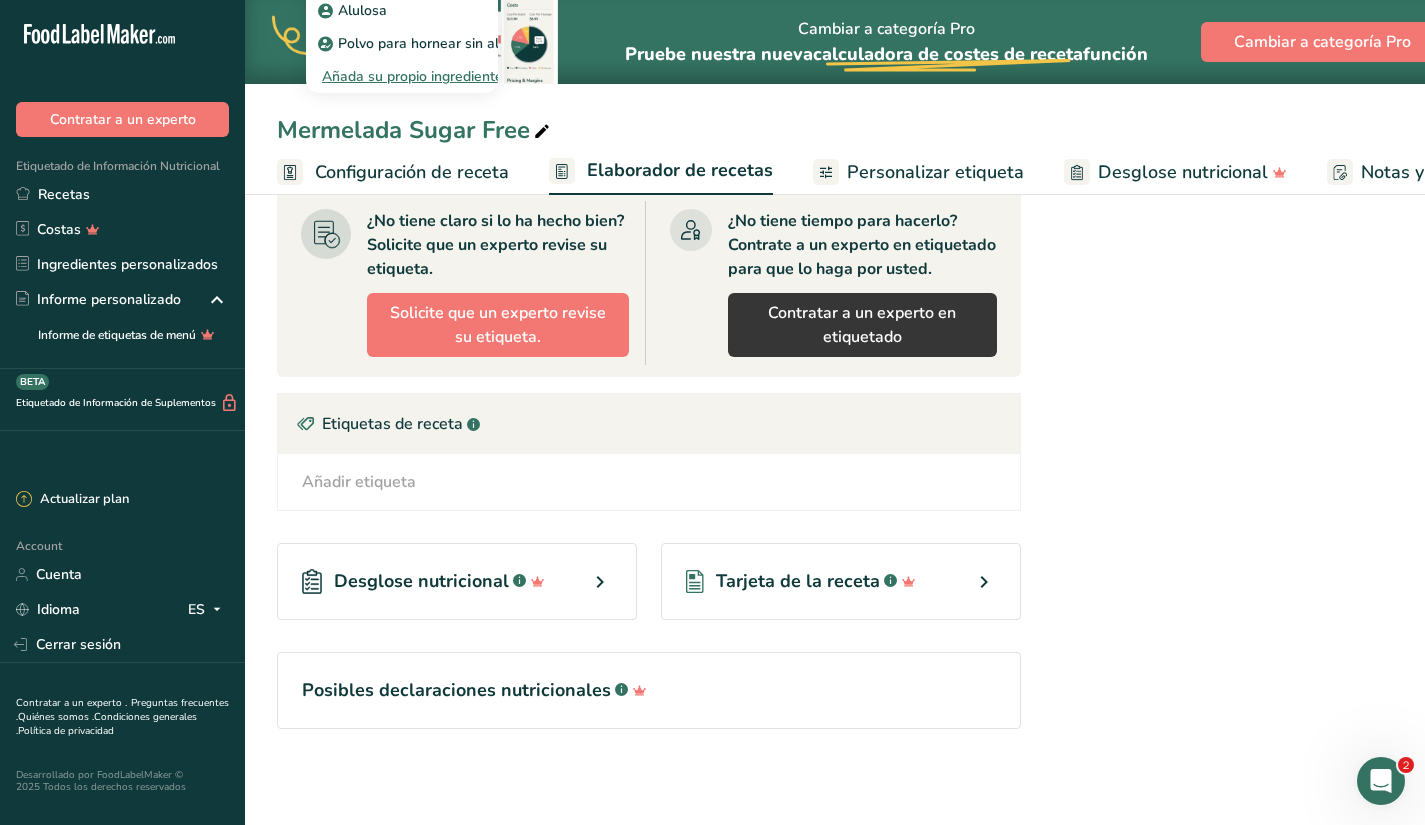 scroll, scrollTop: 0, scrollLeft: 0, axis: both 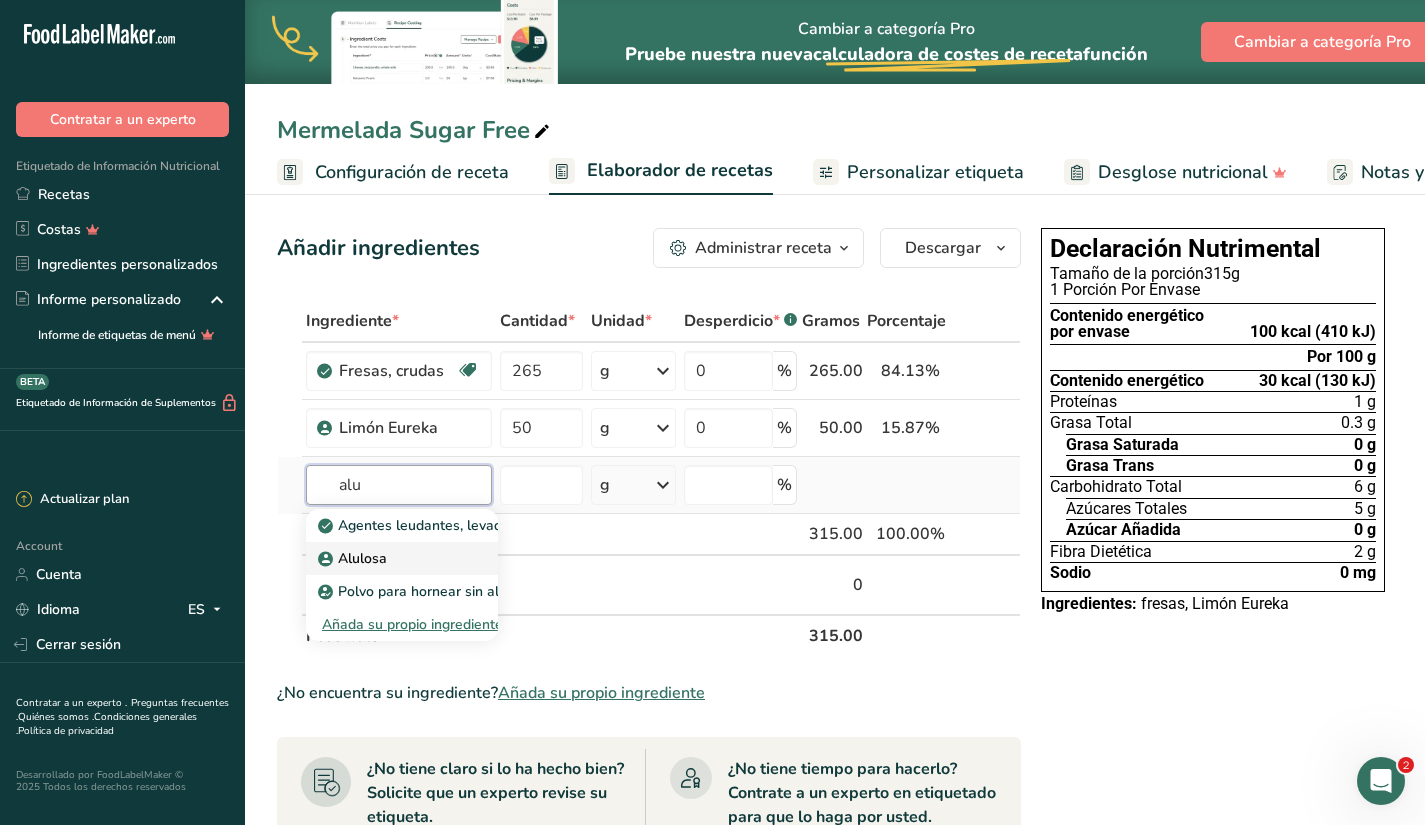 type on "alu" 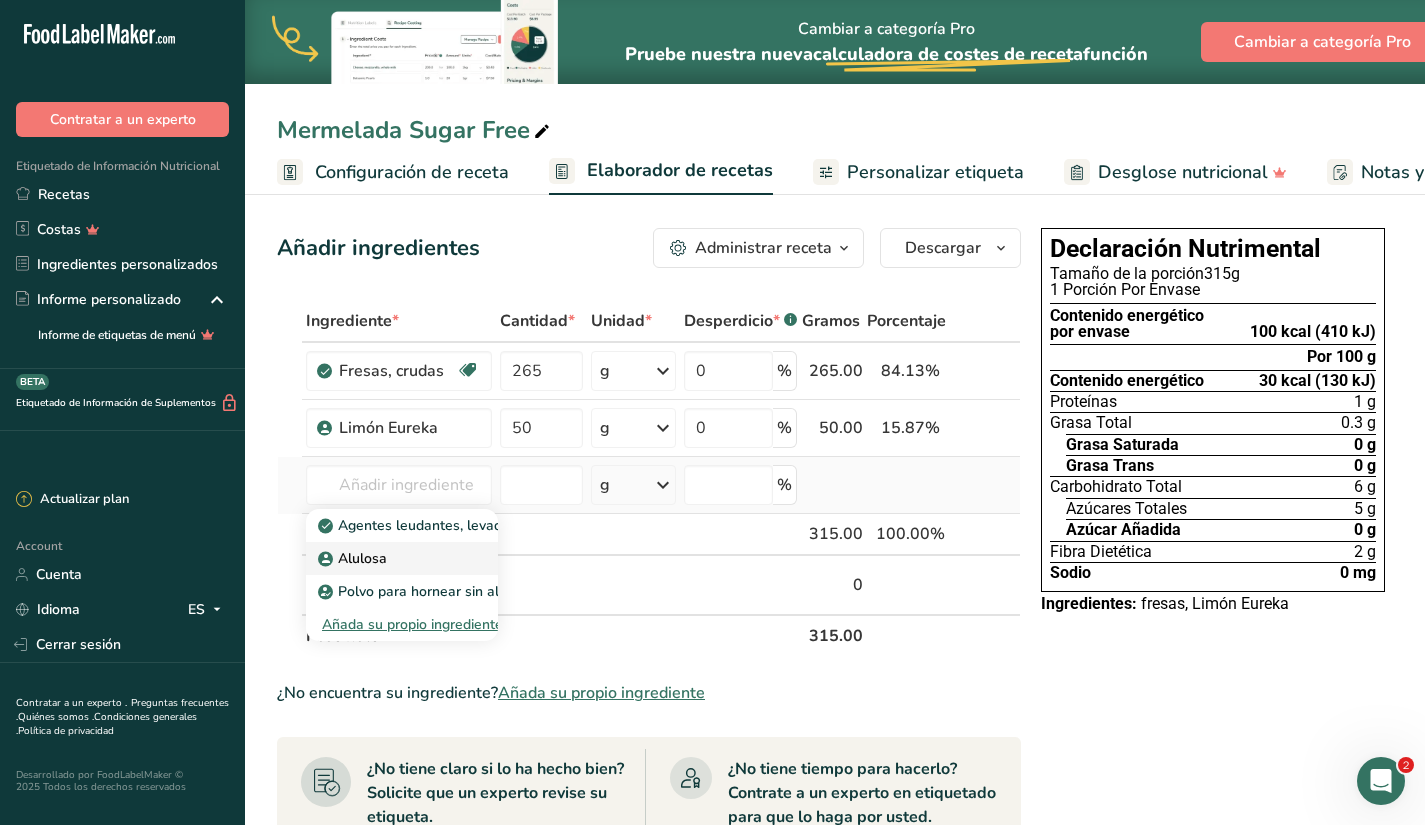 click on "Alulosa" at bounding box center (354, 558) 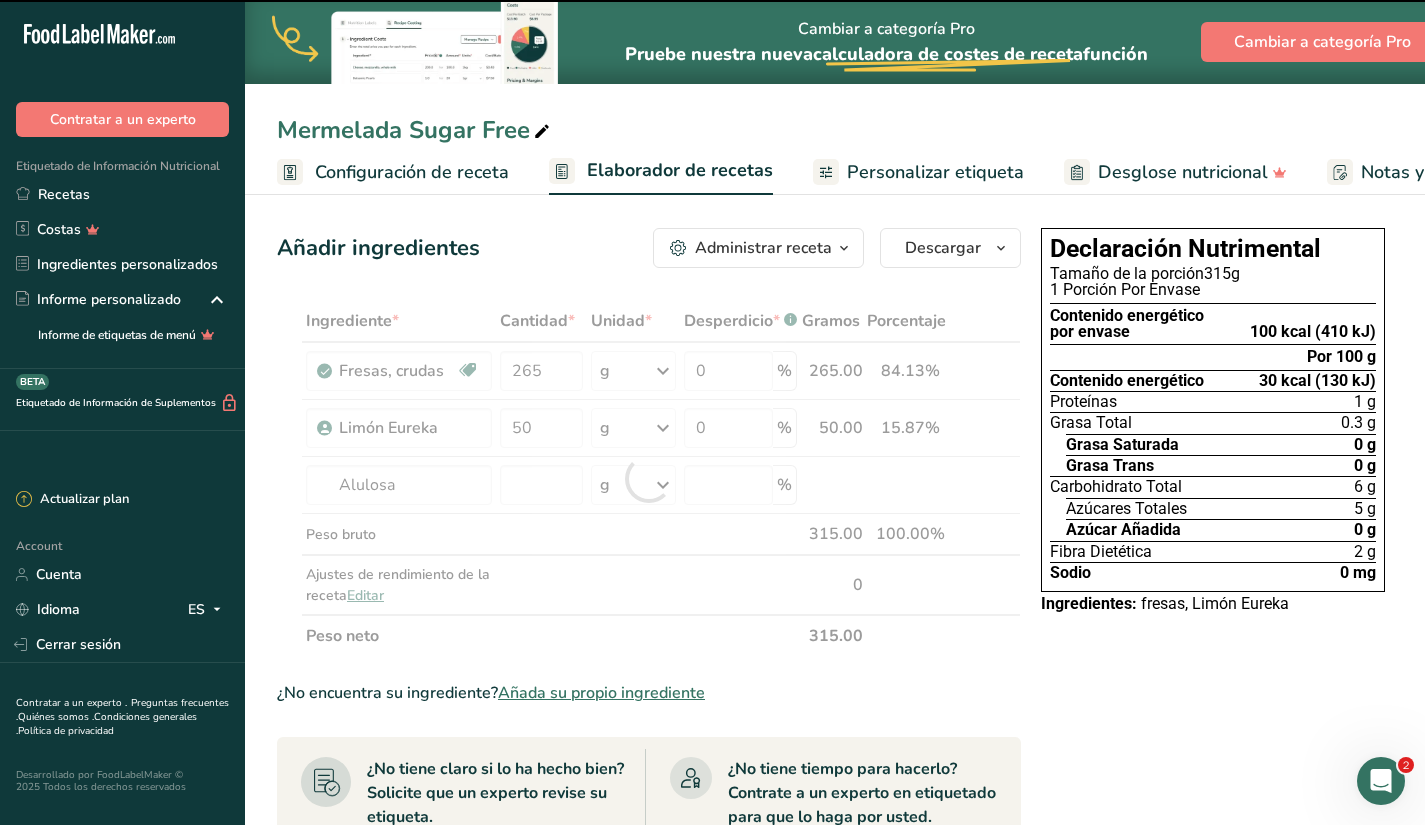 click at bounding box center (649, 478) 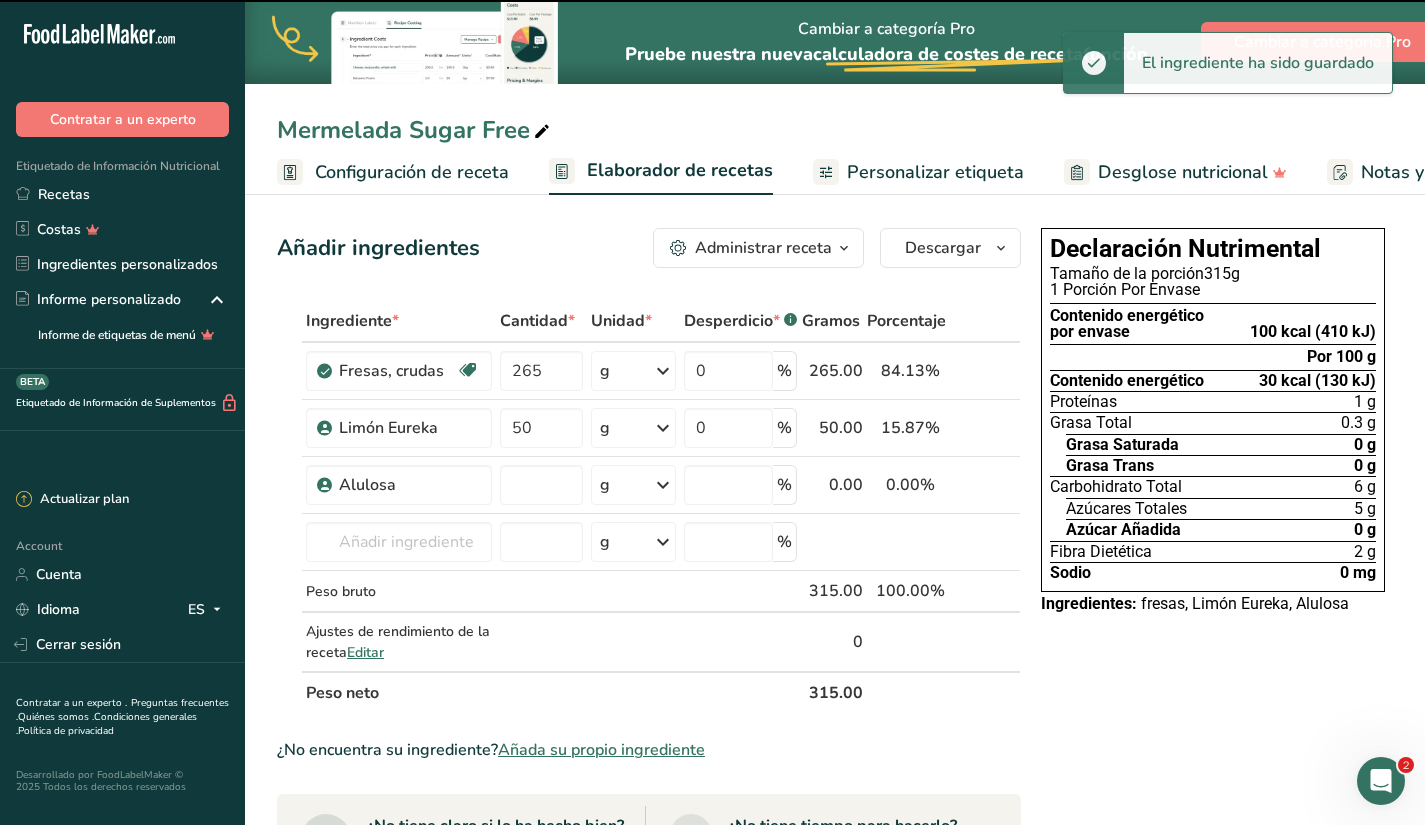 type on "0" 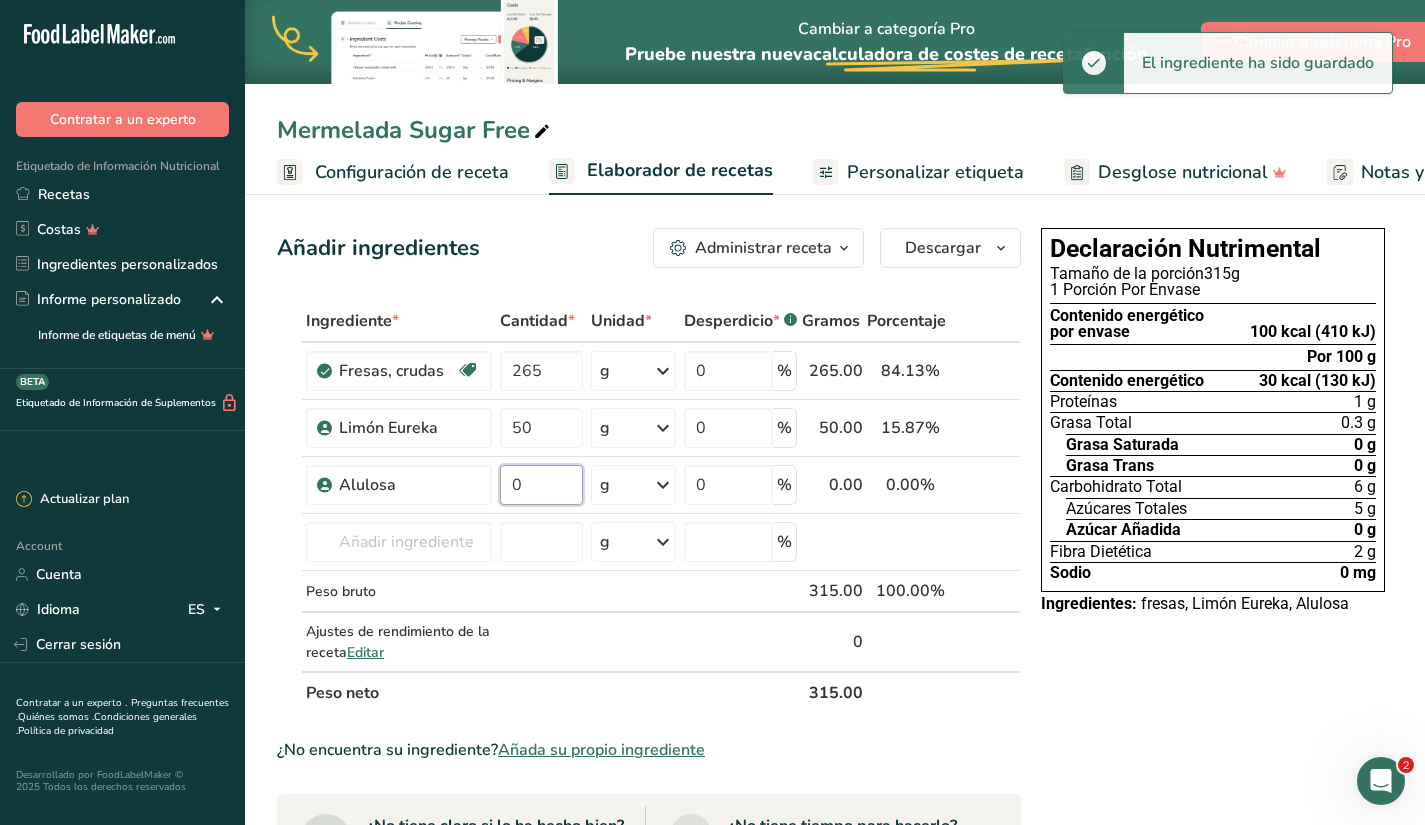 click on "0" at bounding box center [541, 485] 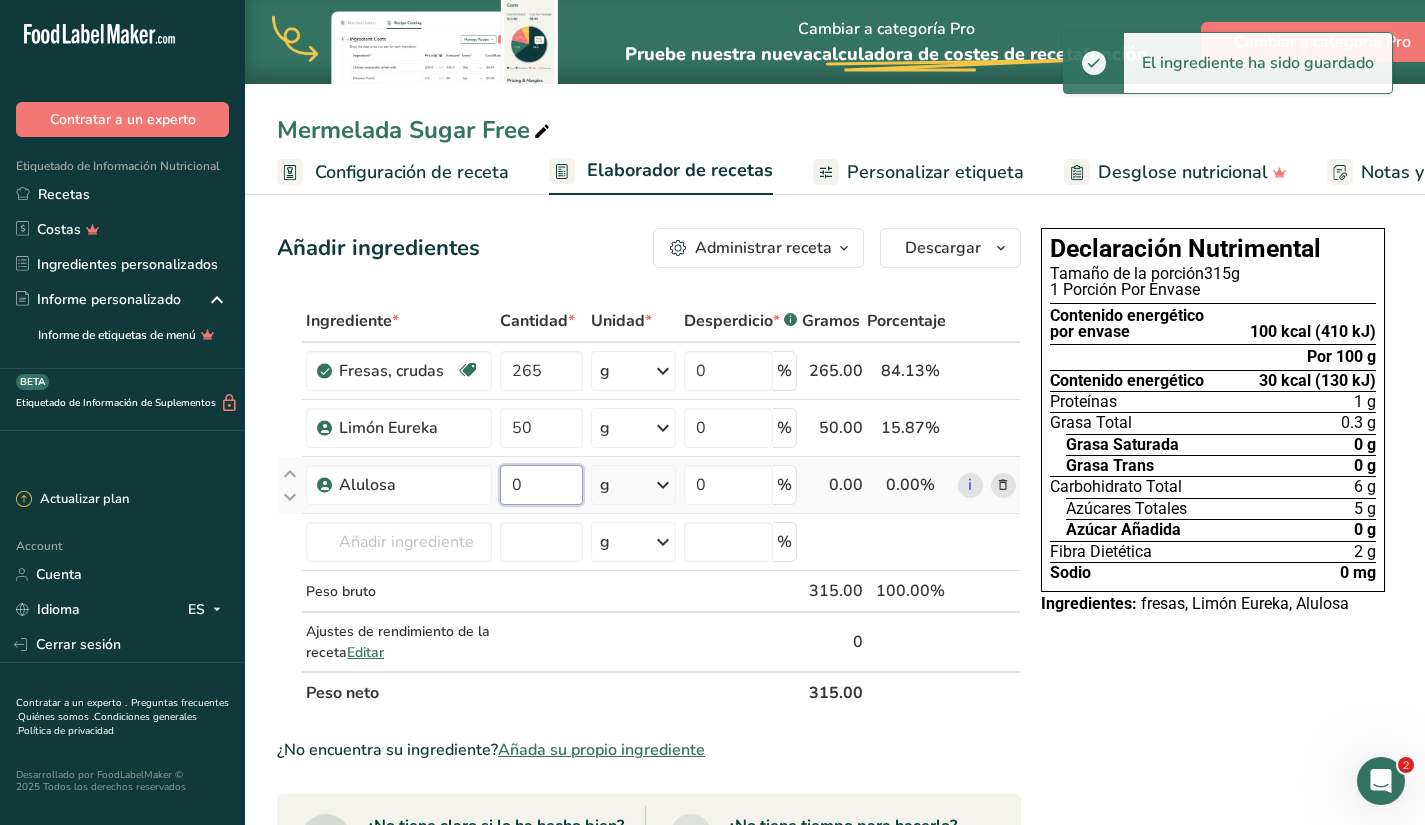 click on "0" at bounding box center (541, 485) 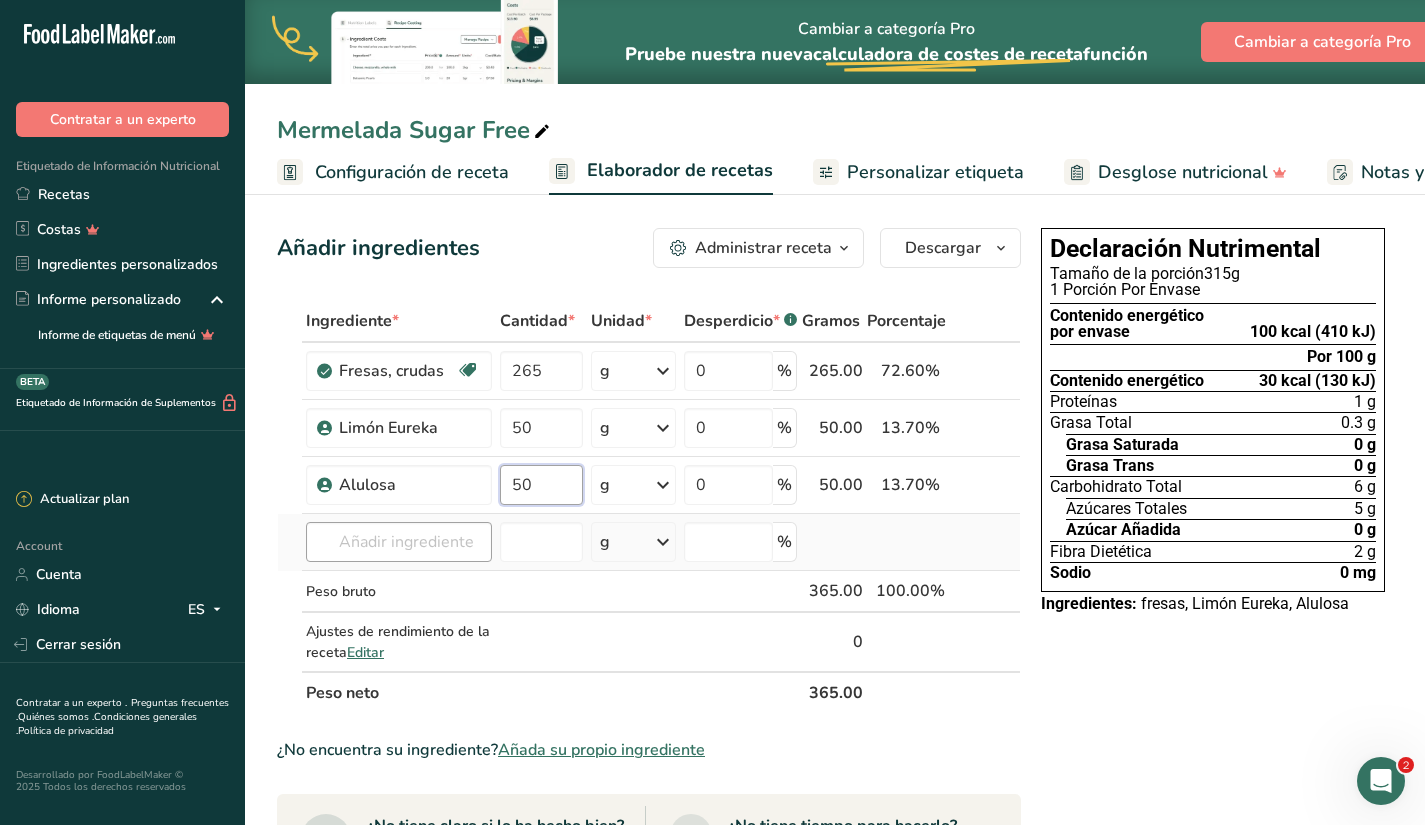 type on "50" 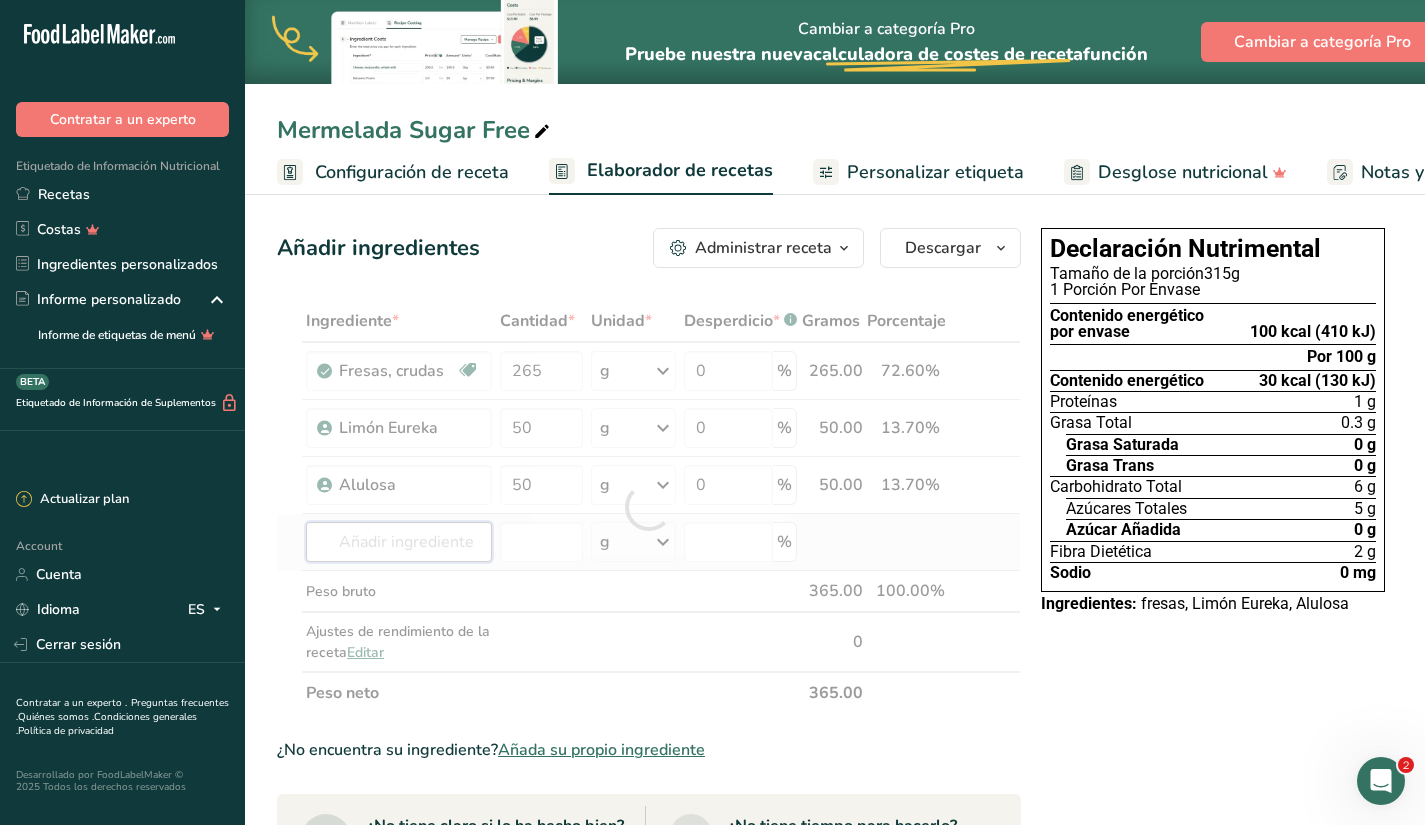 click on "Ingrediente *
Cantidad *
Unidad *
Desperdicio *   .a-a{fill:#347362;}.b-a{fill:#fff;}          Gramos
Porcentaje
Fresas, crudas
Fuente de antioxidantes
Libre de lácteos
Libre de gluten
[GEOGRAPHIC_DATA]
Vegetariano
Libre de soja
265
g
Porciones
1 cup, halves
1 cup, pureed
1 cup, sliced
Ver más
Unidades de peso
g
kg
mg
Ver más
Unidades de volumen
[GEOGRAPHIC_DATA]
Las unidades de volumen requieren una conversión de densidad. Si conoce la densidad de su ingrediente, introdúzcala a continuación. De lo contrario, haga clic en "RIA", nuestra asistente regulatoria de IA, quien podrá ayudarle." at bounding box center (649, 507) 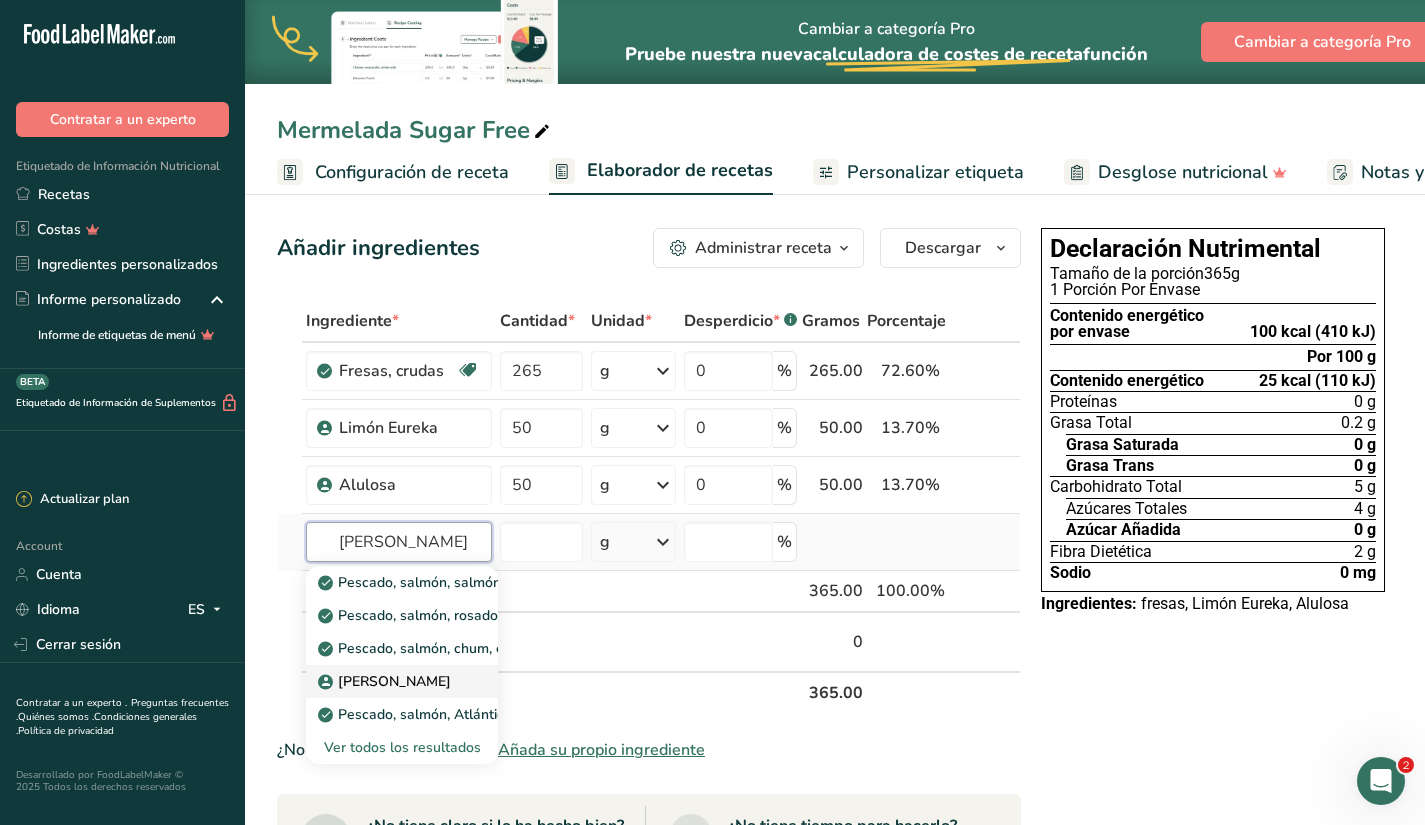 type on "[PERSON_NAME]" 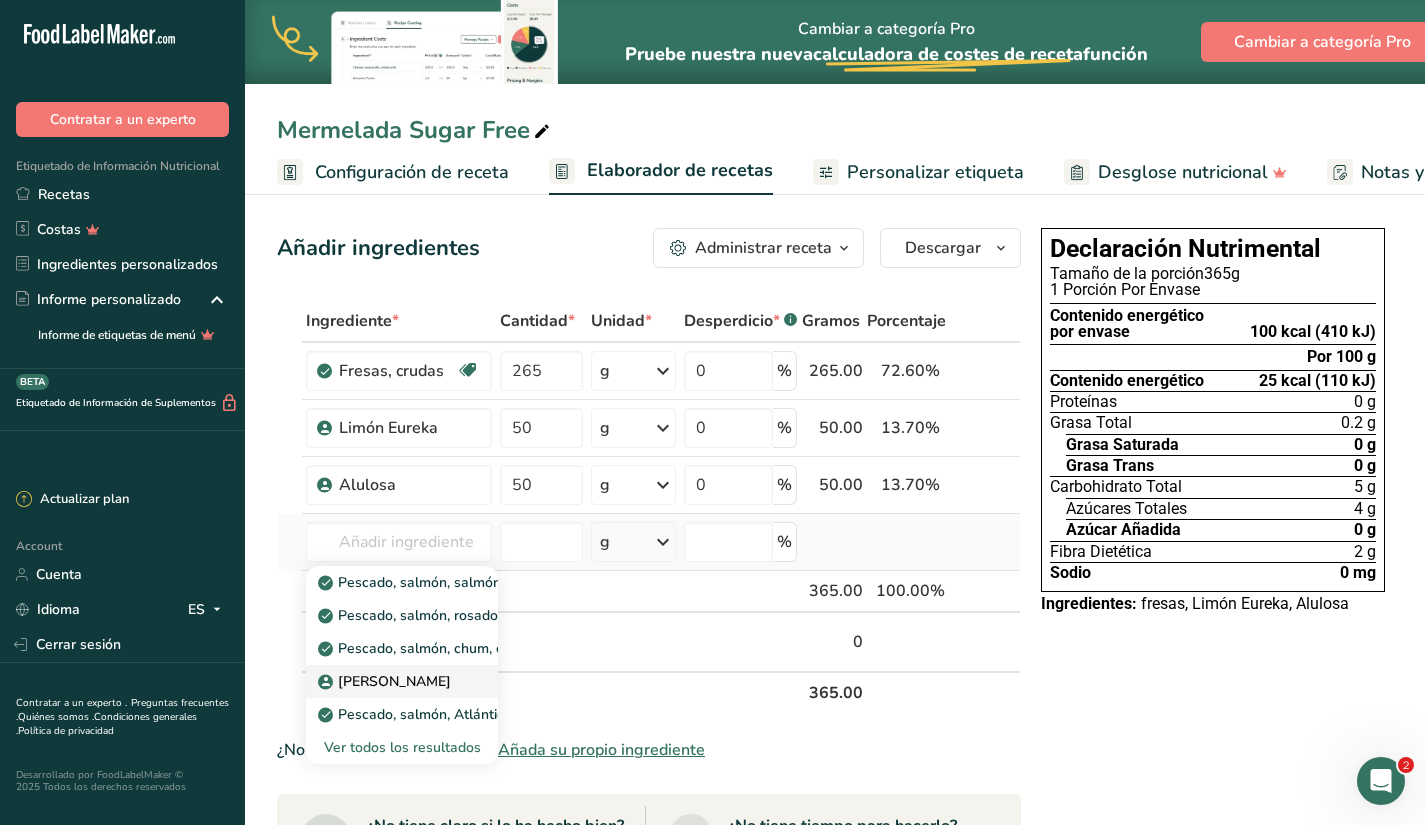 click on "[PERSON_NAME]" at bounding box center [402, 681] 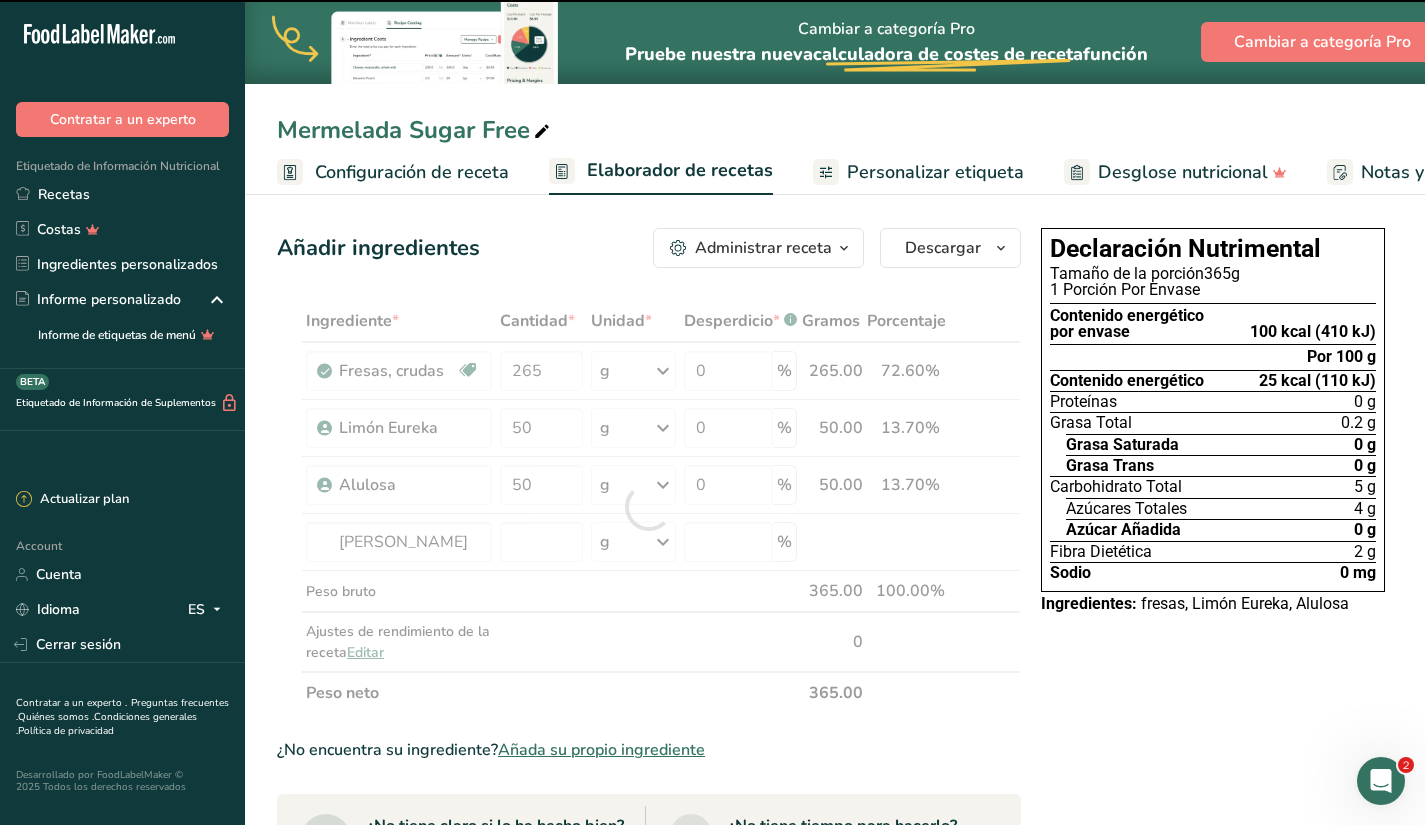 click at bounding box center [649, 507] 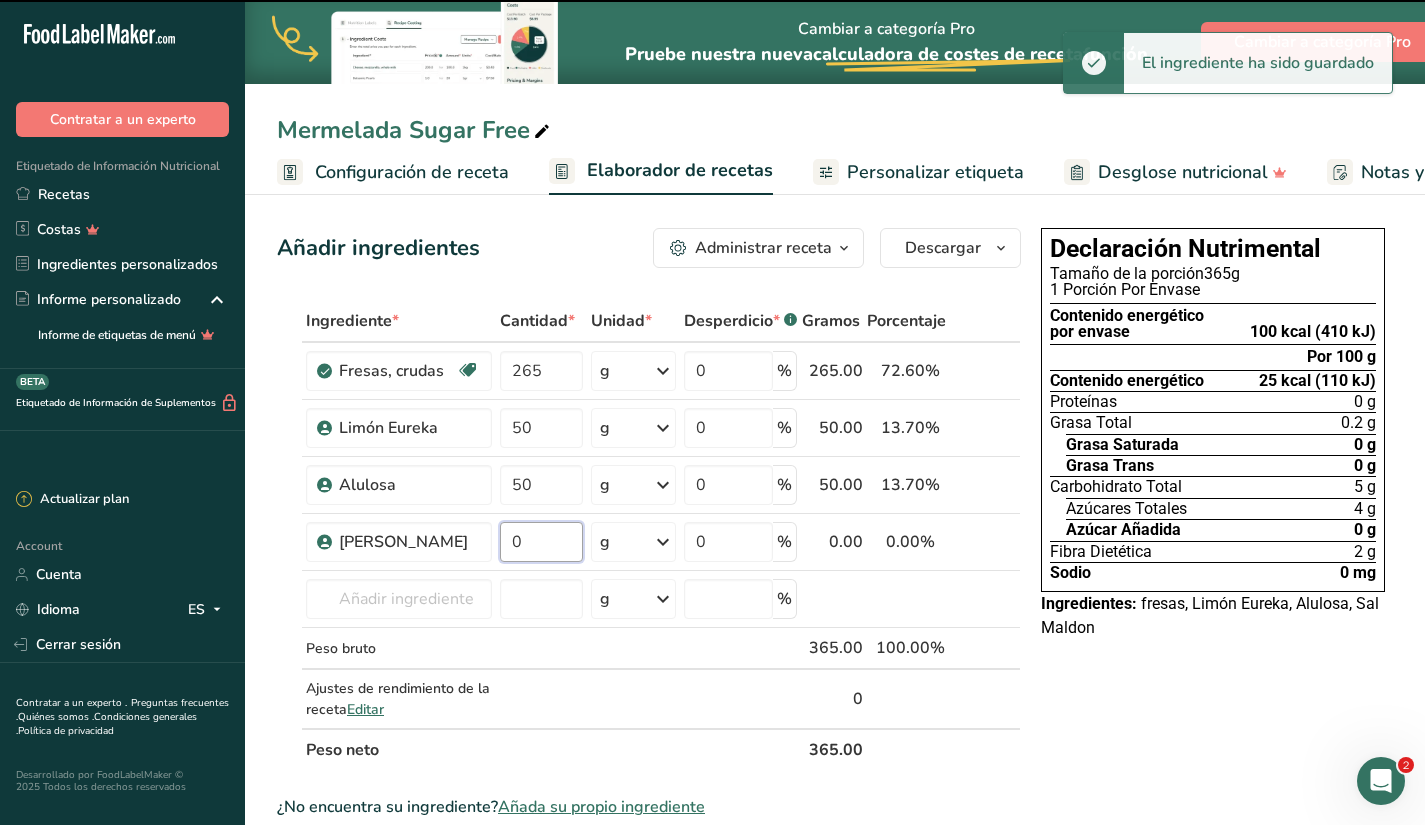 click on "0" at bounding box center (541, 542) 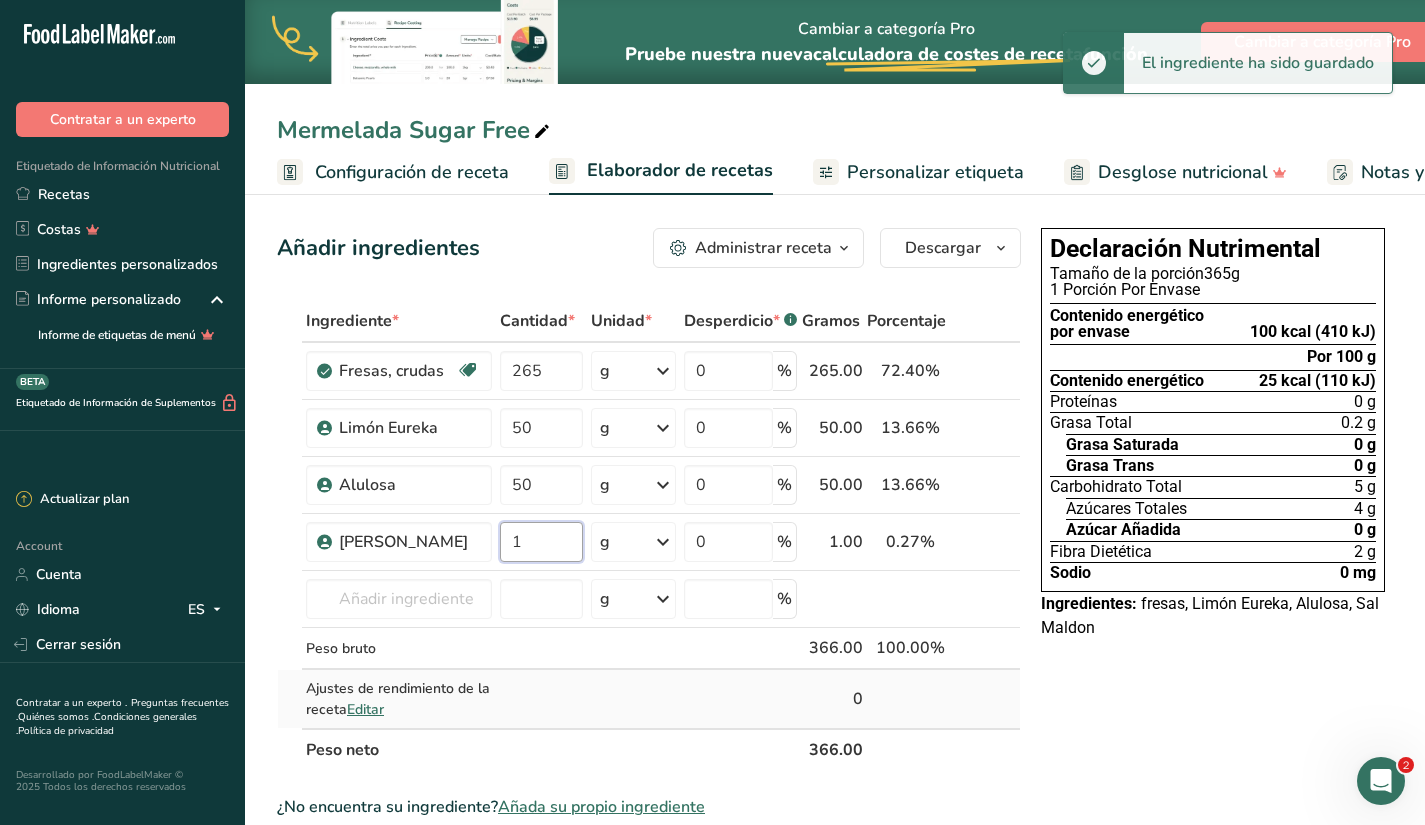 type on "1" 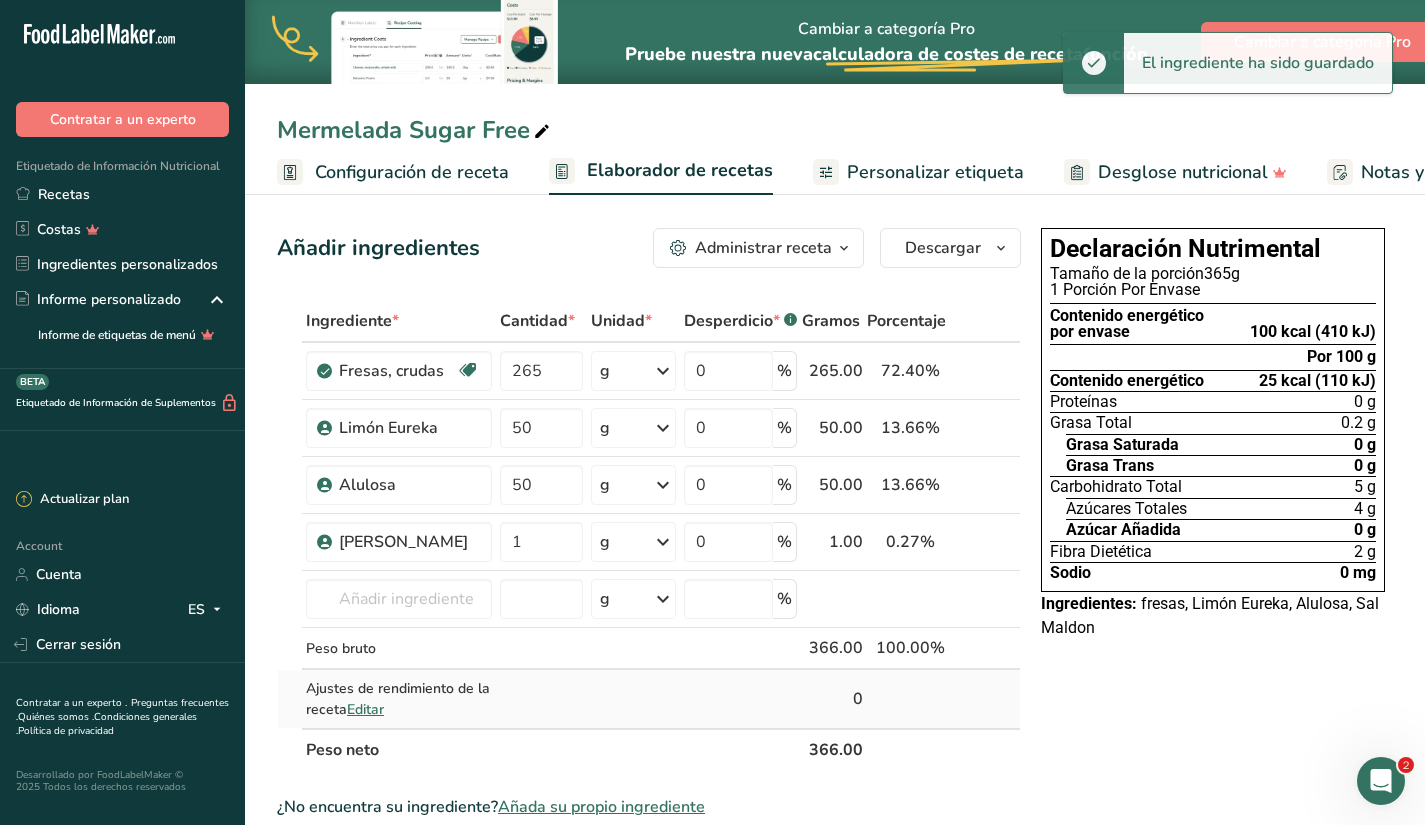 click on "Ingrediente *
Cantidad *
Unidad *
Desperdicio *   .a-a{fill:#347362;}.b-a{fill:#fff;}          Gramos
Porcentaje
Fresas, crudas
Fuente de antioxidantes
Libre de lácteos
Libre de gluten
[GEOGRAPHIC_DATA]
Vegetariano
Libre de soja
265
g
Porciones
1 cup, halves
1 cup, pureed
1 cup, sliced
Ver más
Unidades de peso
g
kg
mg
Ver más
Unidades de volumen
[GEOGRAPHIC_DATA]
Las unidades de volumen requieren una conversión de densidad. Si conoce la densidad de su ingrediente, introdúzcala a continuación. De lo contrario, haga clic en "RIA", nuestra asistente regulatoria de IA, quien podrá ayudarle." at bounding box center (649, 535) 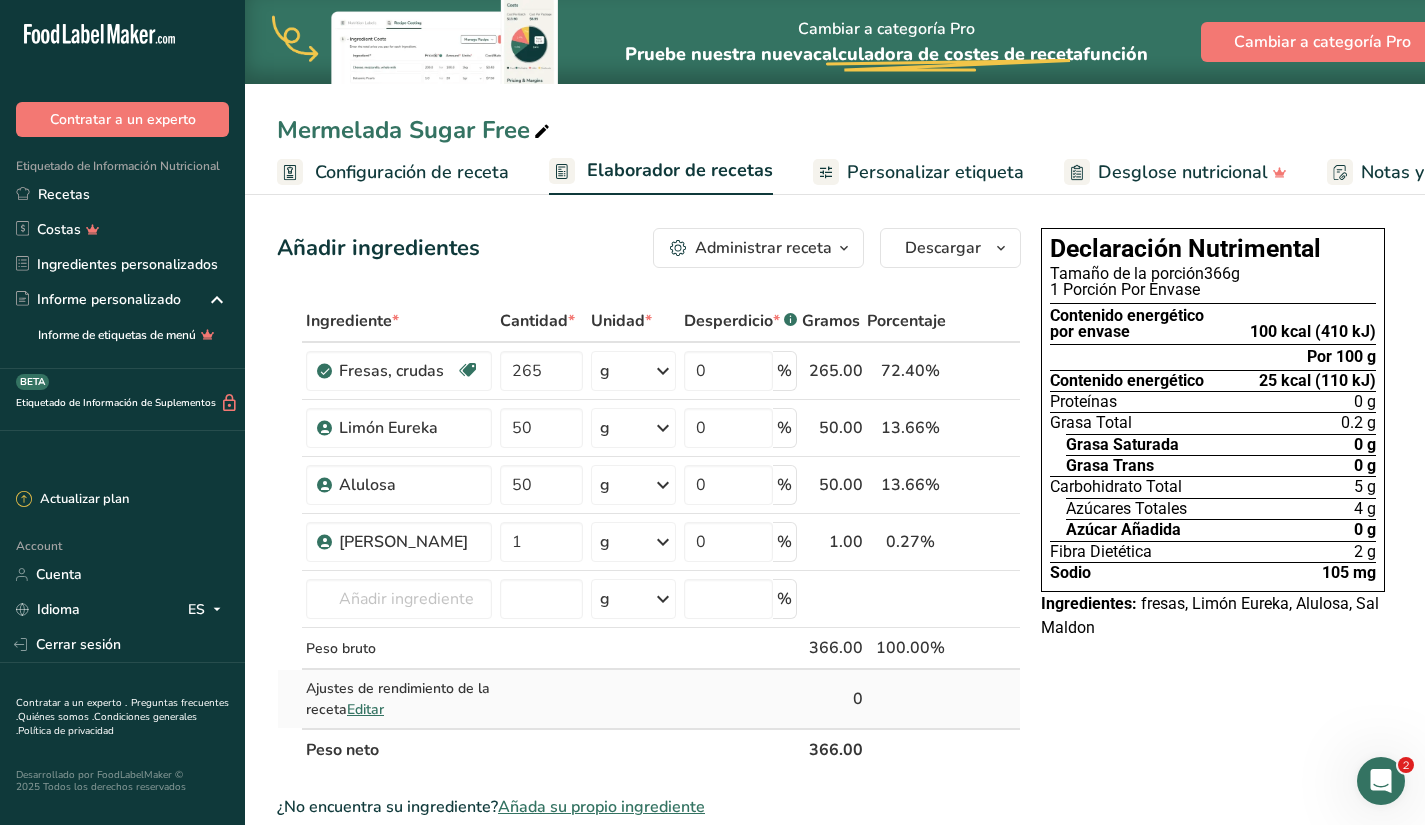 click on "Editar" at bounding box center [365, 709] 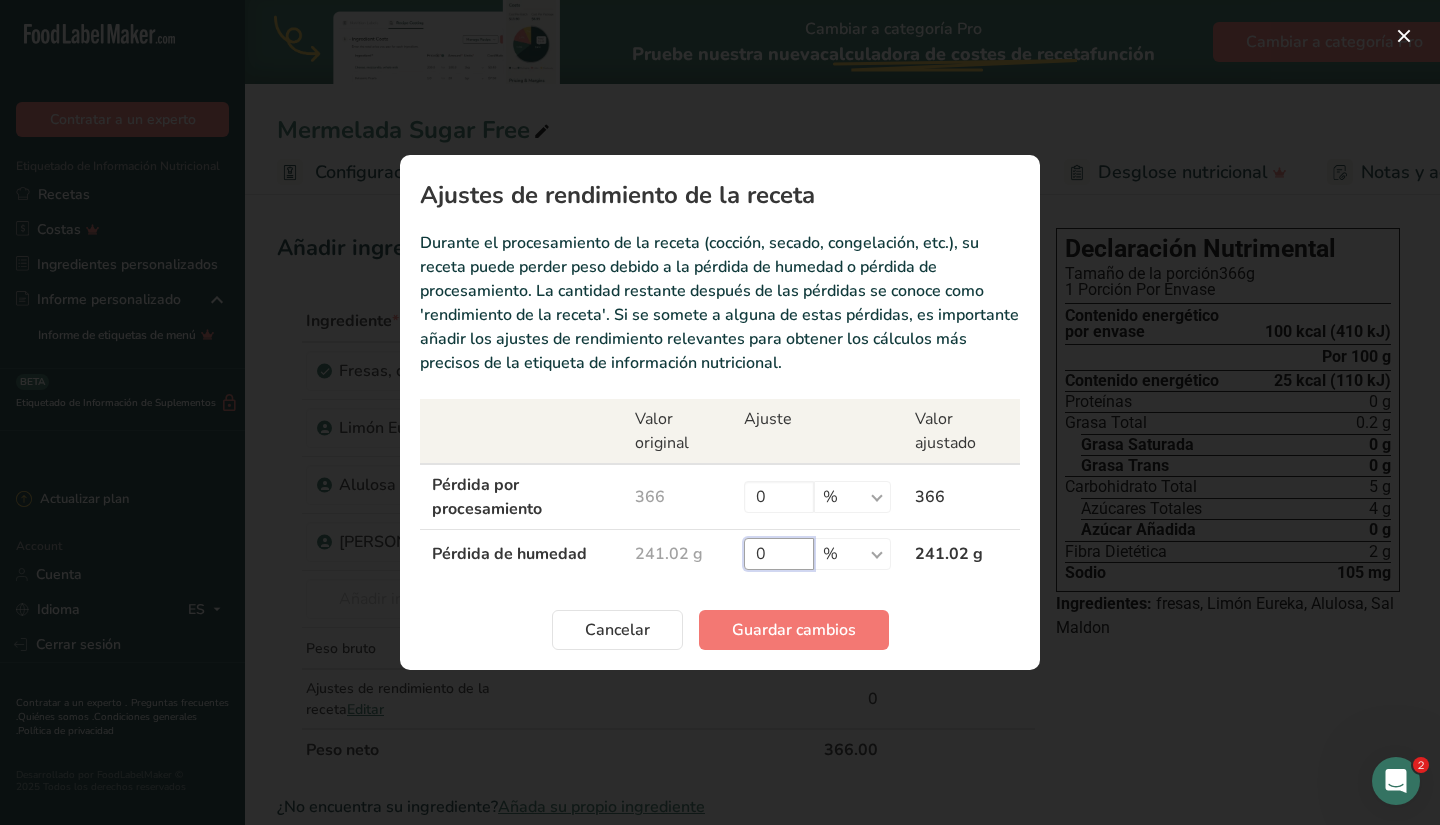 click on "0" at bounding box center (779, 554) 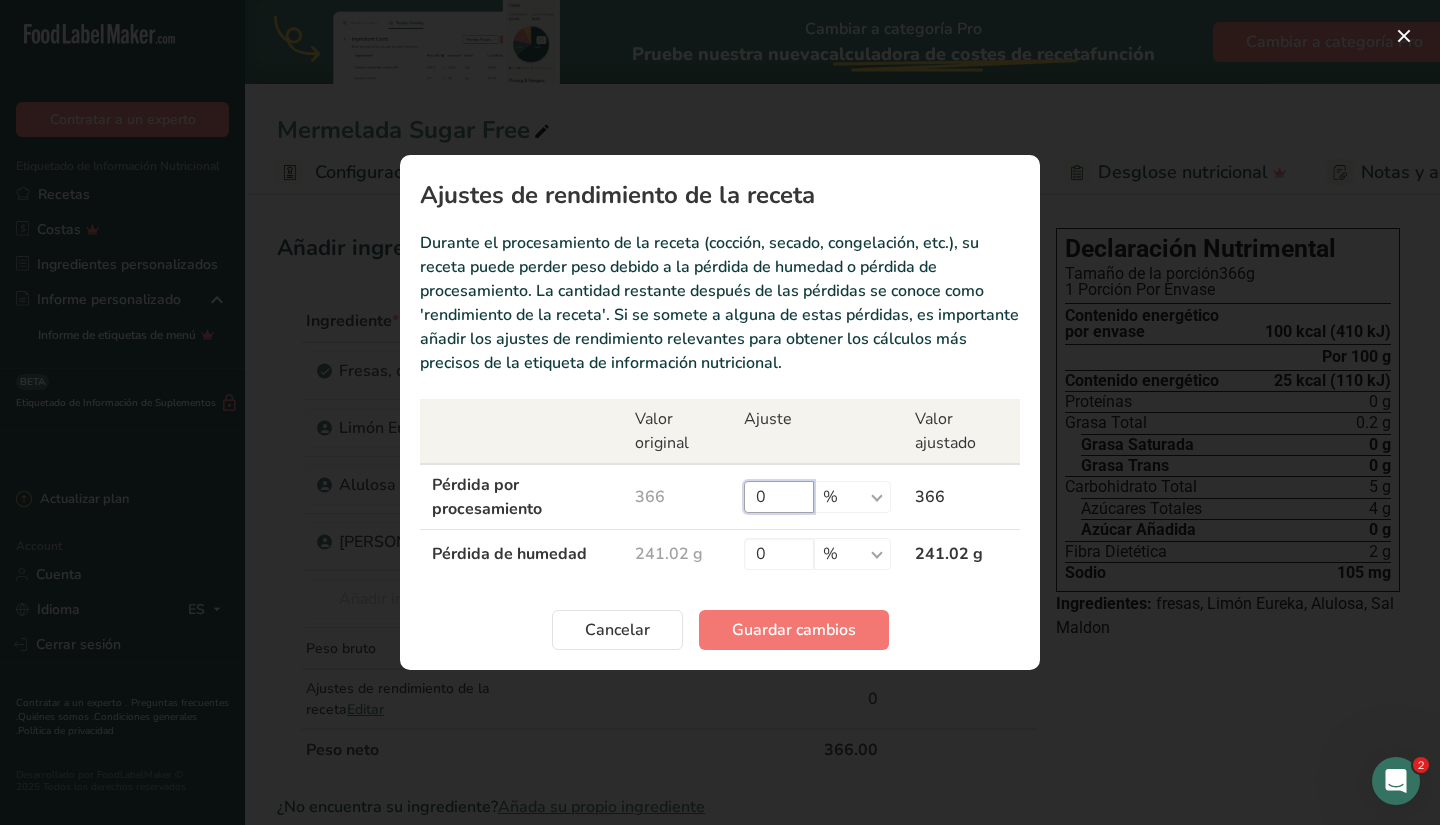 click on "0" at bounding box center (779, 497) 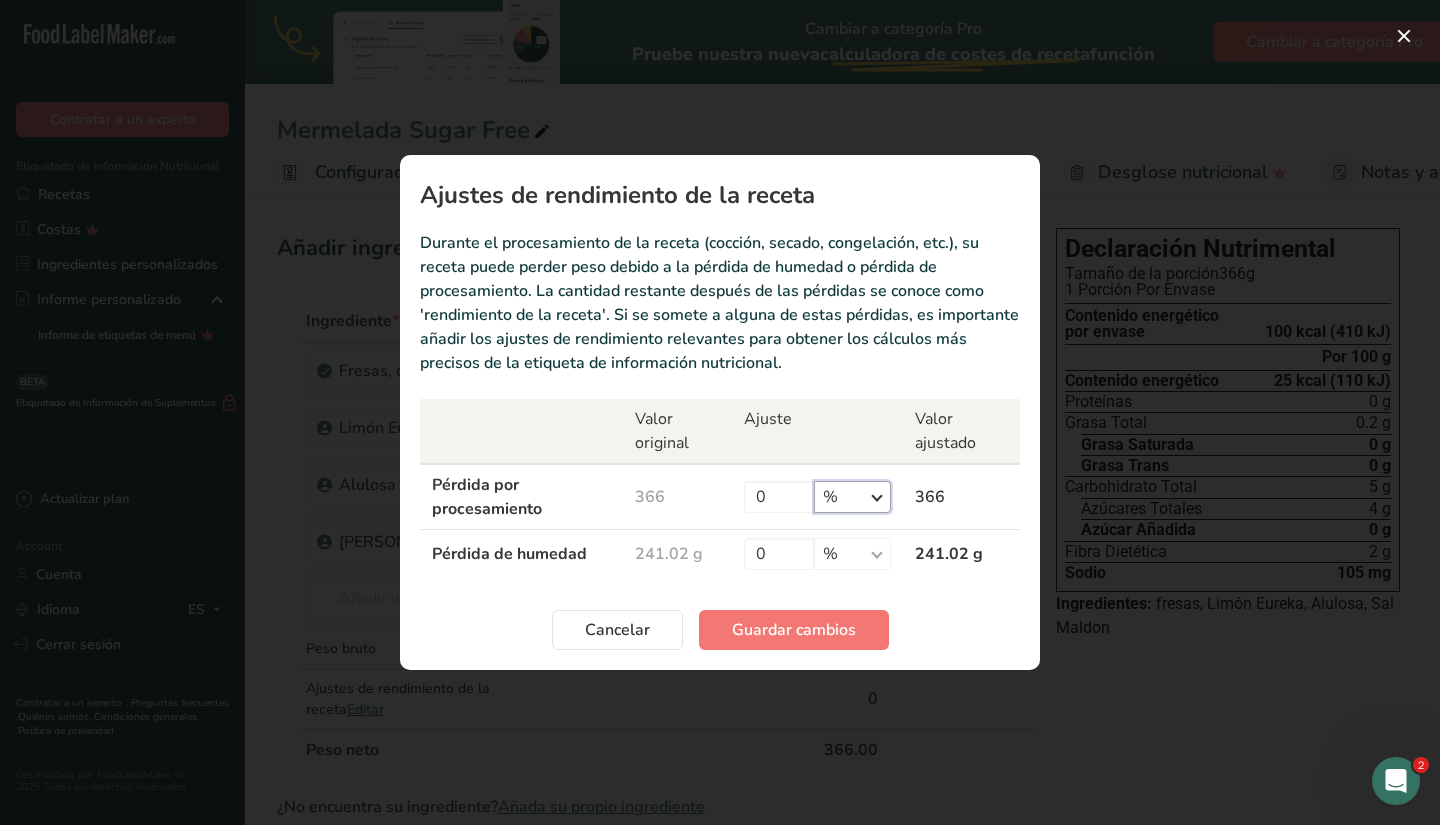 click on "%
g
kg
mg
mcg
libras
onza" at bounding box center [852, 497] 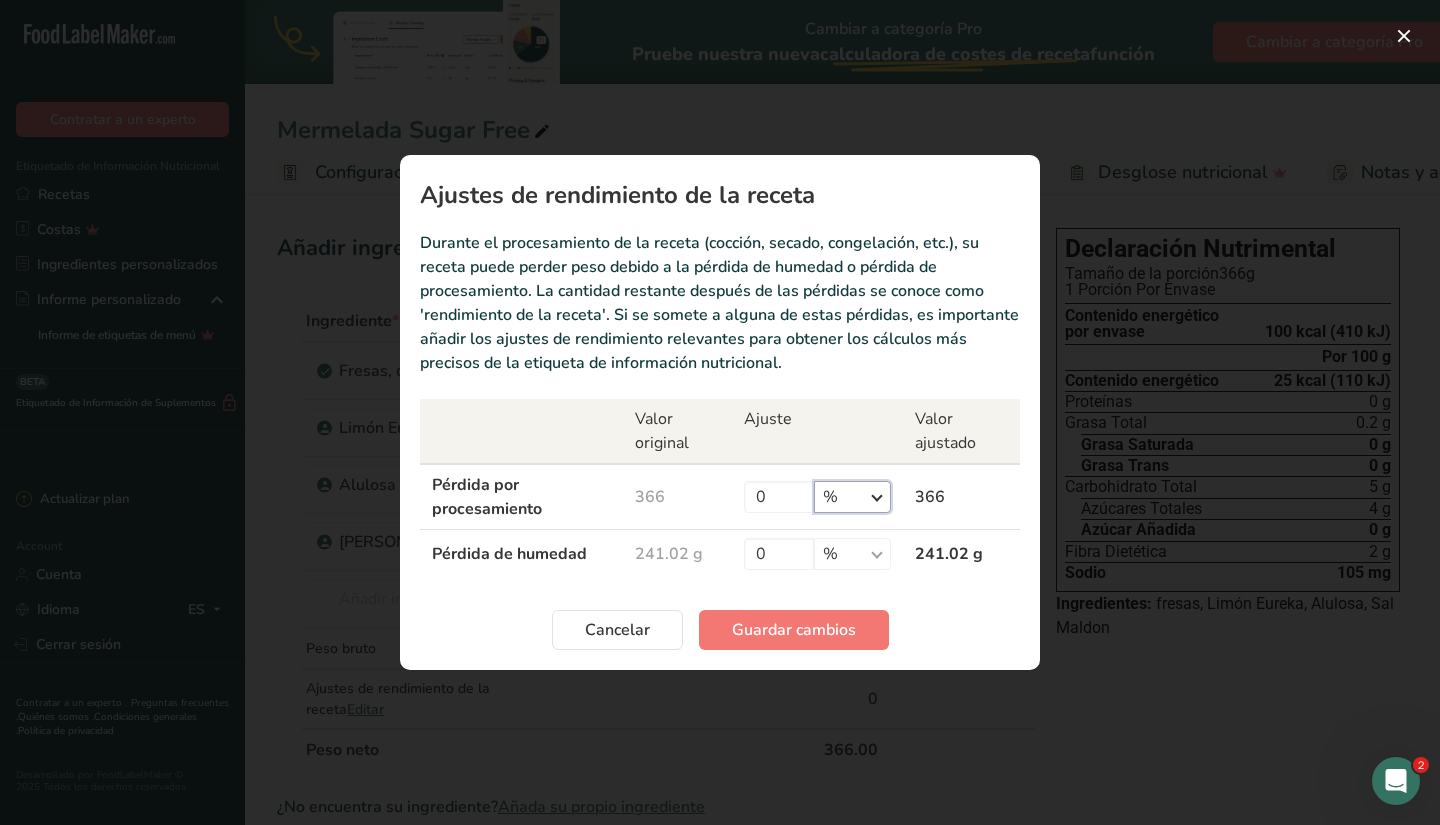 select on "0" 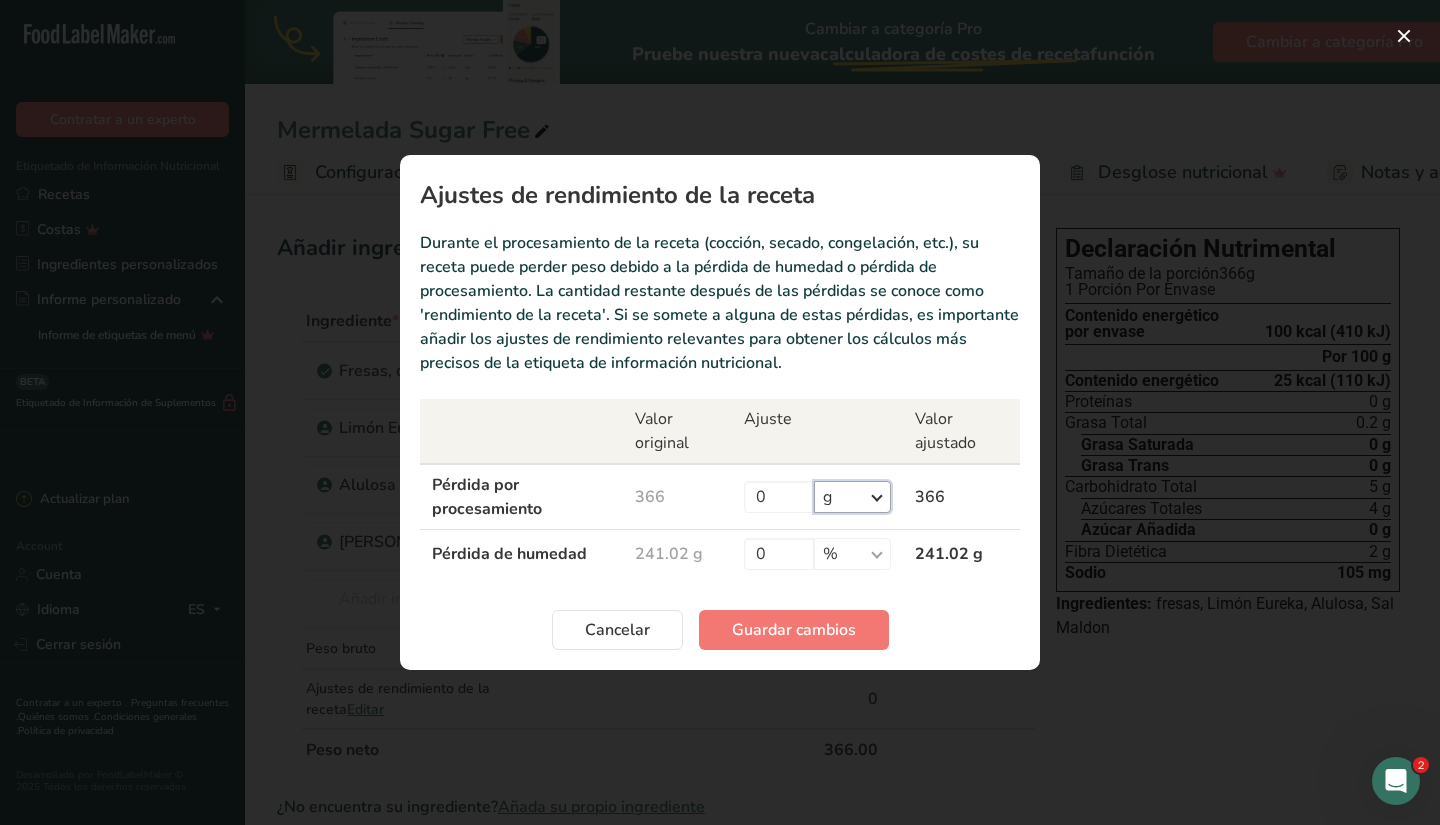 click on "%
g
kg
mg
mcg
libras
onza" at bounding box center [852, 497] 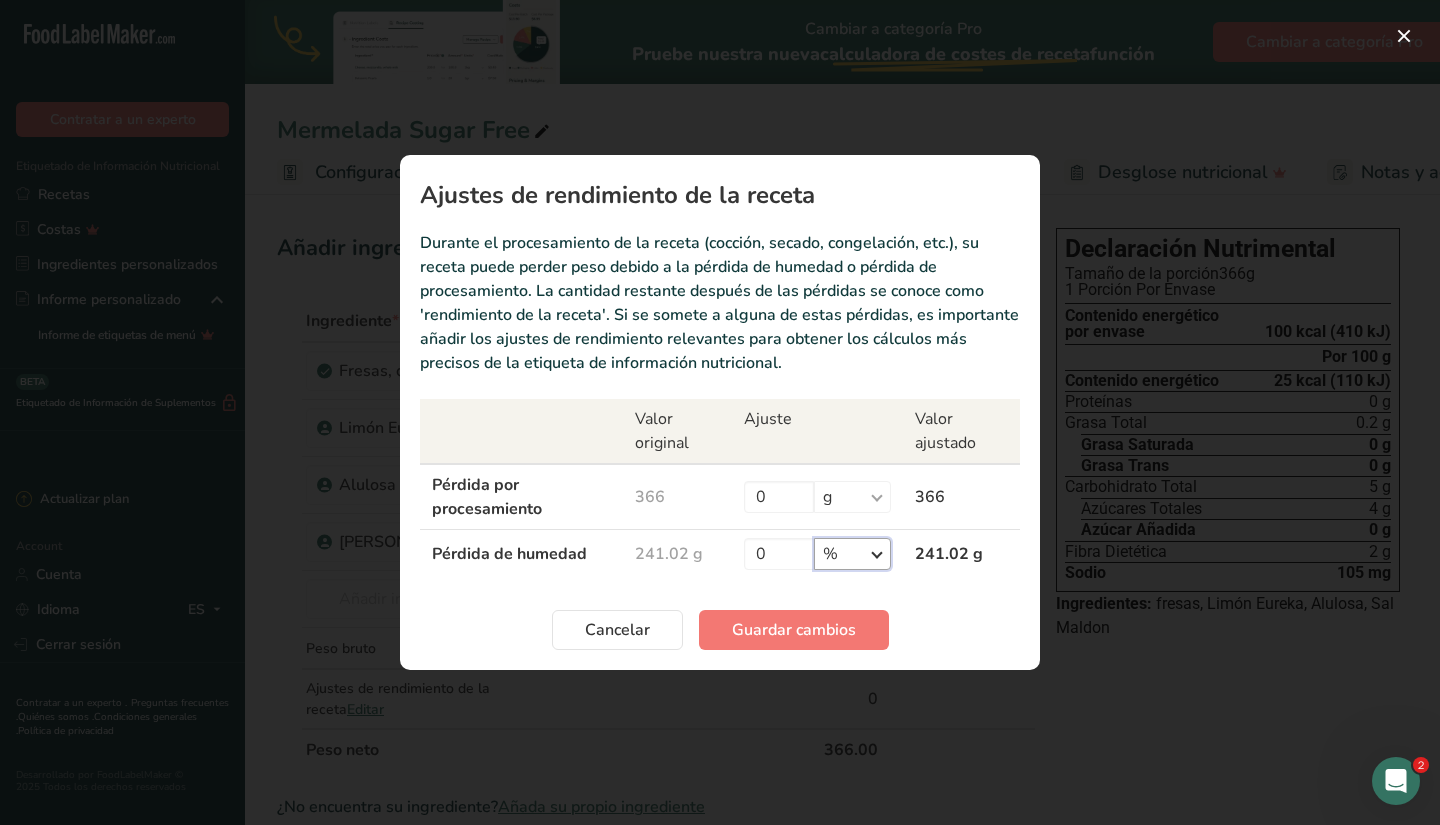 click on "%
g
kg
mg
mcg
libras
onza" at bounding box center (852, 554) 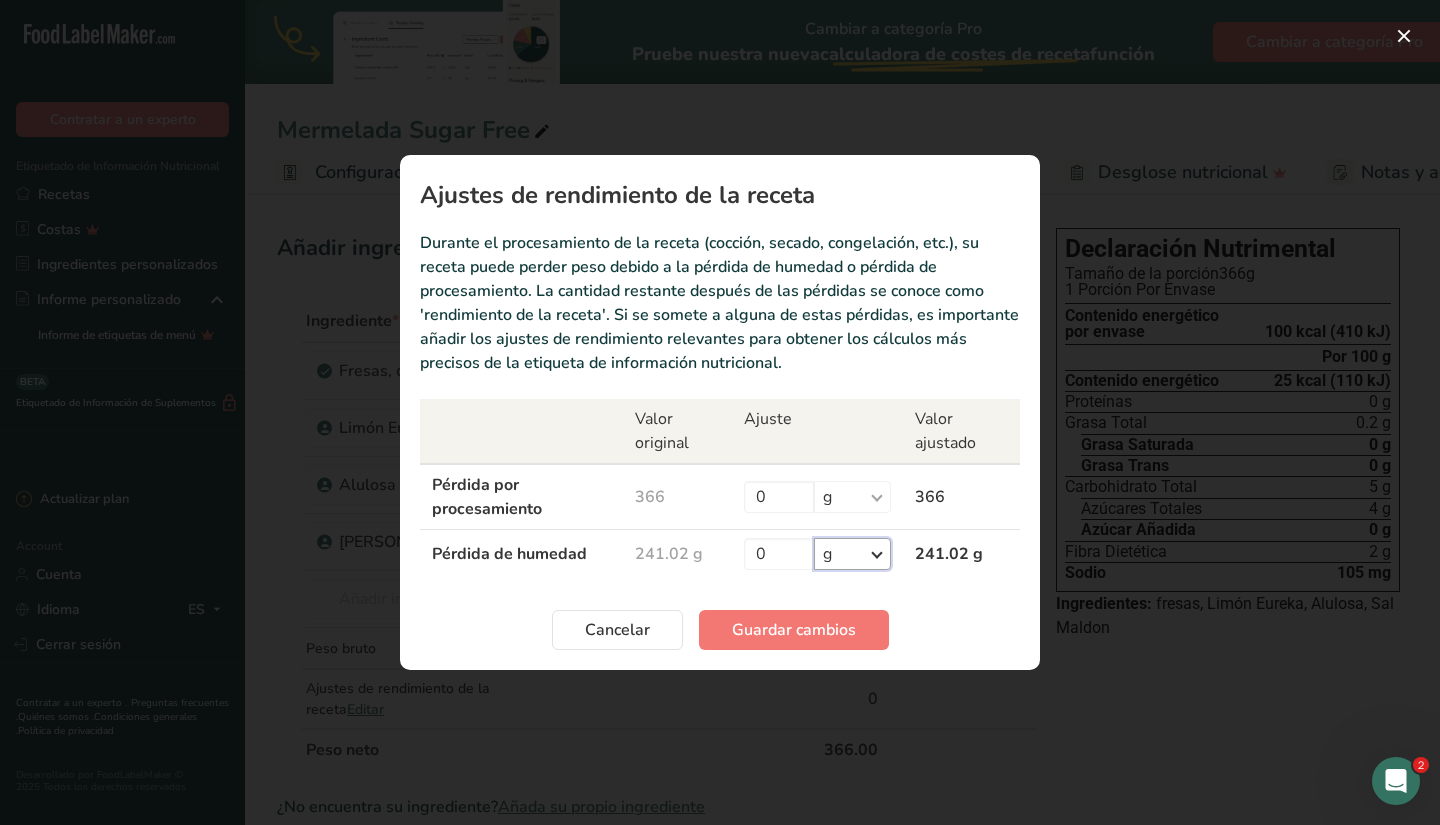 click on "%
g
kg
mg
mcg
libras
onza" at bounding box center (852, 554) 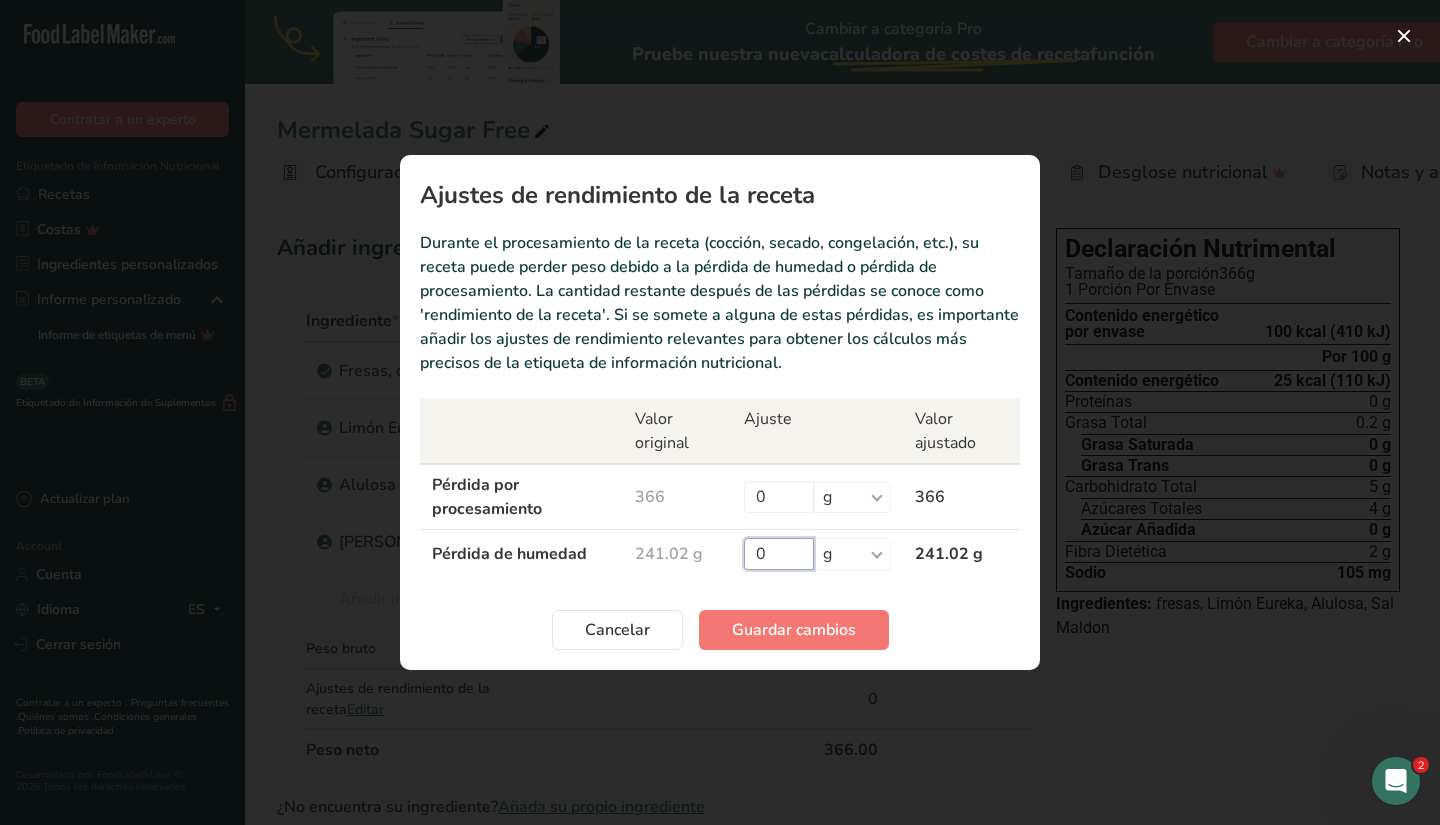 drag, startPoint x: 780, startPoint y: 554, endPoint x: 801, endPoint y: 544, distance: 23.259407 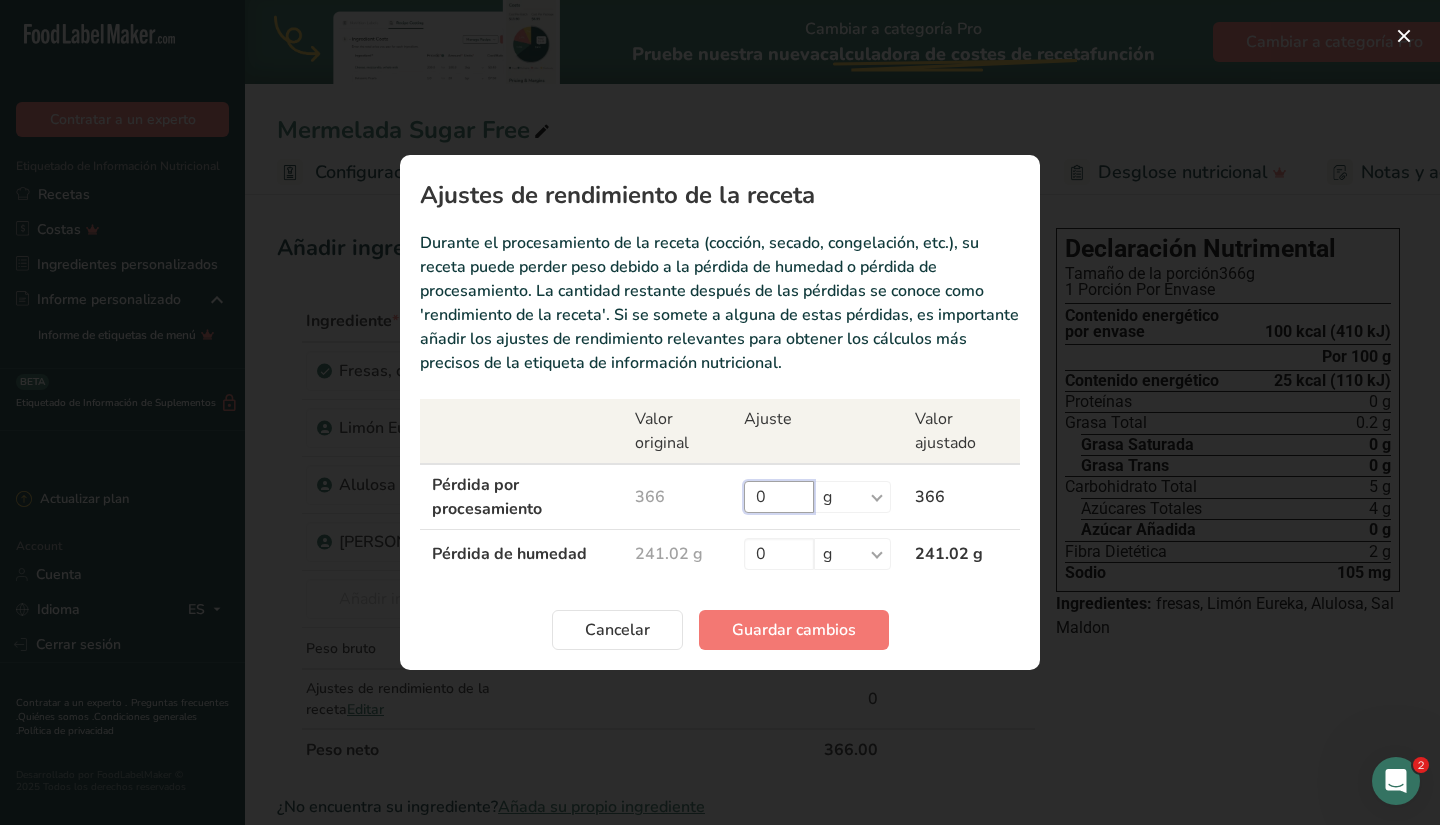 click on "0" at bounding box center (779, 497) 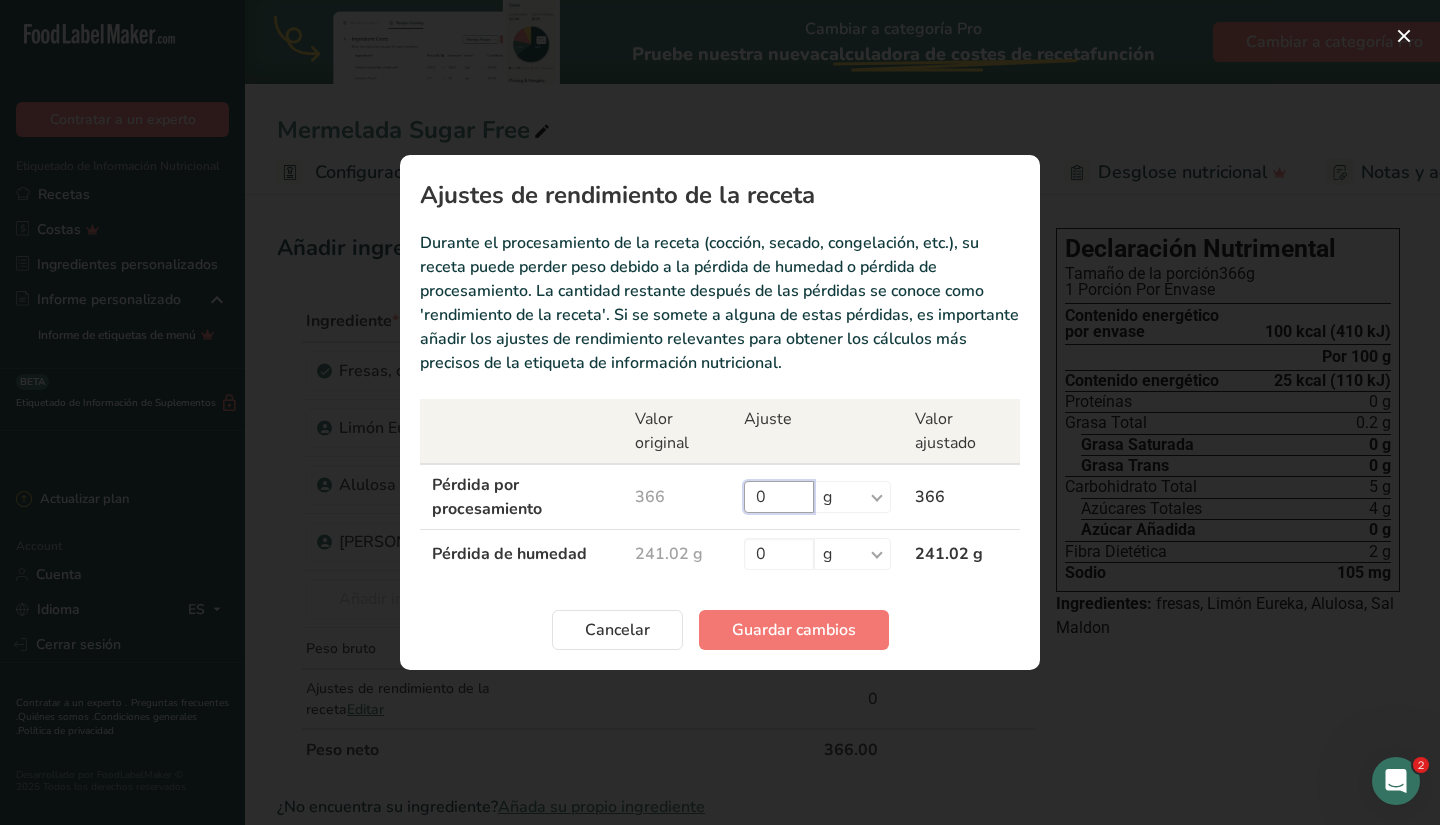 click on "0" at bounding box center (779, 497) 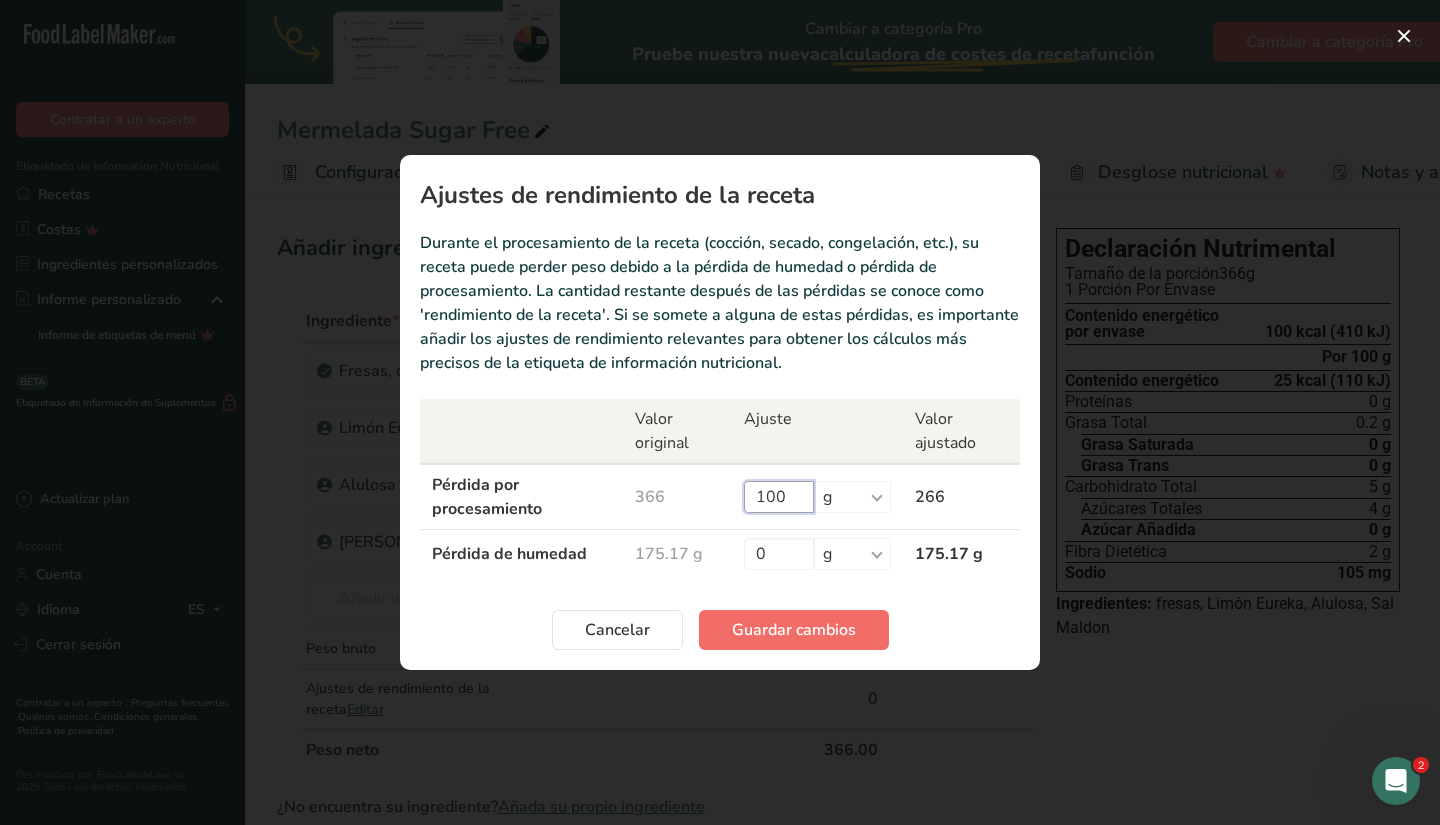 type on "100" 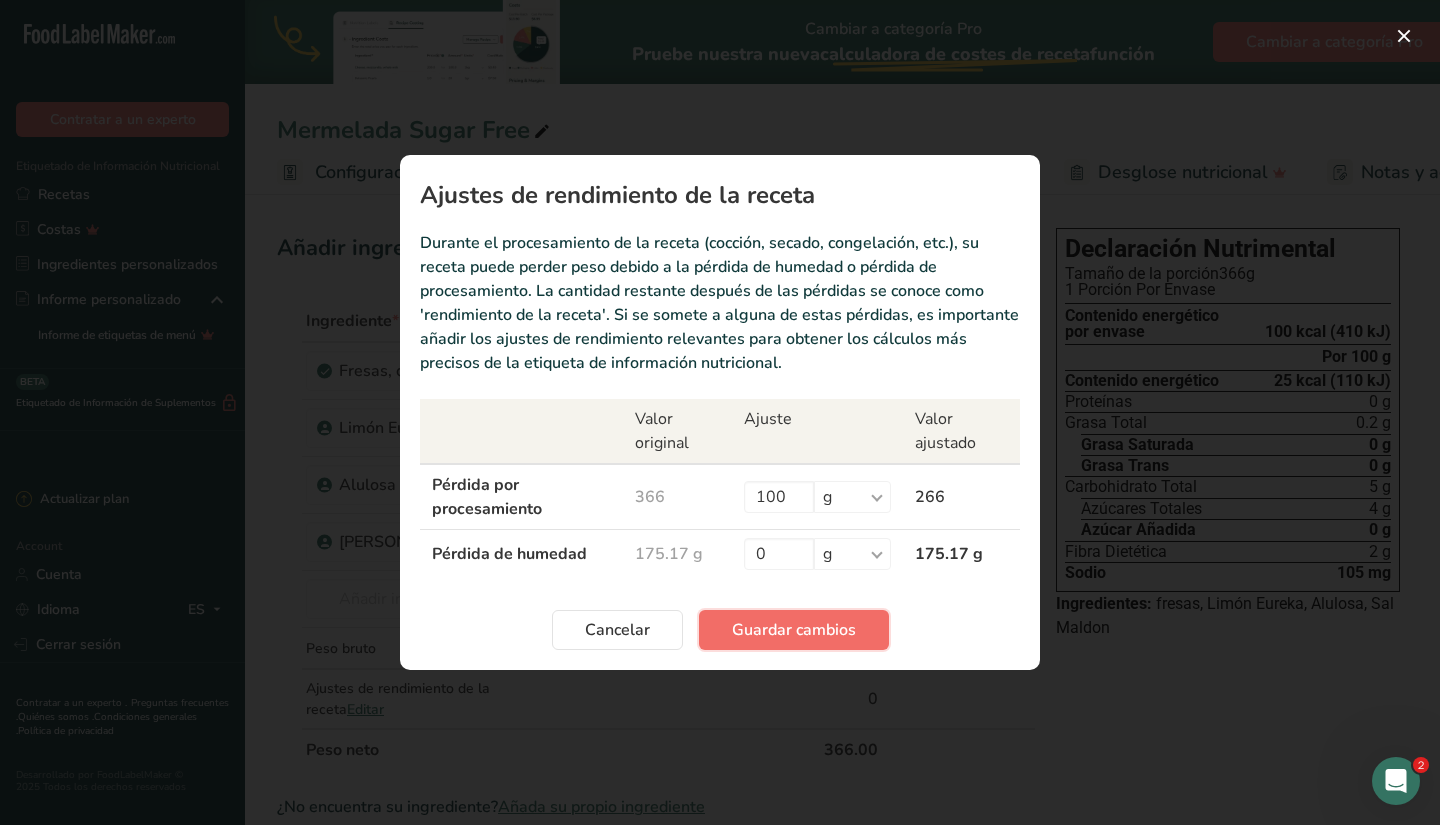 click on "Guardar cambios" at bounding box center [794, 630] 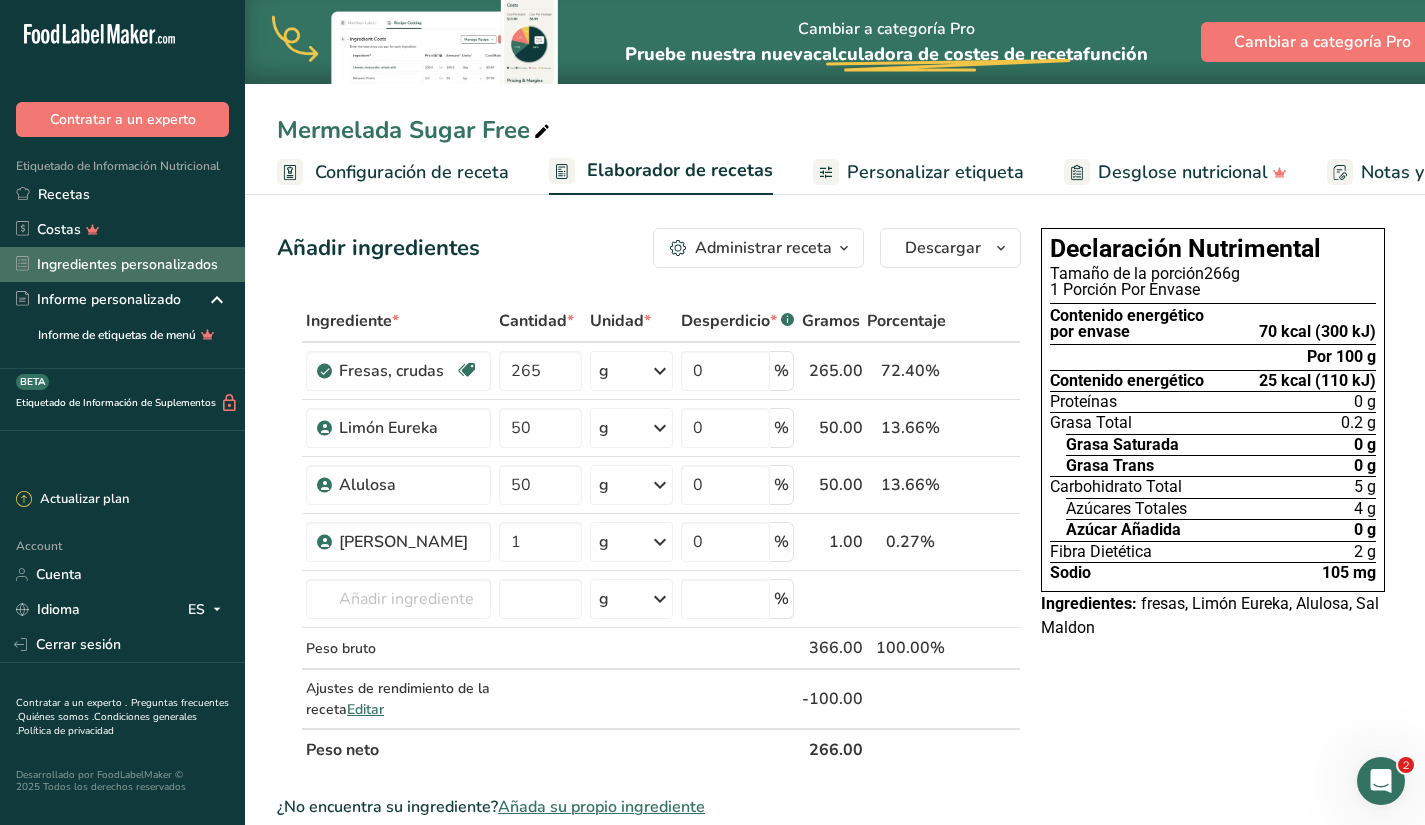 click on "Ingredientes personalizados" at bounding box center (122, 264) 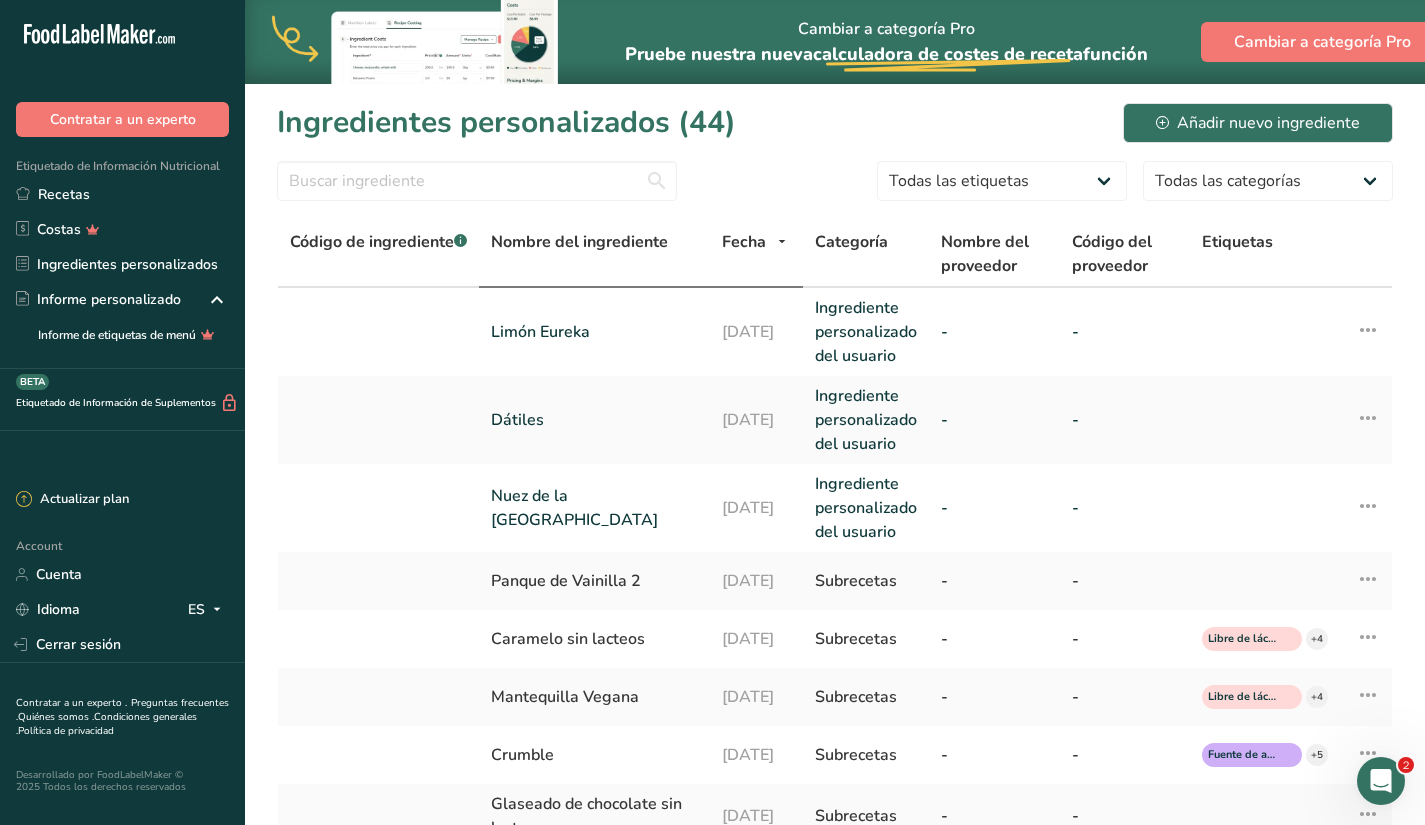 click on "Nombre del ingrediente" at bounding box center (579, 242) 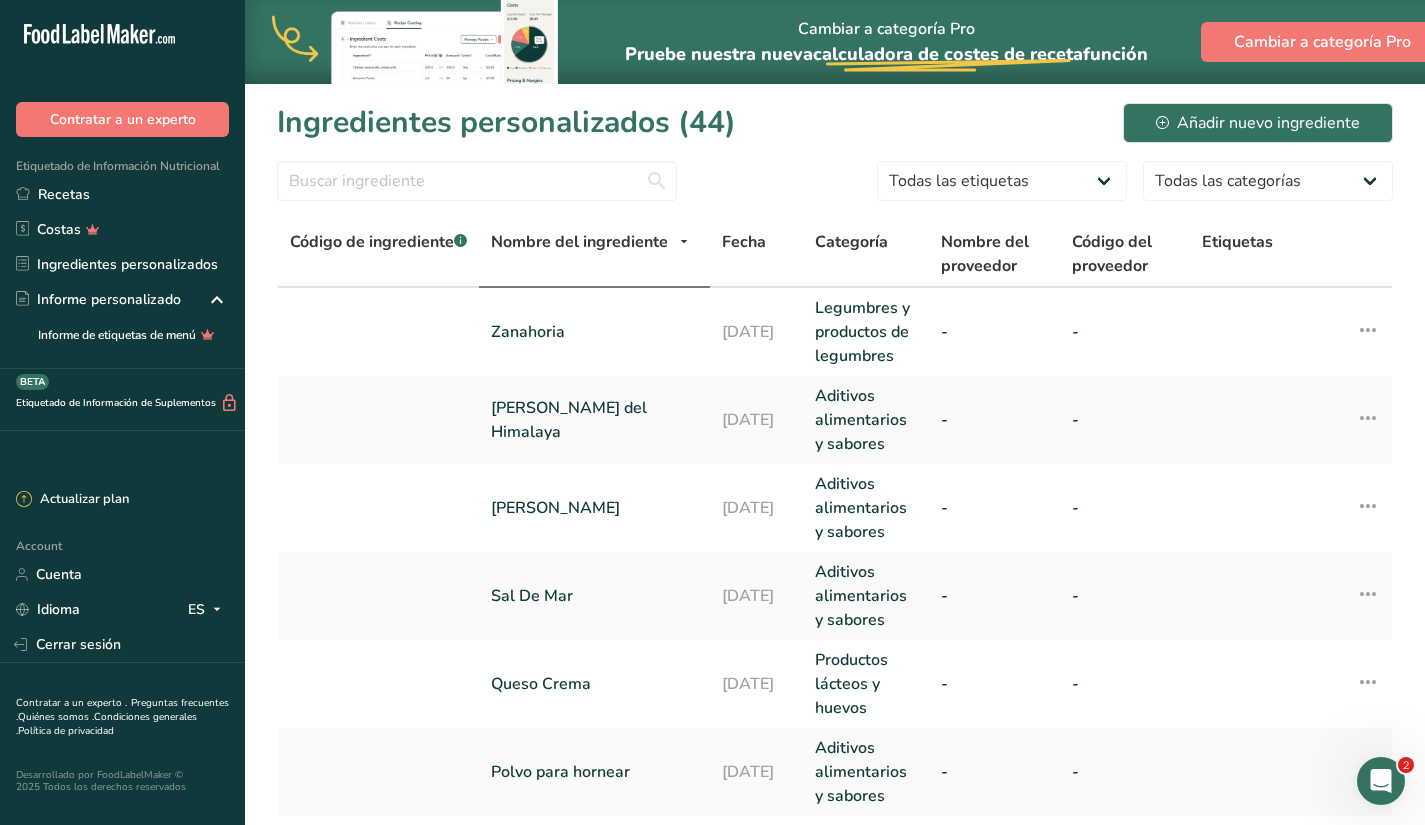click on "Nombre del ingrediente" at bounding box center [579, 242] 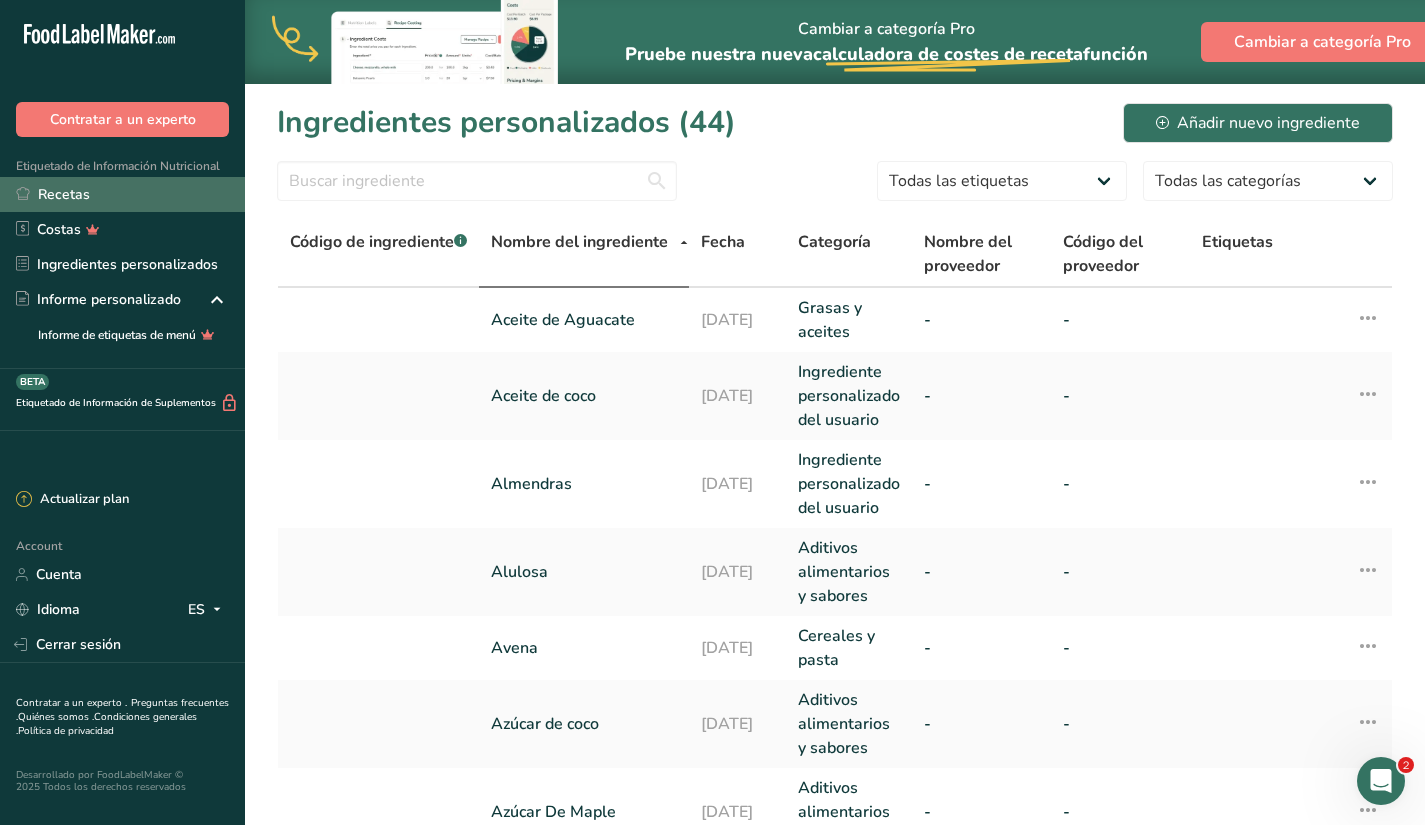 click on "Recetas" at bounding box center (122, 194) 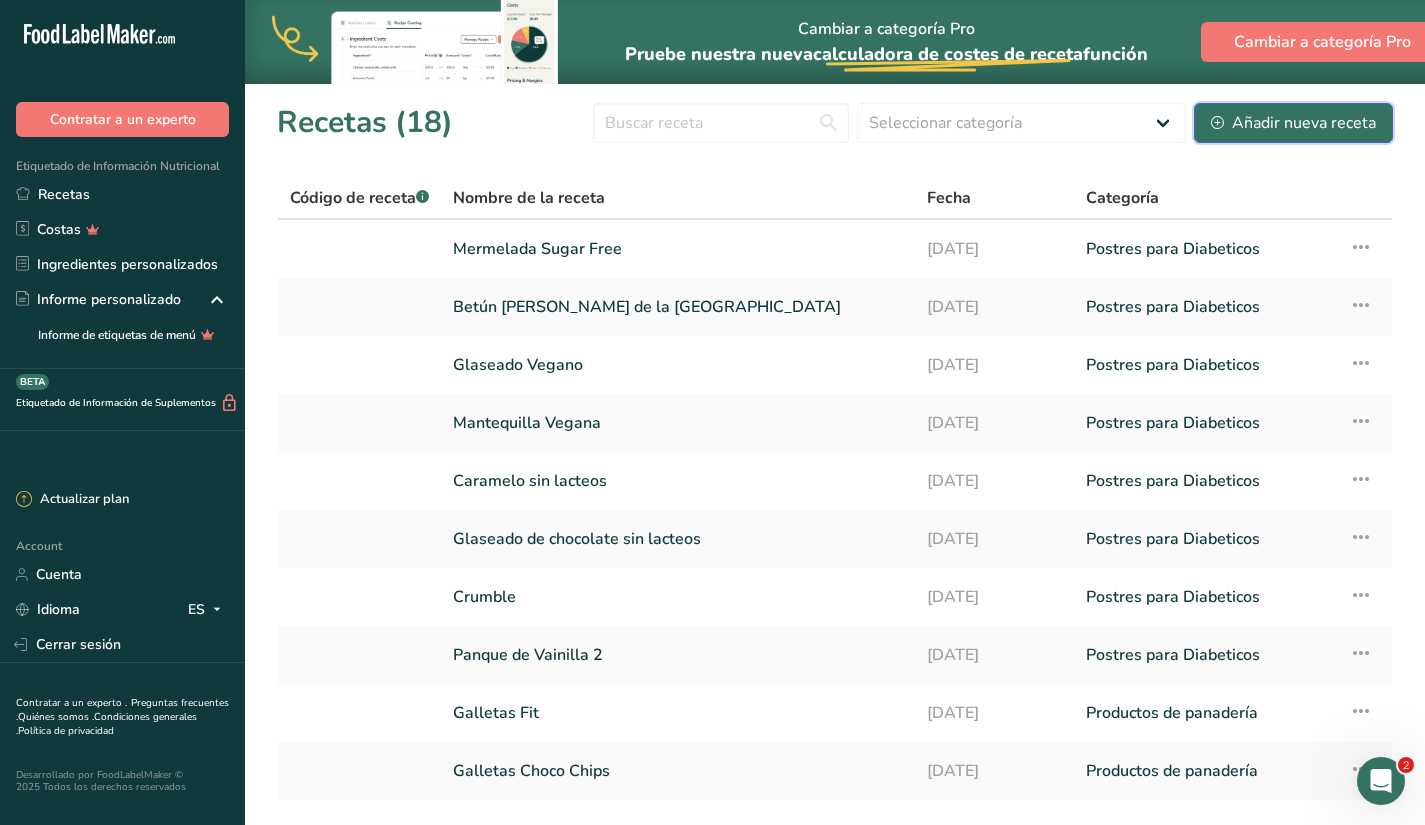 click on "Añadir nueva receta" at bounding box center [1293, 123] 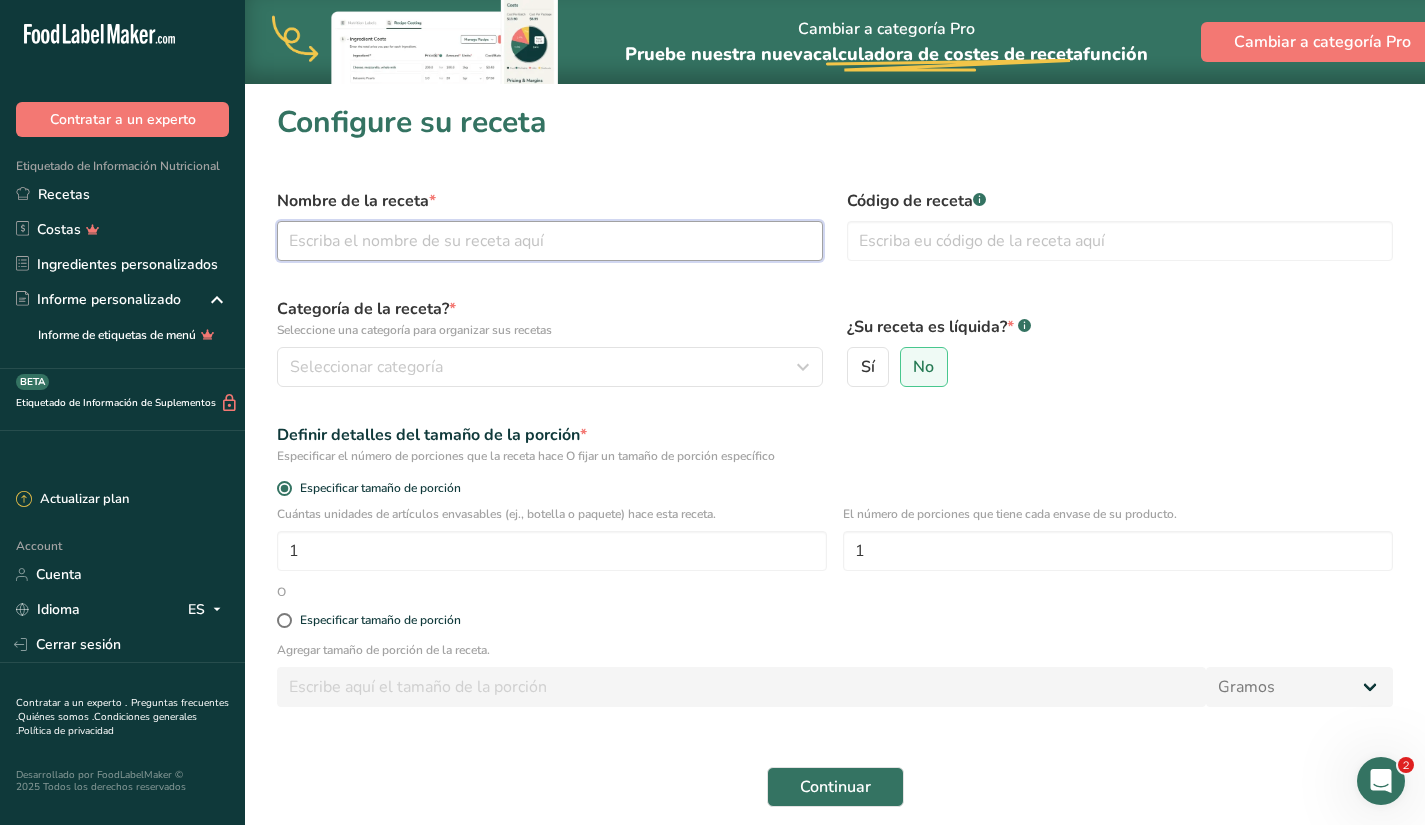 click at bounding box center (550, 241) 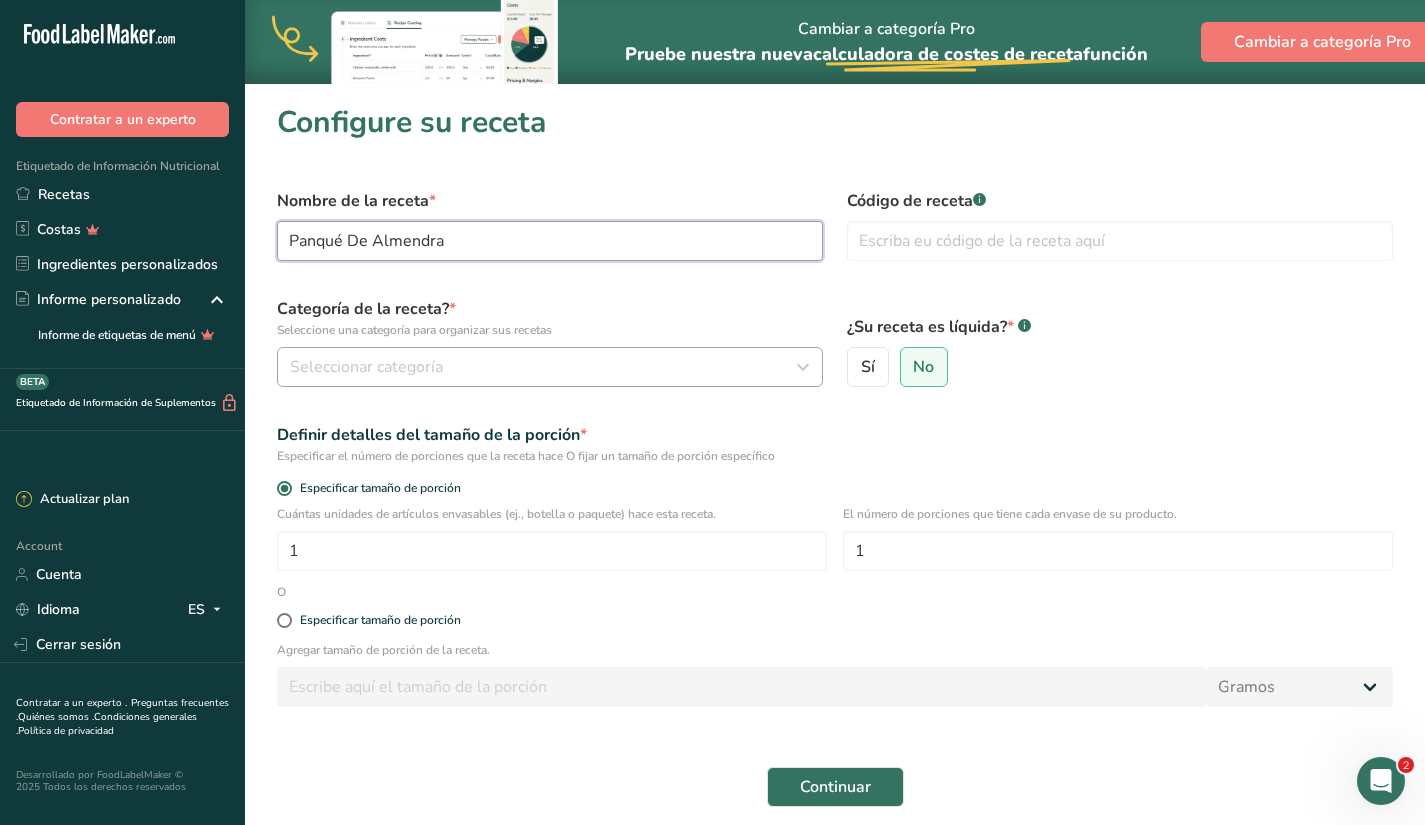 type on "Panqué De Almendra" 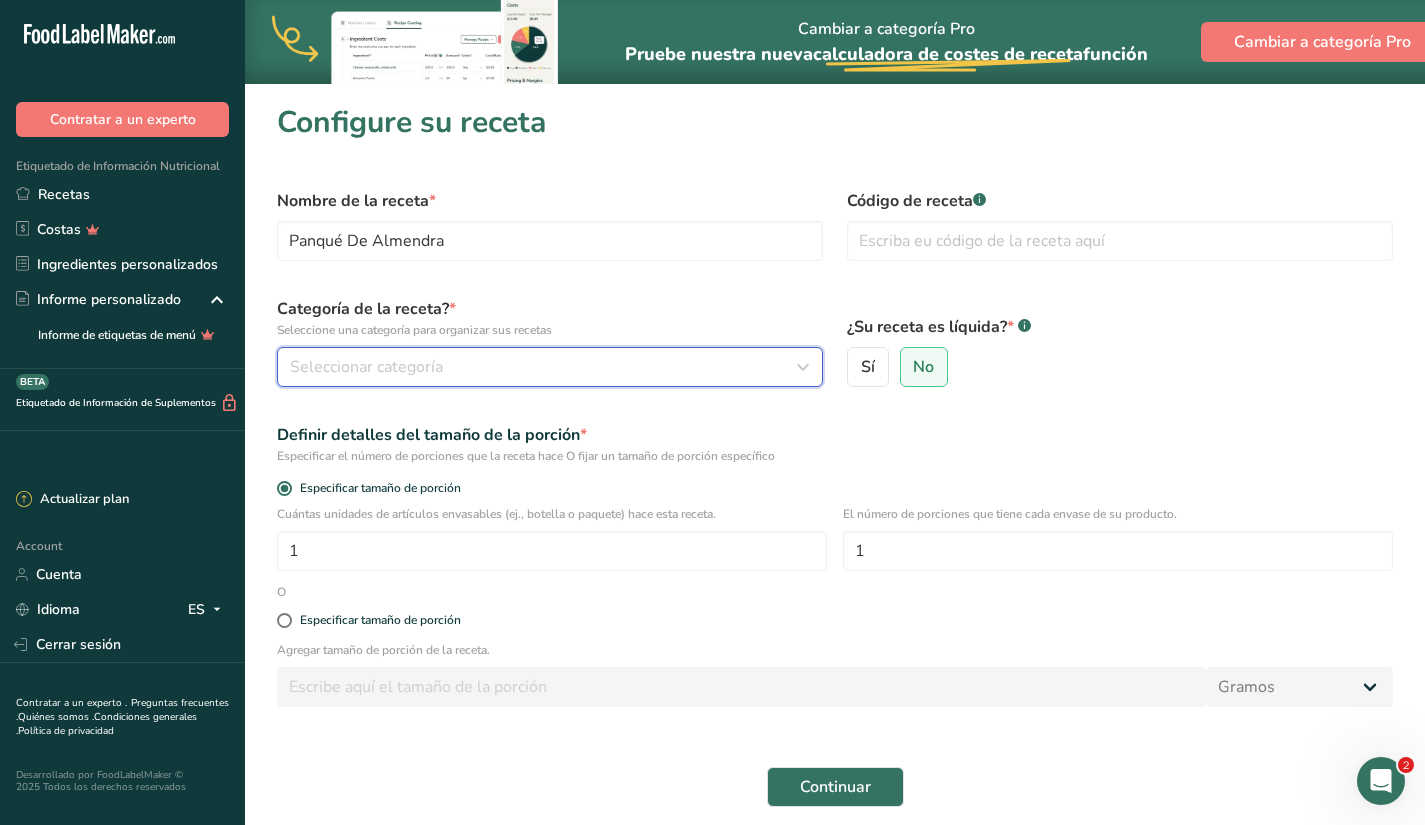 click on "Seleccionar categoría" at bounding box center (544, 367) 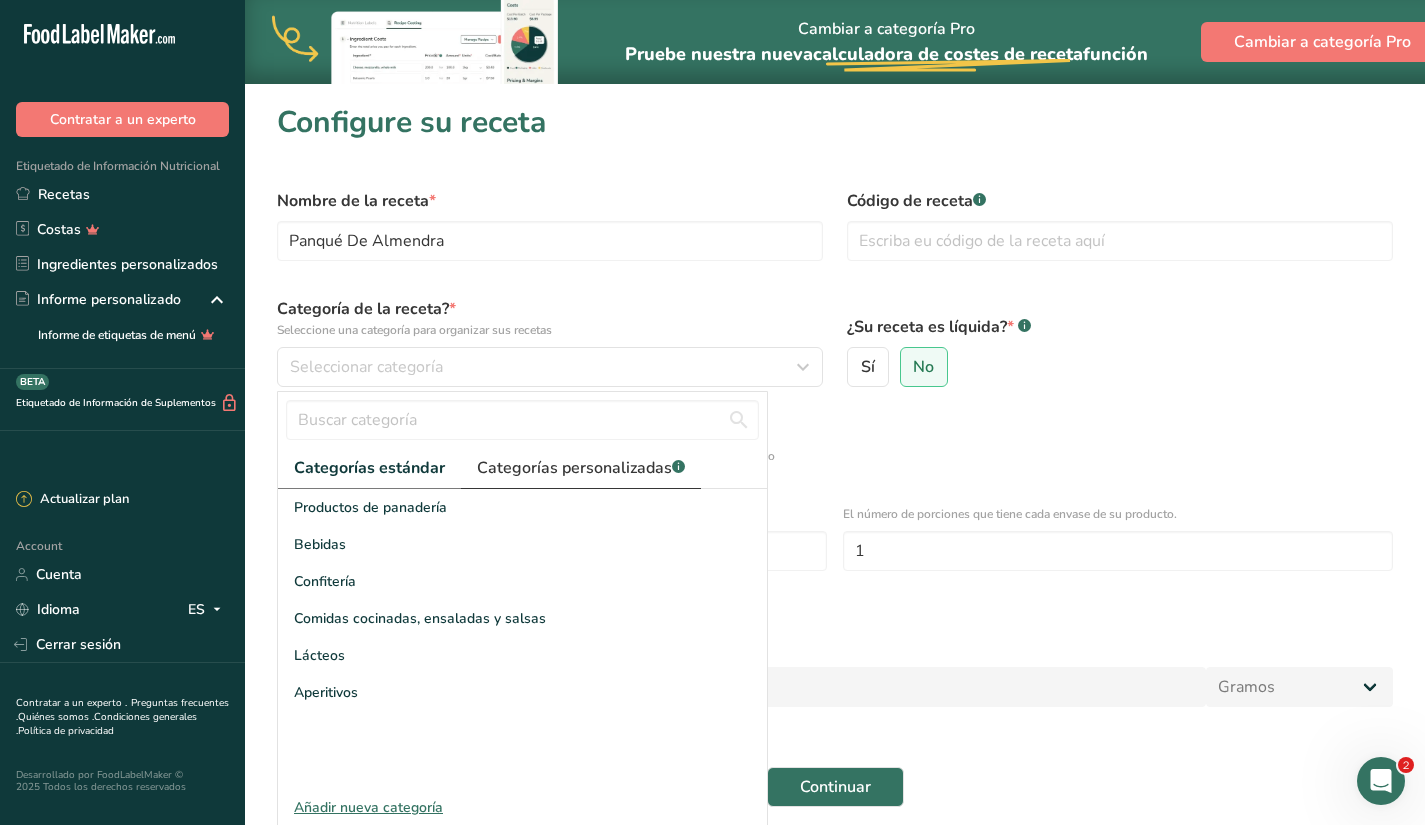 click on "Categorías personalizadas
.a-a{fill:#347362;}.b-a{fill:#fff;}" at bounding box center [581, 468] 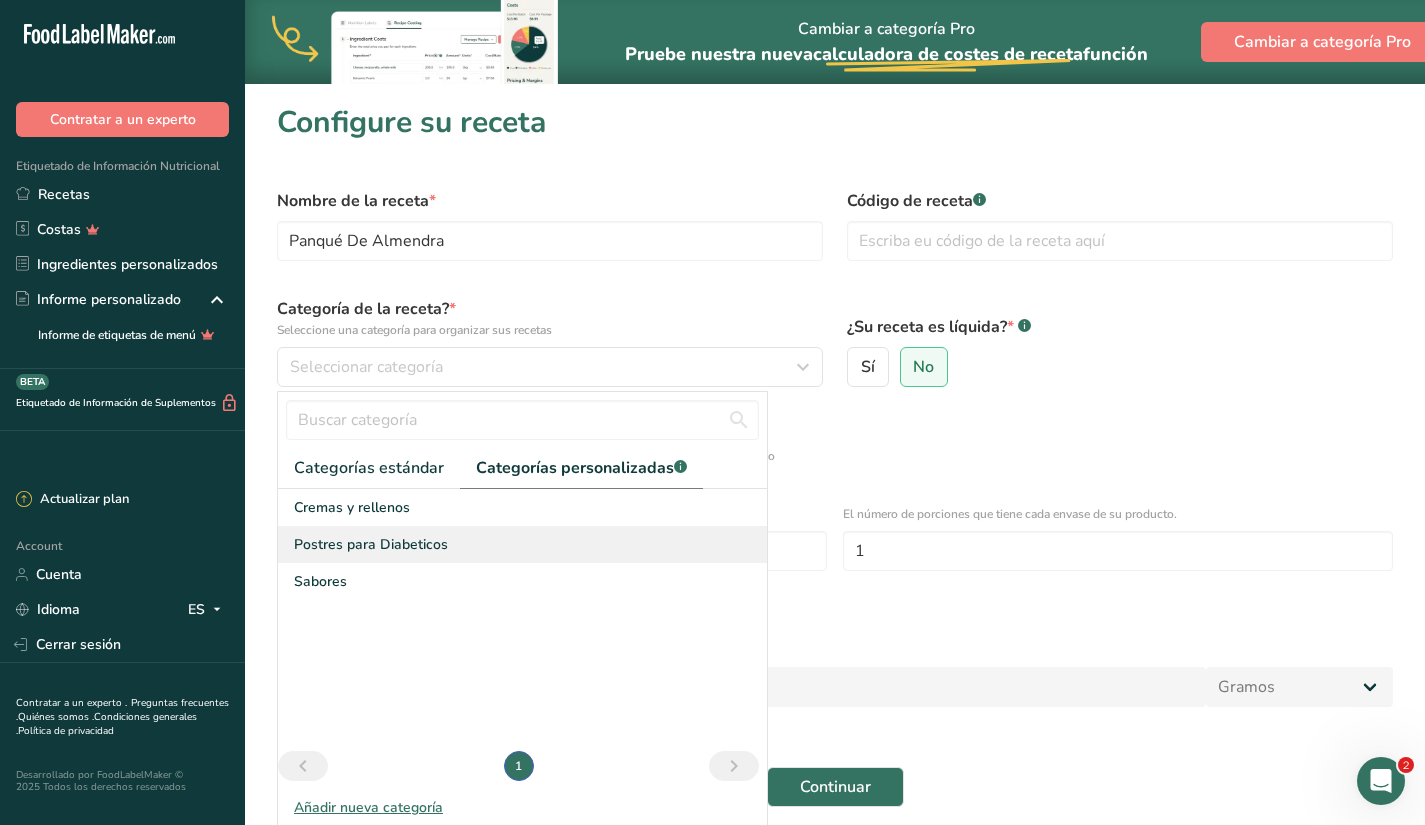 click on "Postres para Diabeticos" at bounding box center (371, 544) 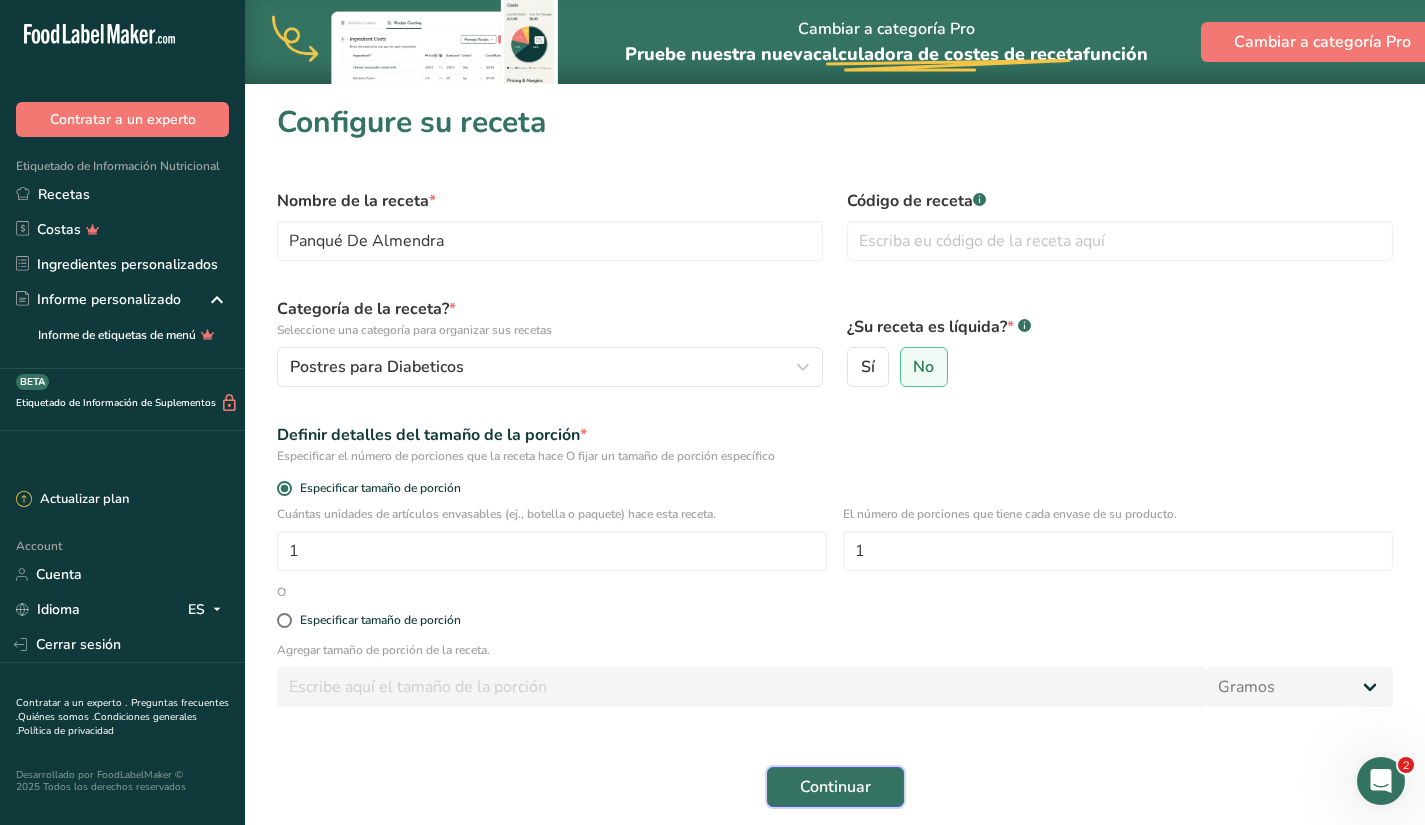 click on "Continuar" at bounding box center [835, 787] 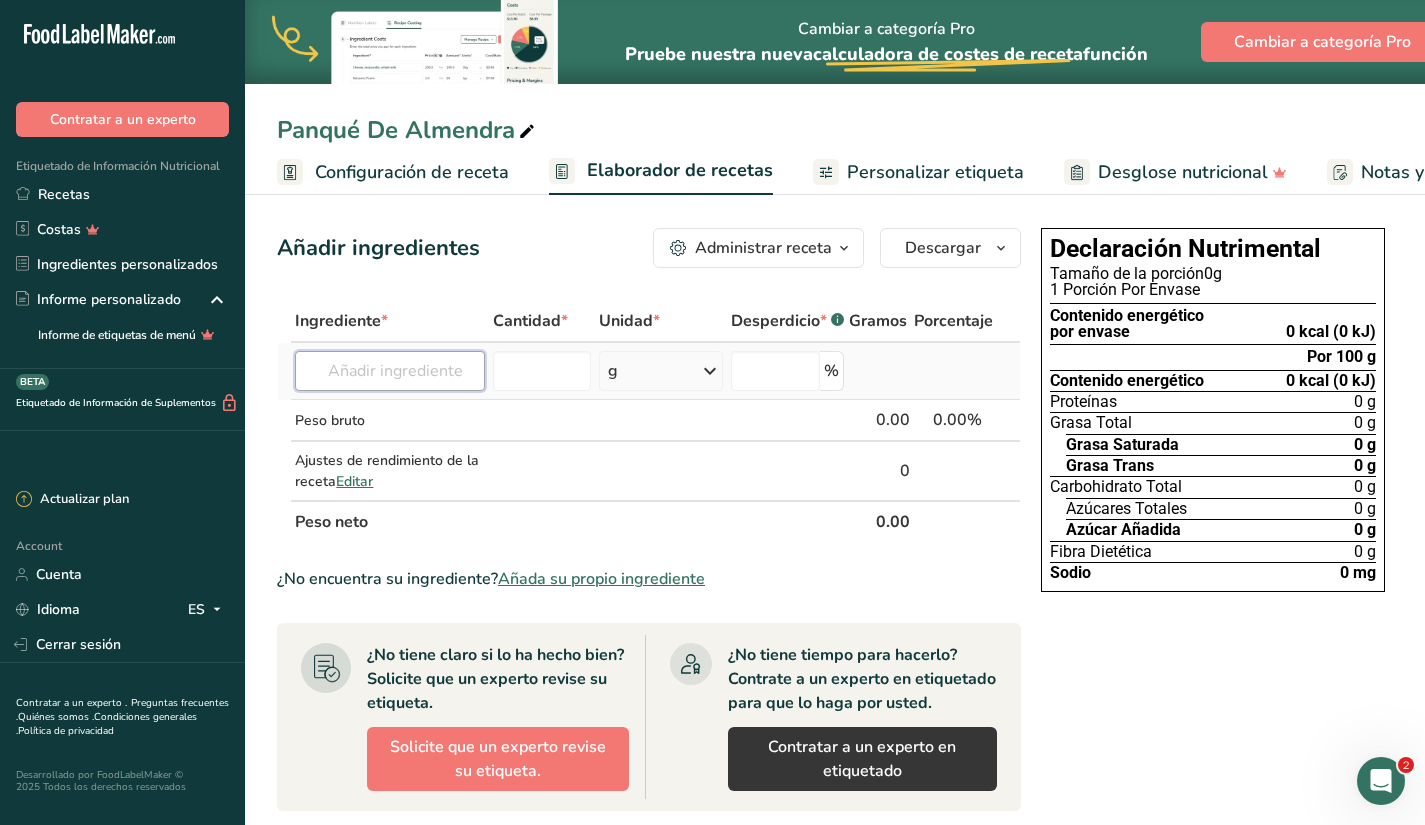 click at bounding box center (390, 371) 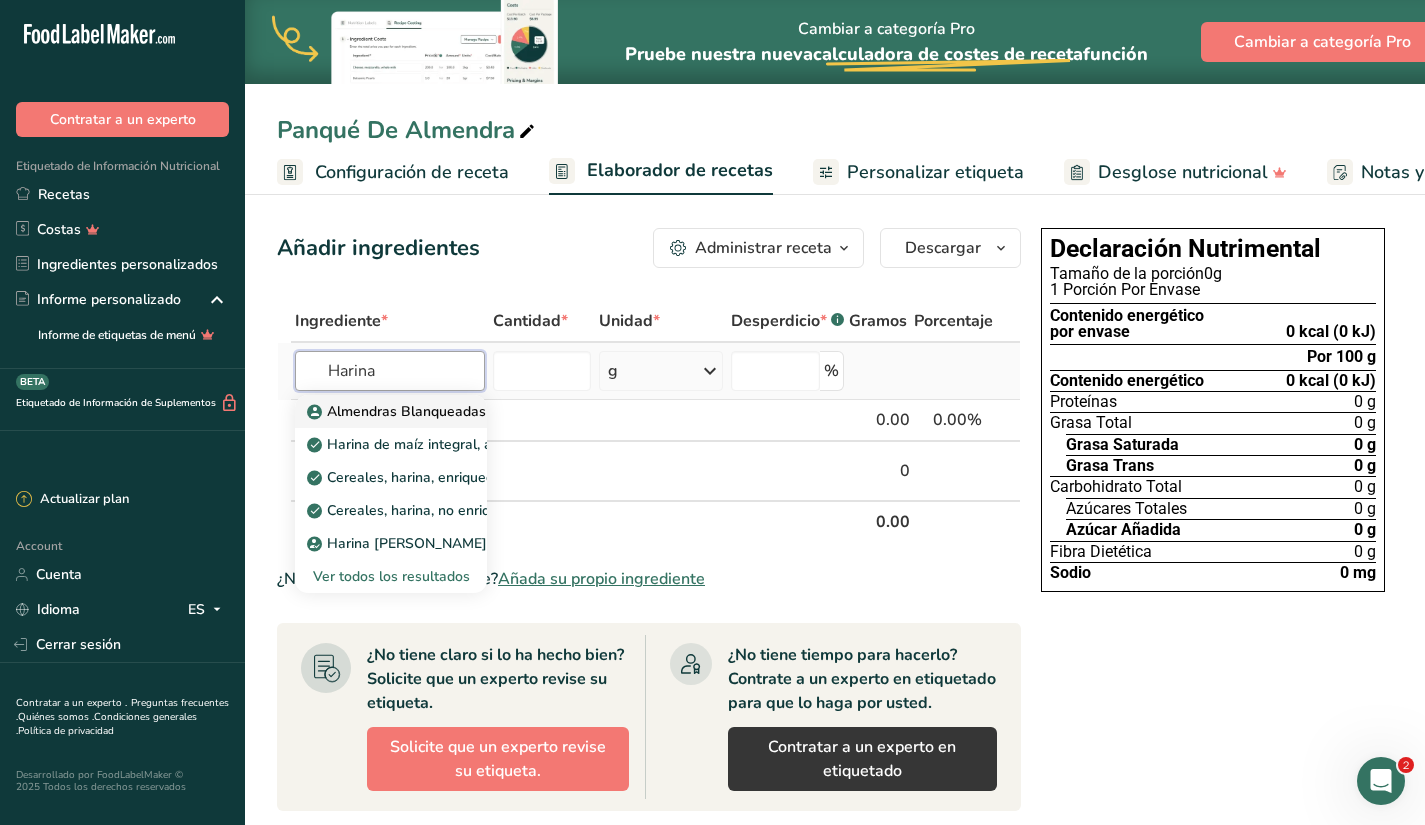 type on "[PERSON_NAME]" 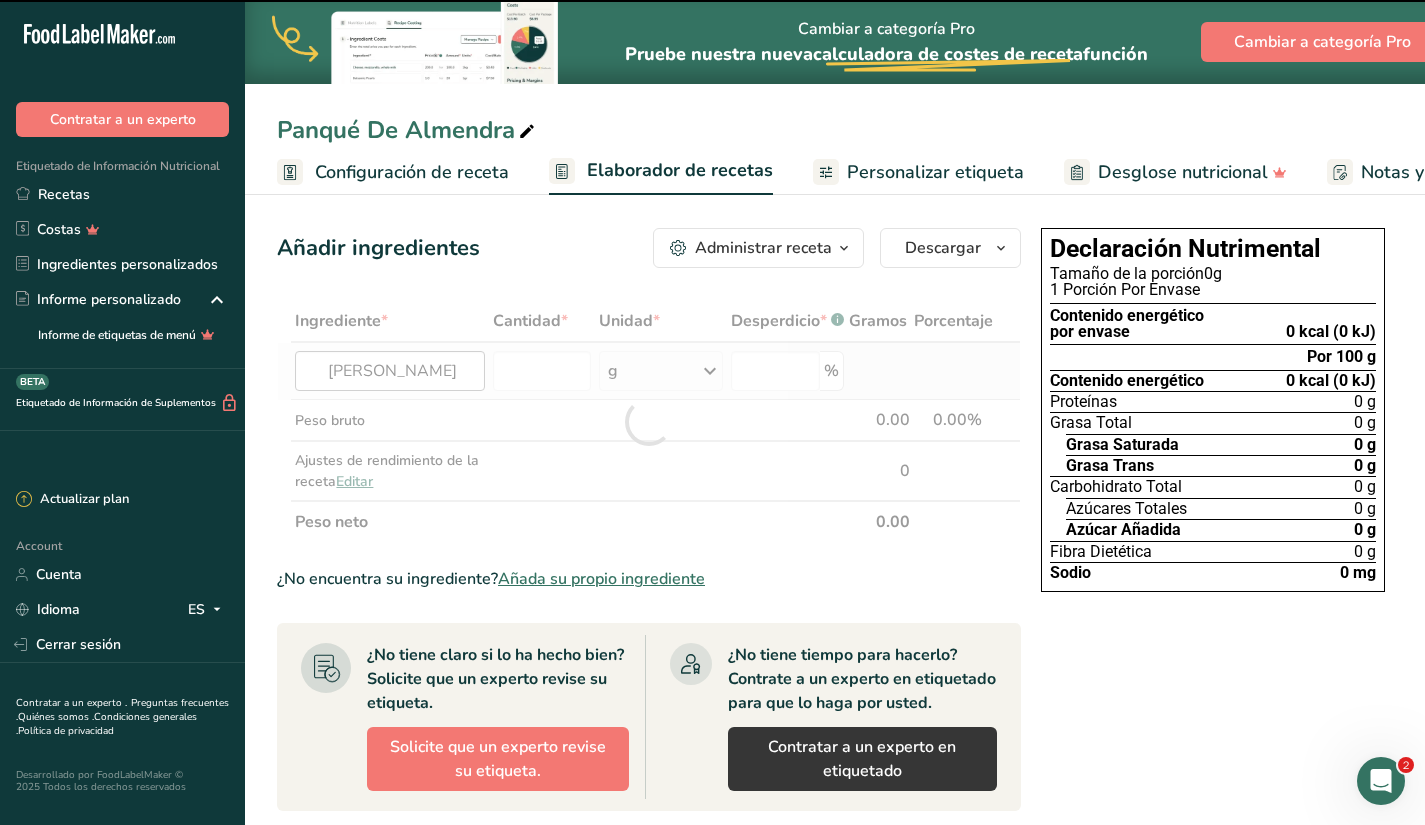 type on "0" 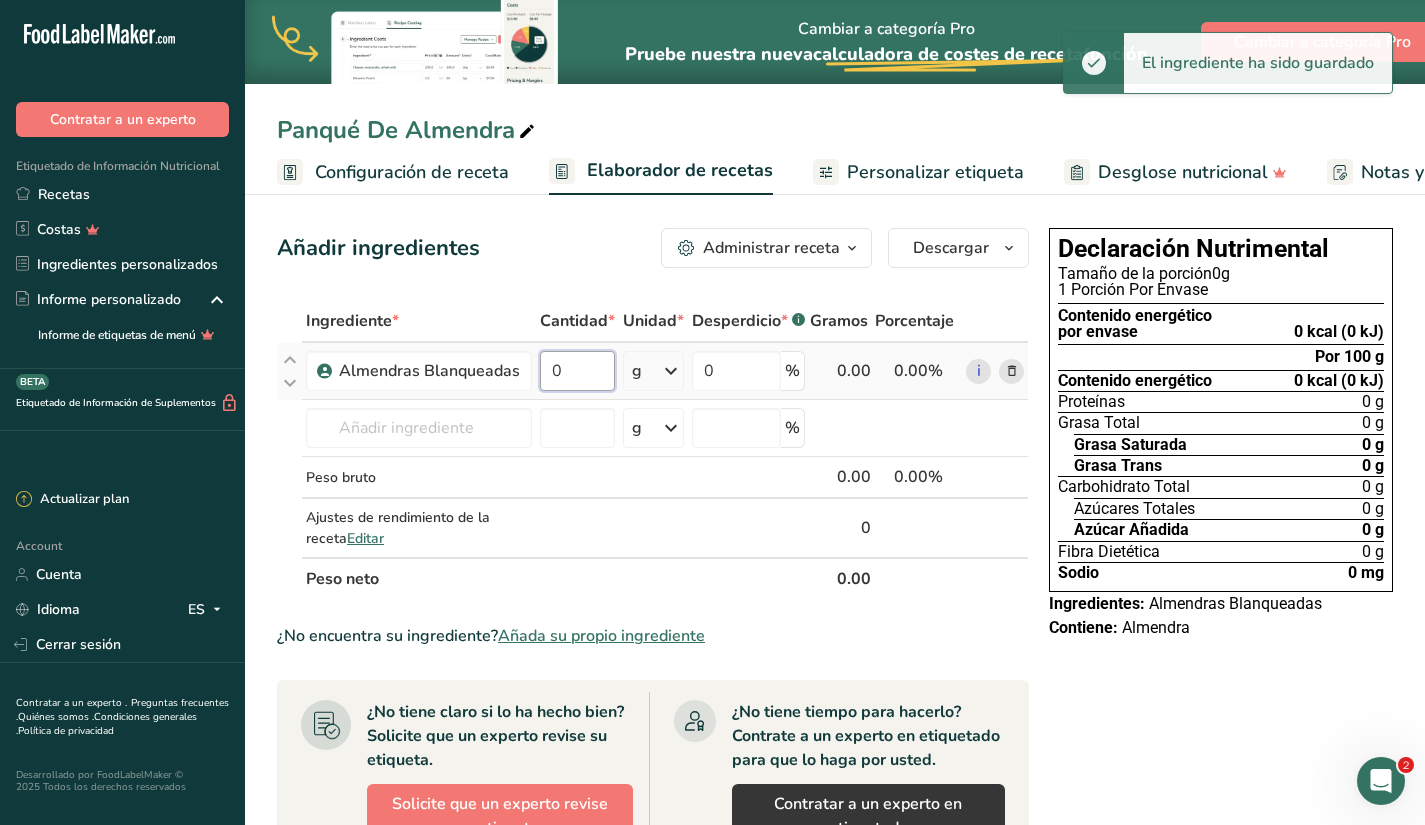 click on "0" at bounding box center (577, 371) 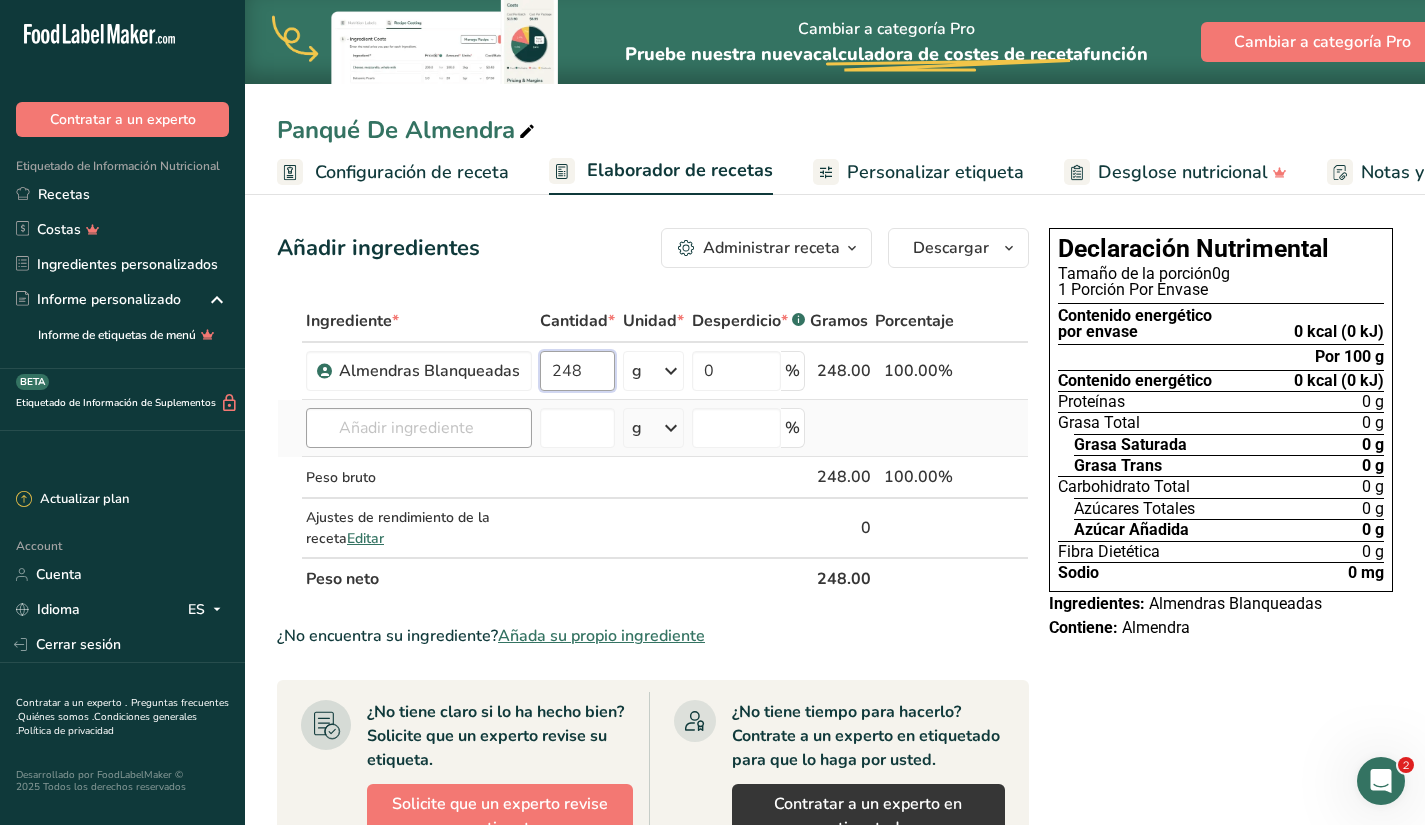 type on "248" 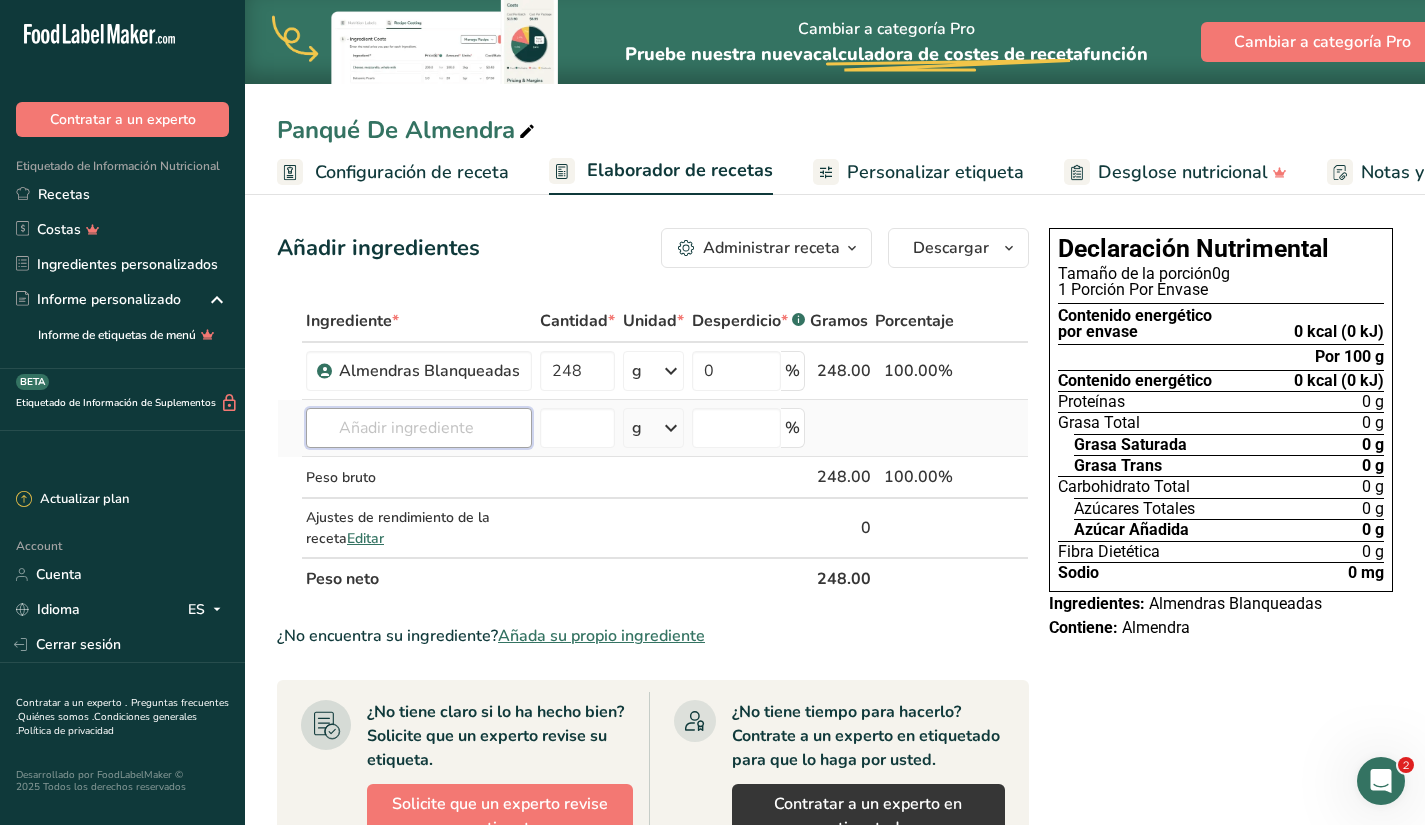 click on "Ingrediente *
Cantidad *
Unidad *
Desperdicio *   .a-a{fill:#347362;}.b-a{fill:#fff;}          Gramos
Porcentaje
Almendras Blanqueadas
248
g
Unidades de peso
g
kg
mg
Ver más
Unidades de volumen
[GEOGRAPHIC_DATA]
mL
onza líquida
Ver más
0
%
248.00
100.00%
i
Almendras Blanqueadas
Harina de maíz integral, azul (harina de maíz morado)
Cereales, harina, enriquecidos, cocidos con agua, con sal
Cereales, harina, no enriquecidos, secos.
[PERSON_NAME]" at bounding box center (653, 450) 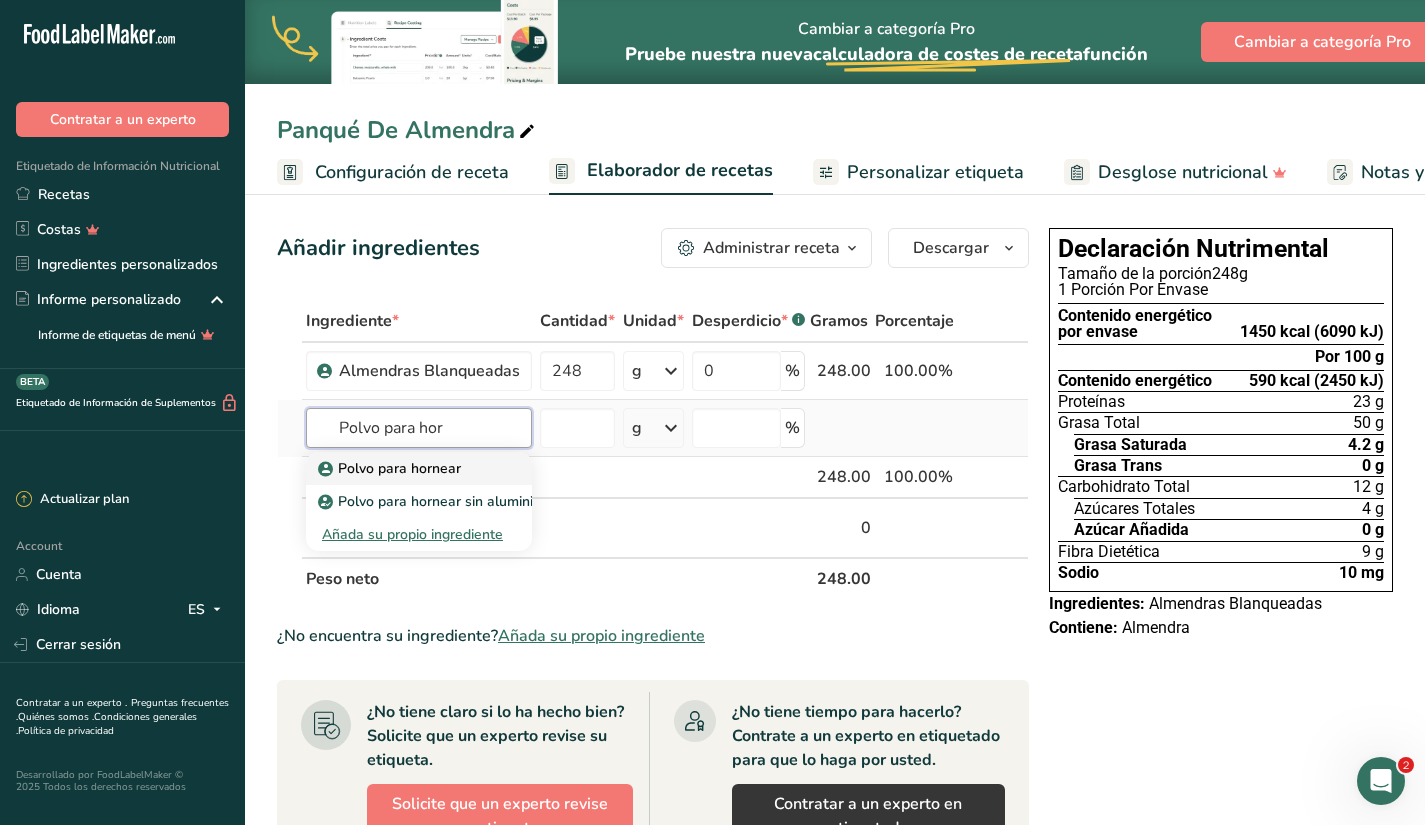 type on "Polvo para hor" 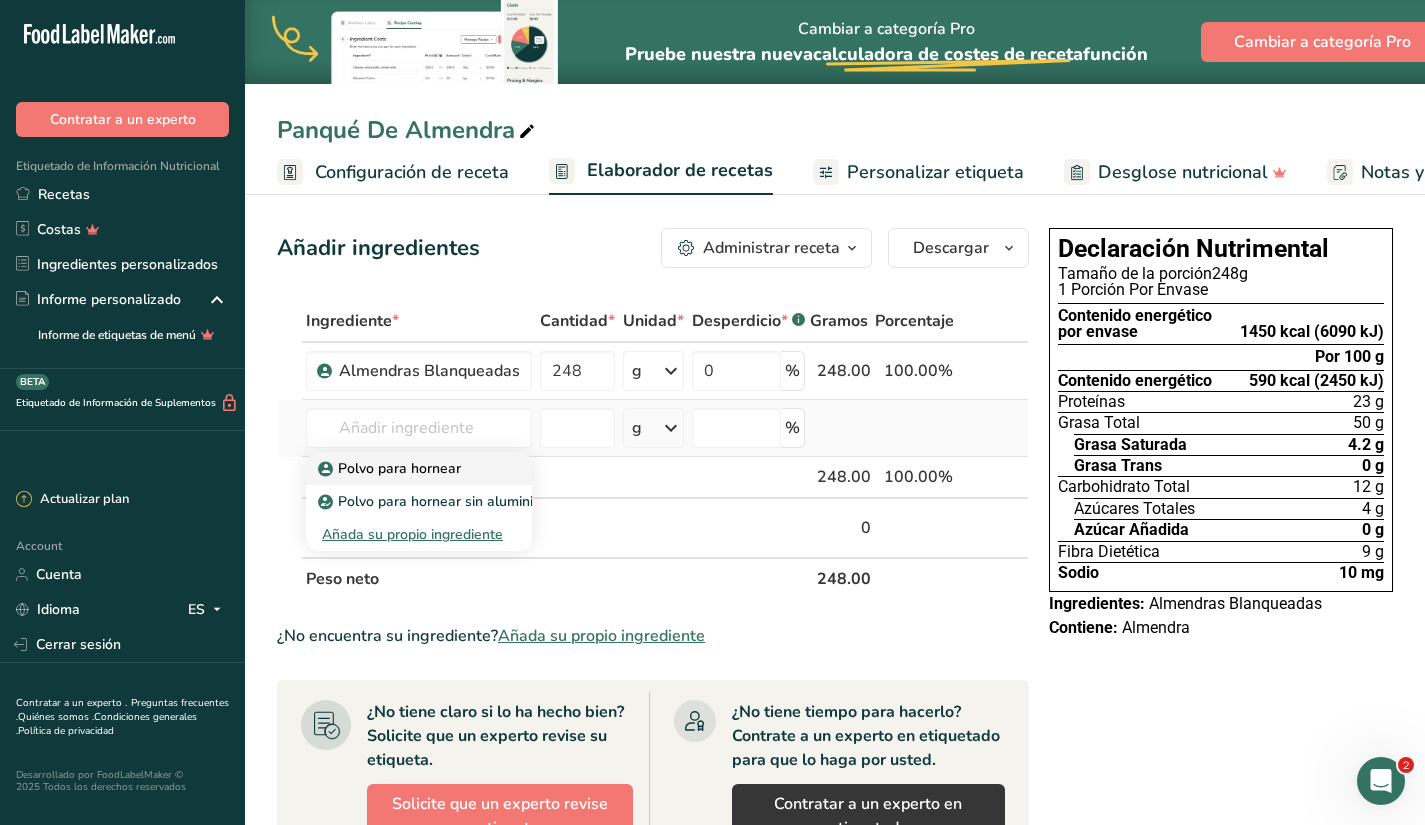 click on "Polvo para hornear" at bounding box center (419, 468) 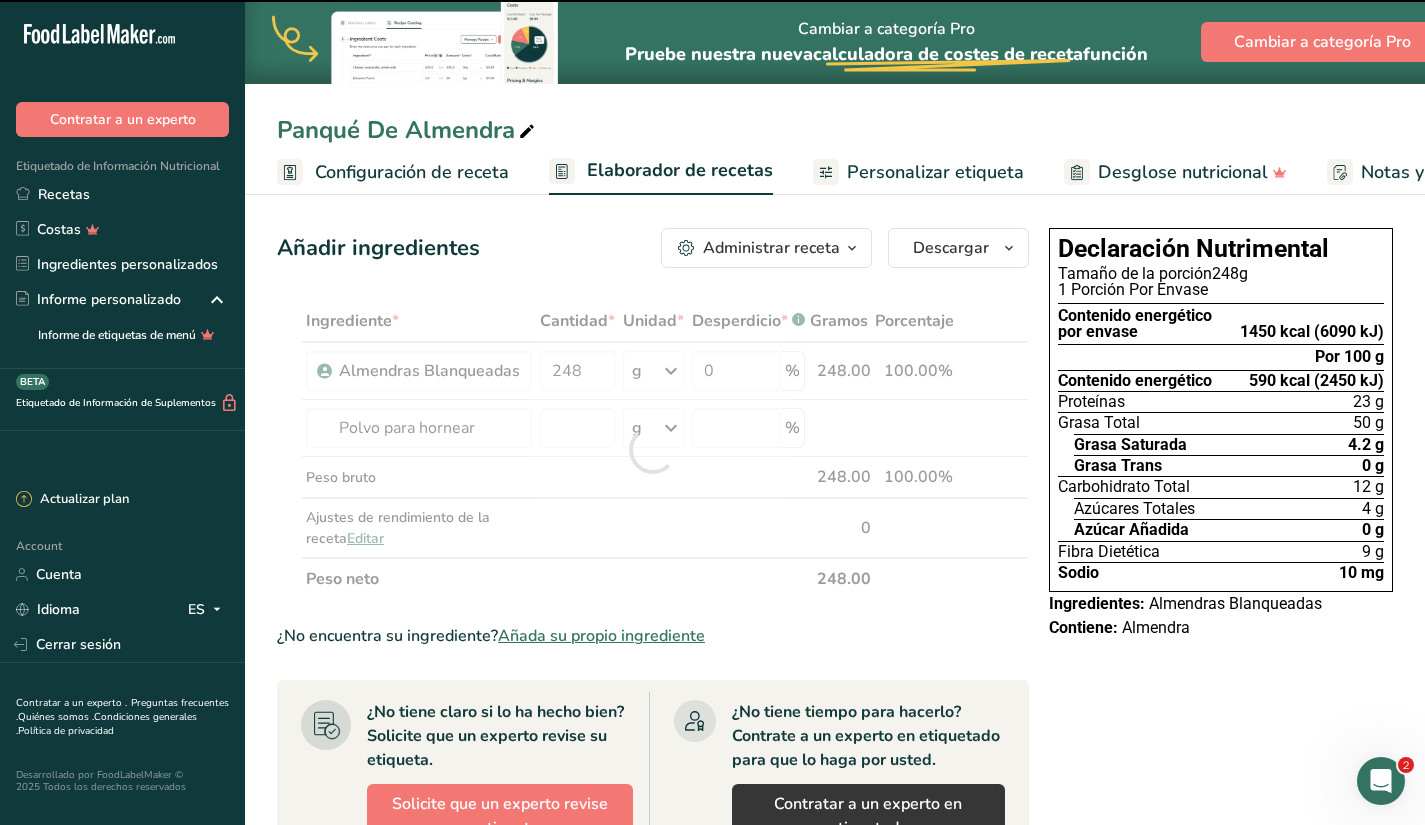 click at bounding box center (653, 450) 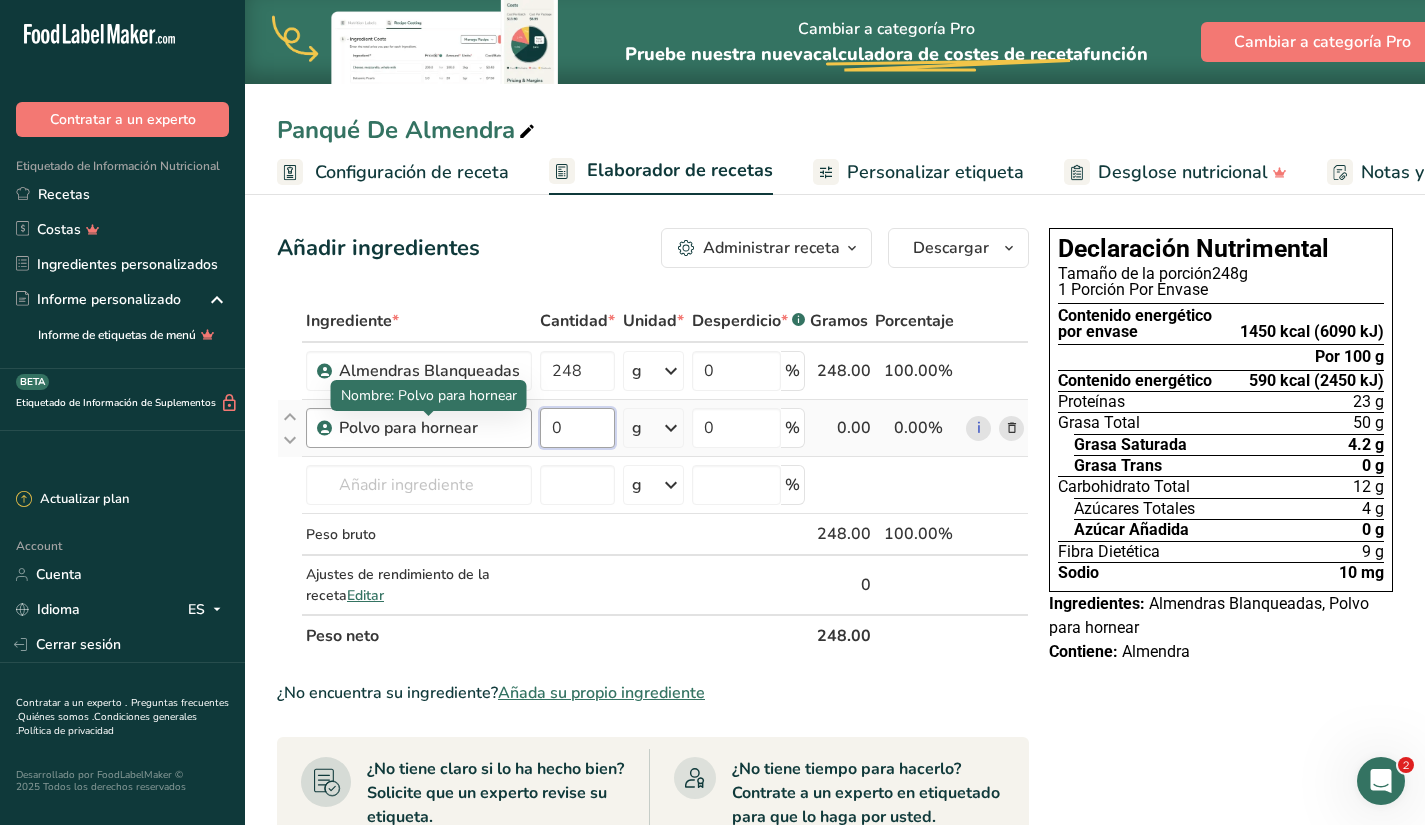 drag, startPoint x: 570, startPoint y: 427, endPoint x: 495, endPoint y: 427, distance: 75 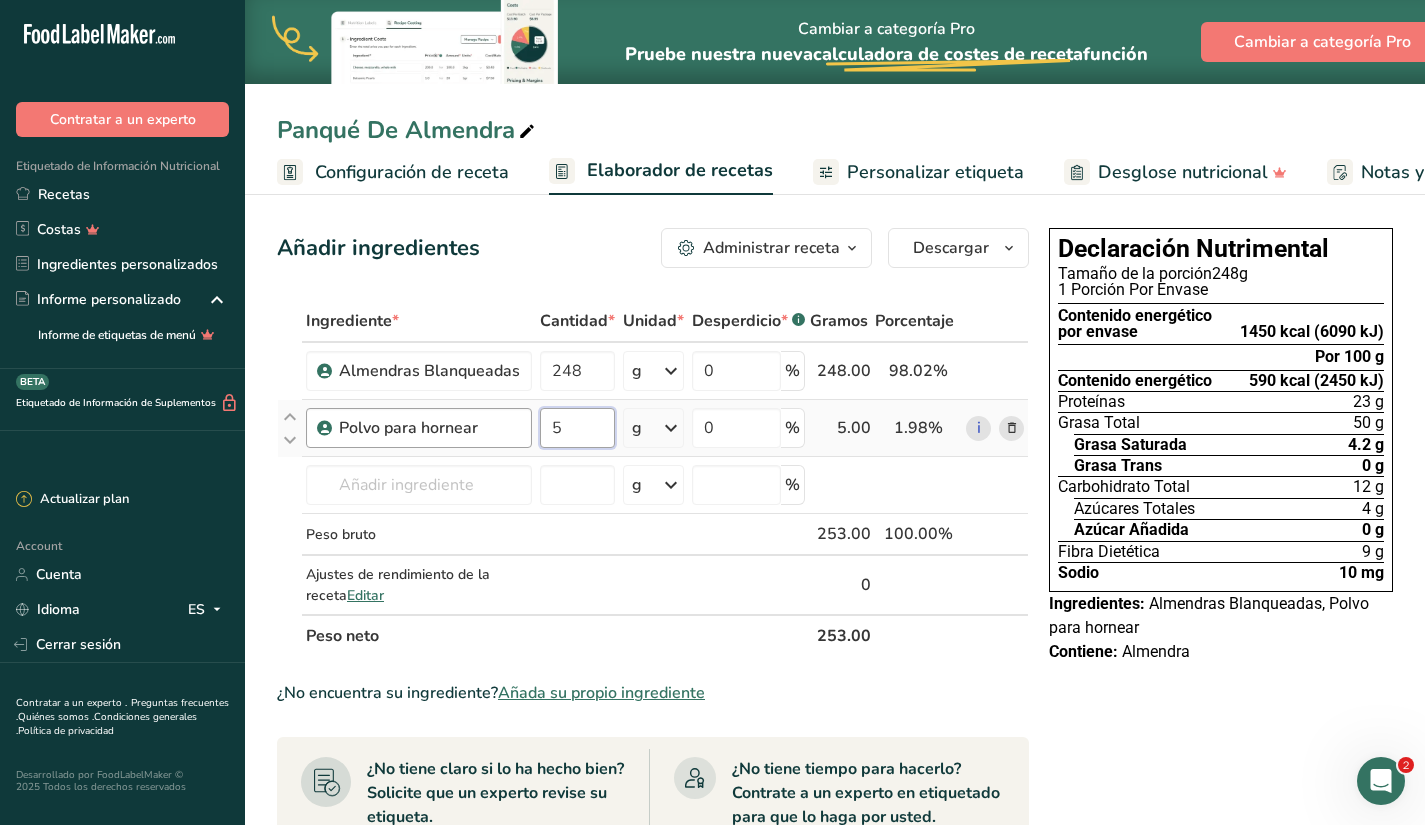 type on "5" 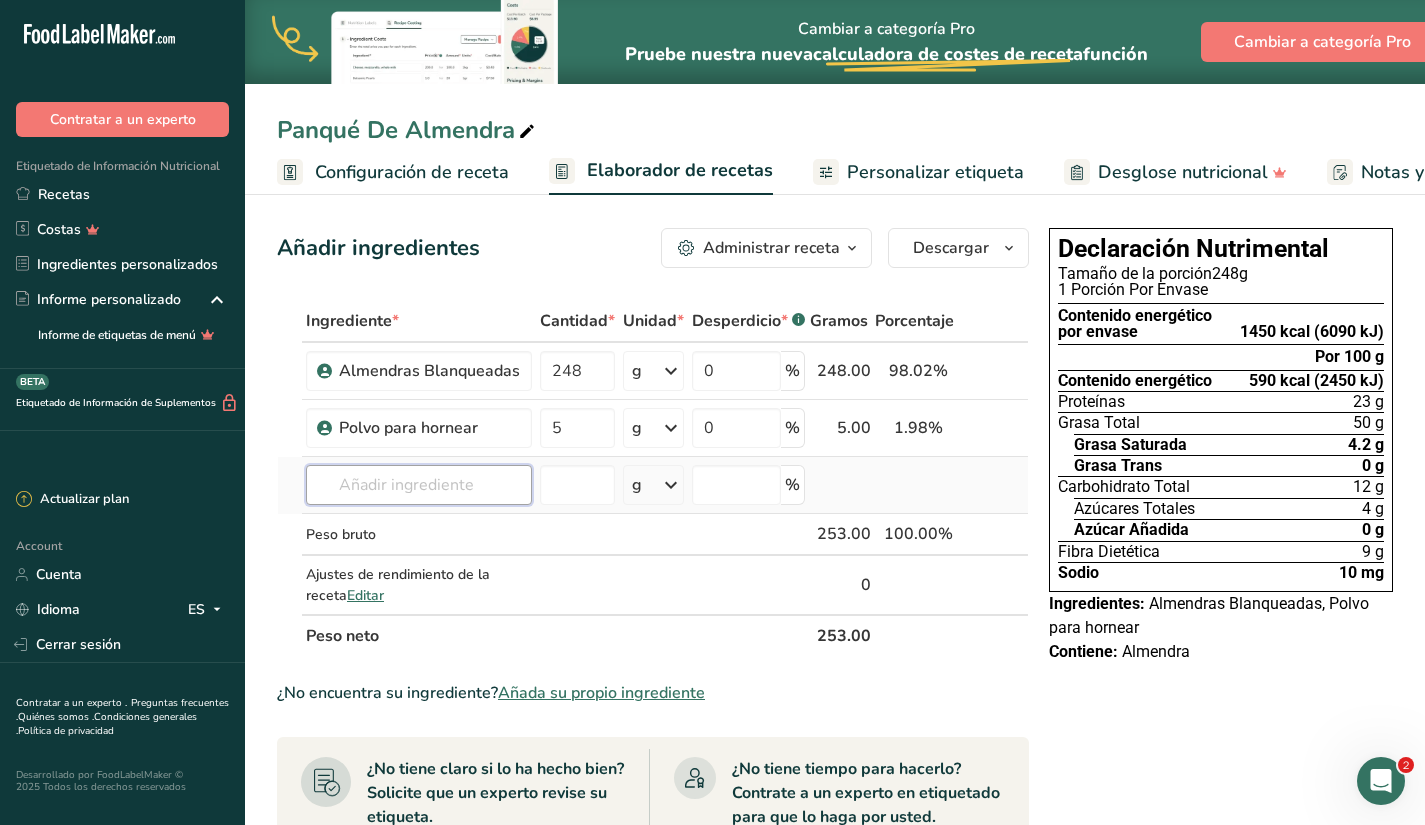 click on "Ingrediente *
Cantidad *
Unidad *
Desperdicio *   .a-a{fill:#347362;}.b-a{fill:#fff;}          Gramos
Porcentaje
Almendras Blanqueadas
248
g
Unidades de peso
g
kg
mg
Ver más
Unidades de volumen
[GEOGRAPHIC_DATA]
mL
onza líquida
Ver más
0
%
248.00
98.02%
i
Polvo para hornear
5
g
Unidades de peso
g
kg
mg
Ver más
Unidades de volumen
[GEOGRAPHIC_DATA]
mL
onza líquida
Ver más
0
%
5.00
1.98%" at bounding box center (653, 478) 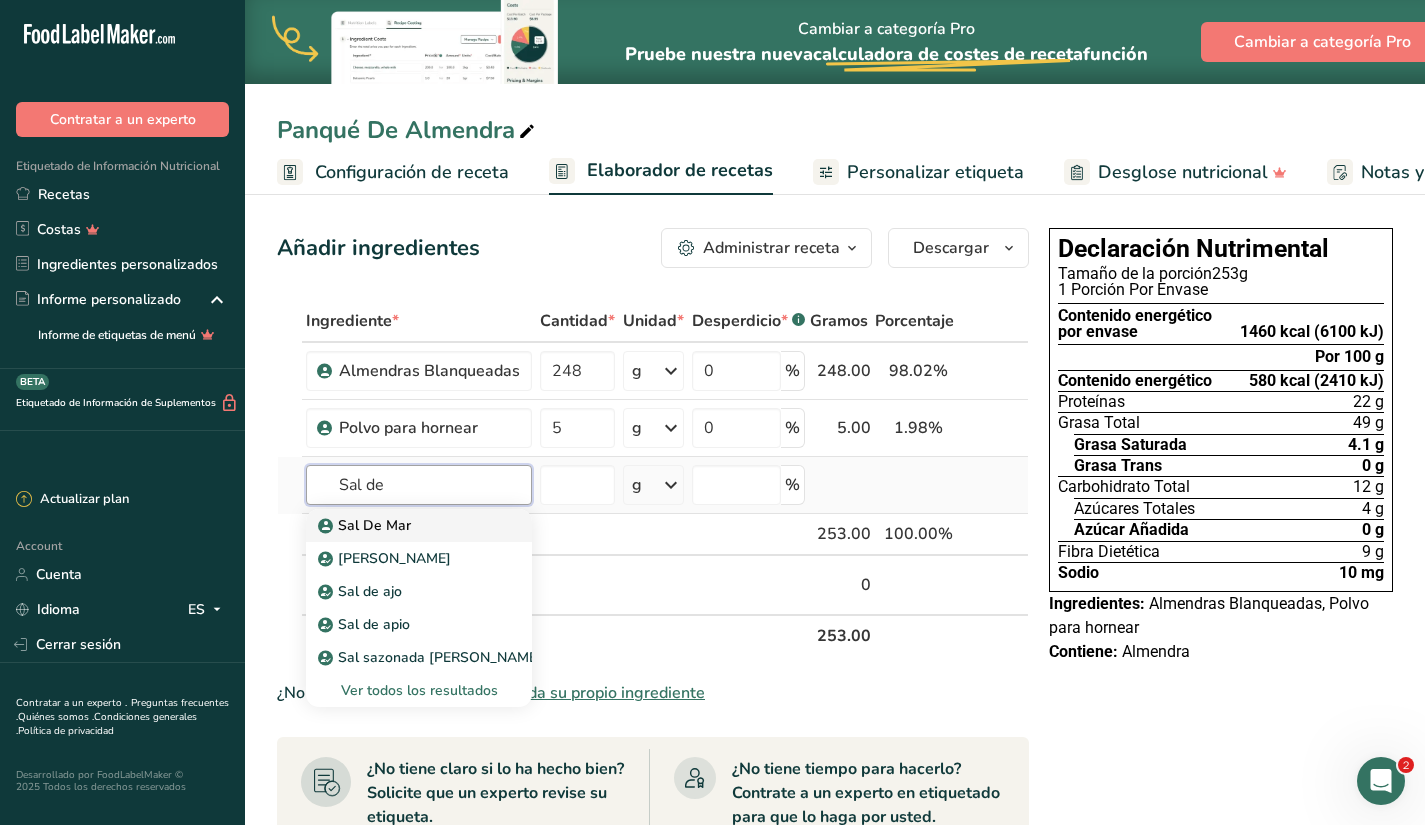 type on "Sal de" 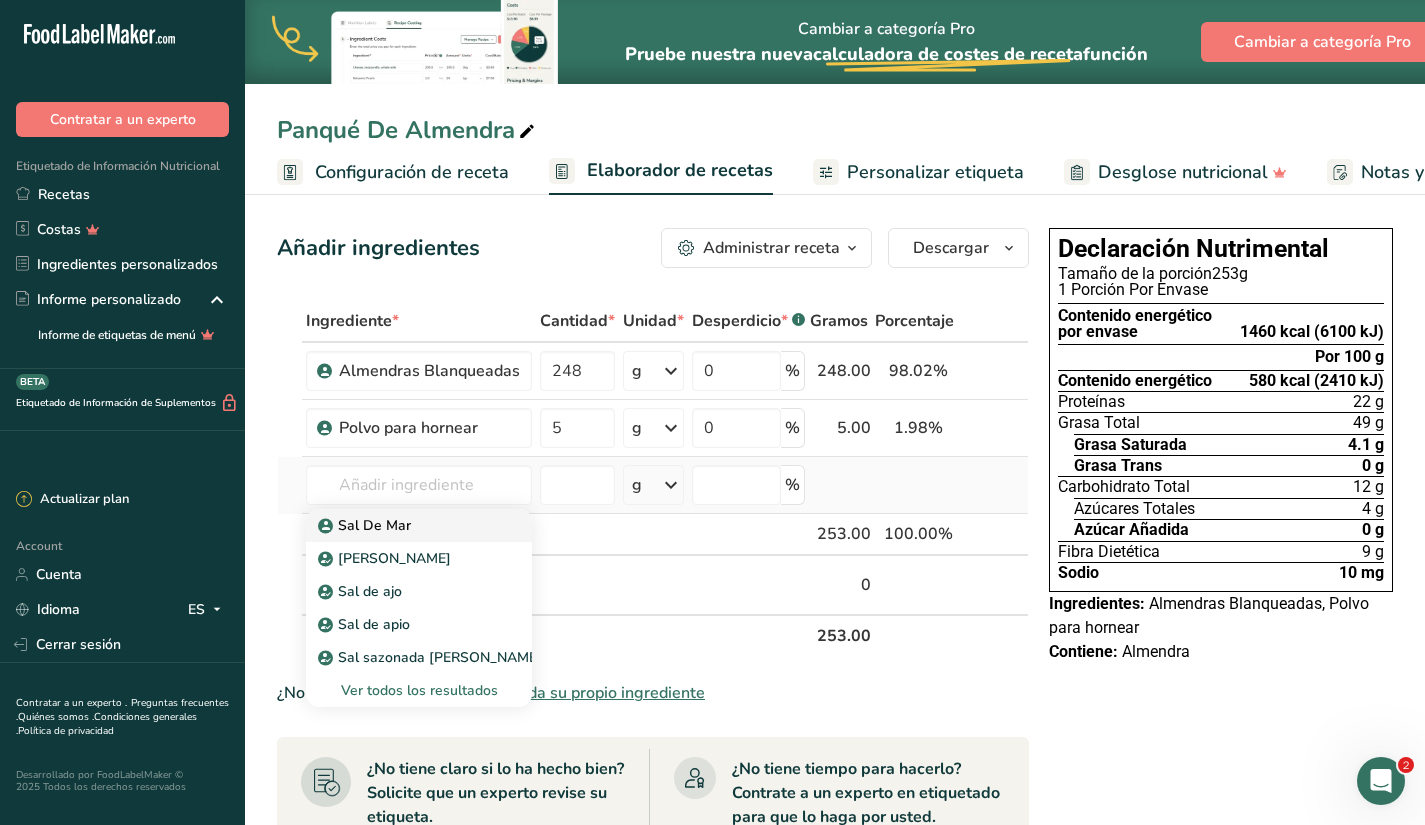 click on "Sal De Mar" at bounding box center (403, 525) 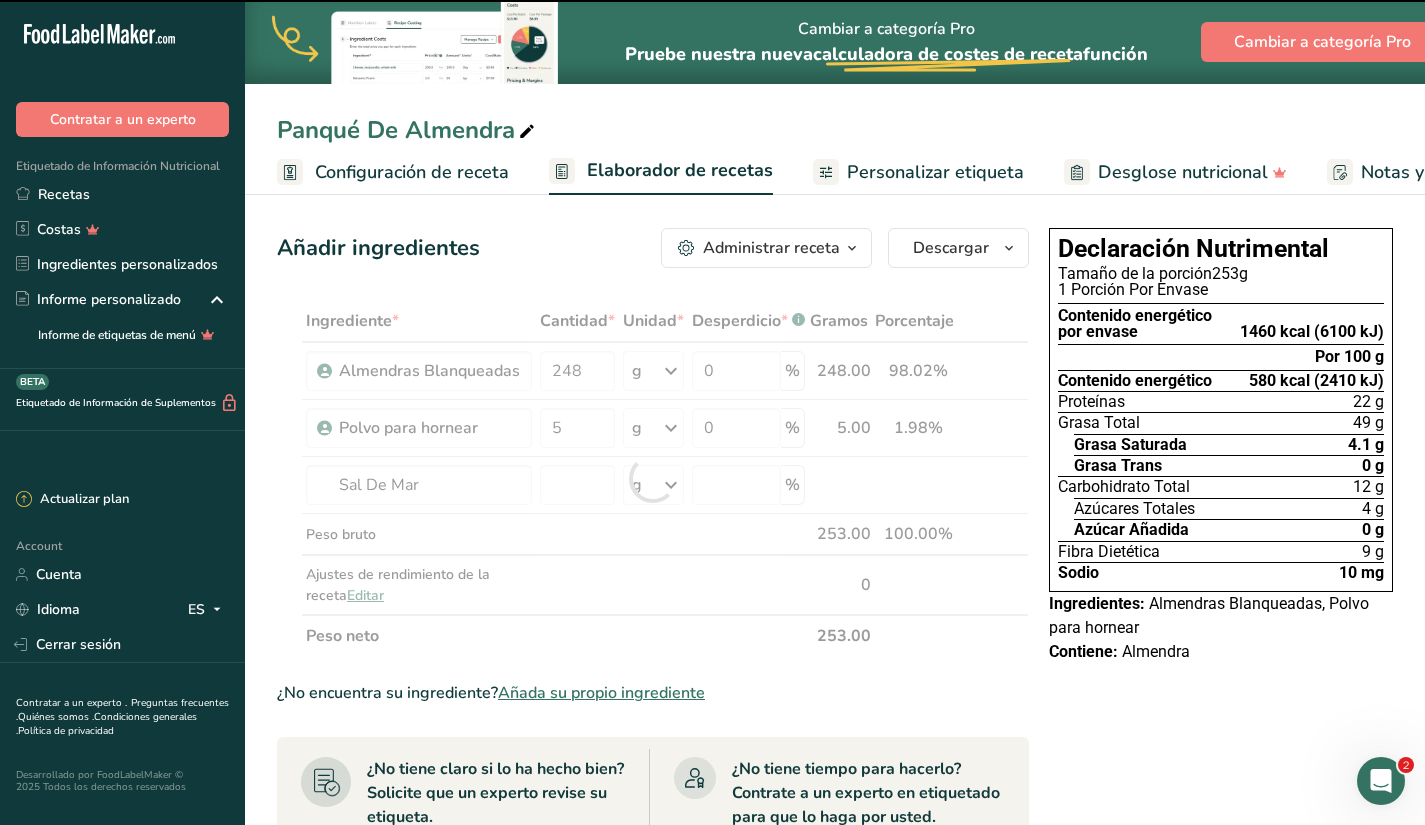 click at bounding box center (653, 478) 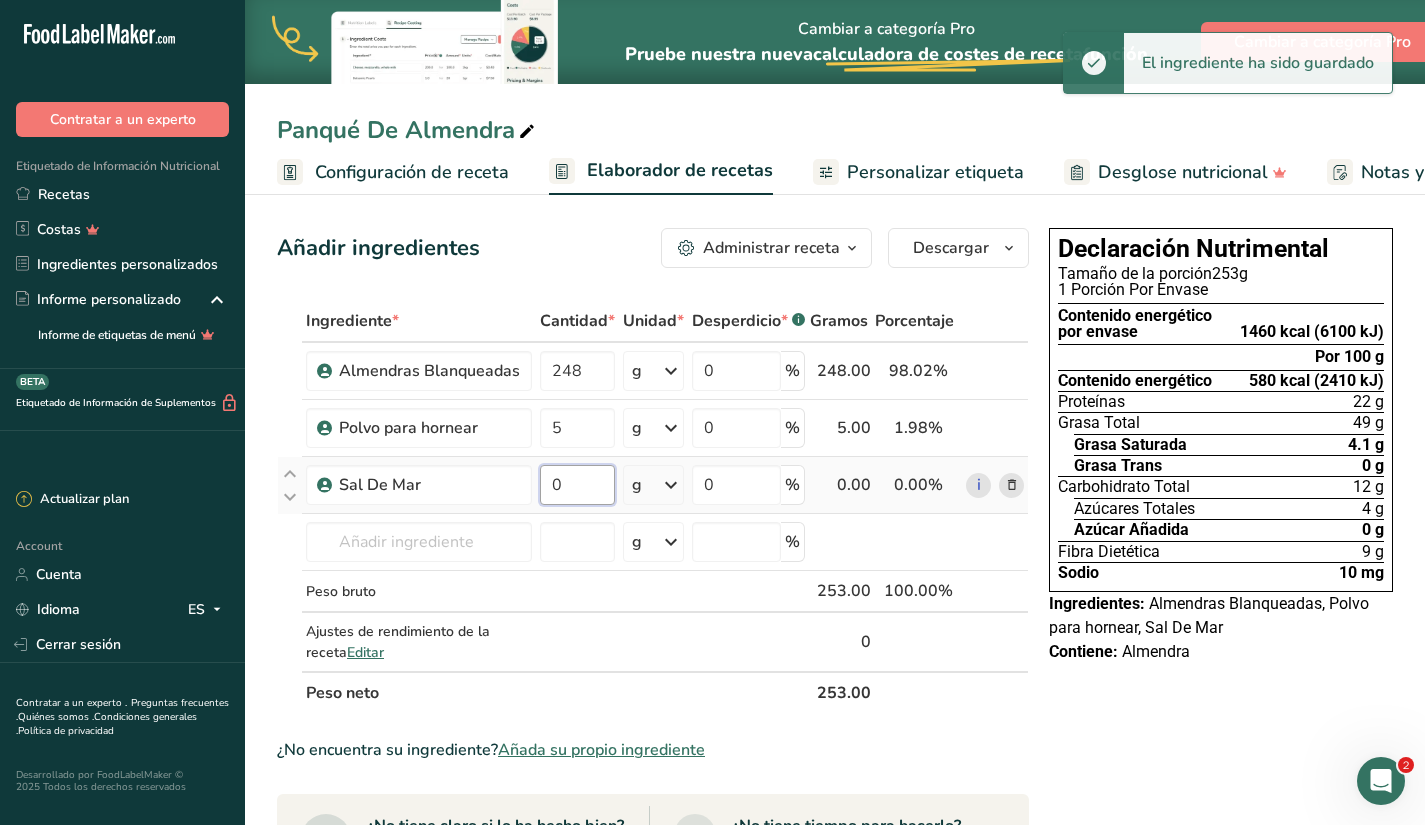 click on "0" at bounding box center (577, 485) 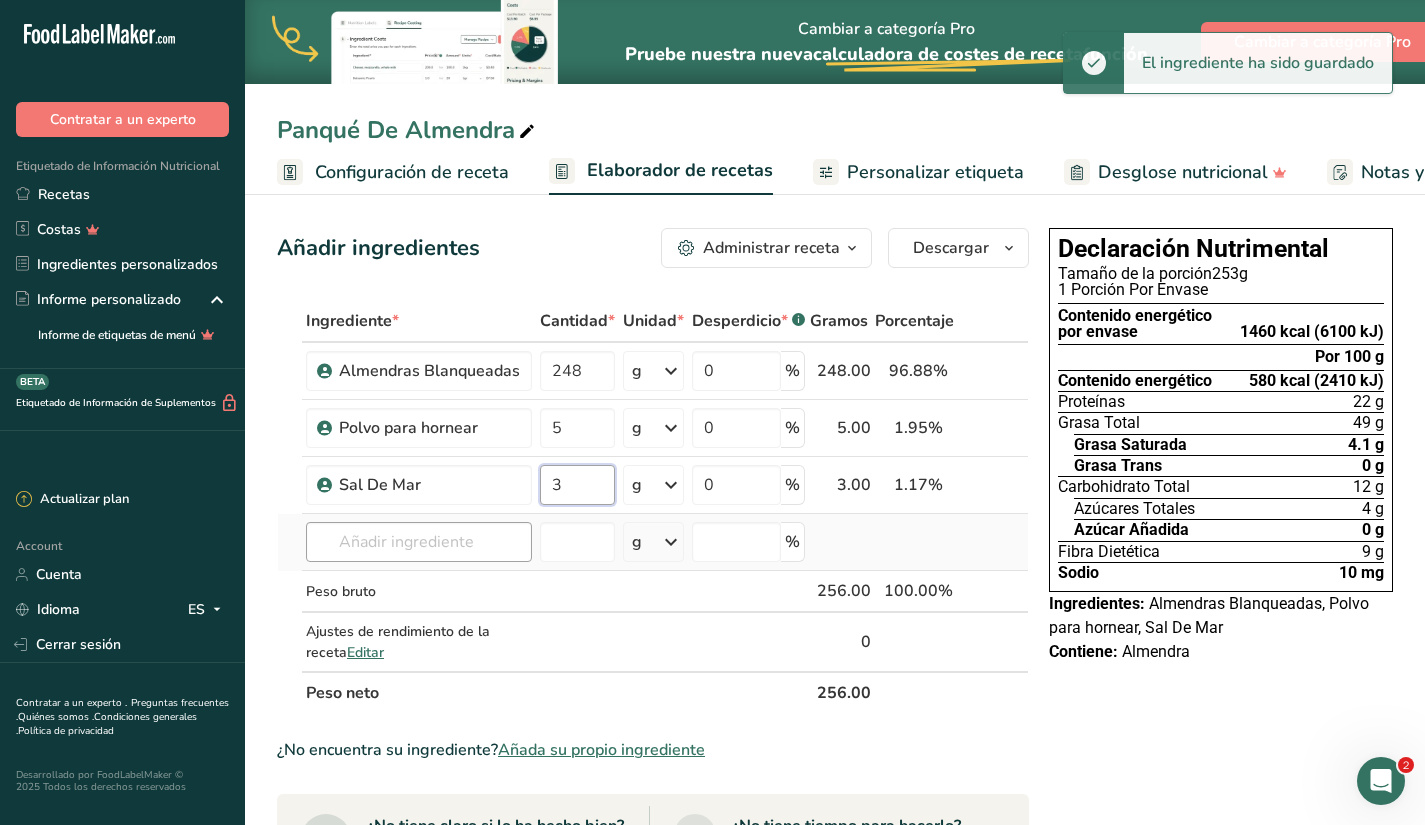 type on "3" 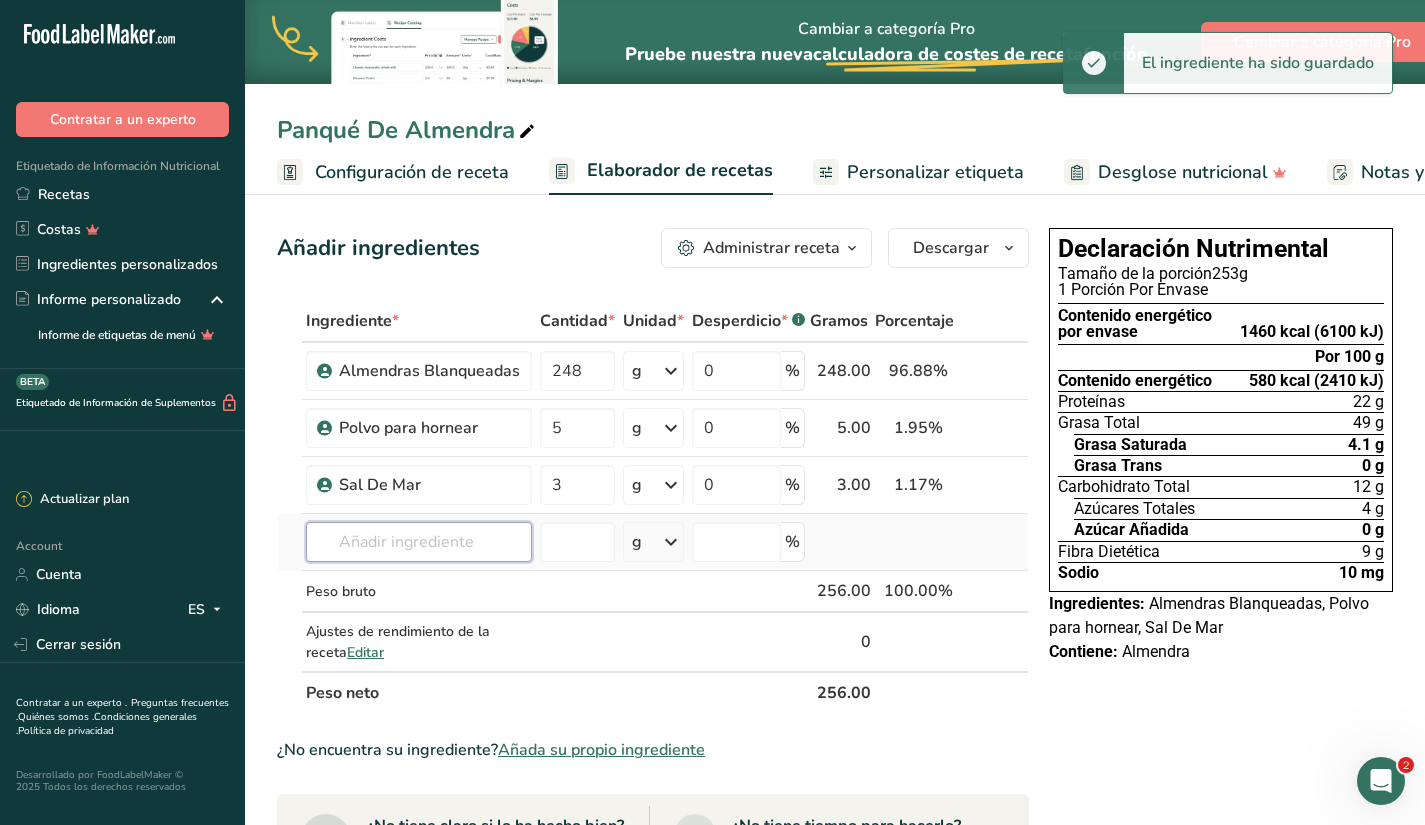 click on "Ingrediente *
Cantidad *
Unidad *
Desperdicio *   .a-a{fill:#347362;}.b-a{fill:#fff;}          Gramos
Porcentaje
Almendras Blanqueadas
248
g
Unidades de peso
g
kg
mg
Ver más
Unidades de volumen
[GEOGRAPHIC_DATA]
mL
onza líquida
Ver más
0
%
248.00
96.88%
i
Polvo para hornear
5
g
Unidades de peso
g
kg
mg
Ver más
Unidades de volumen
[GEOGRAPHIC_DATA]
mL
onza líquida
Ver más
0
%
5.00
1.95%" at bounding box center [653, 507] 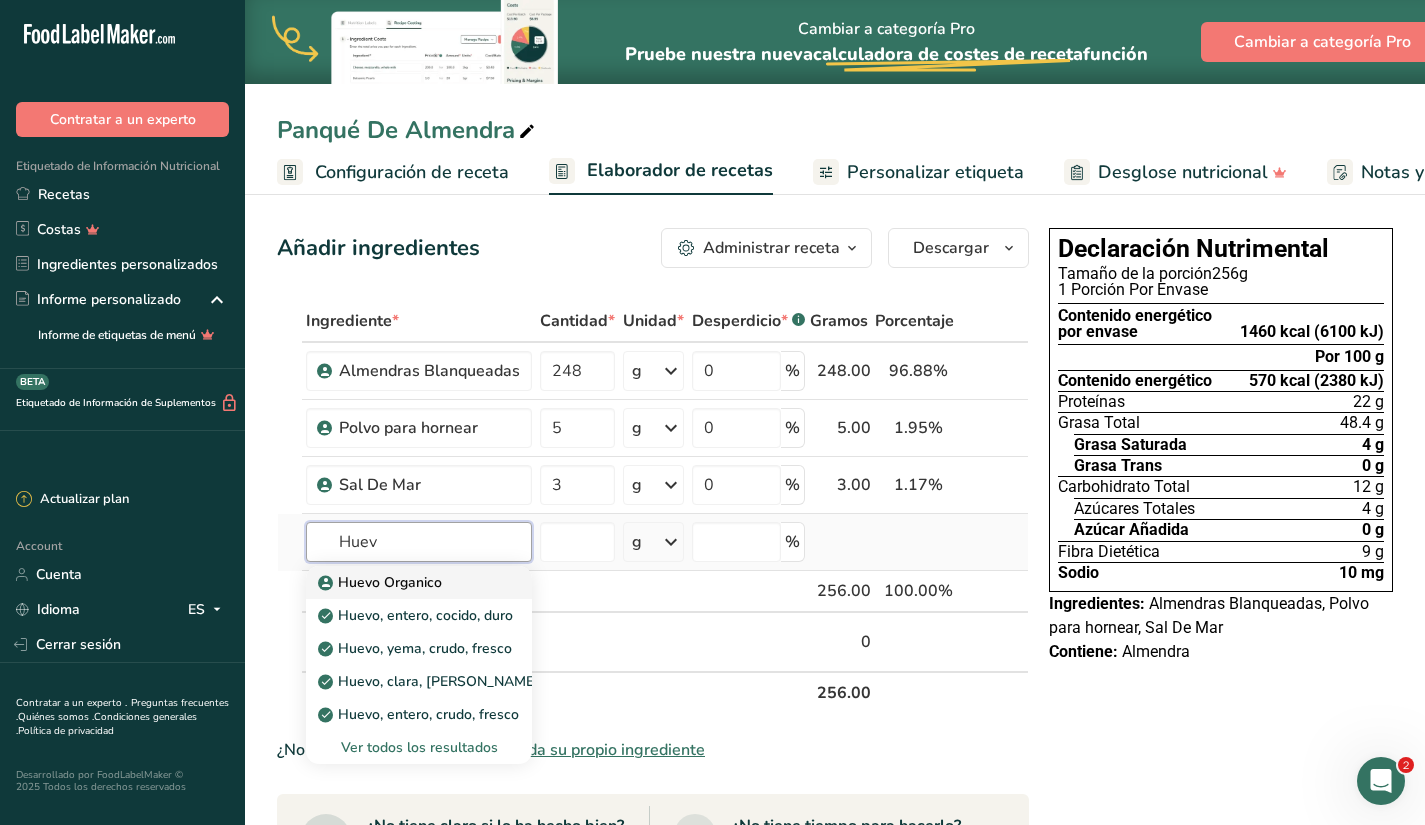 type on "Huev" 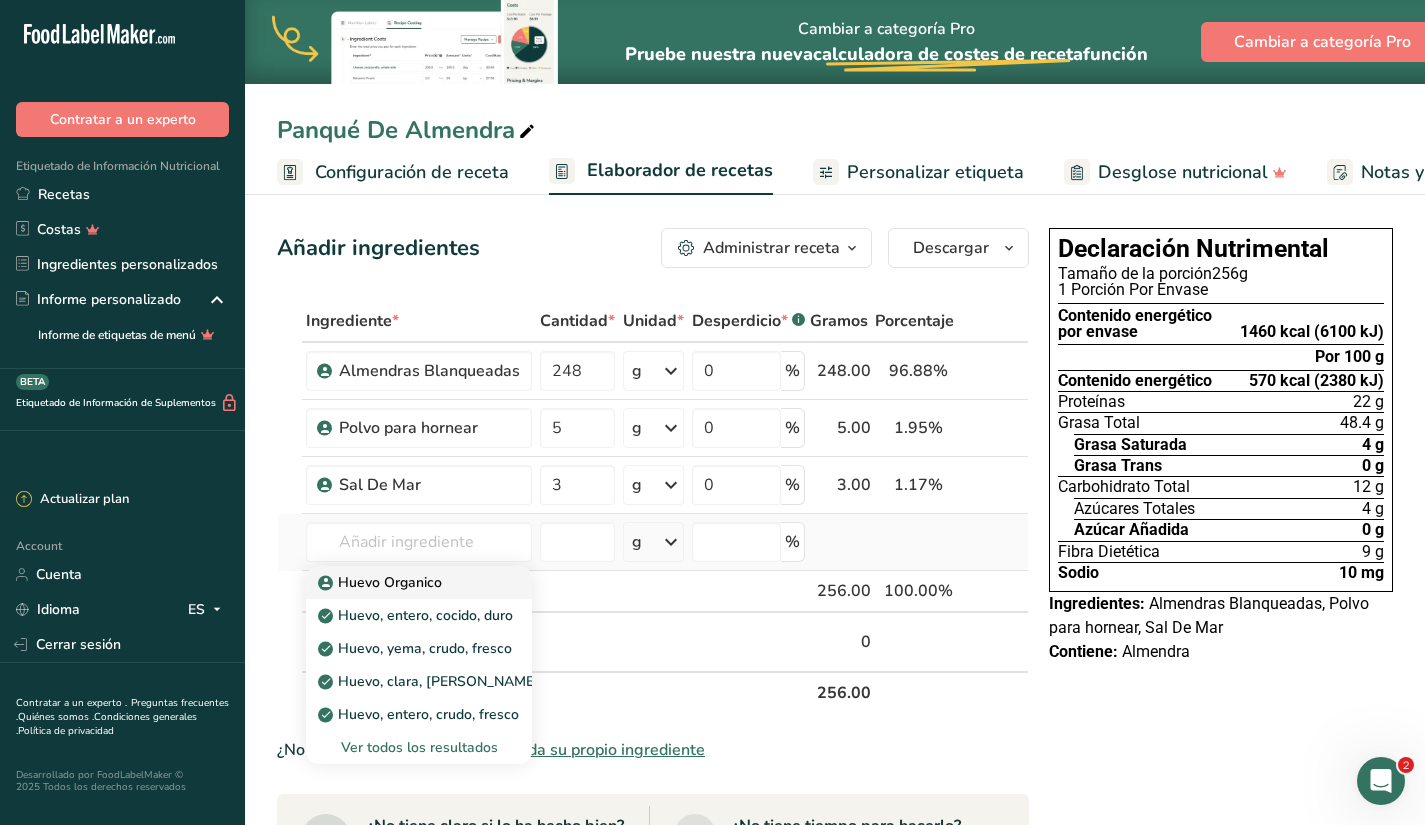 click on "Huevo Organico" at bounding box center [382, 582] 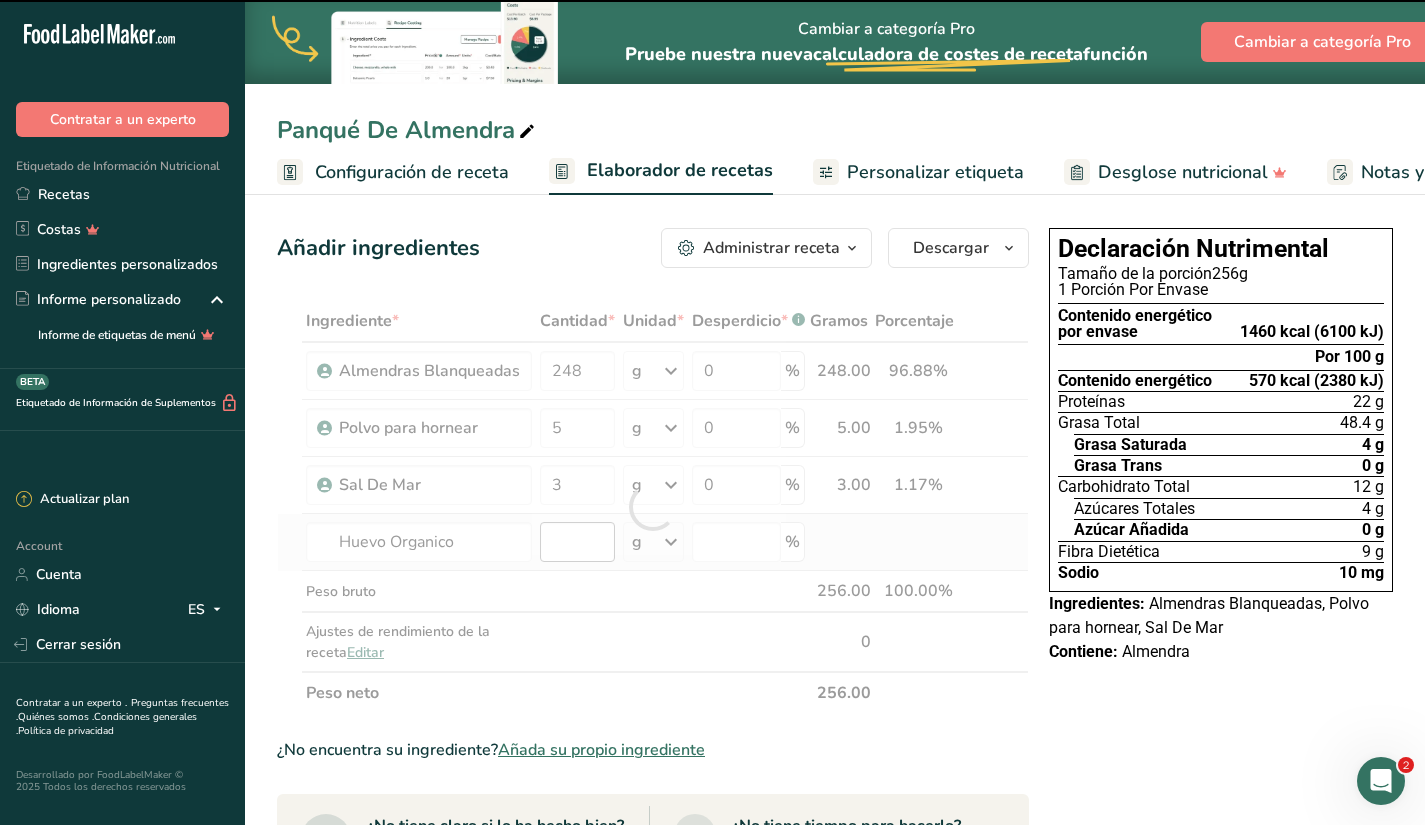 type on "0" 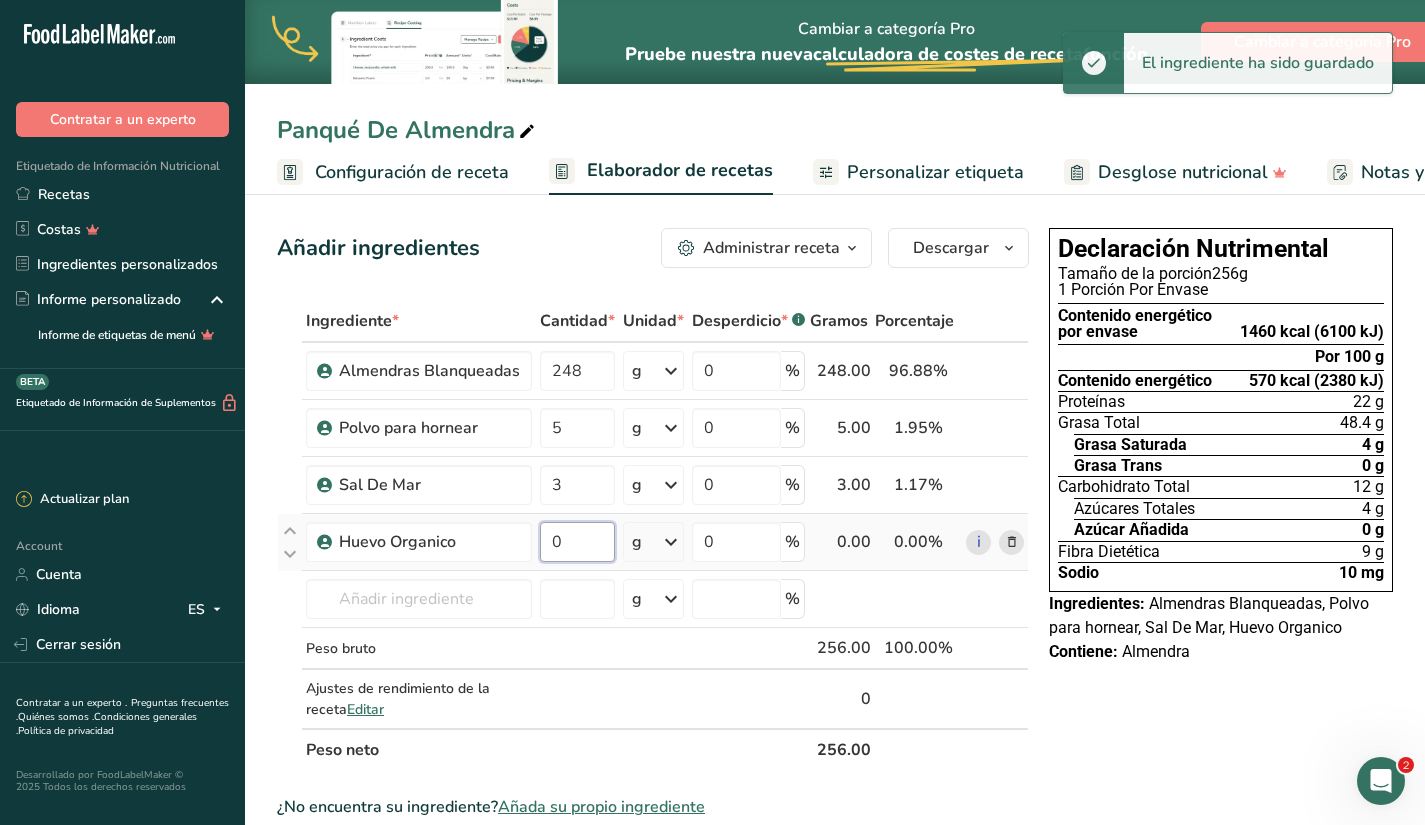 click on "0" at bounding box center [577, 542] 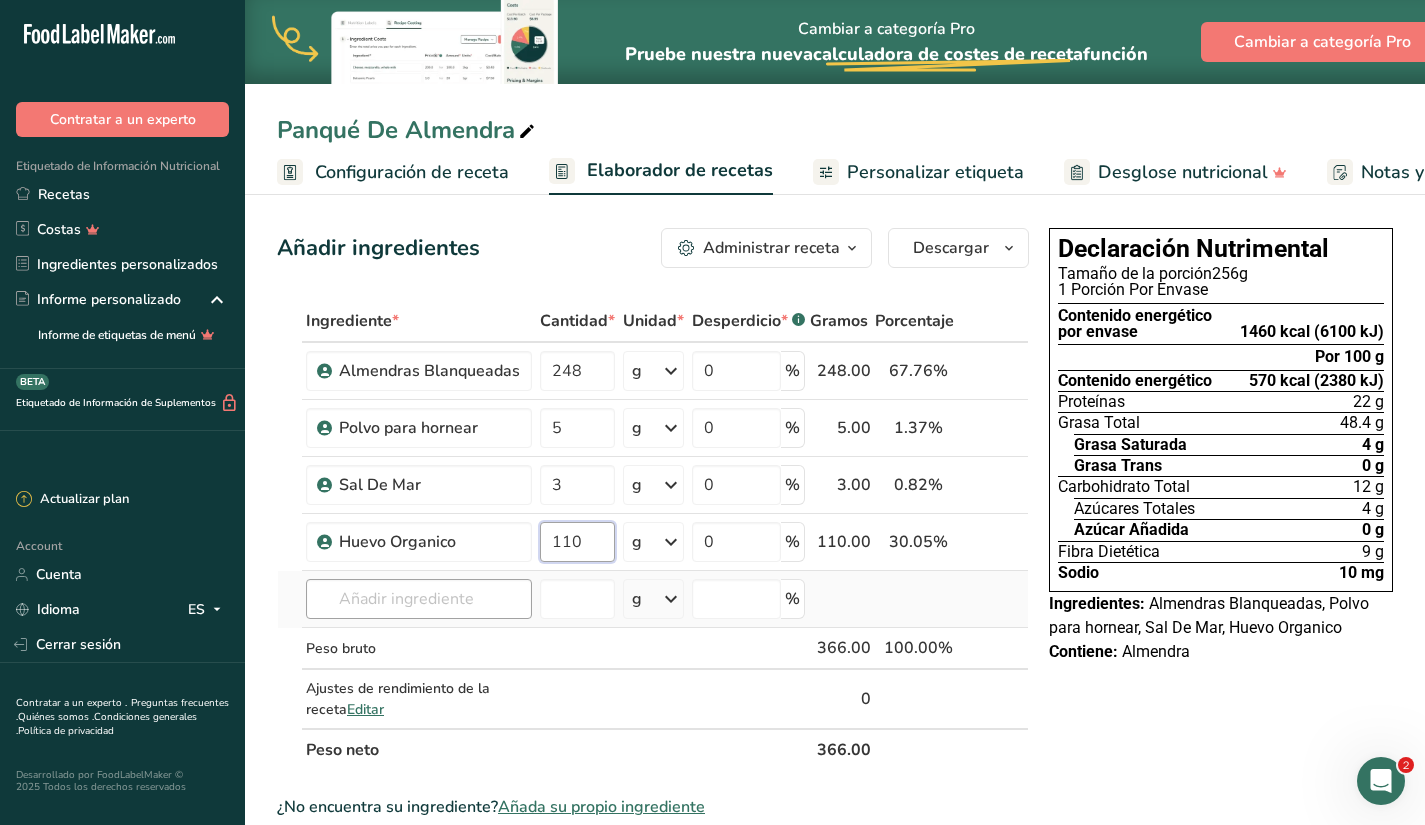 type on "110" 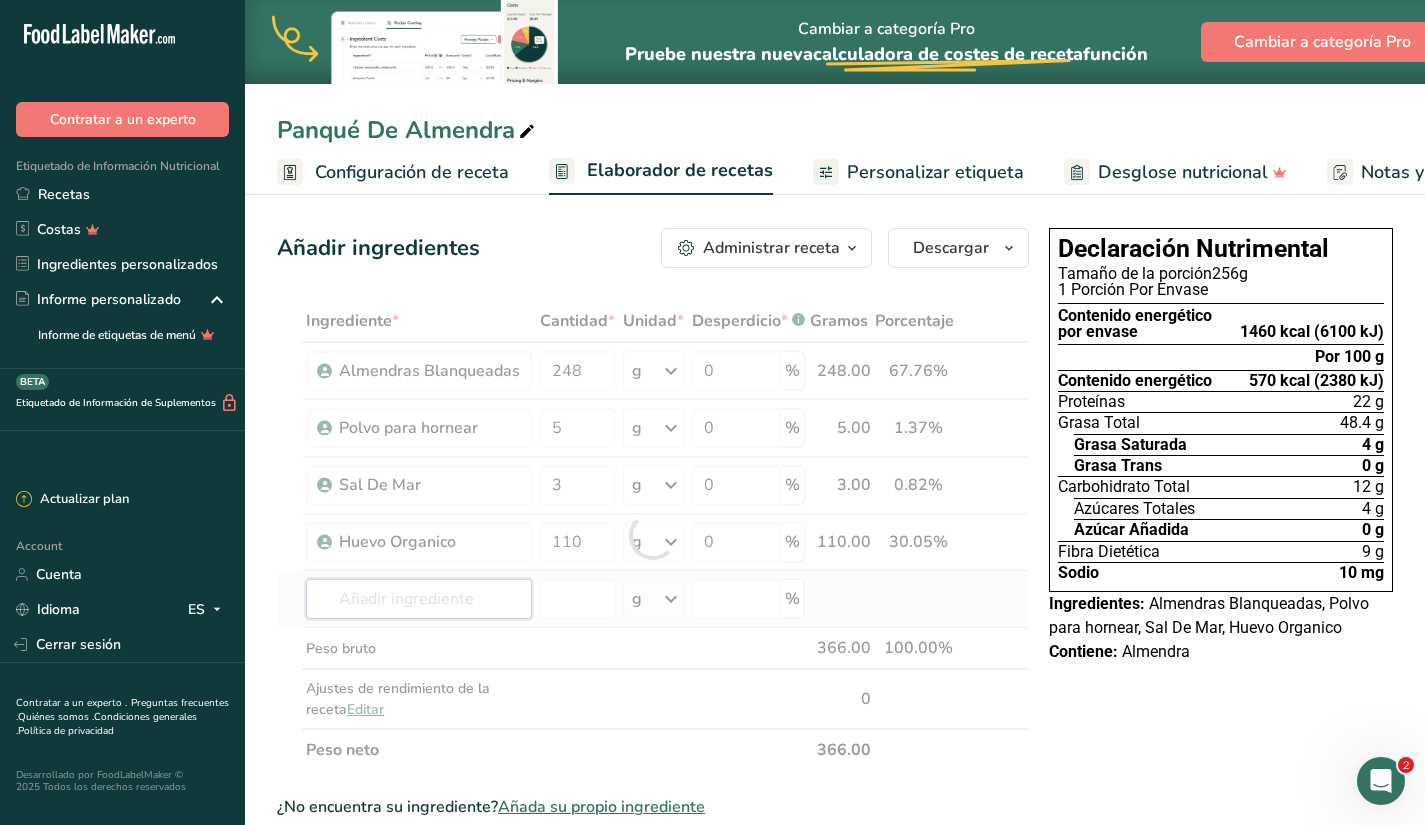 click on "Ingrediente *
Cantidad *
Unidad *
Desperdicio *   .a-a{fill:#347362;}.b-a{fill:#fff;}          Gramos
Porcentaje
Almendras Blanqueadas
248
g
Unidades de peso
g
kg
mg
Ver más
Unidades de volumen
[GEOGRAPHIC_DATA]
mL
onza líquida
Ver más
0
%
248.00
67.76%
i
Polvo para hornear
5
g
Unidades de peso
g
kg
mg
Ver más
Unidades de volumen
[GEOGRAPHIC_DATA]
mL
onza líquida
Ver más
0
%
5.00
1.37%" at bounding box center [653, 535] 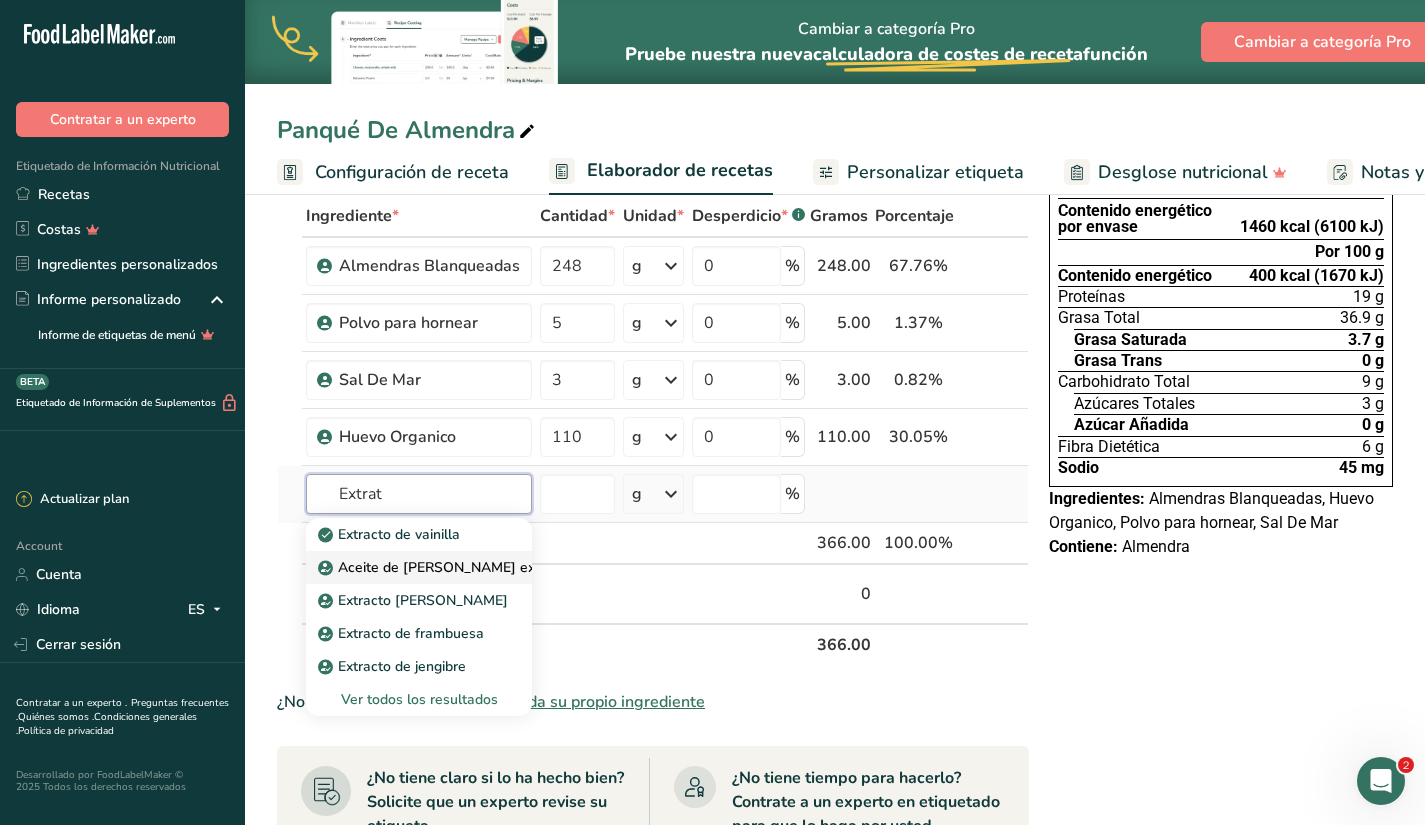 scroll, scrollTop: 0, scrollLeft: 0, axis: both 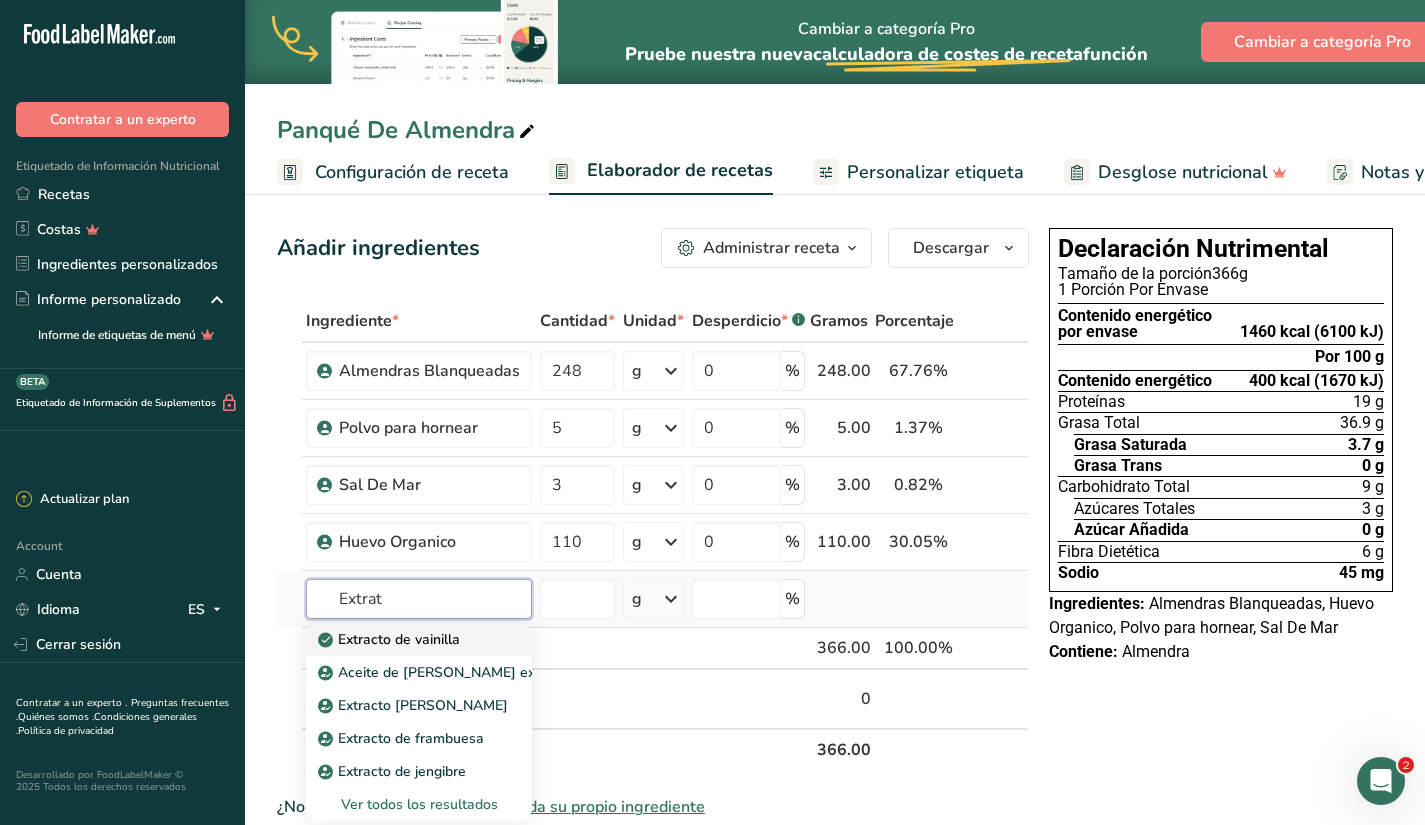 type on "Extrat" 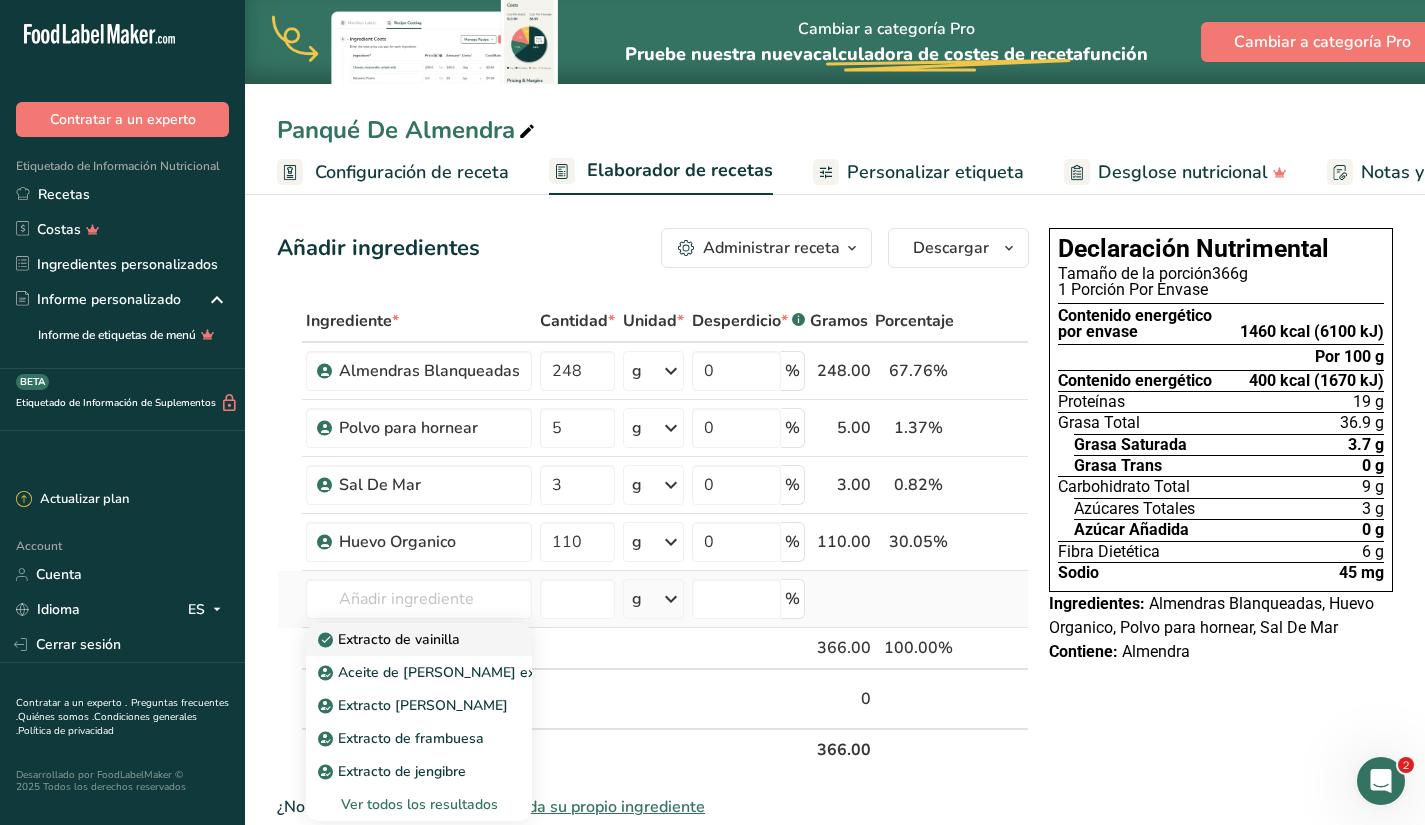 click on "Extracto de vainilla" at bounding box center [391, 639] 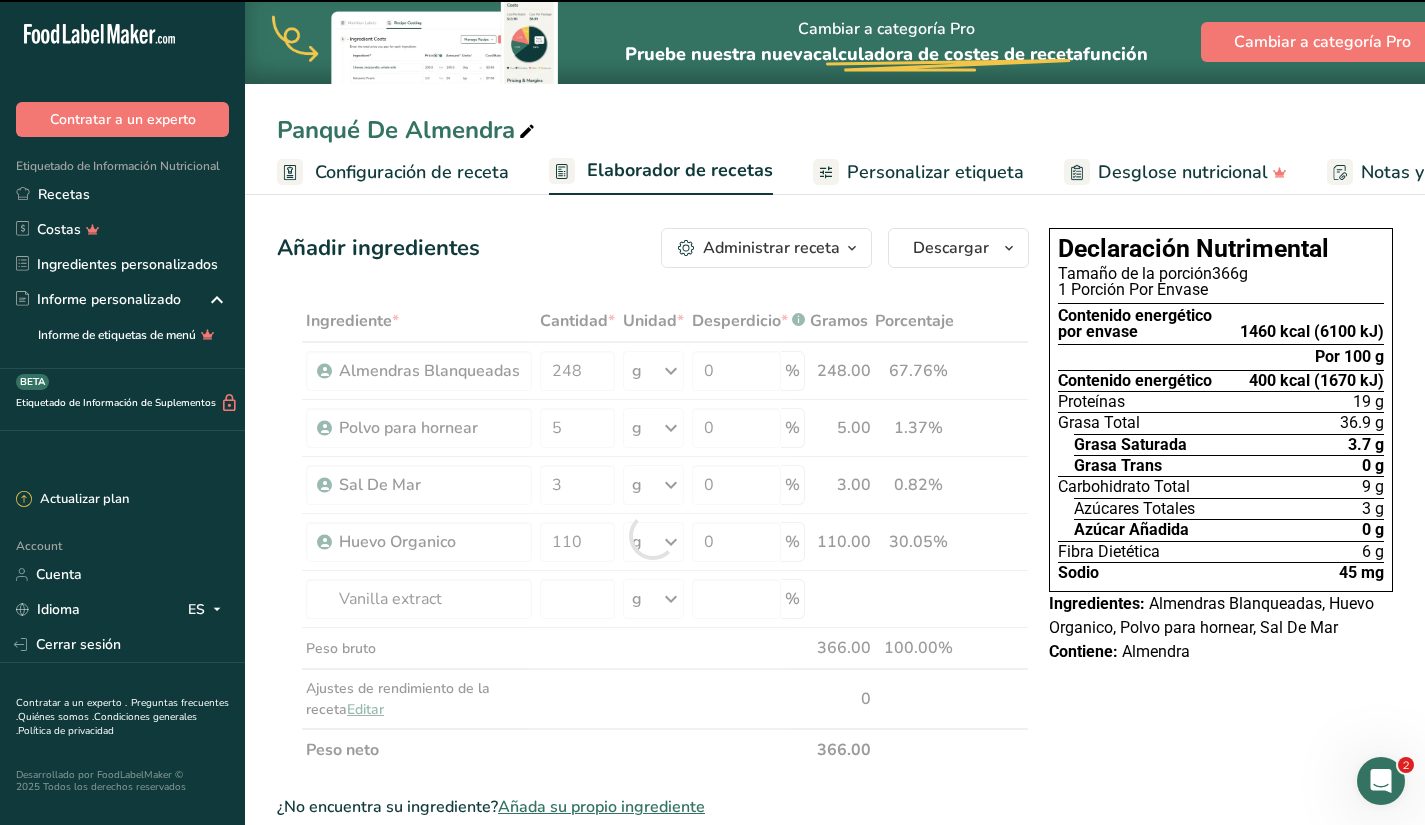 click at bounding box center (653, 535) 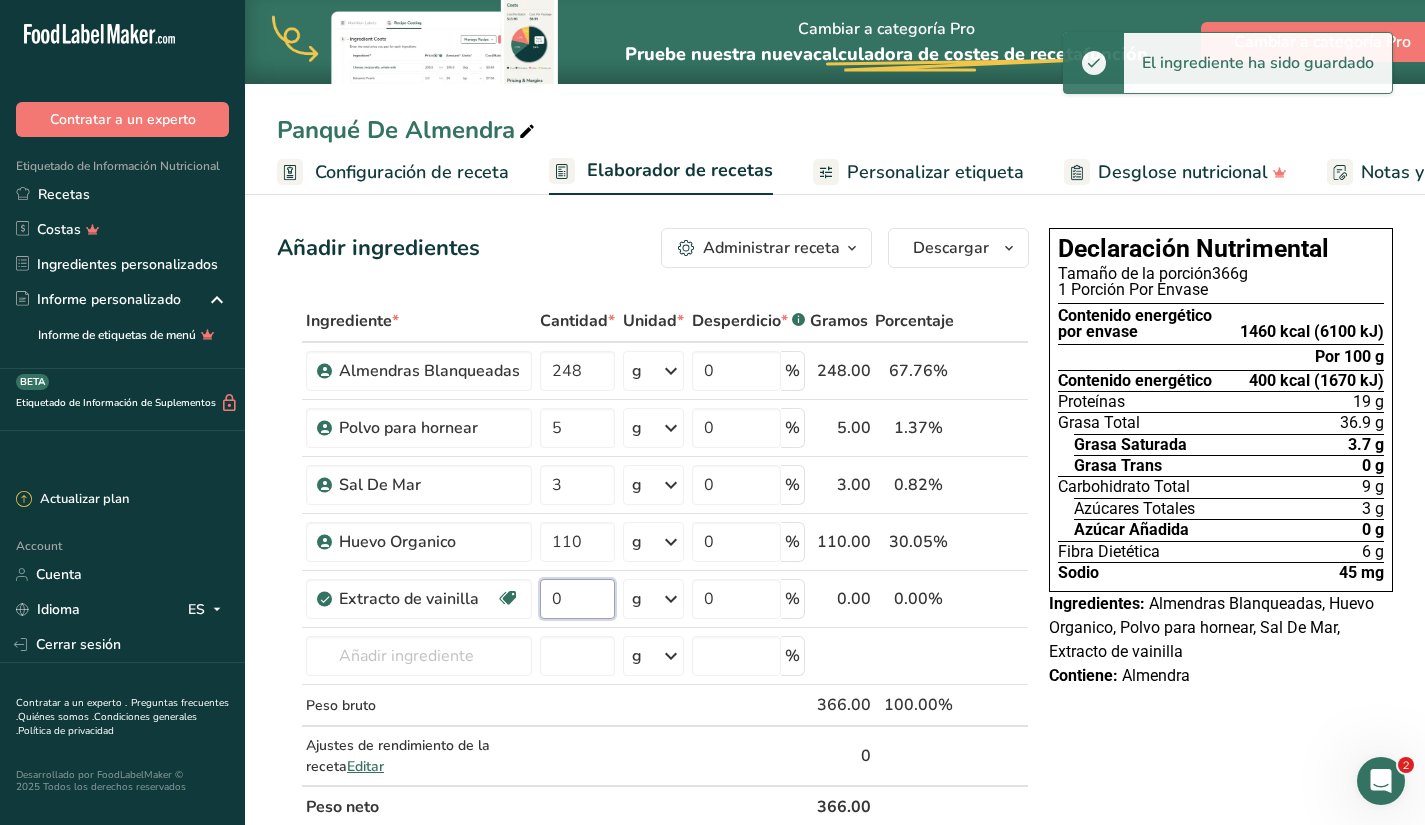 click on "0" at bounding box center (577, 599) 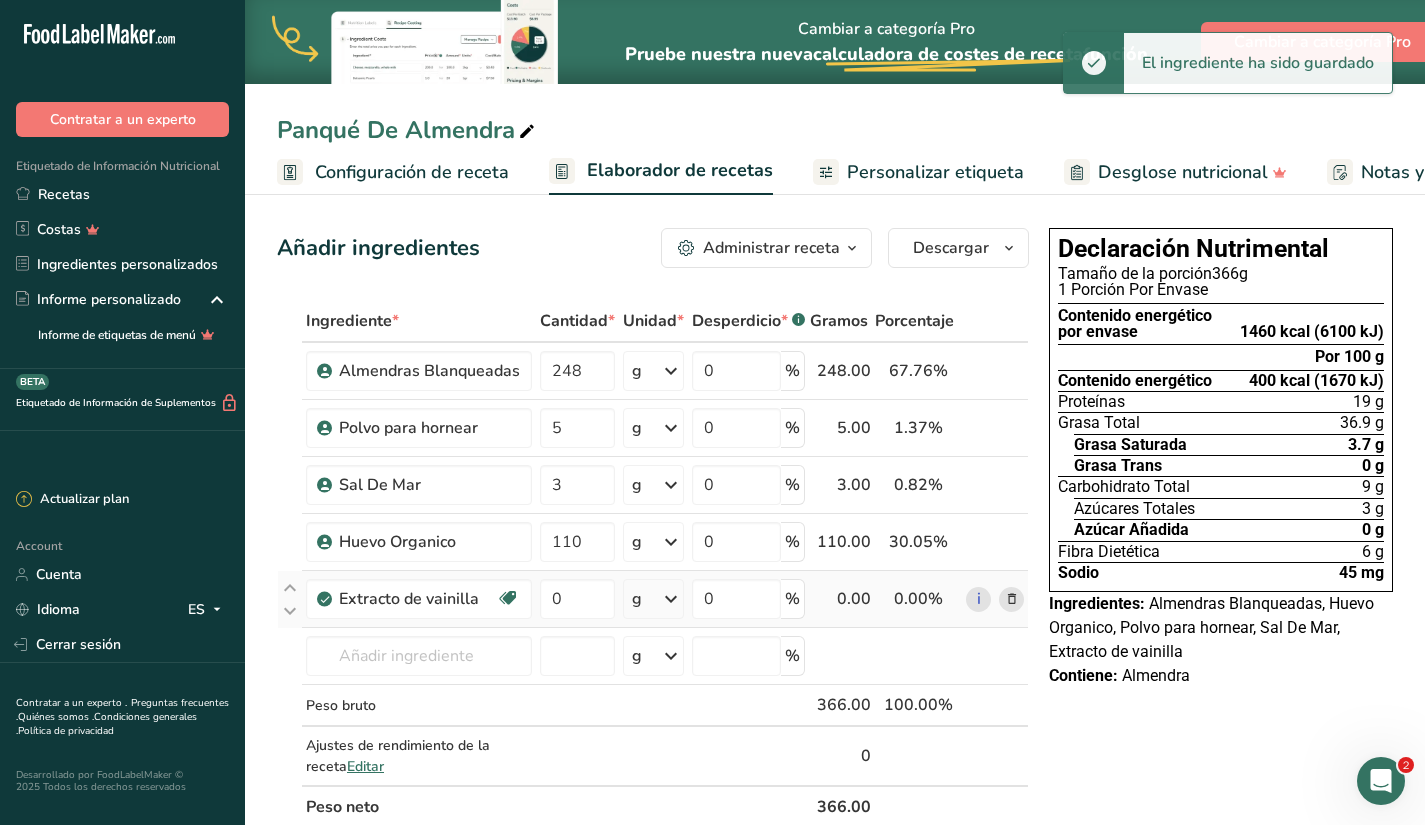 click on "Ingrediente *
Cantidad *
Unidad *
Desperdicio *   .a-a{fill:#347362;}.b-a{fill:#fff;}          Gramos
Porcentaje
Almendras Blanqueadas
248
g
Unidades de peso
g
kg
mg
Ver más
Unidades de volumen
[GEOGRAPHIC_DATA]
mL
onza líquida
Ver más
0
%
248.00
67.76%
i
Polvo para hornear
5
g
Unidades de peso
g
kg
mg
Ver más
Unidades de volumen
[GEOGRAPHIC_DATA]
mL
onza líquida
Ver más
0
%
5.00
1.37%" at bounding box center (653, 564) 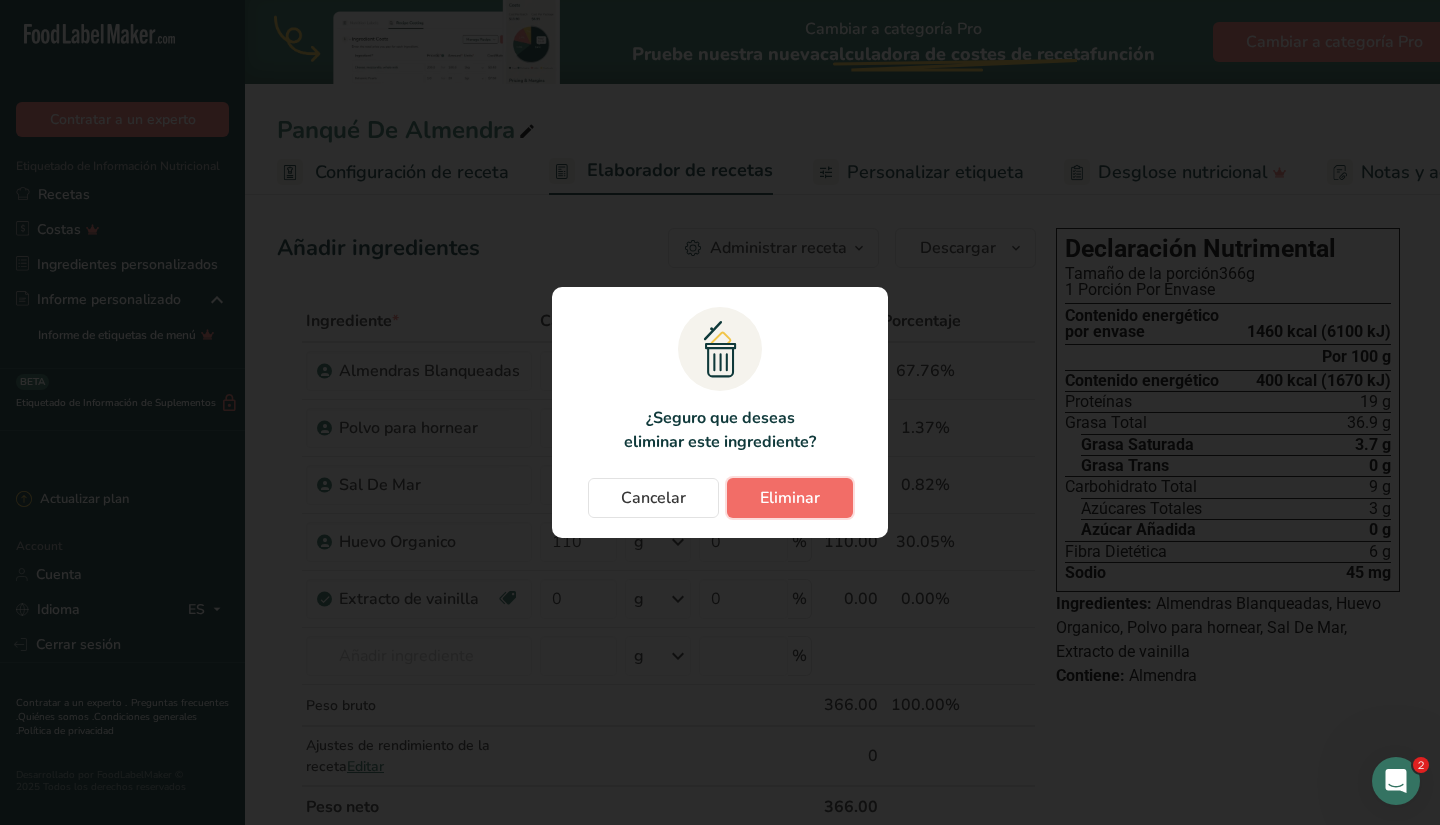 click on "Eliminar" at bounding box center (790, 498) 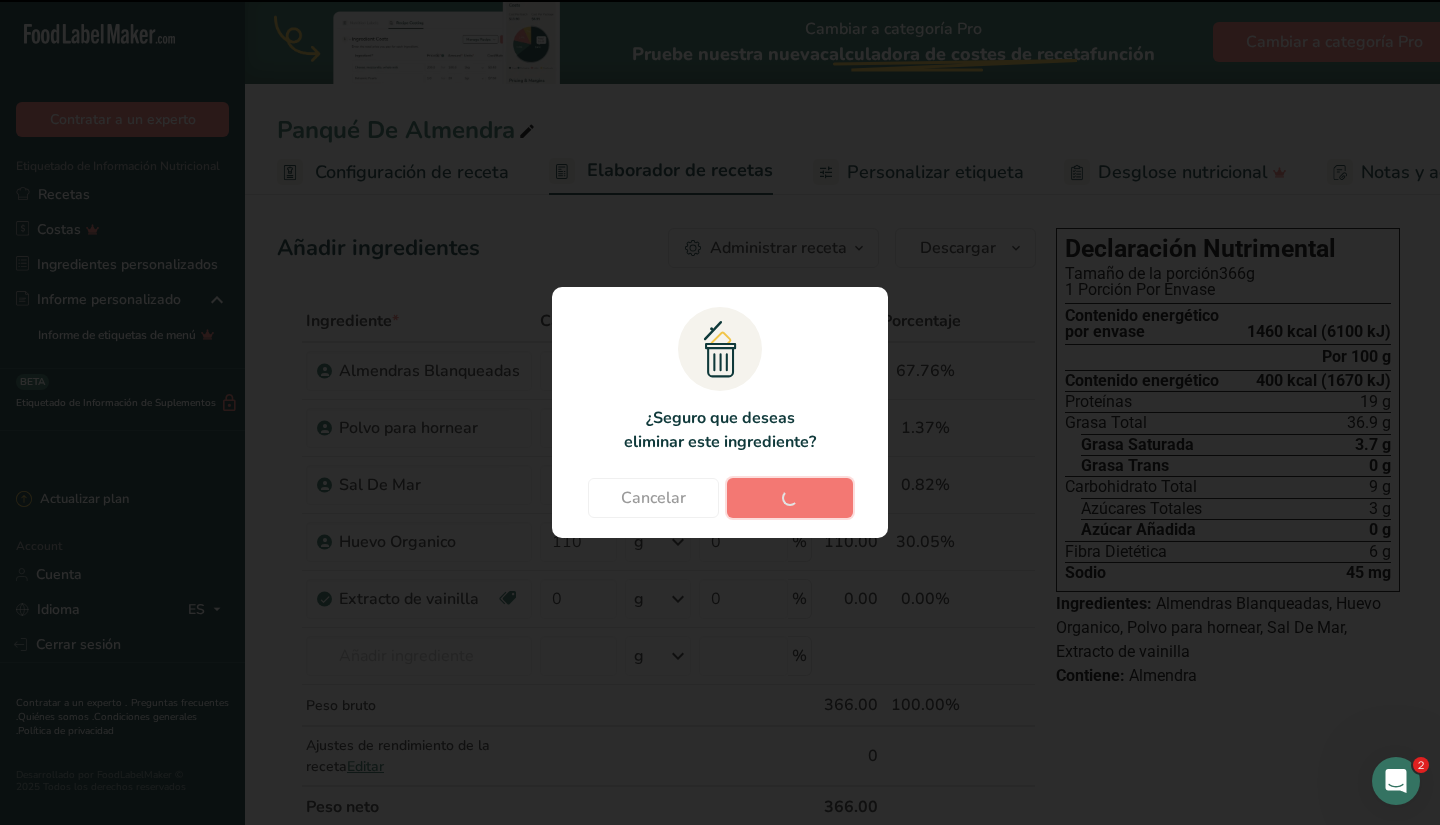 type 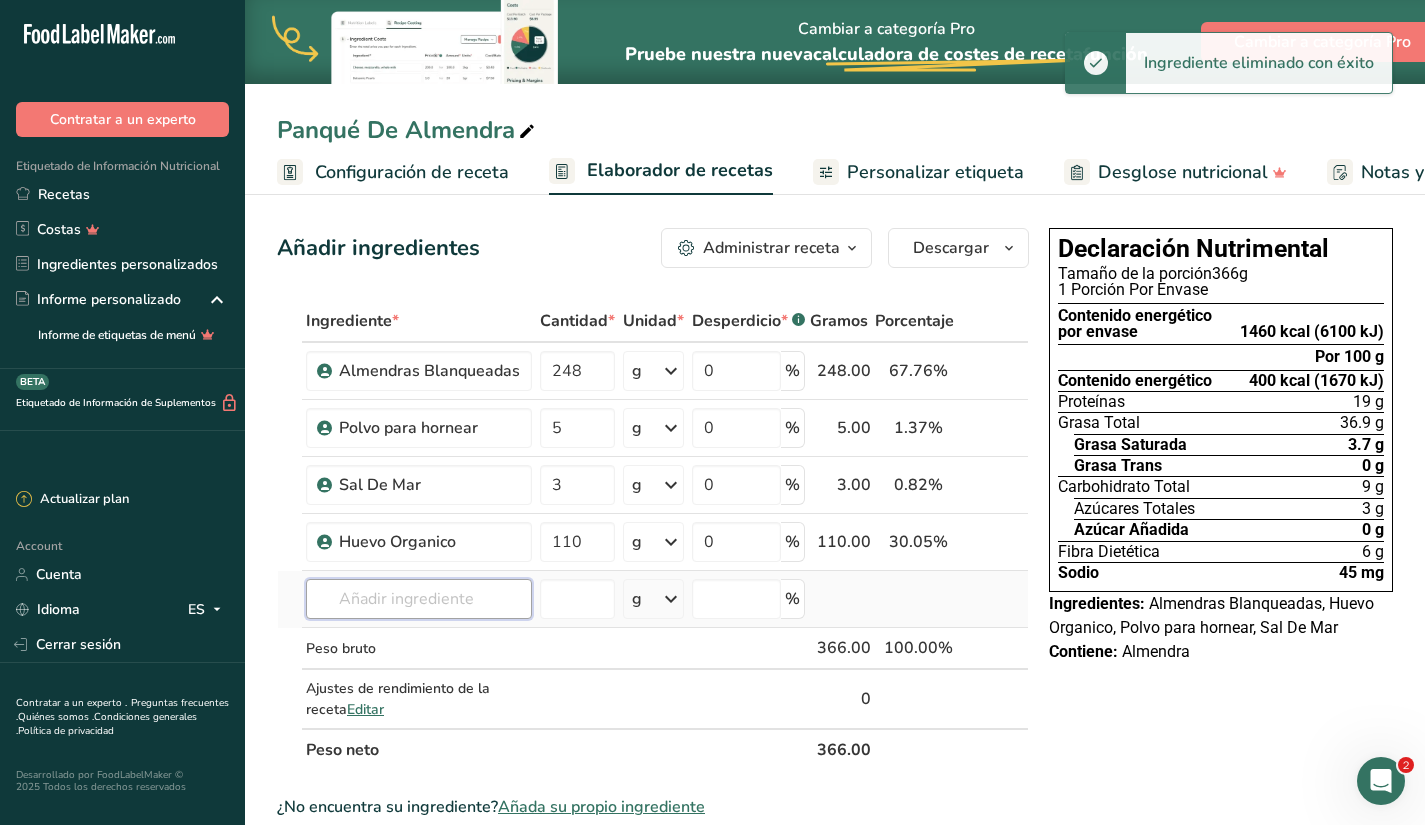 click at bounding box center (419, 599) 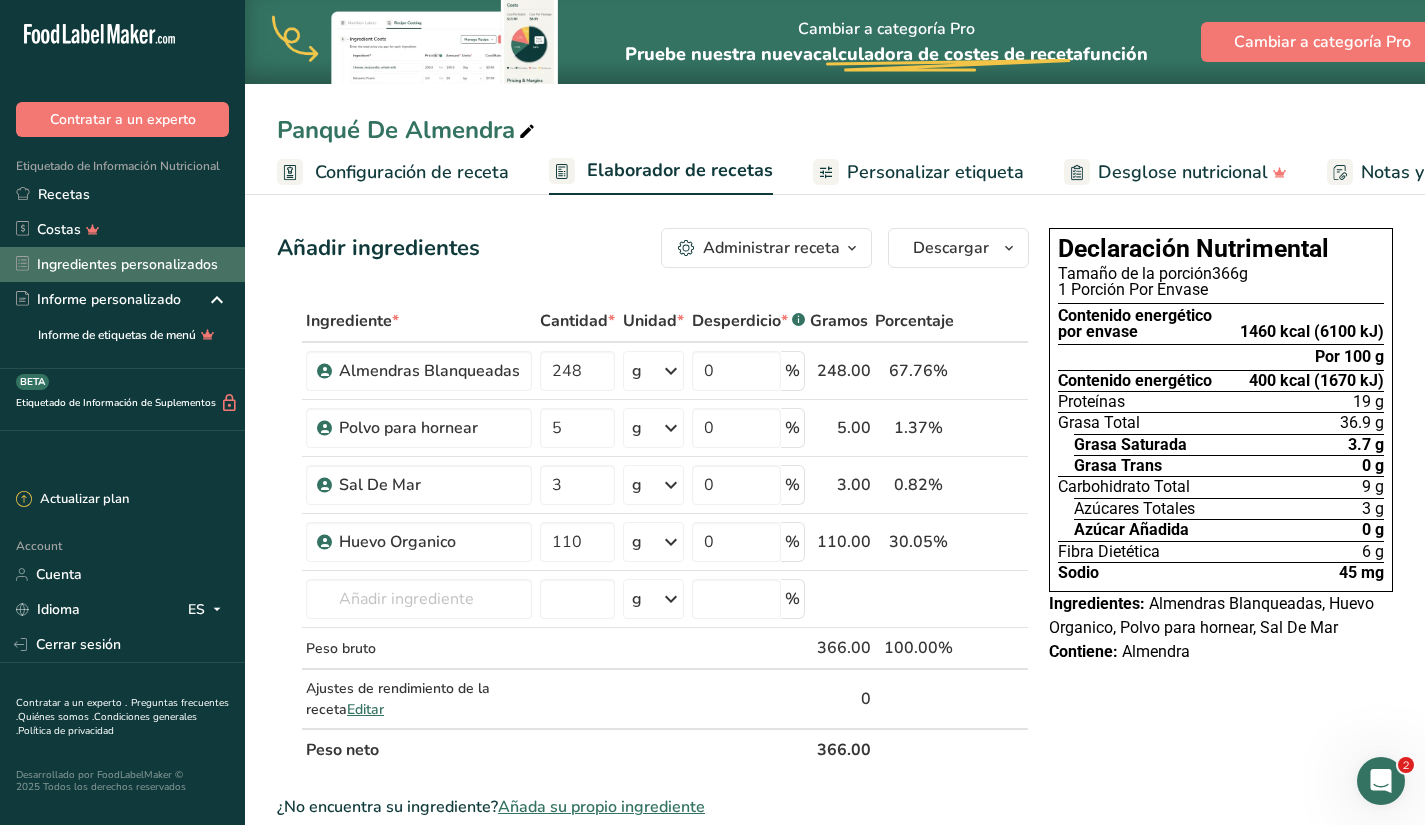 click on "Ingredientes personalizados" at bounding box center [122, 264] 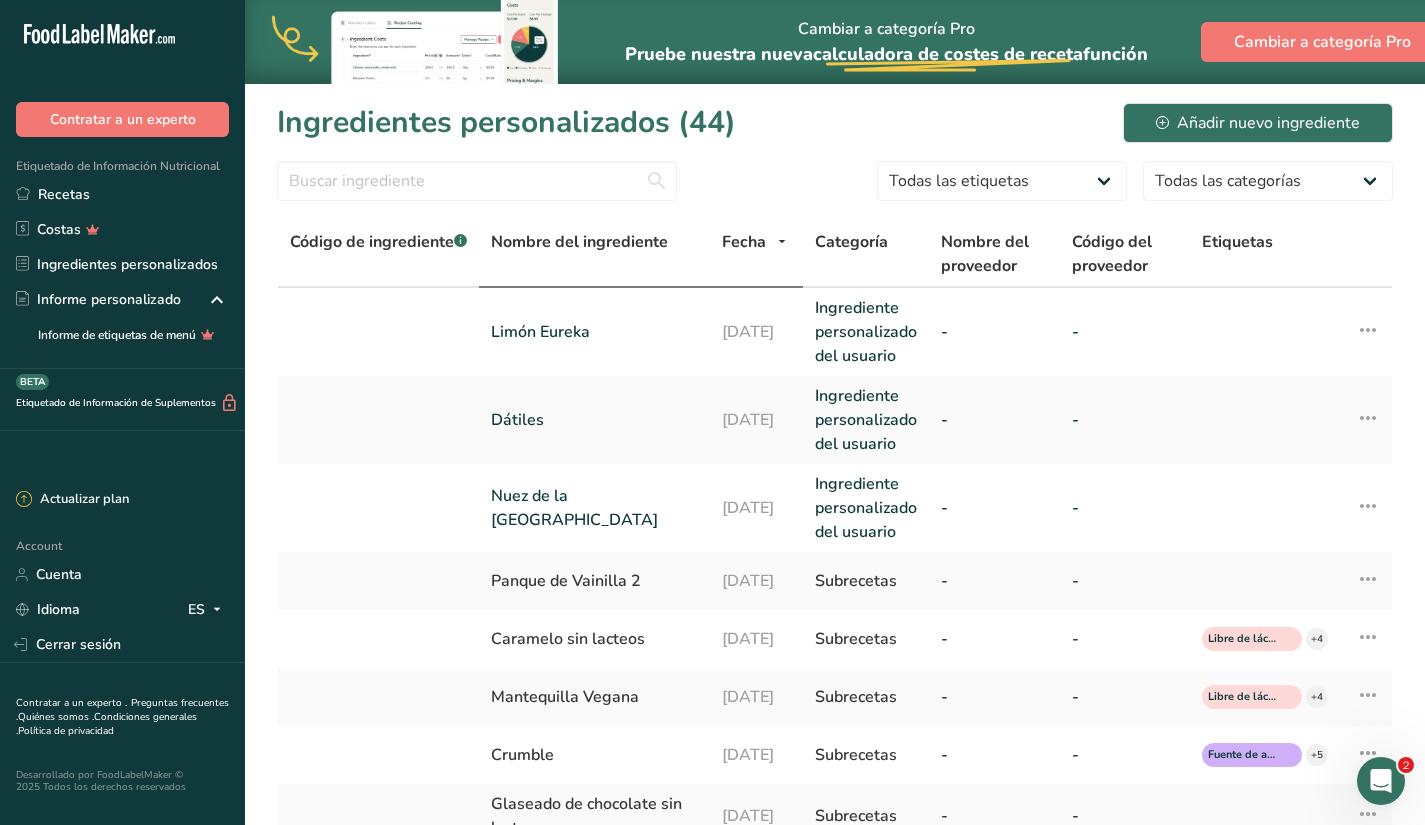 click on "Nombre del ingrediente" at bounding box center (579, 242) 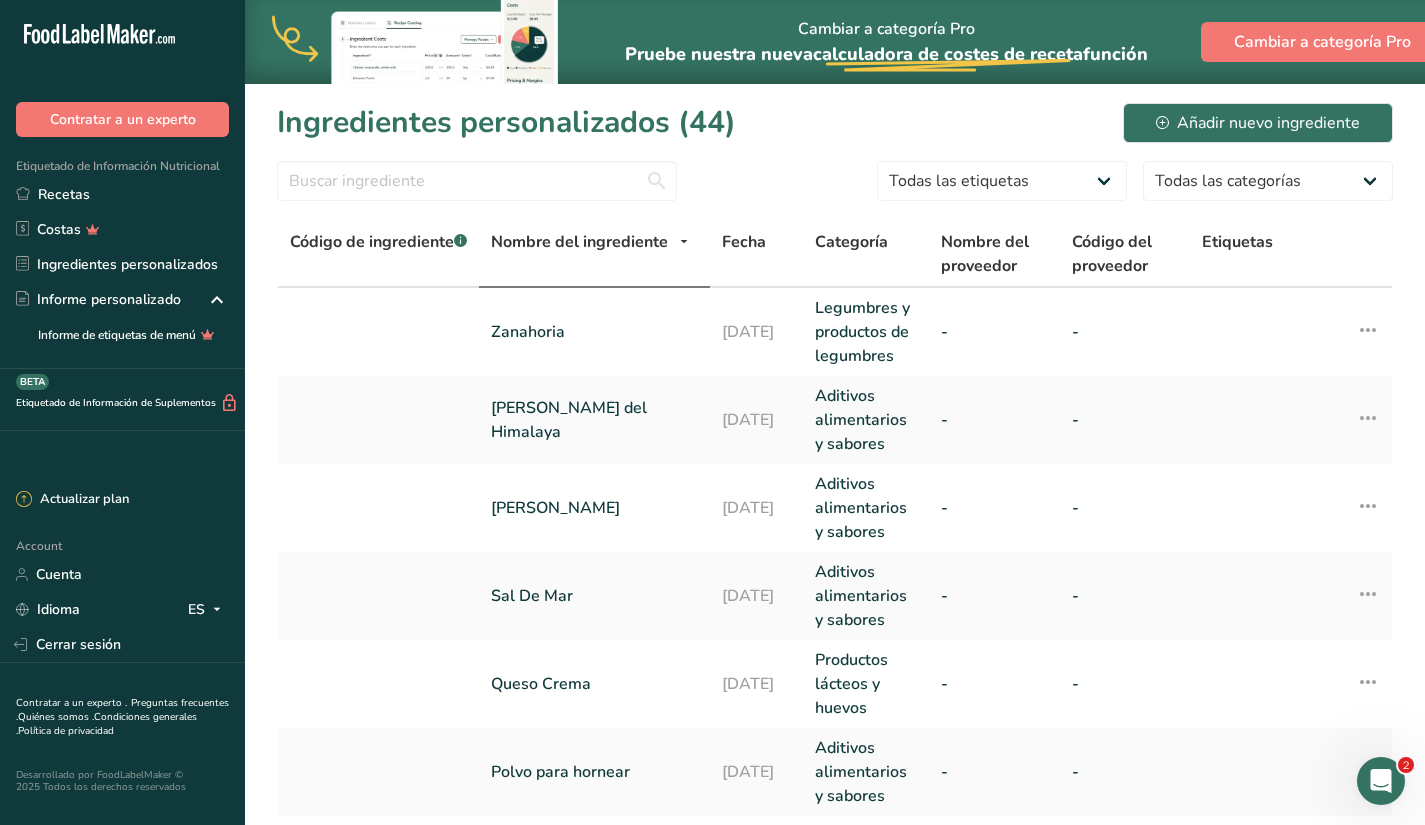 click on "Nombre del ingrediente" at bounding box center (579, 242) 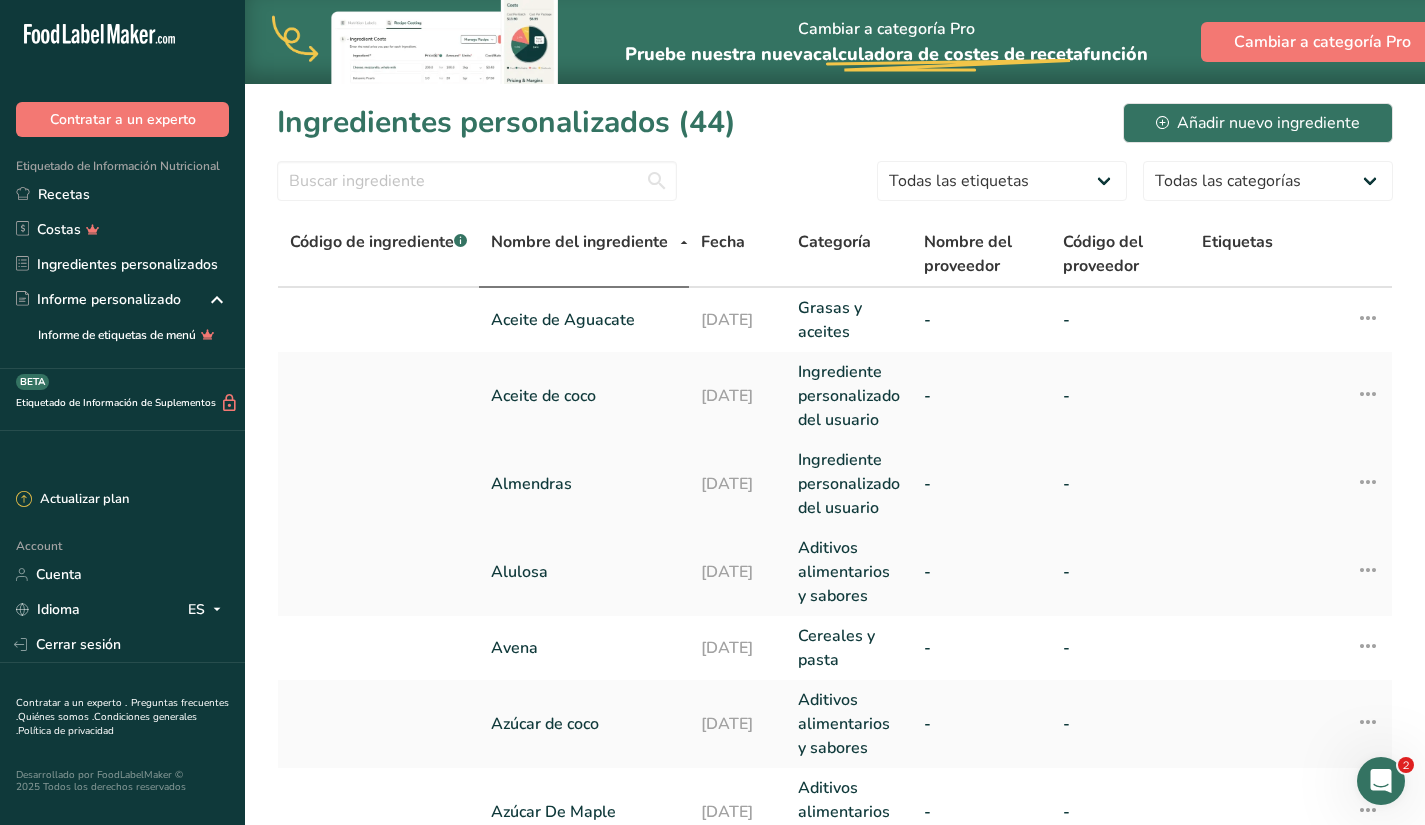 scroll, scrollTop: 782, scrollLeft: 0, axis: vertical 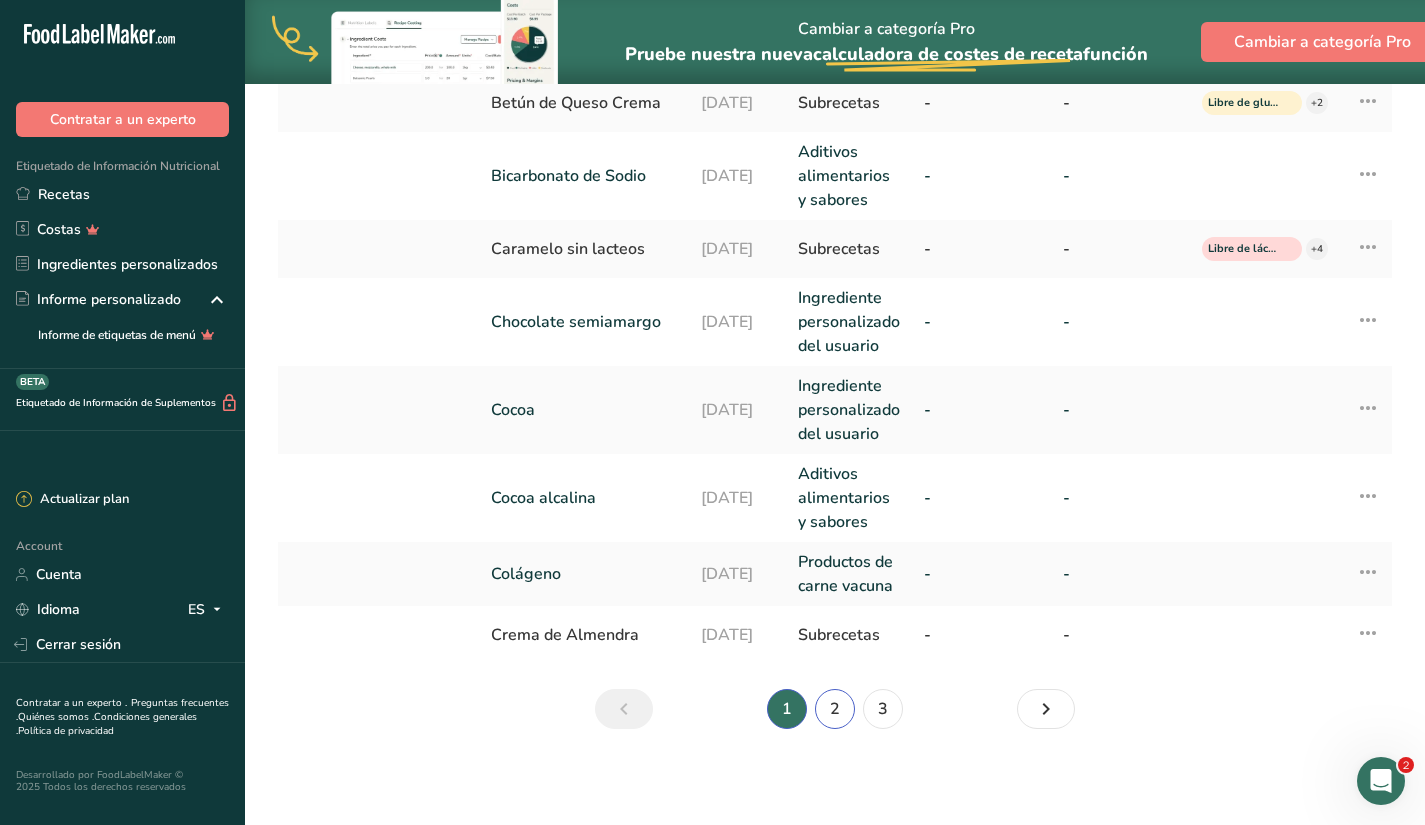 click on "2" at bounding box center (835, 709) 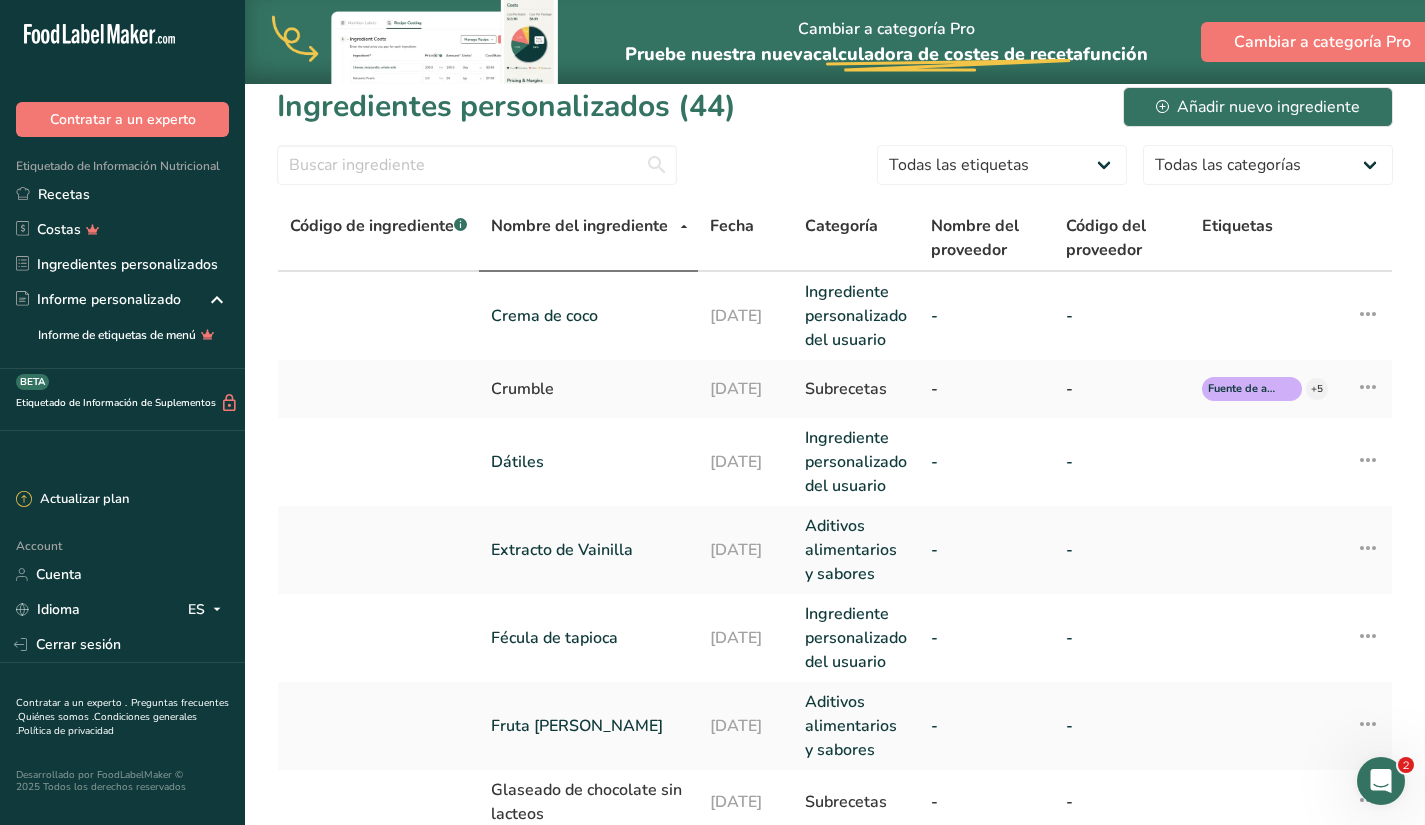 scroll, scrollTop: 0, scrollLeft: 0, axis: both 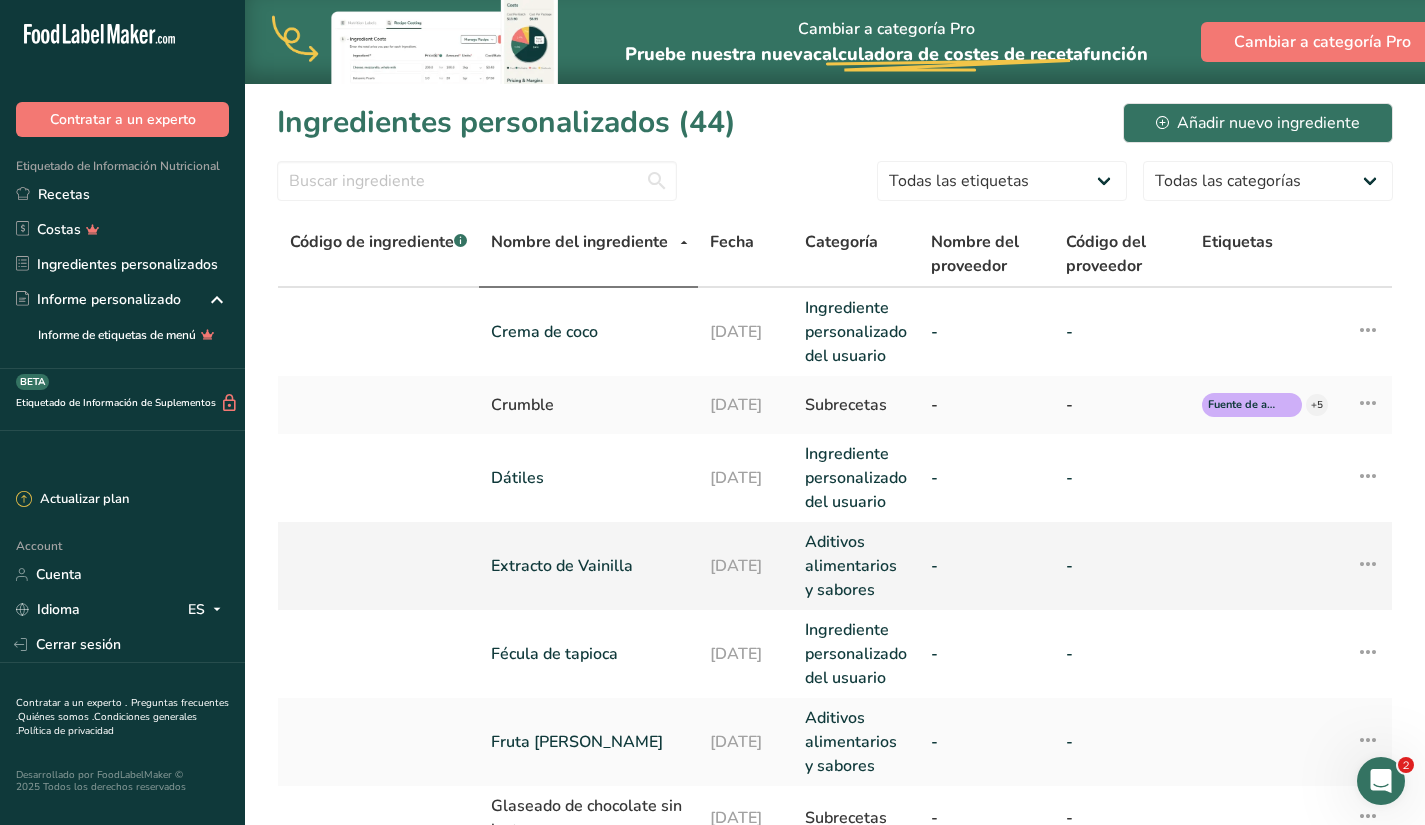click on "Extracto de Vainilla" at bounding box center [588, 566] 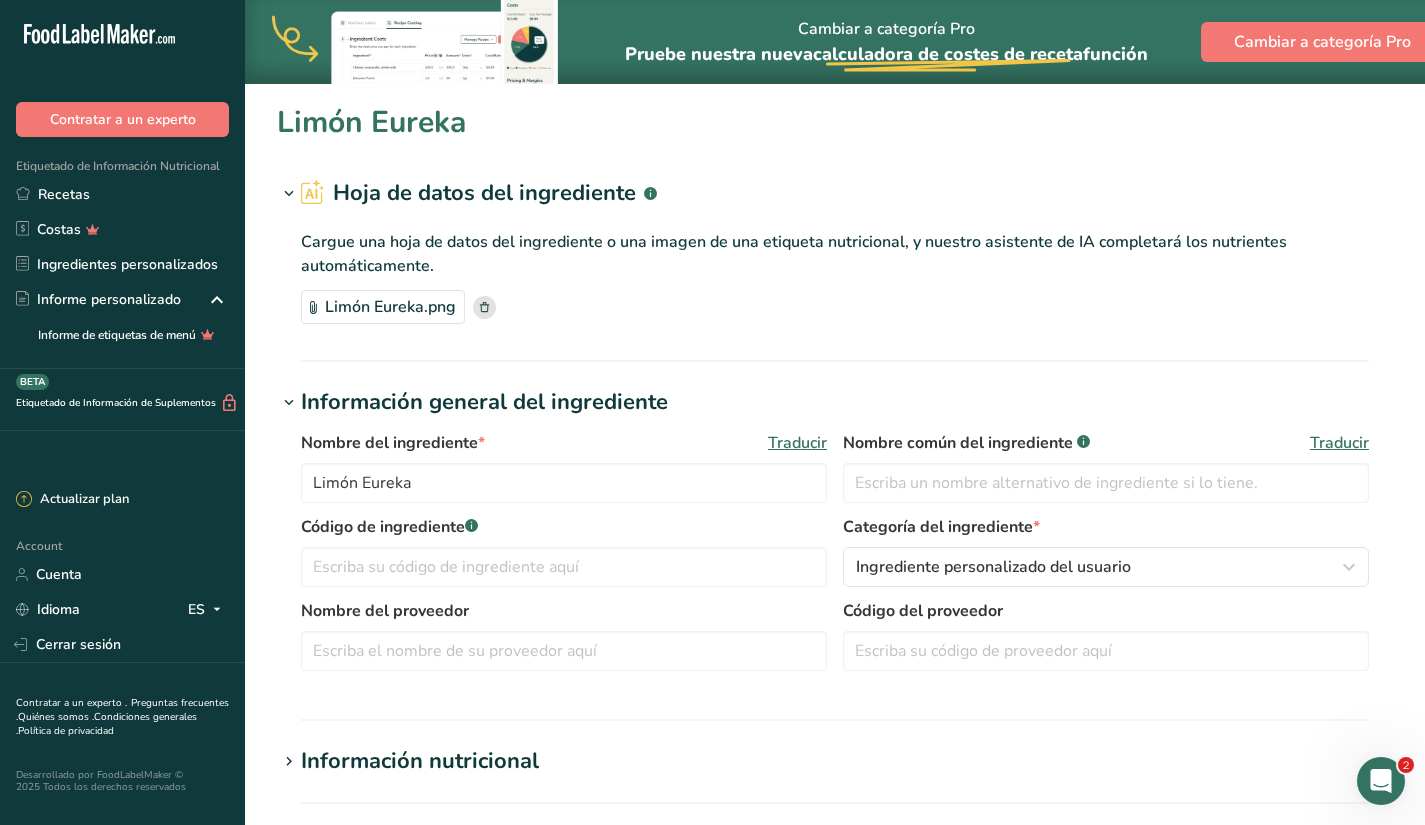 type on "Extracto de Vainilla" 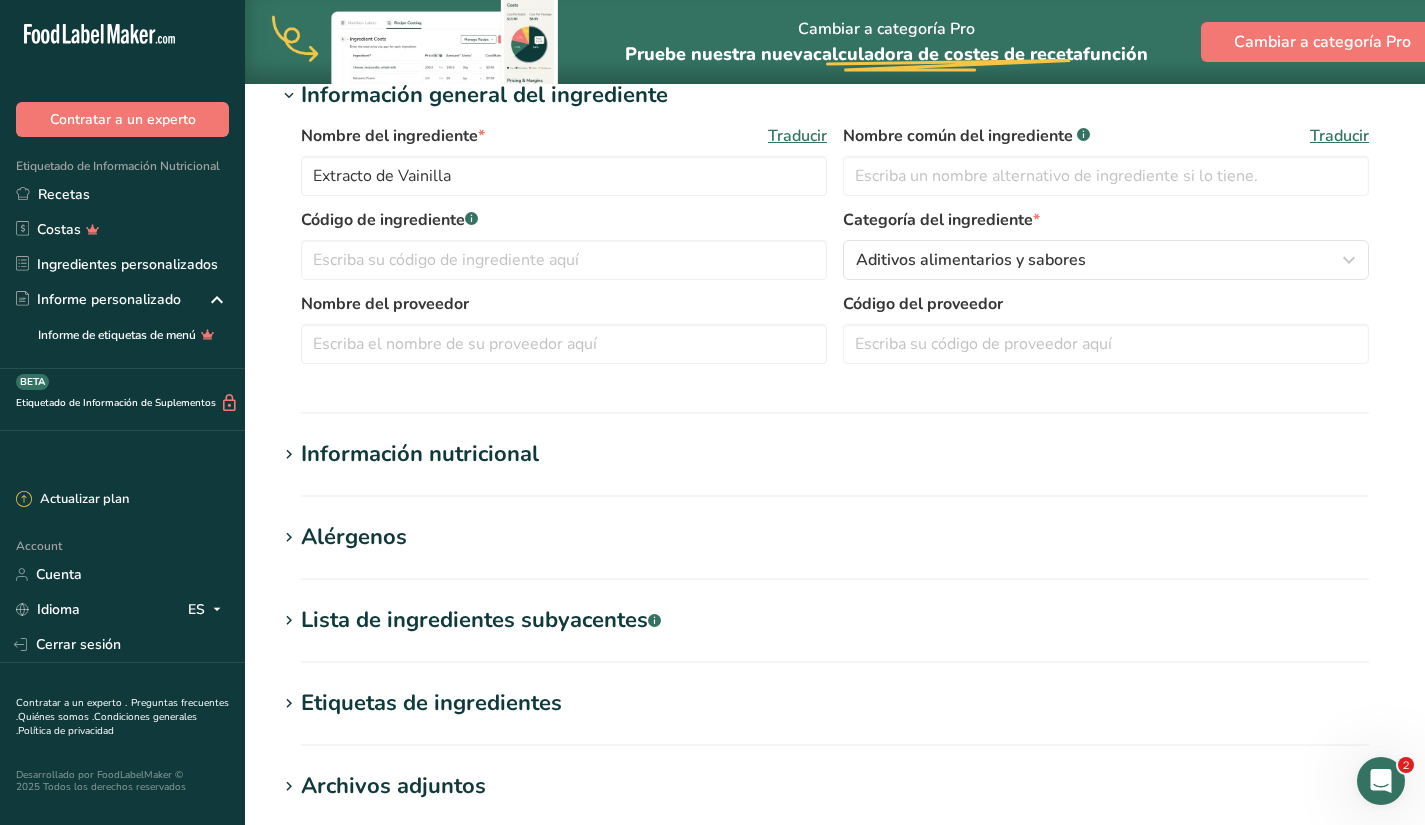 scroll, scrollTop: 0, scrollLeft: 0, axis: both 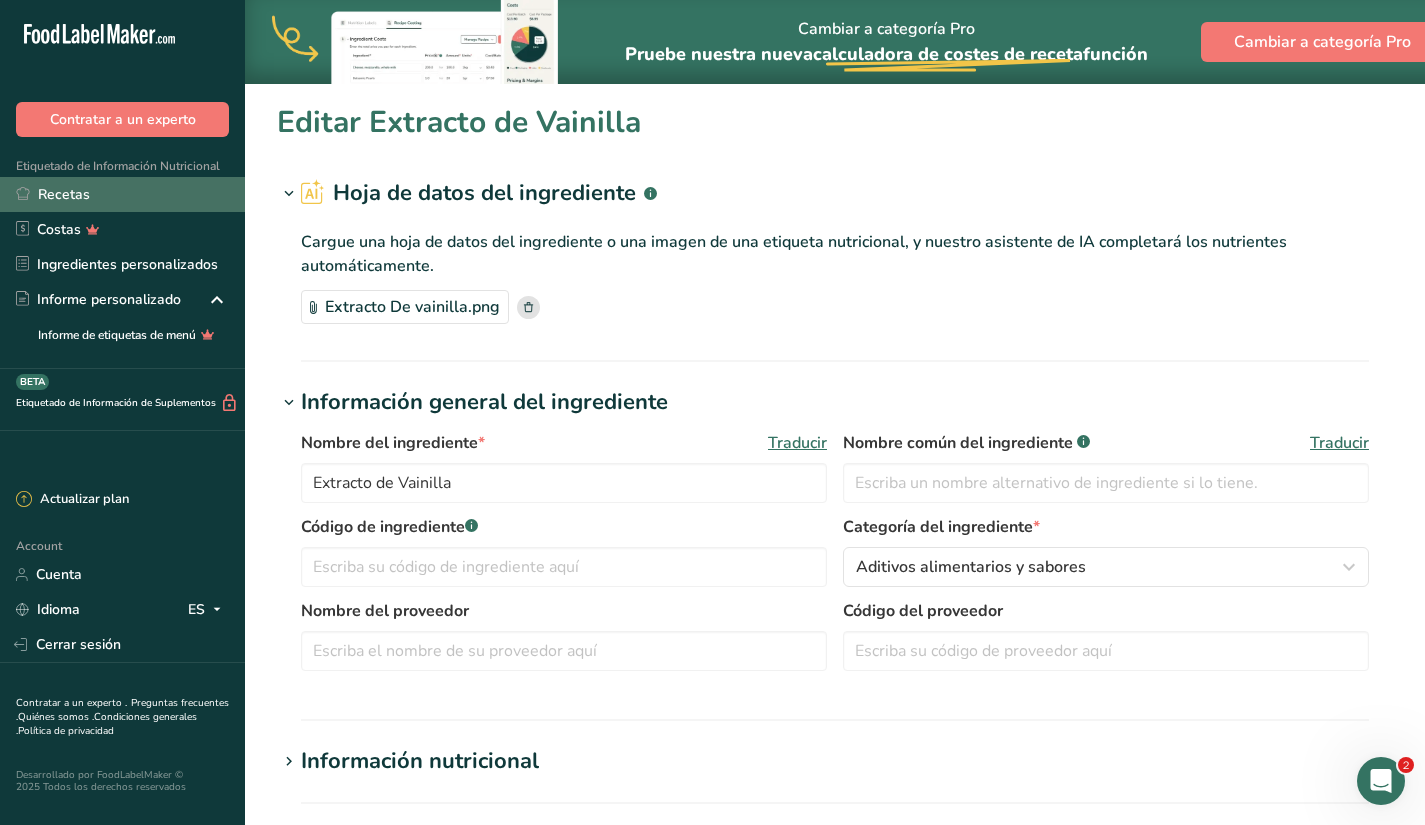 click on "Recetas" at bounding box center [122, 194] 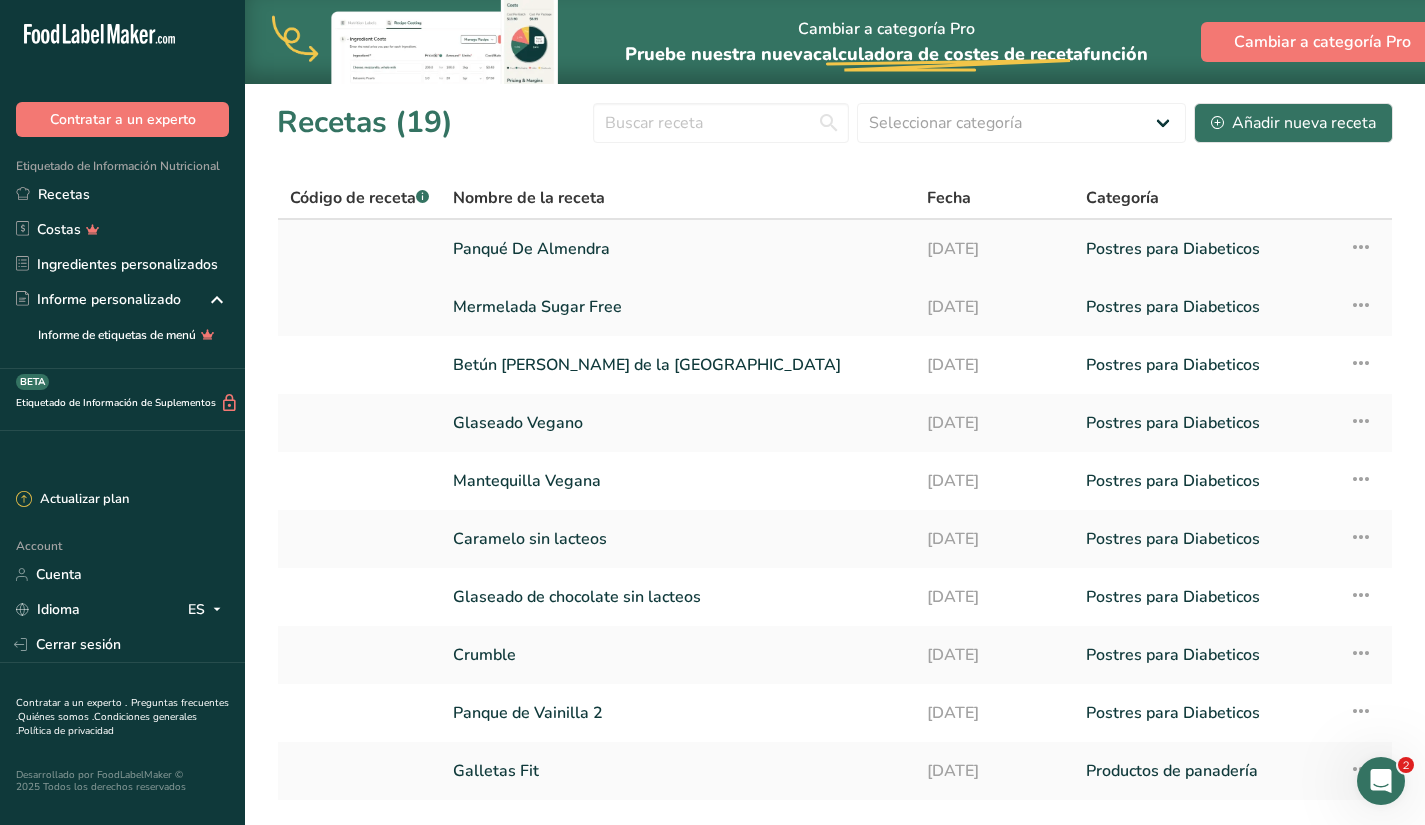 click on "Panqué De Almendra" at bounding box center [678, 249] 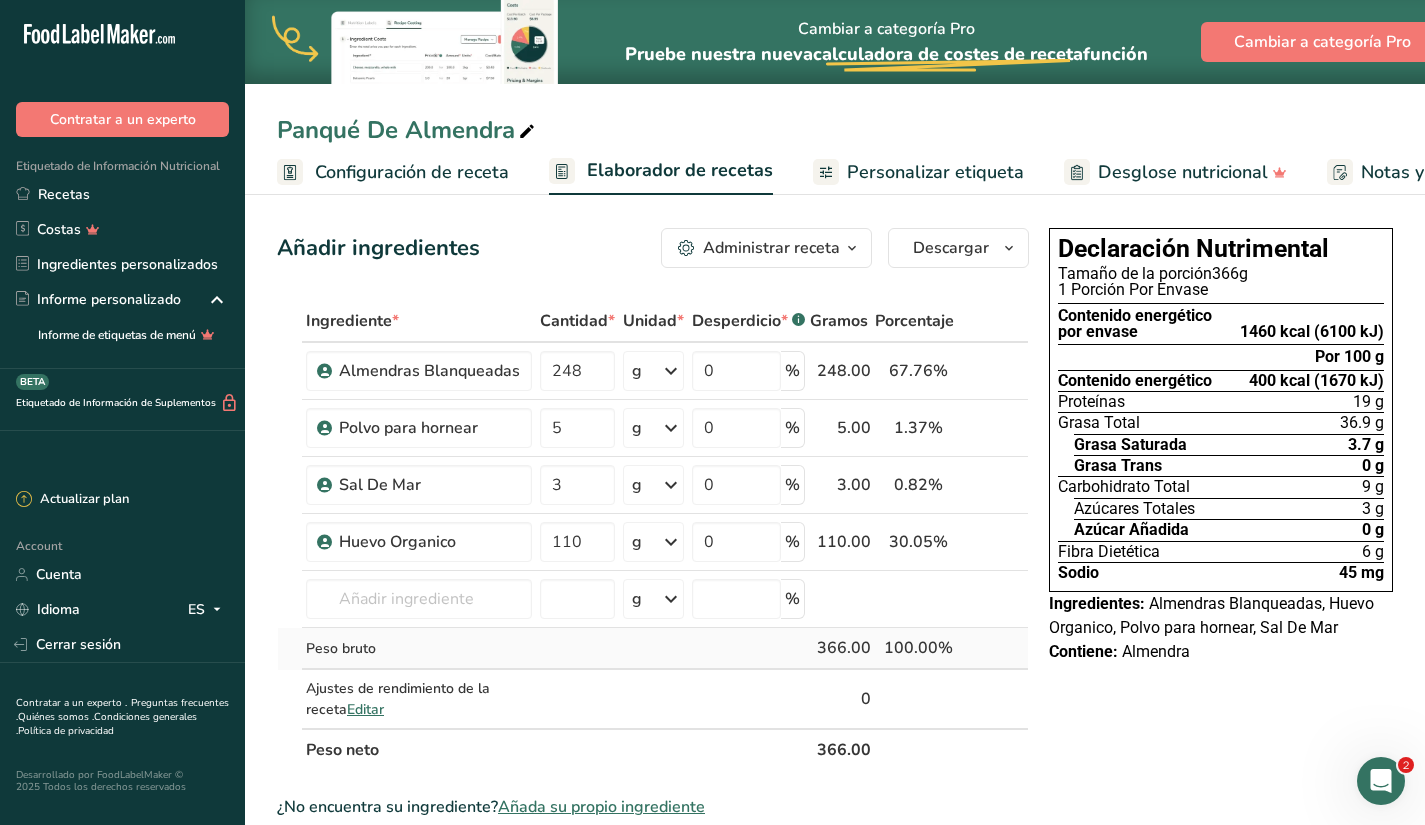 click on "Peso bruto" at bounding box center [419, 649] 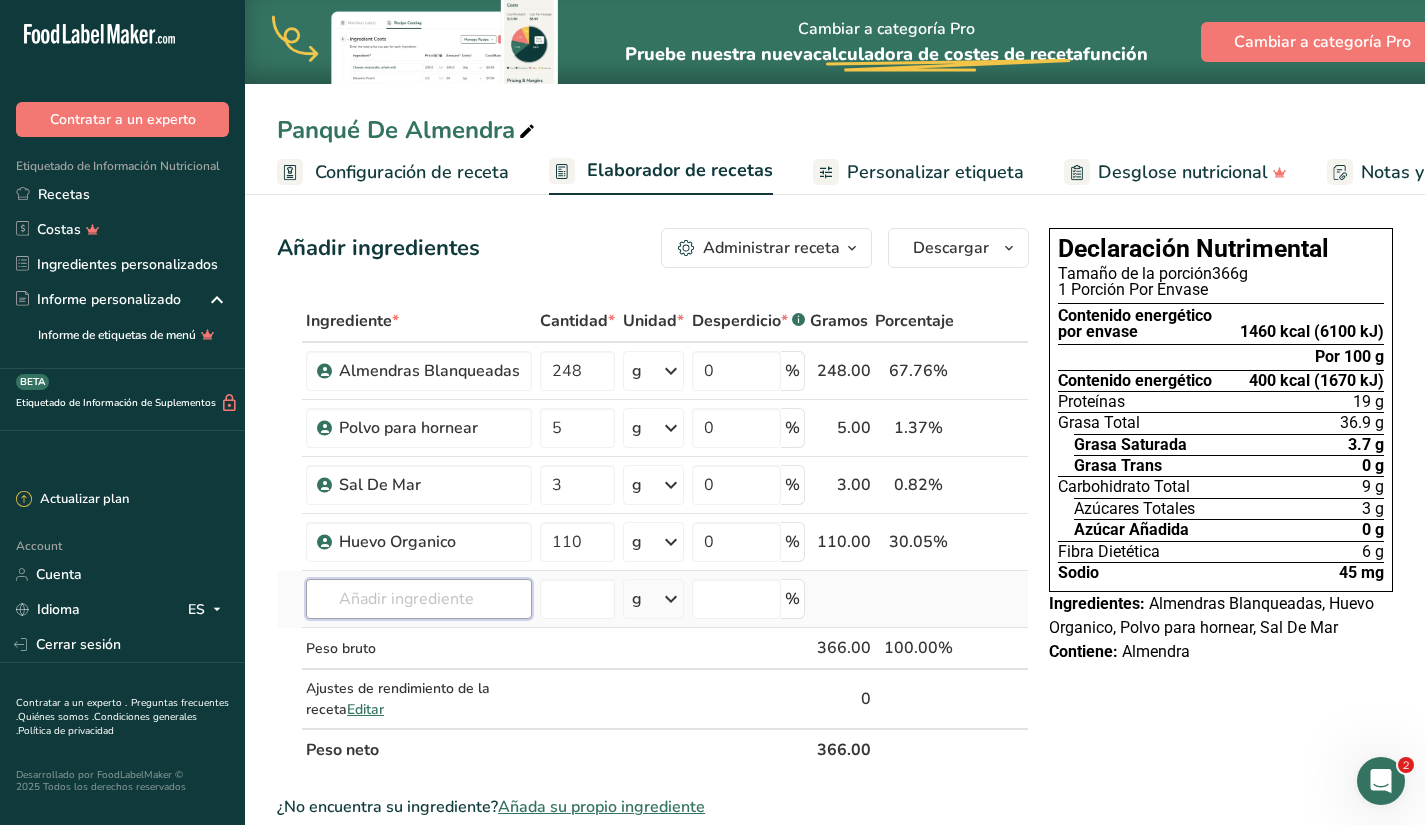 click at bounding box center (419, 599) 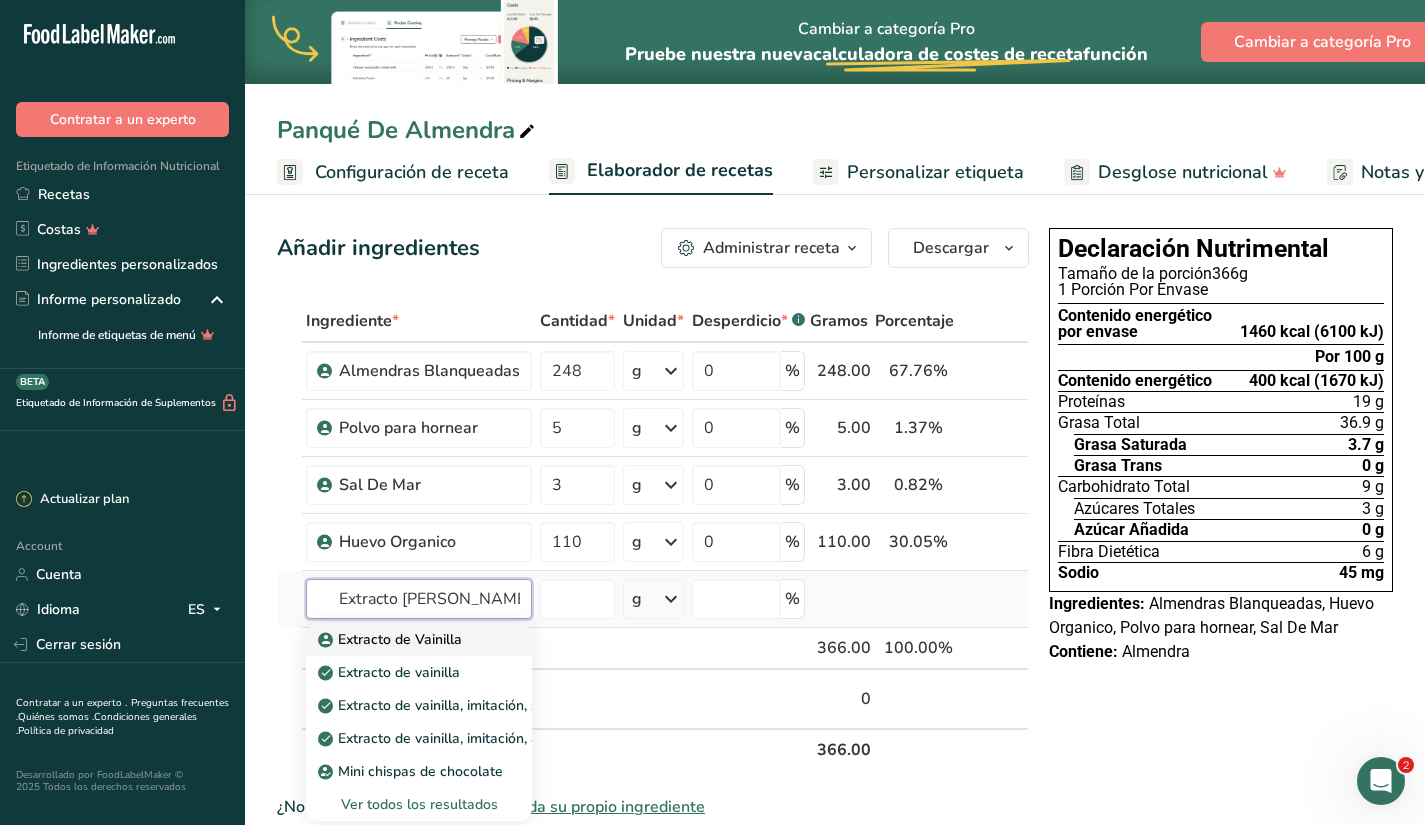 type on "Extracto [PERSON_NAME]" 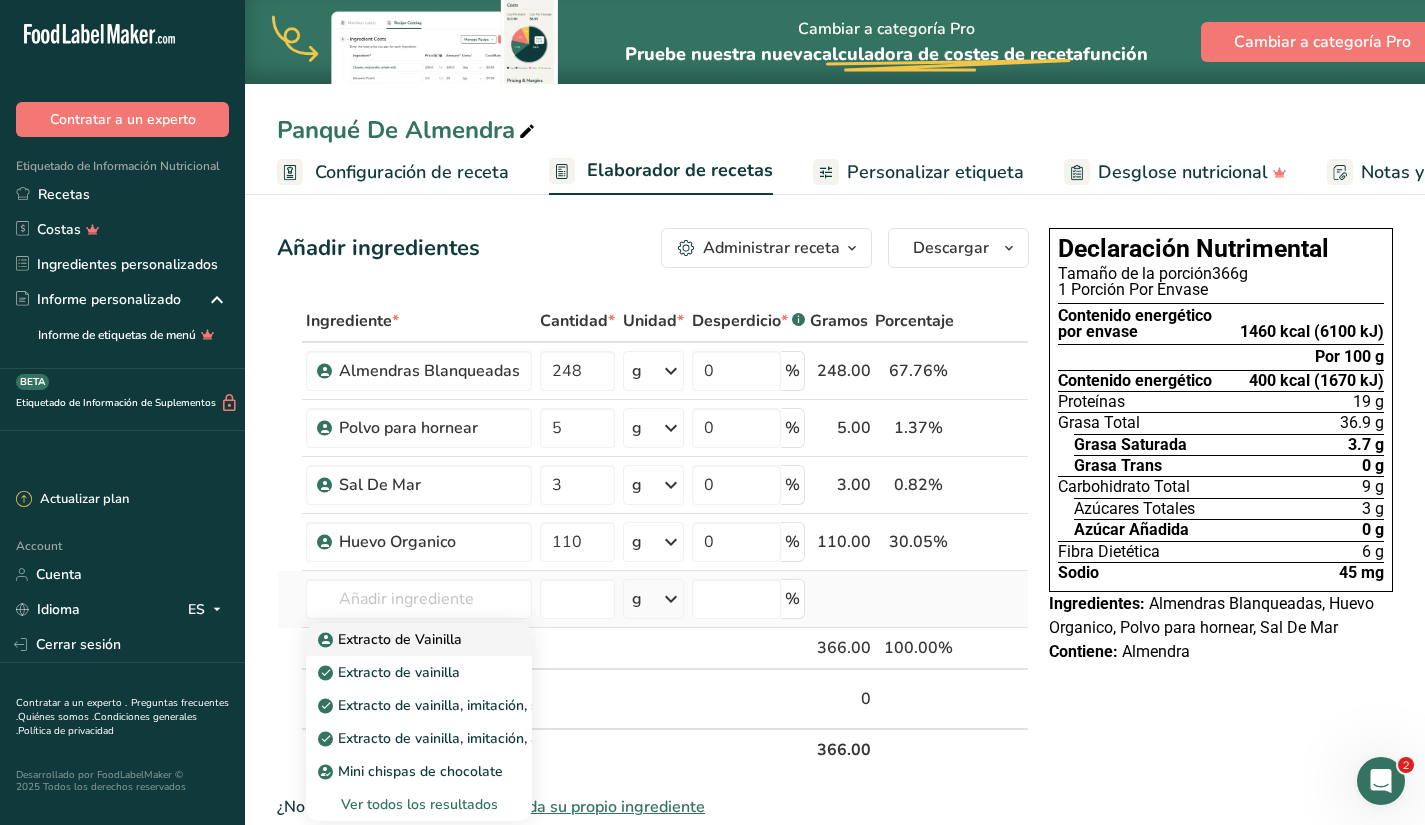click on "Extracto de Vainilla" at bounding box center (392, 639) 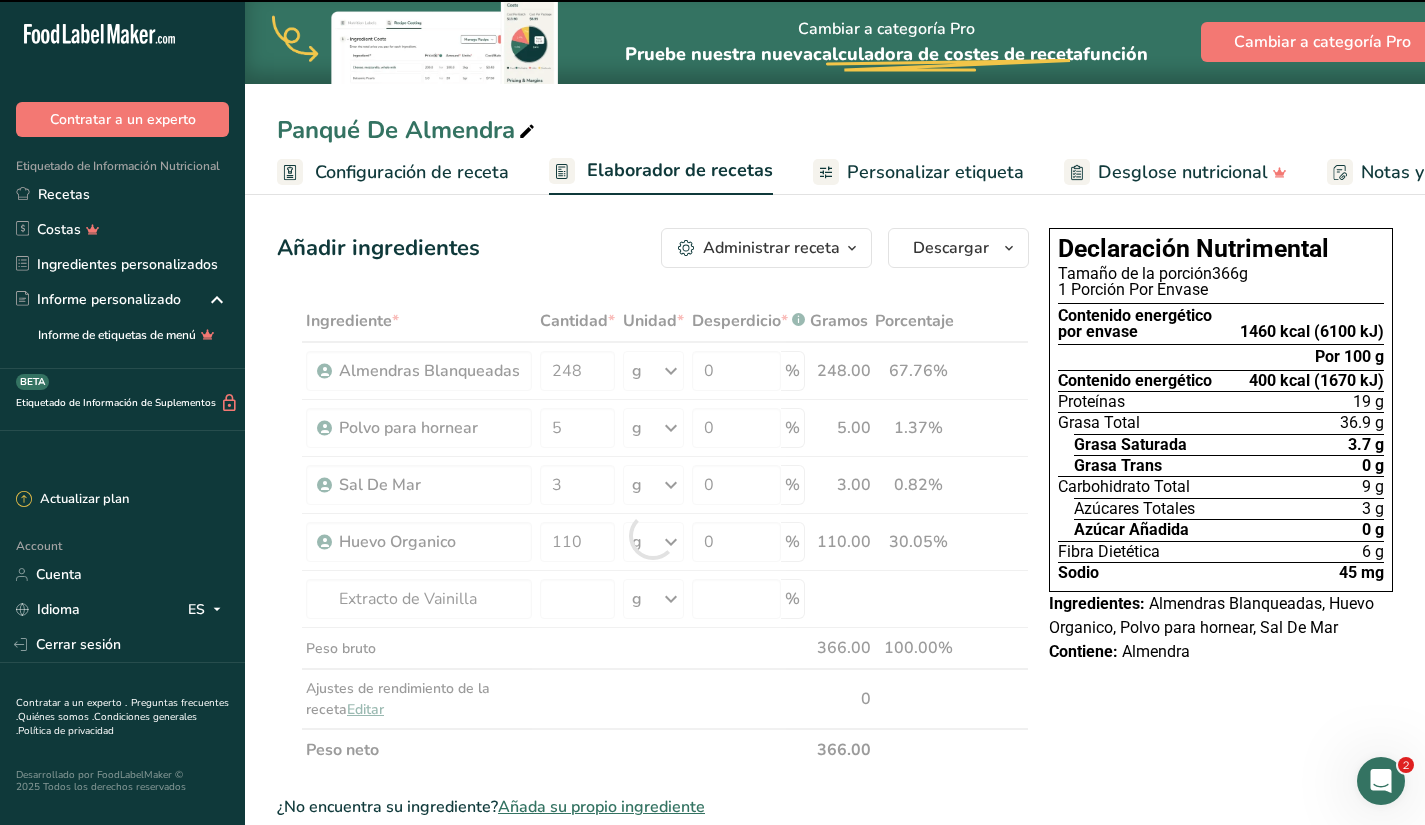 click at bounding box center (653, 535) 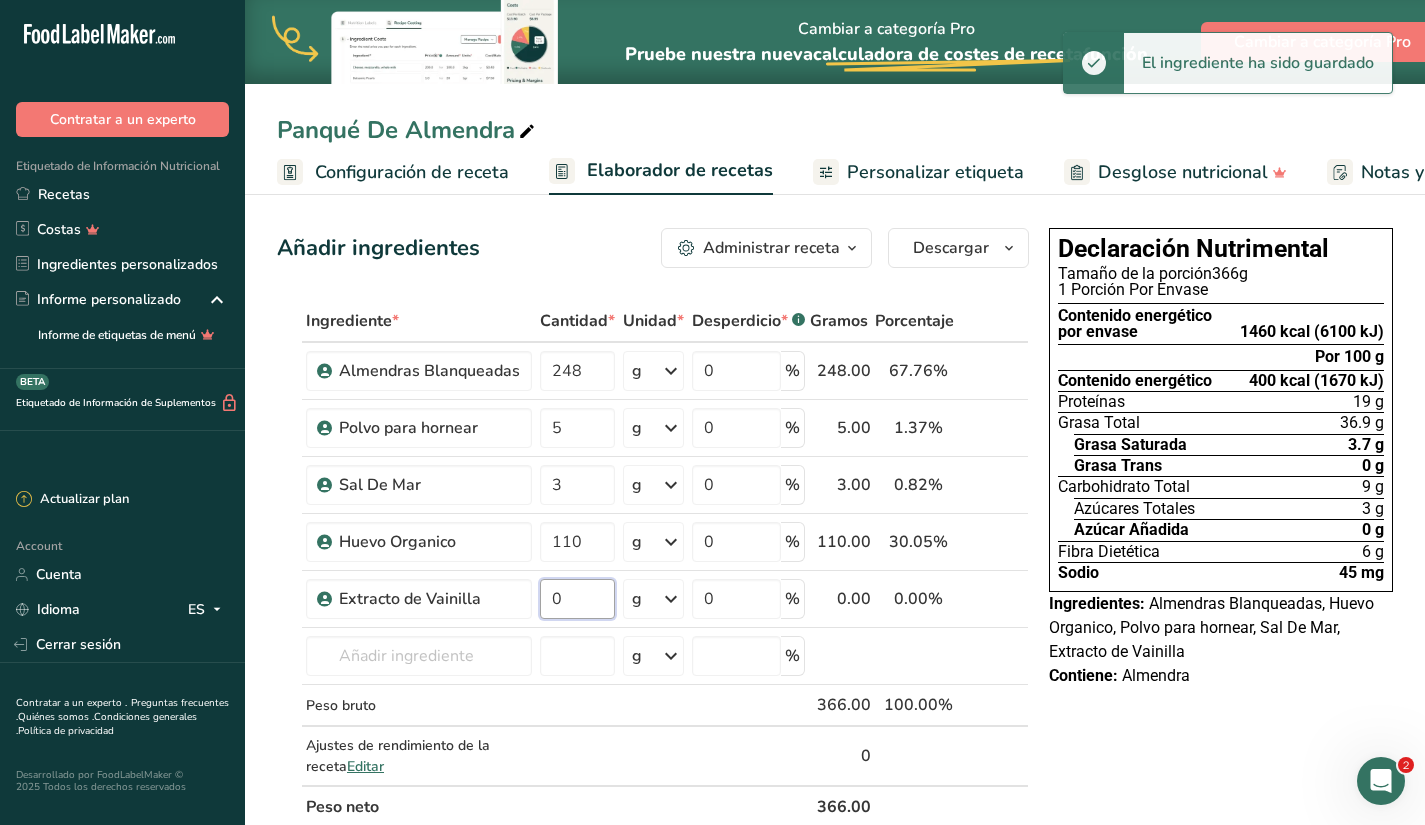 click on "0" at bounding box center (577, 599) 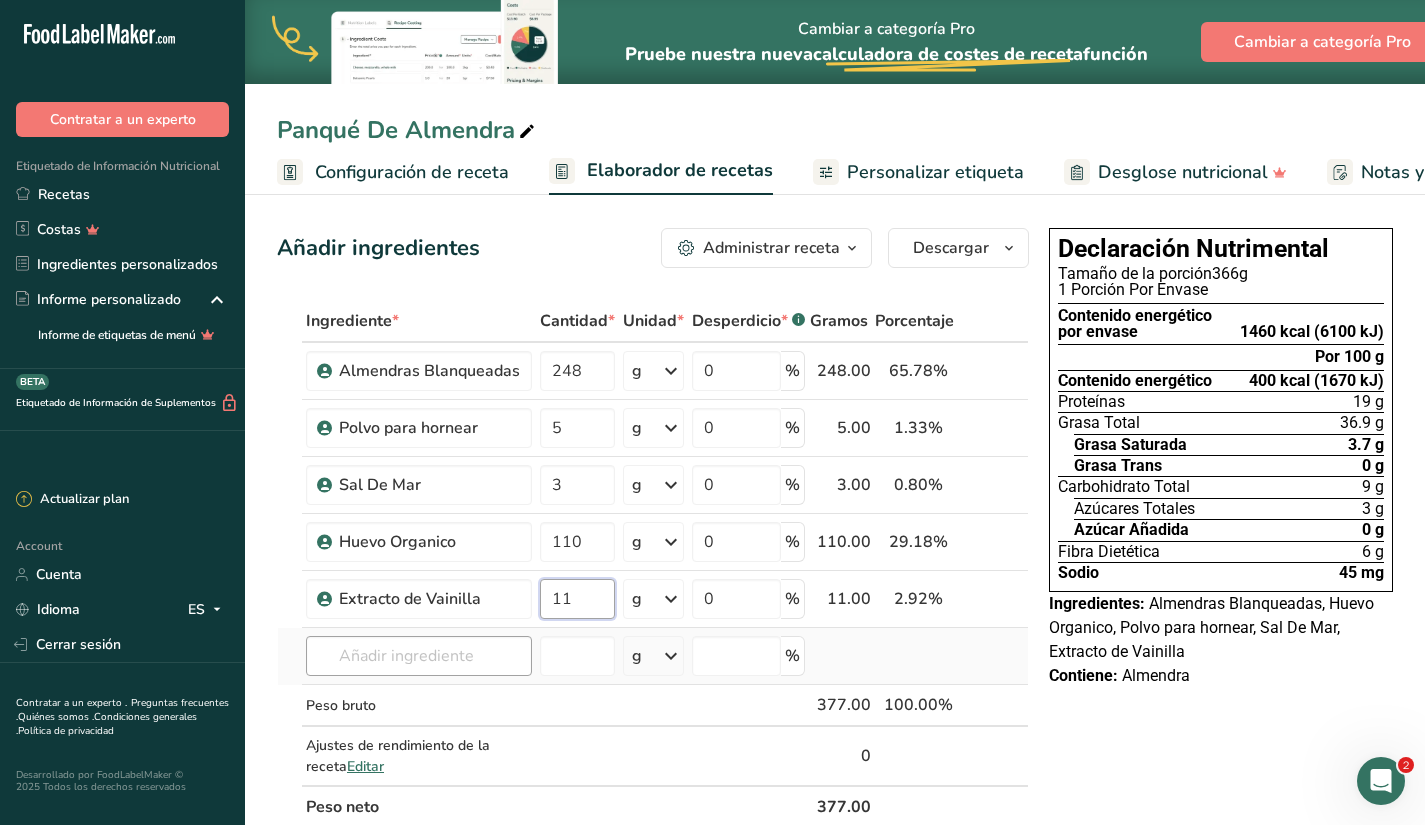 type on "11" 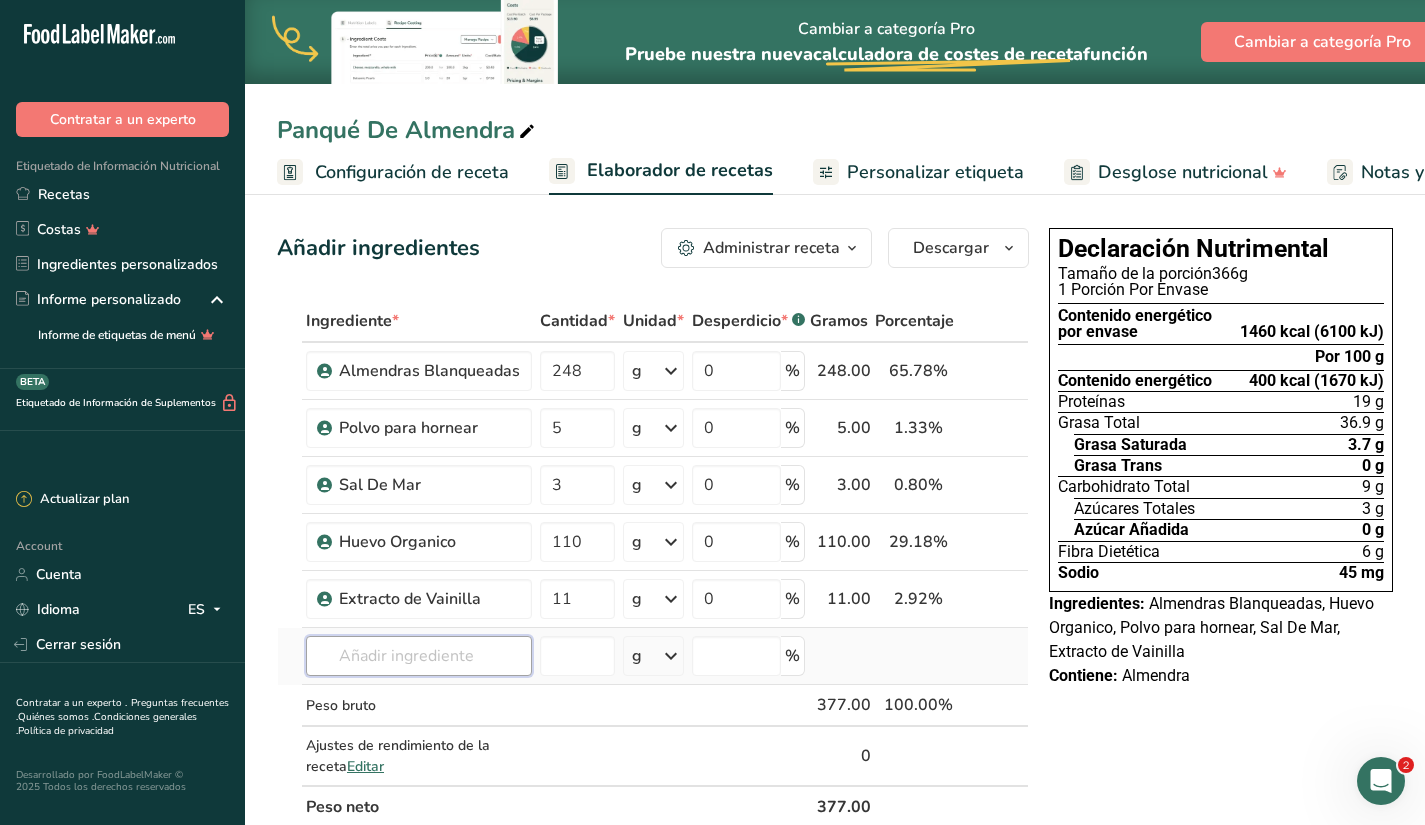 click on "Ingrediente *
Cantidad *
Unidad *
Desperdicio *   .a-a{fill:#347362;}.b-a{fill:#fff;}          Gramos
Porcentaje
Almendras Blanqueadas
248
g
Unidades de peso
g
kg
mg
Ver más
Unidades de volumen
[GEOGRAPHIC_DATA]
mL
onza líquida
Ver más
0
%
248.00
65.78%
i
Polvo para hornear
5
g
Unidades de peso
g
kg
mg
Ver más
Unidades de volumen
[GEOGRAPHIC_DATA]
mL
onza líquida
Ver más
0
%
5.00
1.33%" at bounding box center (653, 564) 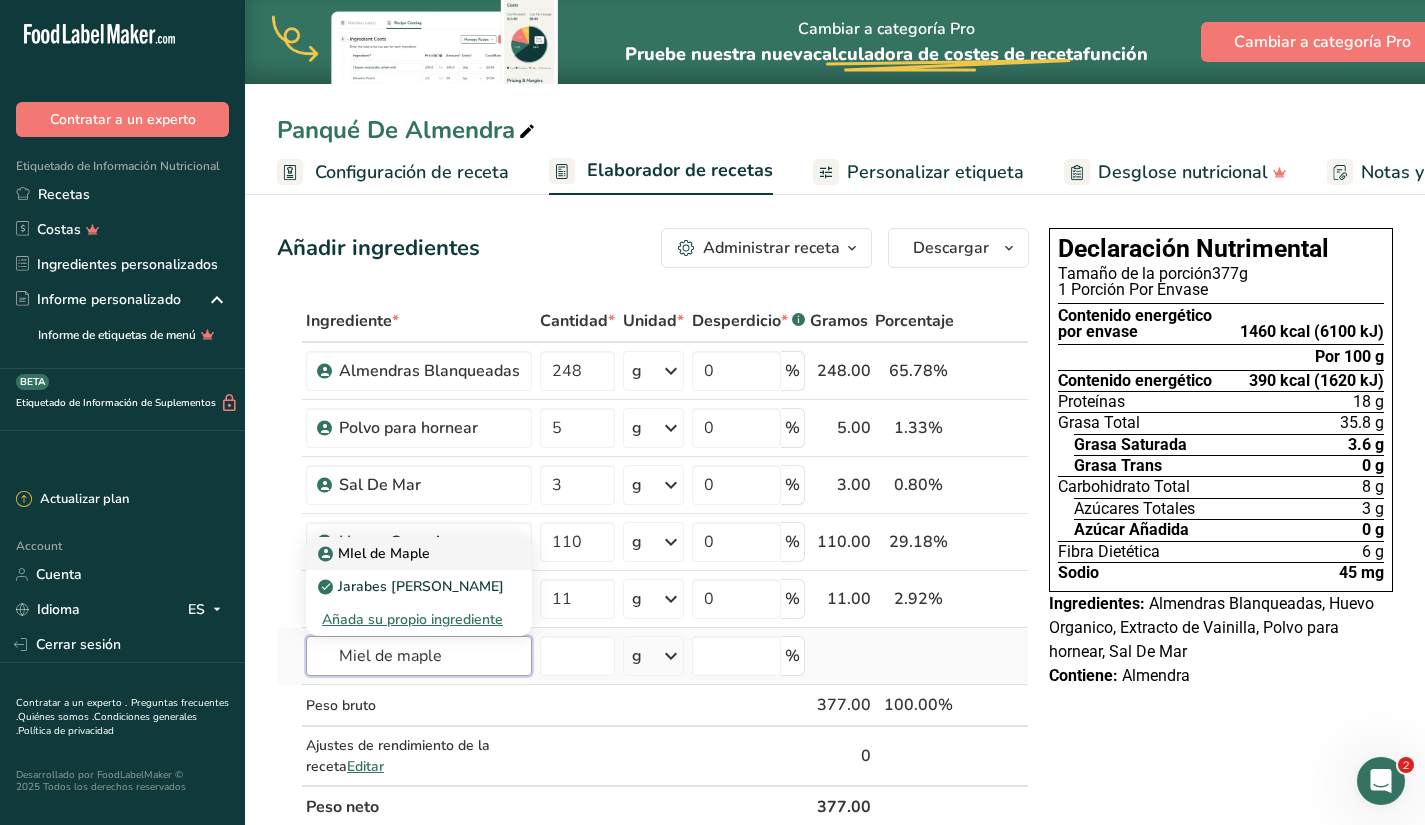 type on "Miel de maple" 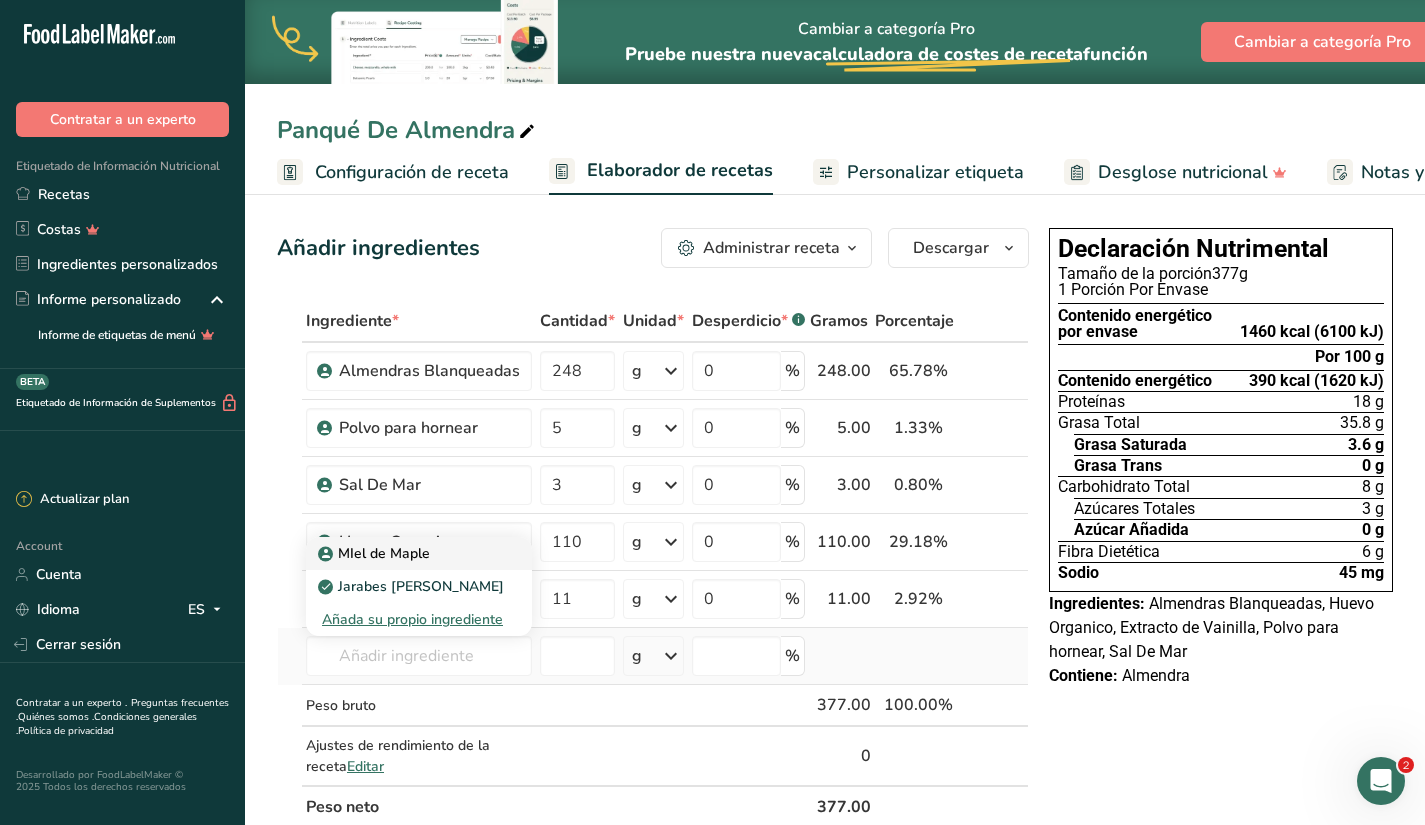 click on "MIel de Maple" at bounding box center (376, 553) 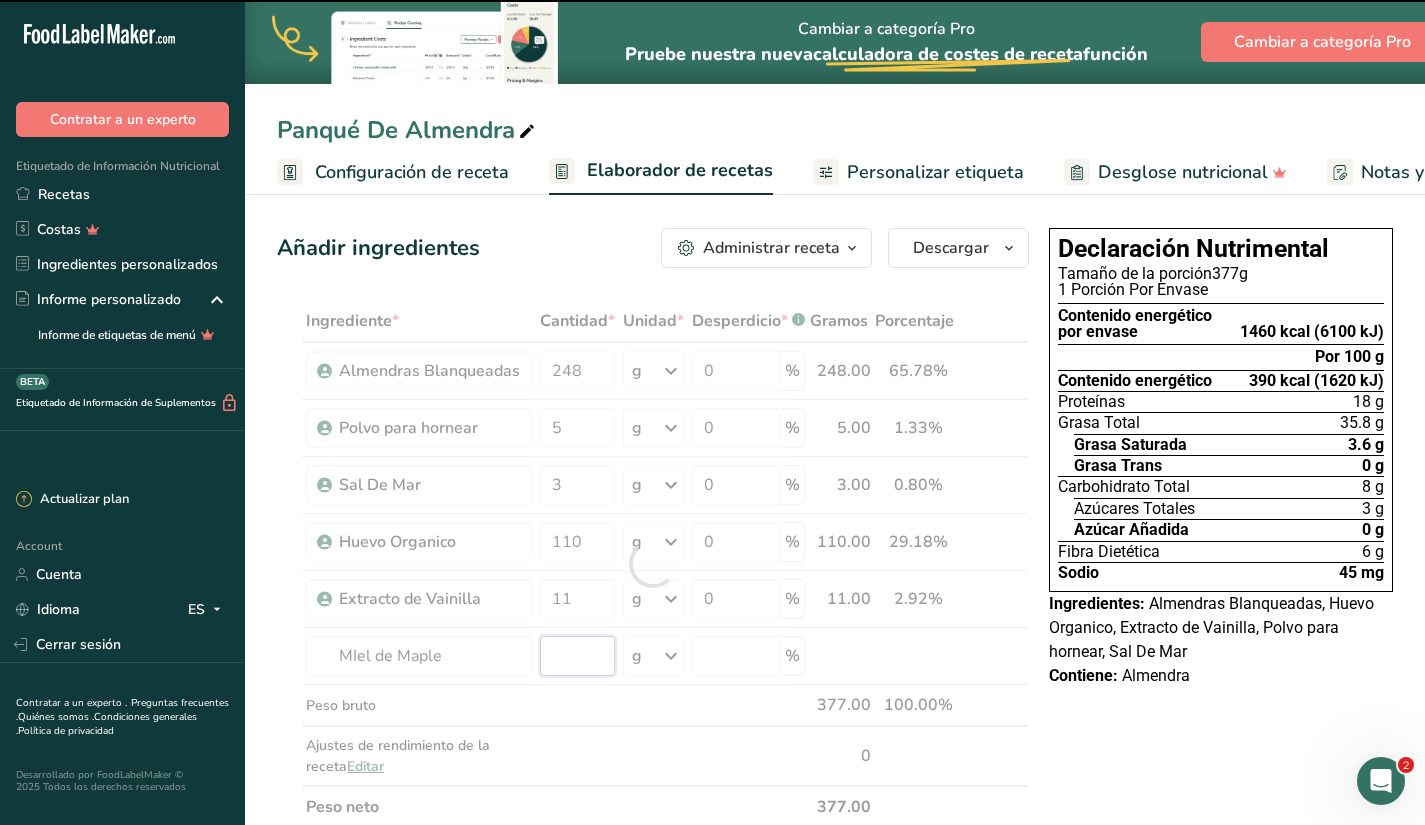 click at bounding box center [577, 656] 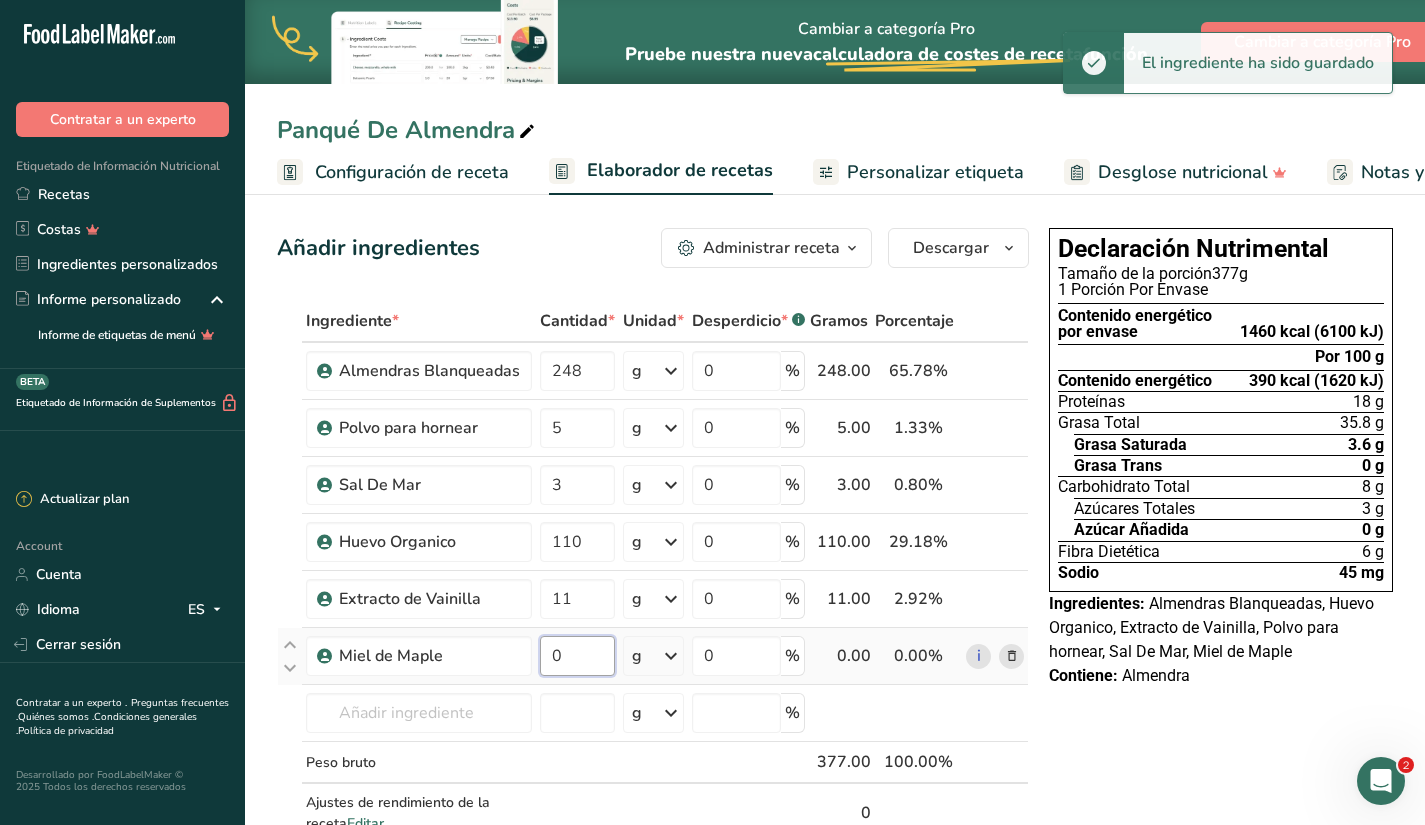 click on "0" at bounding box center (577, 656) 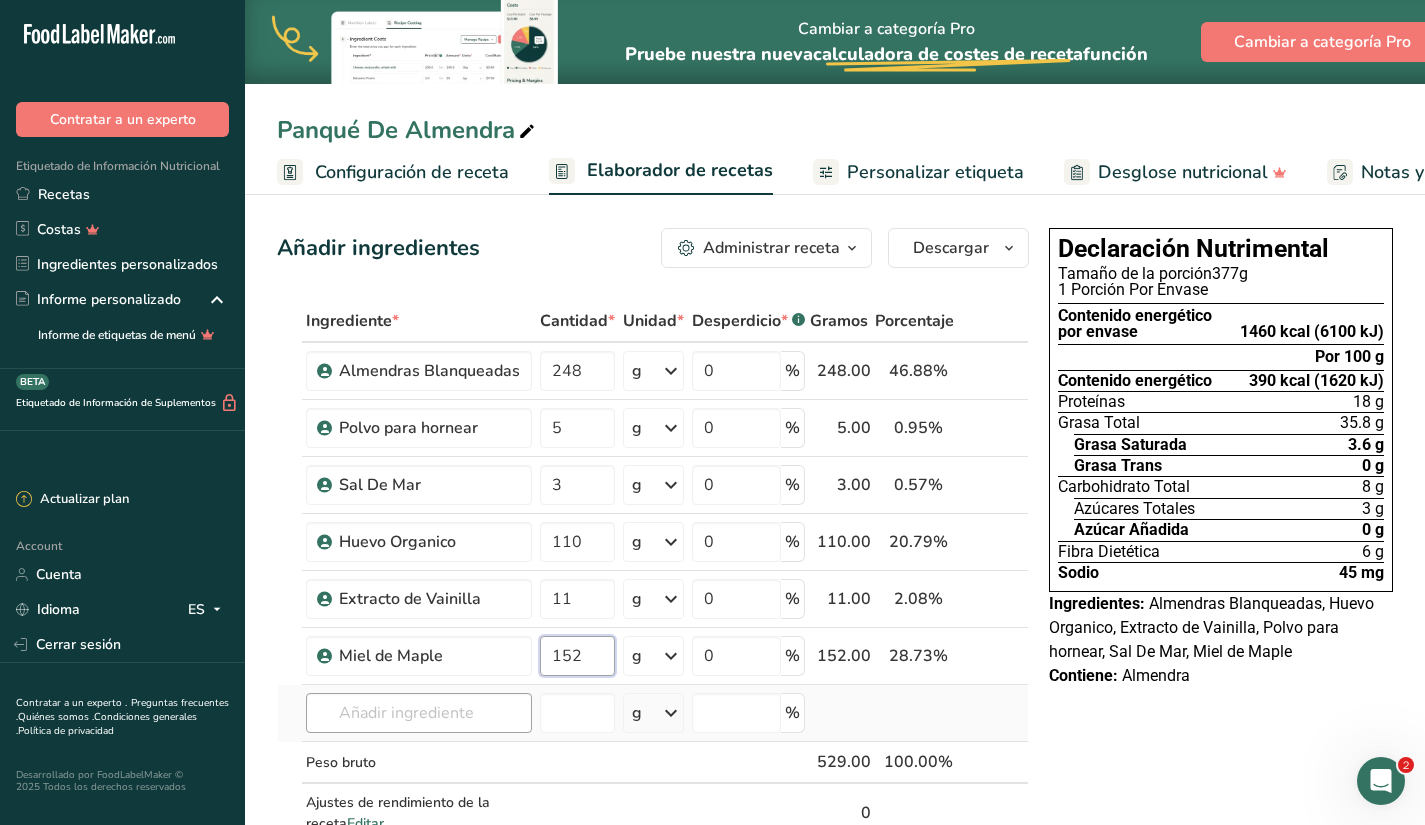 type on "152" 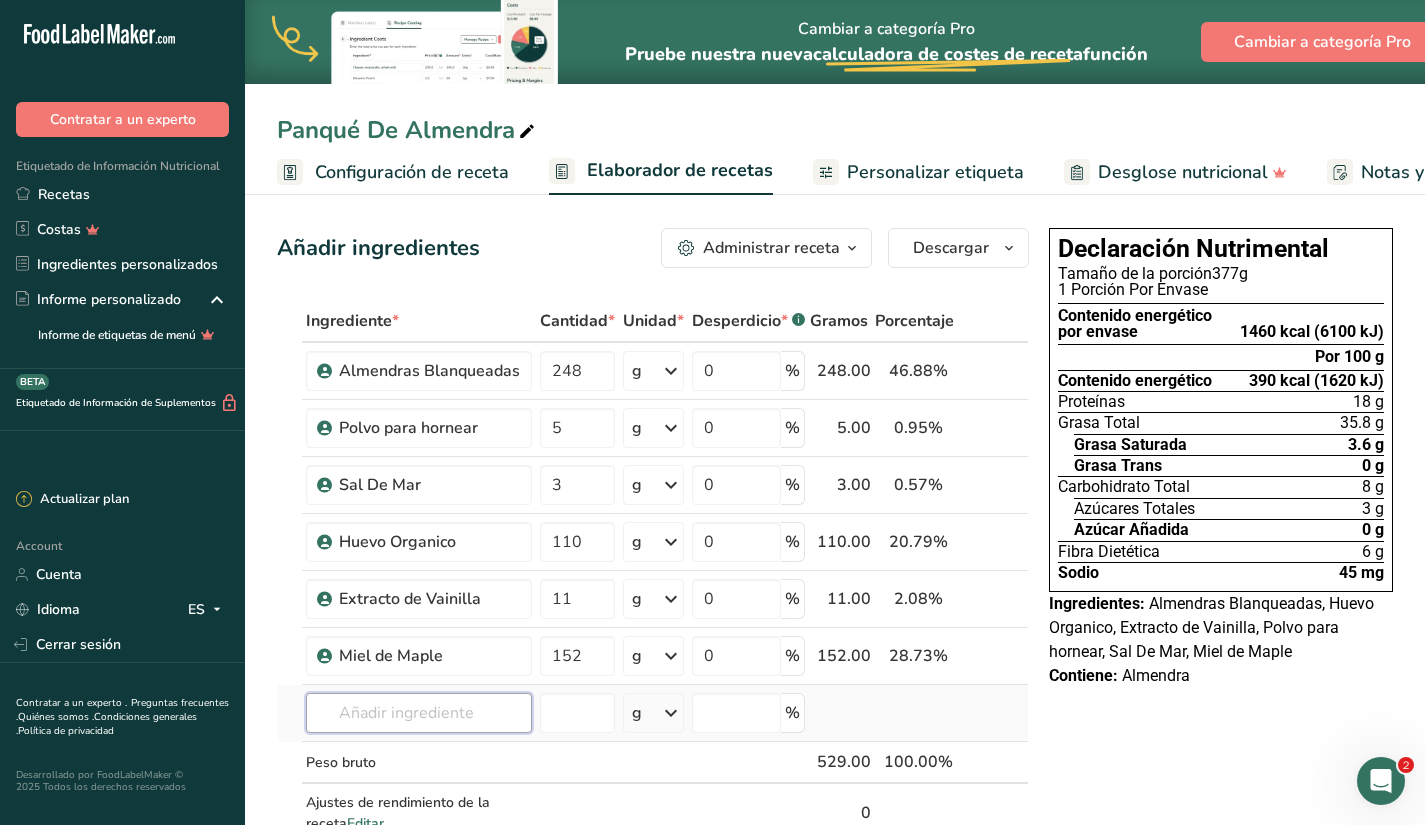 click on "Ingrediente *
Cantidad *
Unidad *
Desperdicio *   .a-a{fill:#347362;}.b-a{fill:#fff;}          Gramos
Porcentaje
Almendras Blanqueadas
248
g
Unidades de peso
g
kg
mg
Ver más
Unidades de volumen
[GEOGRAPHIC_DATA]
mL
onza líquida
Ver más
0
%
248.00
46.88%
i
Polvo para hornear
5
g
Unidades de peso
g
kg
mg
Ver más
Unidades de volumen
[GEOGRAPHIC_DATA]
mL
onza líquida
Ver más
0
%
5.00
0.95%" at bounding box center (653, 592) 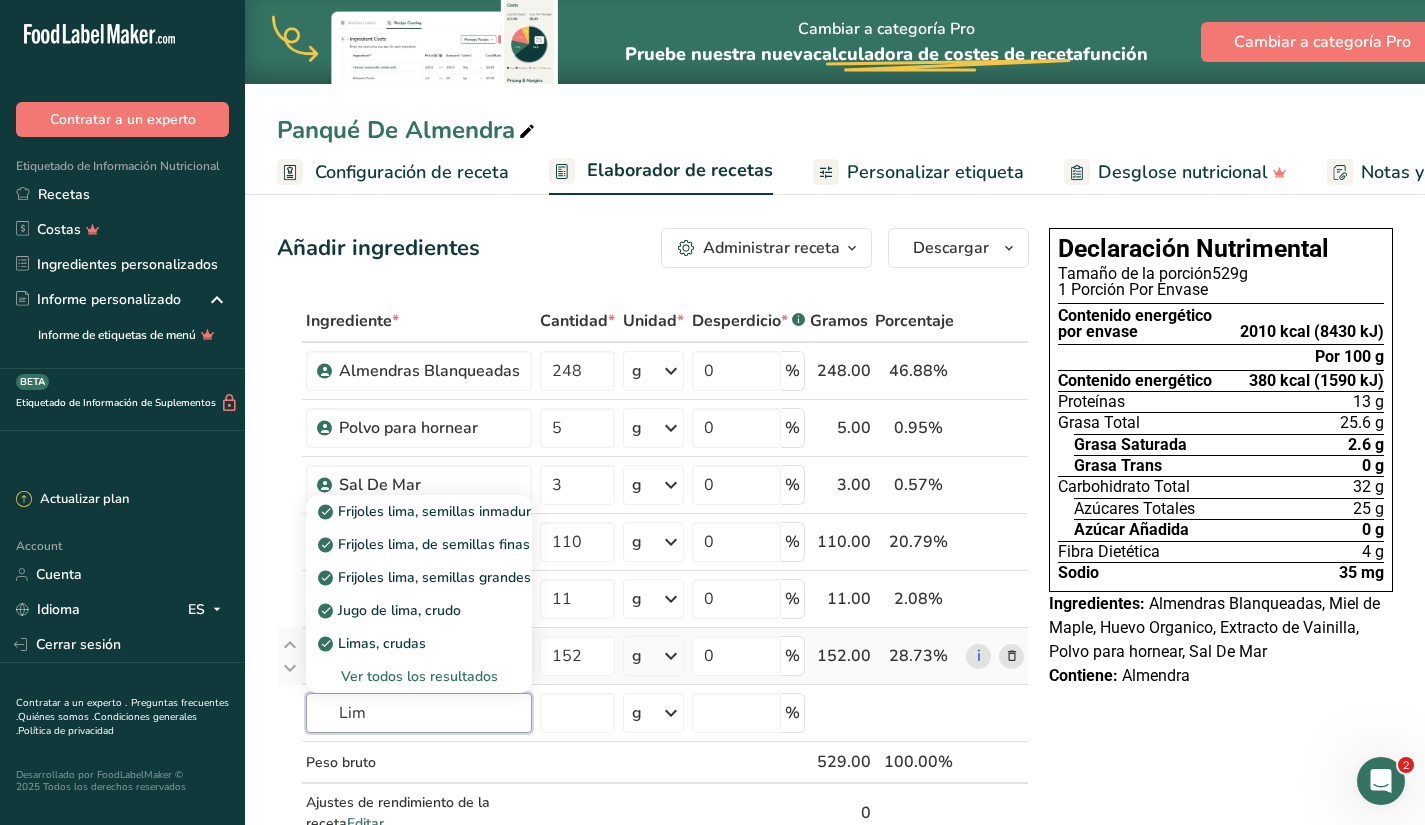 type on "Lim" 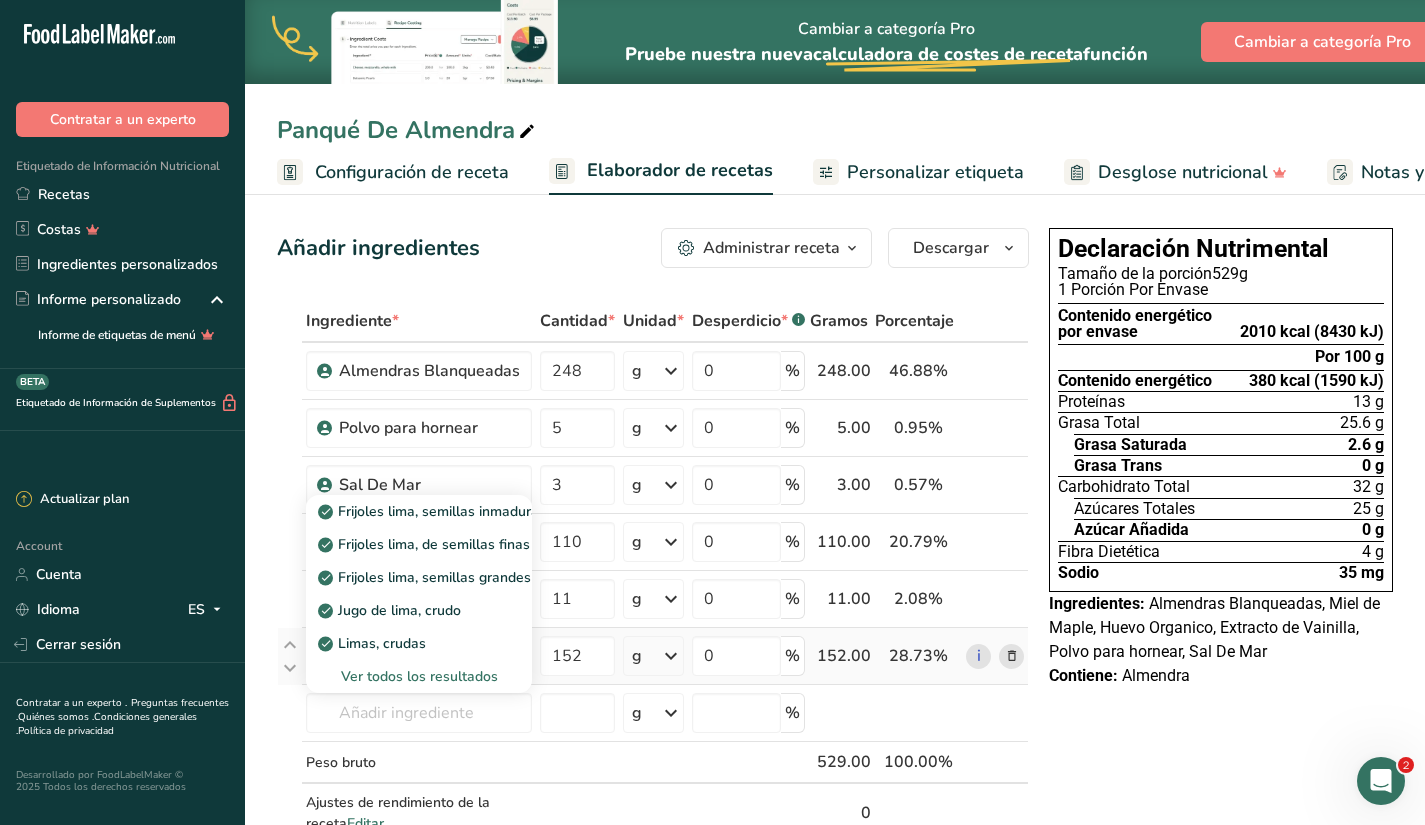 click on "Ver todos los resultados" at bounding box center [419, 676] 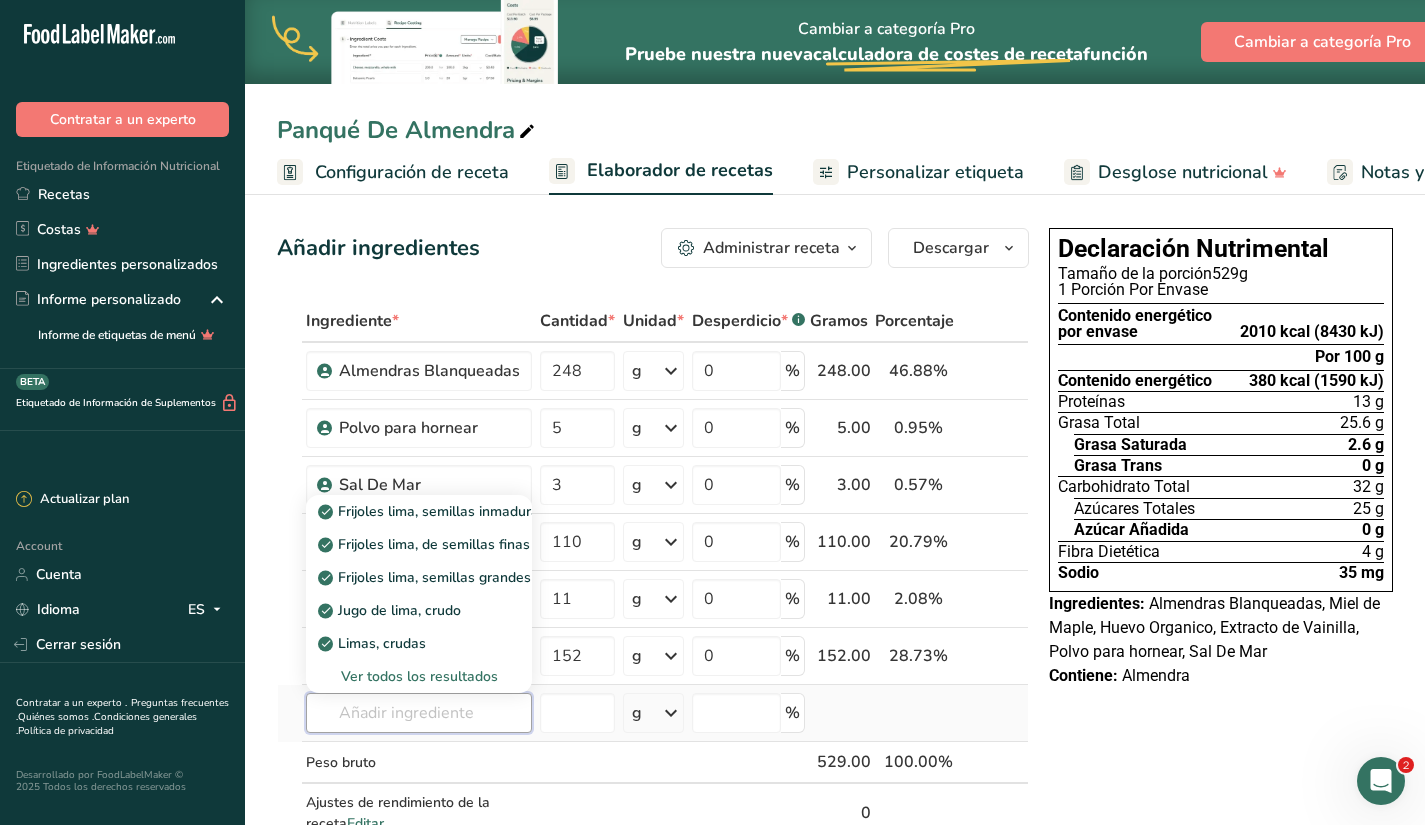 click at bounding box center [419, 713] 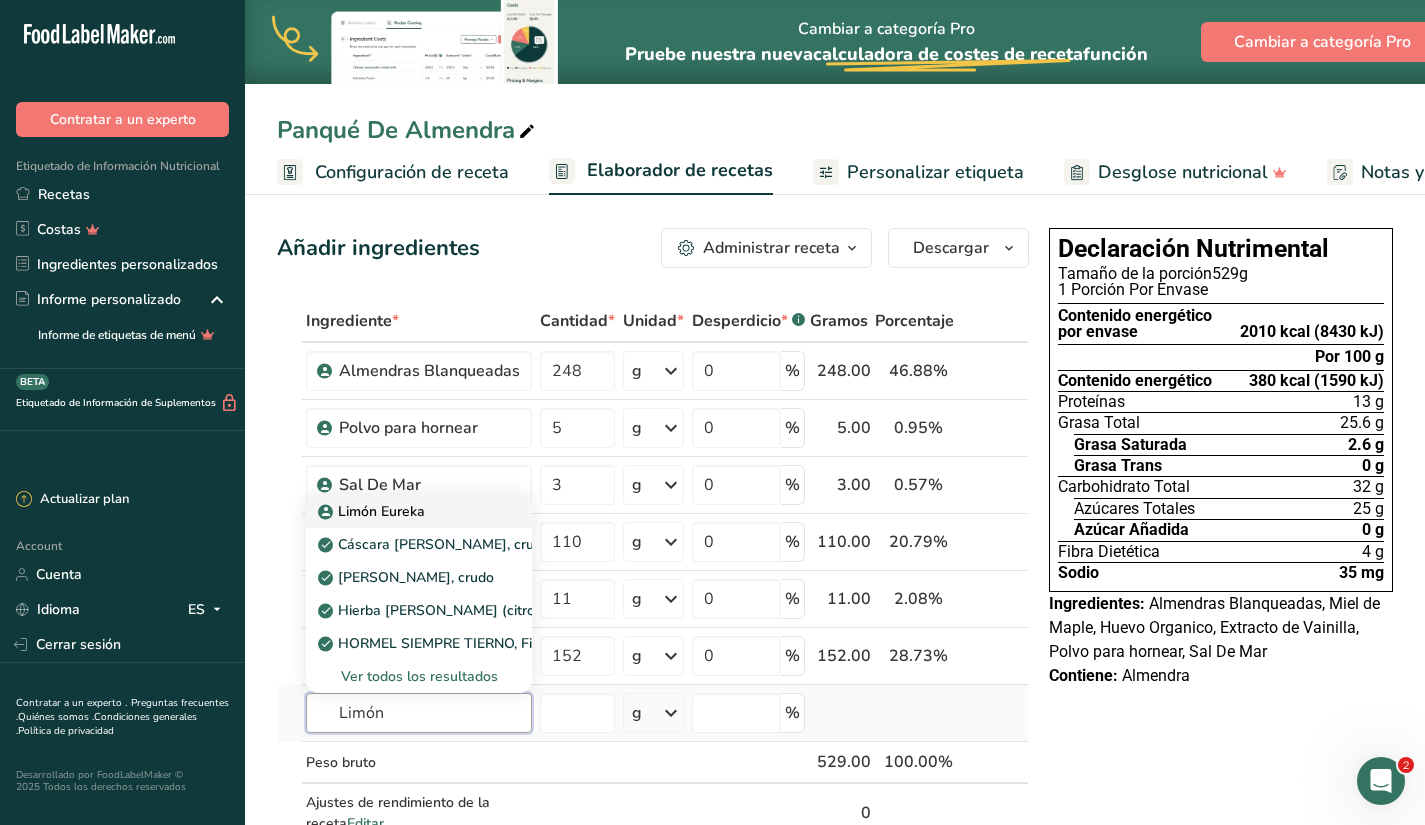 type on "Limón" 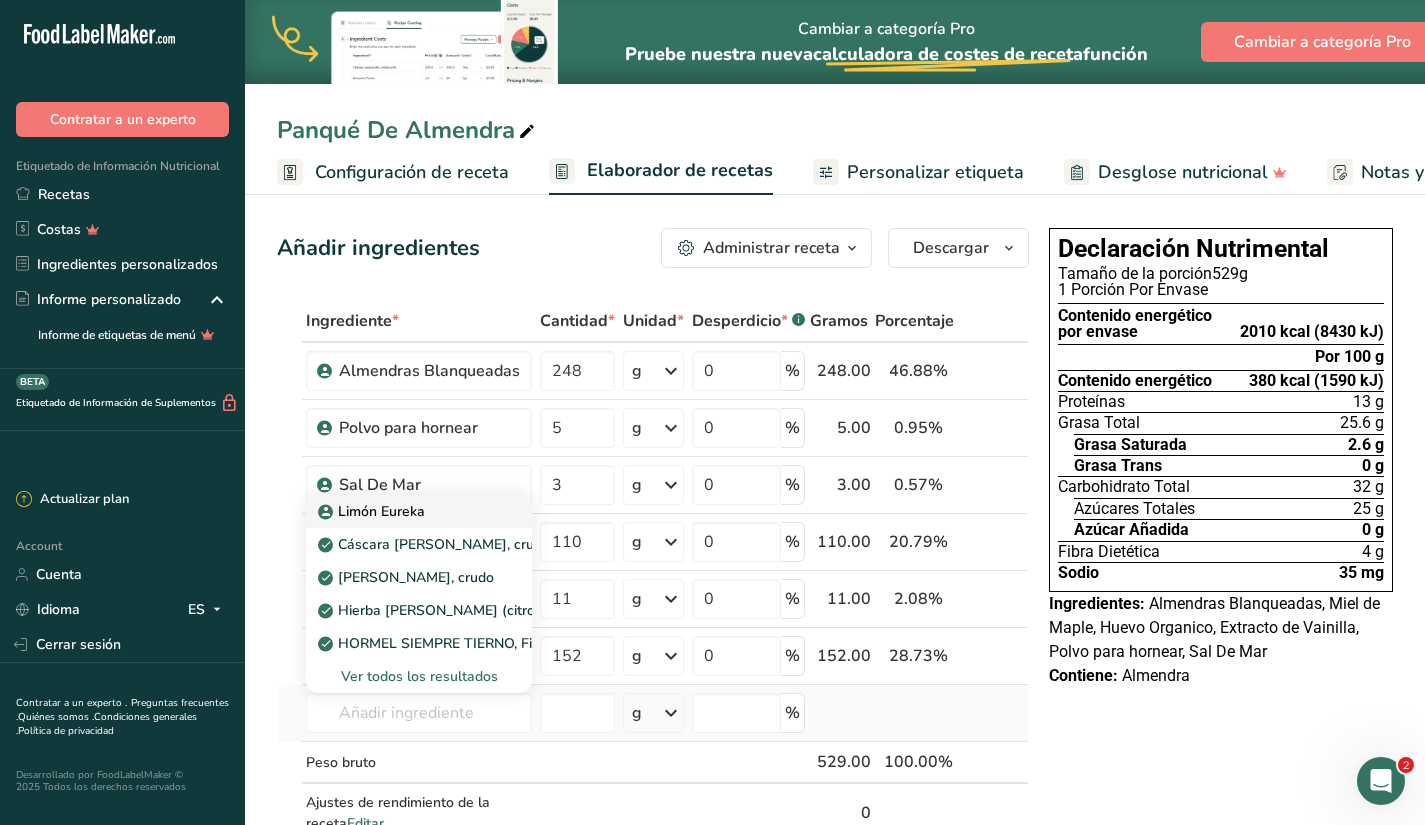 click on "Limón Eureka" at bounding box center [373, 511] 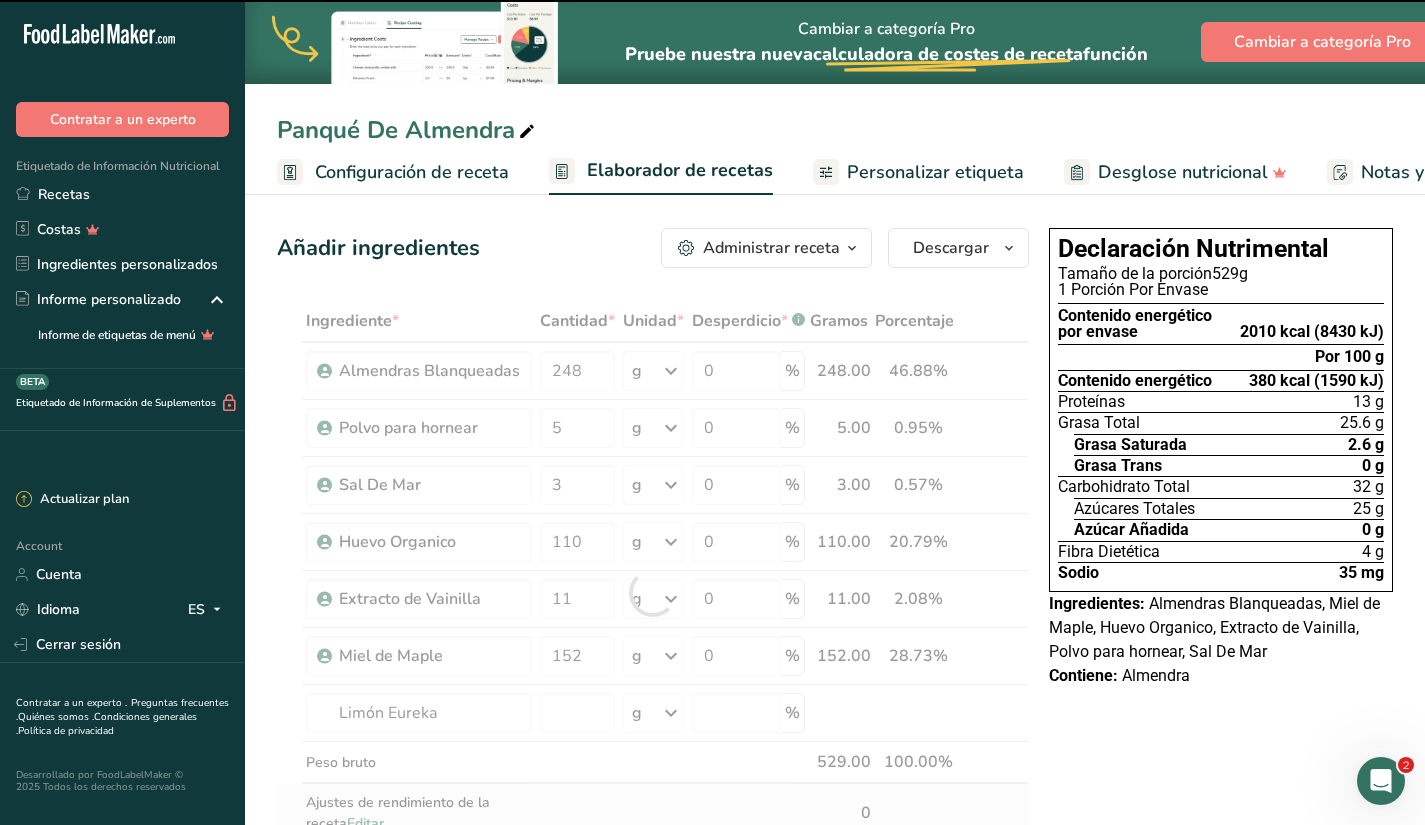 type on "0" 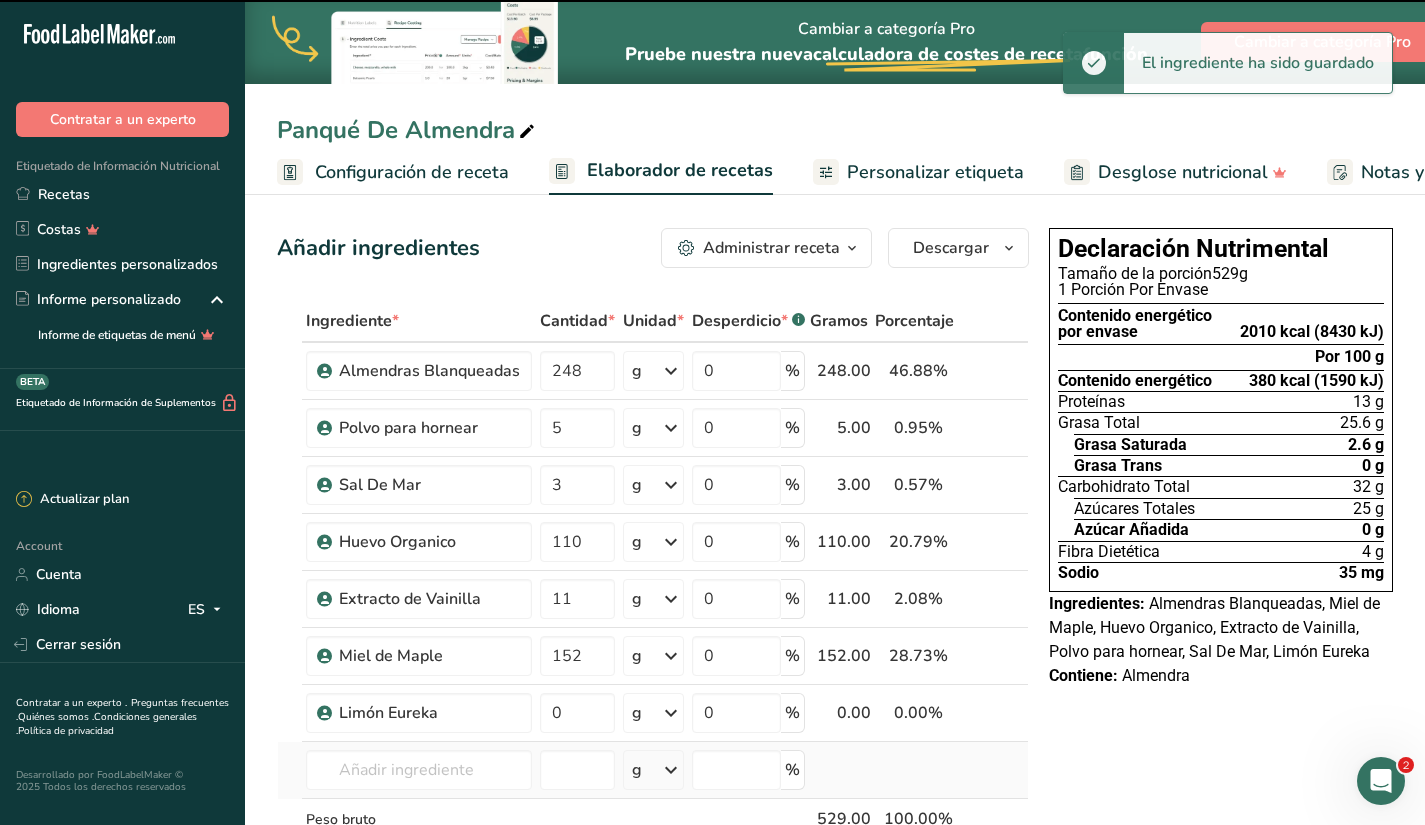 scroll, scrollTop: 172, scrollLeft: 0, axis: vertical 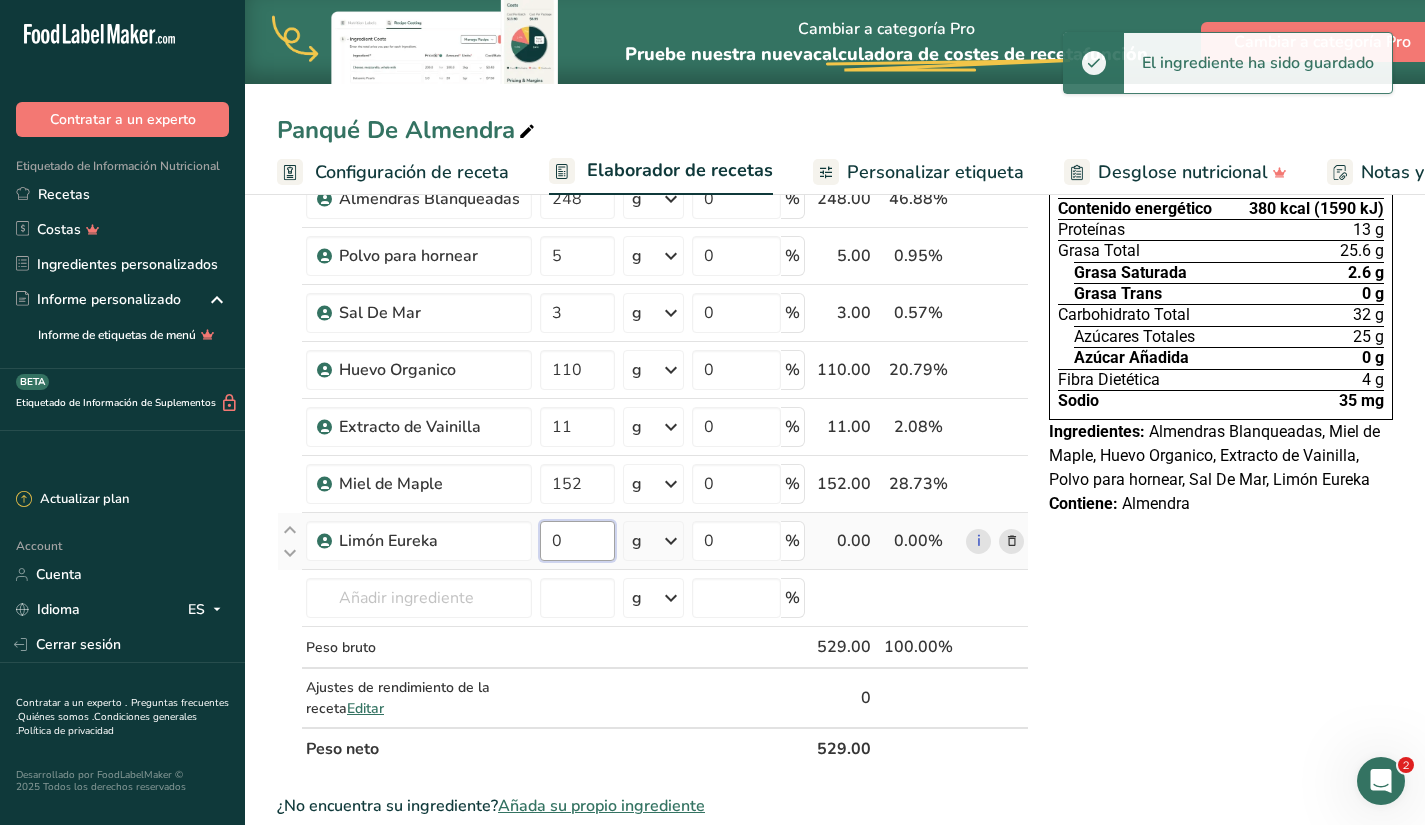 click on "0" at bounding box center [577, 541] 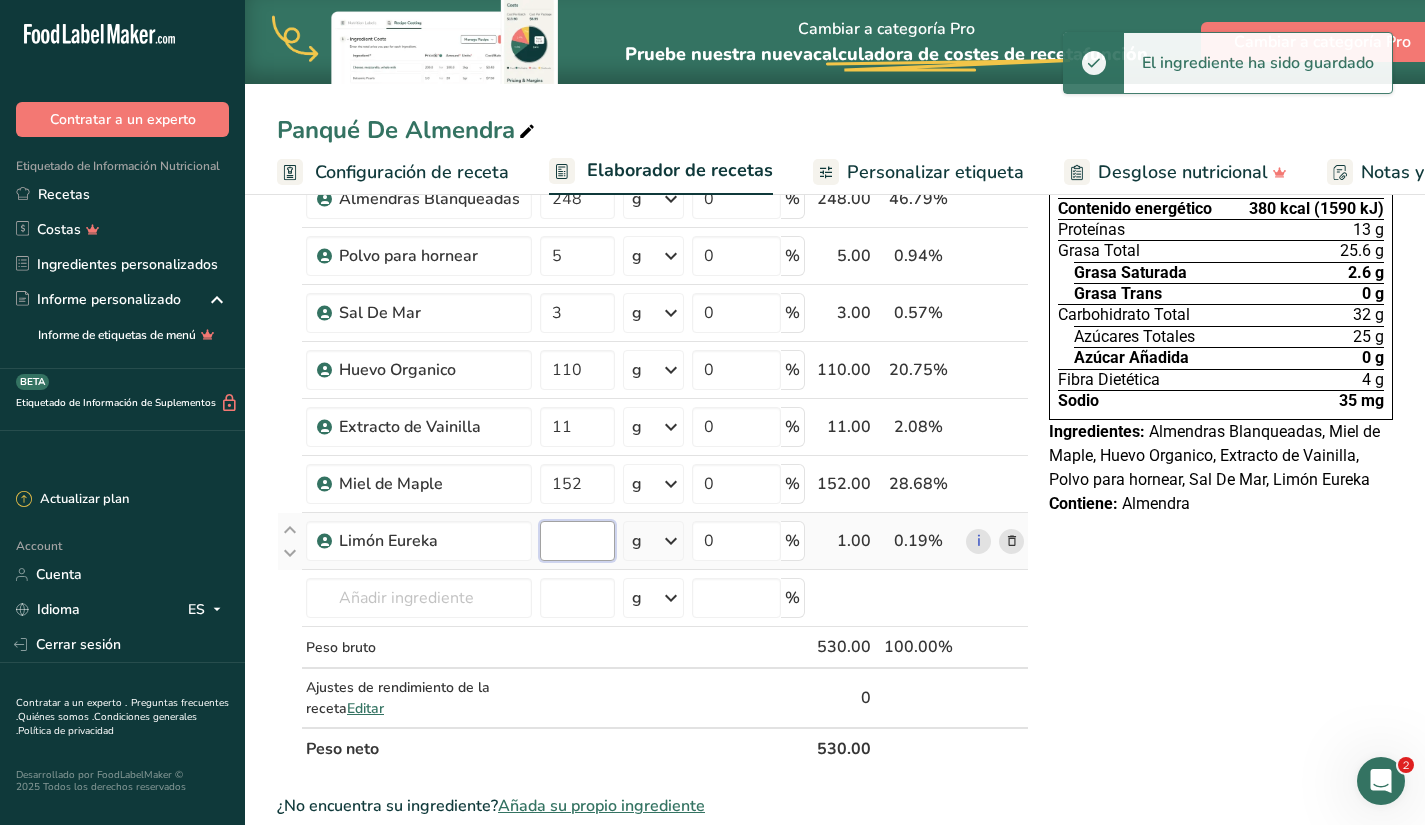 type on "1" 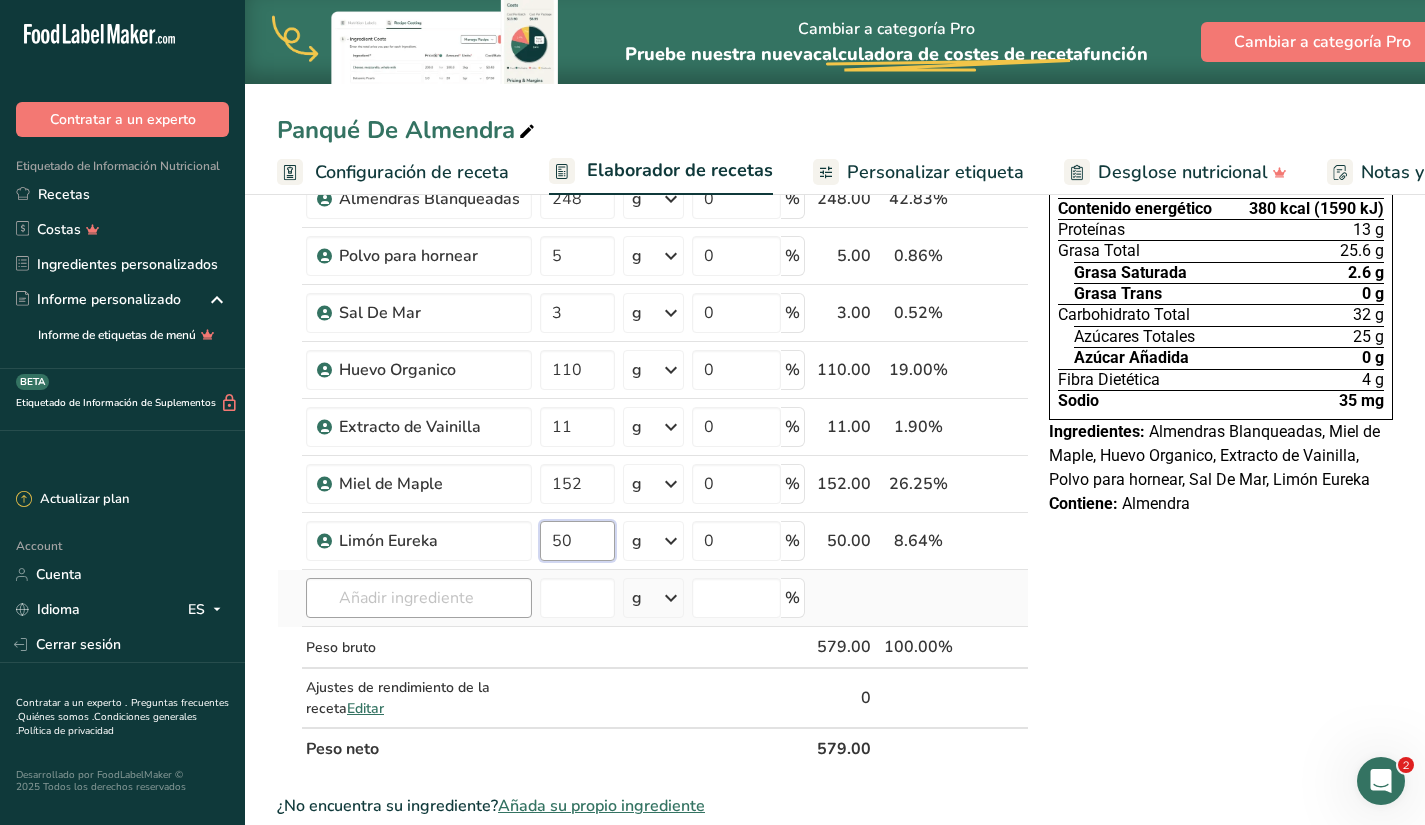 type on "50" 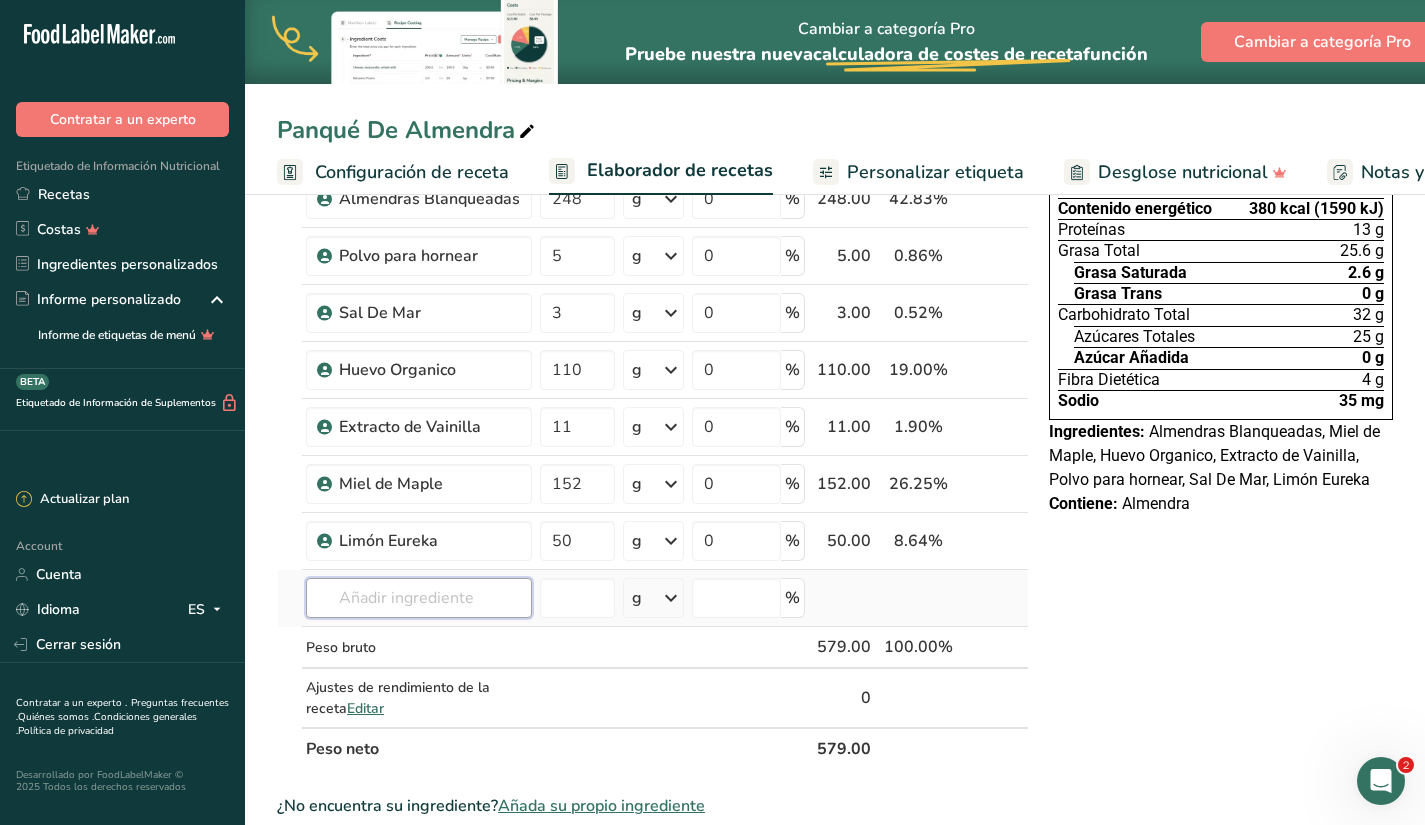 click on "Ingrediente *
Cantidad *
Unidad *
Desperdicio *   .a-a{fill:#347362;}.b-a{fill:#fff;}          Gramos
Porcentaje
Almendras Blanqueadas
248
g
Unidades de peso
g
kg
mg
Ver más
Unidades de volumen
[GEOGRAPHIC_DATA]
mL
onza líquida
Ver más
0
%
248.00
42.83%
i
Polvo para hornear
5
g
Unidades de peso
g
kg
mg
Ver más
Unidades de volumen
[GEOGRAPHIC_DATA]
mL
onza líquida
Ver más
0
%
5.00
0.86%" at bounding box center [653, 449] 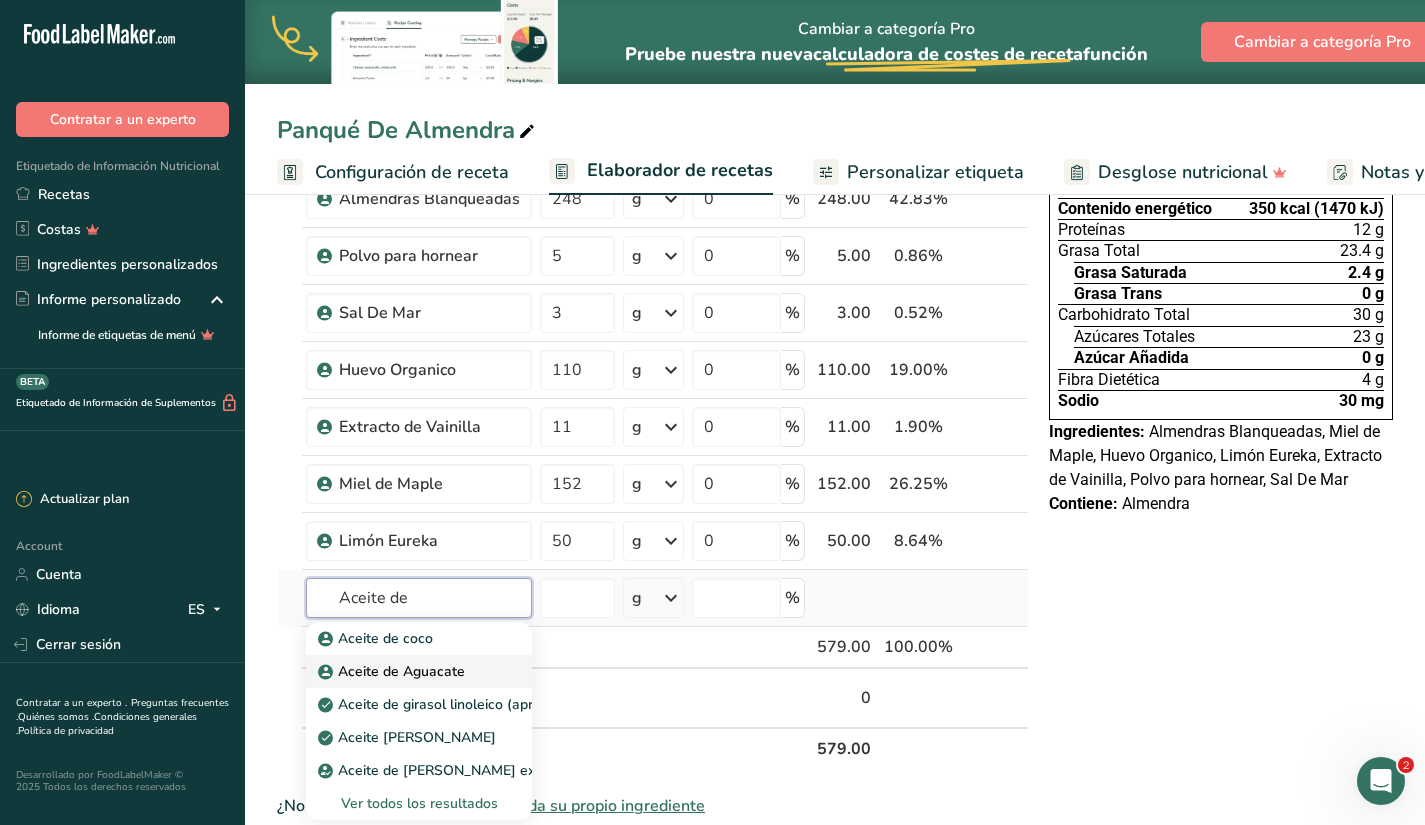 type on "Aceite de" 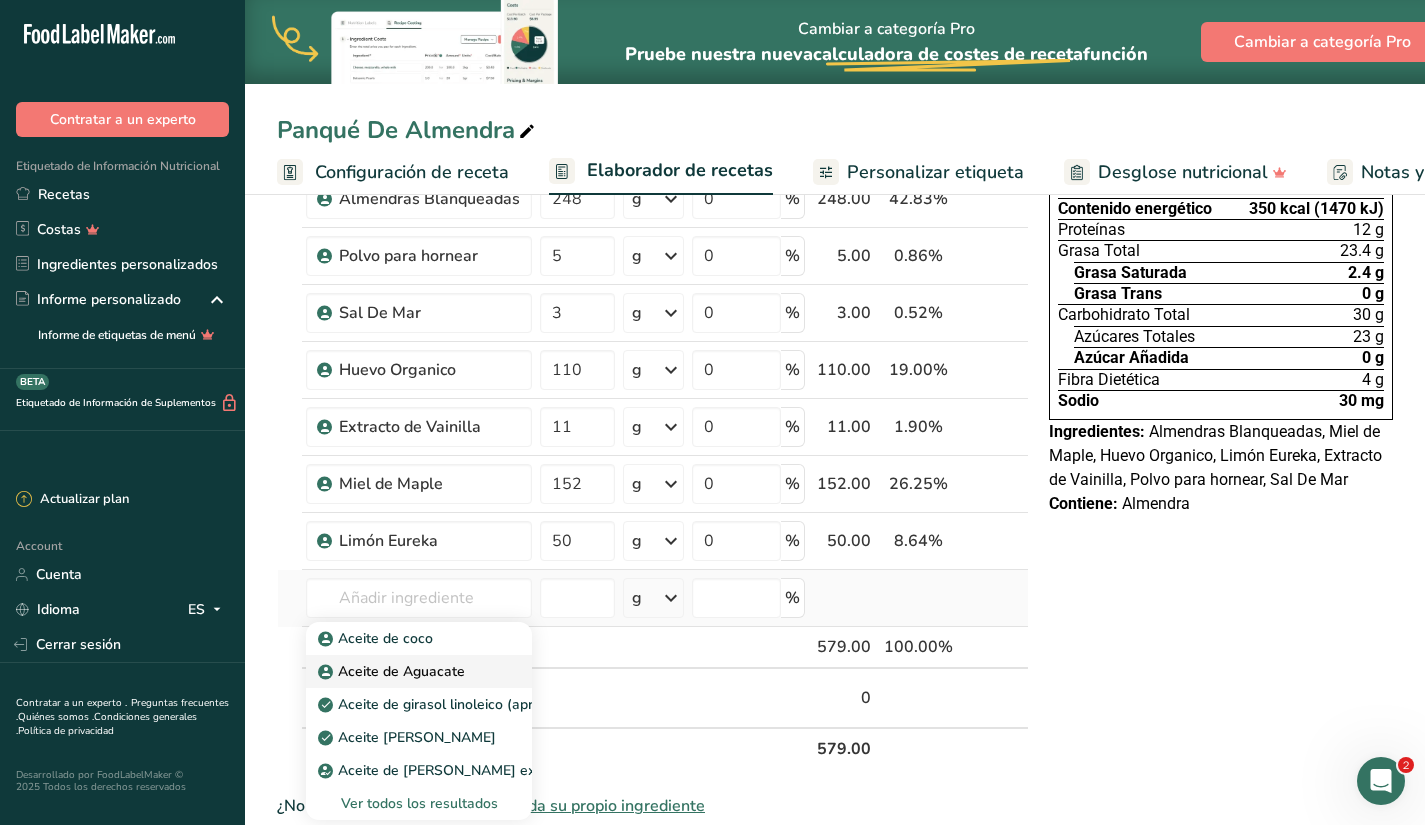 click on "Aceite de Aguacate" at bounding box center (393, 671) 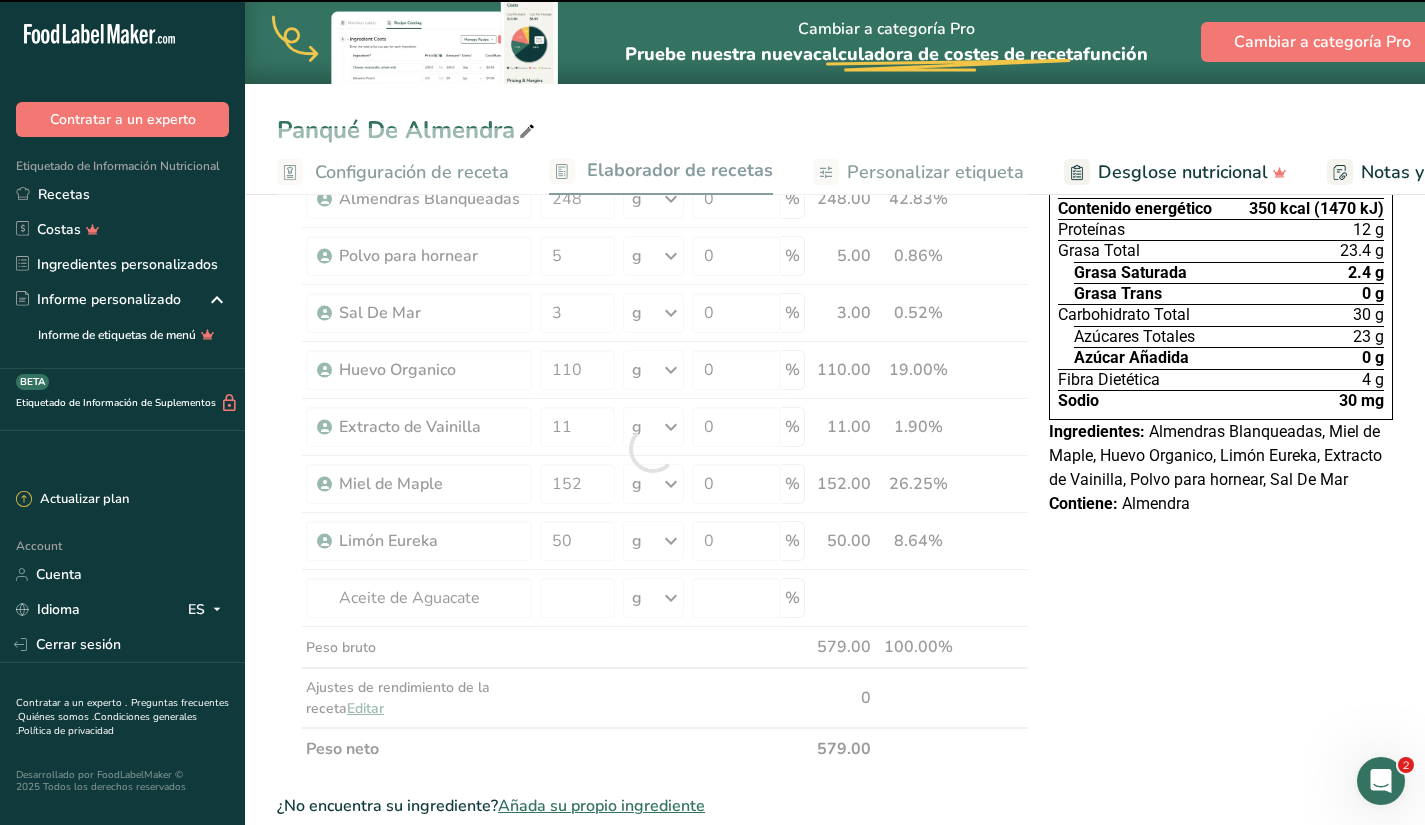 type on "0" 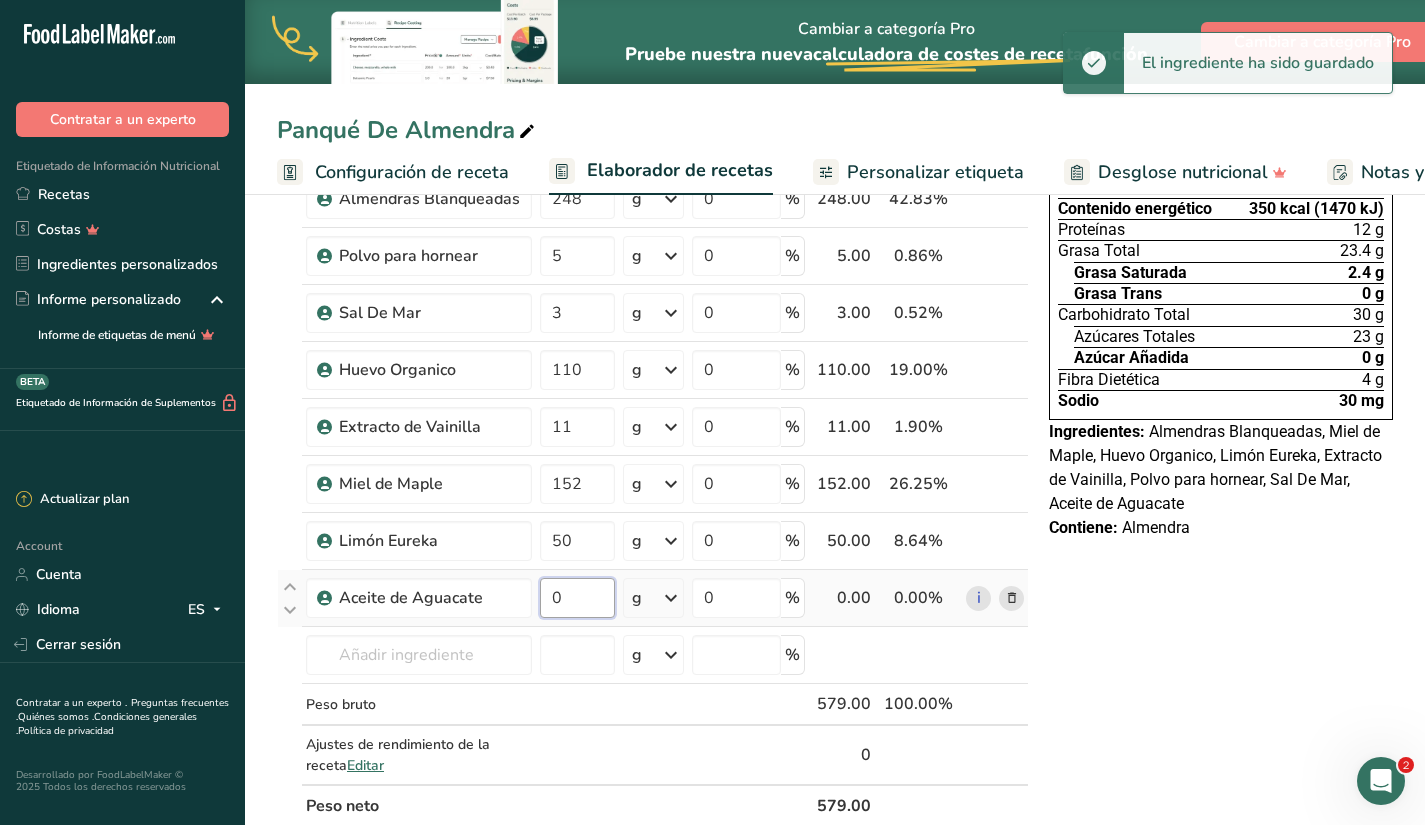 click on "0" at bounding box center [577, 598] 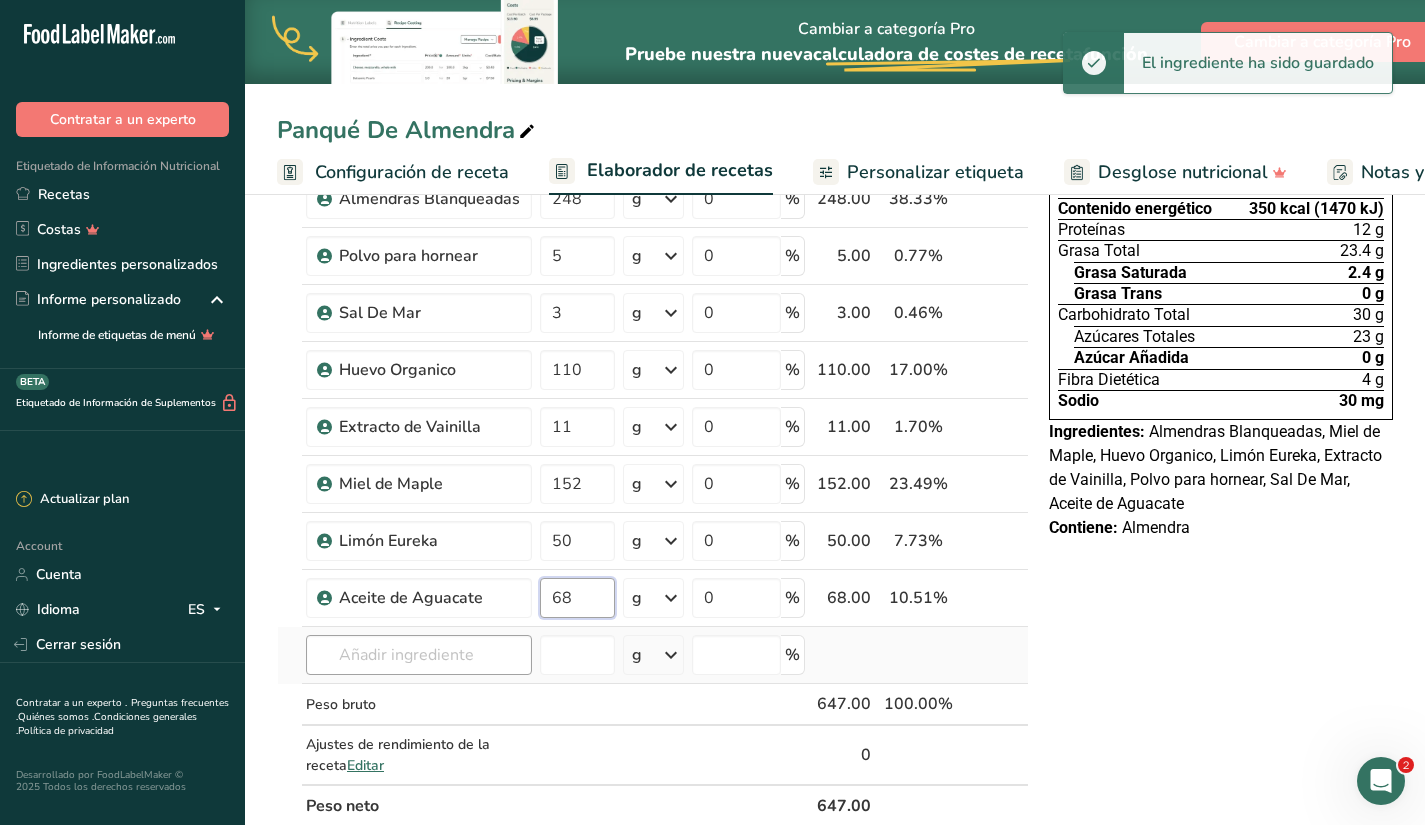 type on "68" 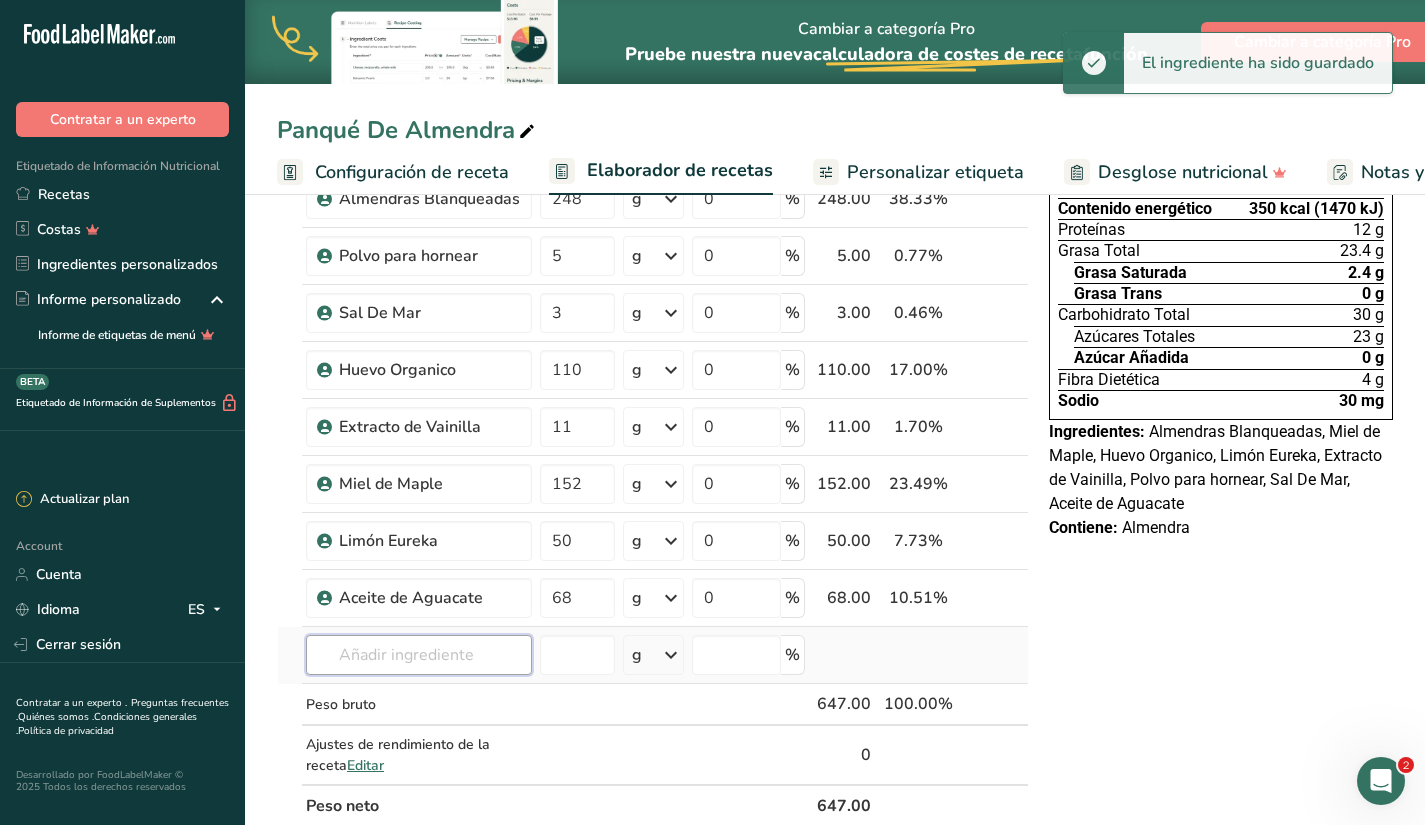 click on "Ingrediente *
Cantidad *
Unidad *
Desperdicio *   .a-a{fill:#347362;}.b-a{fill:#fff;}          Gramos
Porcentaje
Almendras Blanqueadas
248
g
Unidades de peso
g
kg
mg
Ver más
Unidades de volumen
[GEOGRAPHIC_DATA]
mL
onza líquida
Ver más
0
%
248.00
38.33%
i
Polvo para hornear
5
g
Unidades de peso
g
kg
mg
Ver más
Unidades de volumen
[GEOGRAPHIC_DATA]
mL
onza líquida
Ver más
0
%
5.00
0.77%" at bounding box center (653, 477) 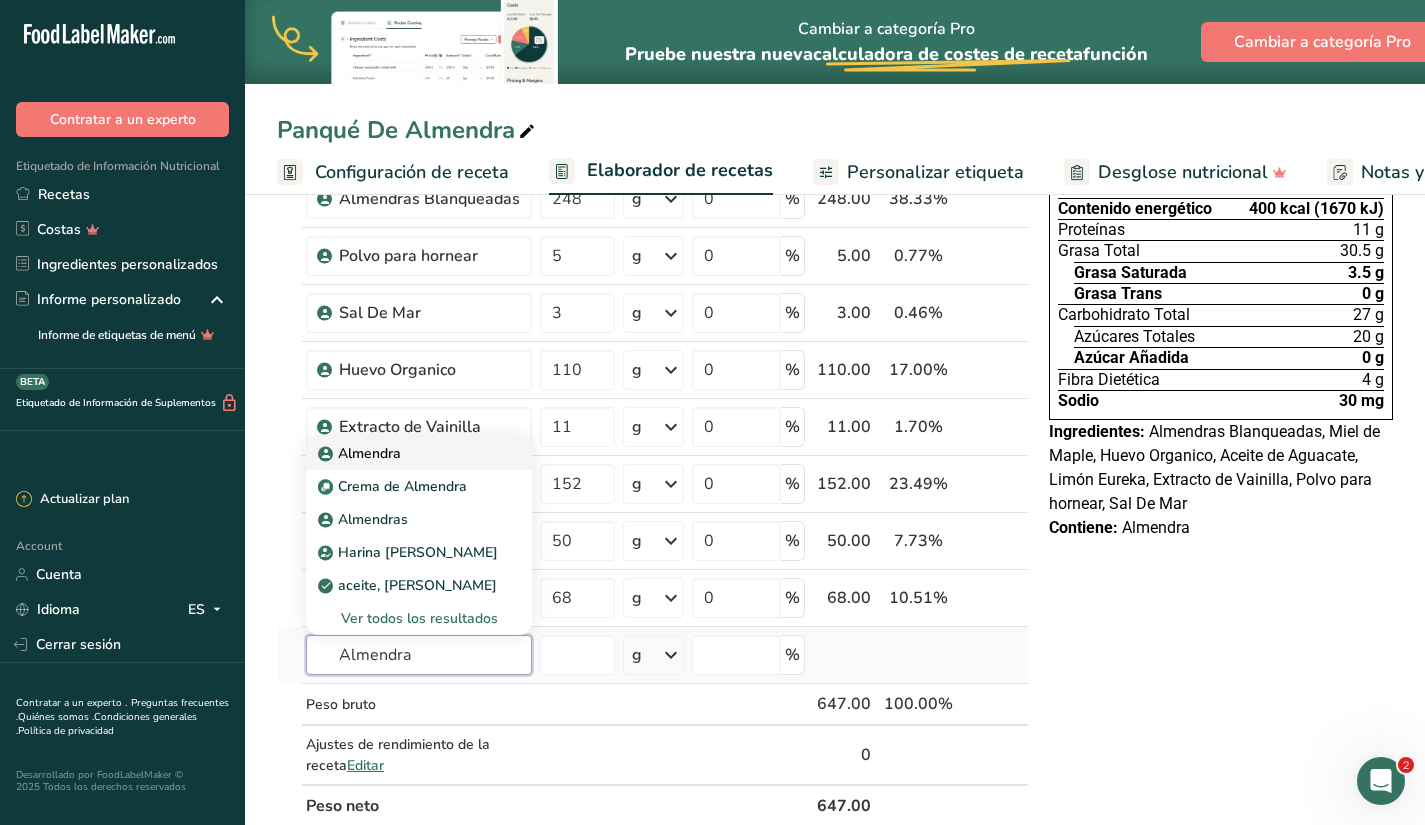 type on "Almendra" 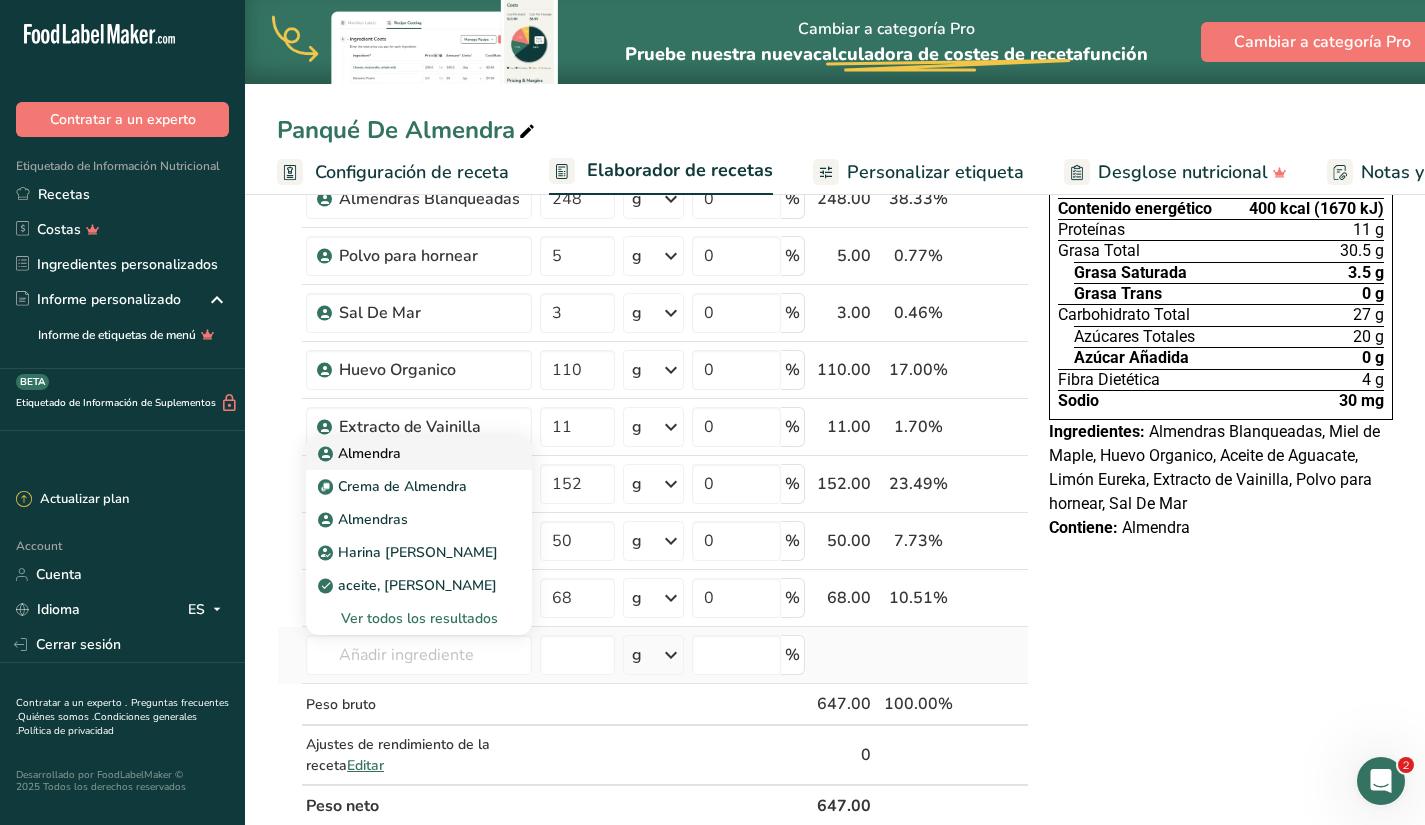 click on "Almendra" at bounding box center (361, 453) 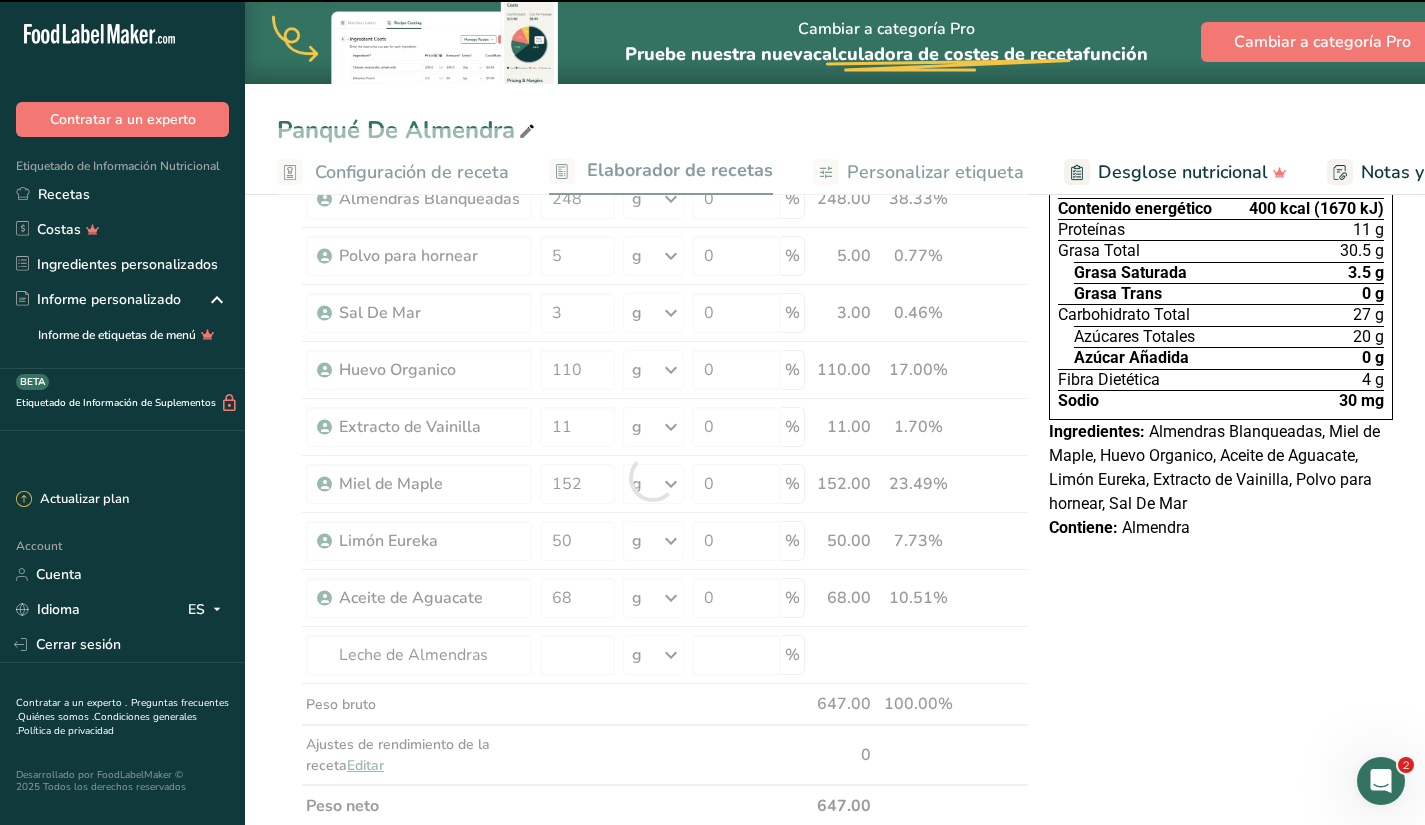 type on "0" 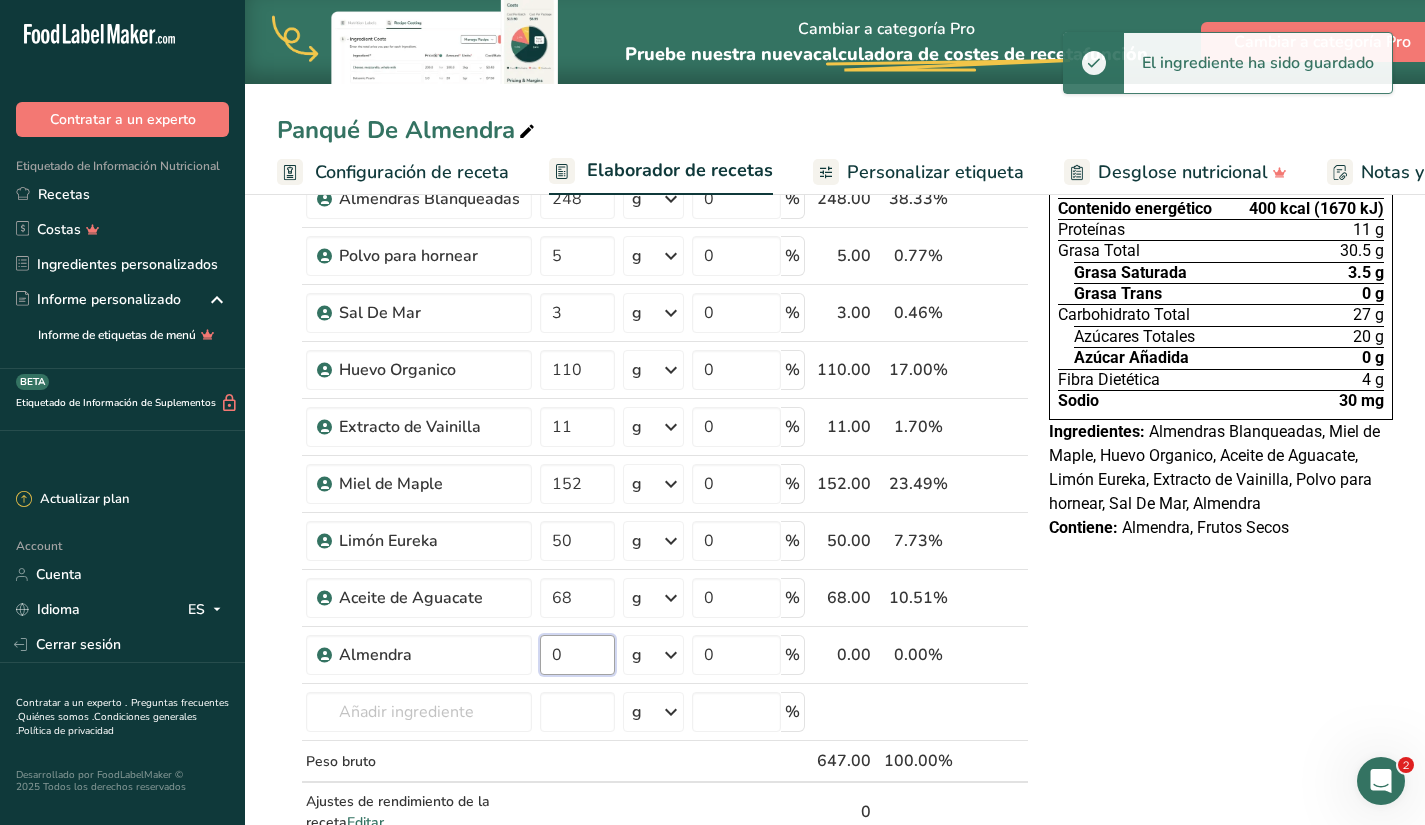 click on "0" at bounding box center (577, 655) 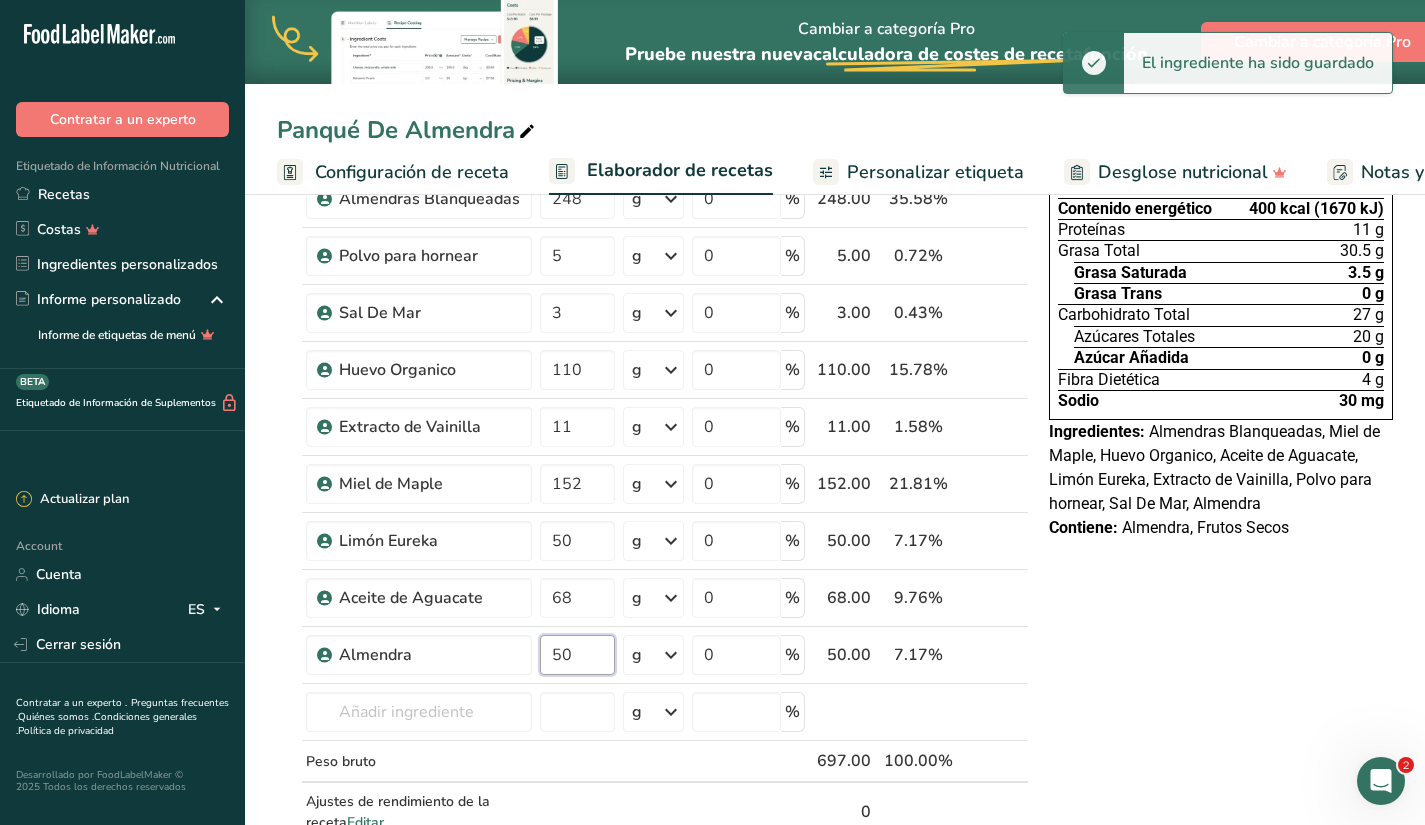 type on "50" 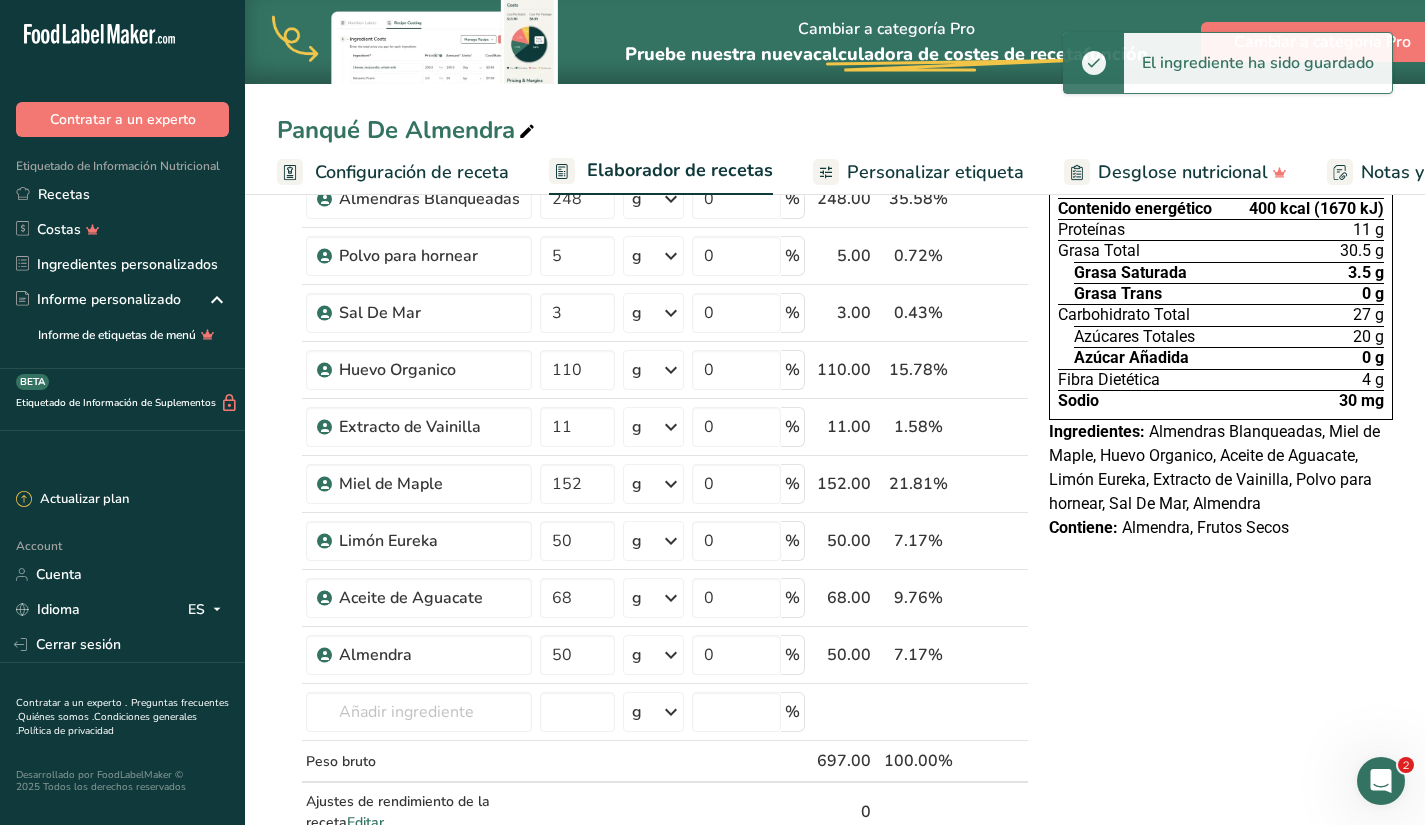 click on "Declaración Nutrimental
Tamaño de la porción
647g
1 Porción Por Envase
Contenido energético   por envase
2590 kcal (10830 kJ)
Por 100 g
Contenido energético
400 kcal (1670 kJ)
Proteínas
11 g
Grasa Total
30.5 g
Grasa Saturada
3.5 g
Grasa Trans
0 g
Carbohidrato Total
27 g
Azúcares Totales
20 g
Azúcar Añadida
0 g
Fibra Dietética
4 g
Sodio
30 mg
Ingredientes:      Contiene:" at bounding box center (1221, 808) 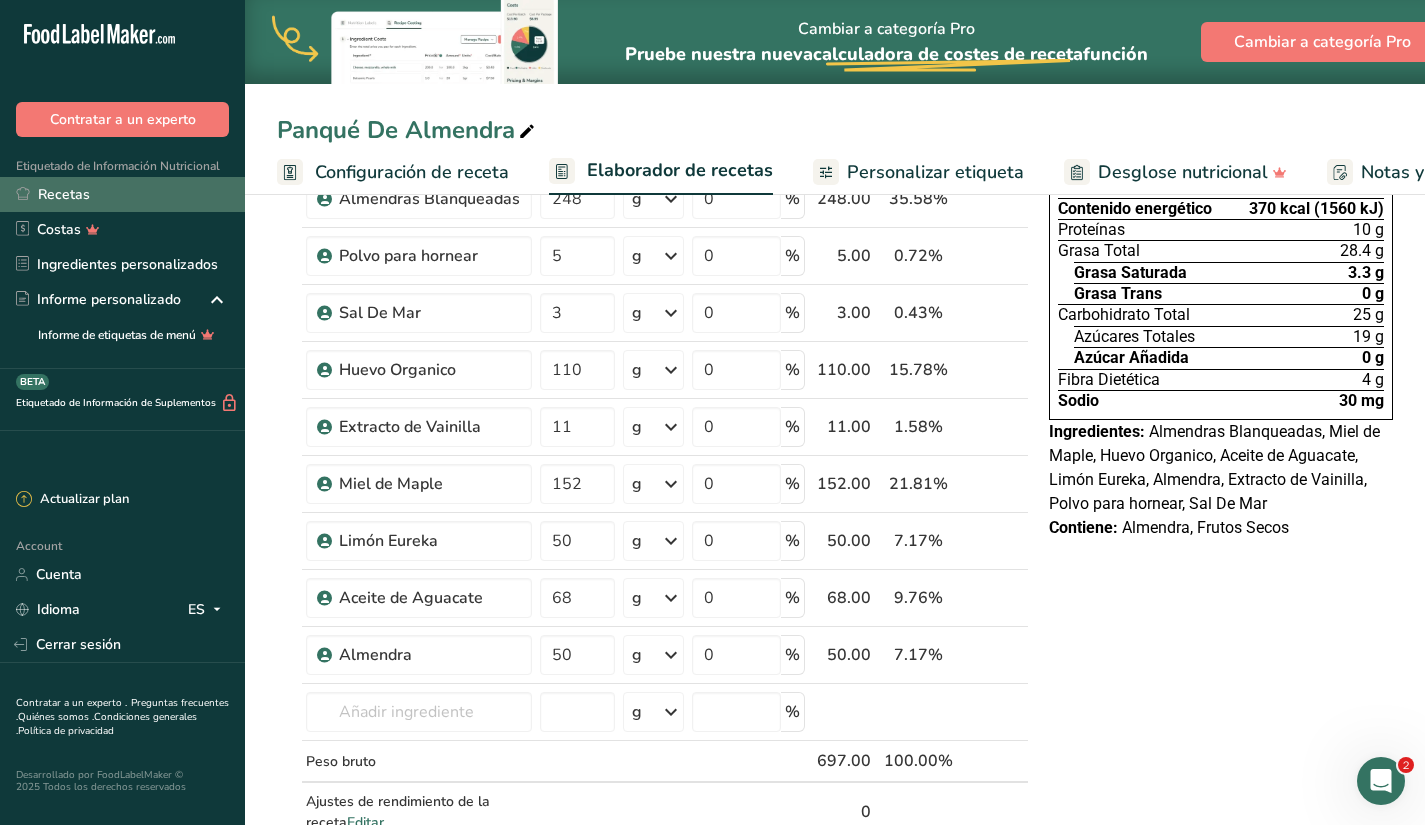 click on "Recetas" at bounding box center [122, 194] 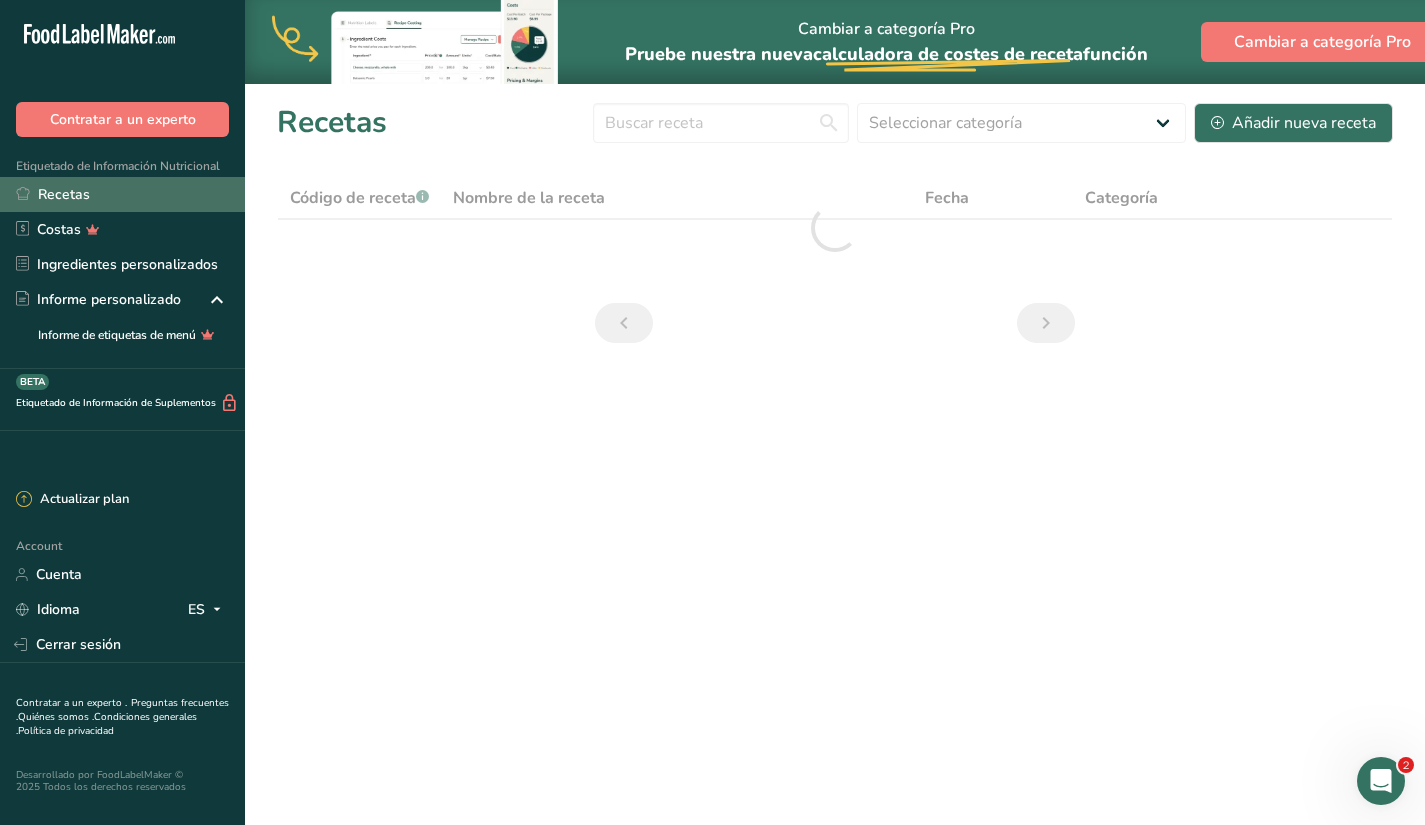 scroll, scrollTop: 0, scrollLeft: 0, axis: both 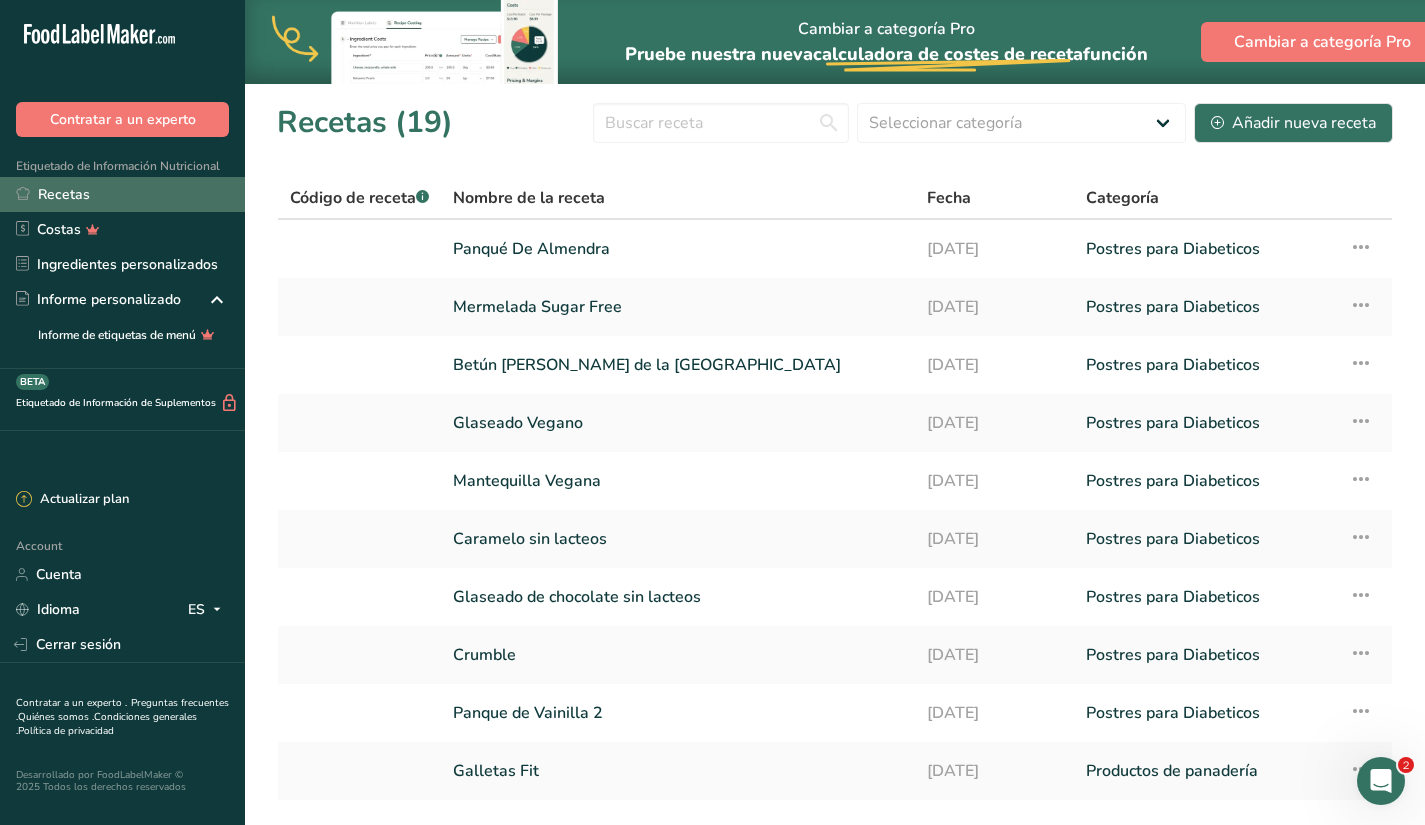click on "Recetas" at bounding box center (122, 194) 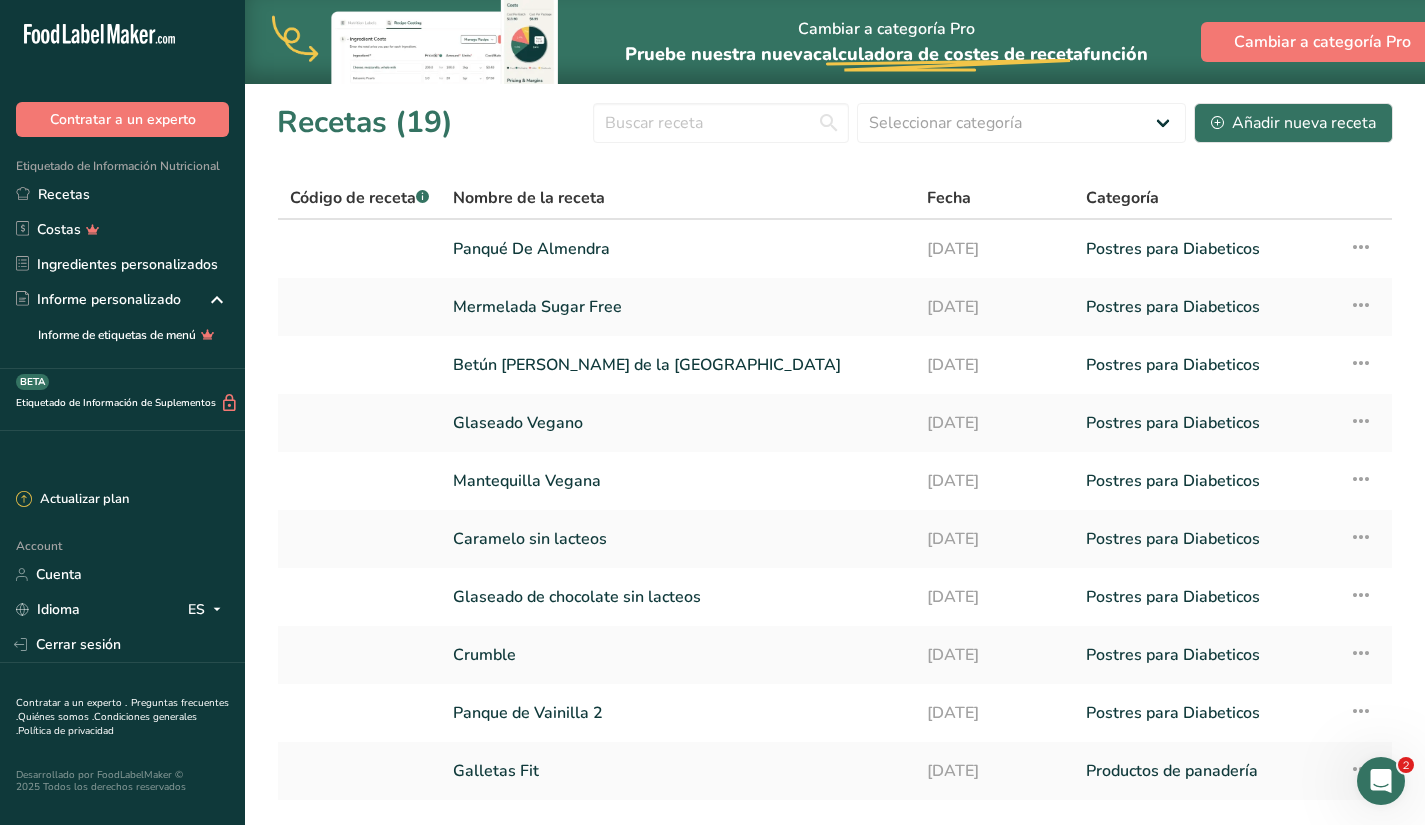 click on "Nombre de la receta" at bounding box center (529, 198) 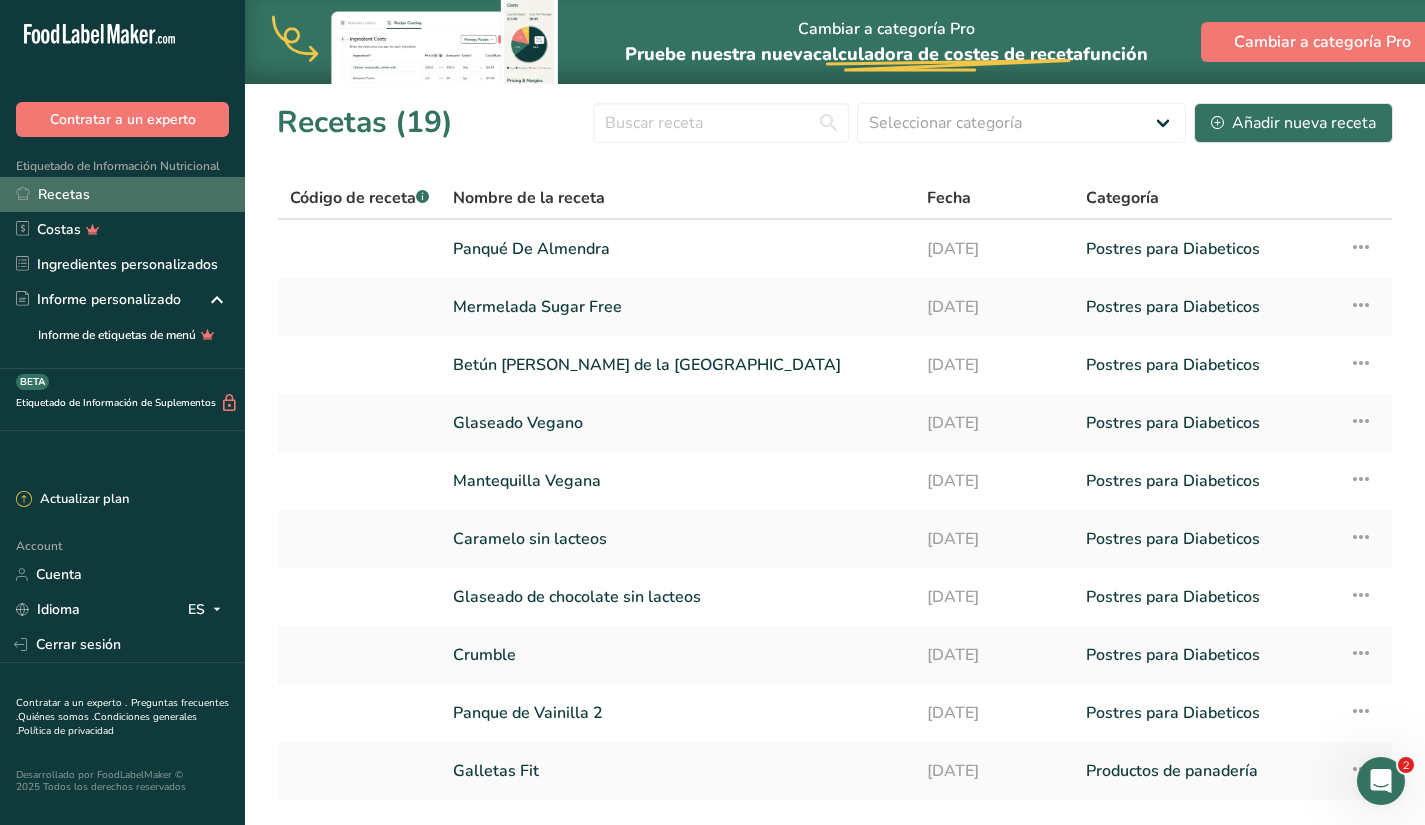 click on "Recetas" at bounding box center [122, 194] 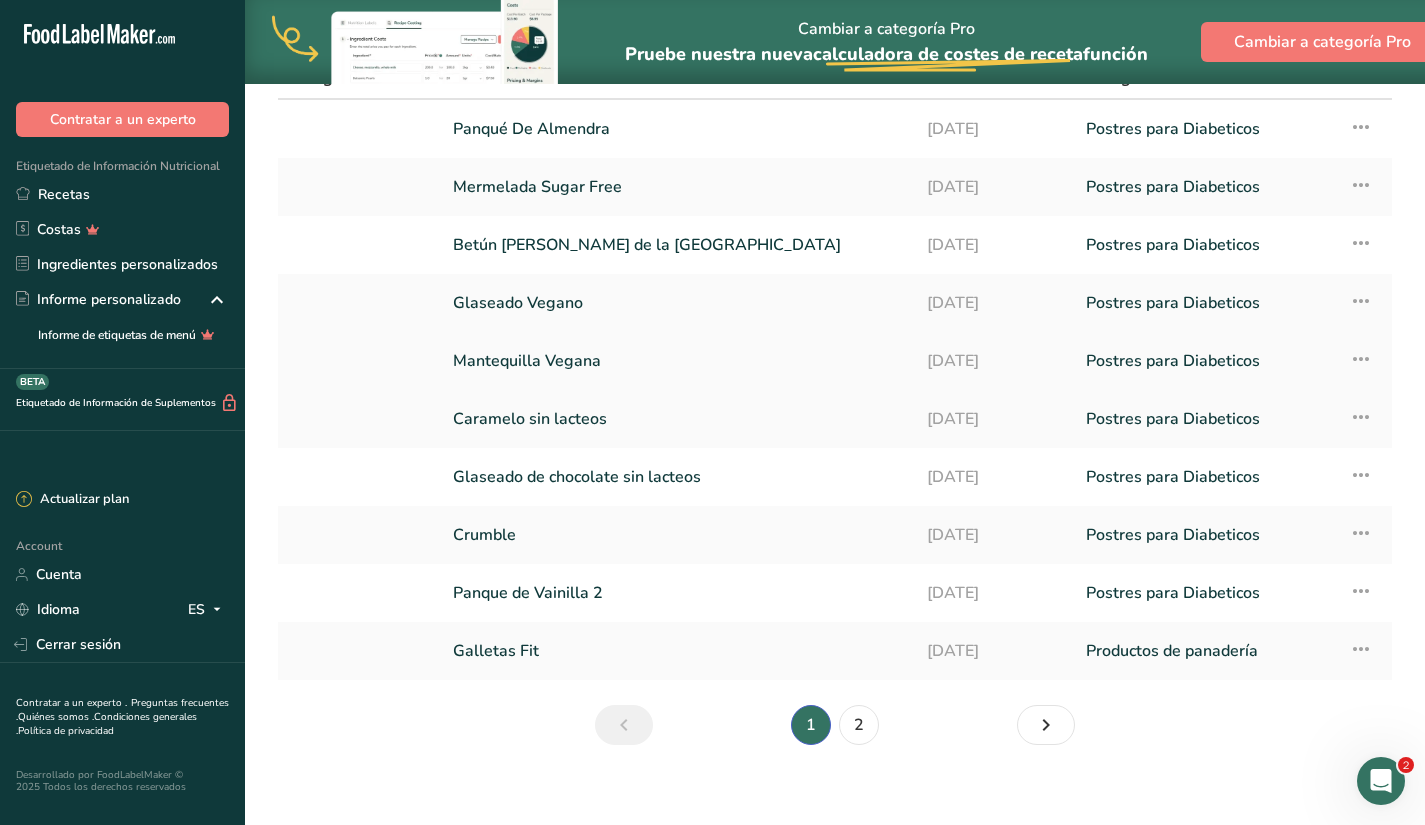scroll, scrollTop: 136, scrollLeft: 0, axis: vertical 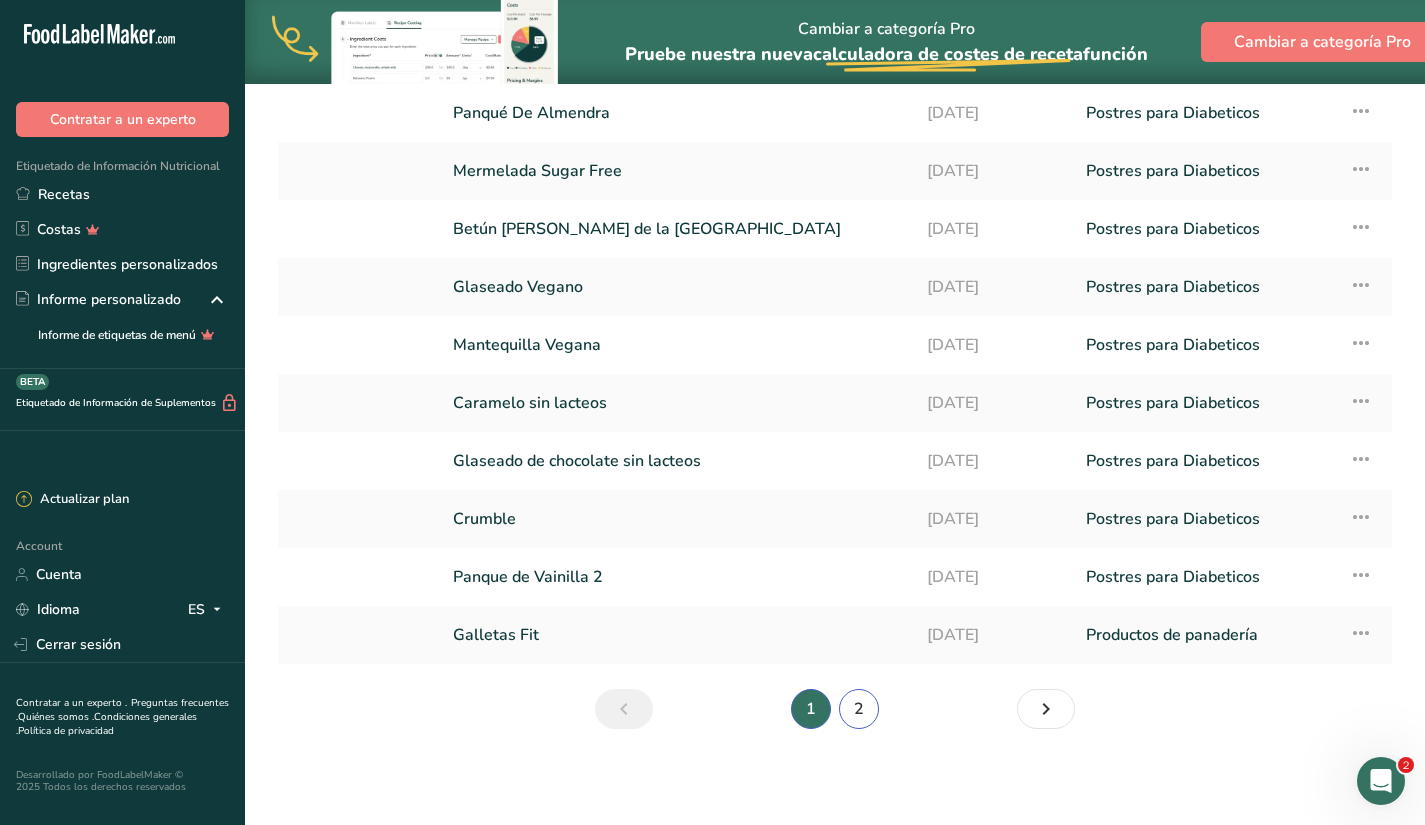 click on "2" at bounding box center [859, 709] 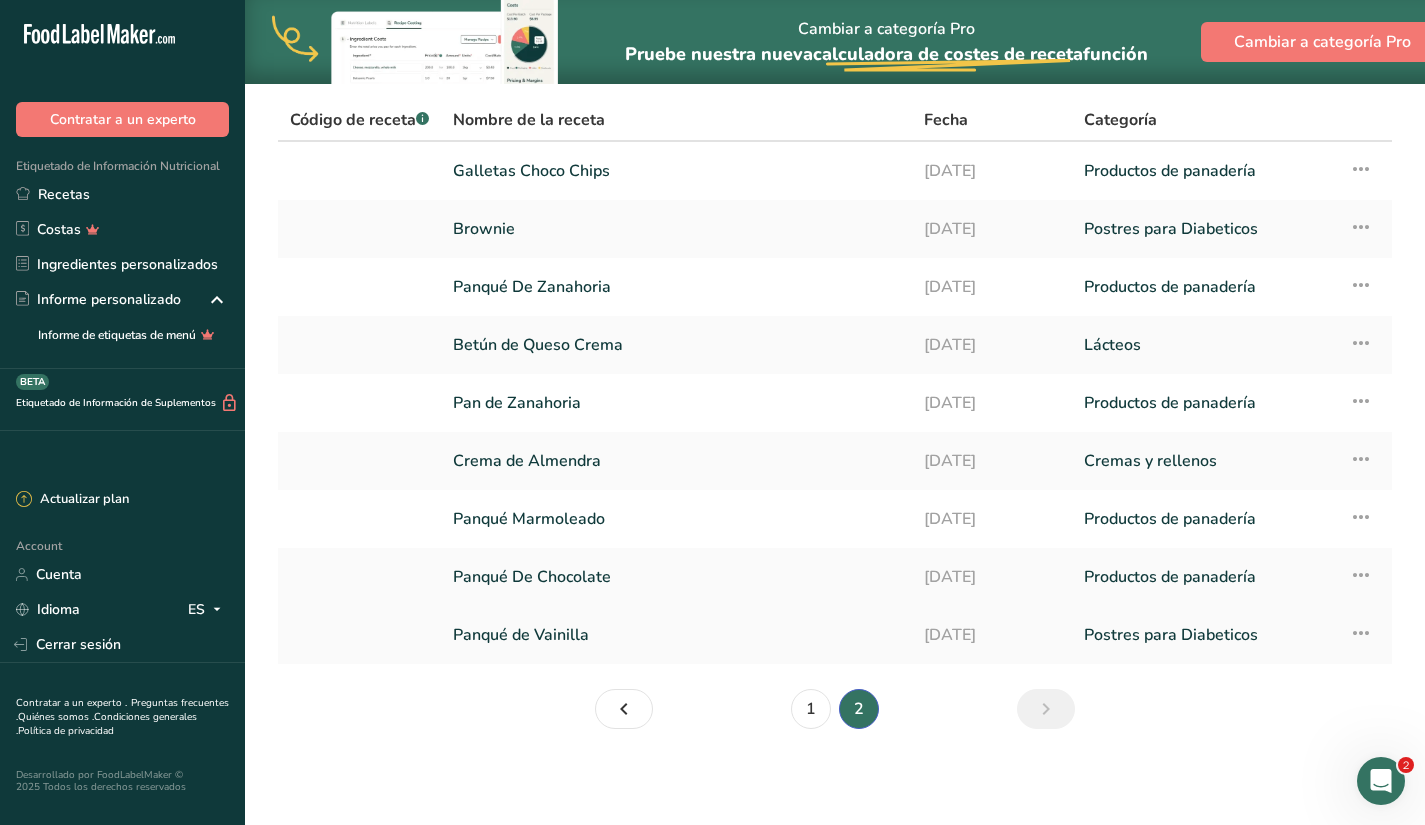 scroll, scrollTop: 78, scrollLeft: 0, axis: vertical 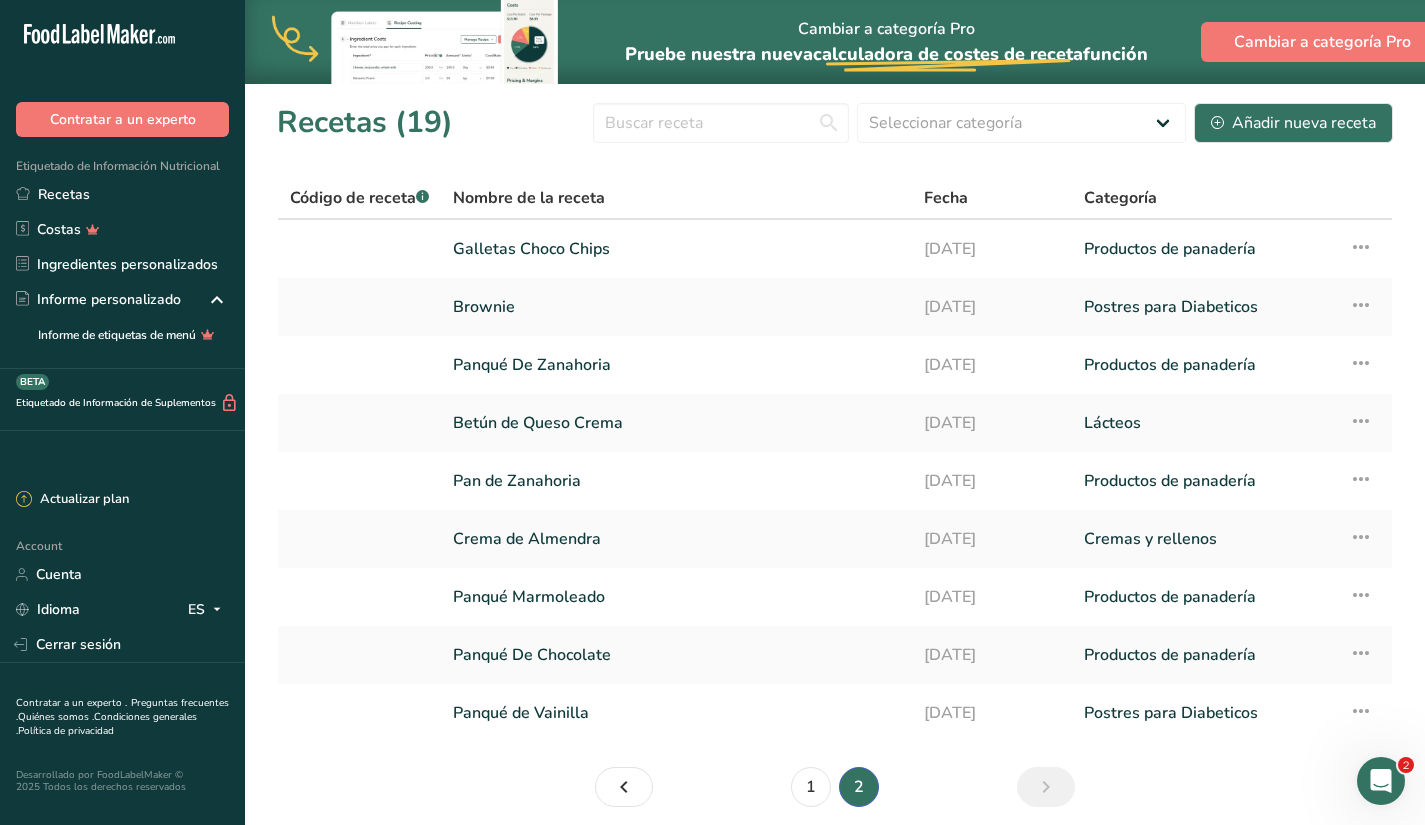 click on "Nombre de la receta" at bounding box center (529, 198) 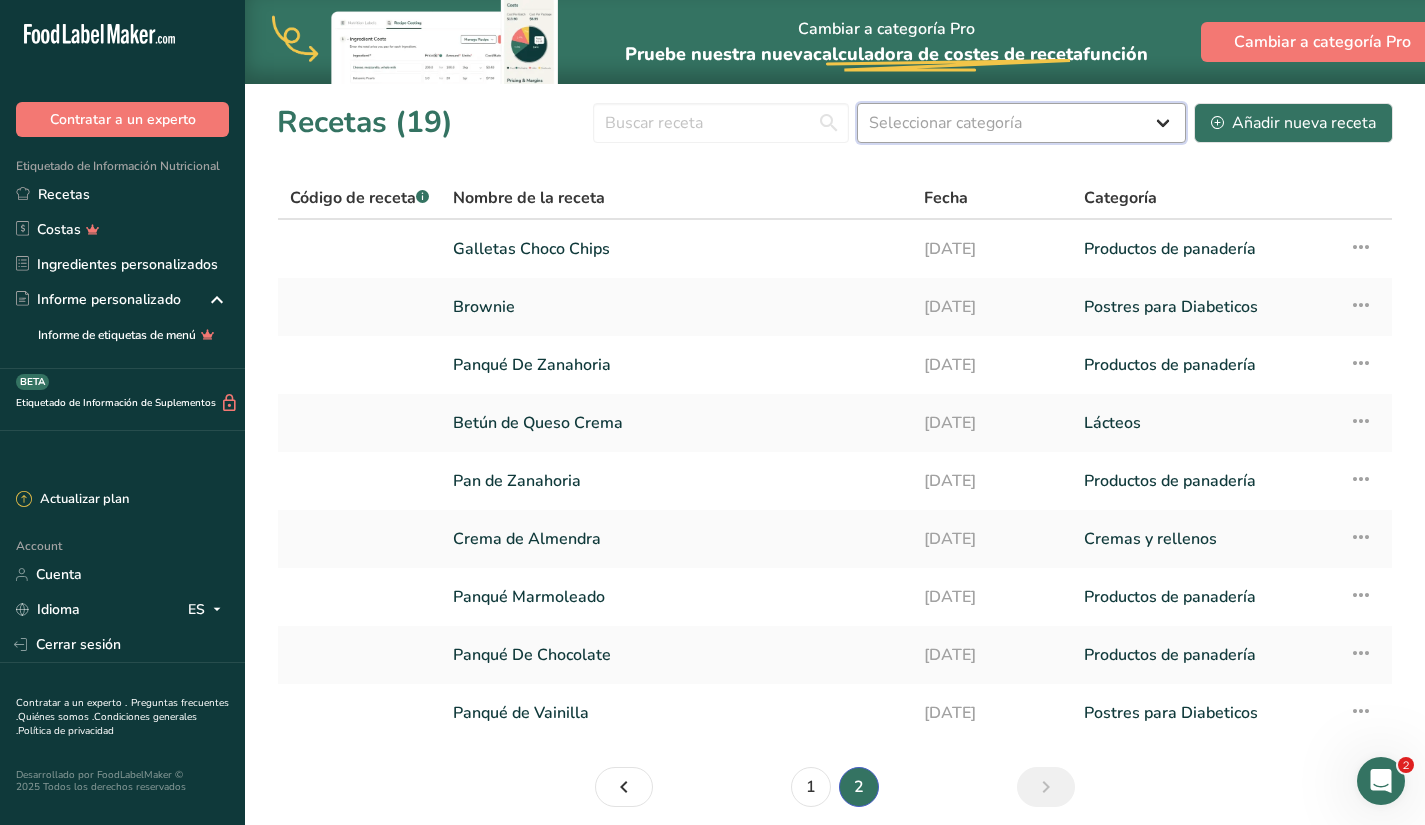 click on "Seleccionar categoría
Todos
Productos de panadería
Bebidas
Confitería
Comidas cocinadas, ensaladas y salsas
Cremas y rellenos
Lácteos
Postres para Diabeticos
Sabores
Aperitivos" at bounding box center [1021, 123] 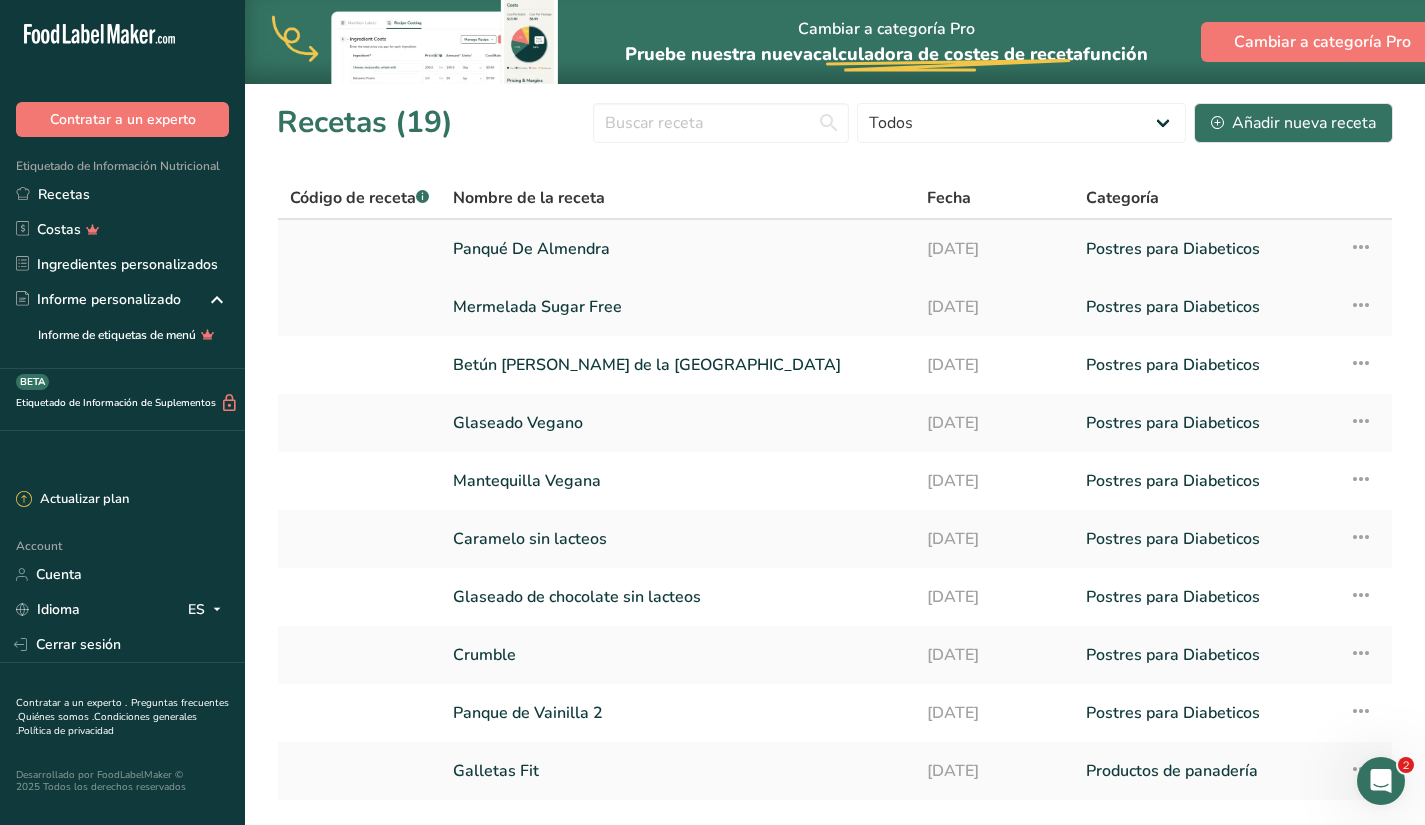 click on "Panqué De Almendra" at bounding box center [678, 249] 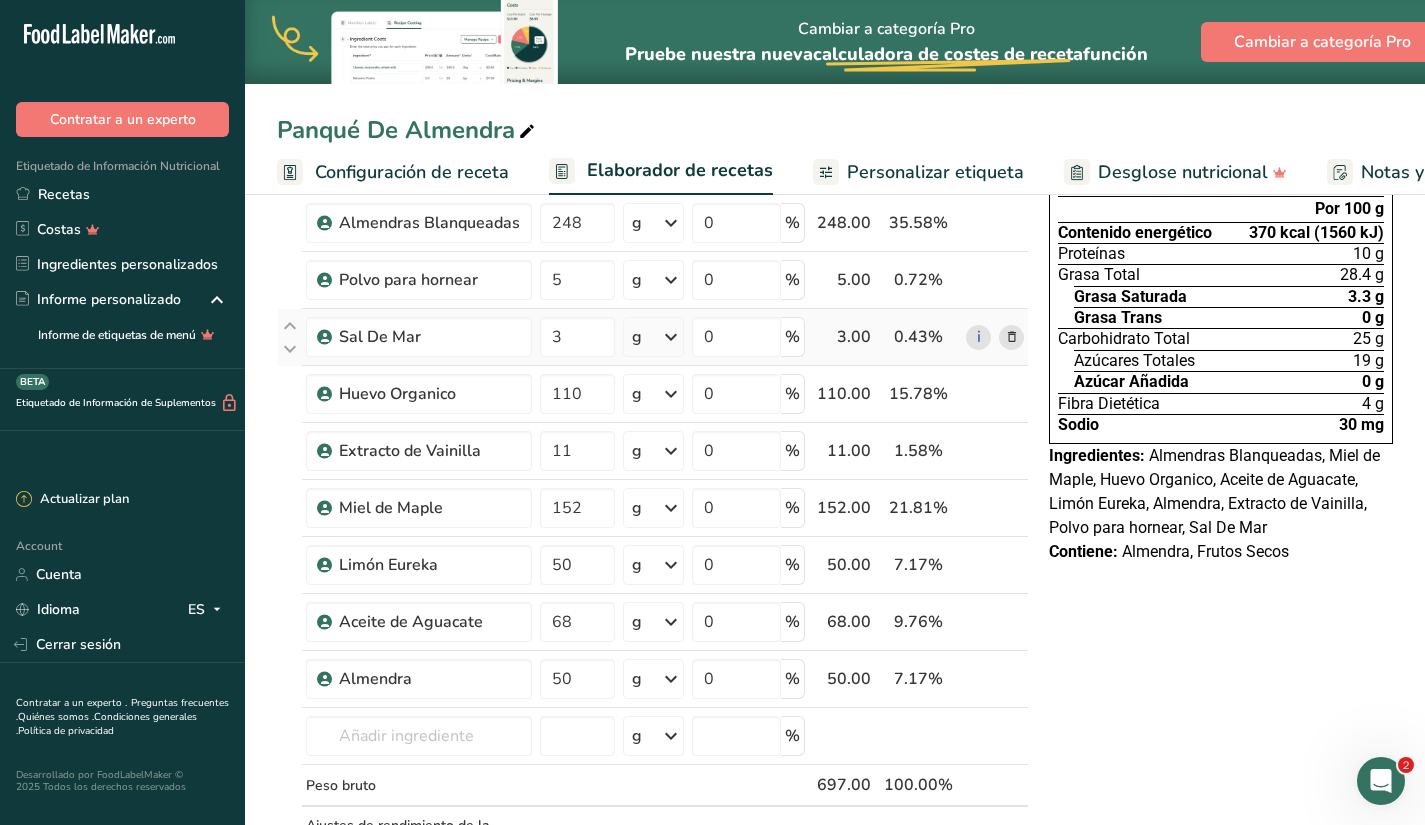 scroll, scrollTop: 255, scrollLeft: 0, axis: vertical 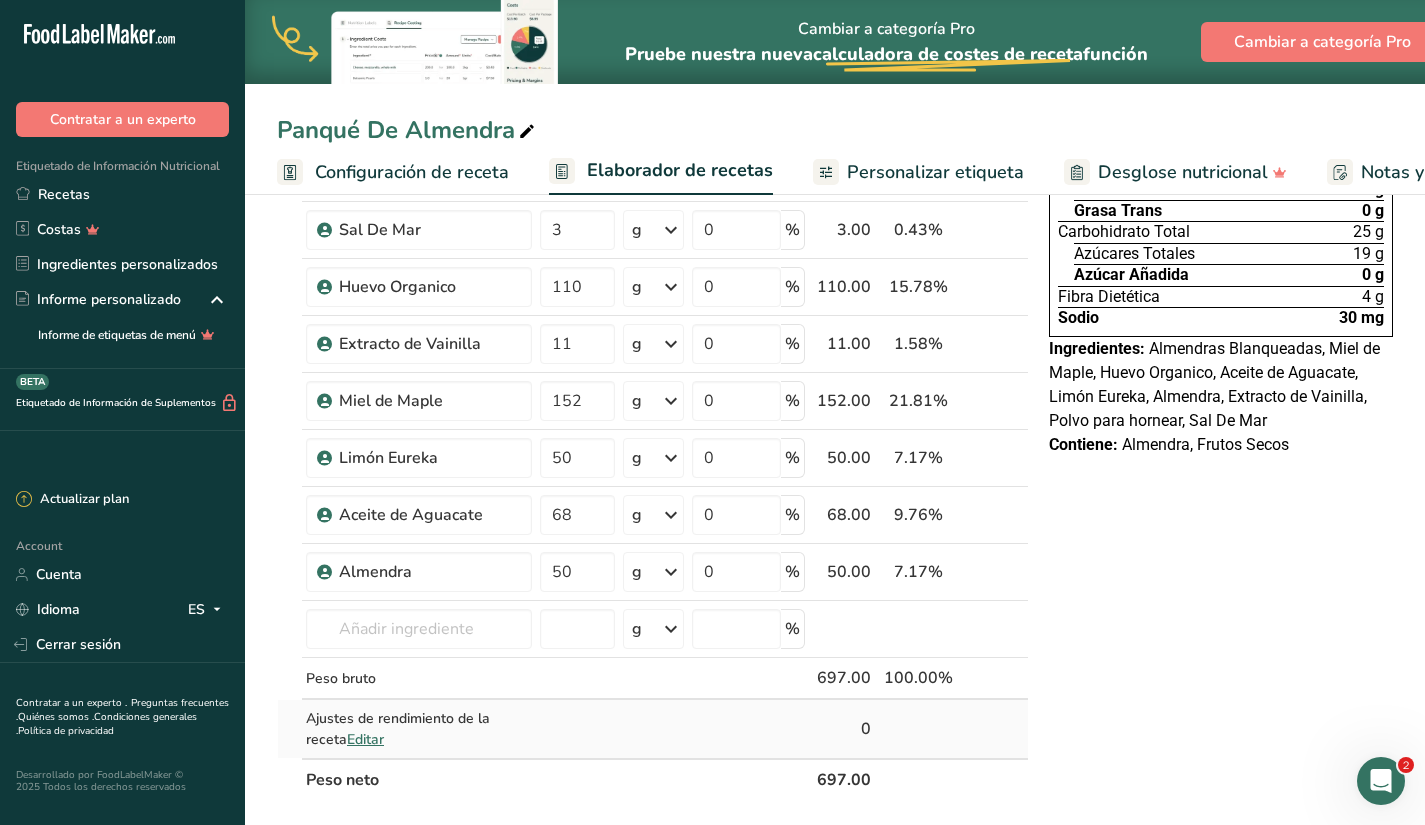 click on "Editar" at bounding box center (365, 739) 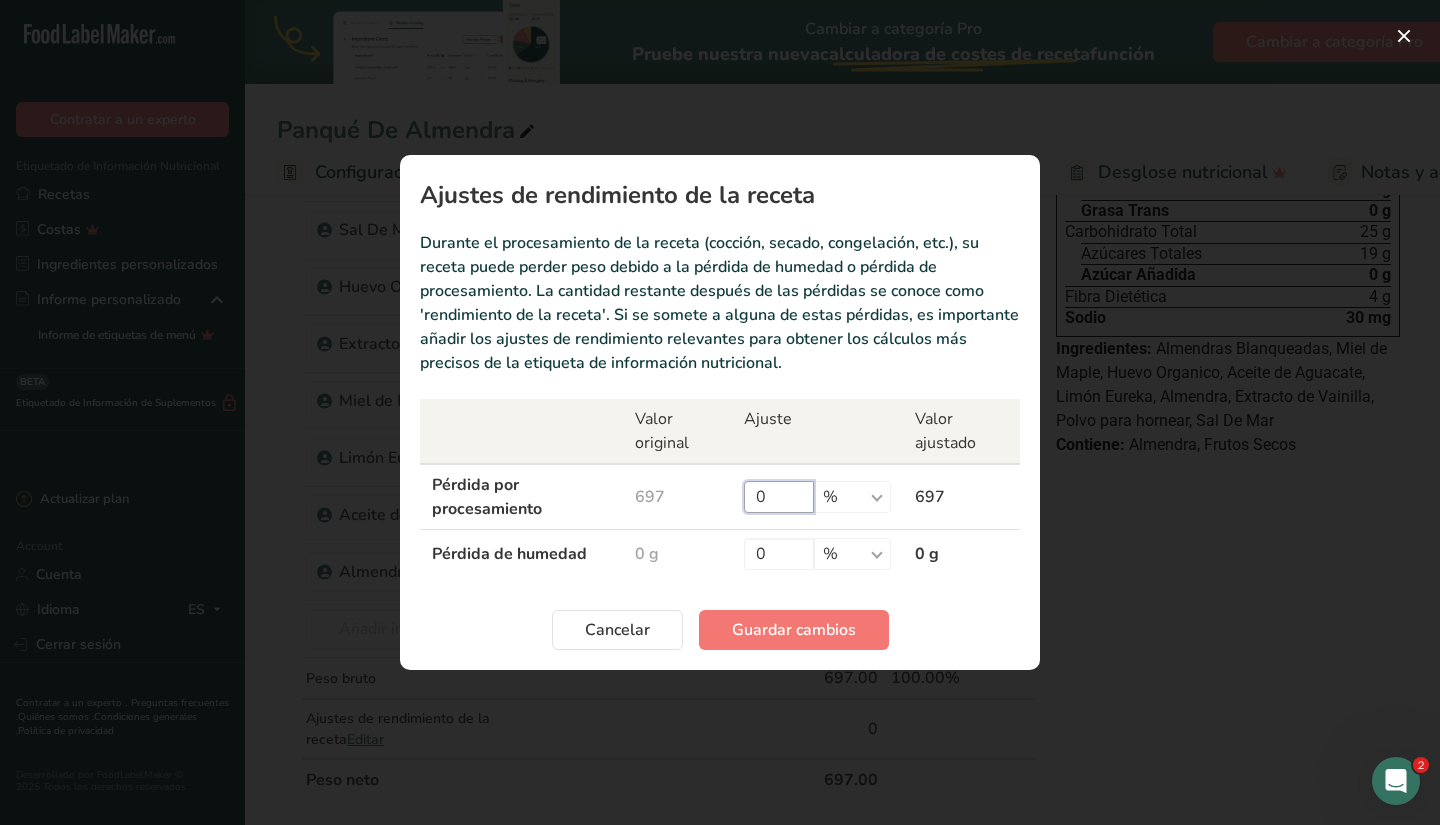 drag, startPoint x: 784, startPoint y: 506, endPoint x: 789, endPoint y: 492, distance: 14.866069 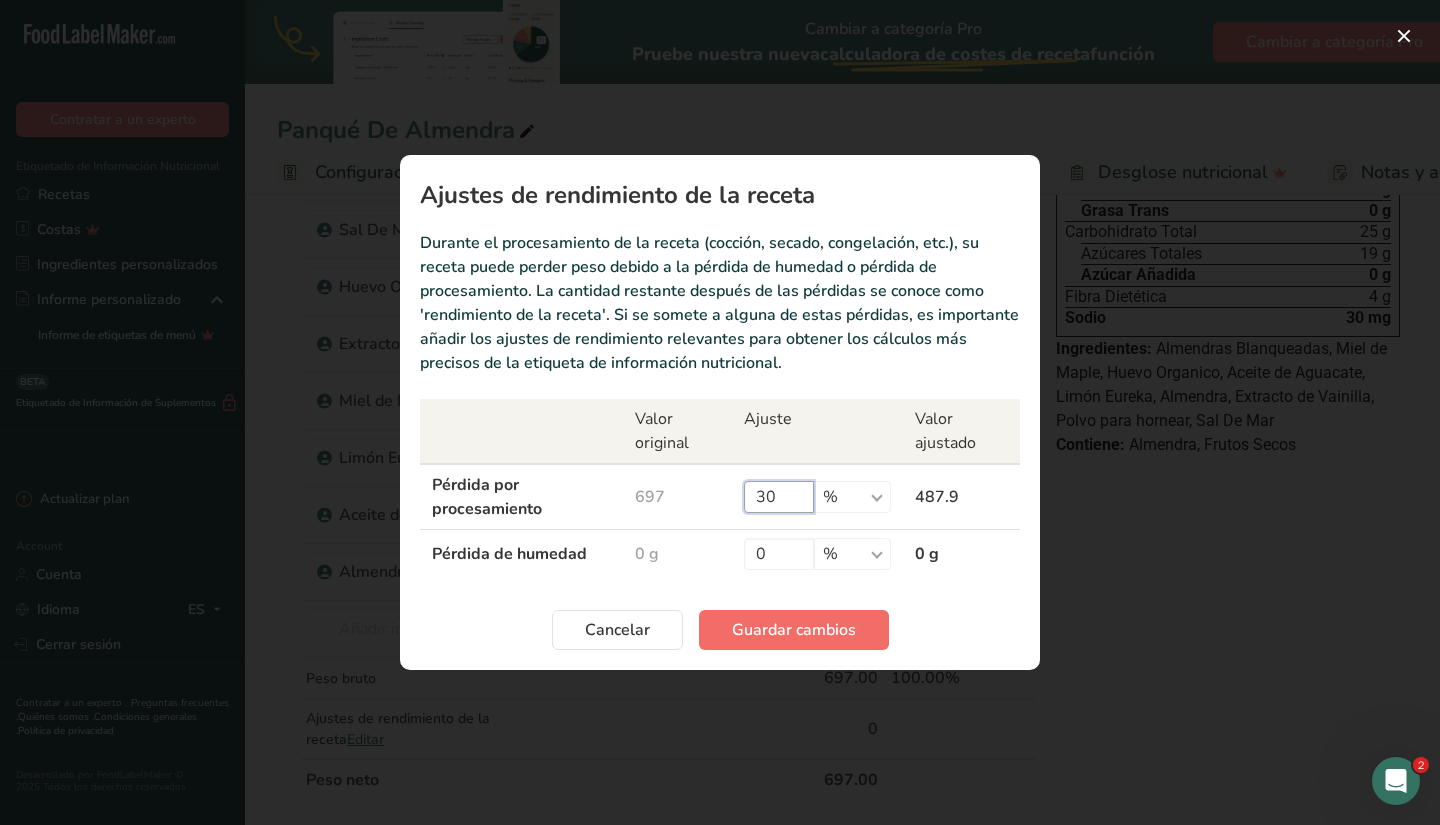 type on "30" 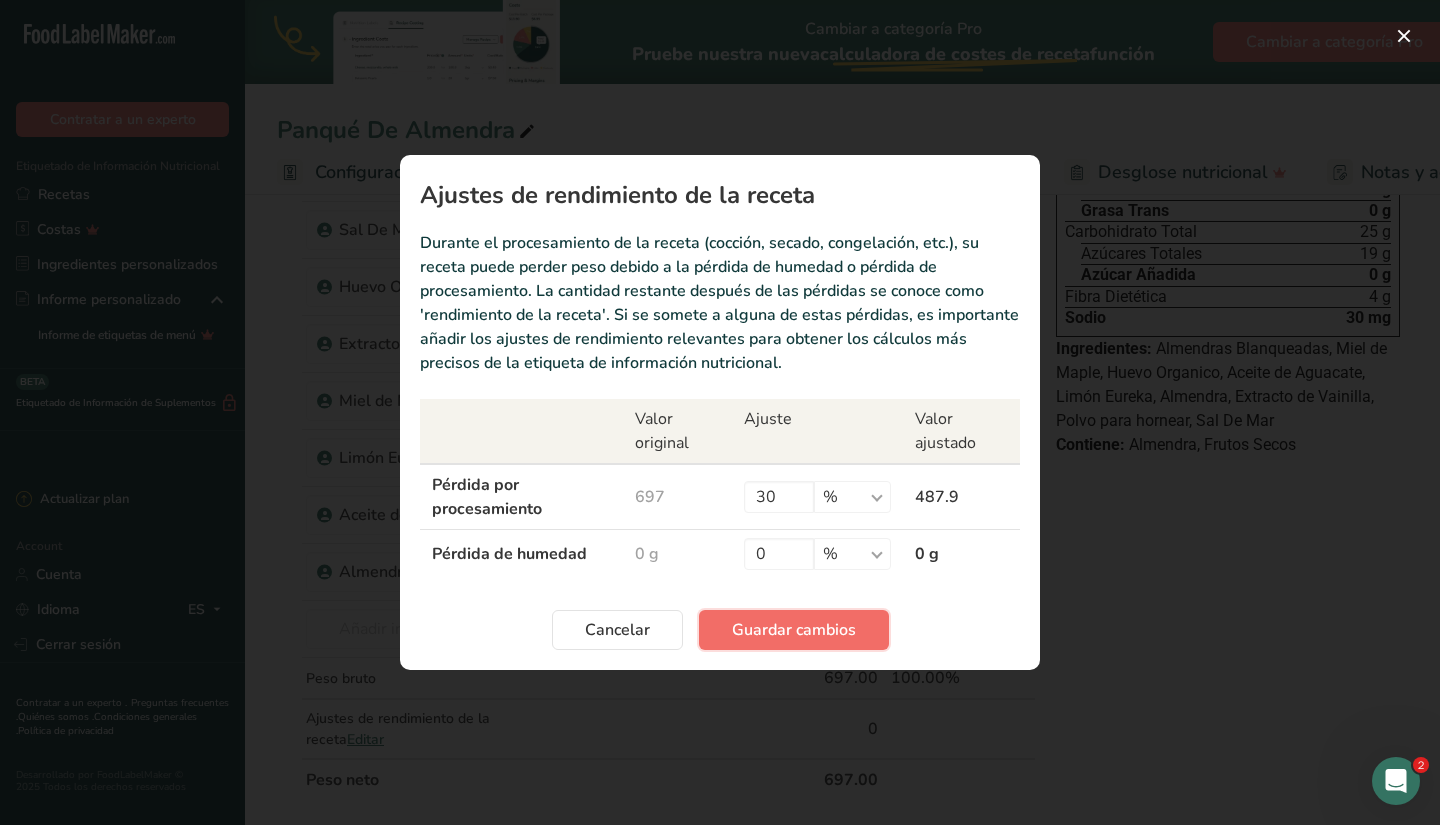 click on "Guardar cambios" at bounding box center (794, 630) 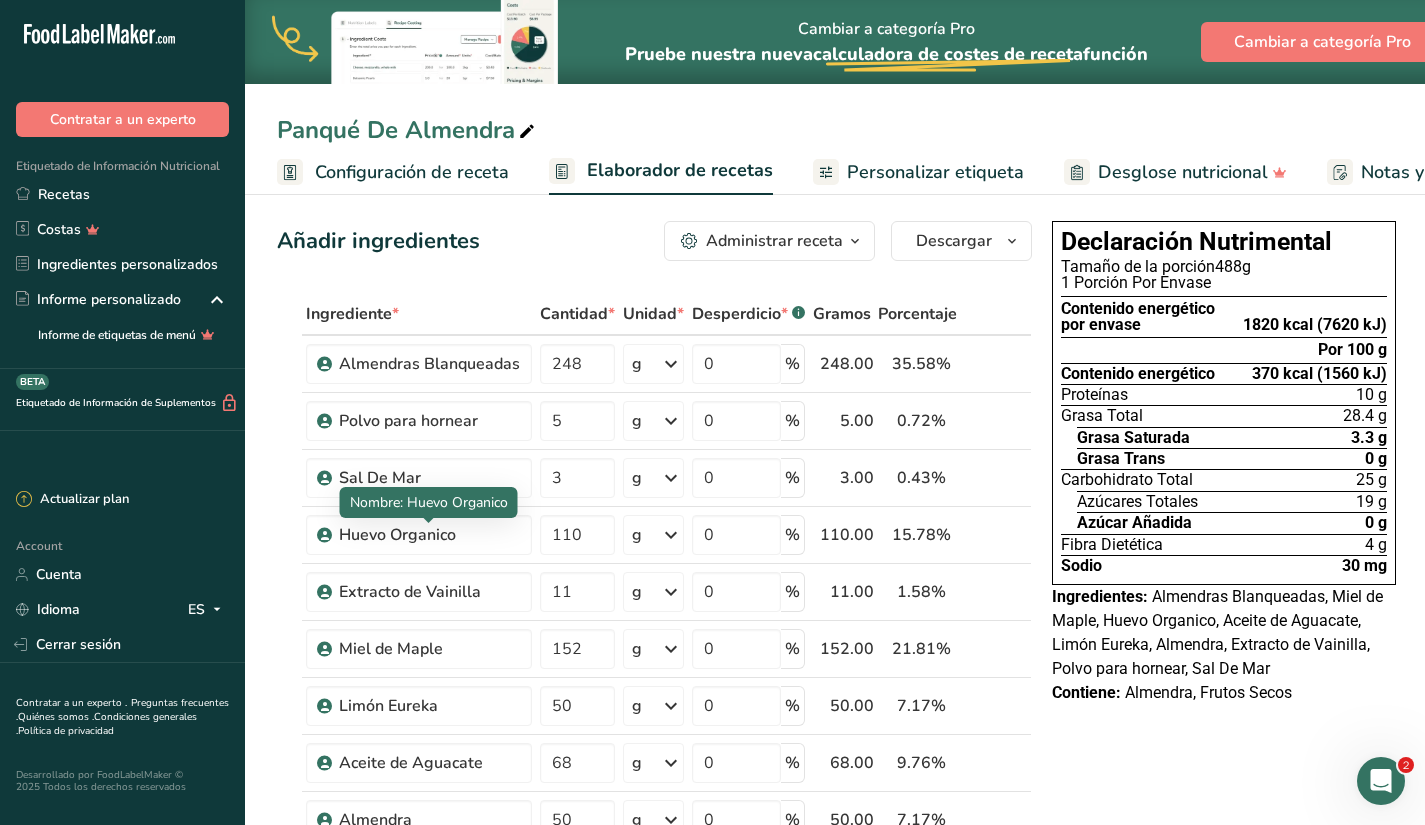 scroll, scrollTop: 0, scrollLeft: 0, axis: both 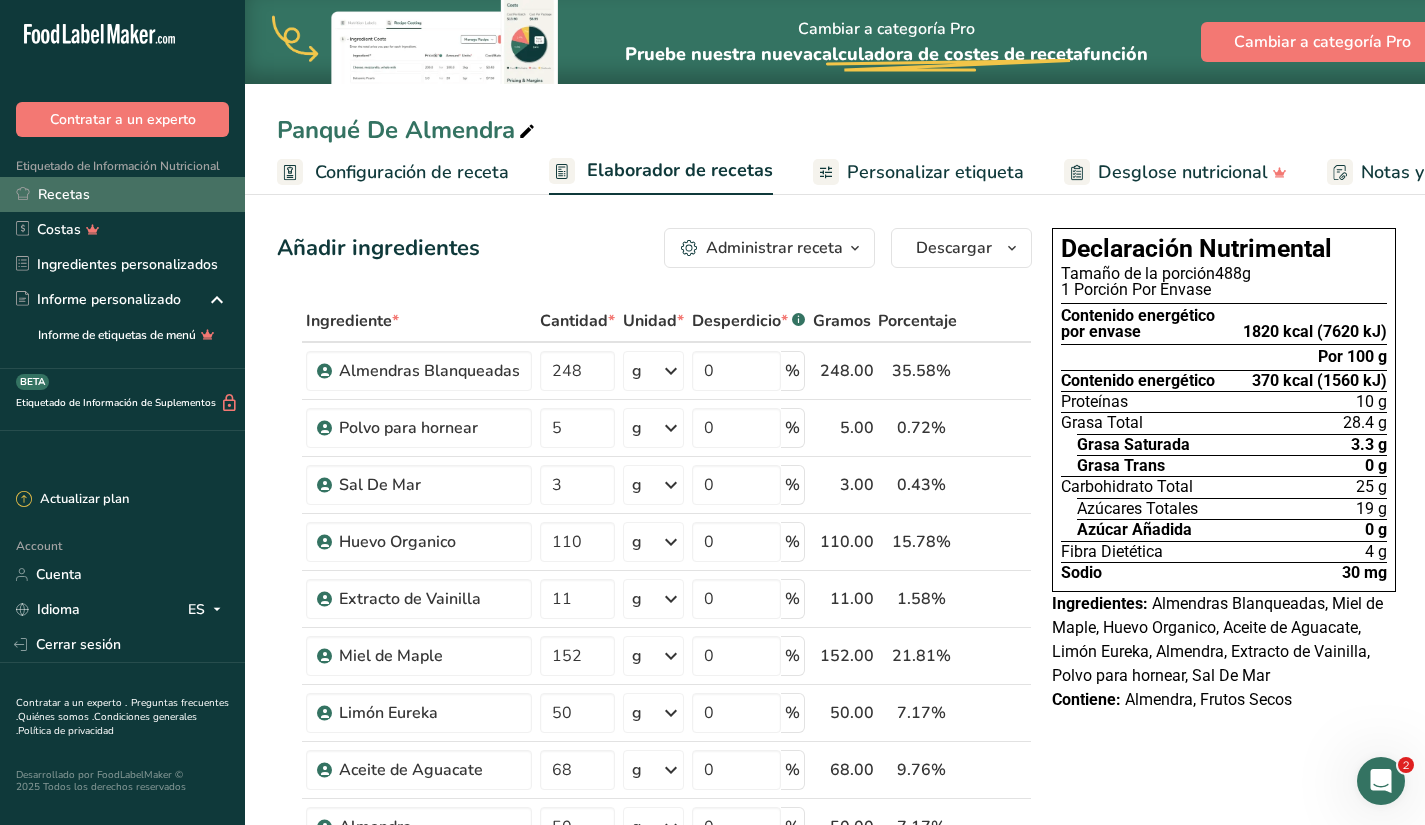 click on "Recetas" at bounding box center (122, 194) 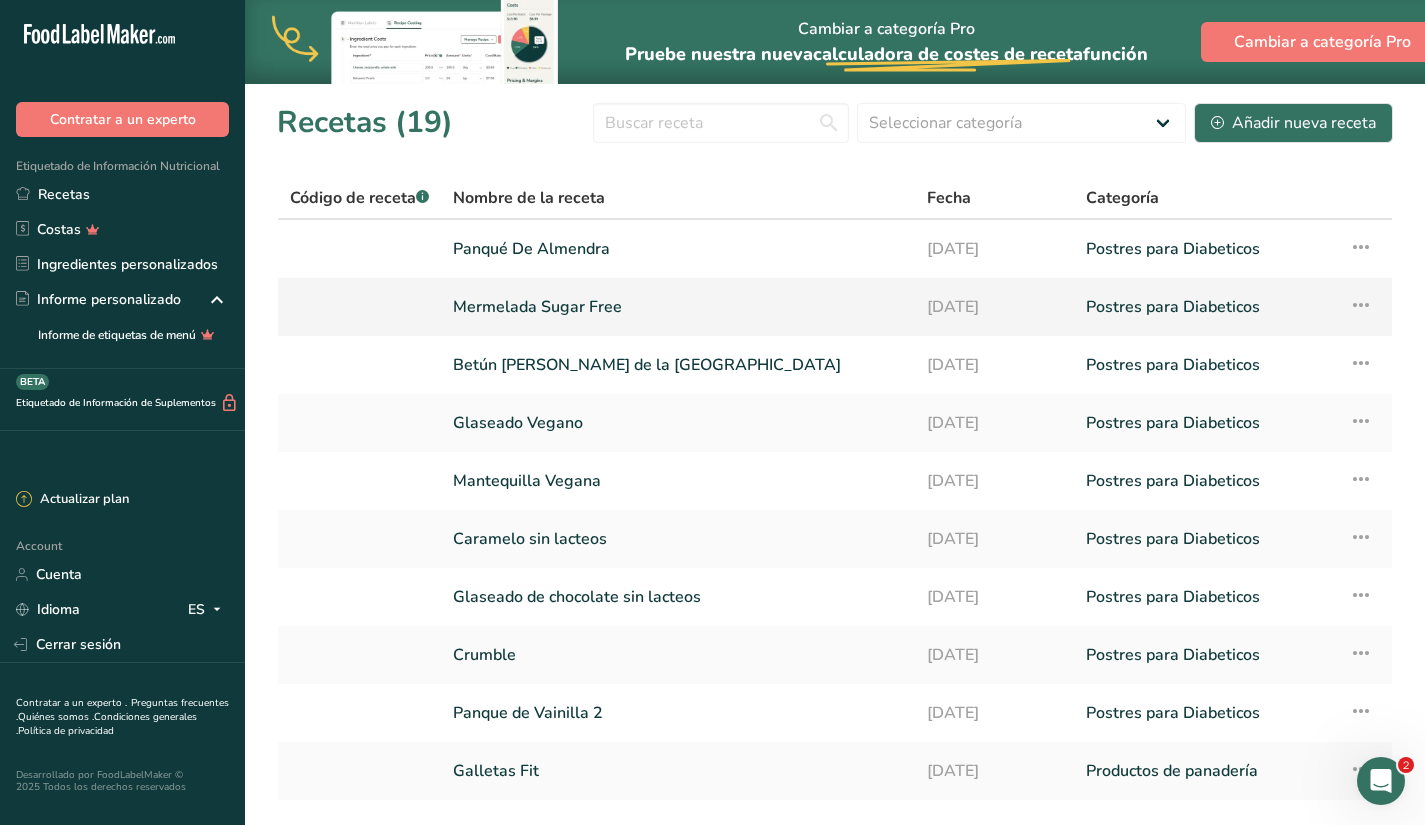 click on "Mermelada Sugar Free" at bounding box center [678, 307] 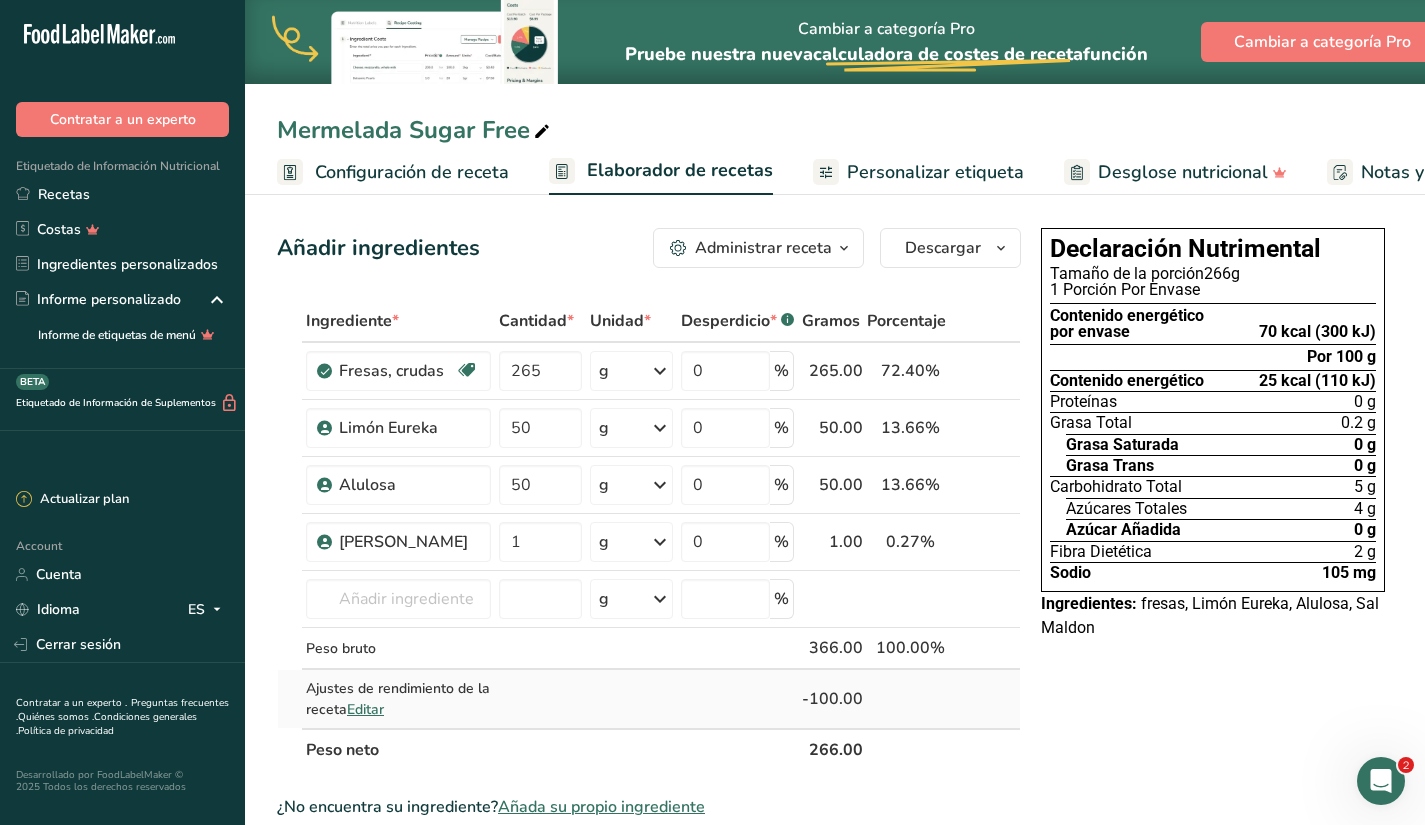 click on "Editar" at bounding box center (365, 709) 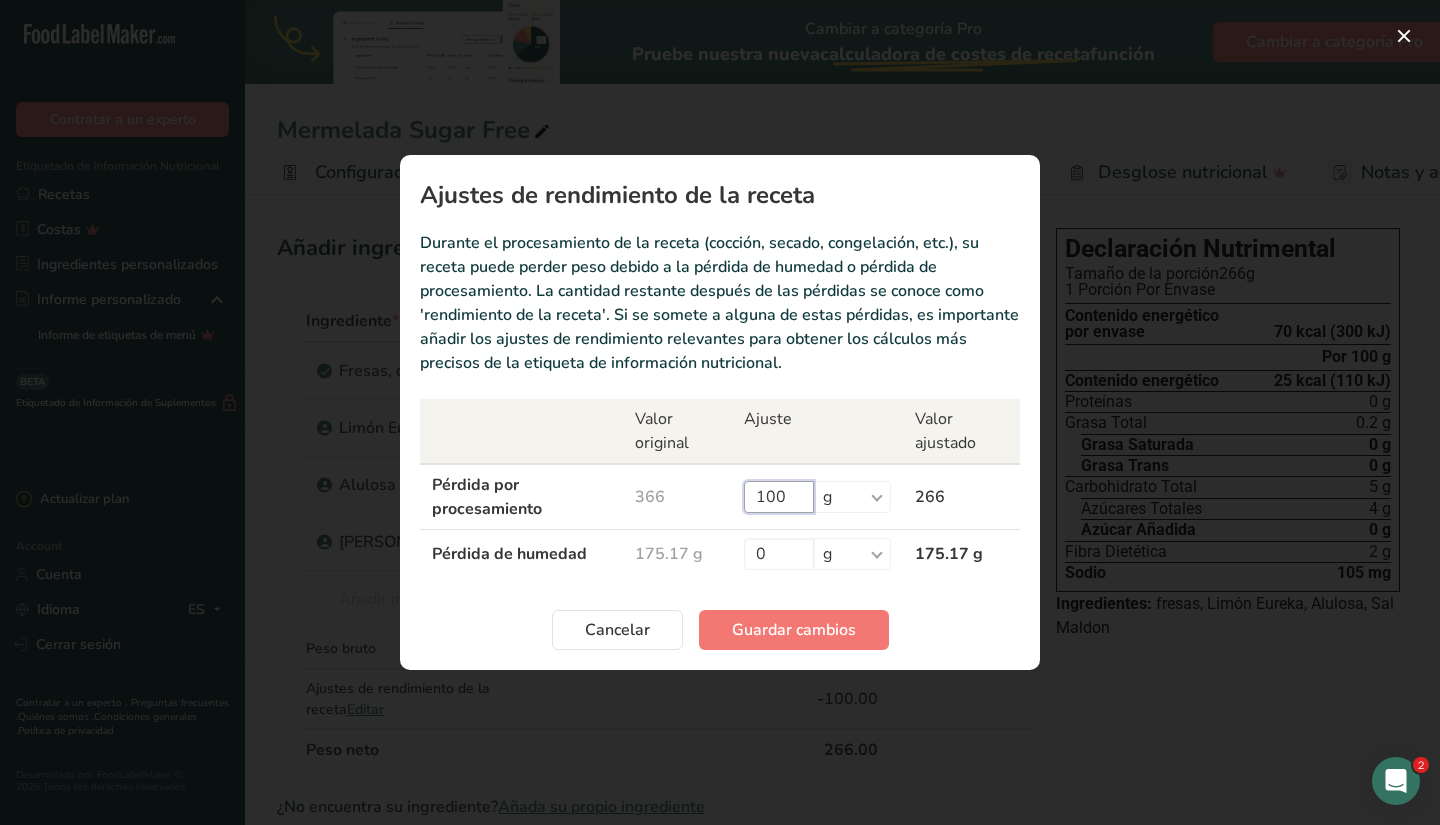 click on "100" at bounding box center [779, 497] 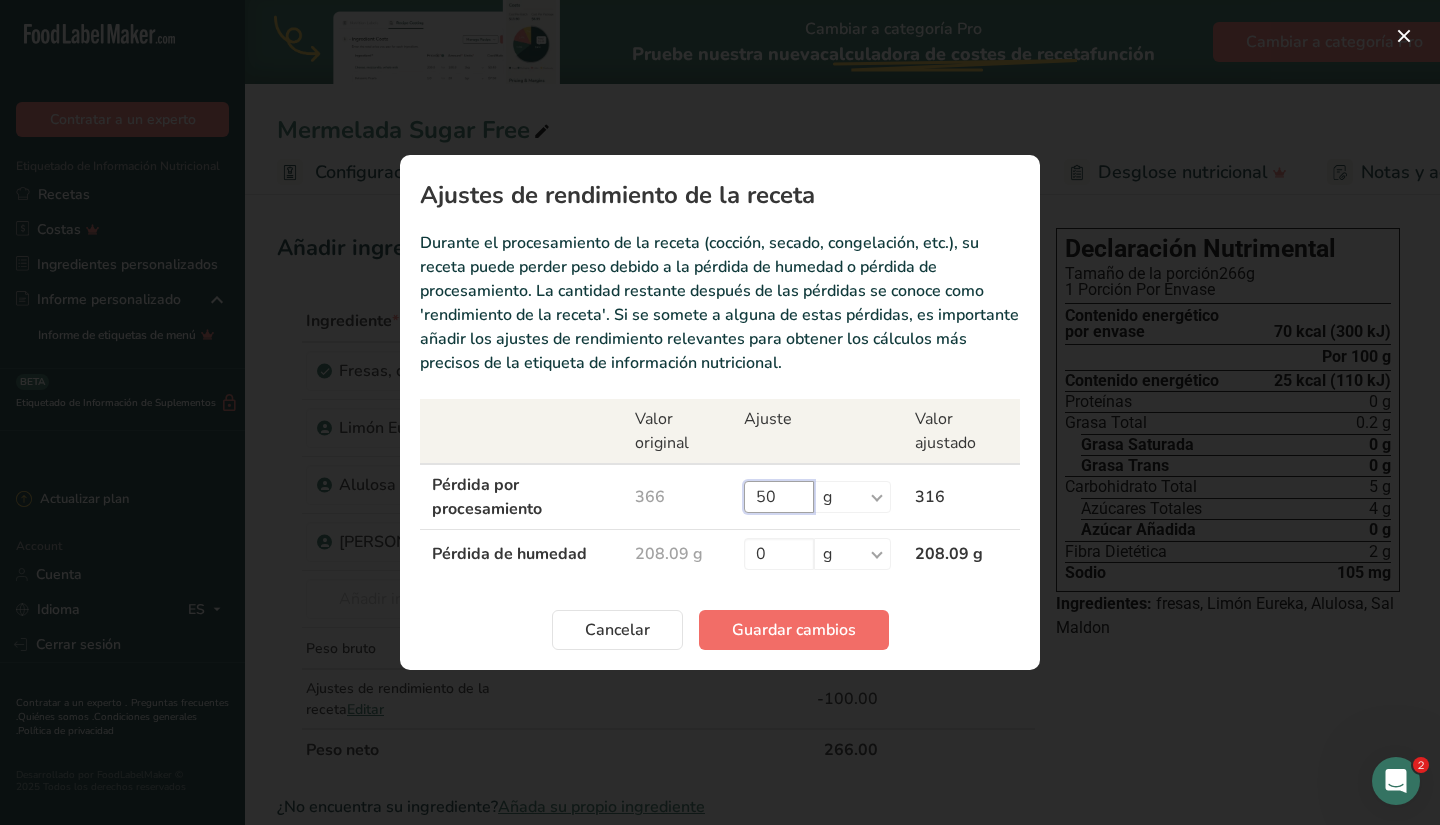 type on "50" 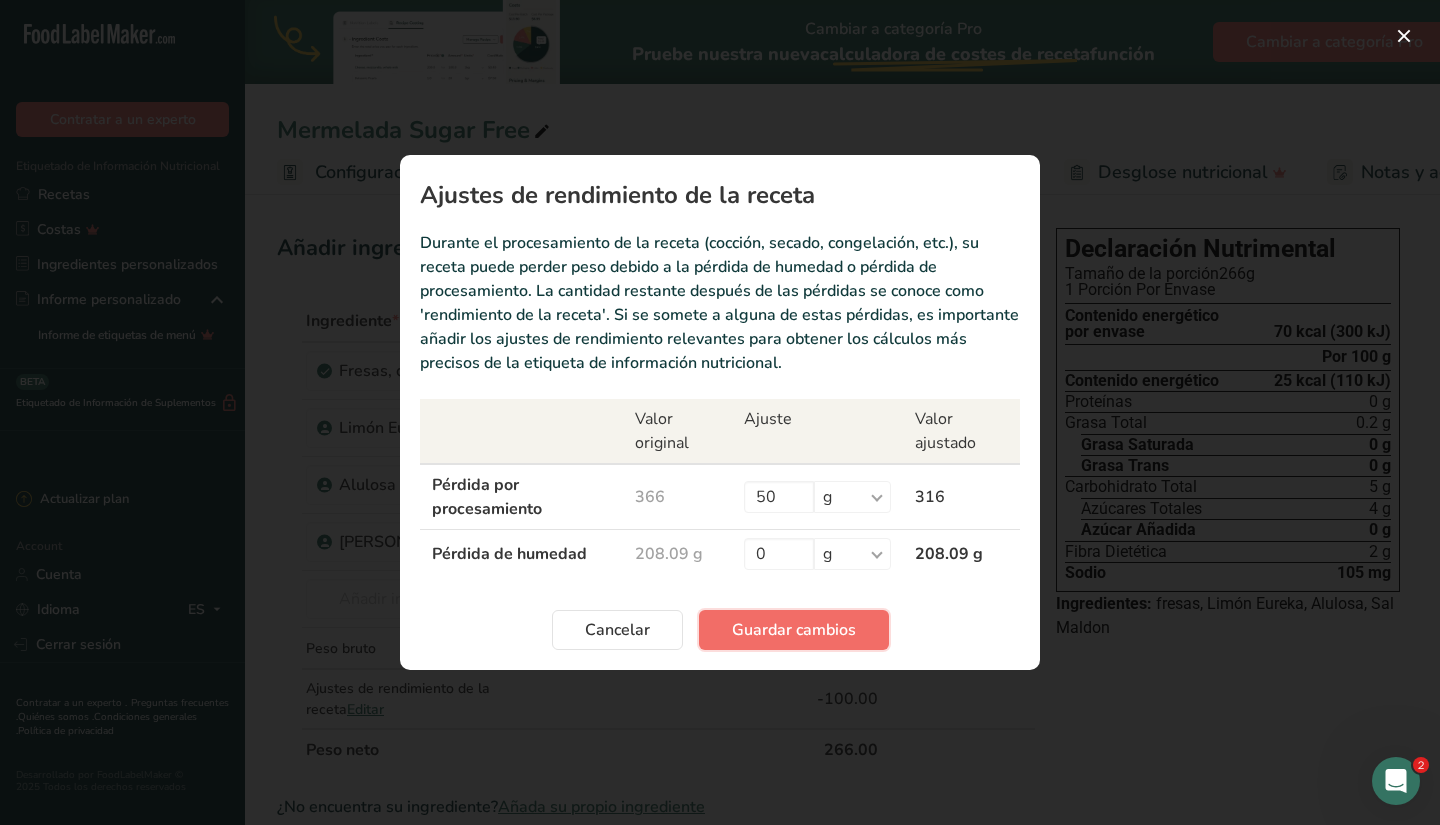 click on "Guardar cambios" at bounding box center [794, 630] 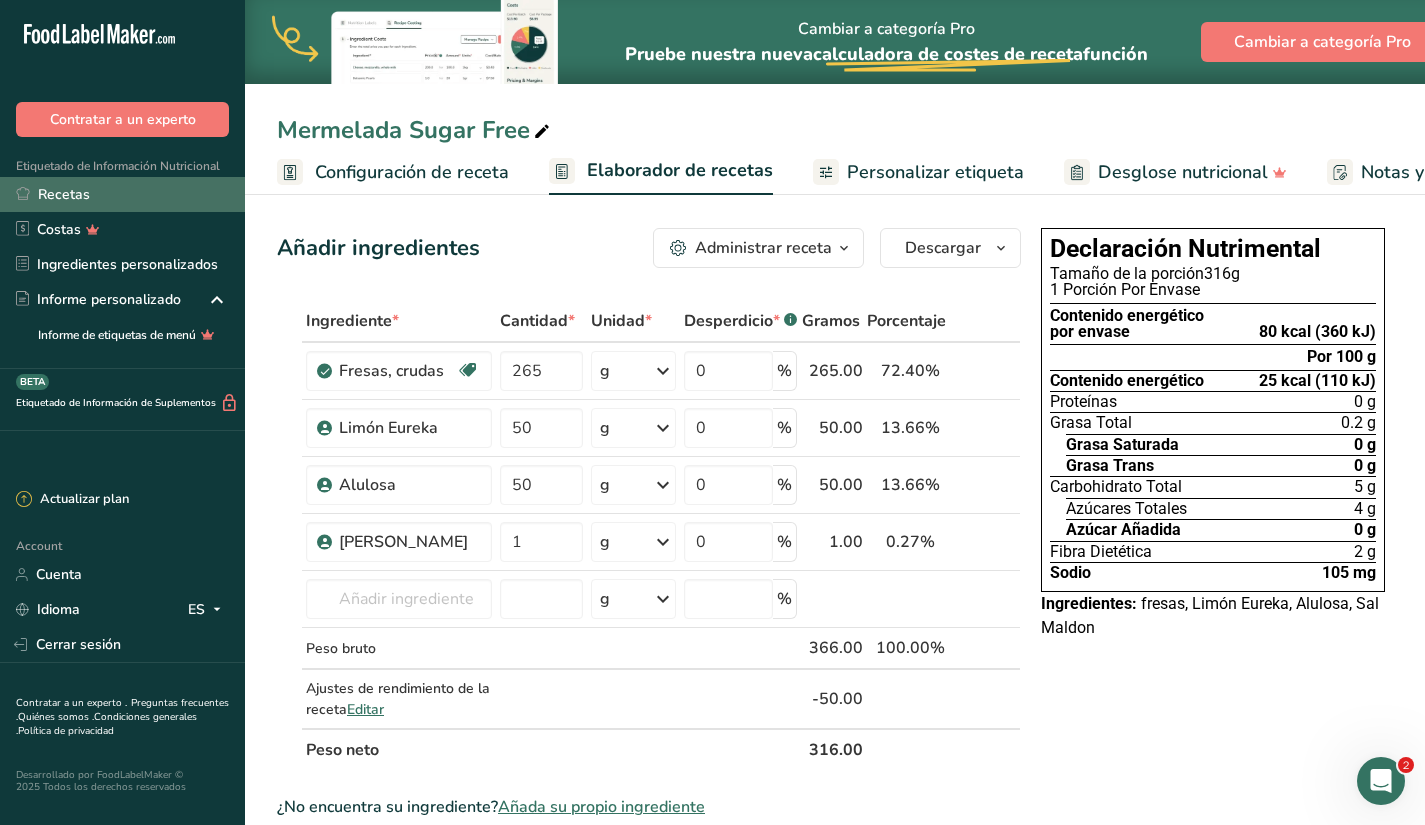 click on "Recetas" at bounding box center [122, 194] 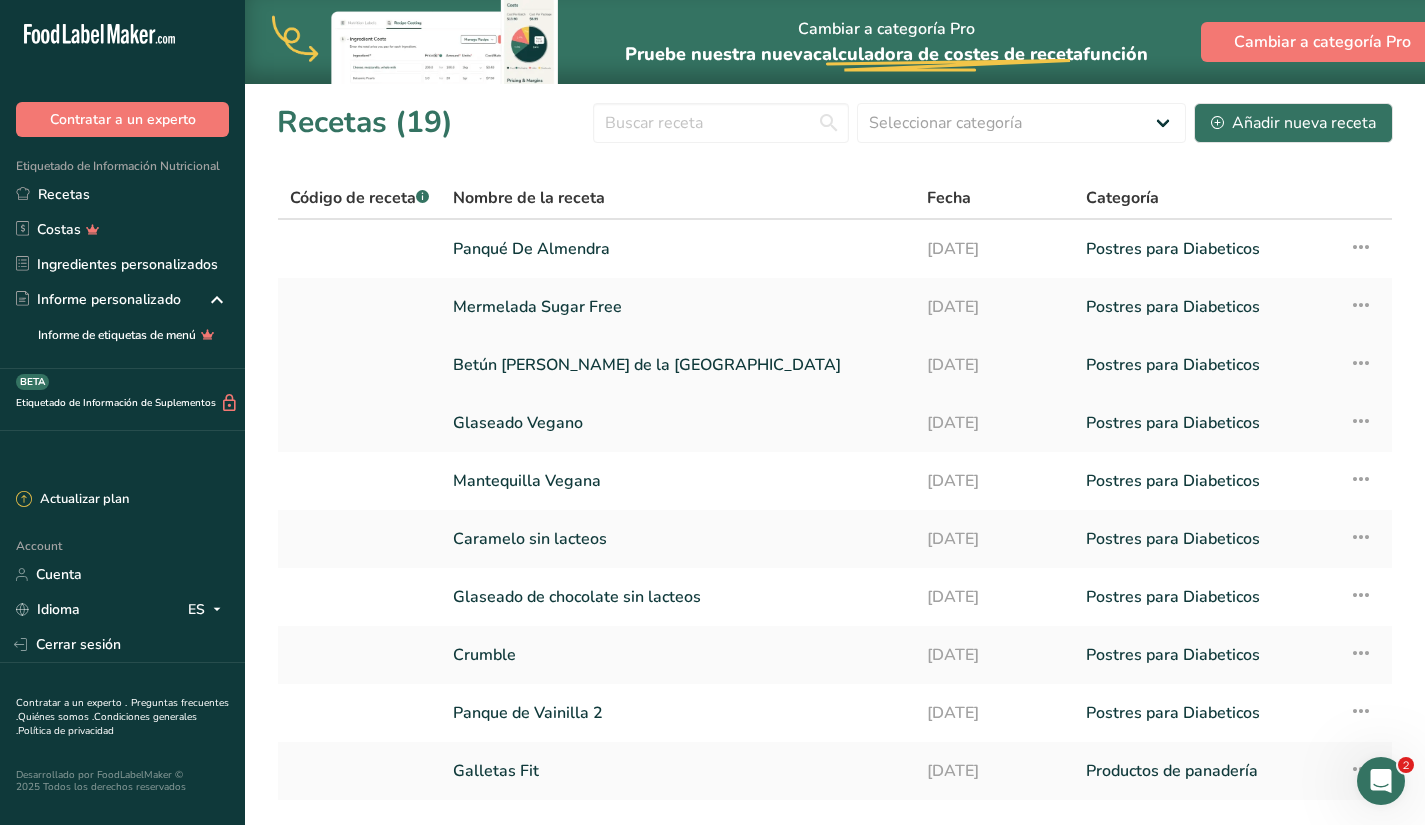 click on "Betún [PERSON_NAME] de la [GEOGRAPHIC_DATA]" at bounding box center [678, 365] 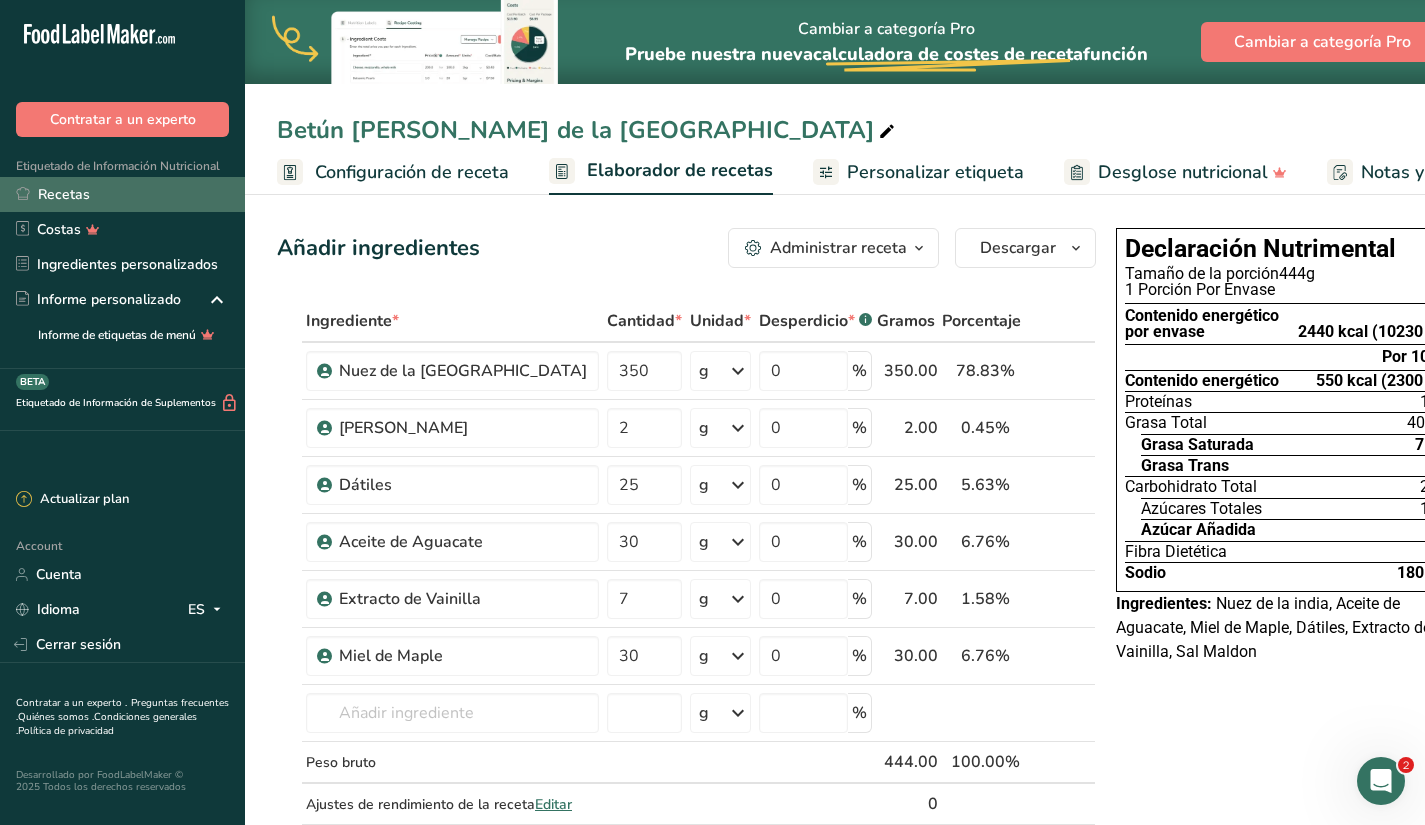 click on "Recetas" at bounding box center (122, 194) 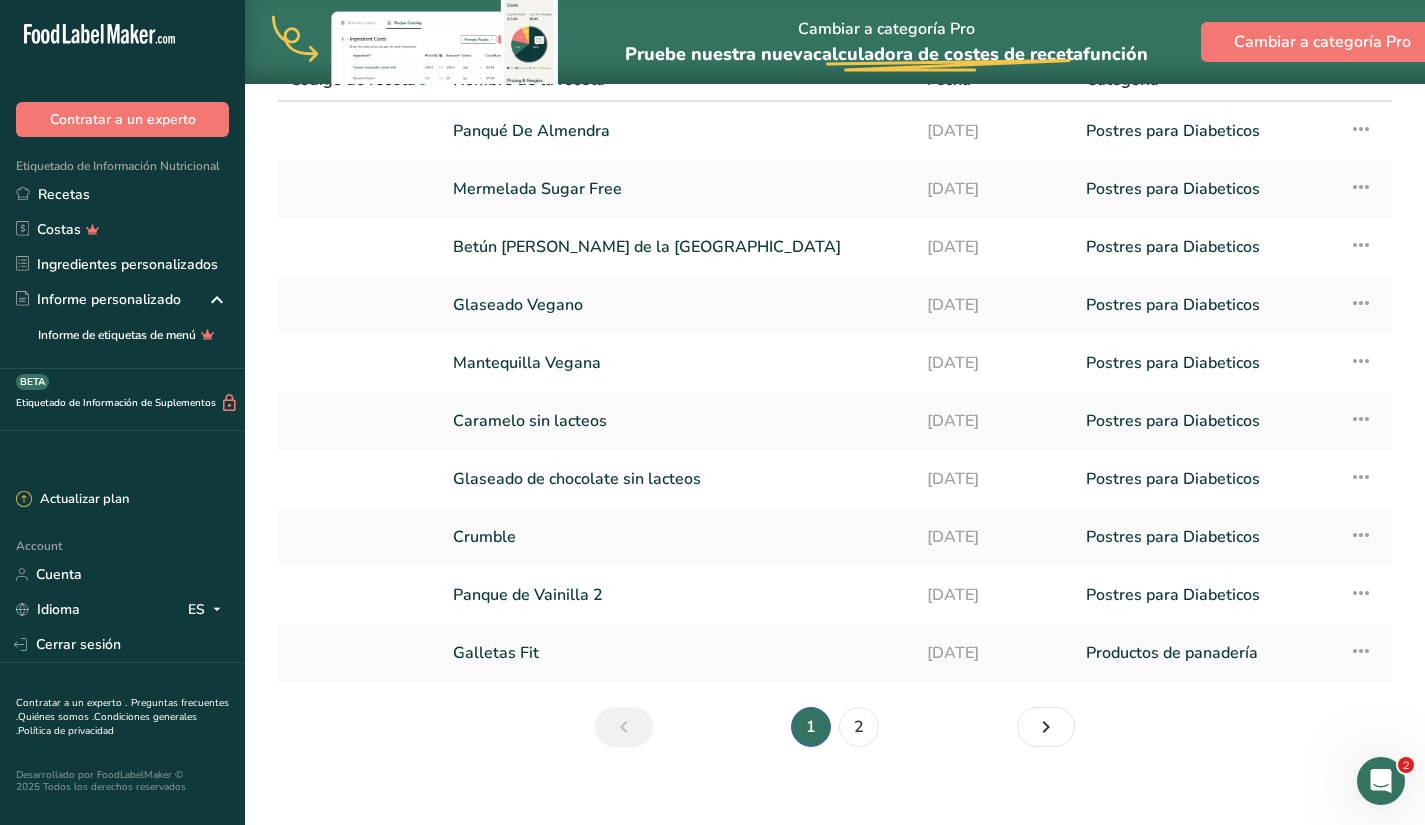 scroll, scrollTop: 136, scrollLeft: 0, axis: vertical 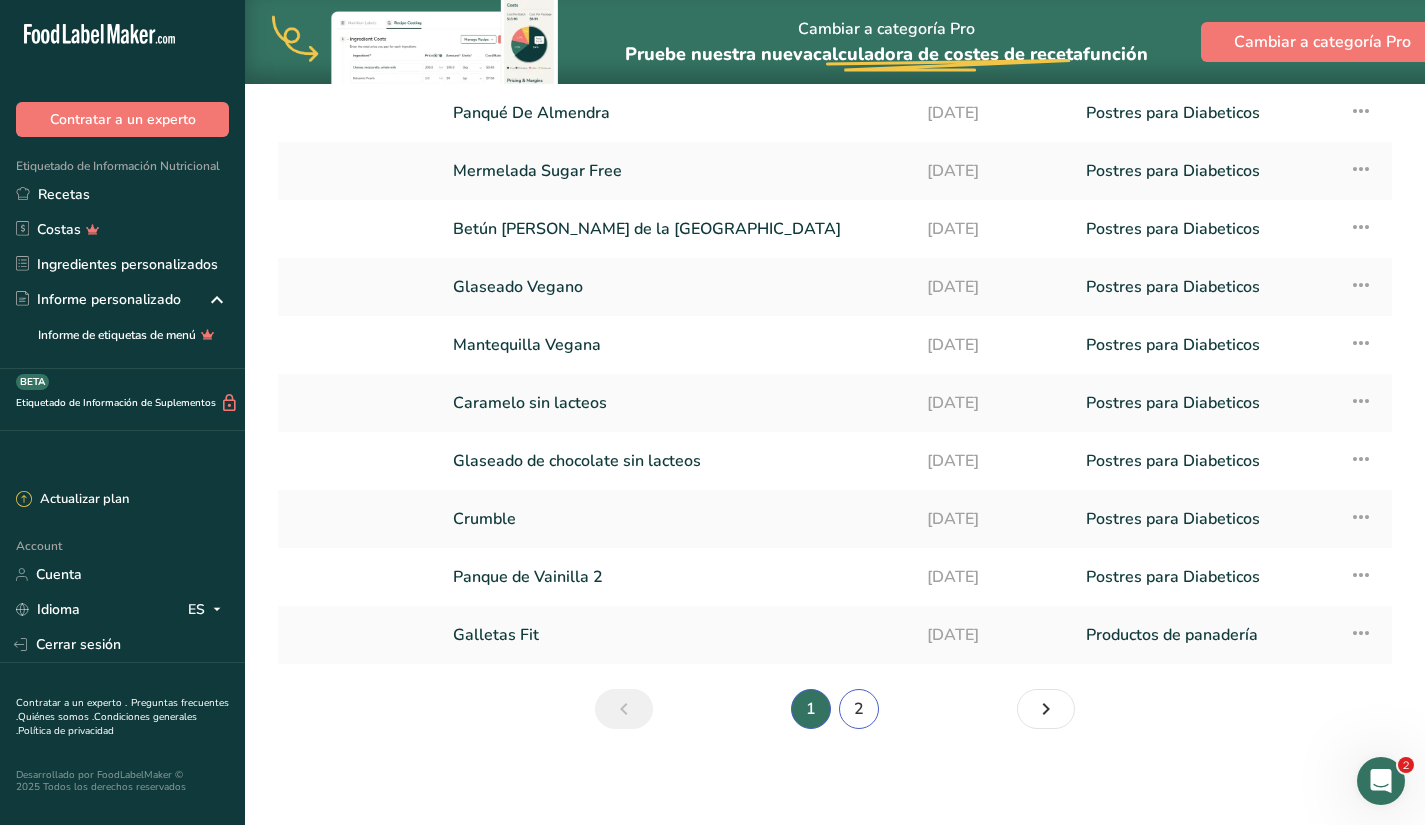 click on "2" at bounding box center [859, 709] 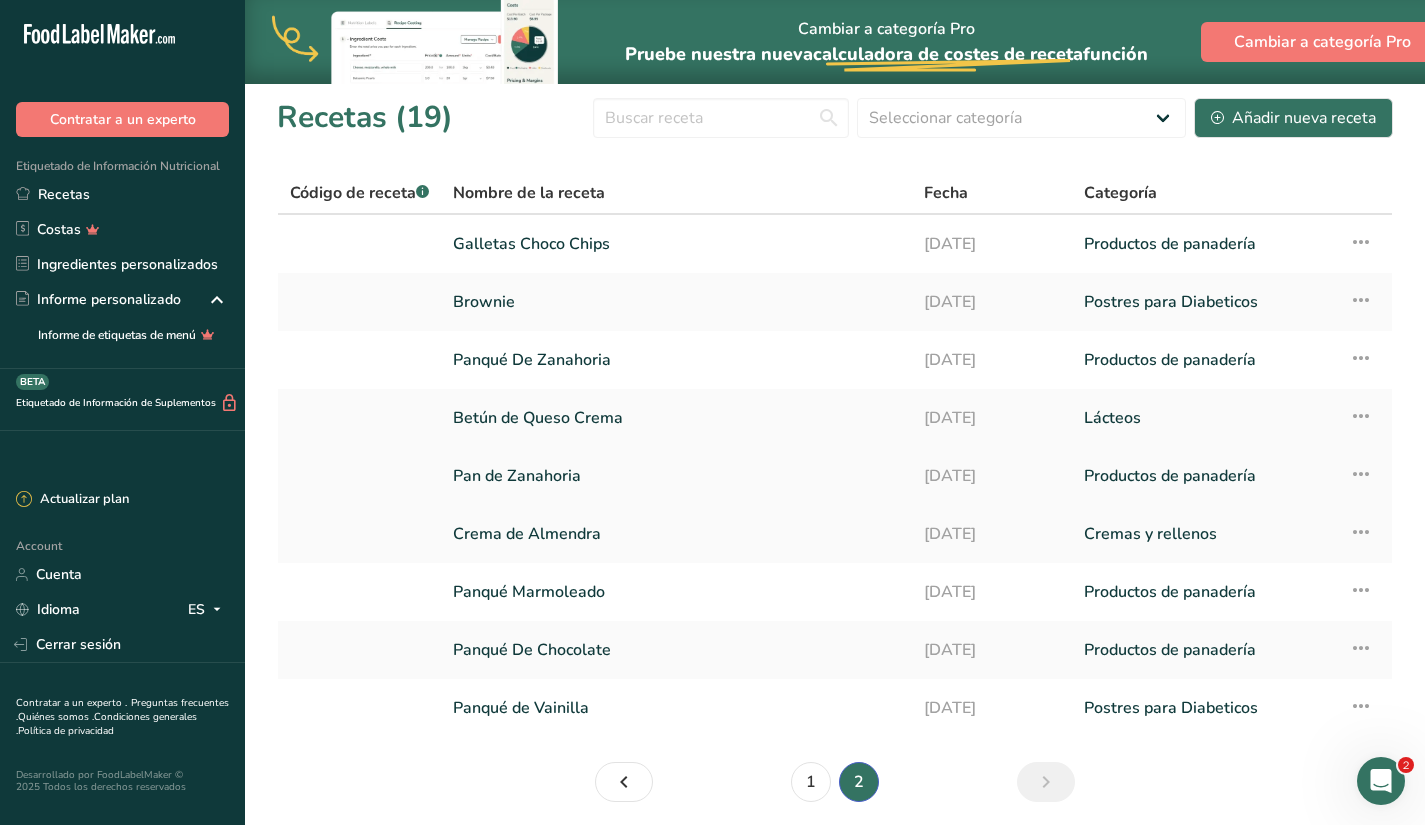 scroll, scrollTop: 0, scrollLeft: 0, axis: both 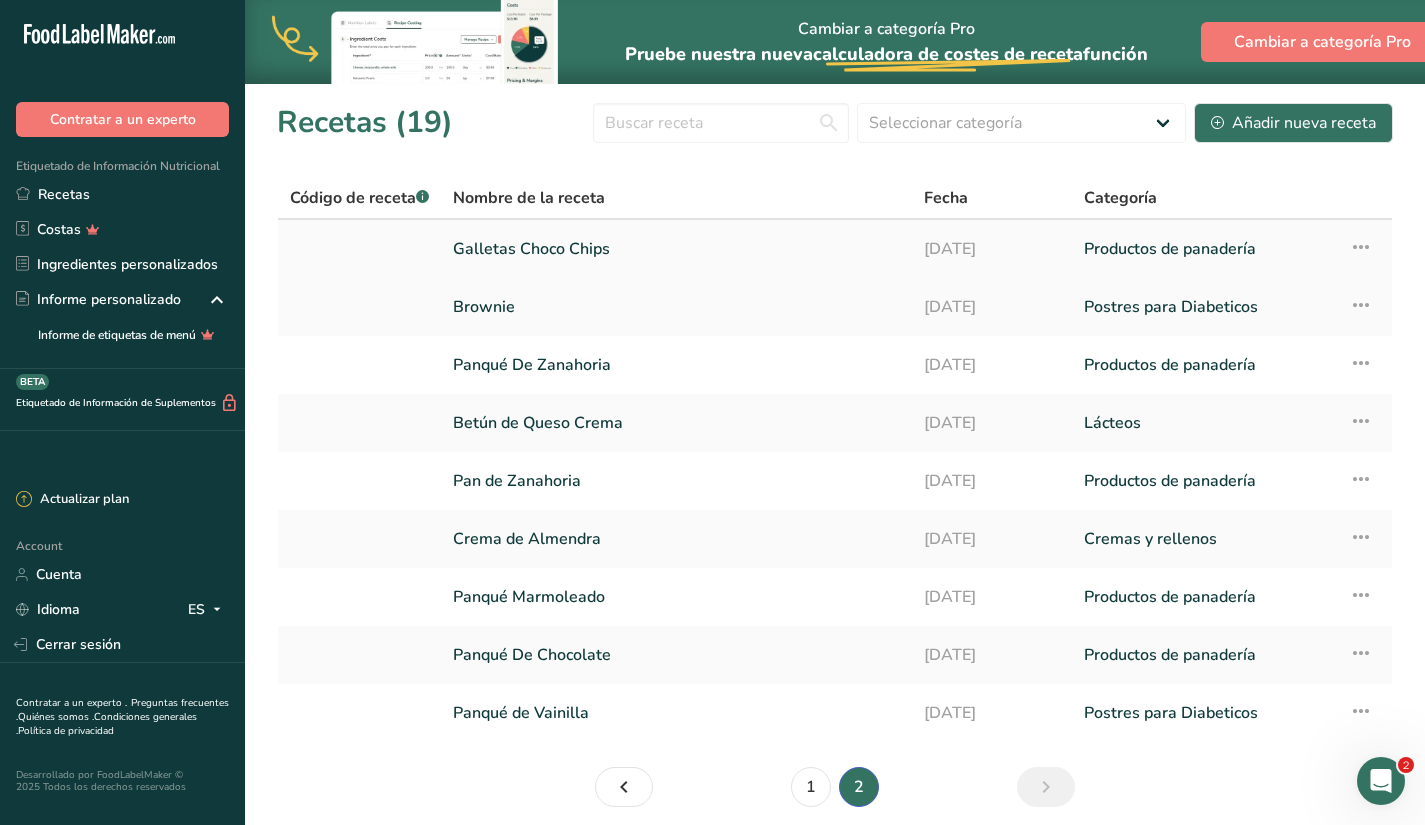 click on "Galletas Choco Chips" at bounding box center (676, 249) 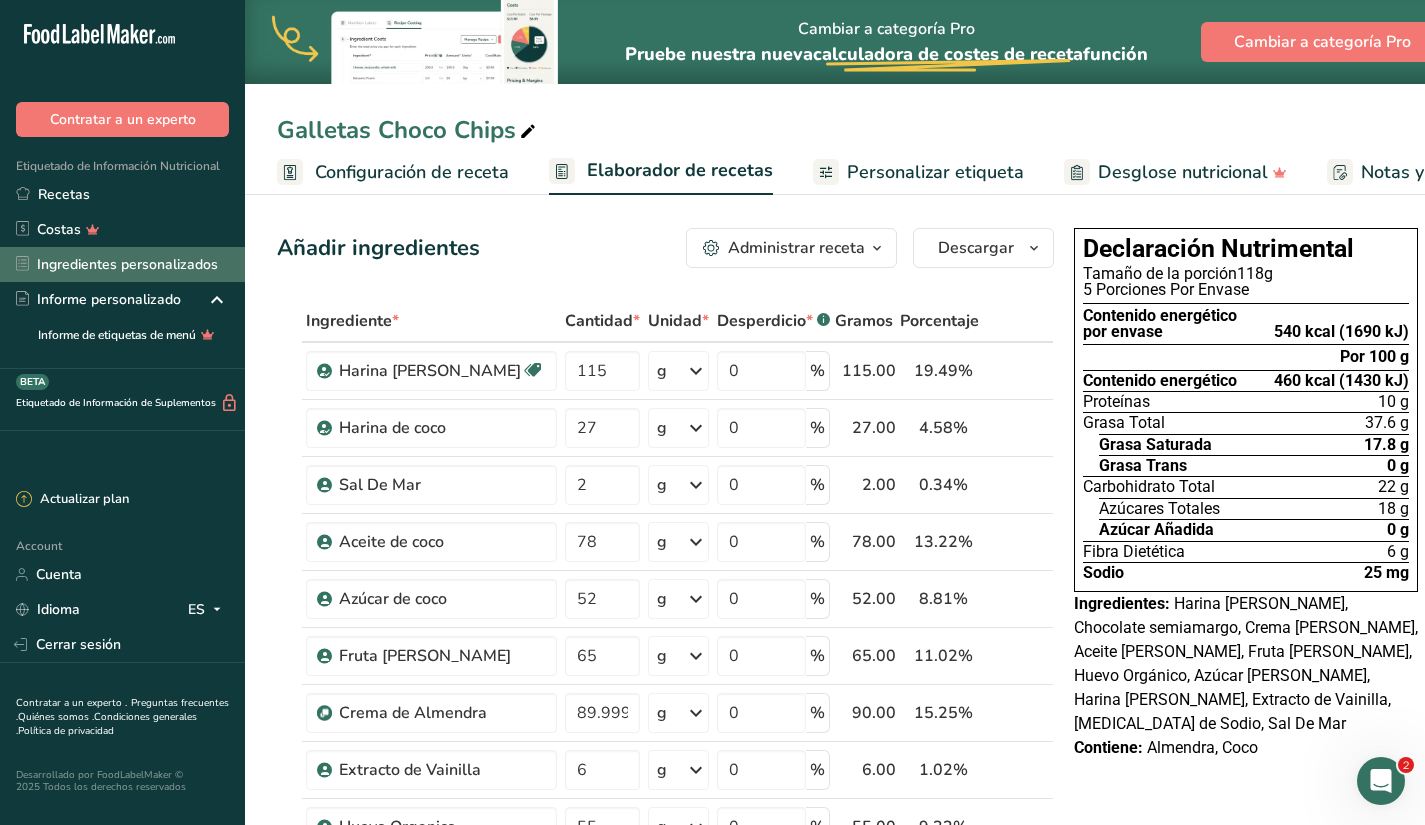 click on "Ingredientes personalizados" at bounding box center (122, 264) 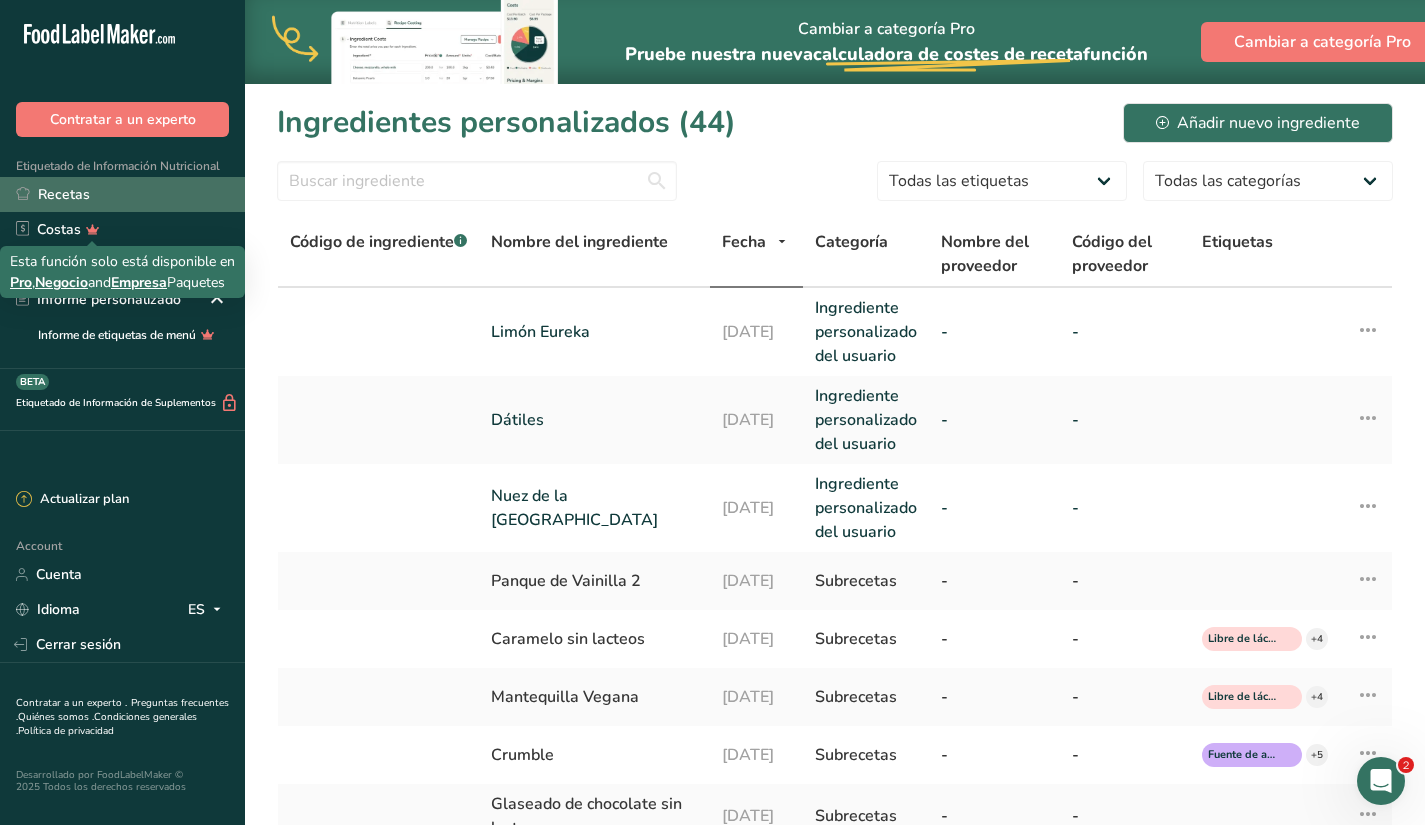 click on "Recetas" at bounding box center [122, 194] 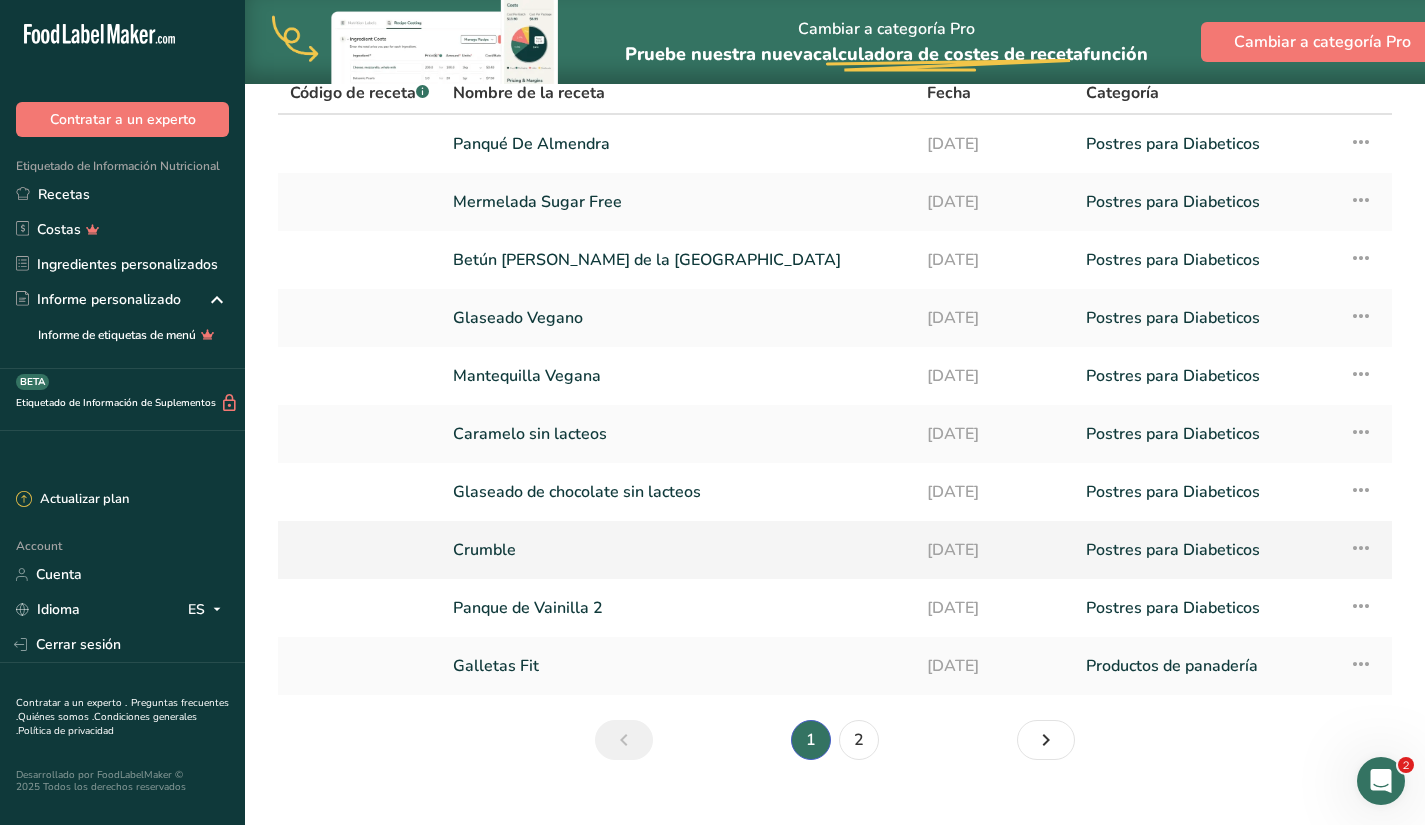 scroll, scrollTop: 136, scrollLeft: 0, axis: vertical 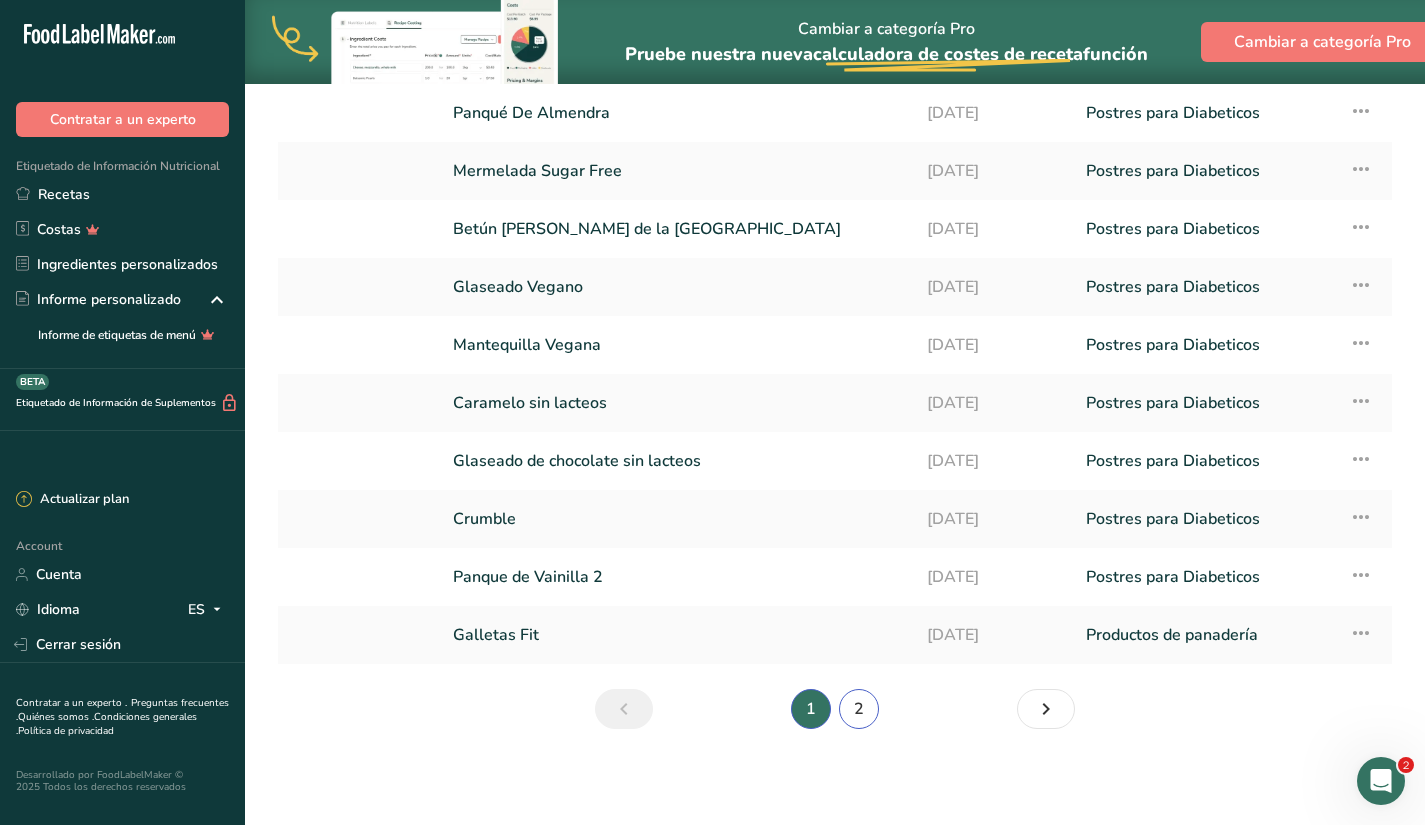 click on "2" at bounding box center [859, 709] 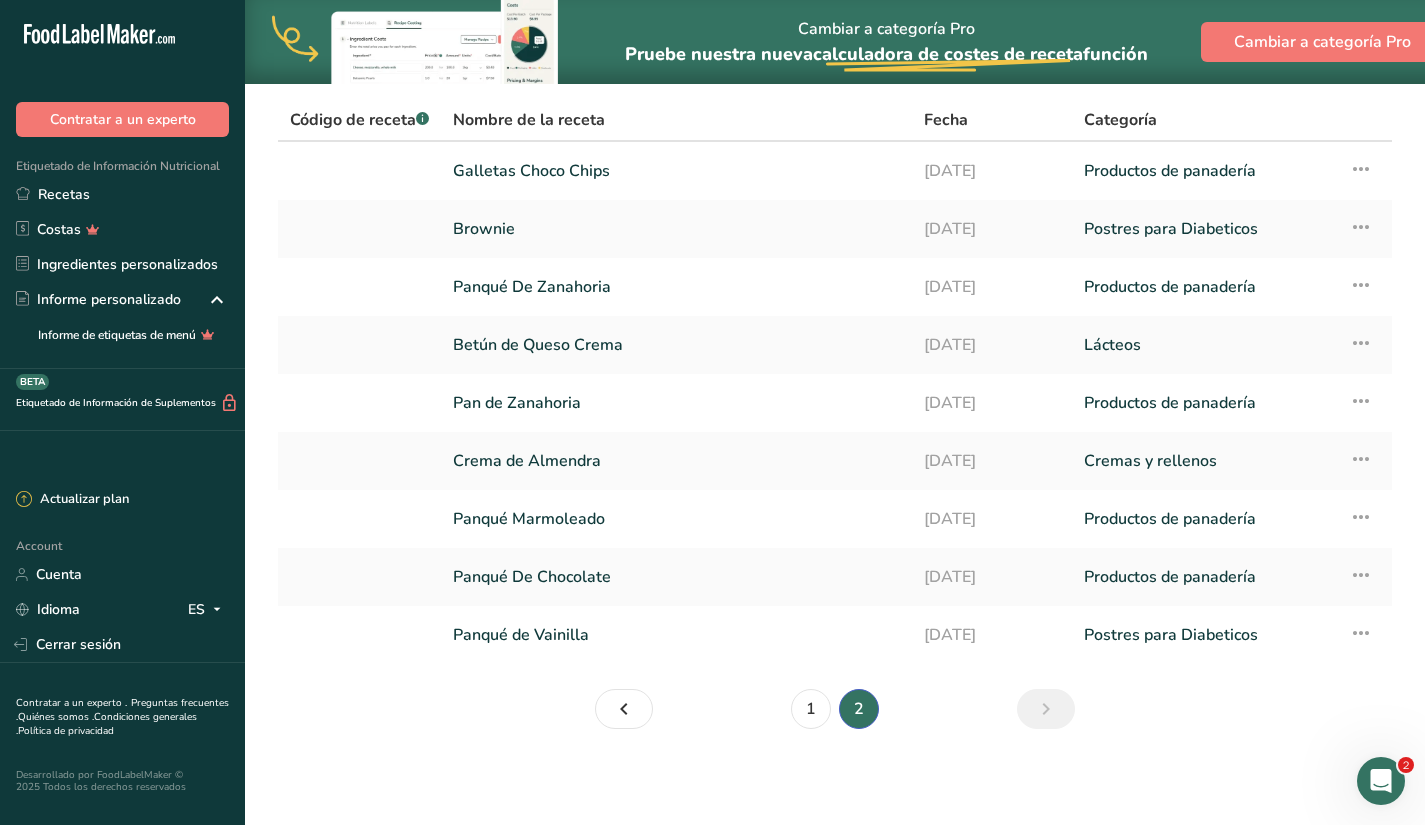 scroll, scrollTop: 78, scrollLeft: 0, axis: vertical 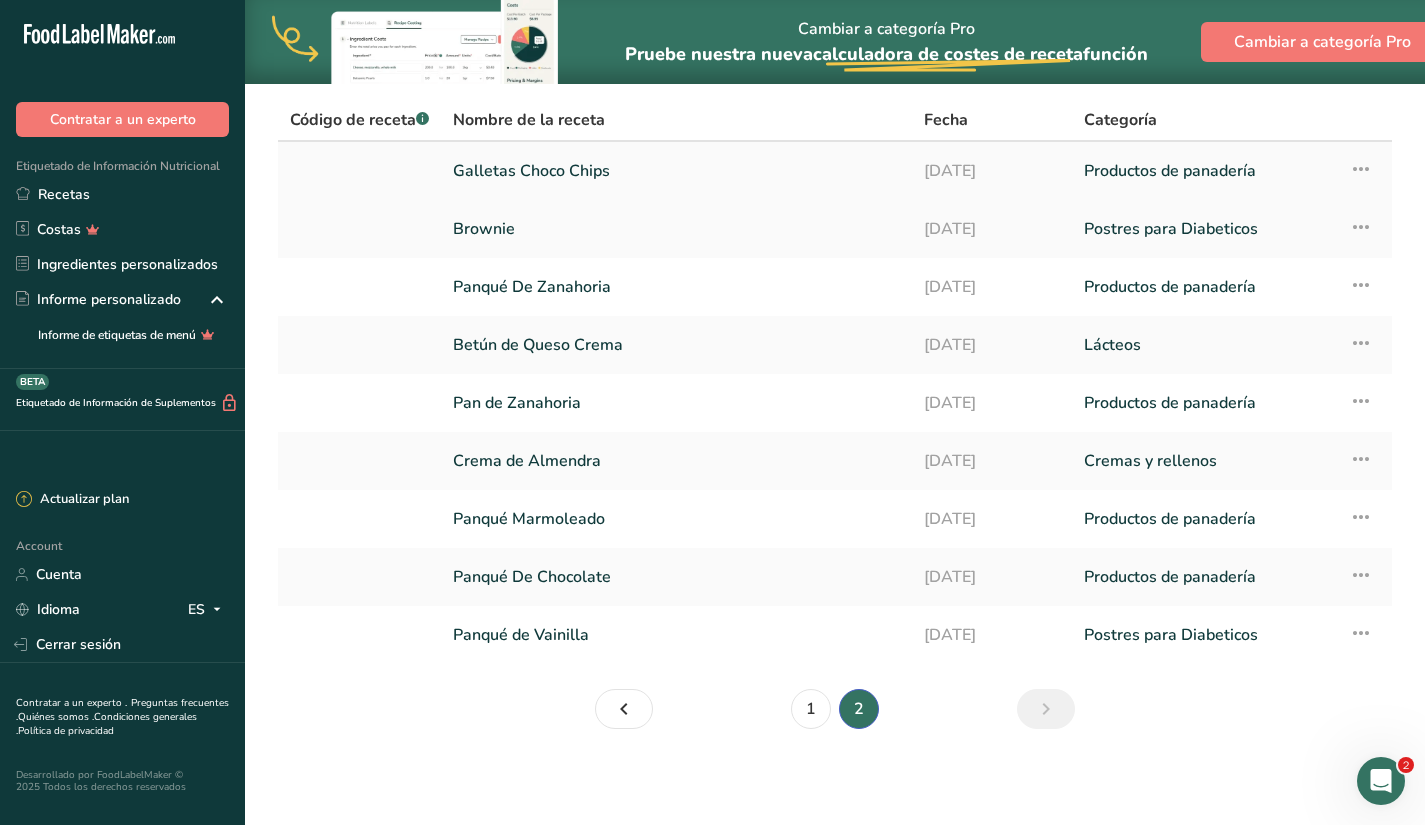 click on "Galletas Choco Chips" at bounding box center [676, 171] 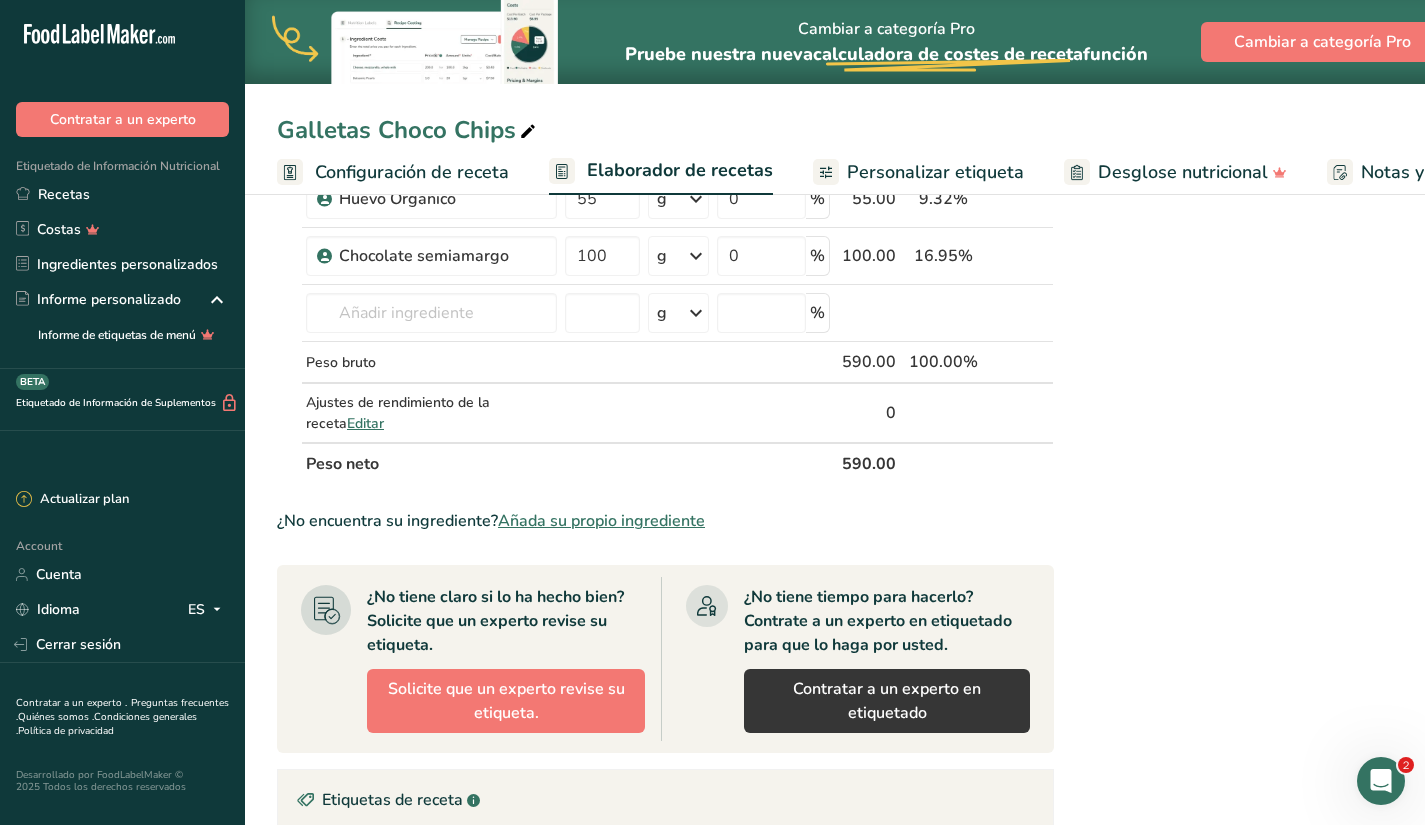 scroll, scrollTop: 615, scrollLeft: 0, axis: vertical 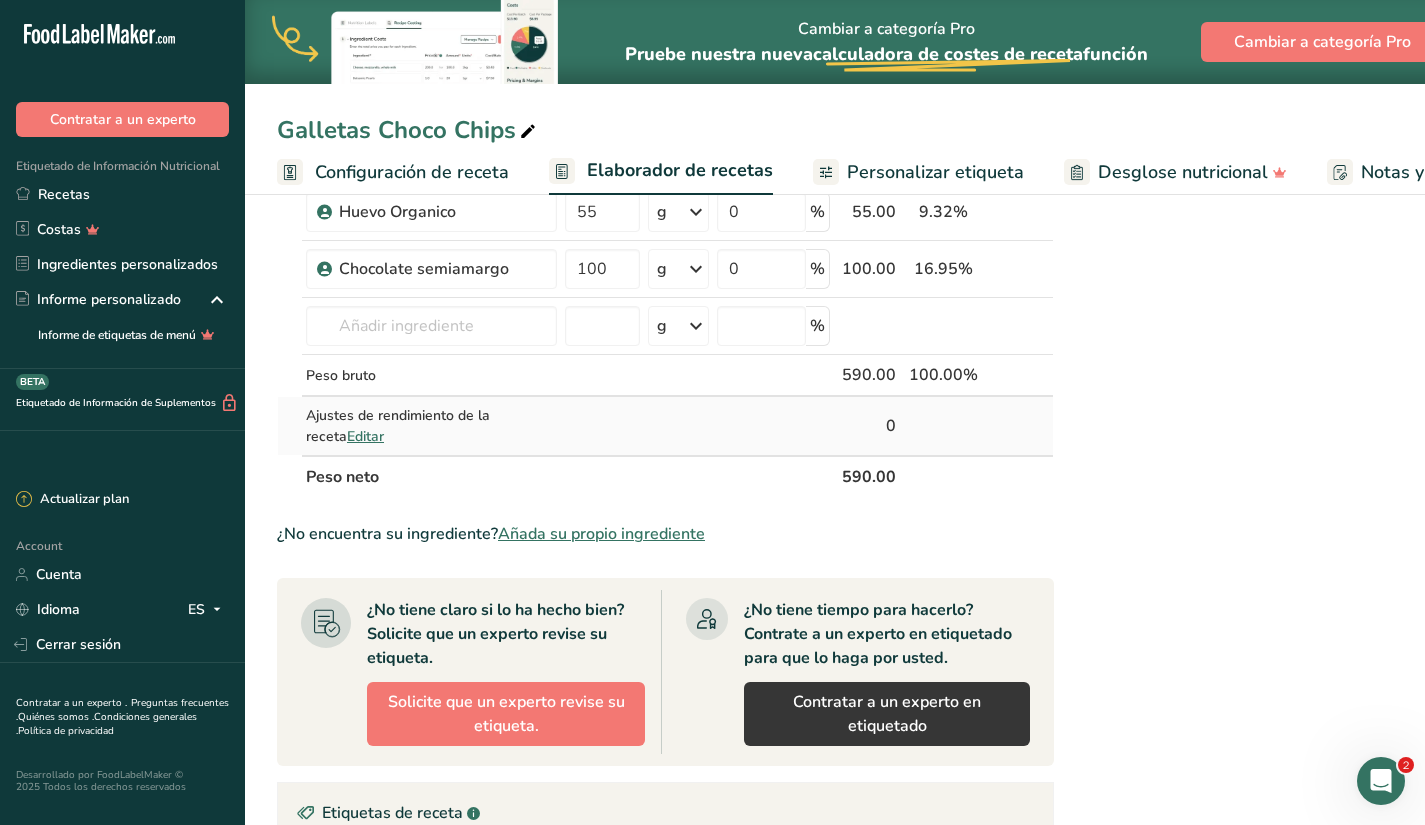 click on "Editar" at bounding box center [365, 436] 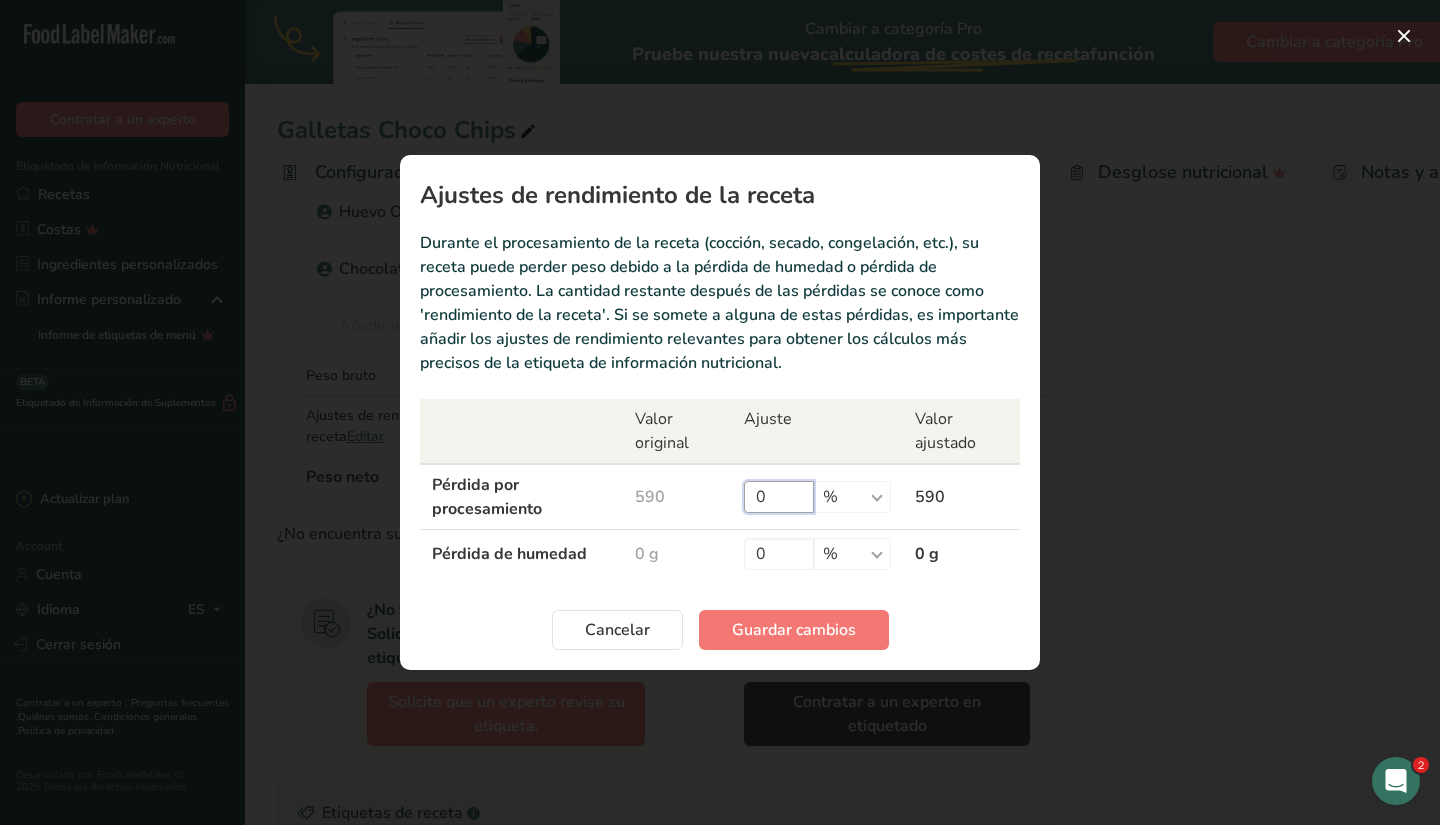 drag, startPoint x: 782, startPoint y: 495, endPoint x: 673, endPoint y: 499, distance: 109.07337 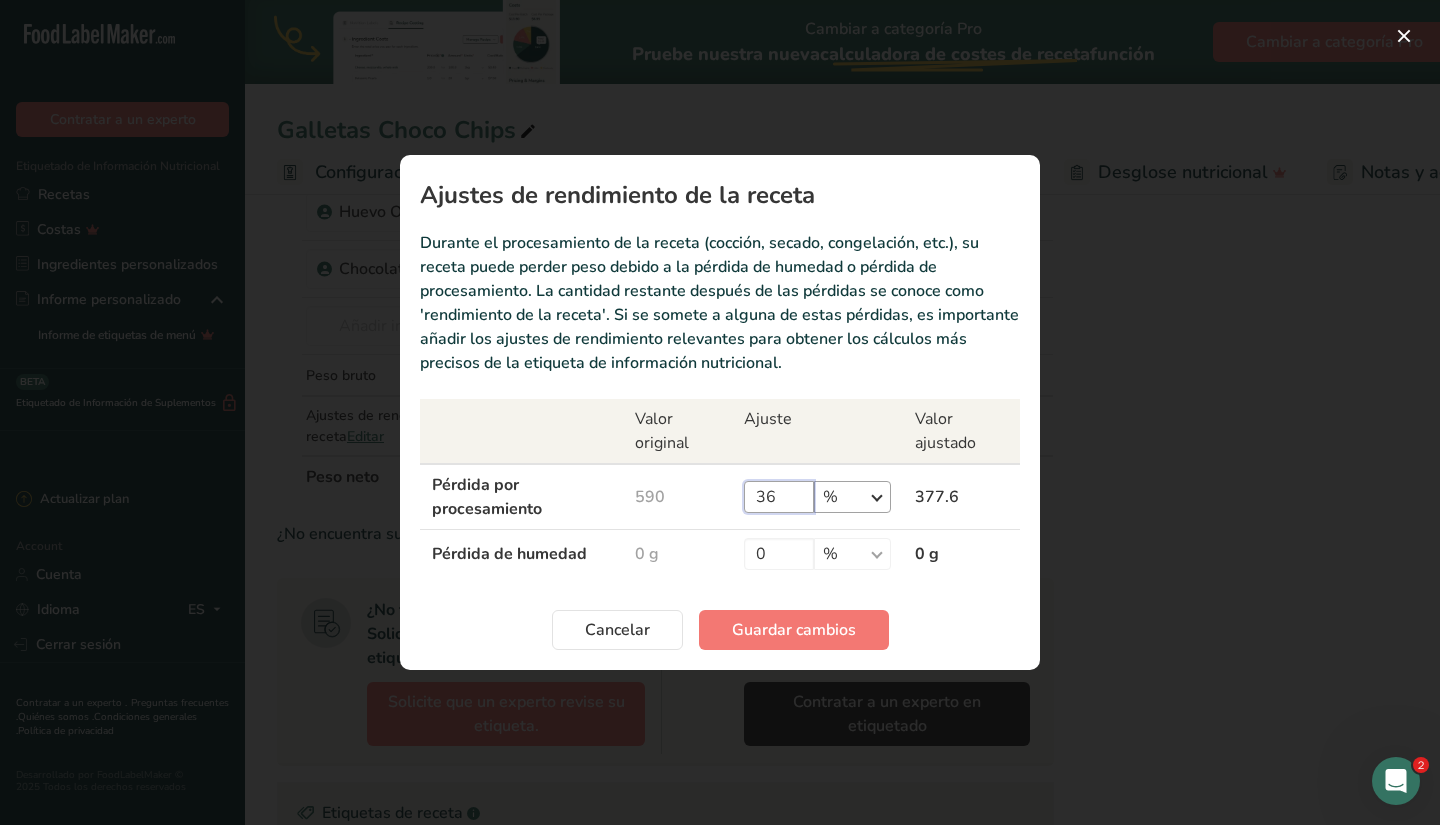 type on "36" 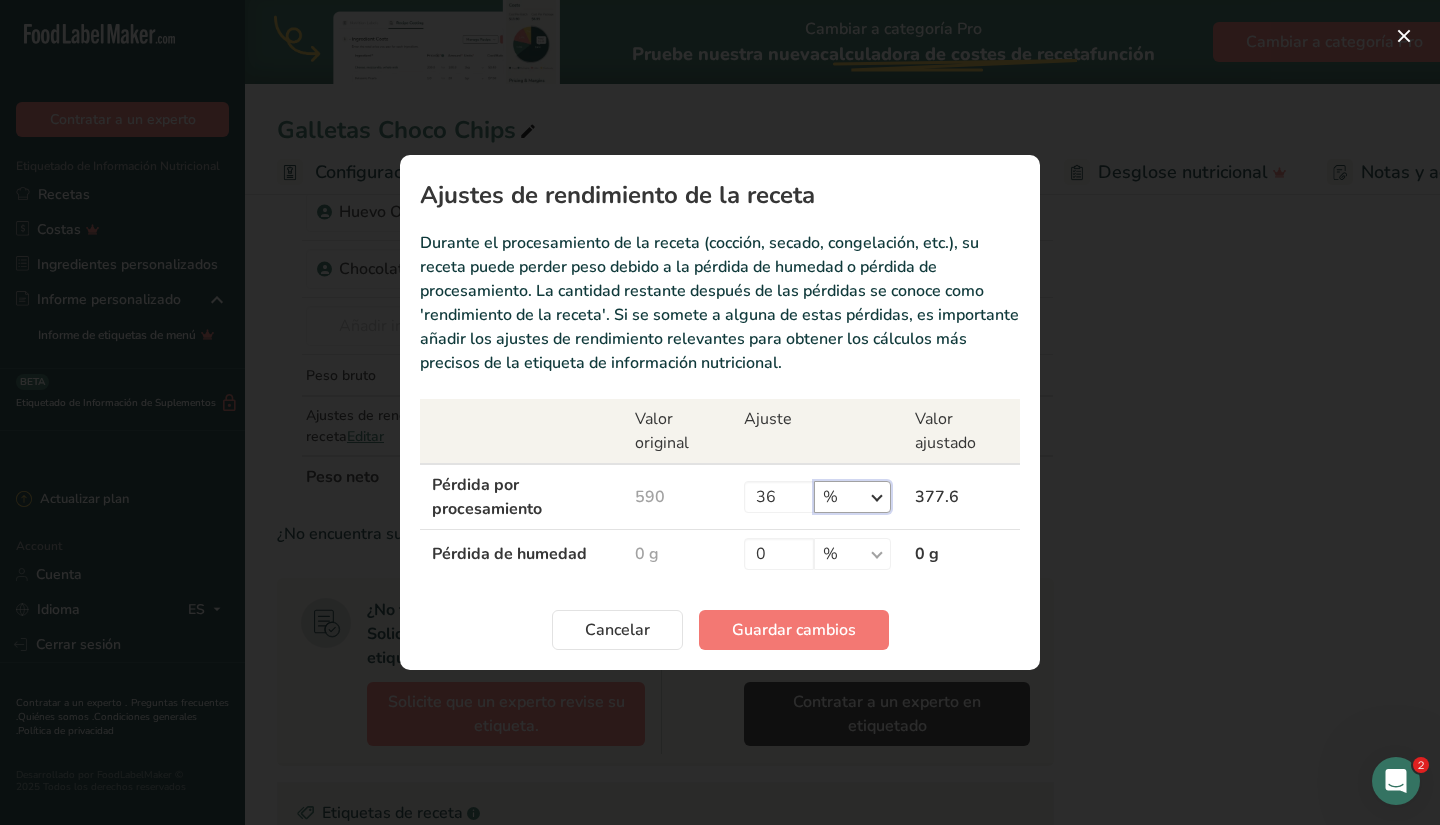click on "%
g
kg
mg
mcg
libras
onza" at bounding box center [852, 497] 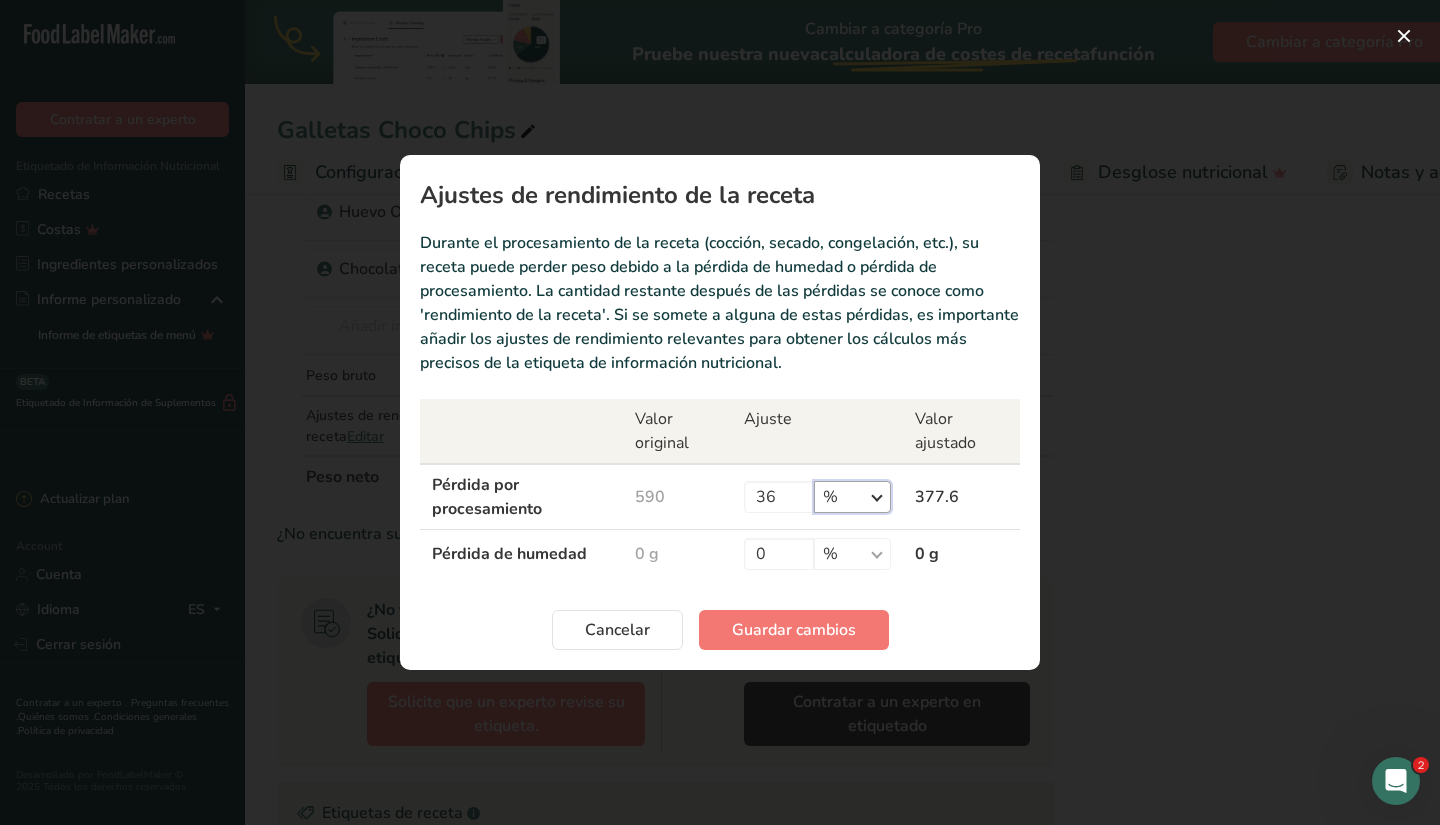 select on "0" 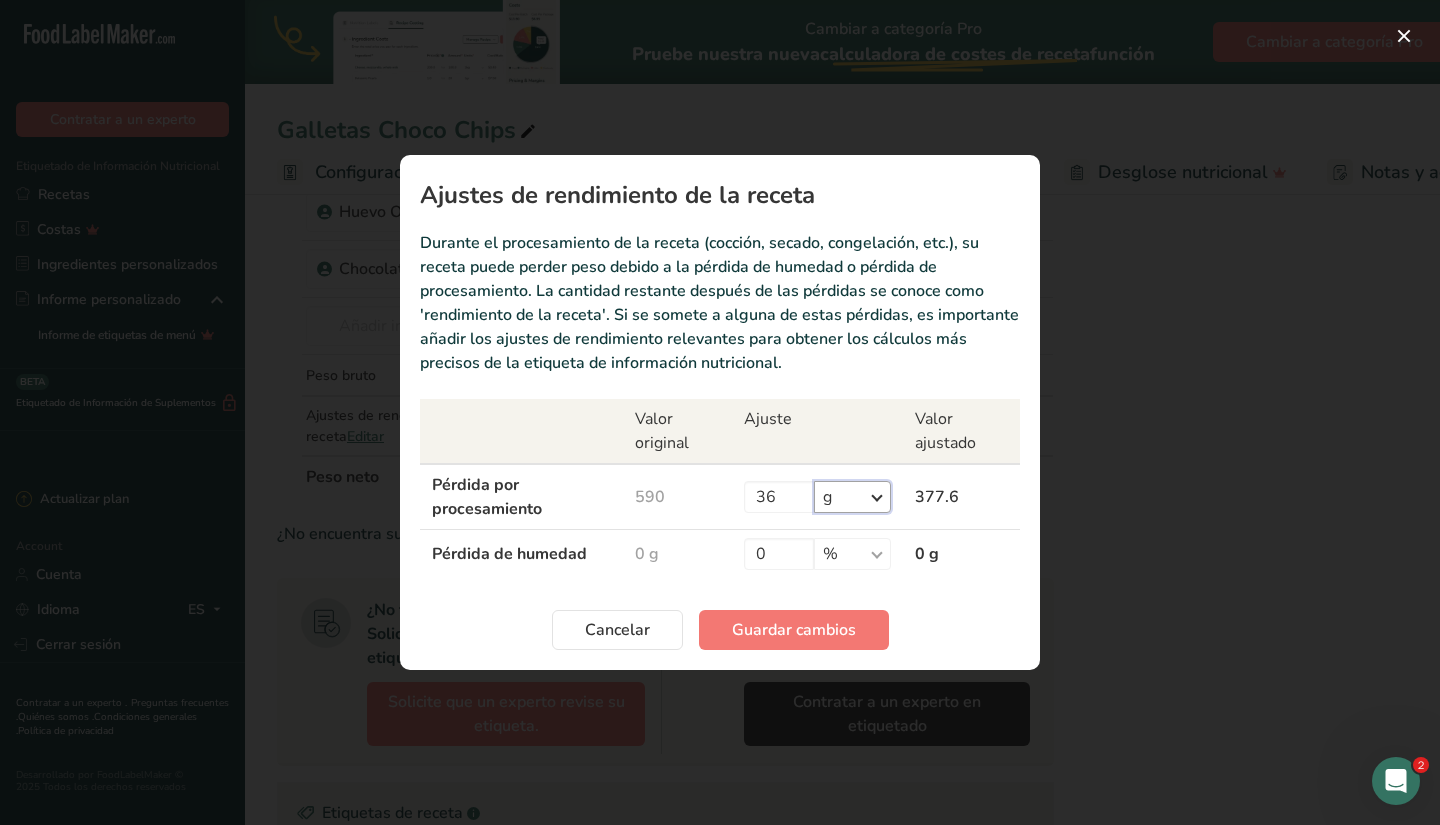 click on "%
g
kg
mg
mcg
libras
onza" at bounding box center (852, 497) 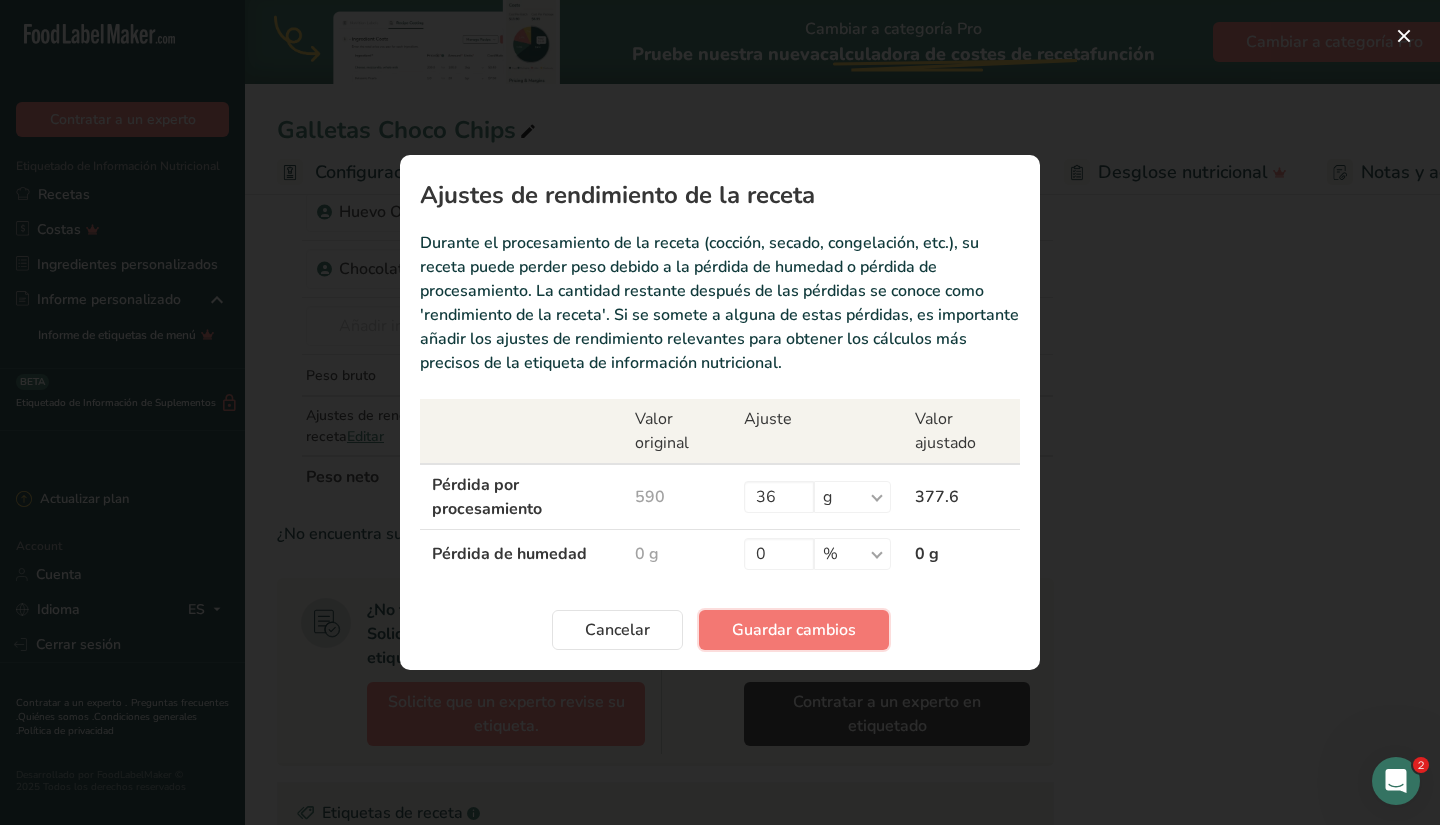 click on "Guardar cambios" at bounding box center [794, 630] 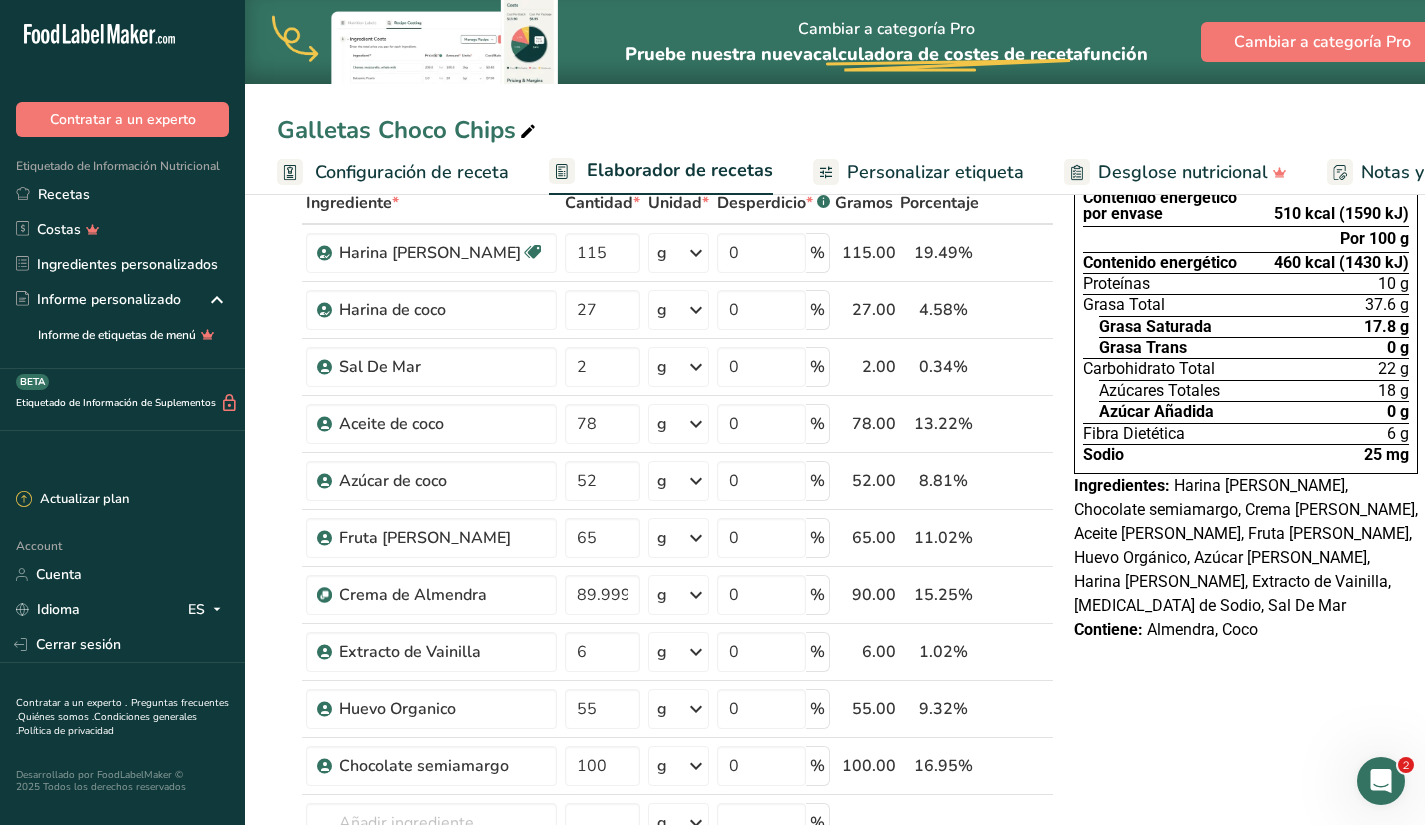 scroll, scrollTop: 0, scrollLeft: 0, axis: both 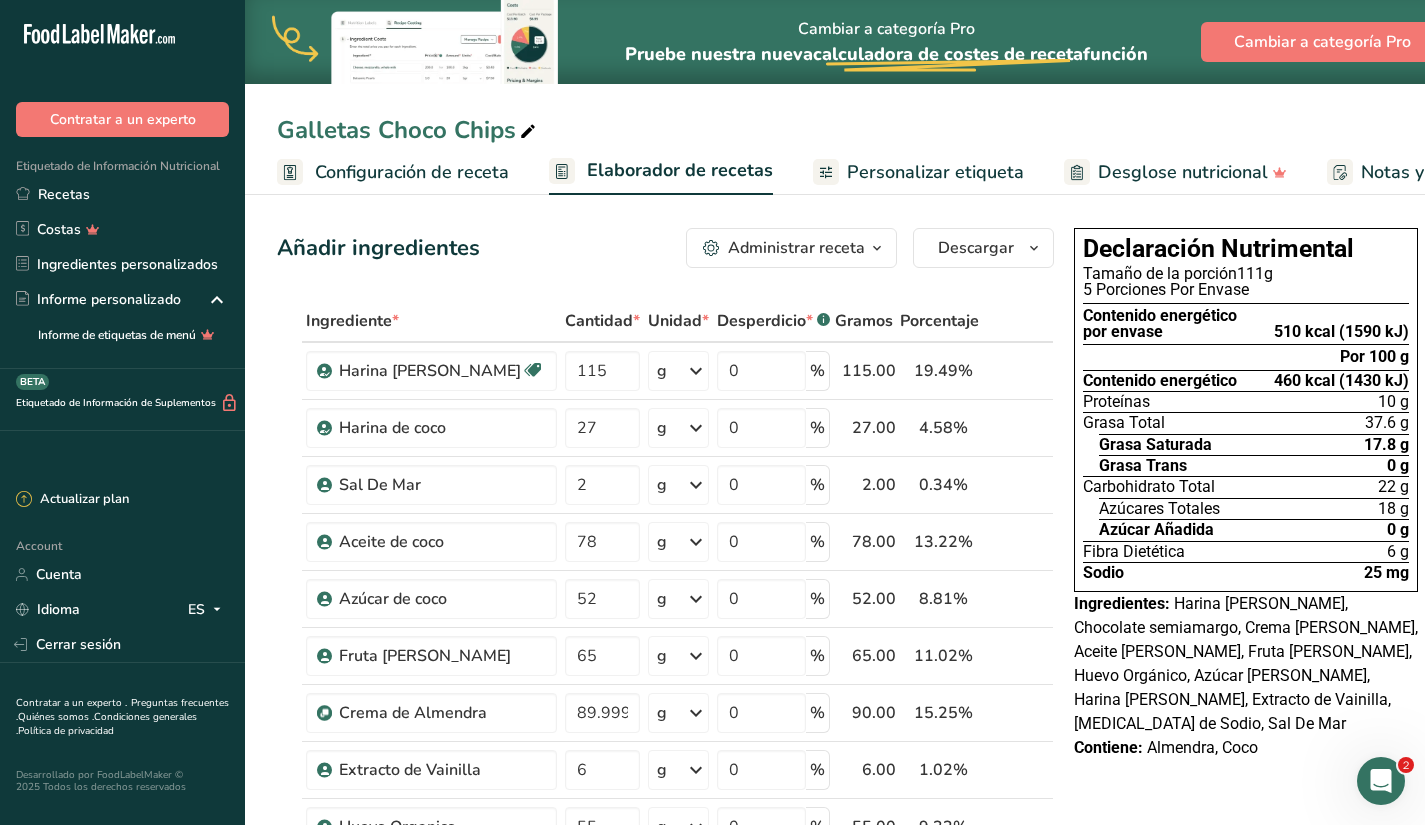 click on "Configuración de receta" at bounding box center [412, 172] 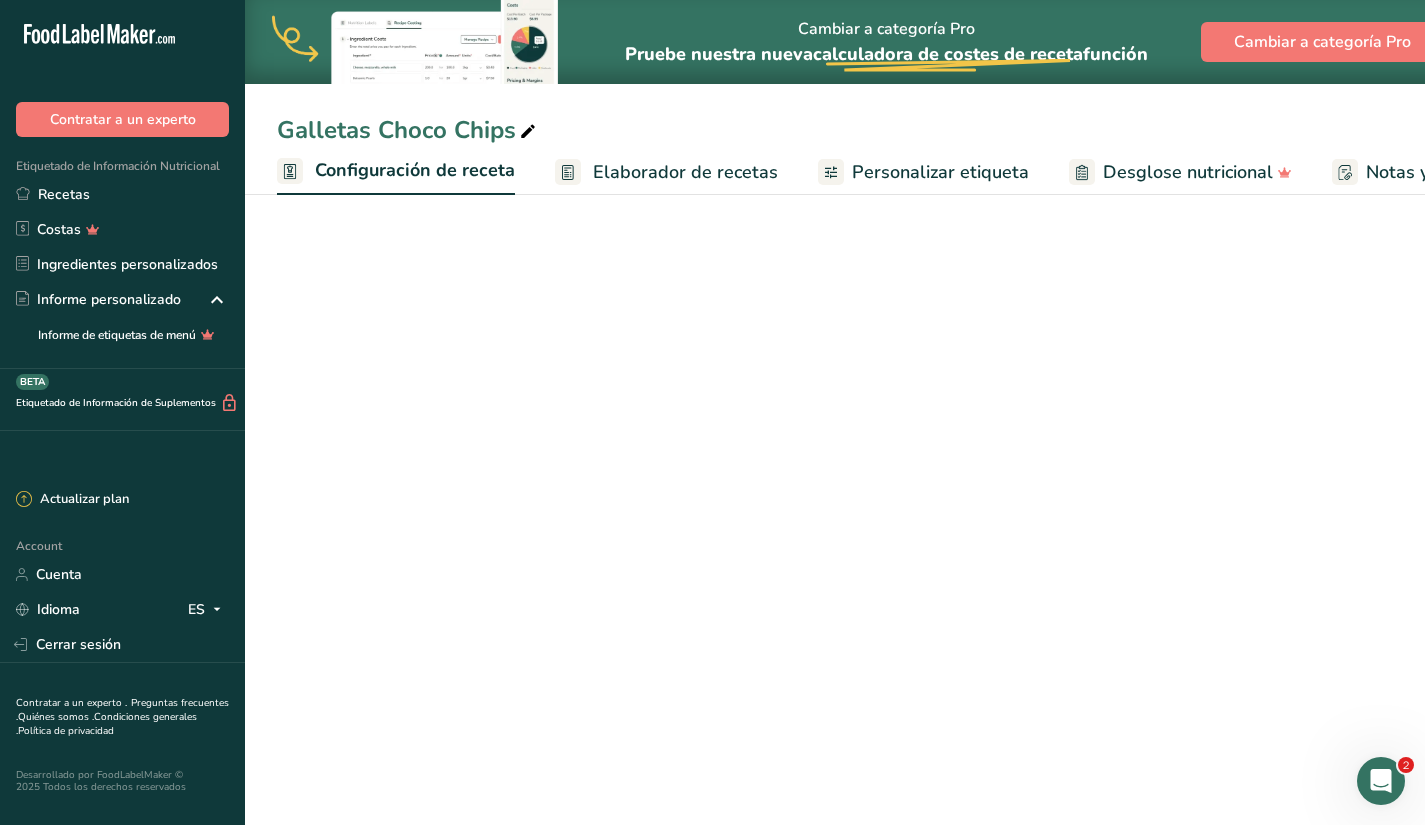 scroll, scrollTop: 0, scrollLeft: 7, axis: horizontal 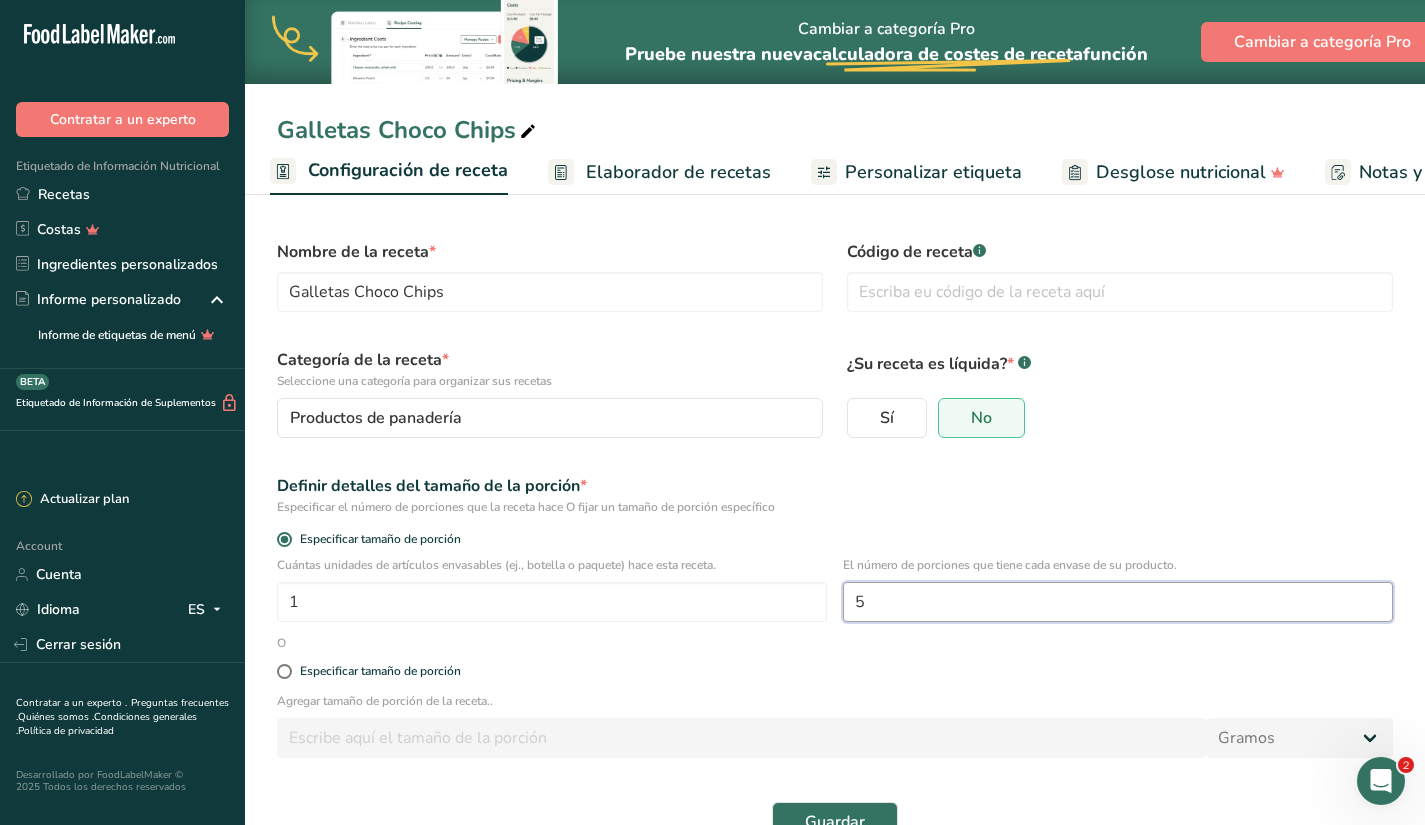 click on "5" at bounding box center (1118, 602) 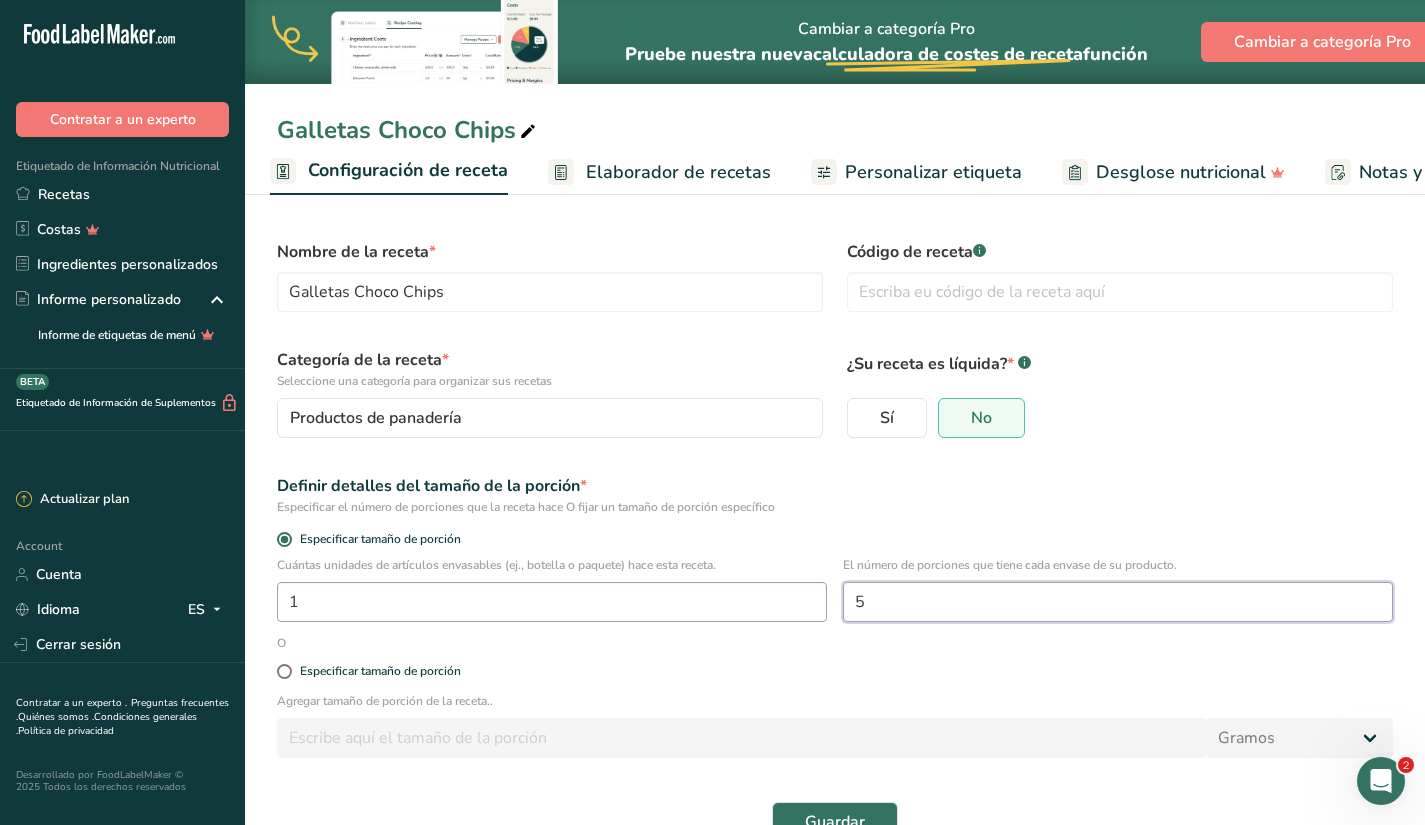 drag, startPoint x: 896, startPoint y: 603, endPoint x: 758, endPoint y: 591, distance: 138.52075 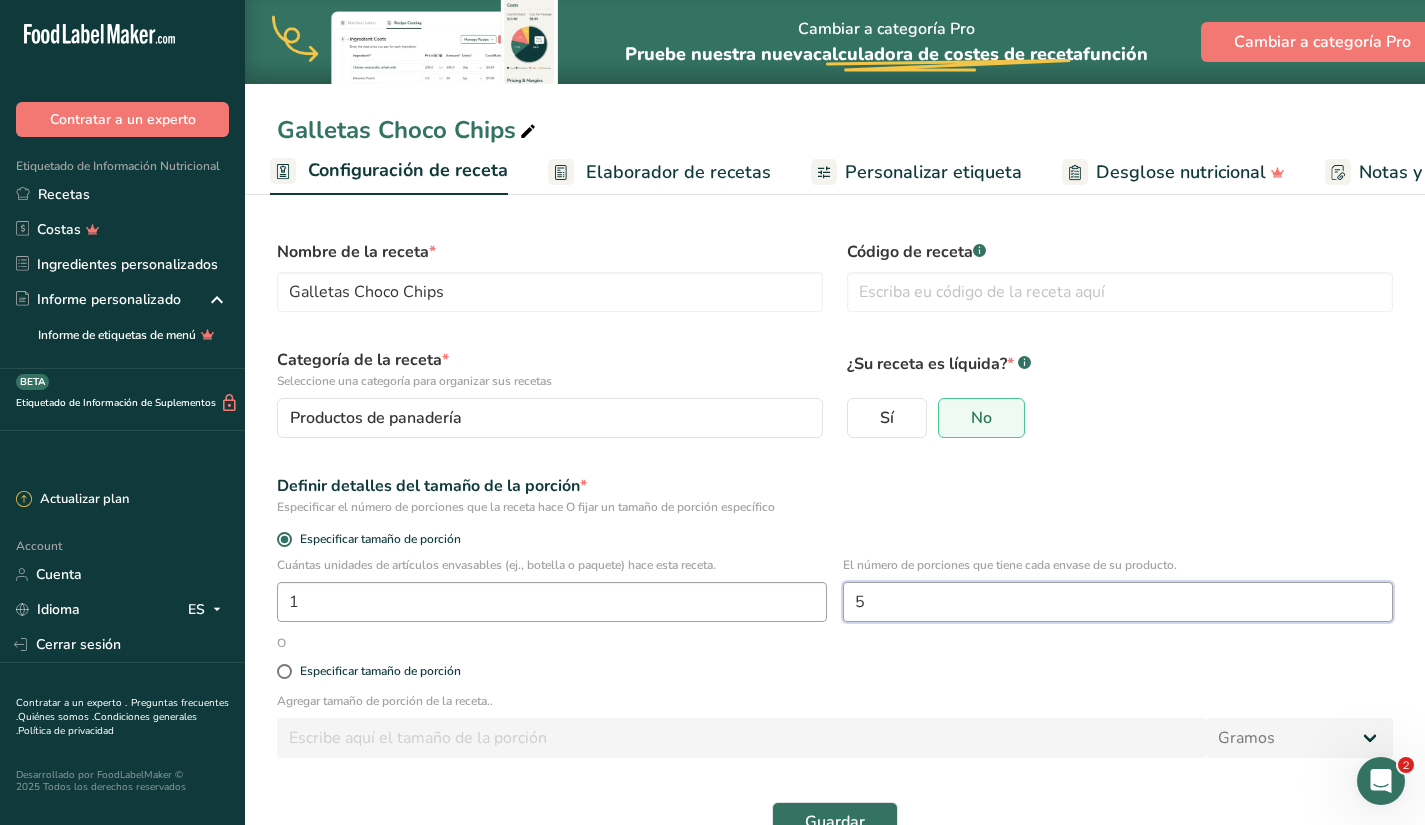 click on "Cuántas unidades de artículos envasables (ej., botella o paquete) hace esta receta.
1
El número de porciones que tiene cada envase de su producto.
5" at bounding box center [835, 595] 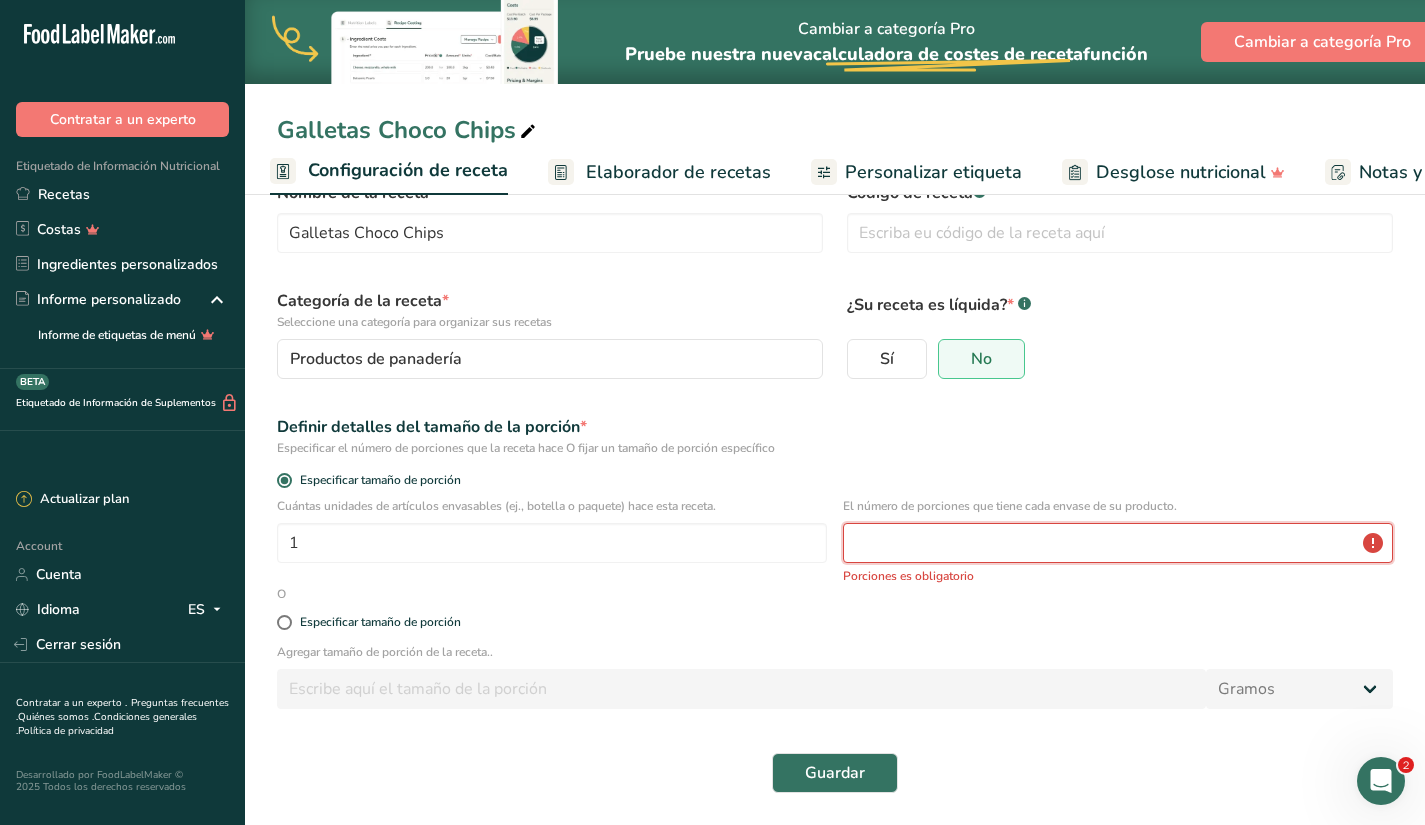 scroll, scrollTop: 0, scrollLeft: 0, axis: both 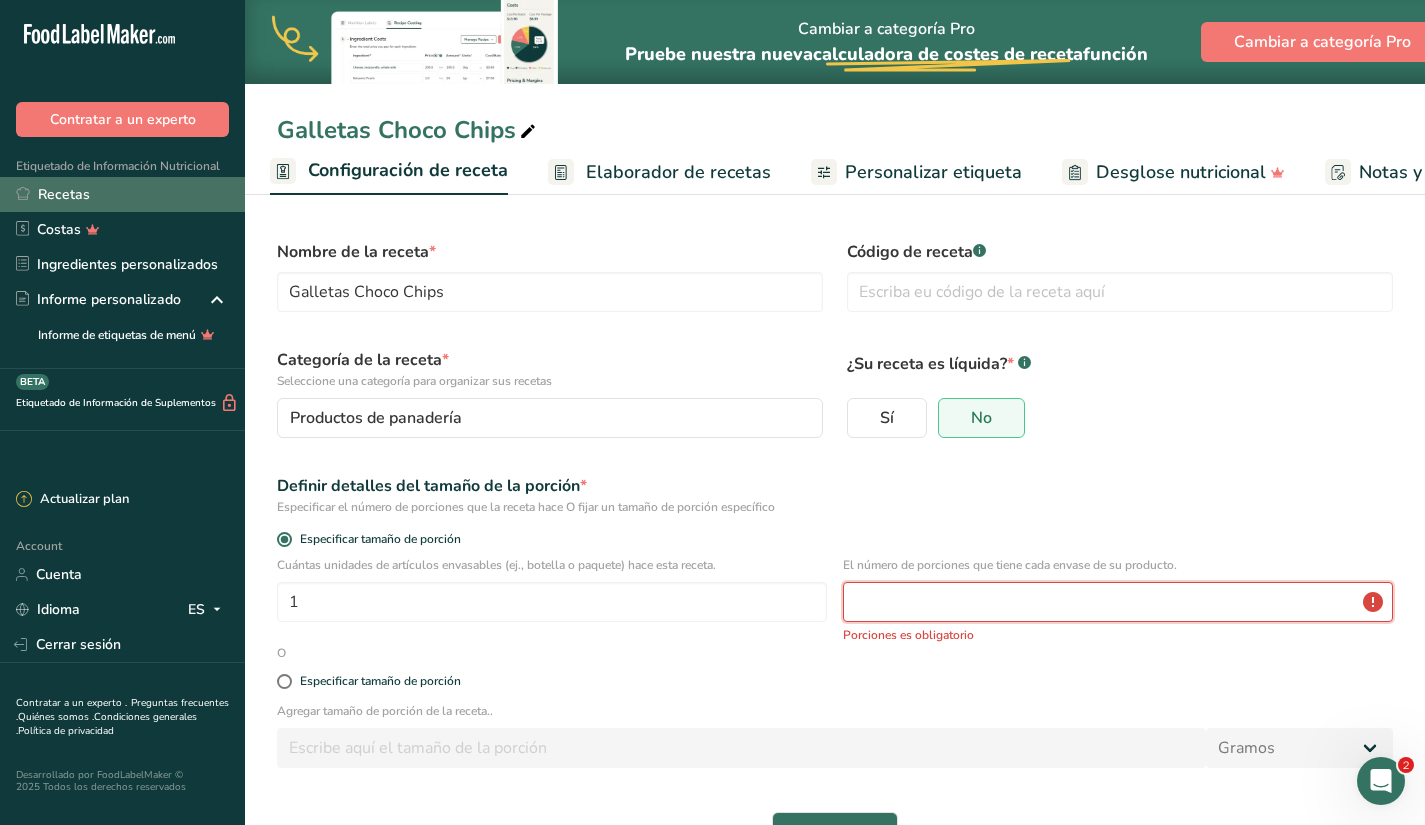 type 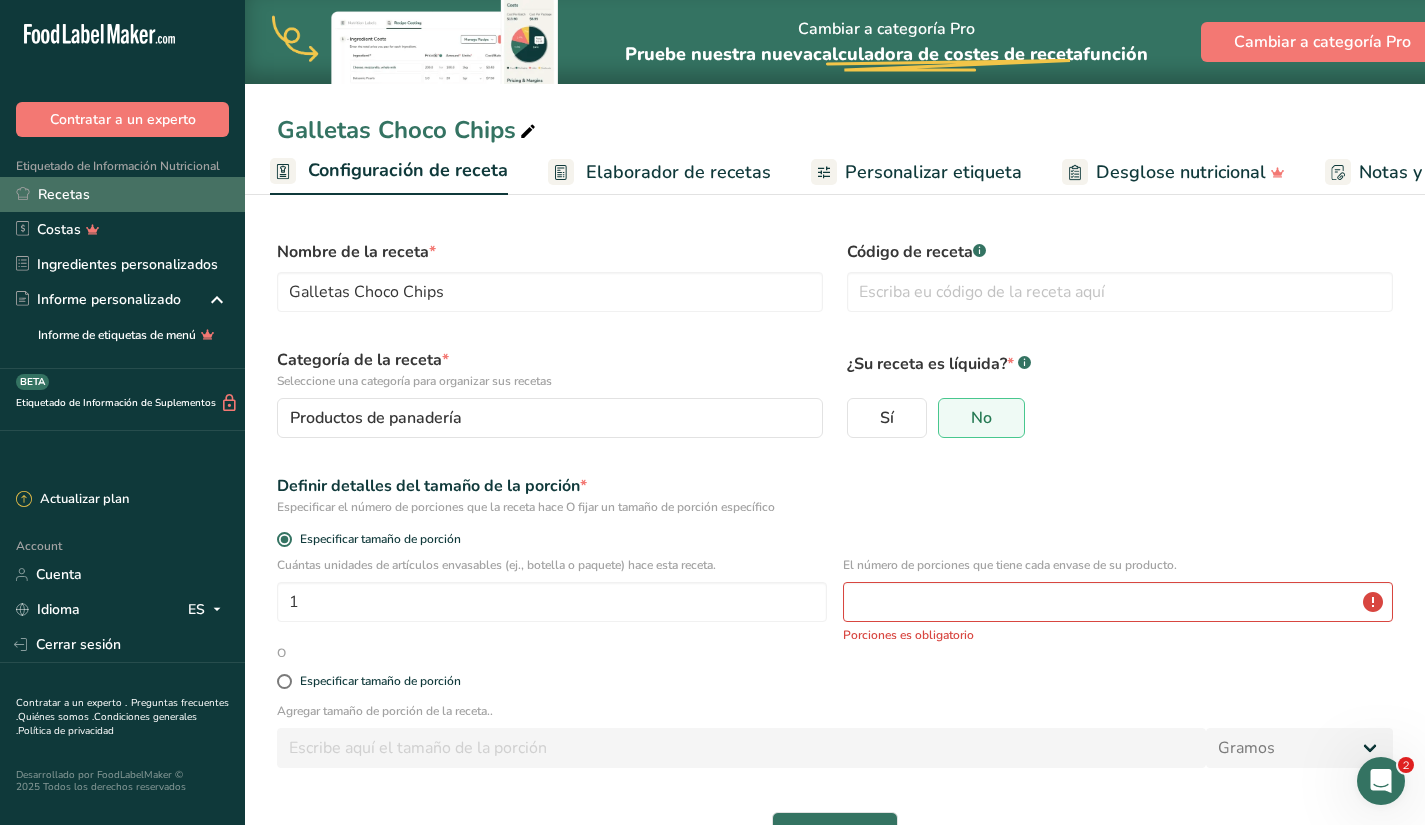 click on "Recetas" at bounding box center [122, 194] 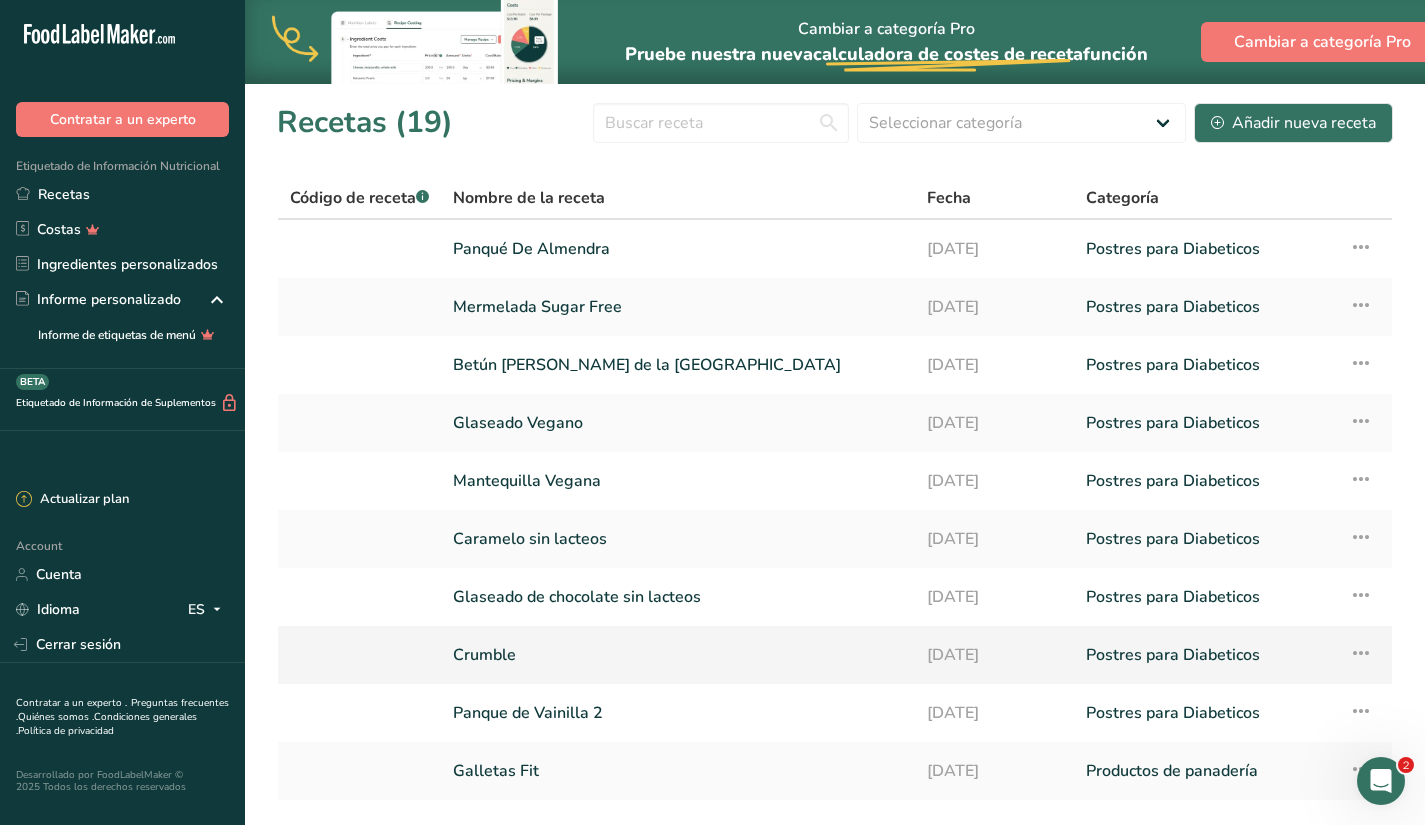 scroll, scrollTop: 136, scrollLeft: 0, axis: vertical 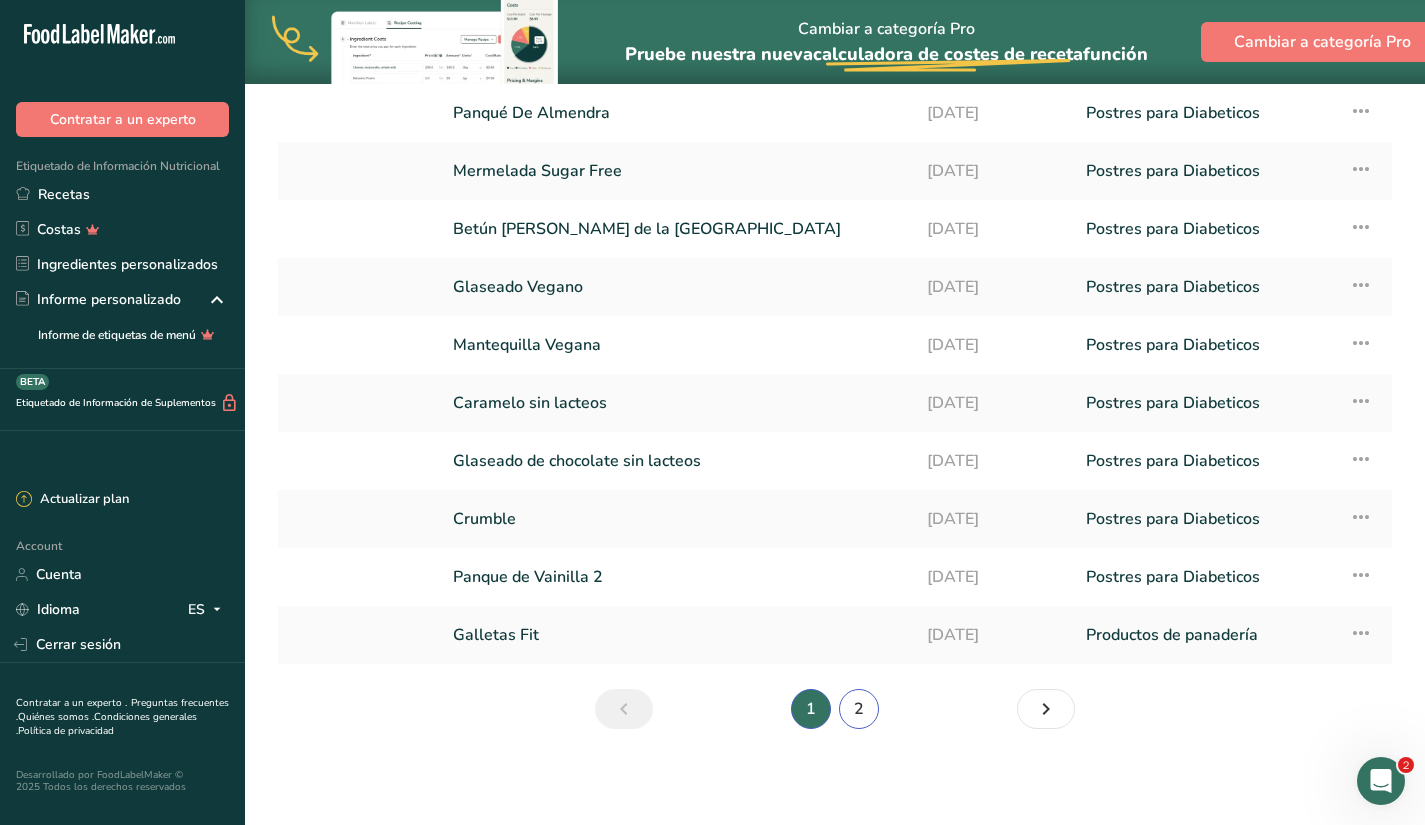 click on "2" at bounding box center (859, 709) 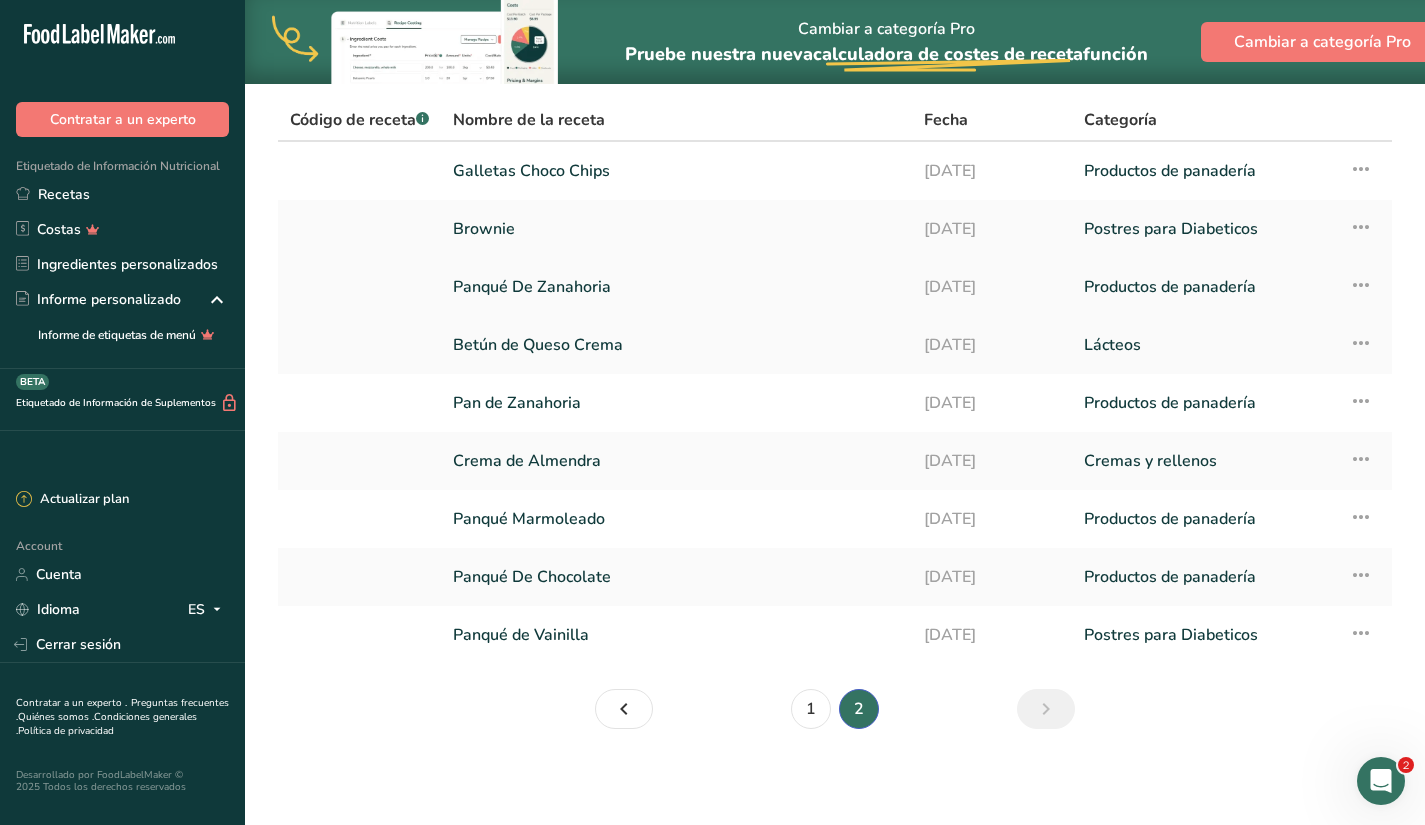scroll, scrollTop: 78, scrollLeft: 0, axis: vertical 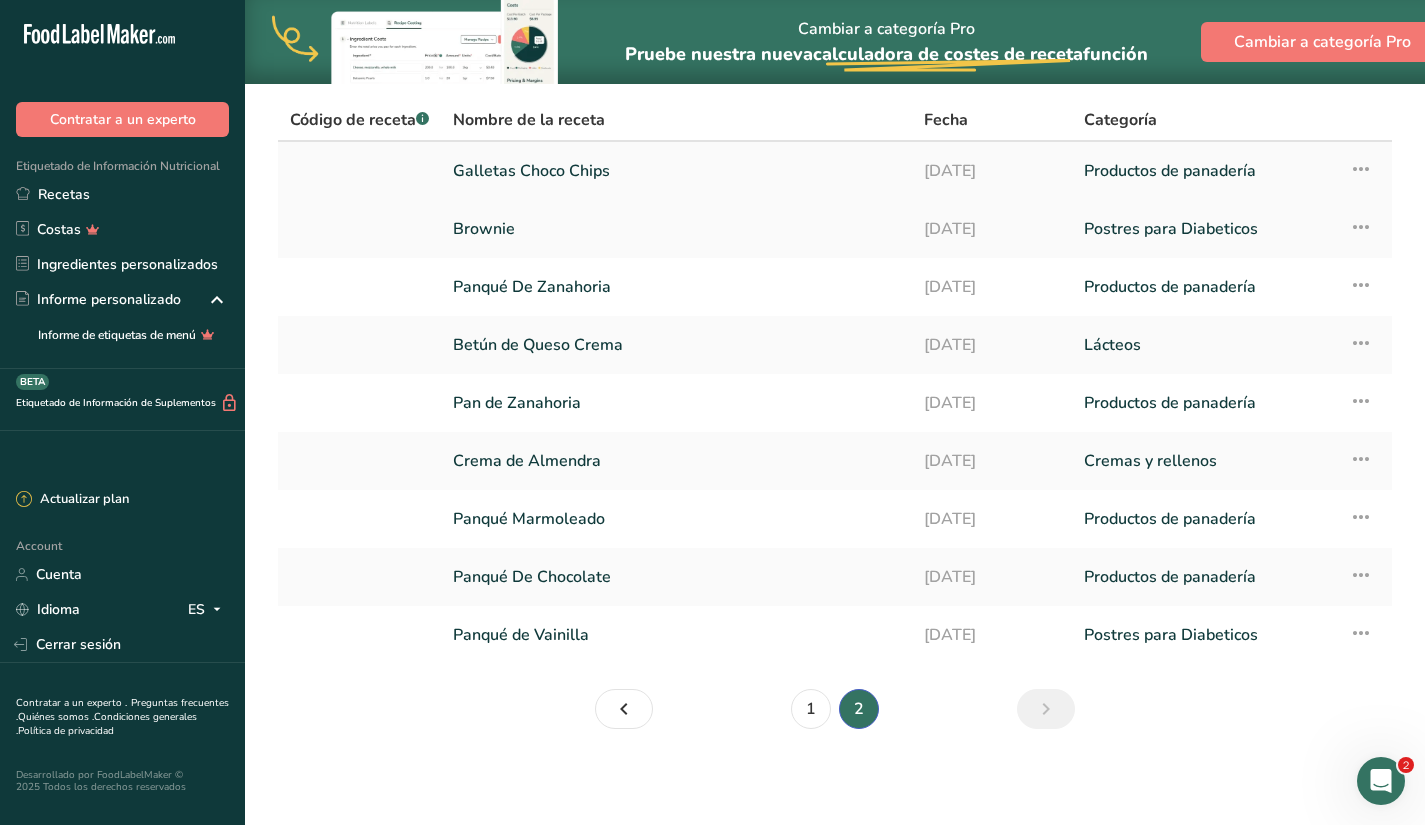 click on "Galletas Choco Chips" at bounding box center (676, 171) 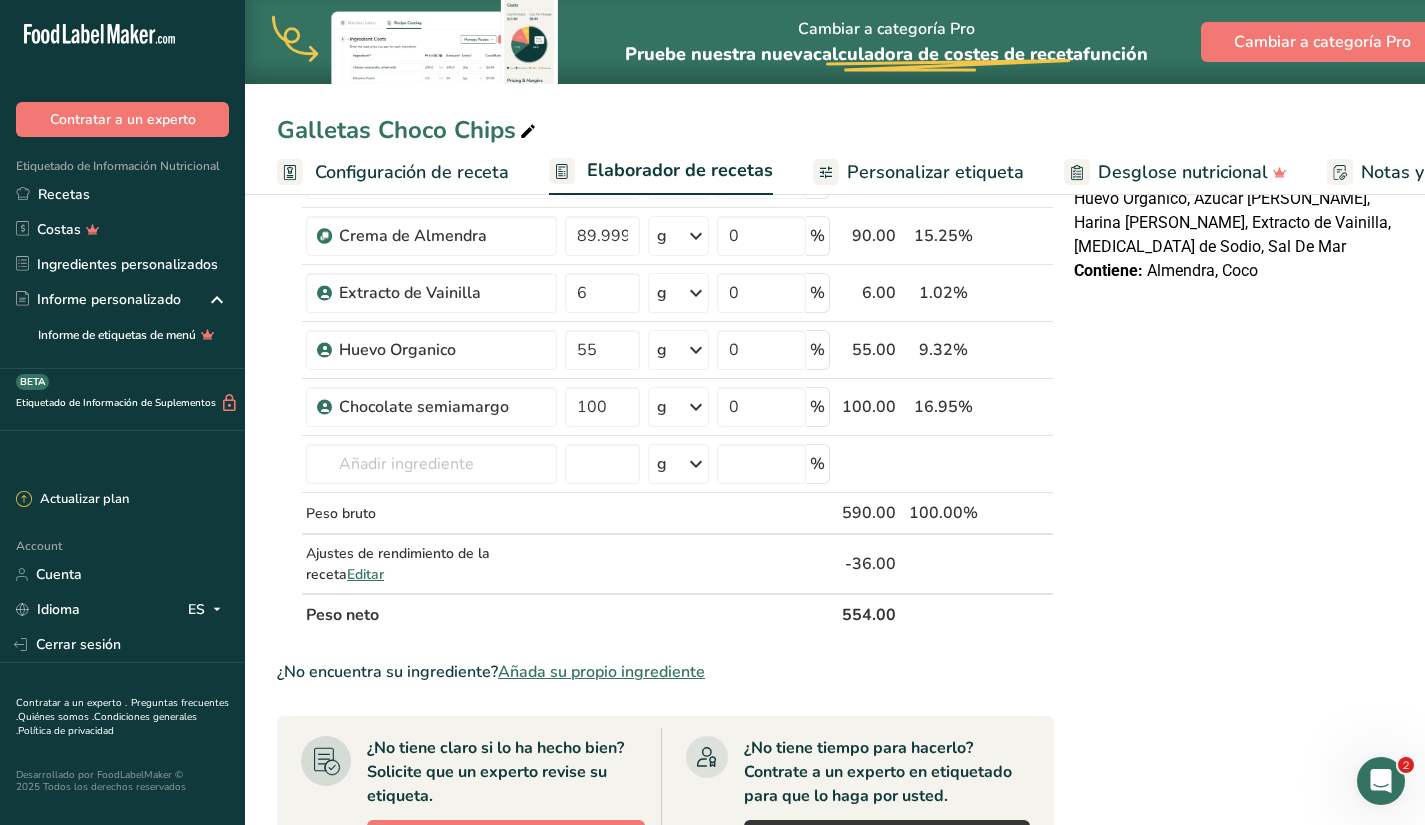 scroll, scrollTop: 482, scrollLeft: 0, axis: vertical 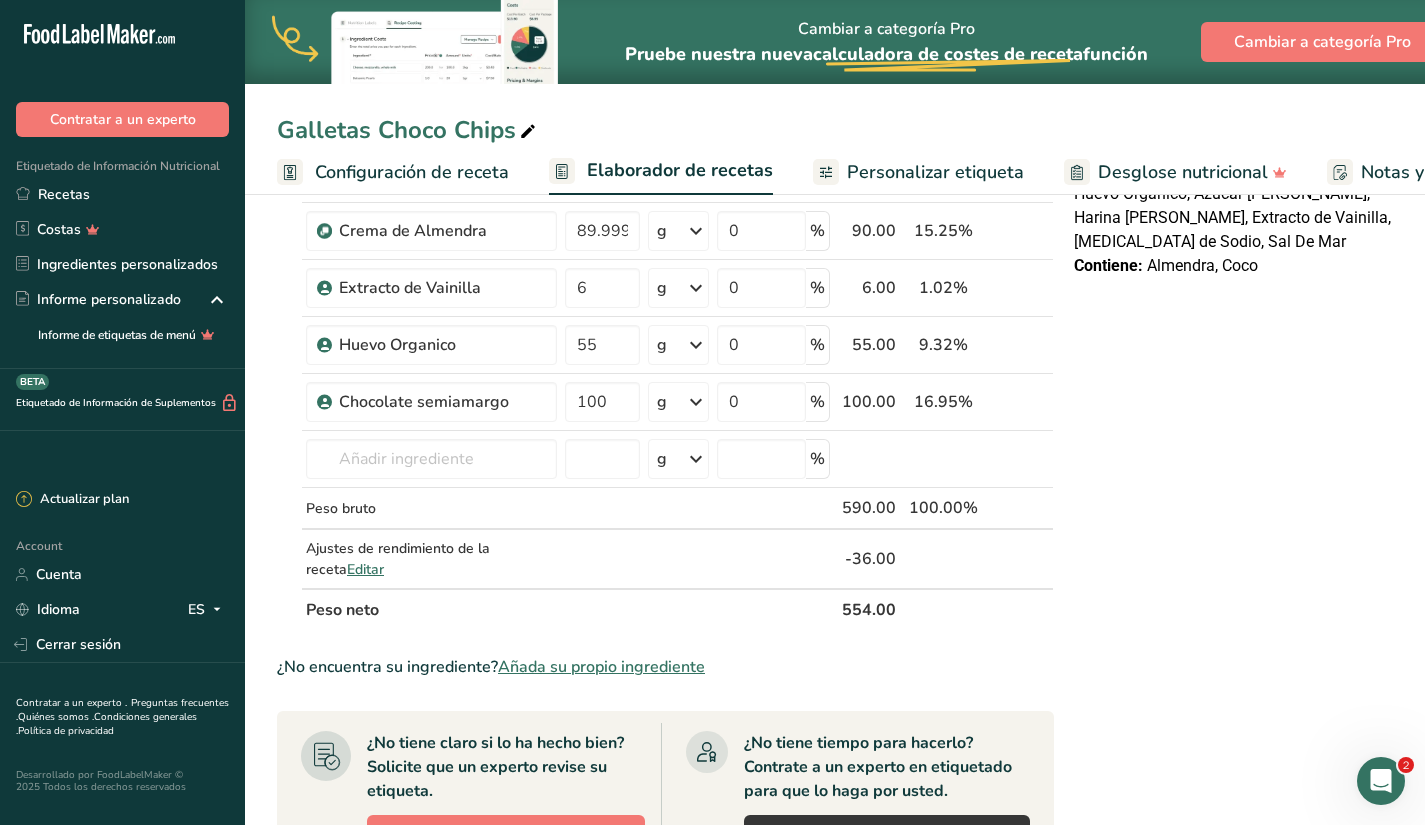 click on "Configuración de receta" at bounding box center (412, 172) 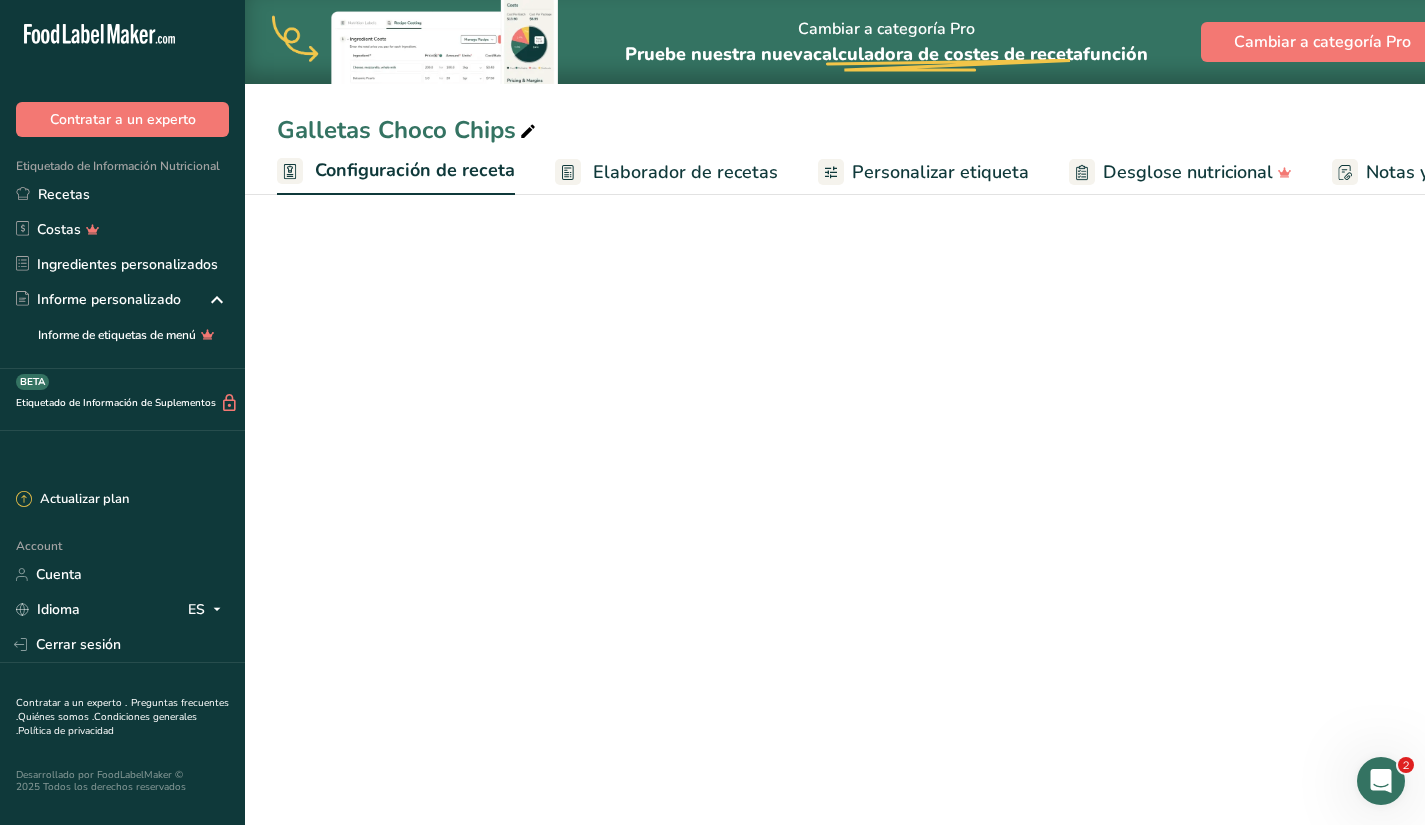 scroll, scrollTop: 0, scrollLeft: 7, axis: horizontal 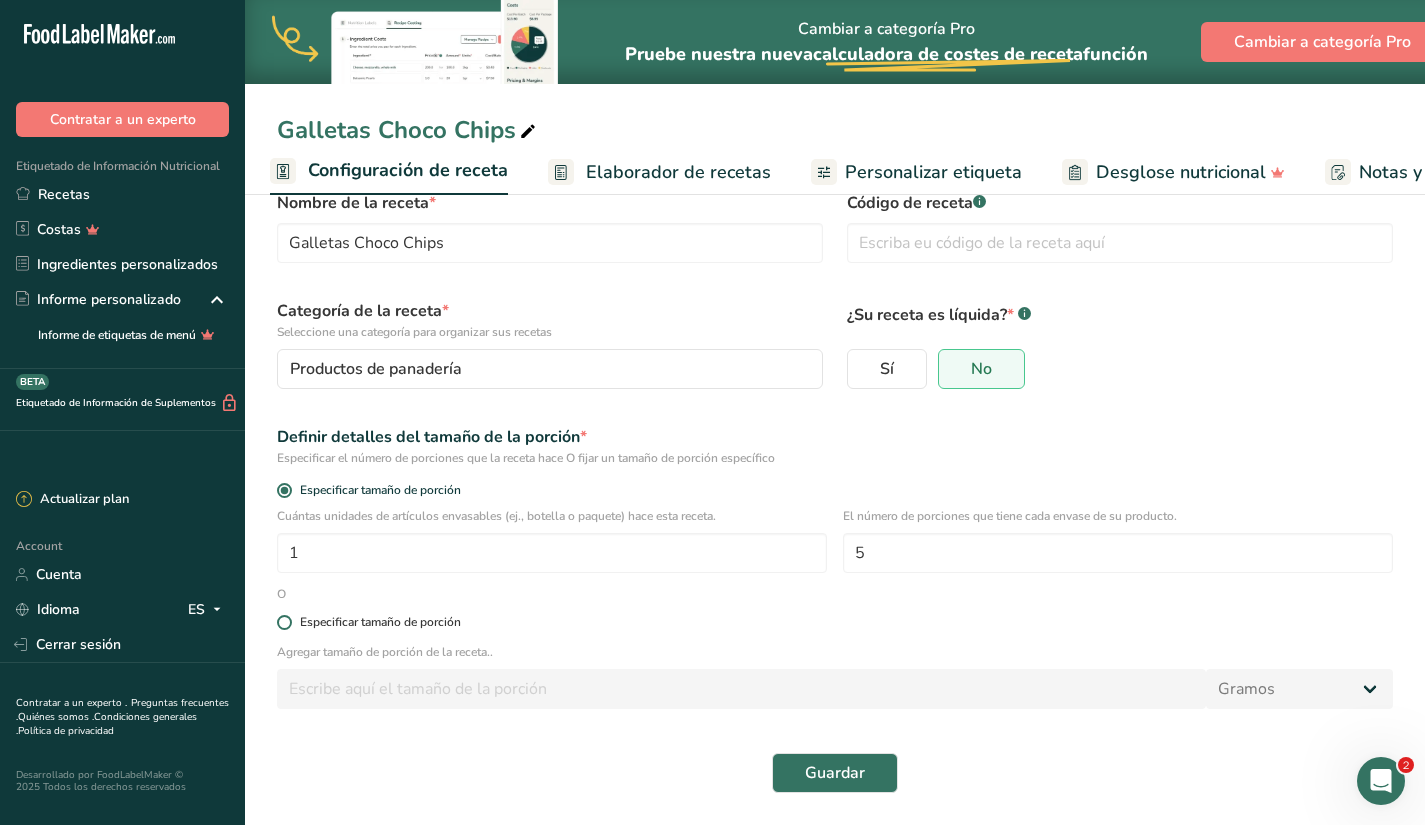 click on "Especificar tamaño de porción" at bounding box center (380, 622) 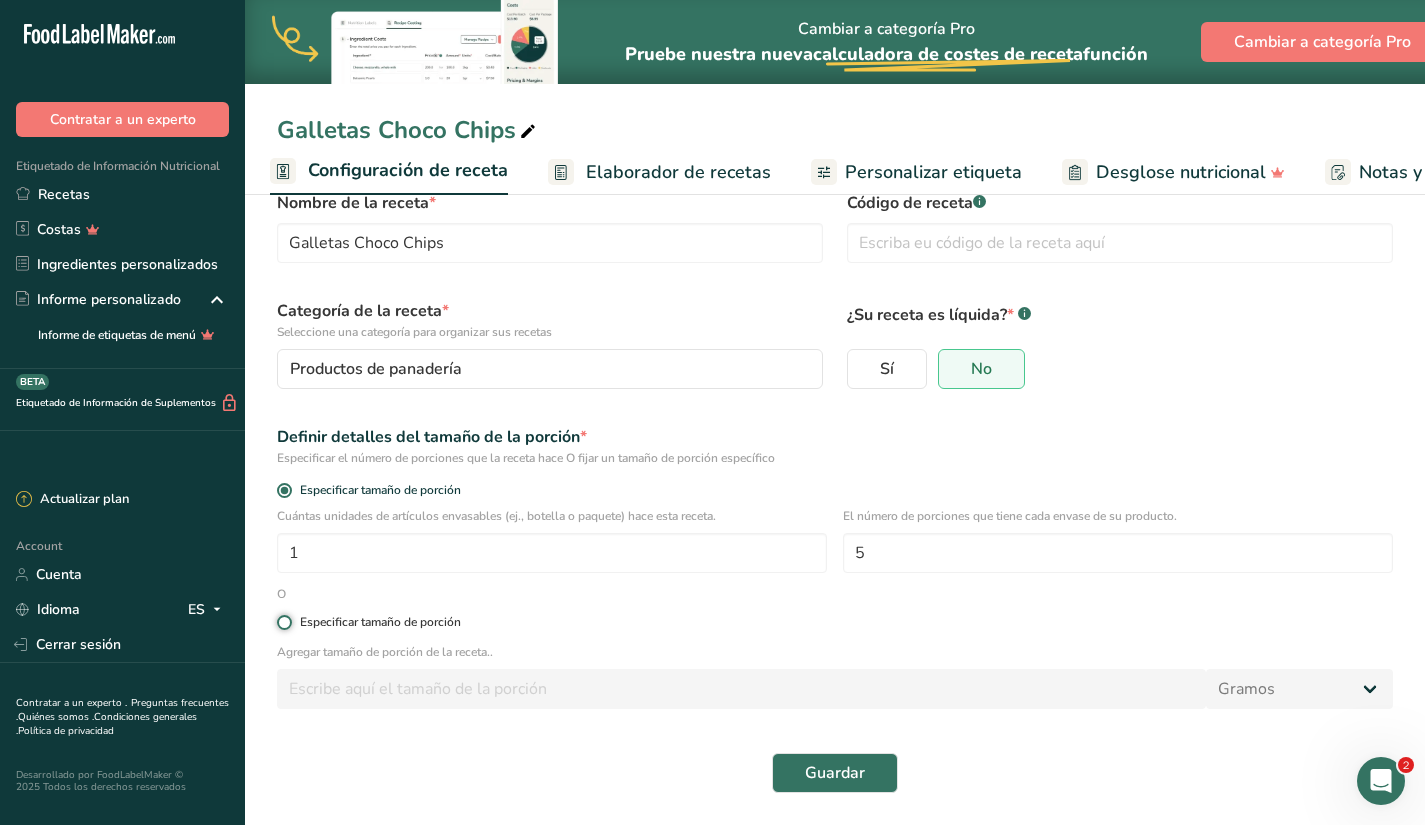 click on "Especificar tamaño de porción" at bounding box center (283, 622) 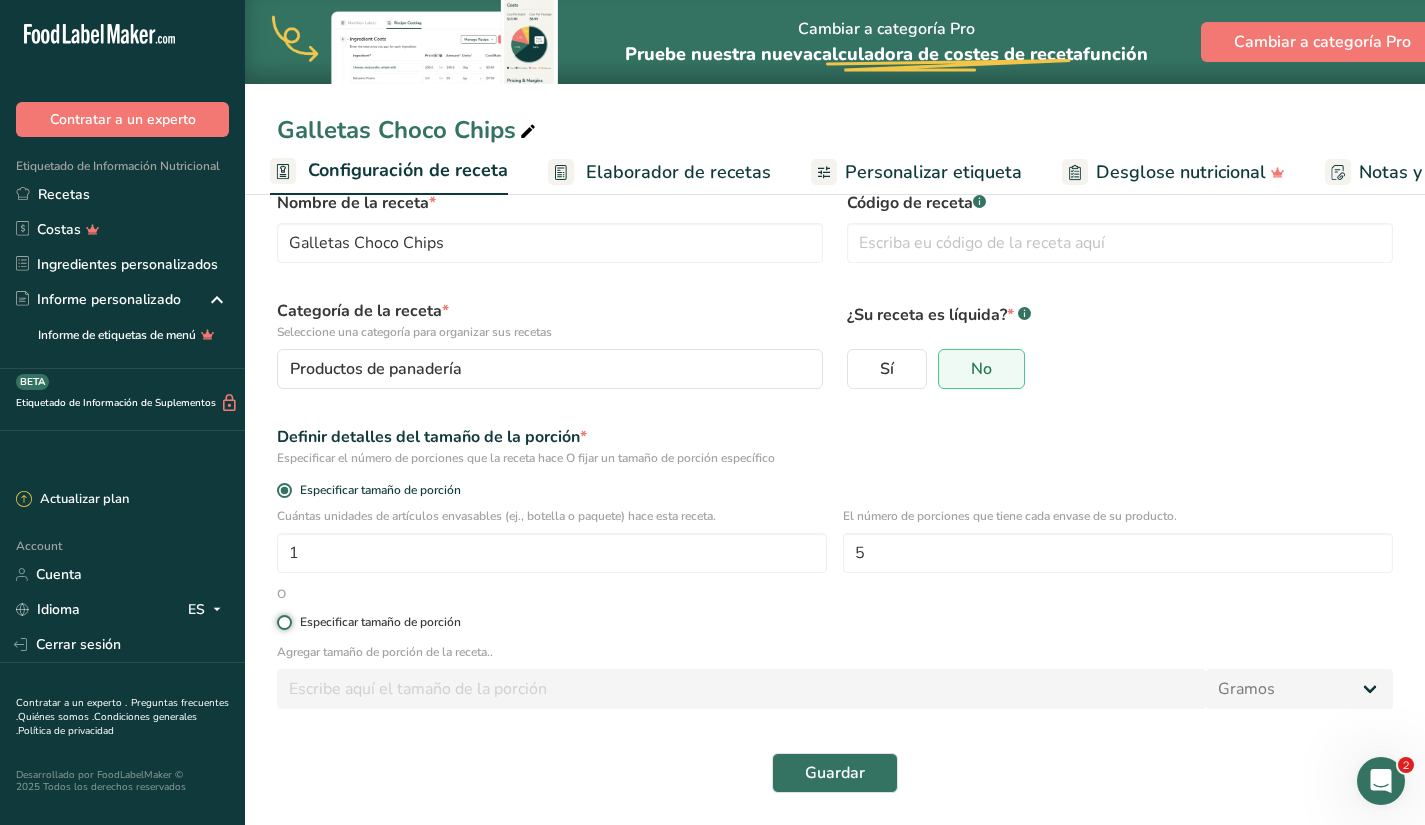 radio on "true" 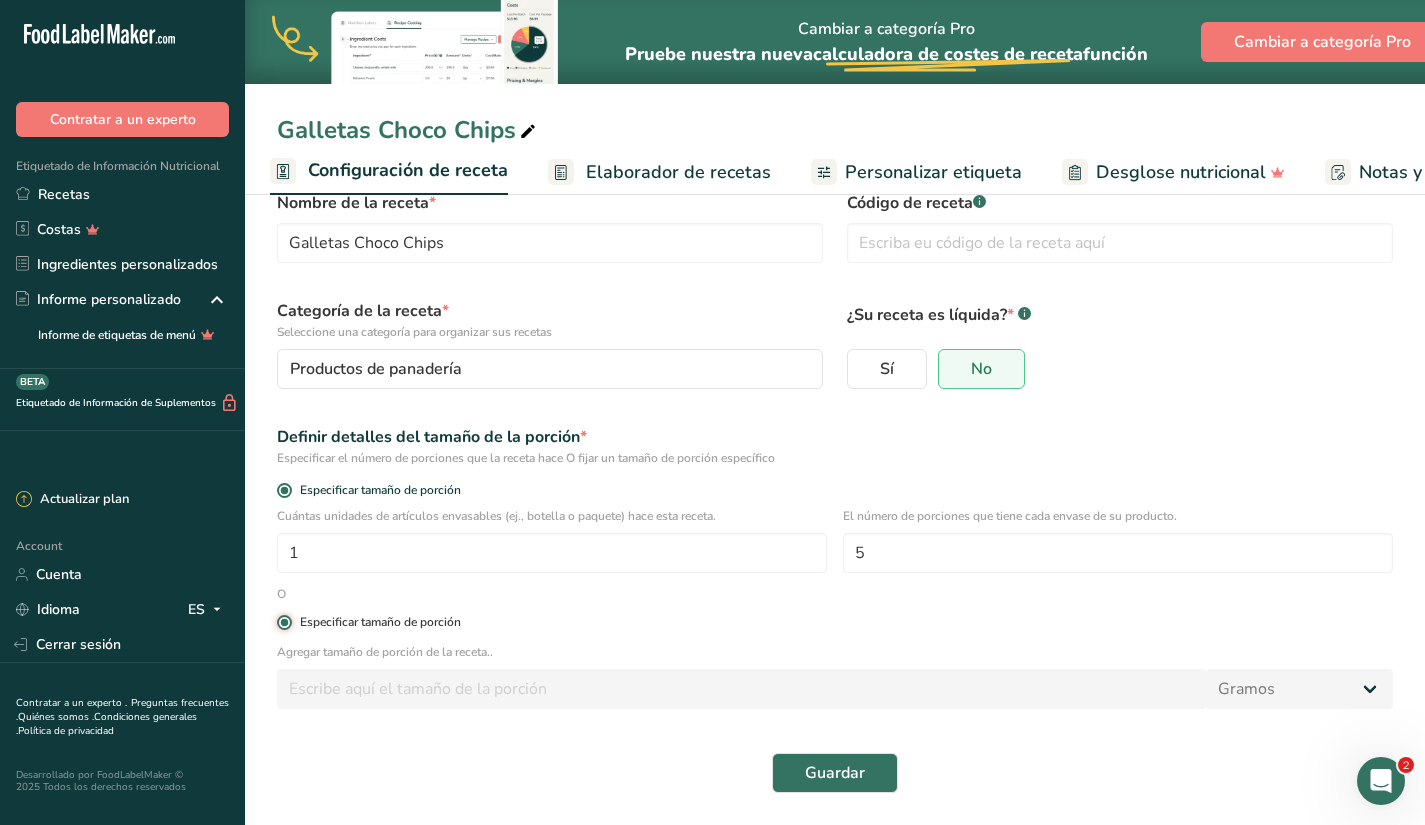 radio on "false" 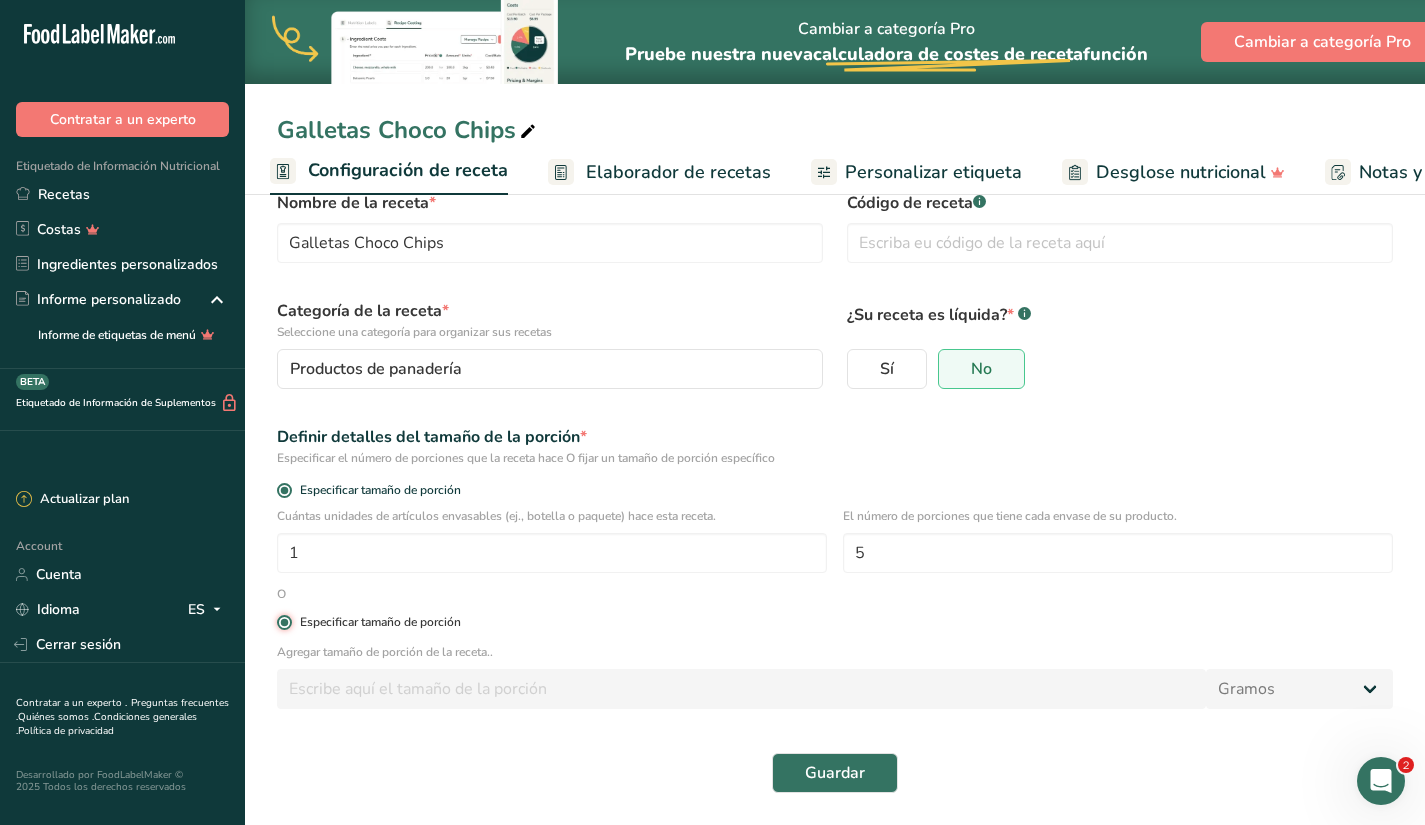 type 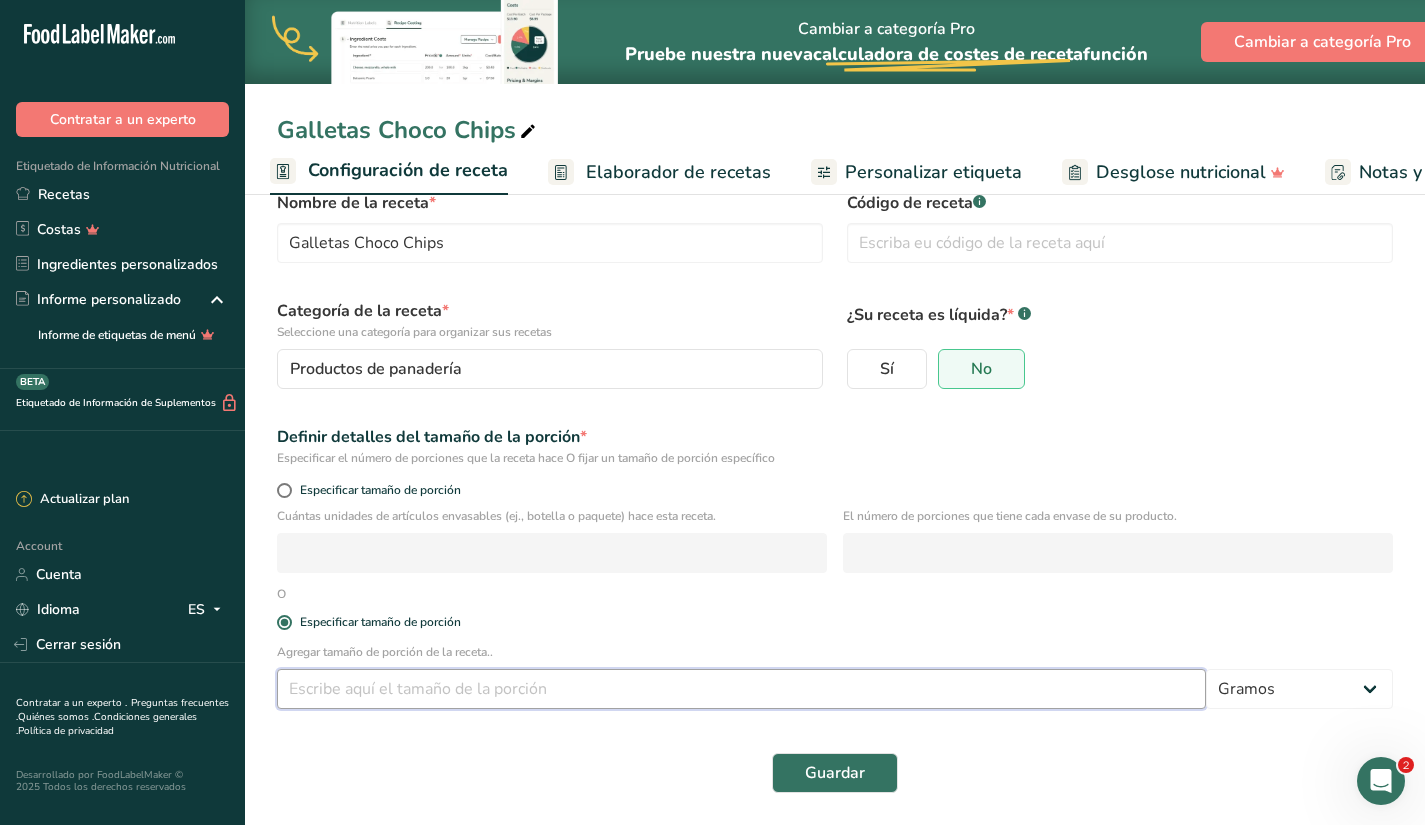 click at bounding box center (741, 689) 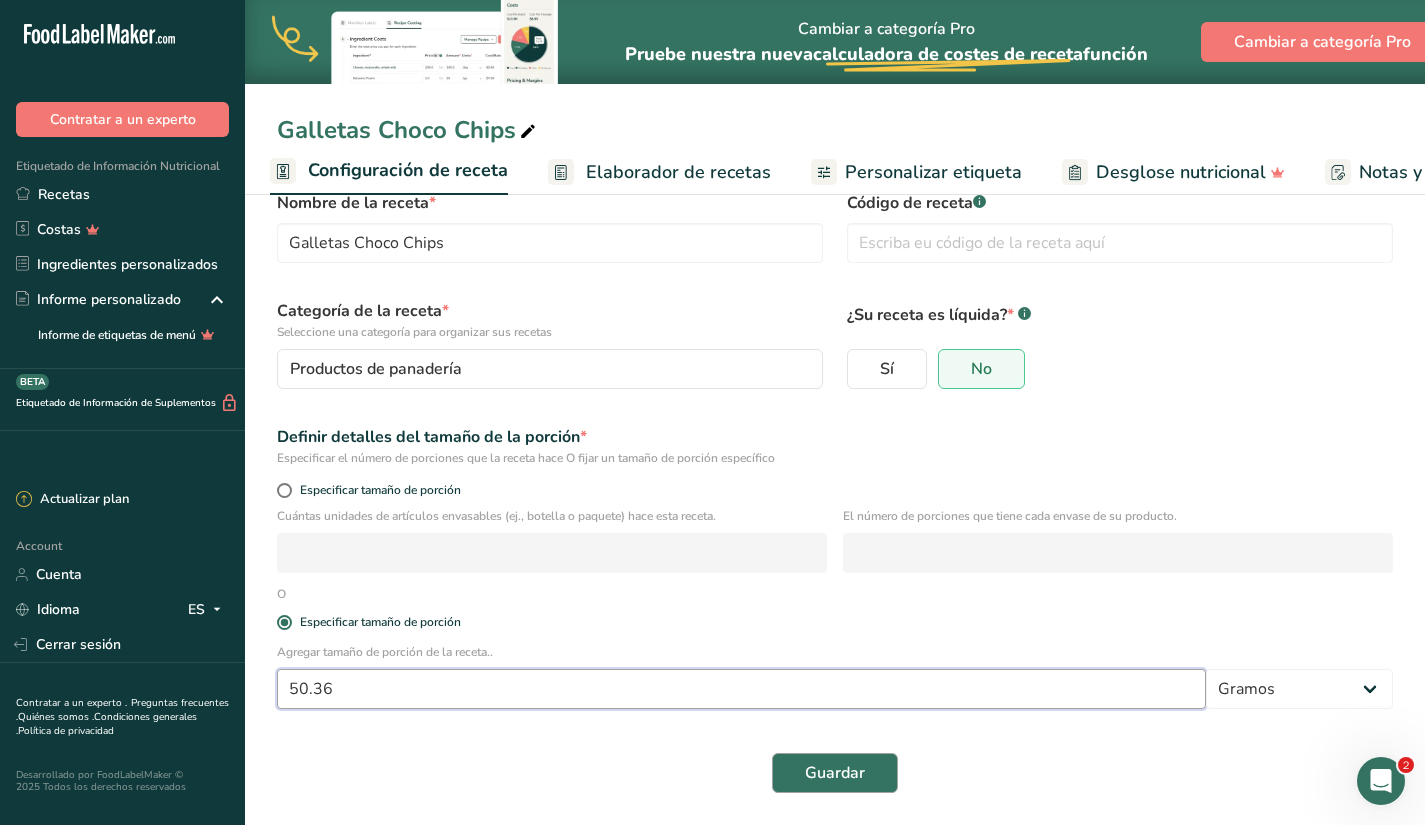 type on "50.36" 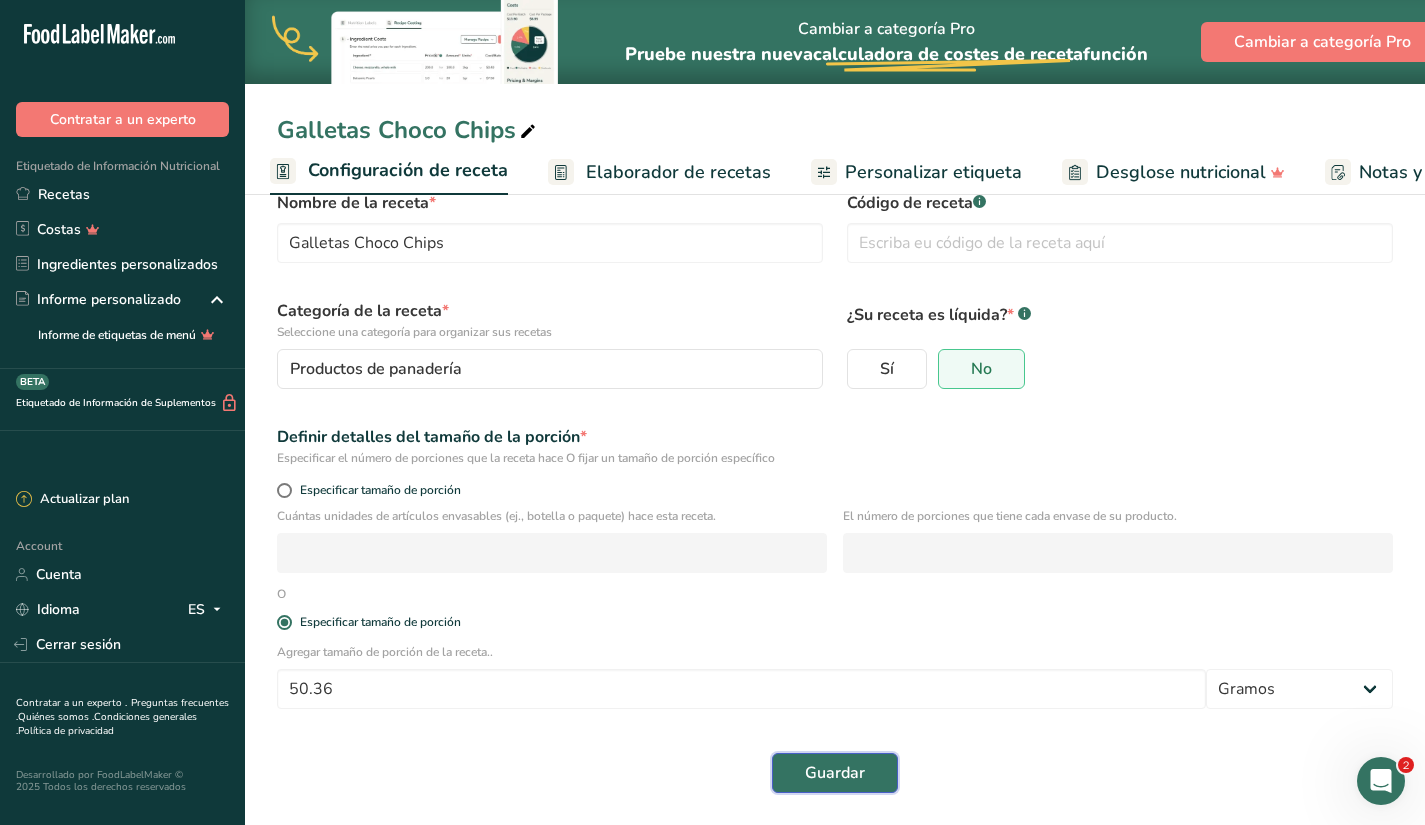 click on "Guardar" at bounding box center [835, 773] 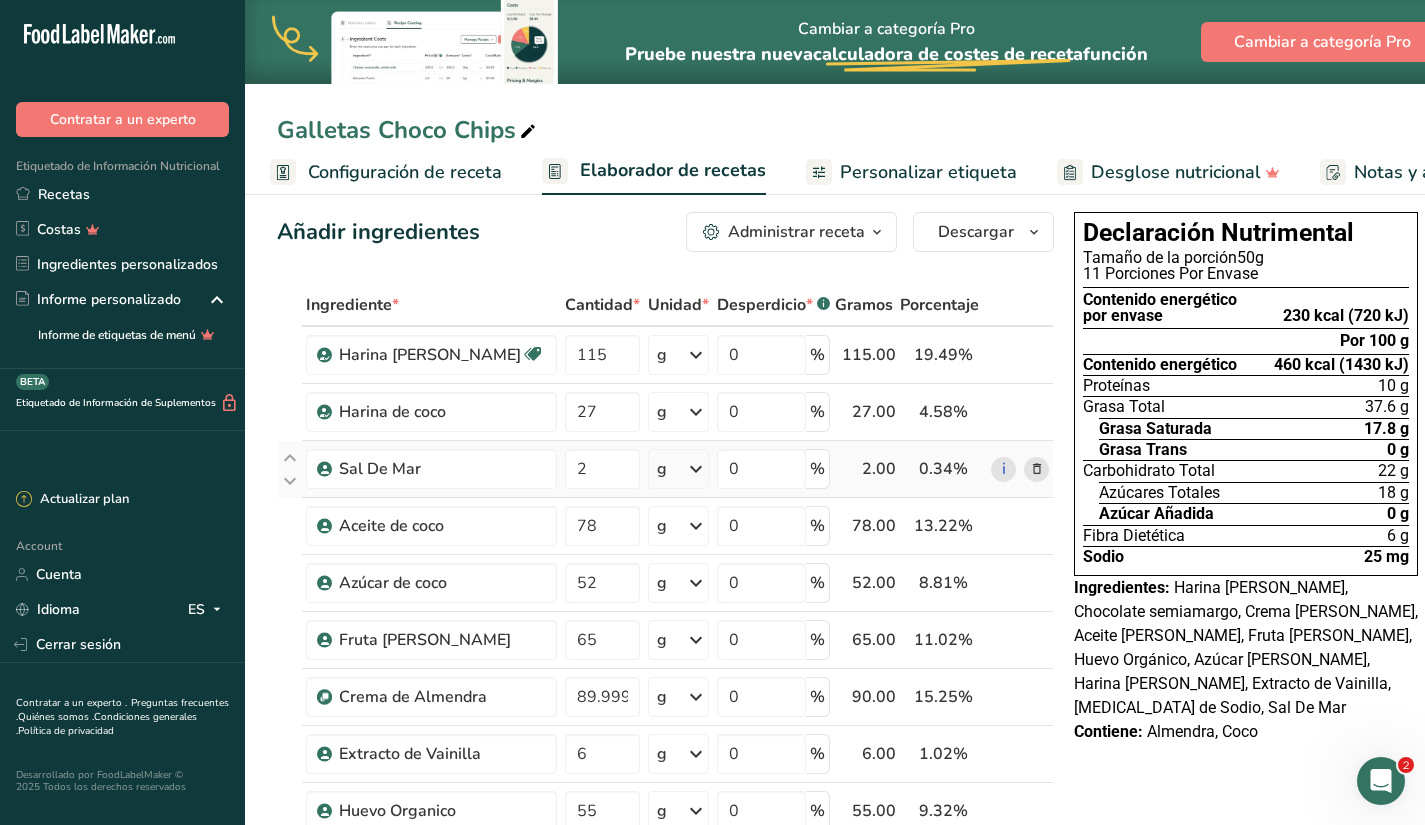 scroll, scrollTop: 0, scrollLeft: 0, axis: both 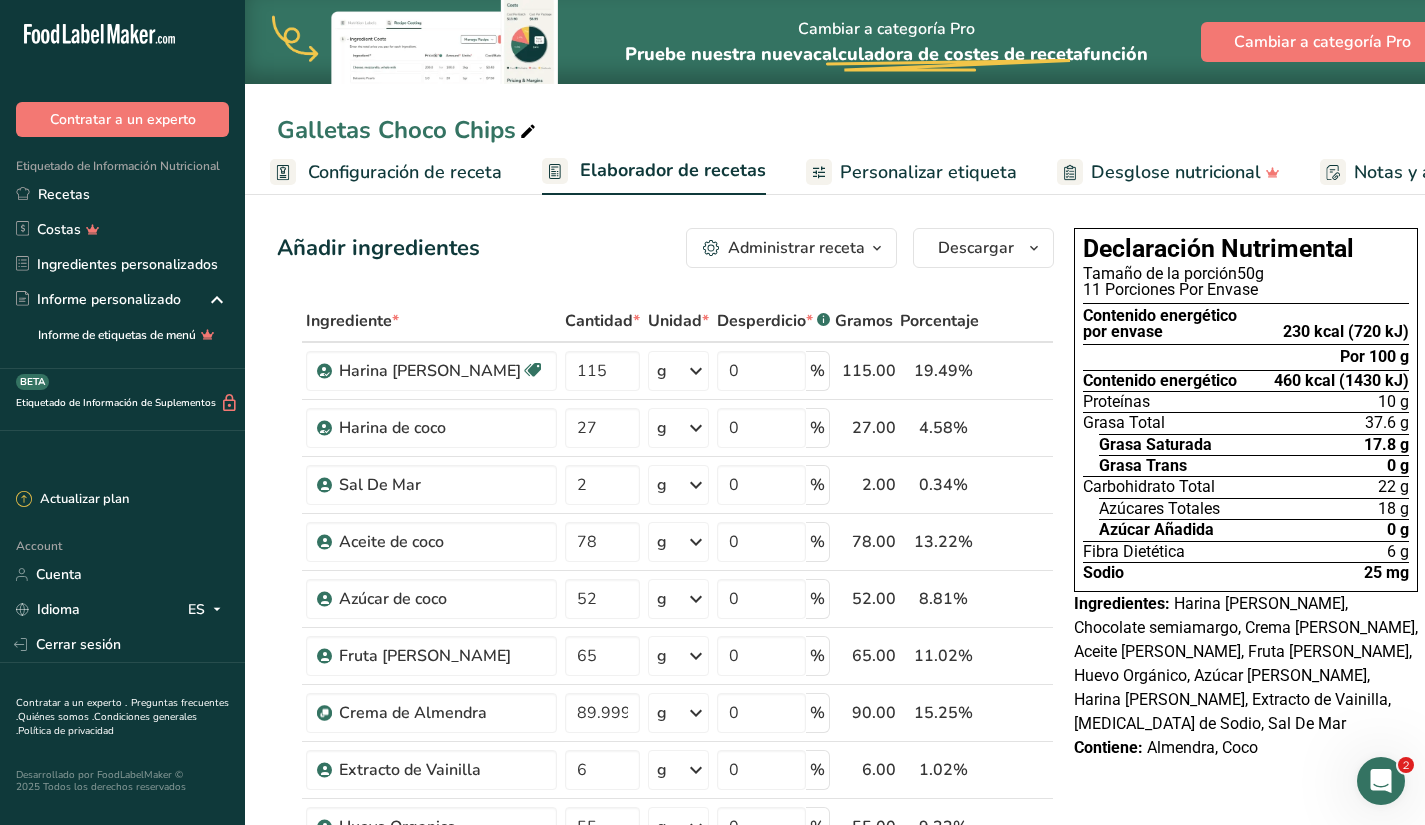 click on "Administrar receta" at bounding box center (796, 248) 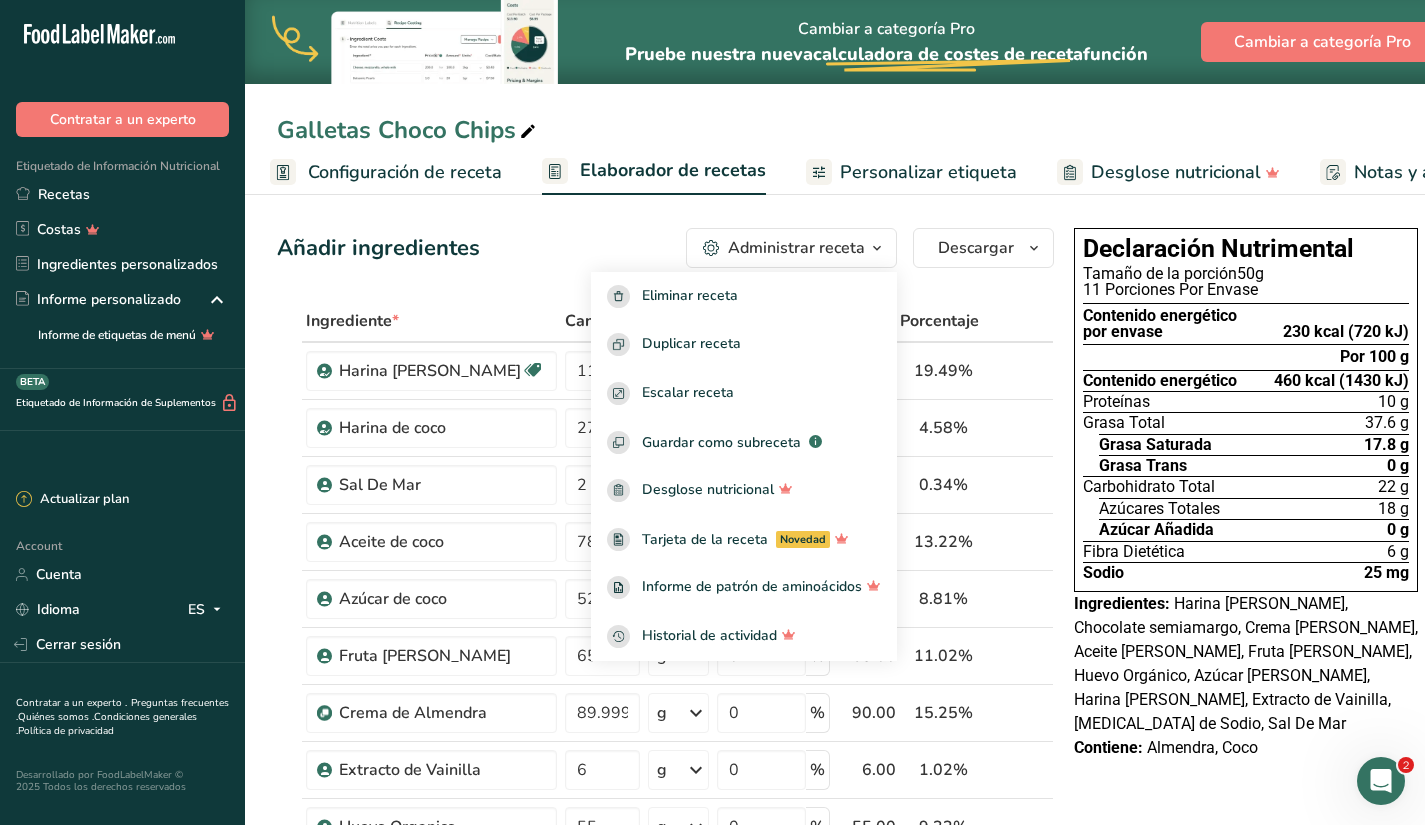 click on "Galletas Choco Chips" at bounding box center (835, 130) 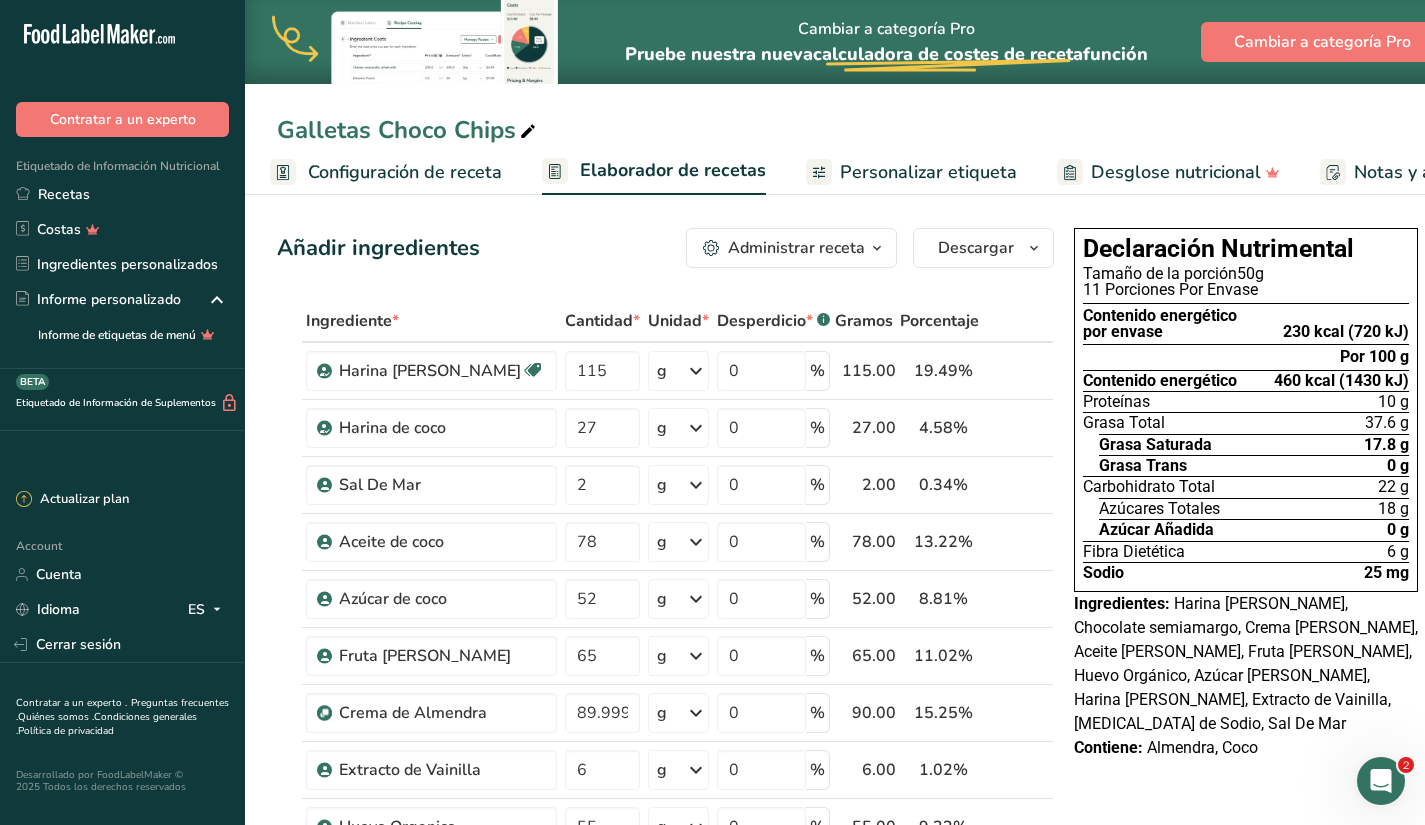 click on "Configuración de receta" at bounding box center (405, 172) 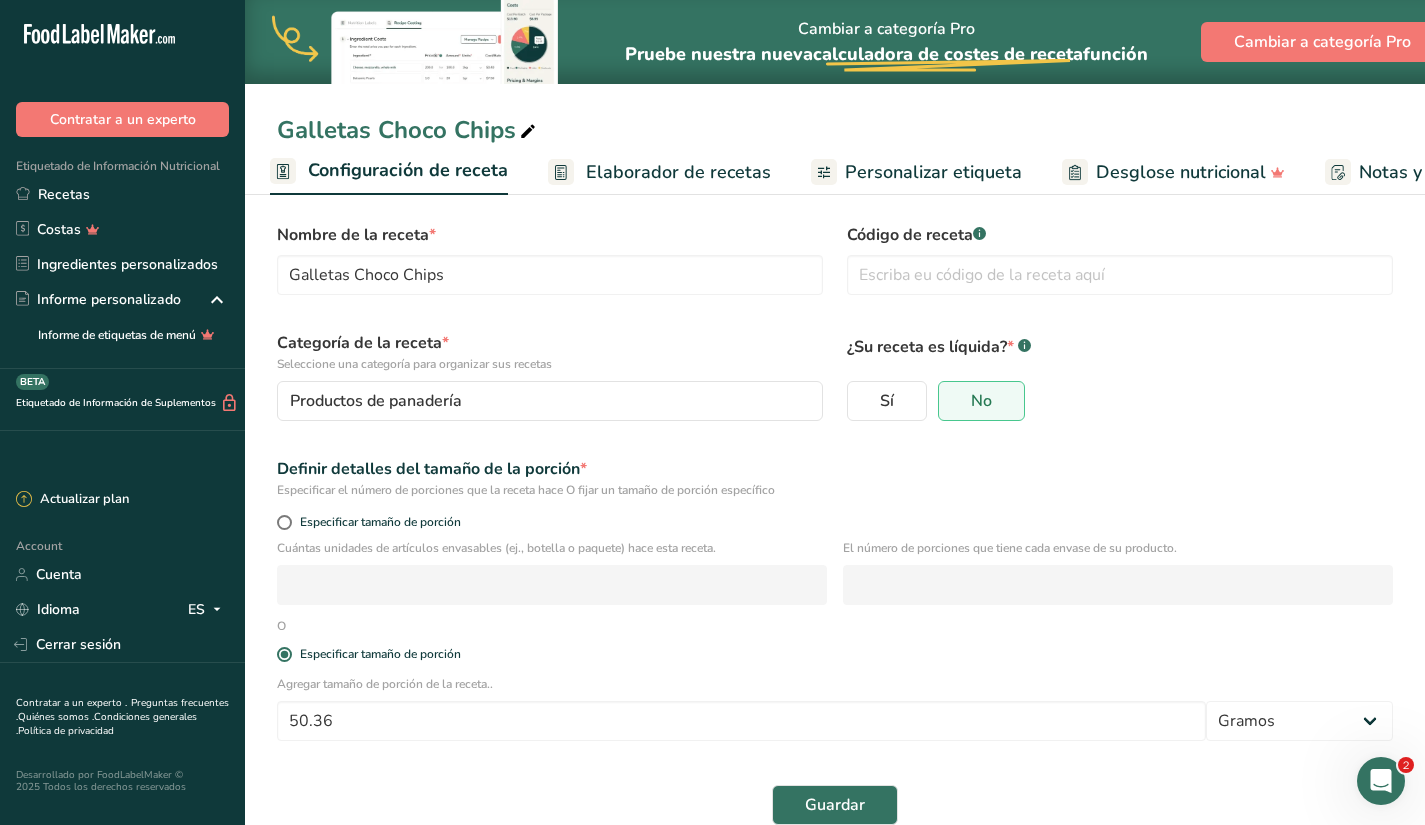 scroll, scrollTop: 0, scrollLeft: 0, axis: both 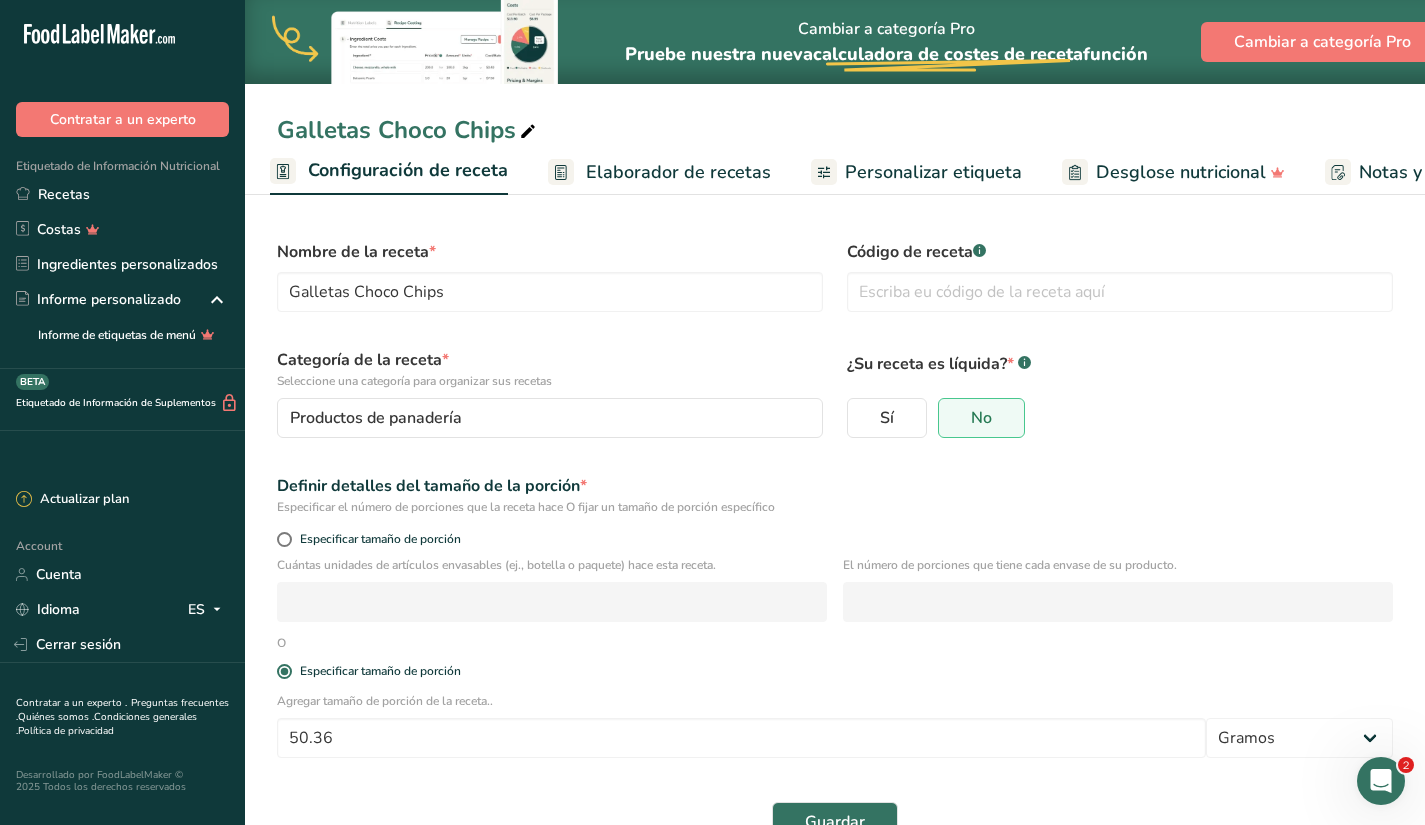 click on "Elaborador de recetas" at bounding box center [678, 172] 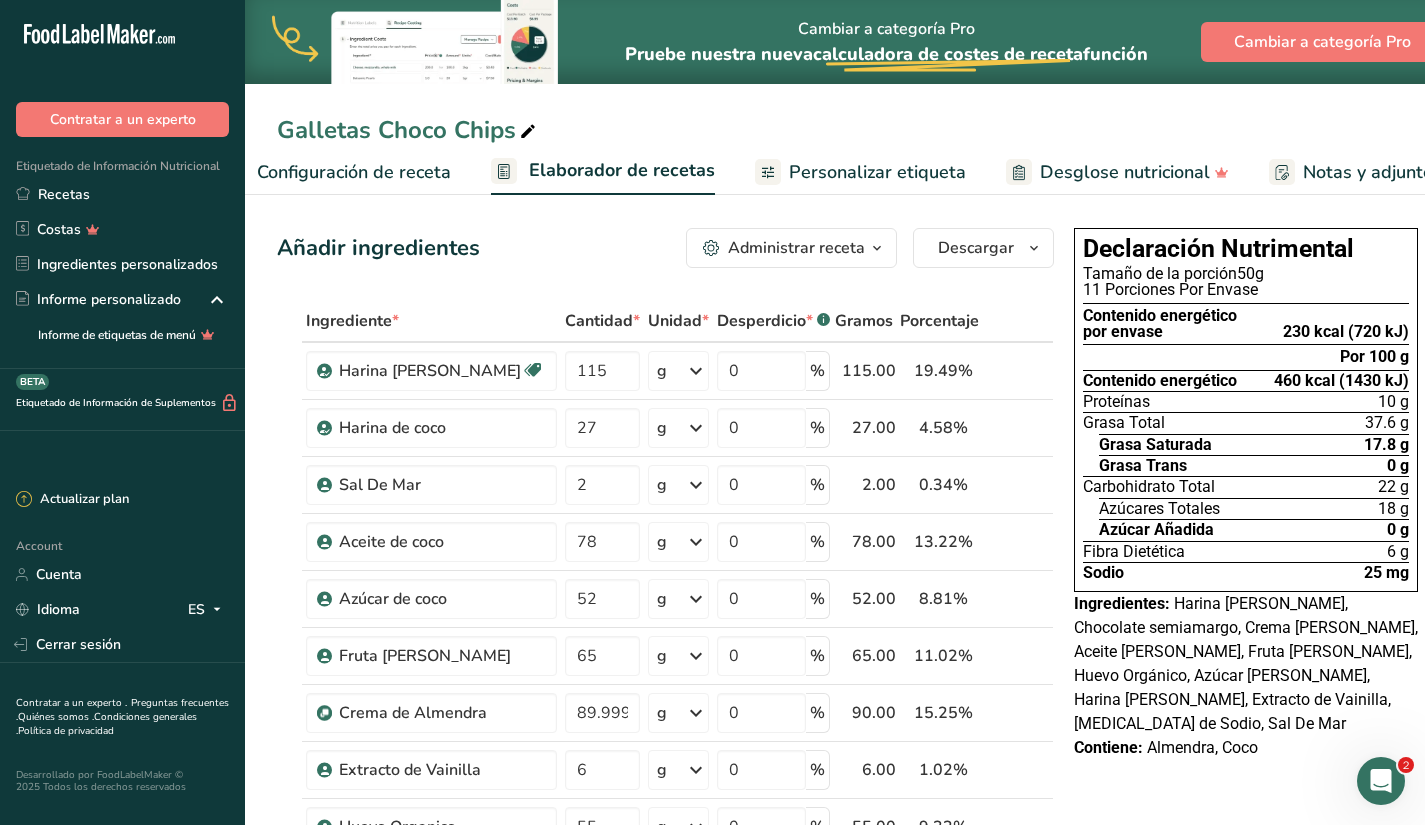 scroll, scrollTop: 0, scrollLeft: 278, axis: horizontal 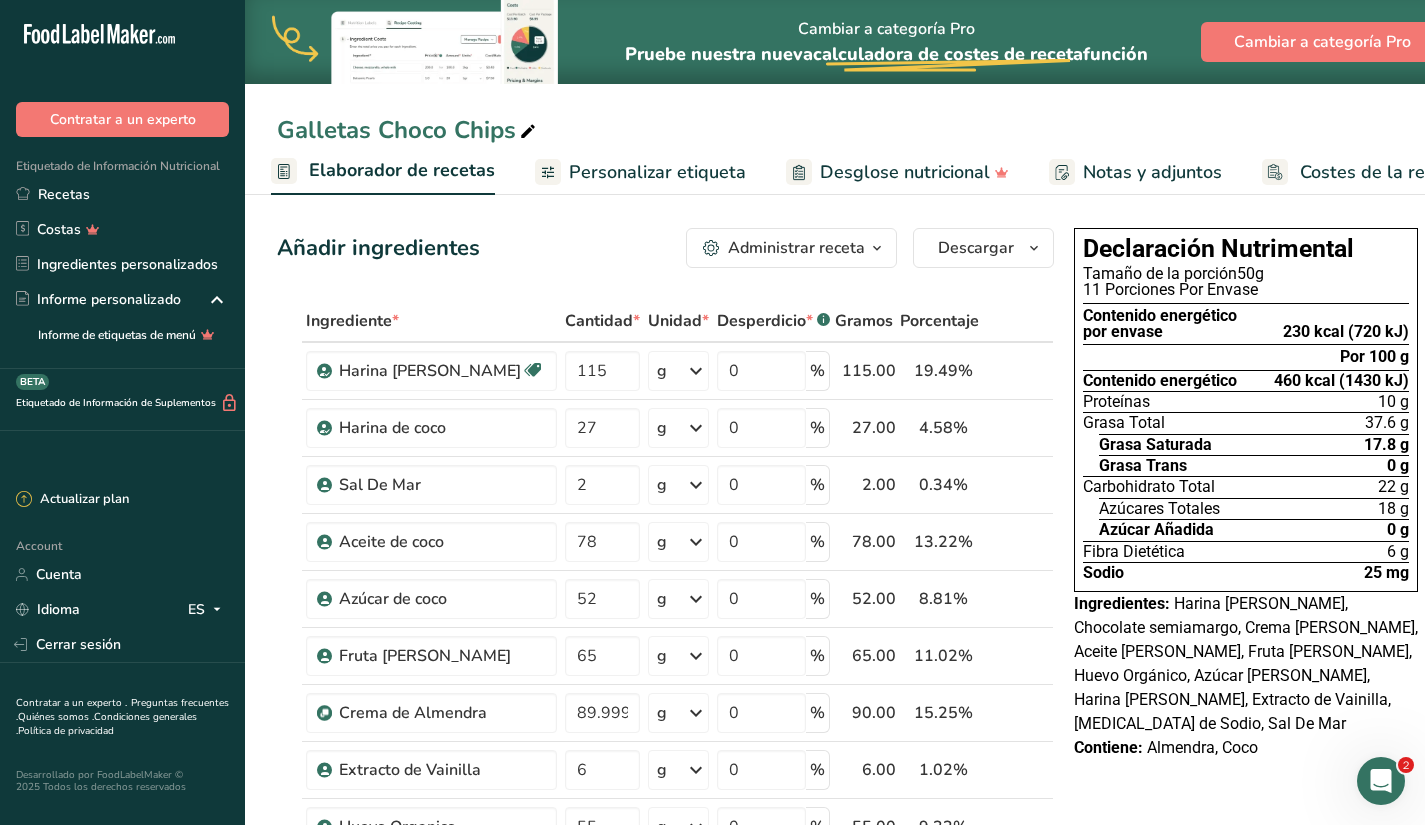 click on "Desglose nutricional" at bounding box center [905, 172] 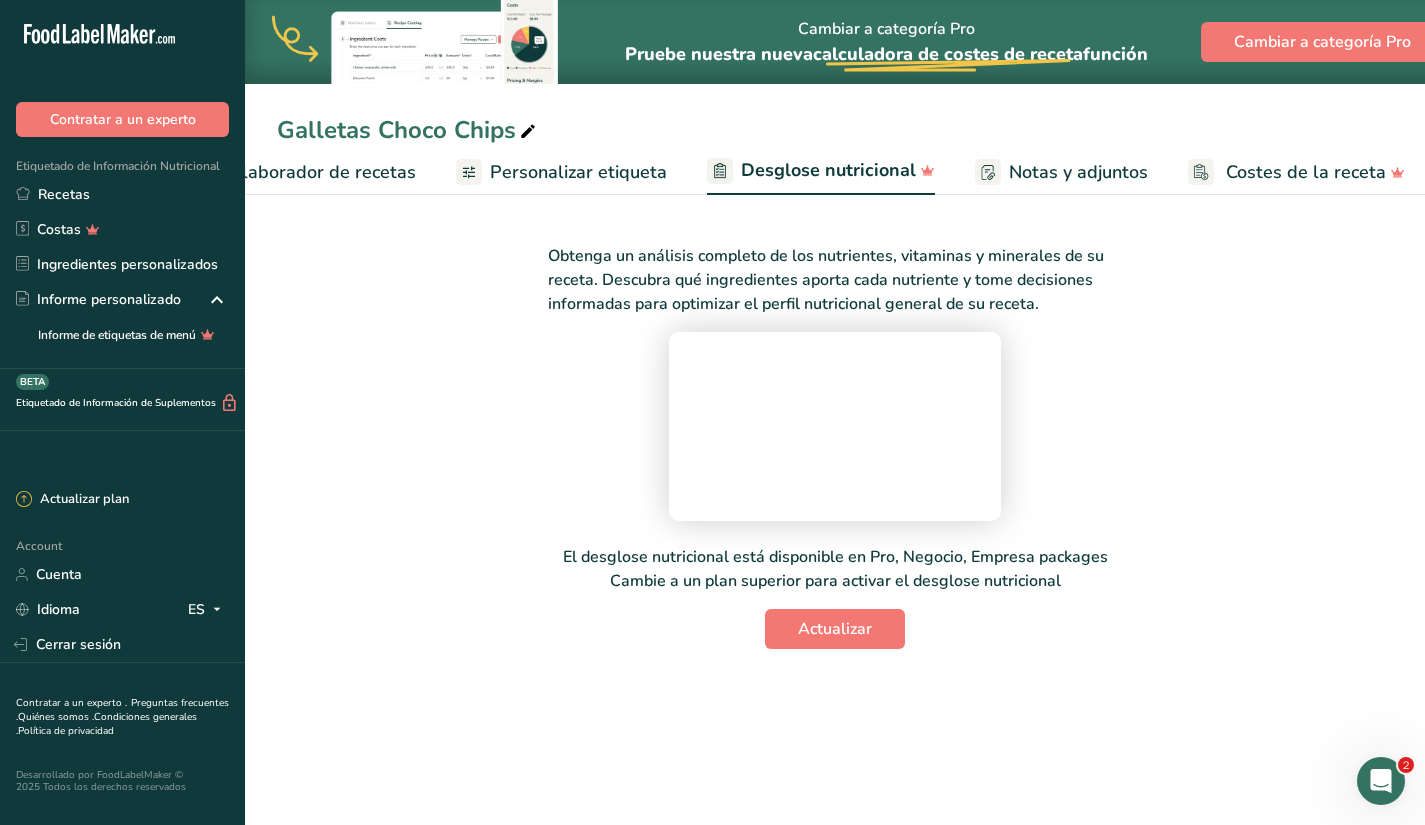 scroll, scrollTop: 0, scrollLeft: 356, axis: horizontal 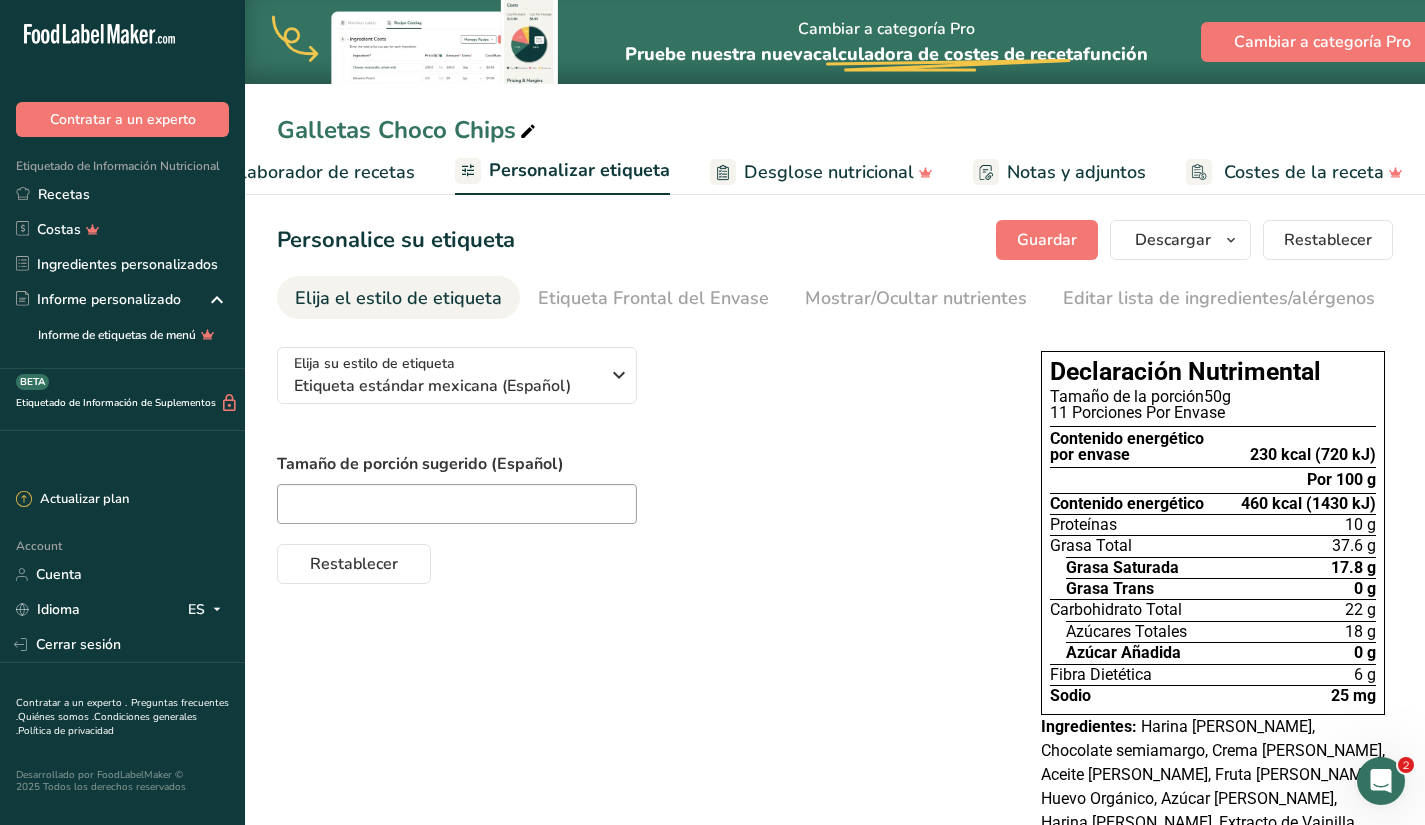click on "Personalizar etiqueta" at bounding box center (579, 170) 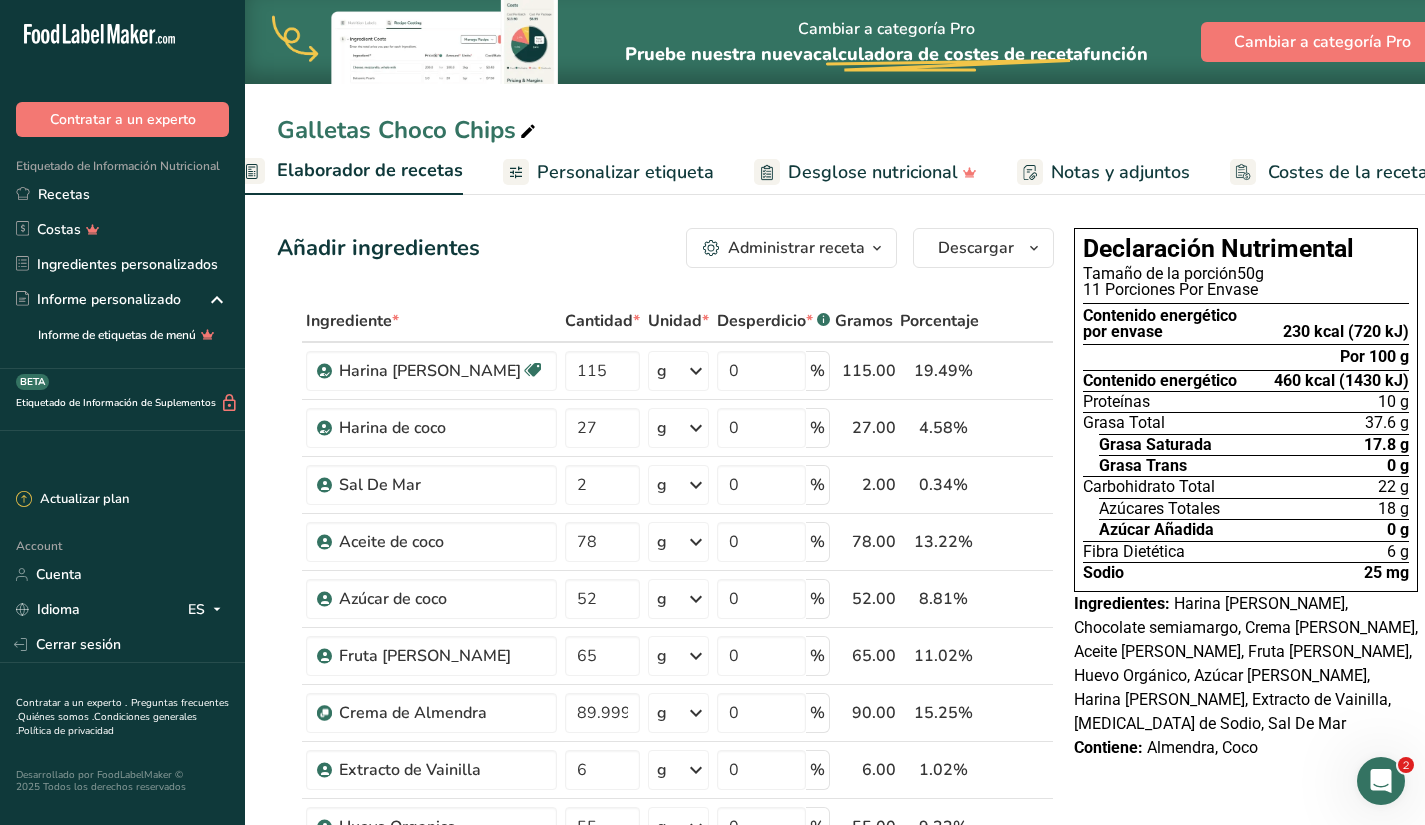 scroll, scrollTop: 0, scrollLeft: 278, axis: horizontal 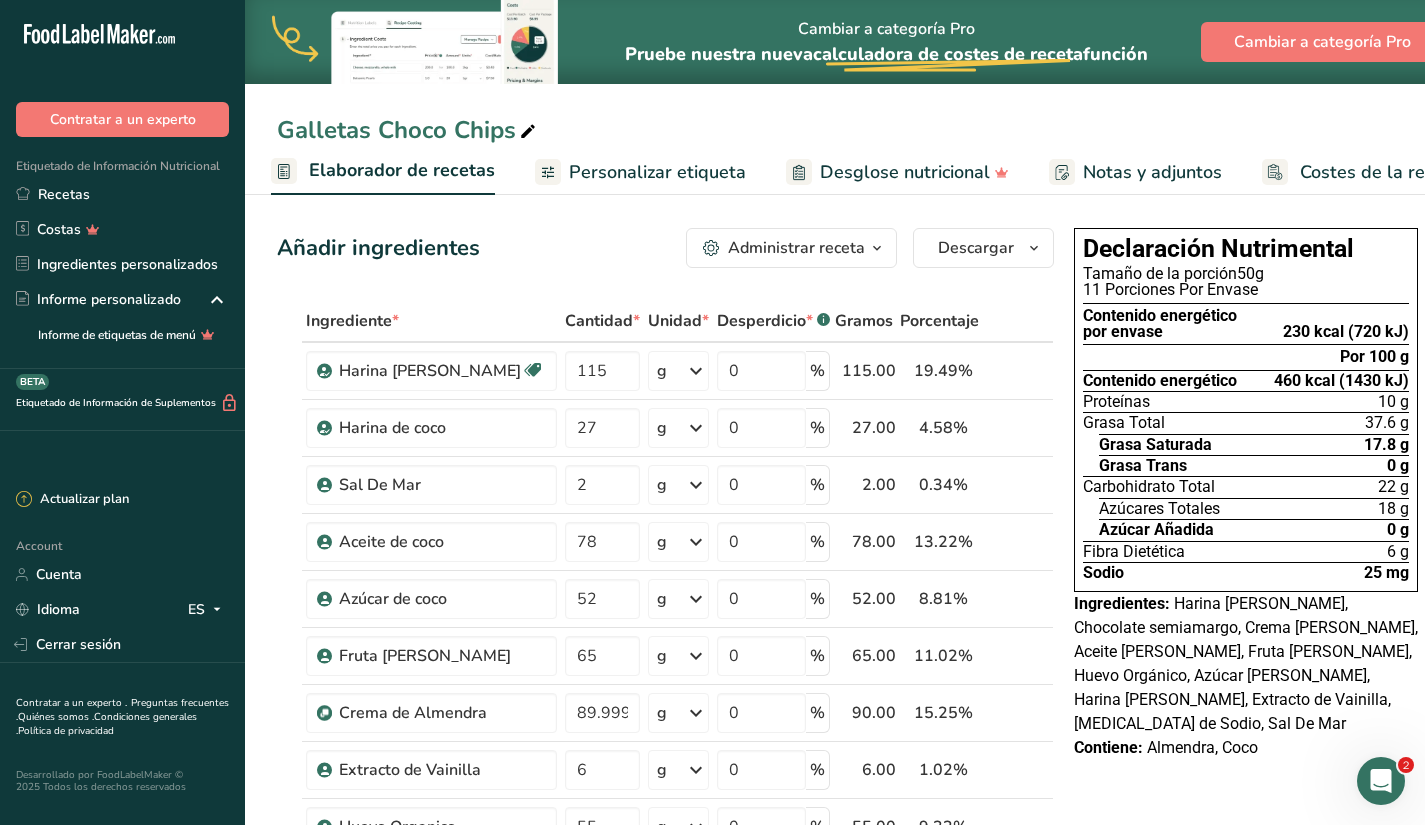 click on "Administrar receta" at bounding box center (796, 248) 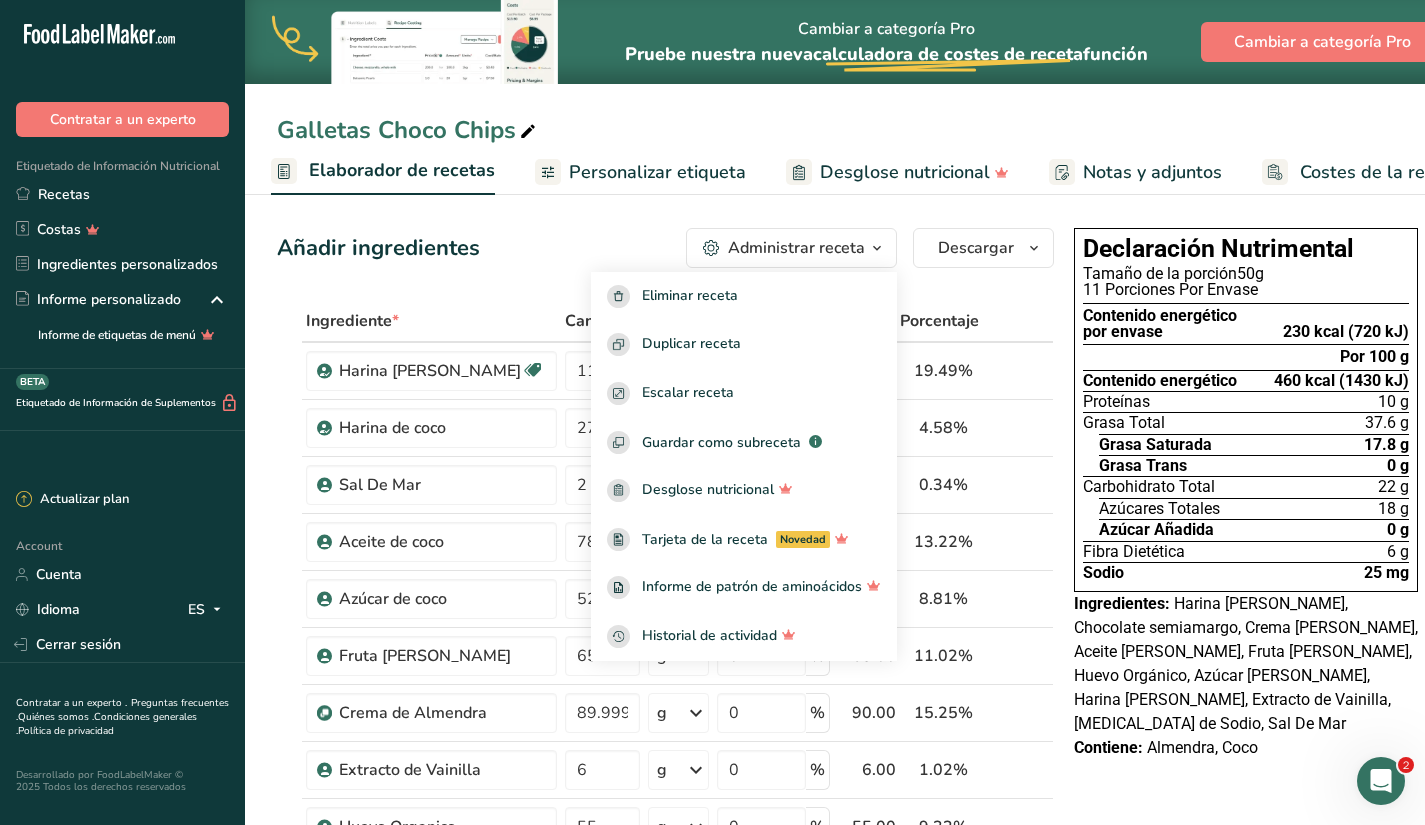 click on "Personalizar etiqueta" at bounding box center [657, 172] 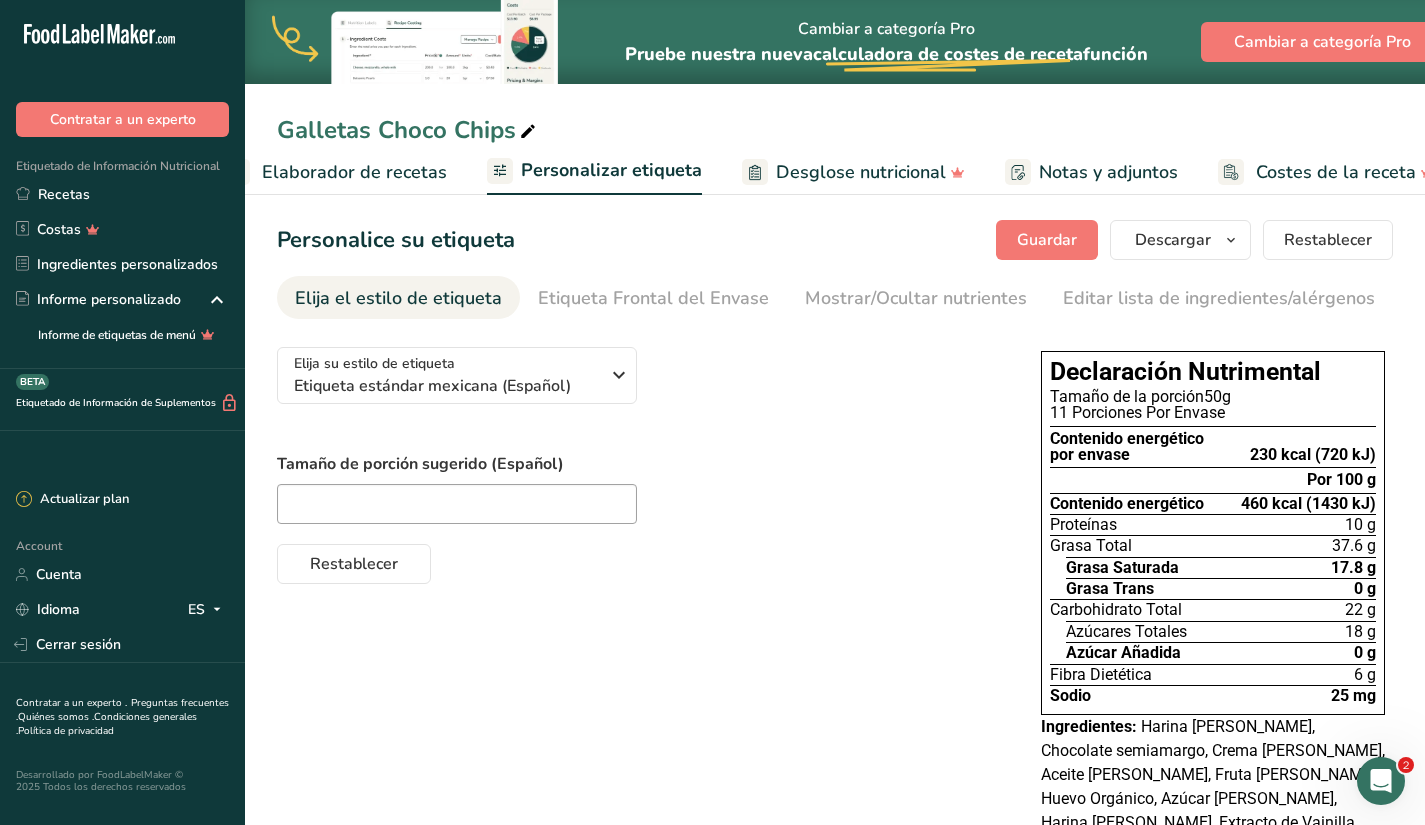 scroll, scrollTop: 0, scrollLeft: 357, axis: horizontal 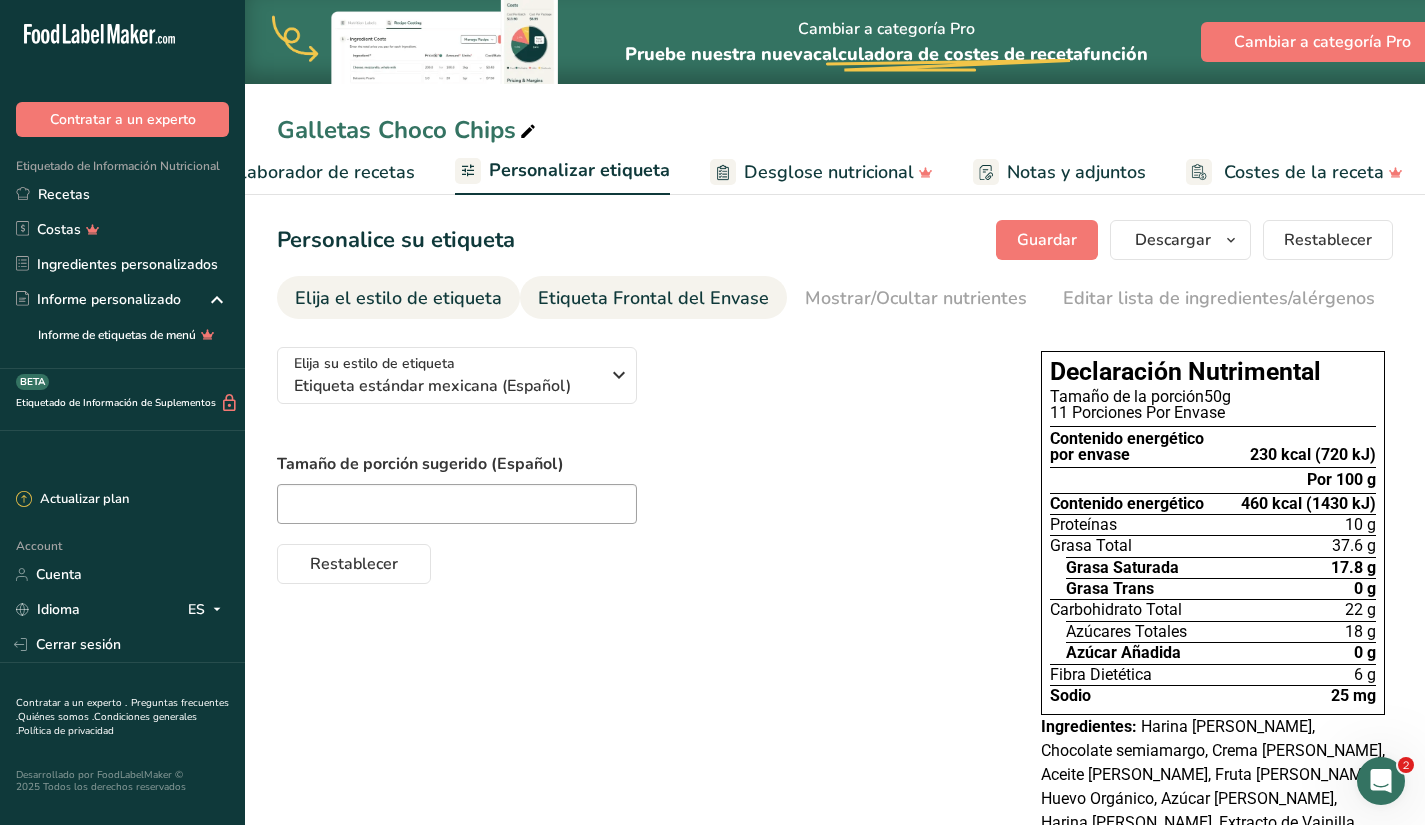 click on "Etiqueta Frontal del Envase" at bounding box center (653, 298) 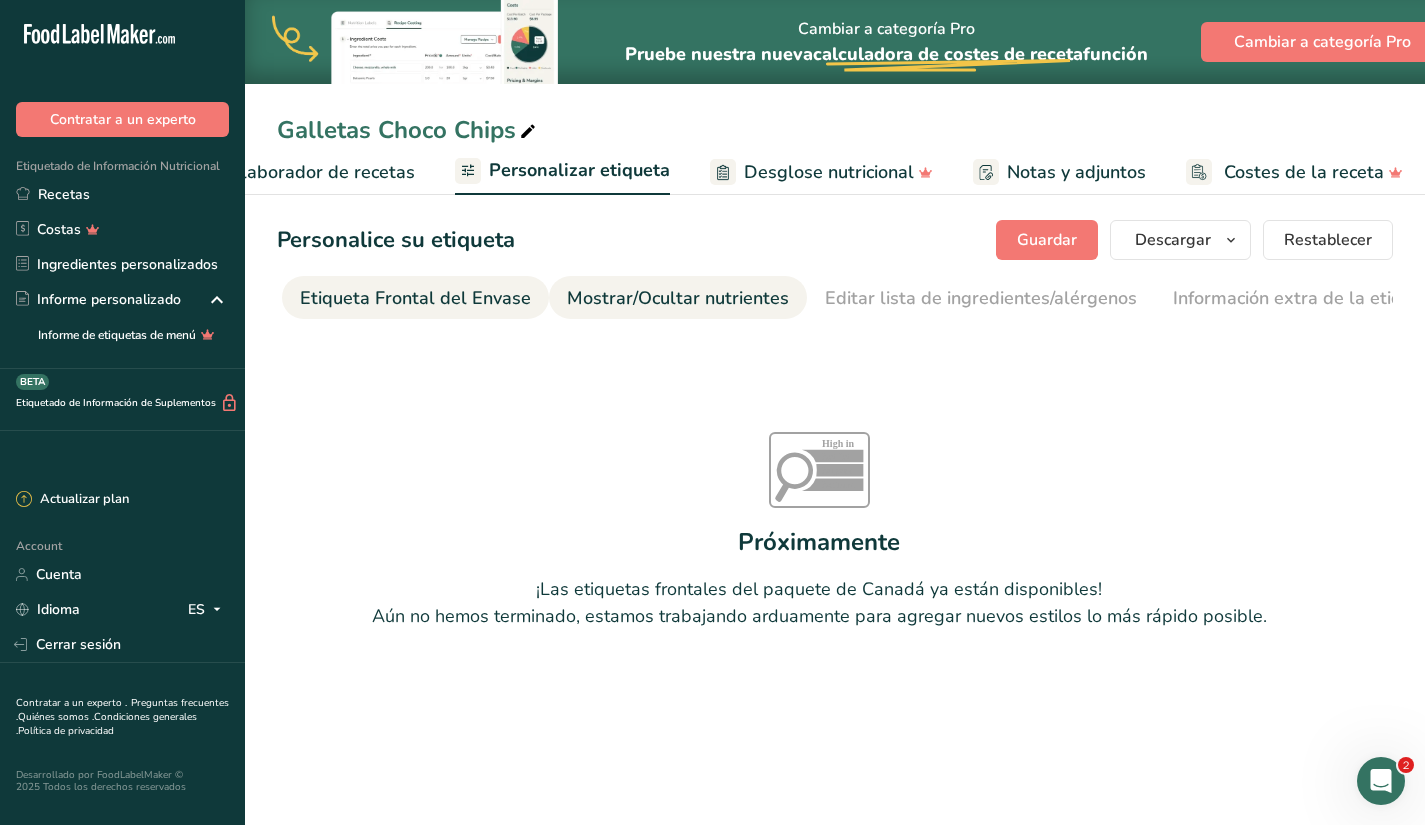 click on "Mostrar/Ocultar nutrientes" at bounding box center (678, 298) 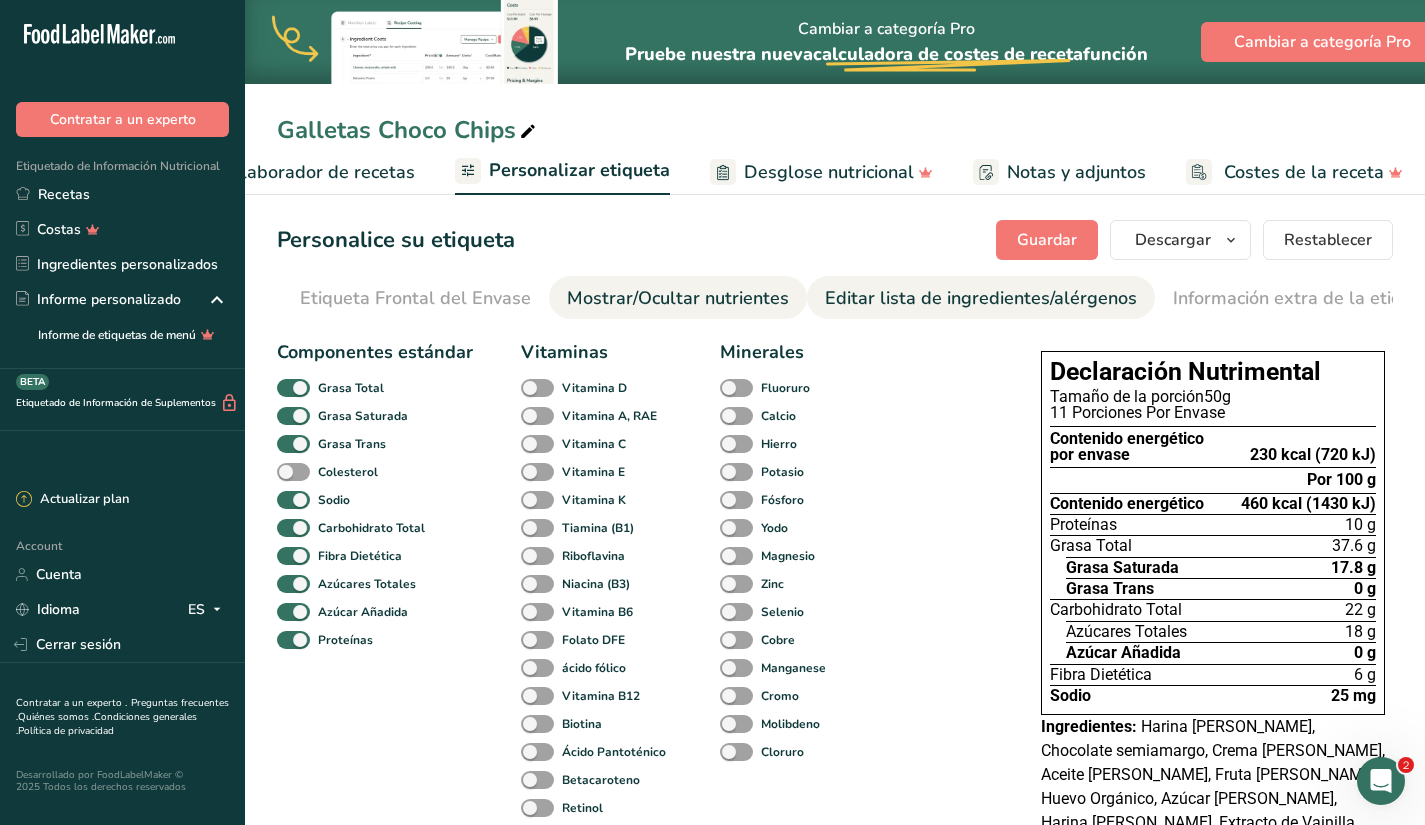 scroll, scrollTop: 0, scrollLeft: 273, axis: horizontal 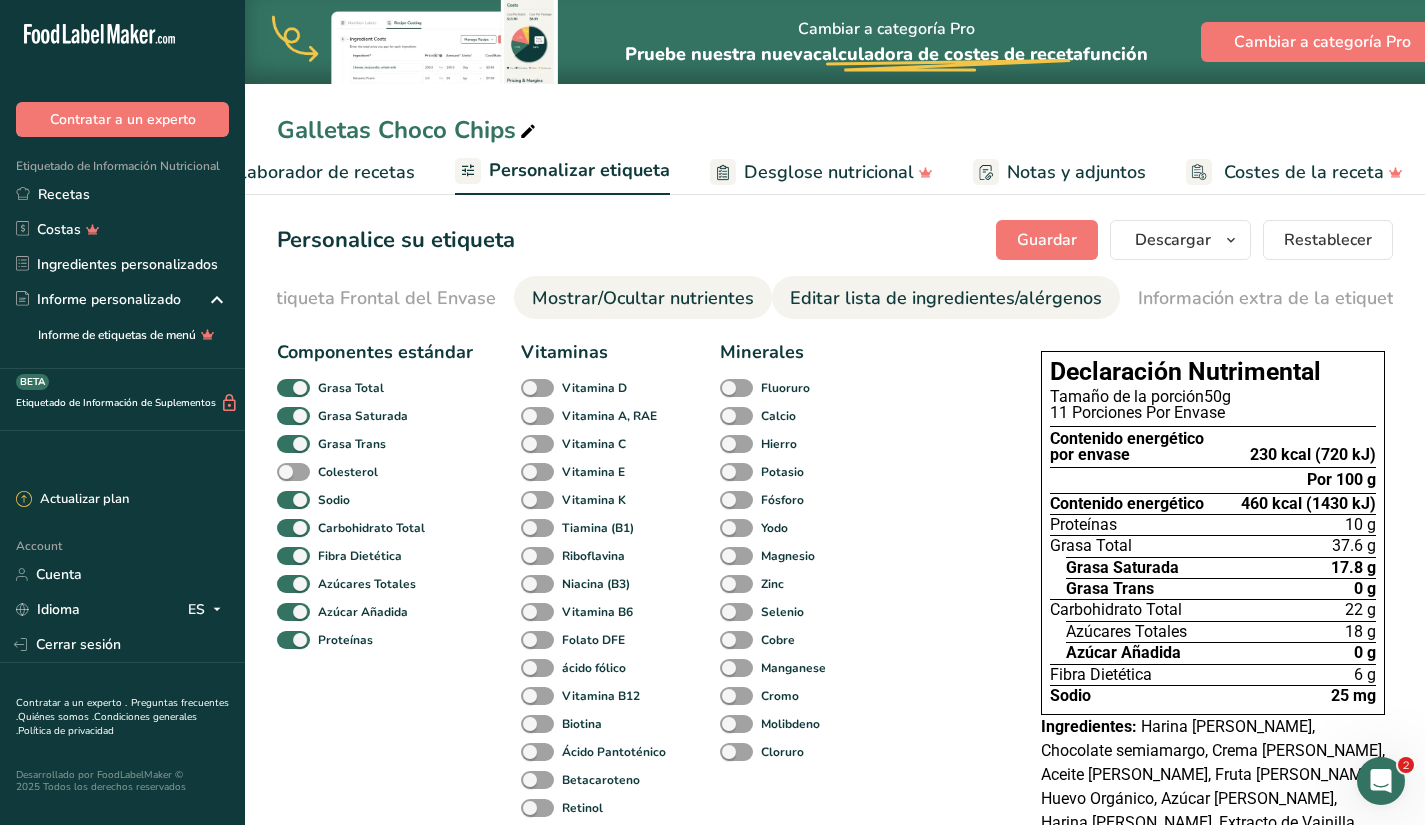 click on "Editar lista de ingredientes/alérgenos" at bounding box center [946, 297] 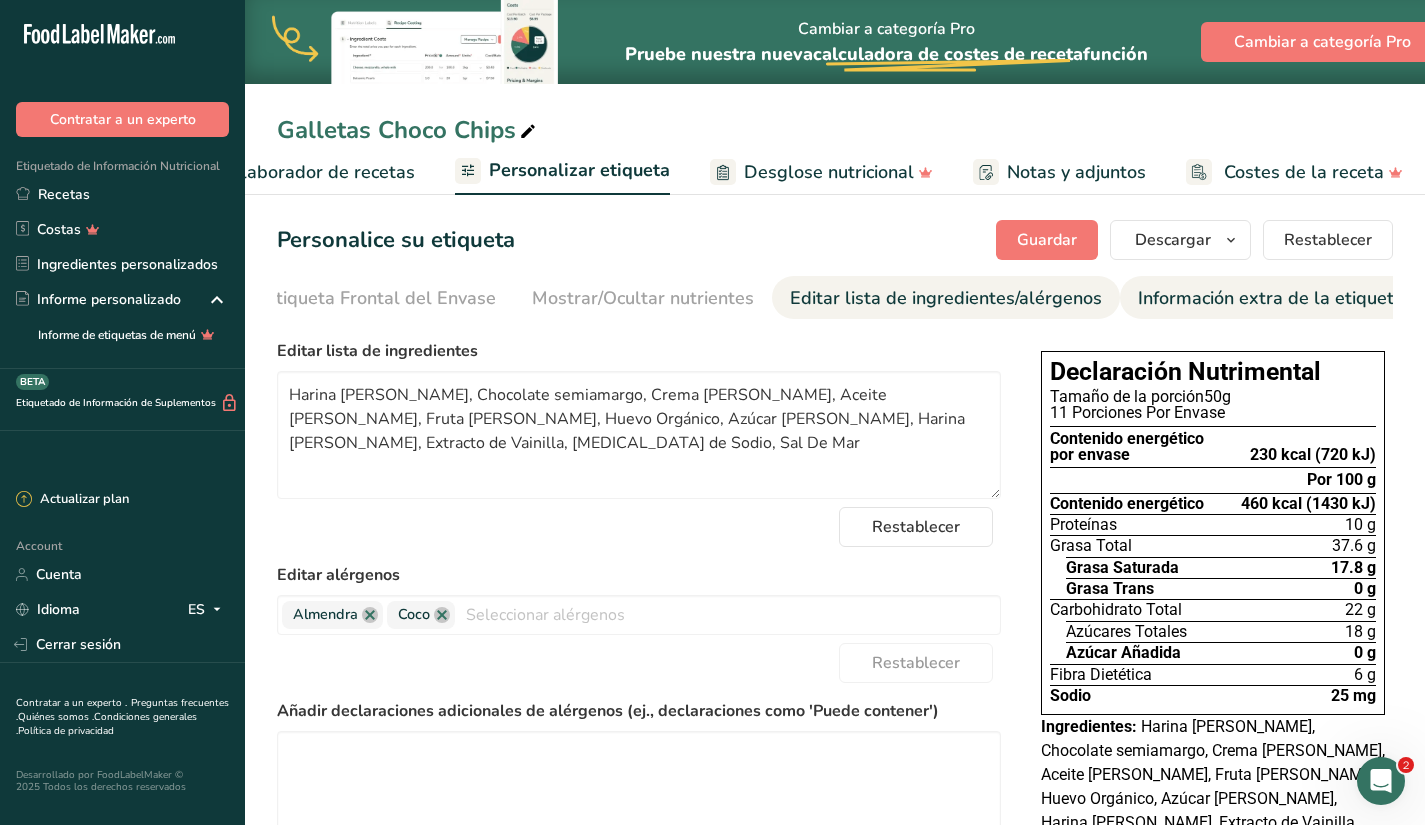 click on "Información extra de la etiqueta" at bounding box center [1271, 298] 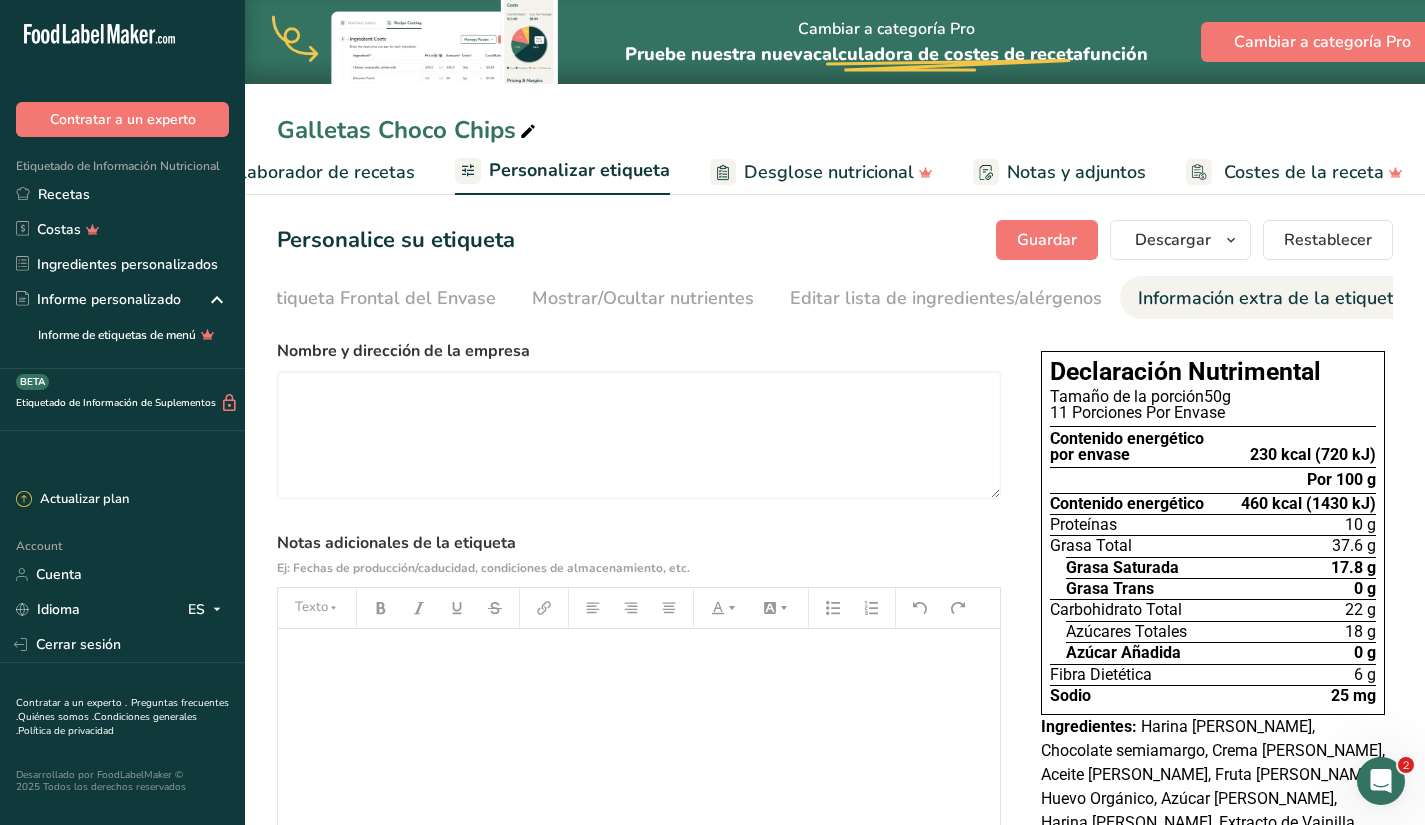 click on "Desglose nutricional" at bounding box center (829, 172) 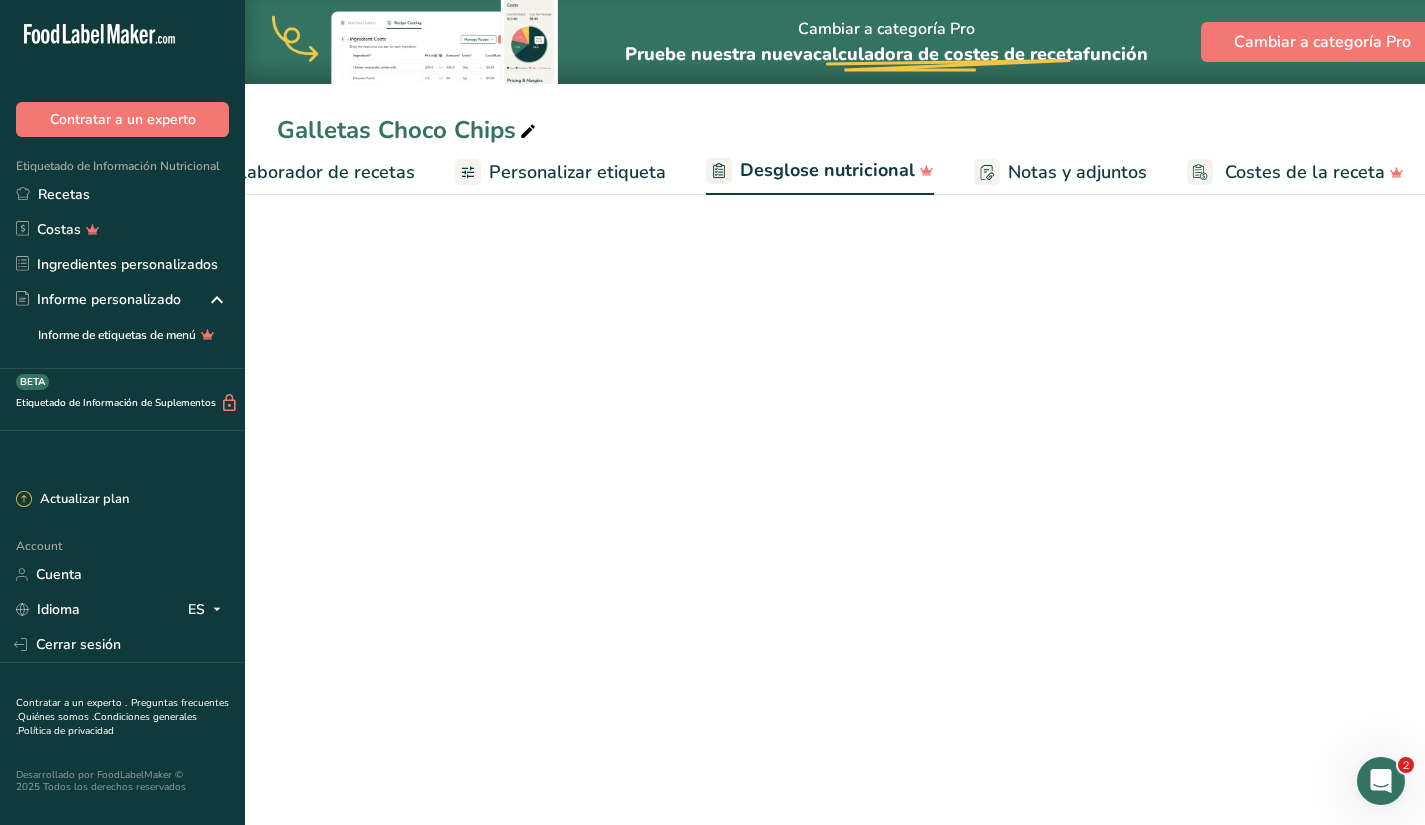 scroll, scrollTop: 0, scrollLeft: 356, axis: horizontal 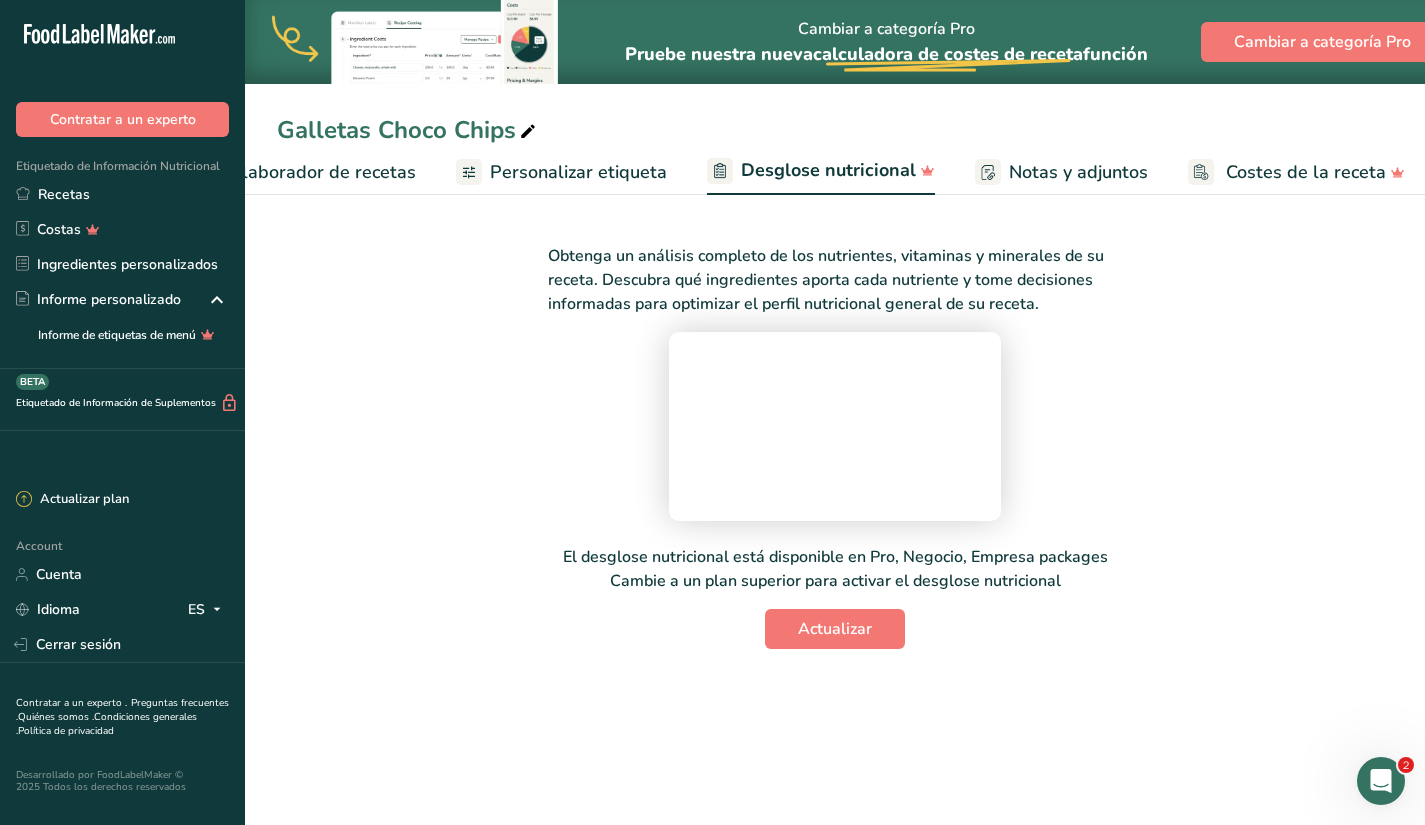 click on "Notas y adjuntos" at bounding box center (1078, 172) 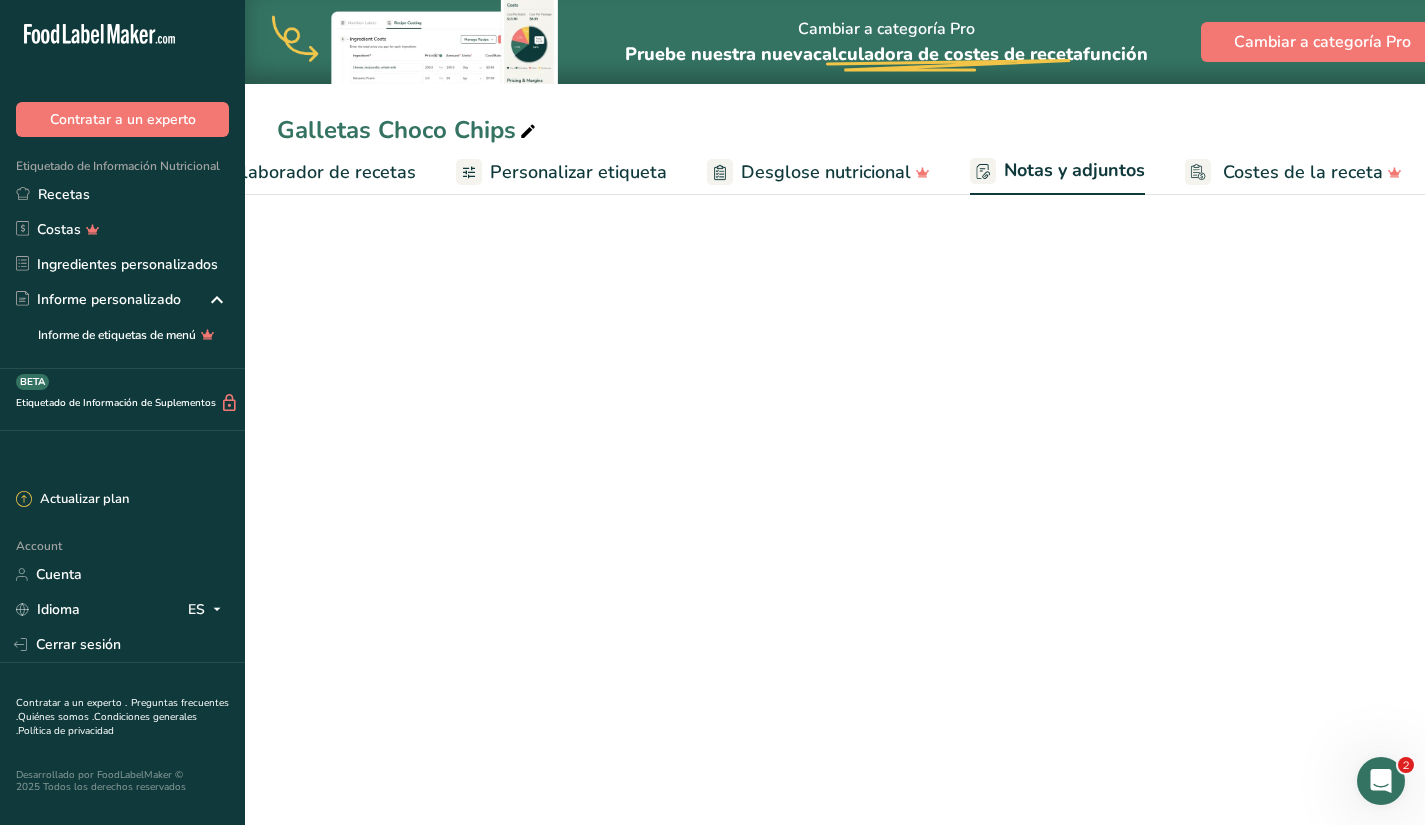 scroll, scrollTop: 43, scrollLeft: 0, axis: vertical 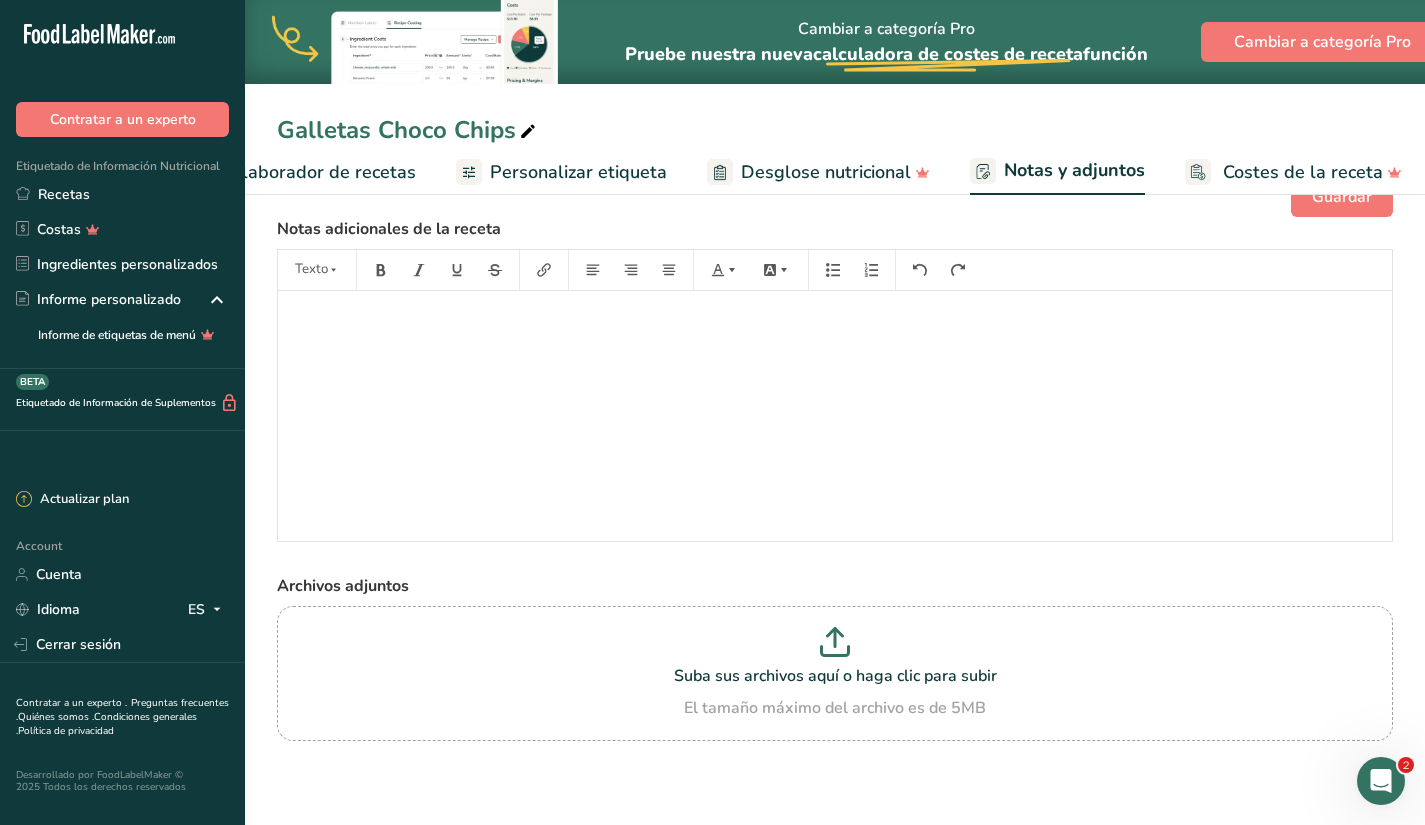 click on "Costes de la receta" at bounding box center (1293, 172) 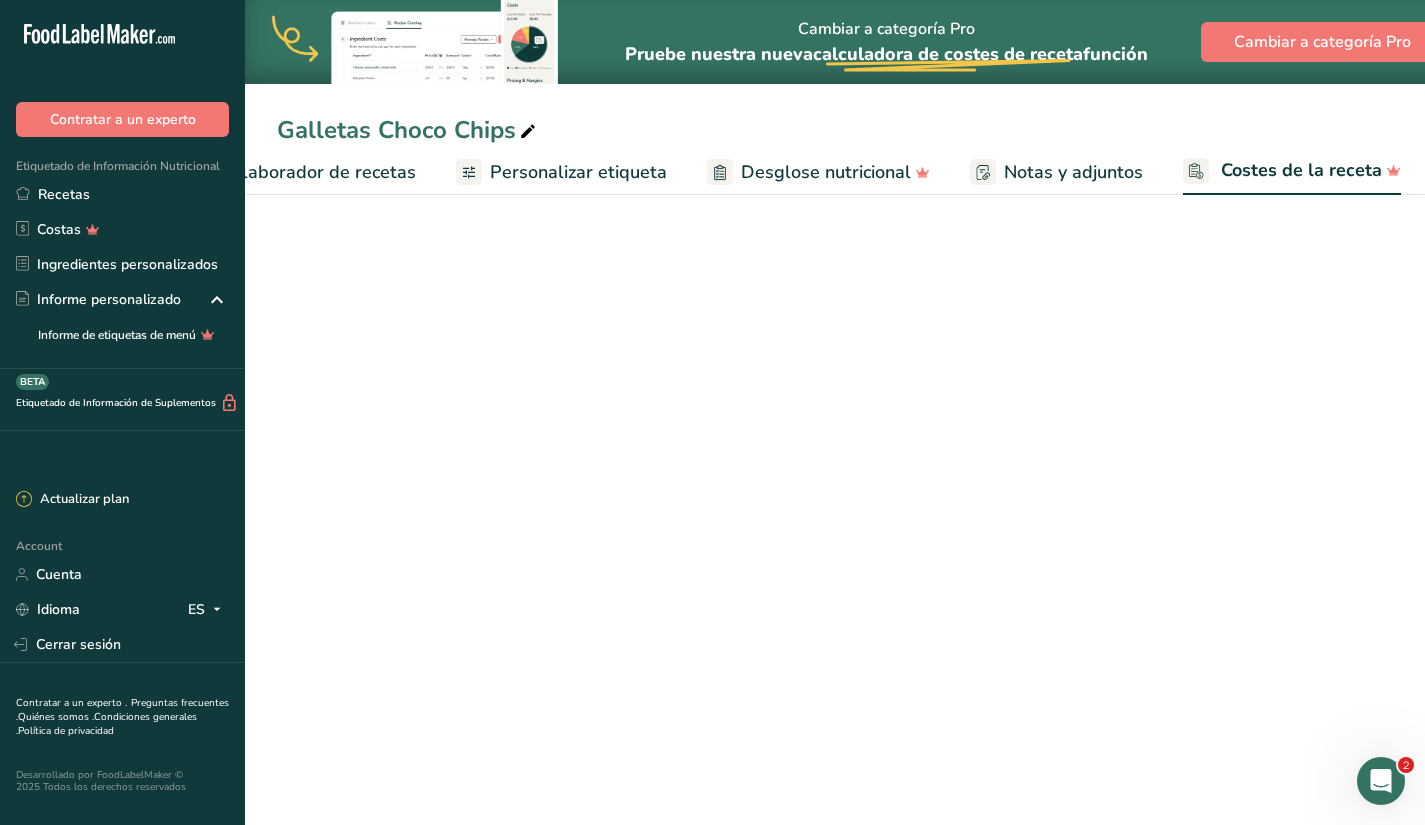 scroll, scrollTop: 0, scrollLeft: 0, axis: both 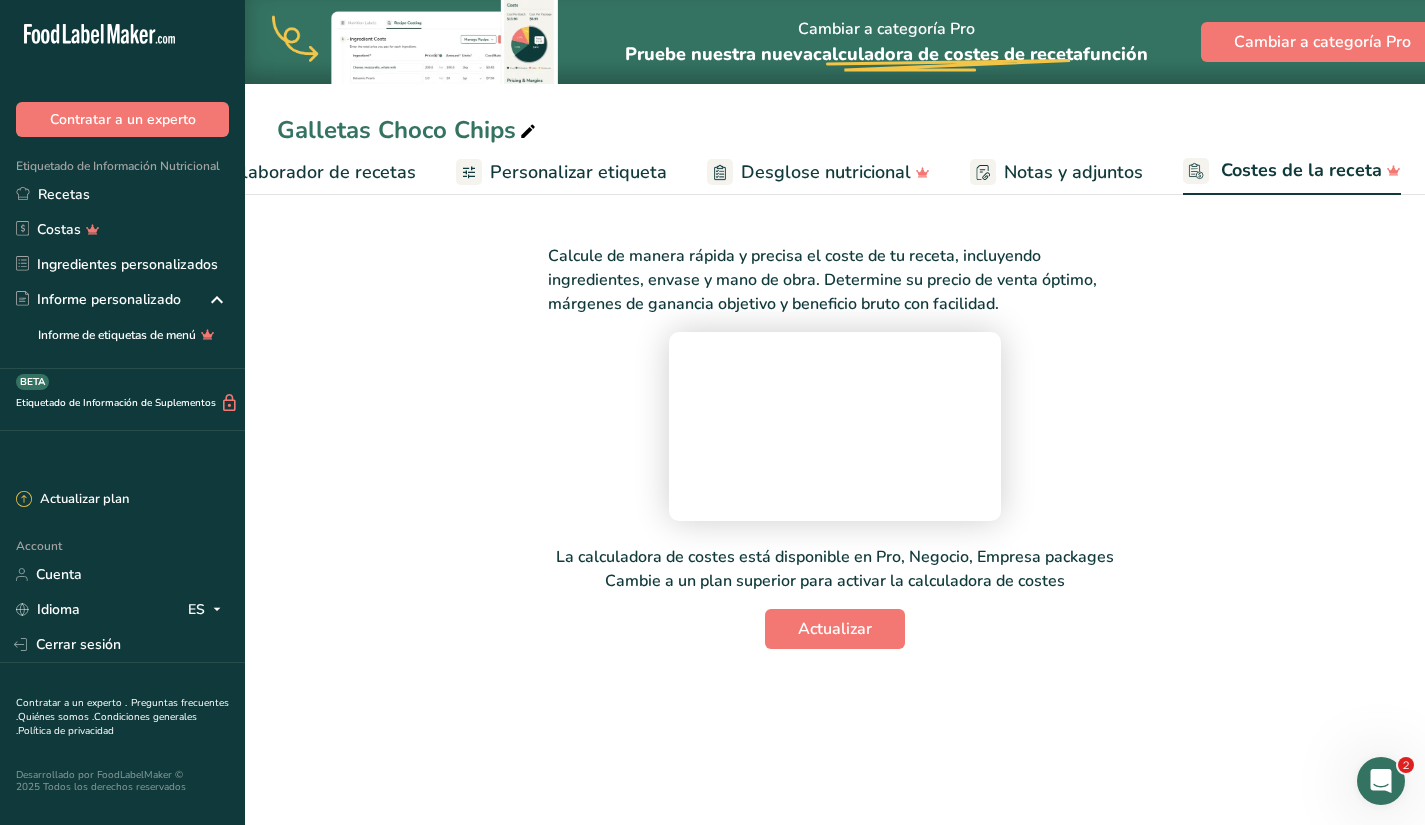 click on "Elaborador de recetas" at bounding box center (323, 172) 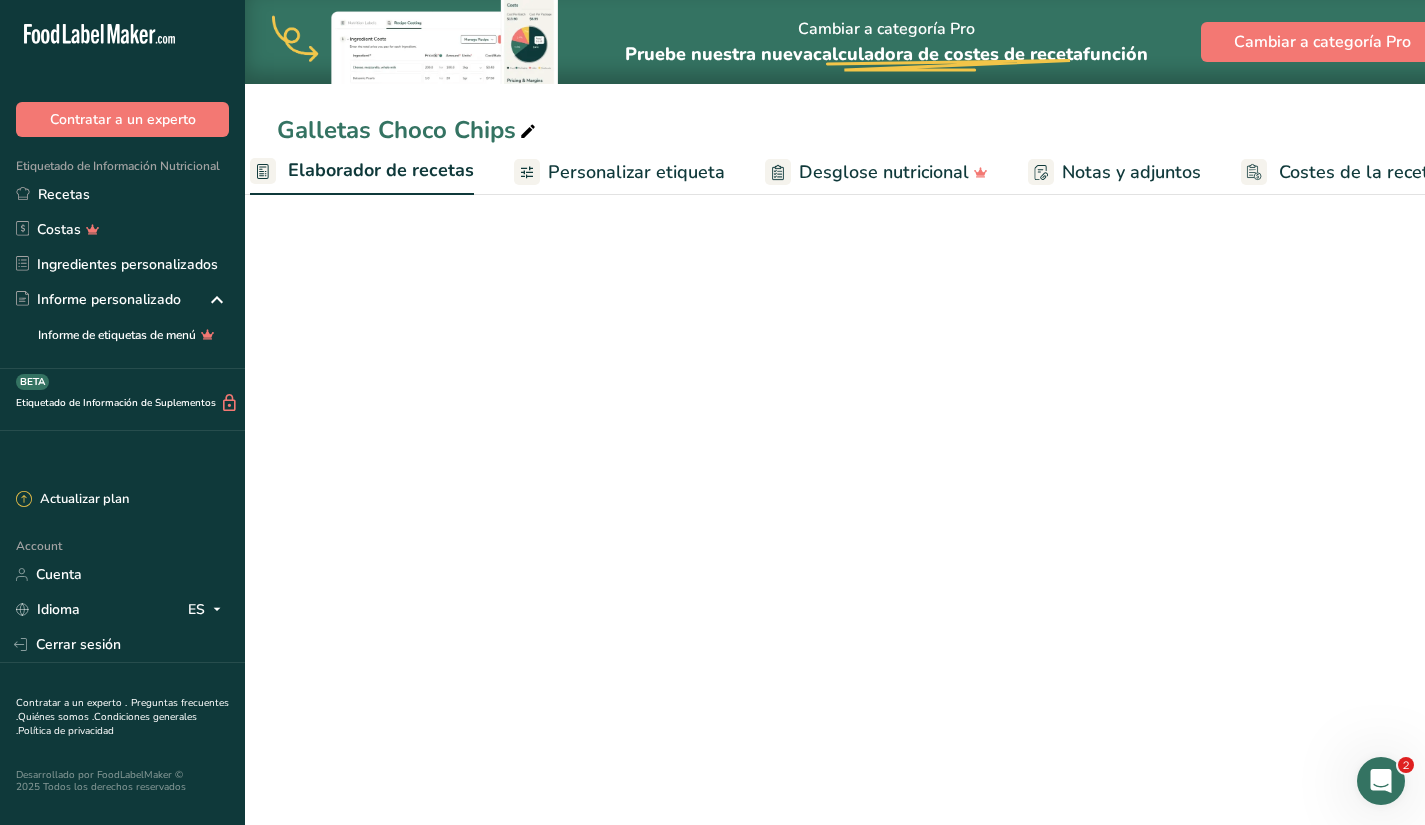 scroll, scrollTop: 0, scrollLeft: 278, axis: horizontal 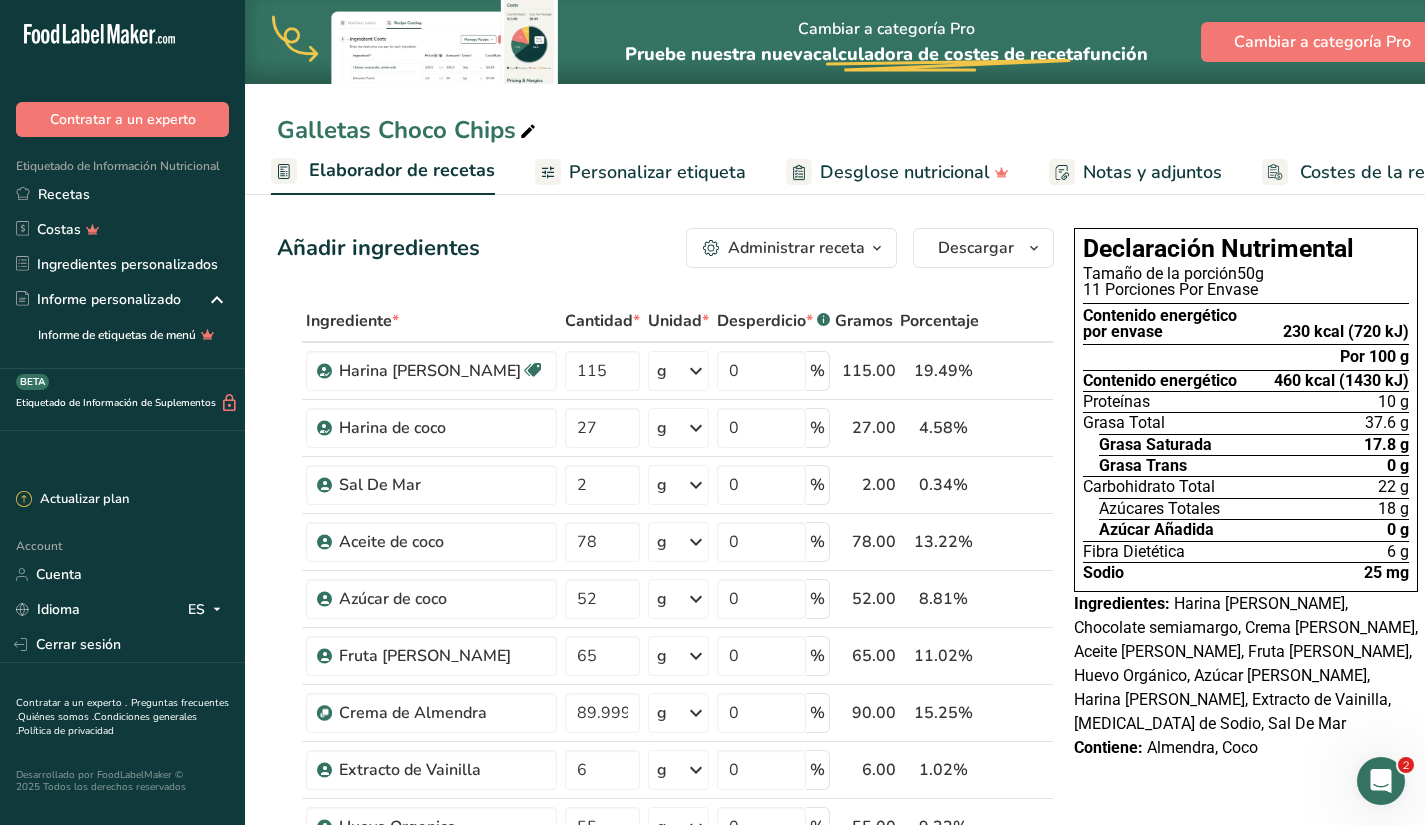 click on "Elaborador de recetas" at bounding box center [383, 172] 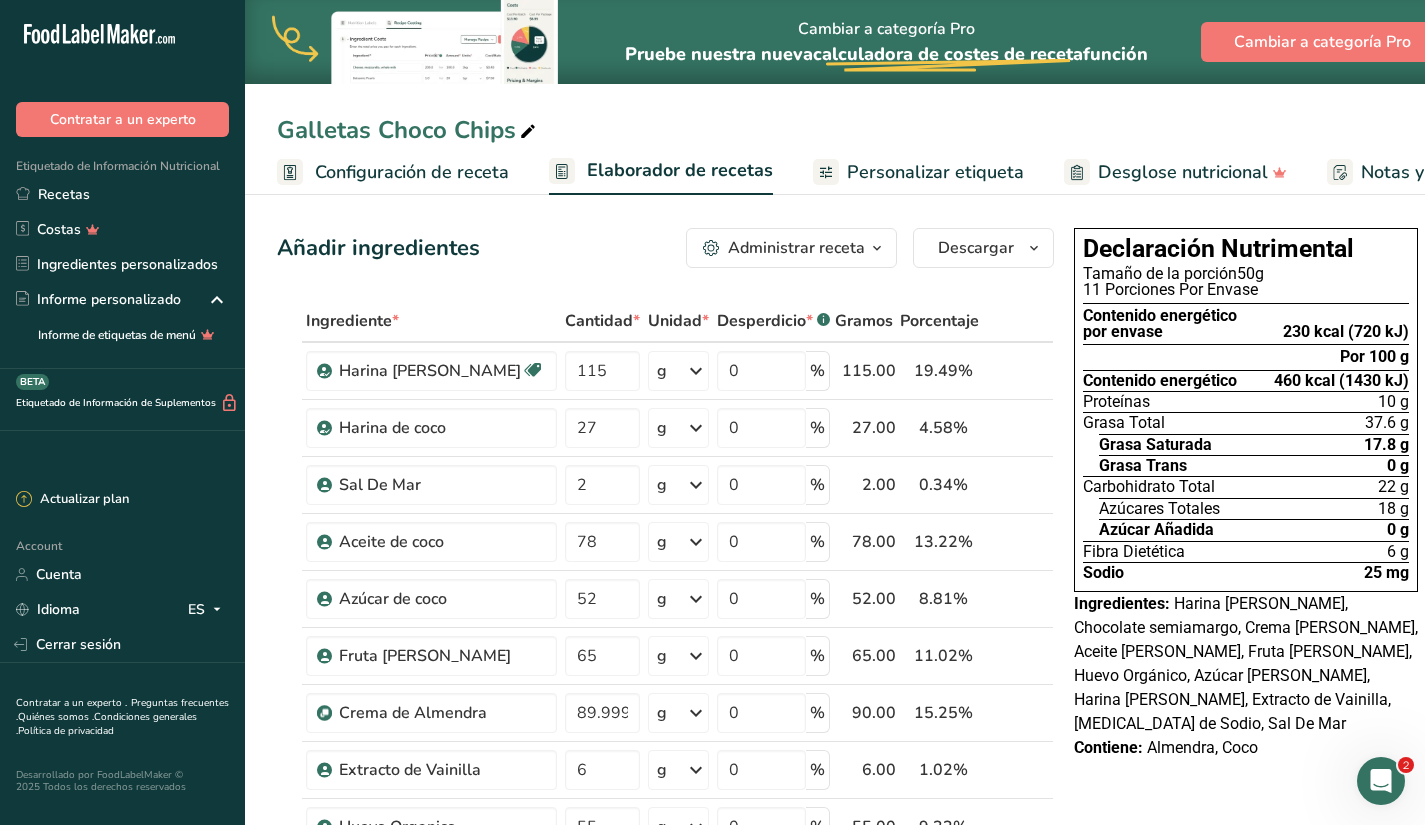 click on "Configuración de receta" at bounding box center [412, 172] 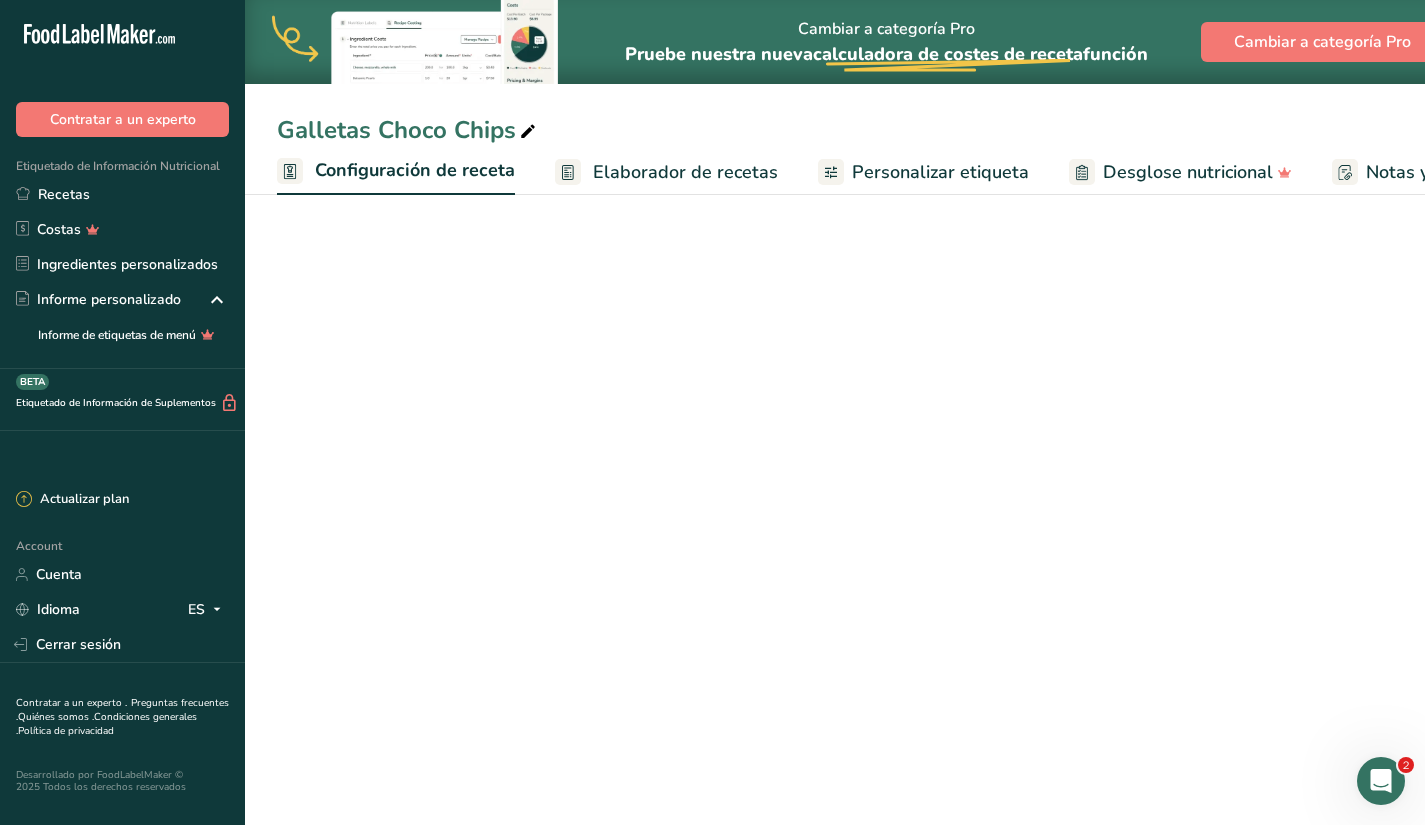scroll, scrollTop: 0, scrollLeft: 7, axis: horizontal 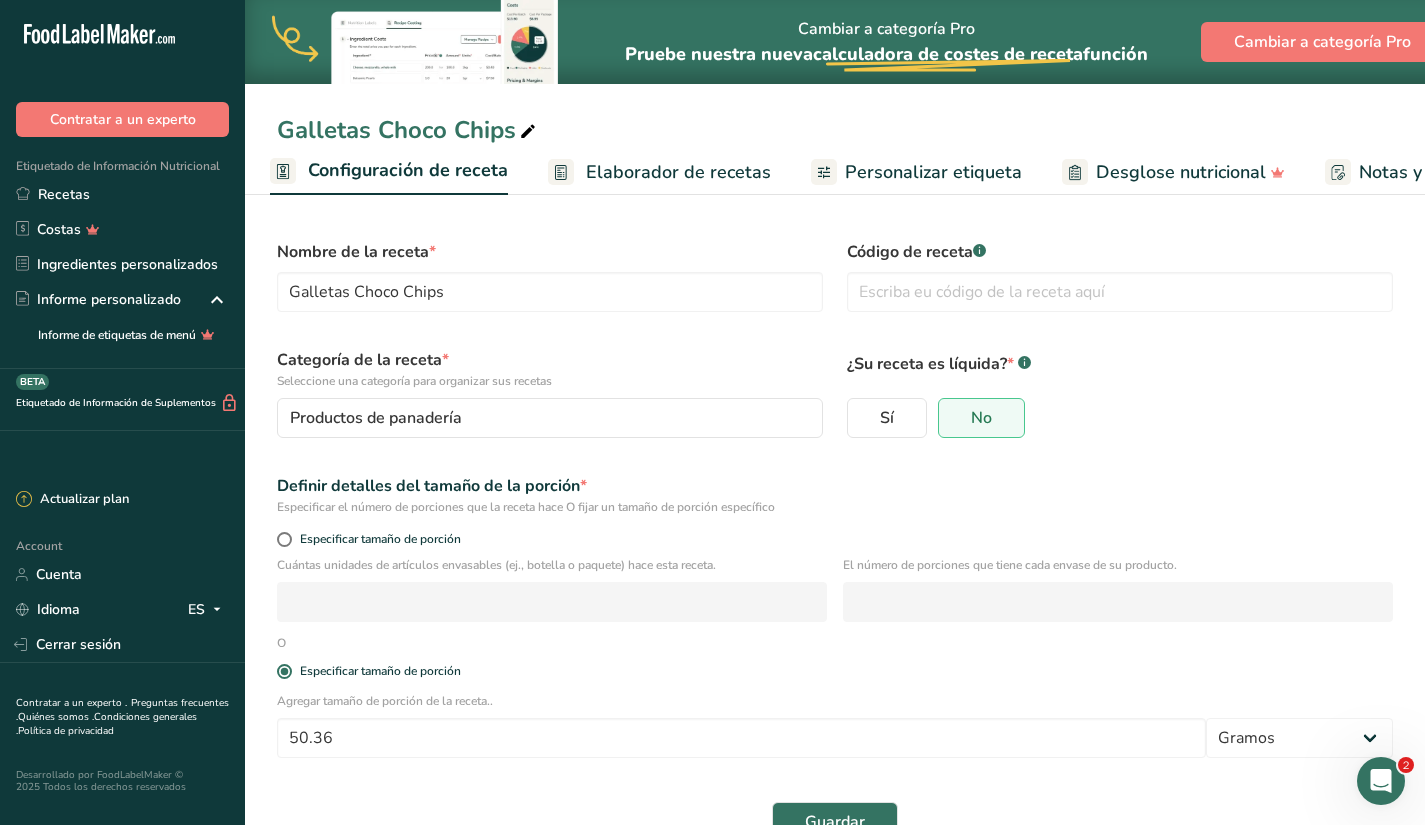 click on "Elaborador de recetas" at bounding box center (659, 172) 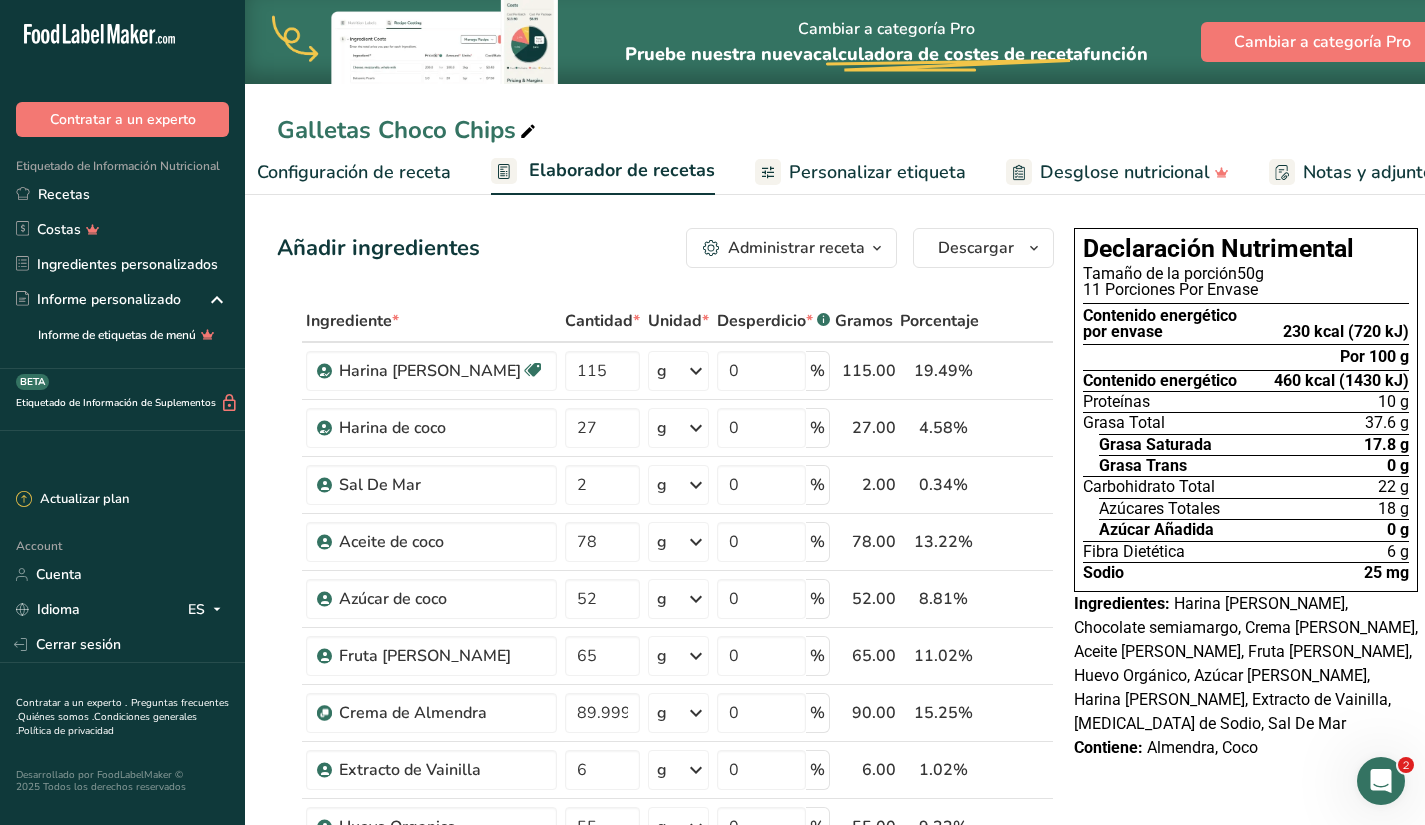 scroll, scrollTop: 0, scrollLeft: 278, axis: horizontal 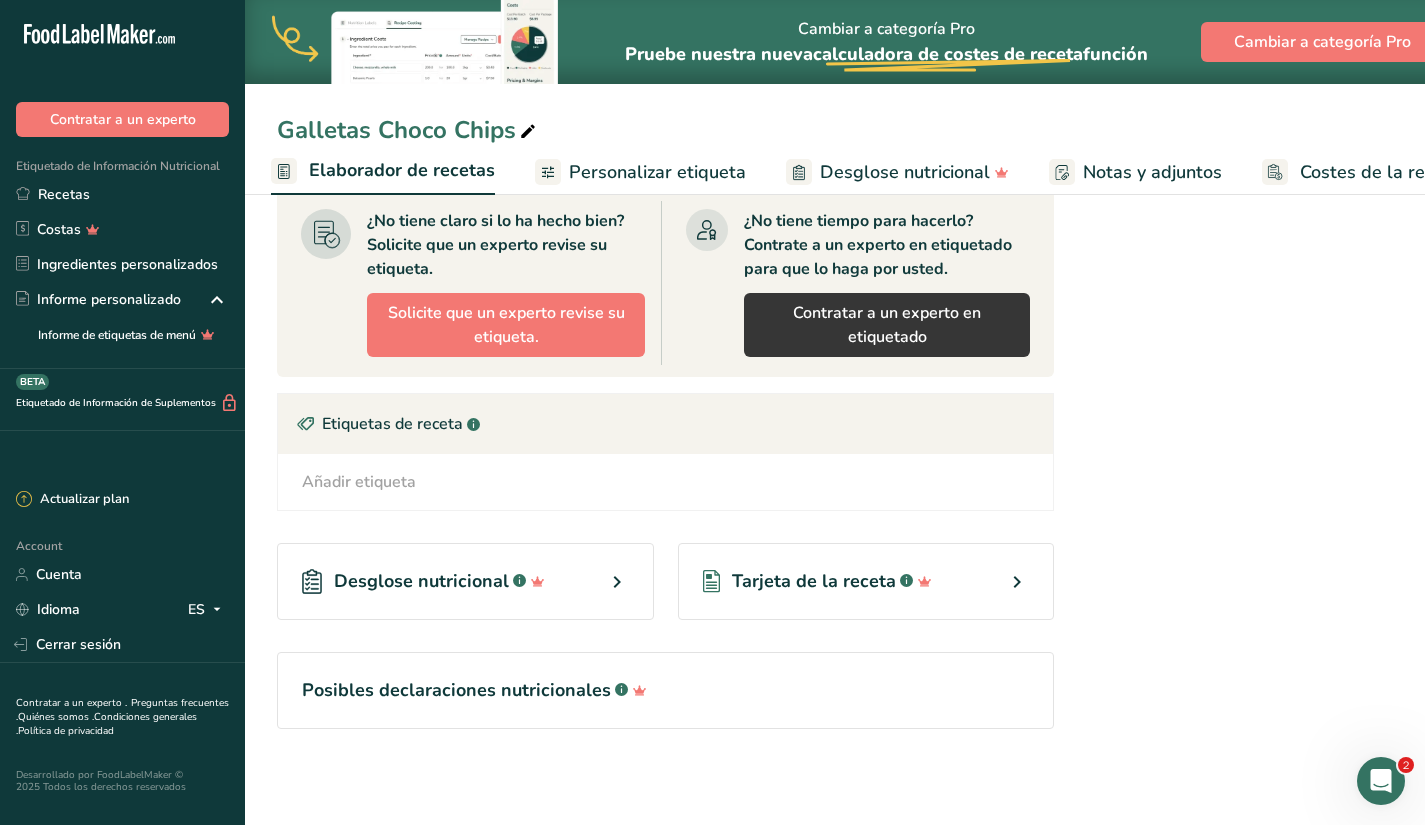 click on "Posibles declaraciones nutricionales
.a-a{fill:#347362;}.b-a{fill:#fff;}" at bounding box center (665, 690) 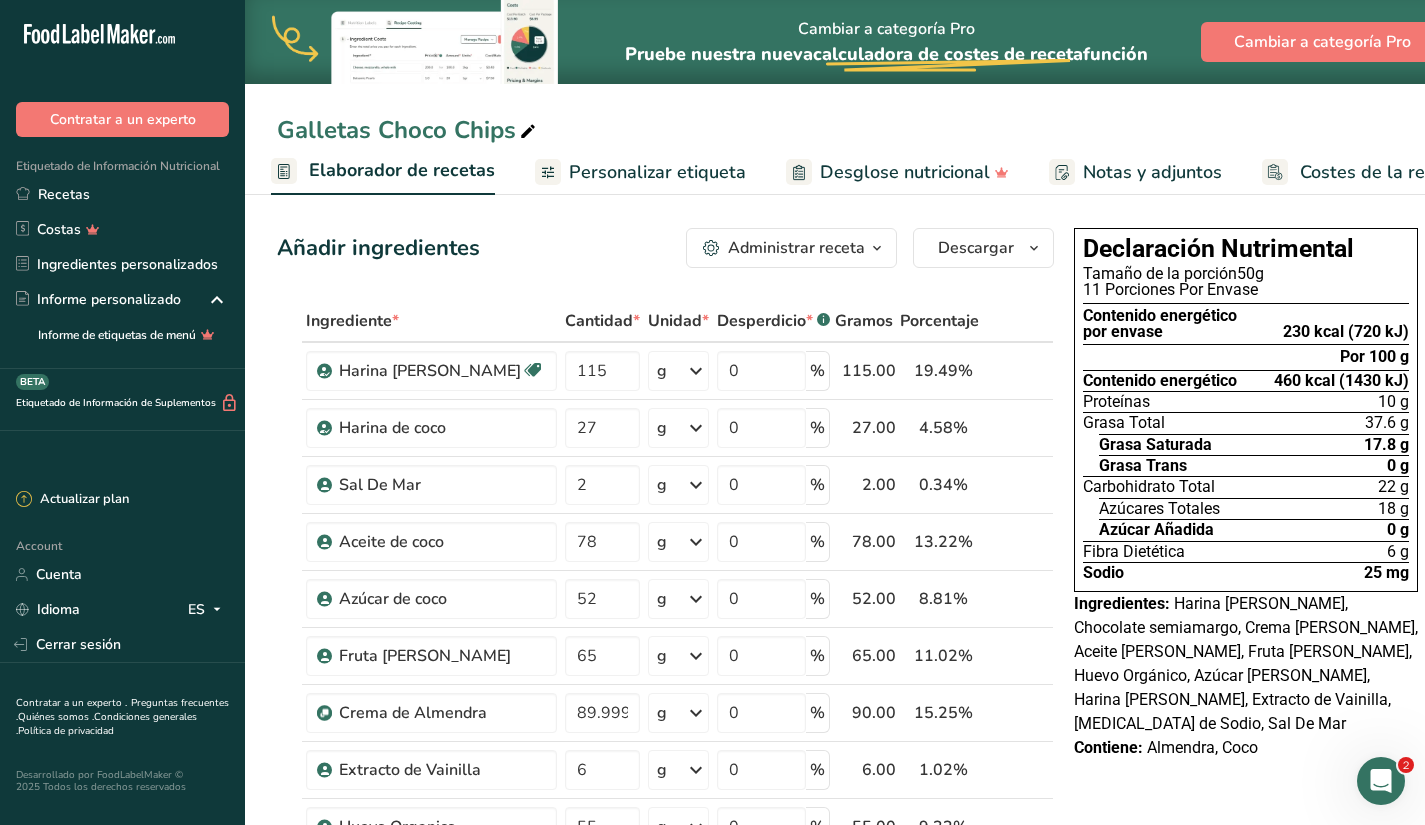 scroll, scrollTop: 202, scrollLeft: 0, axis: vertical 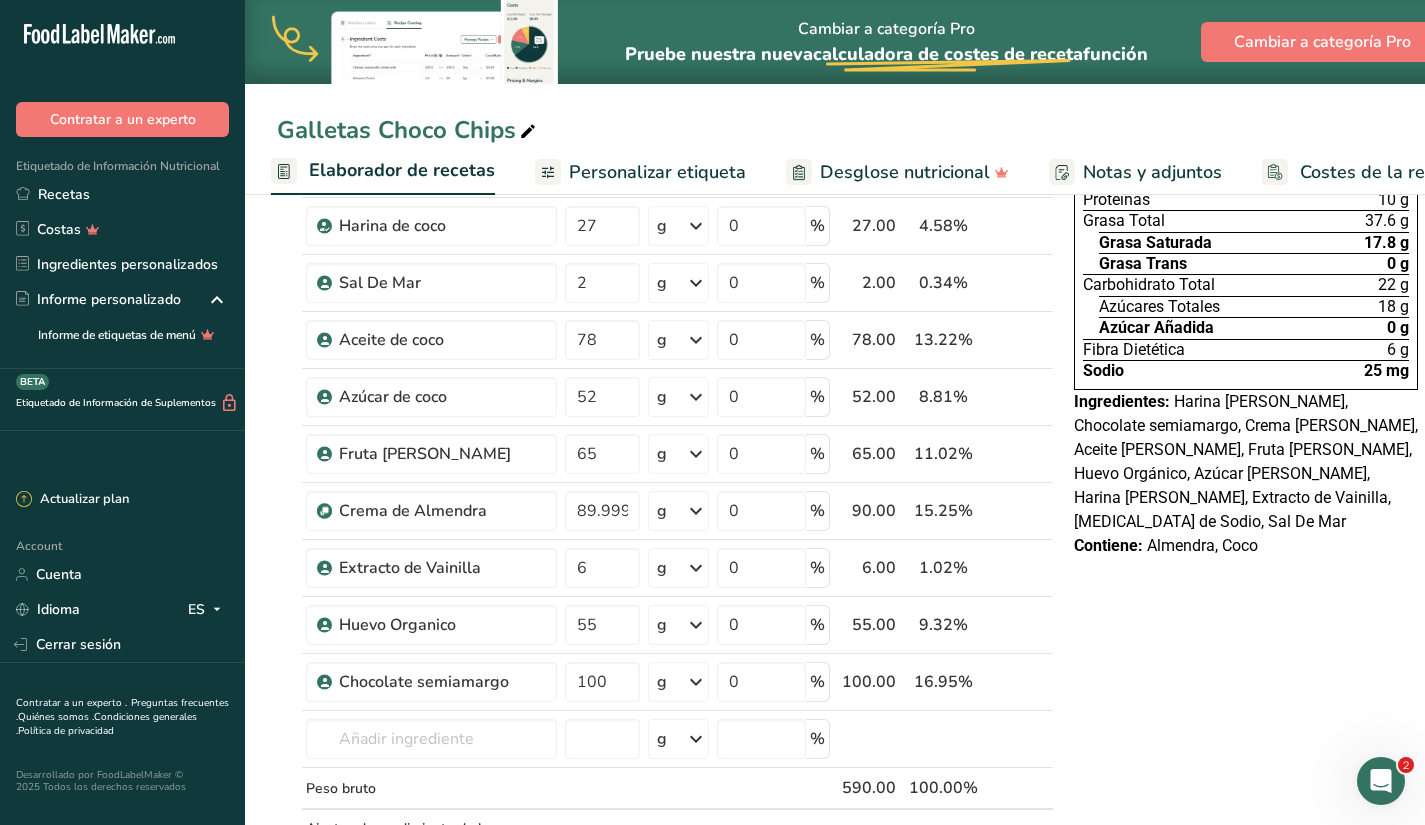 click on "Personalizar etiqueta" at bounding box center [657, 172] 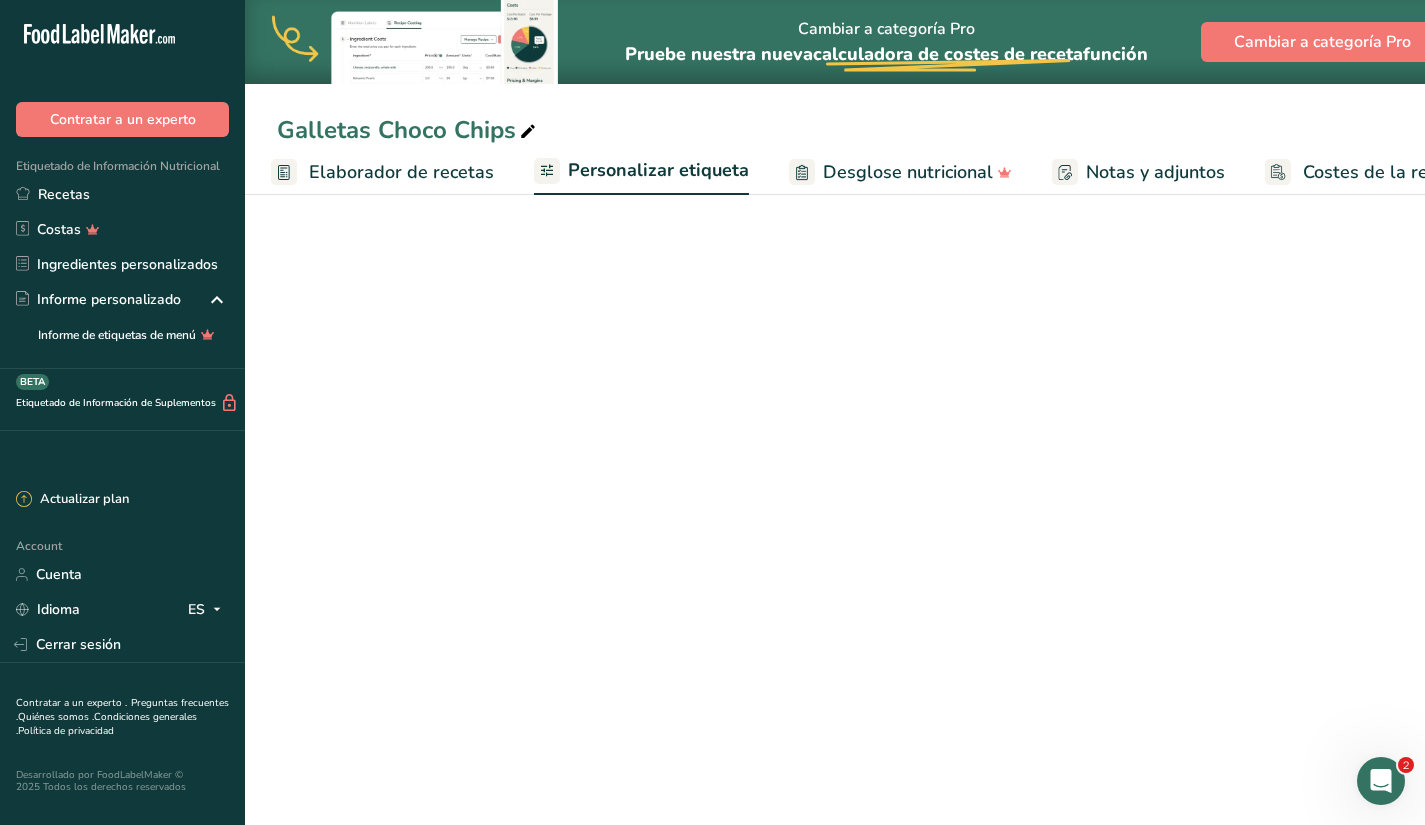 scroll, scrollTop: 0, scrollLeft: 335, axis: horizontal 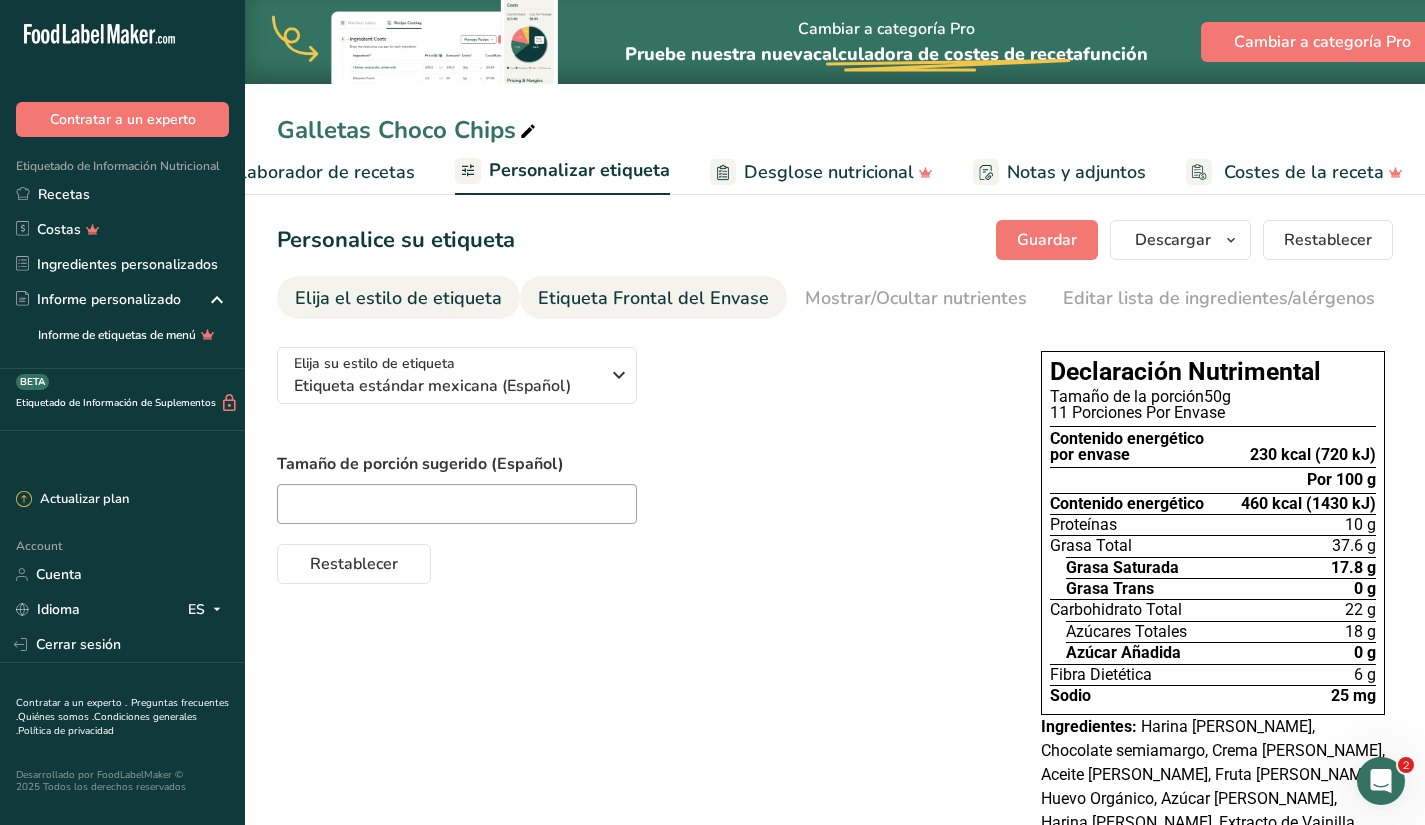 click on "Etiqueta Frontal del Envase" at bounding box center (653, 298) 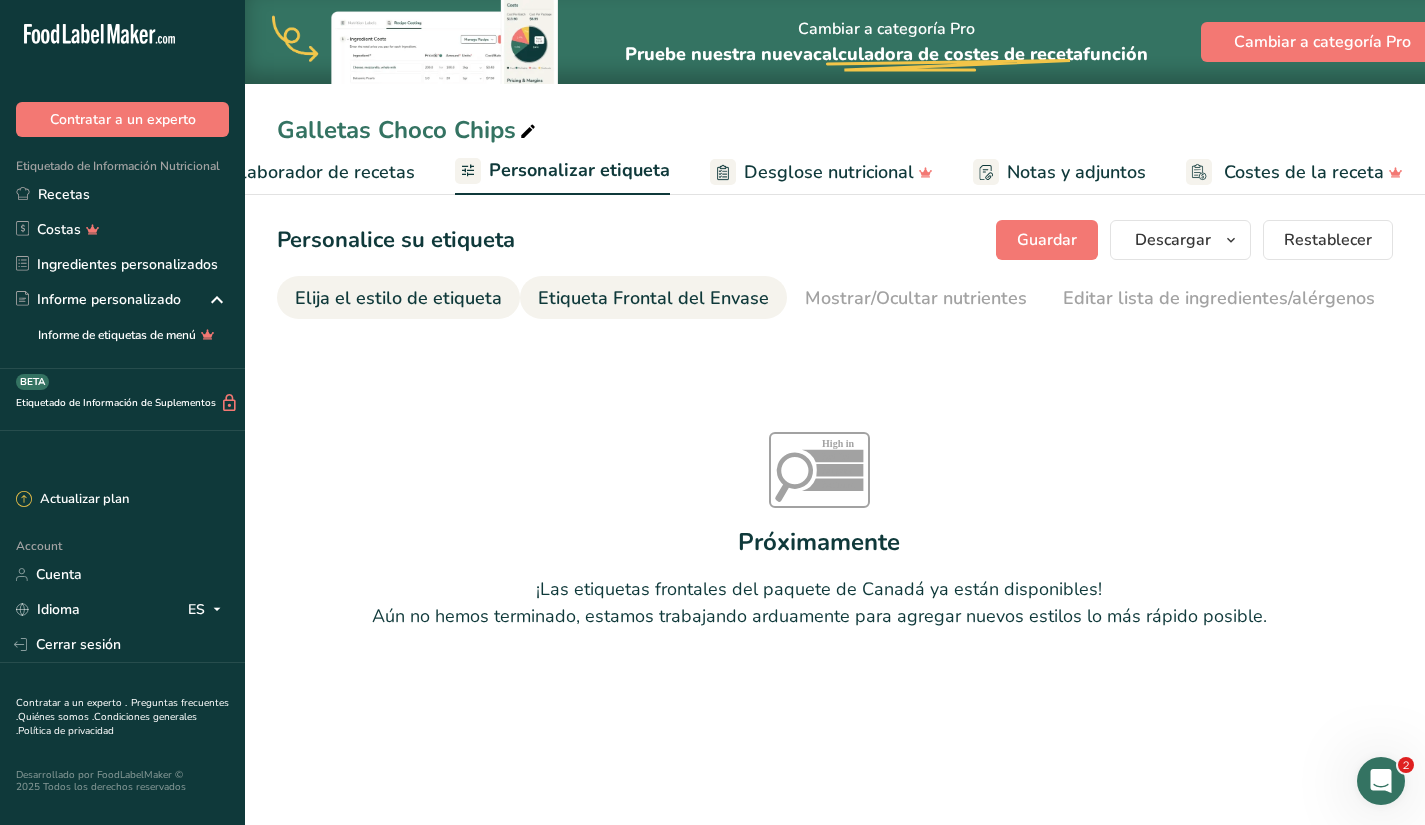 click on "Elija el estilo de etiqueta" at bounding box center (398, 298) 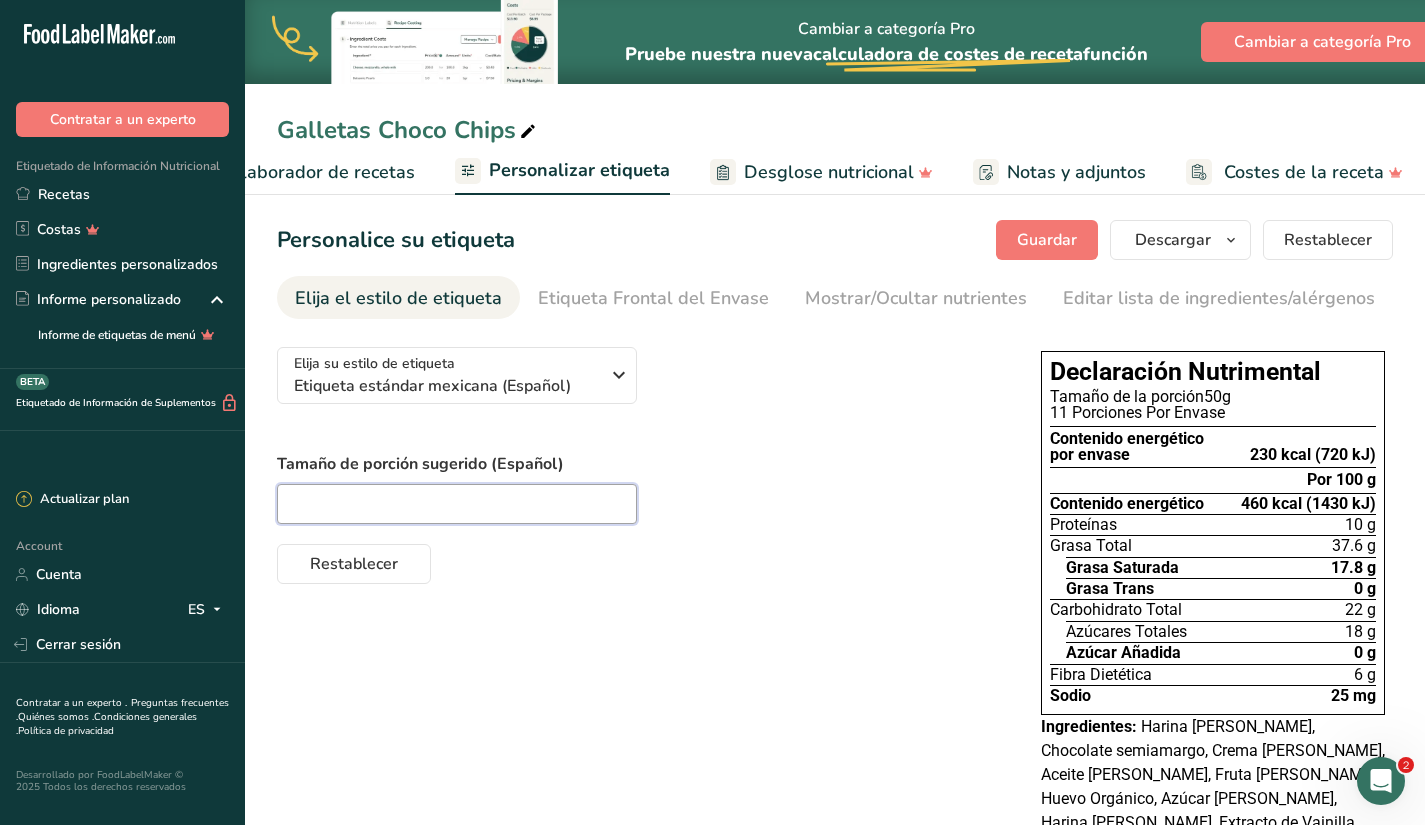click at bounding box center [457, 504] 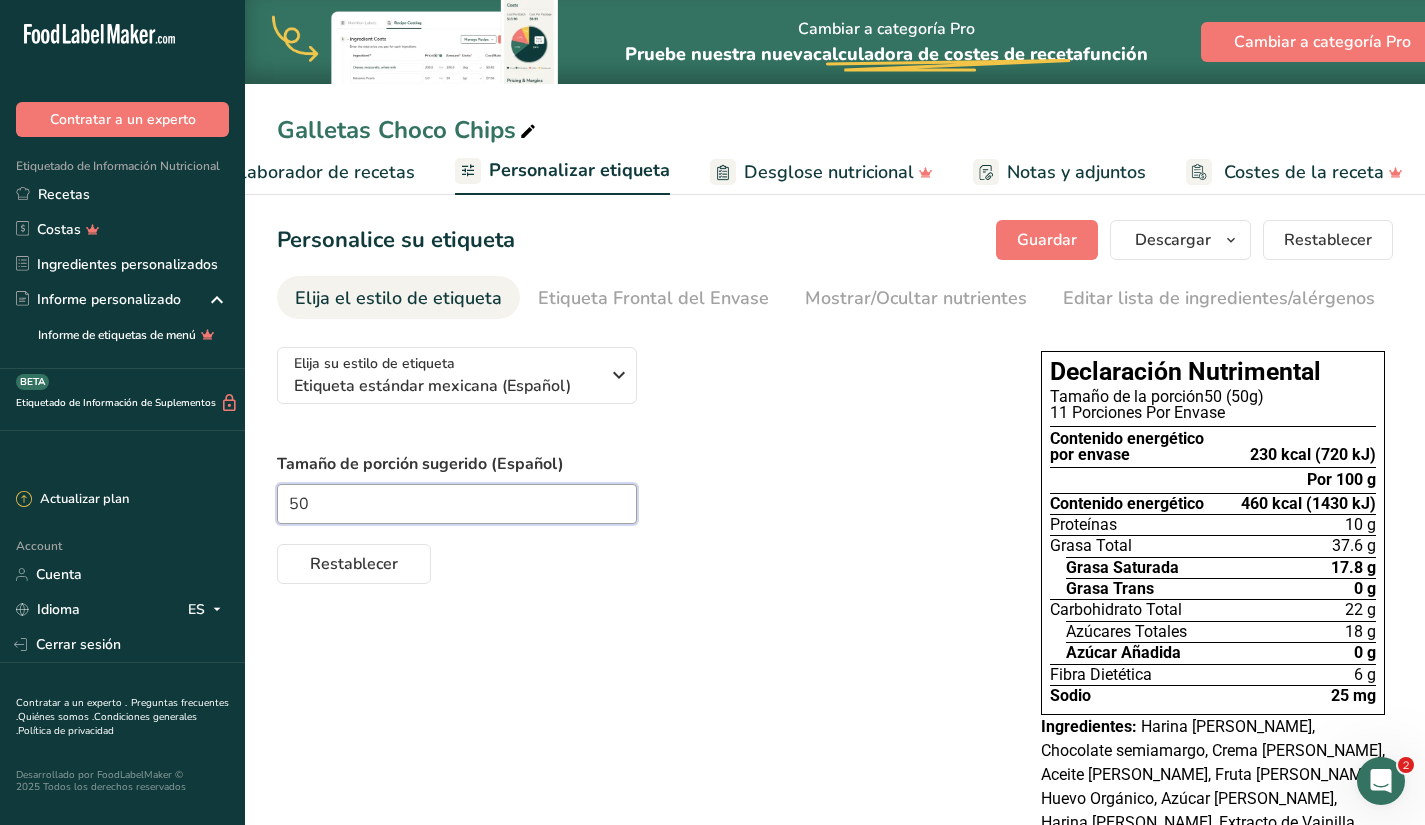 type on "5" 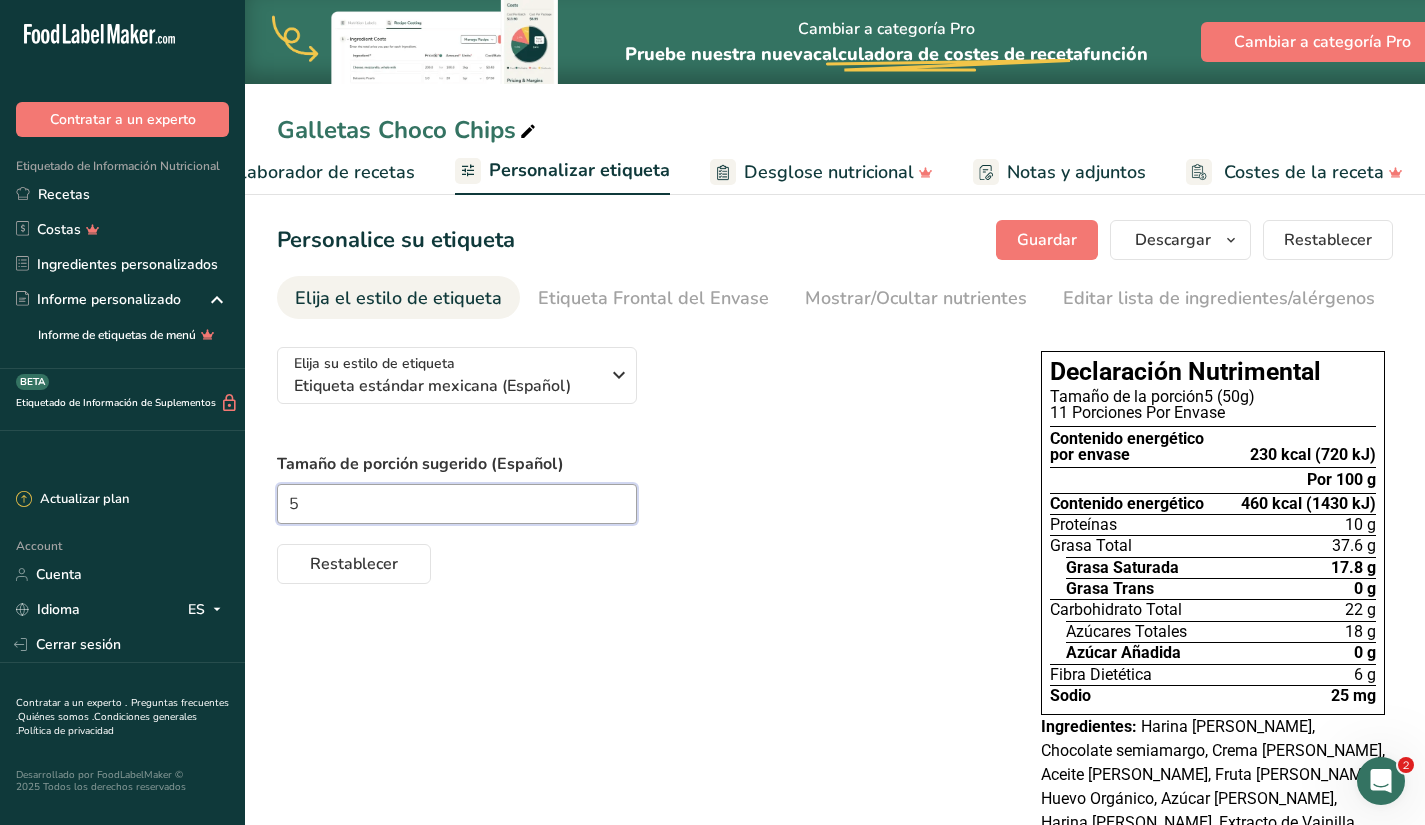 type 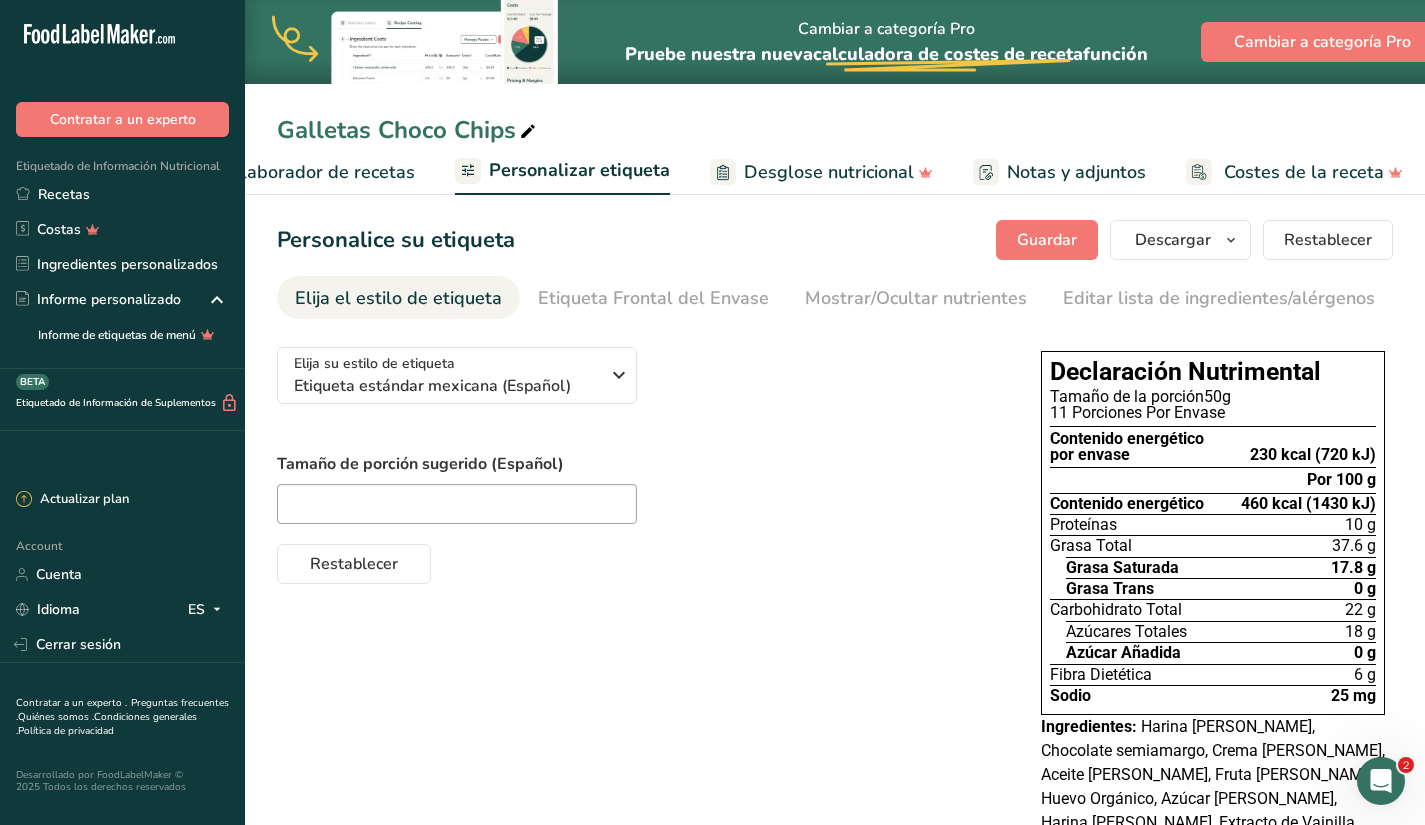 click on "Desglose nutricional" at bounding box center [829, 172] 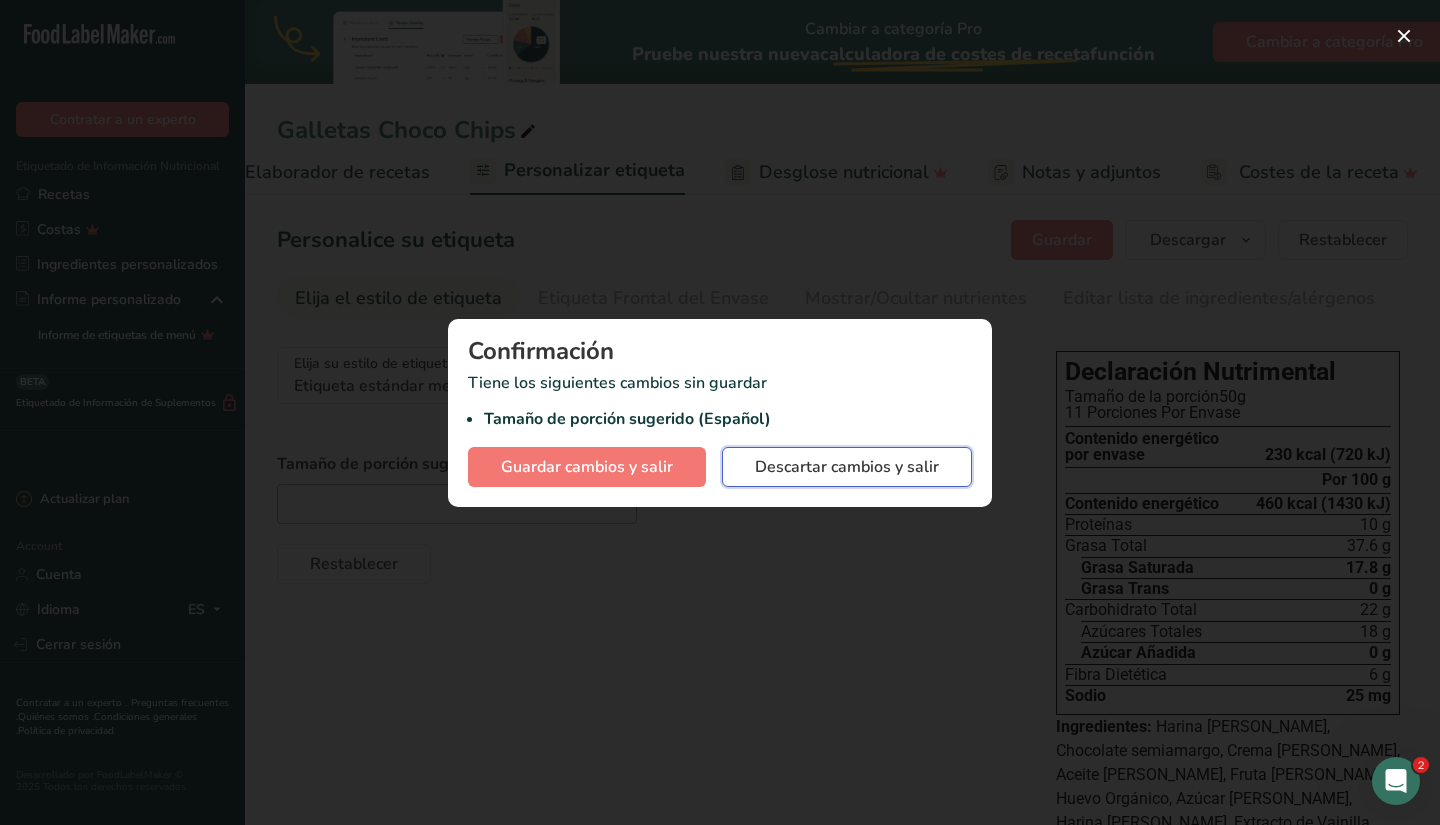 click on "Descartar cambios y salir" at bounding box center (847, 467) 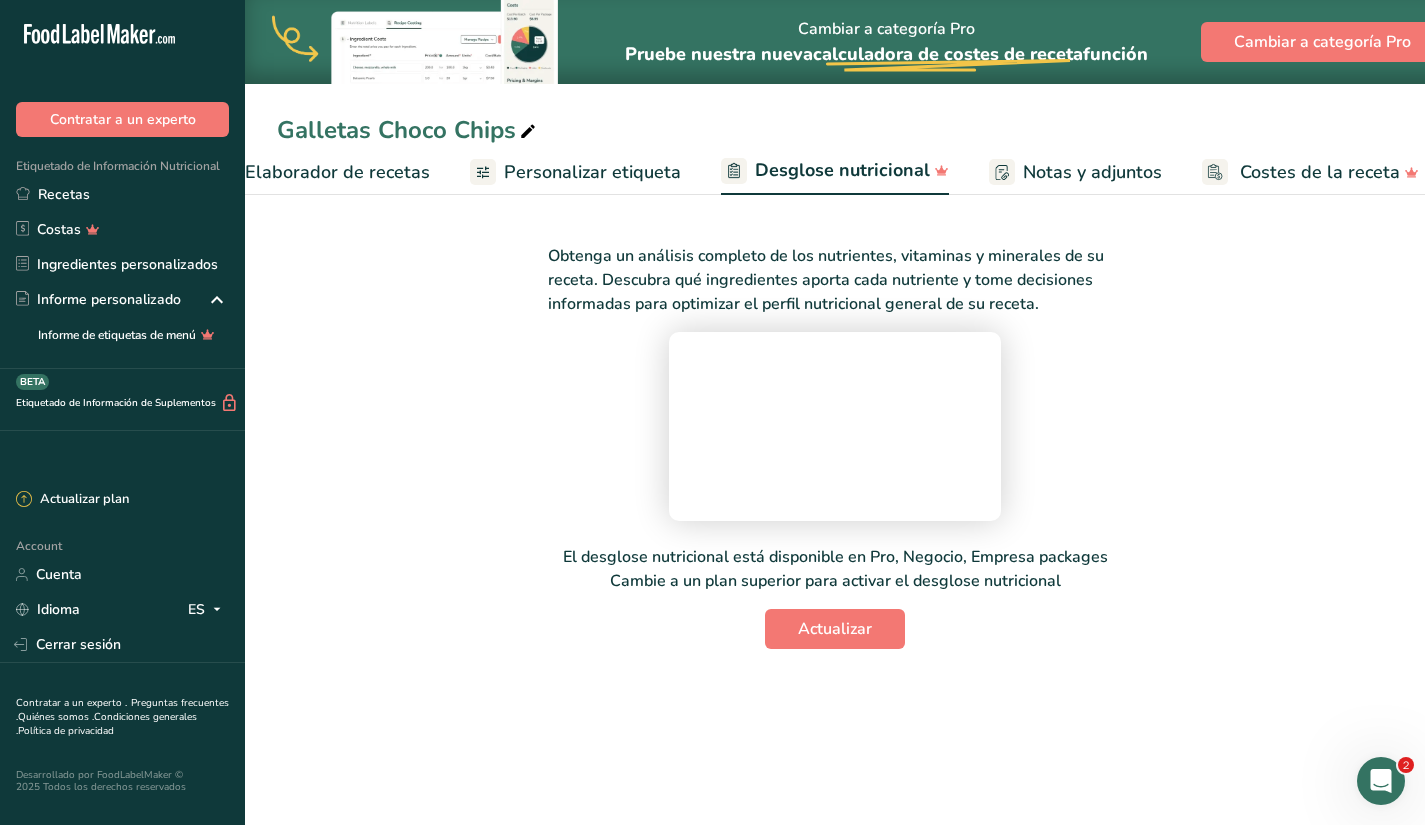 click on "Personalizar etiqueta" at bounding box center (592, 172) 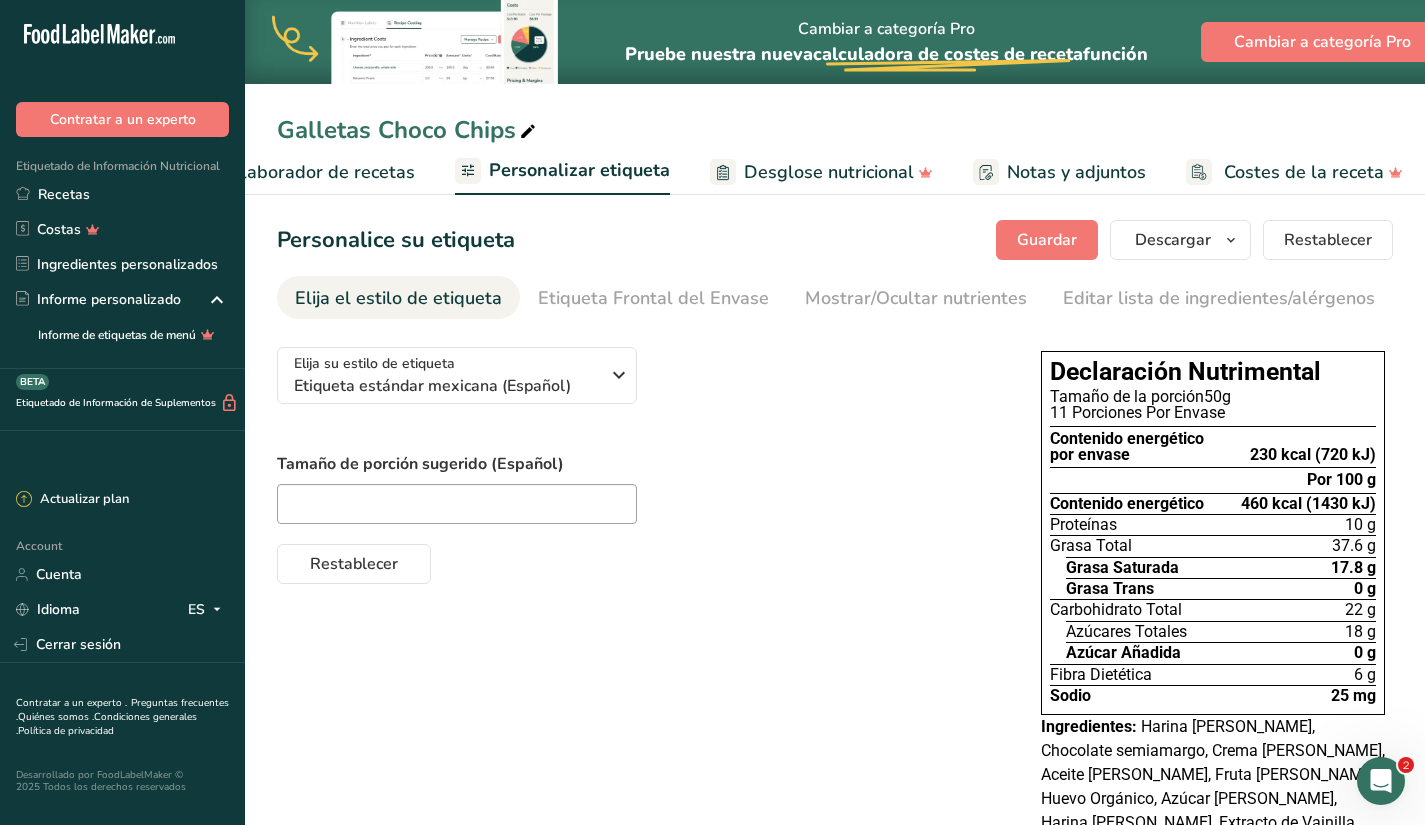 click on "Notas y adjuntos" at bounding box center (1076, 172) 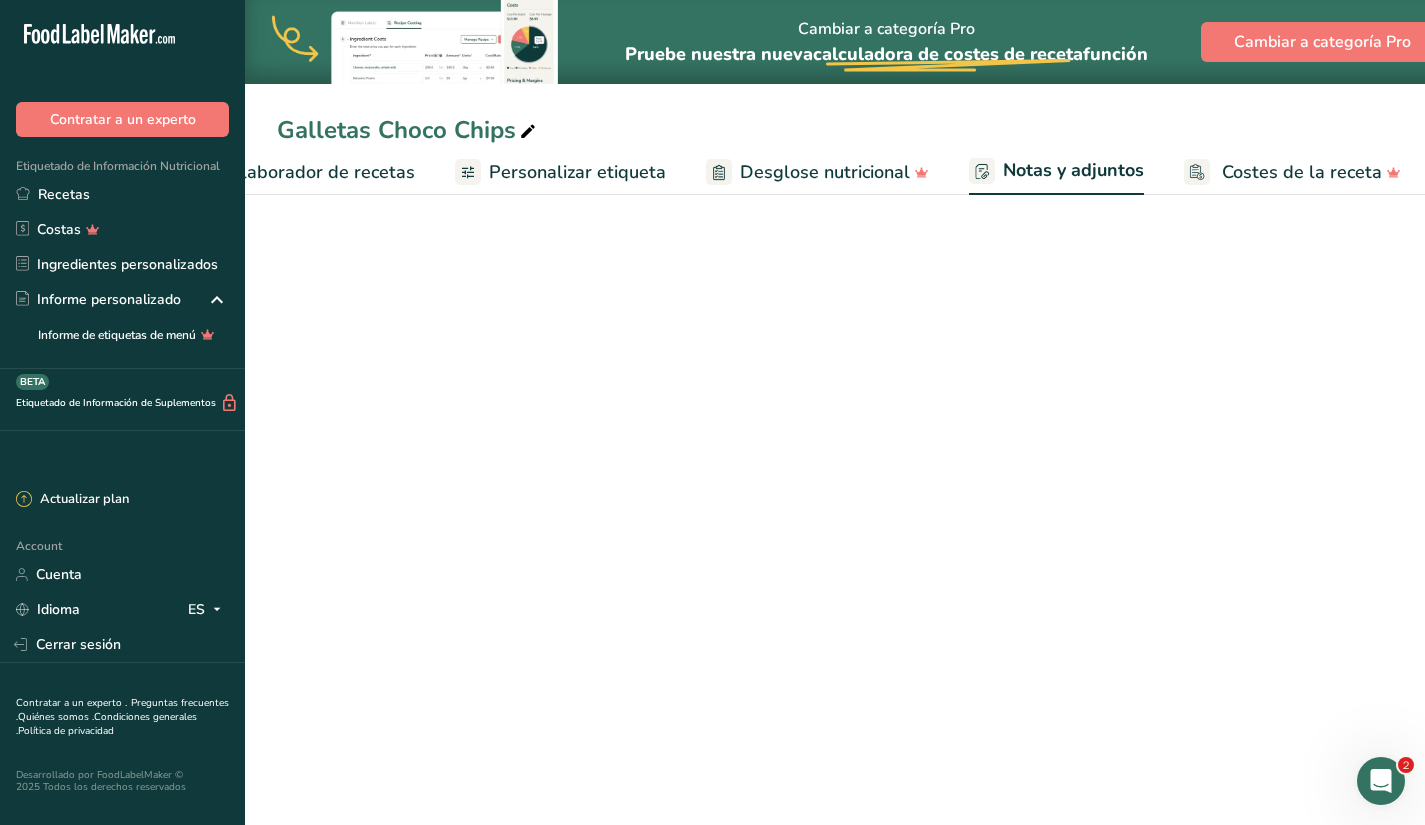 scroll, scrollTop: 0, scrollLeft: 356, axis: horizontal 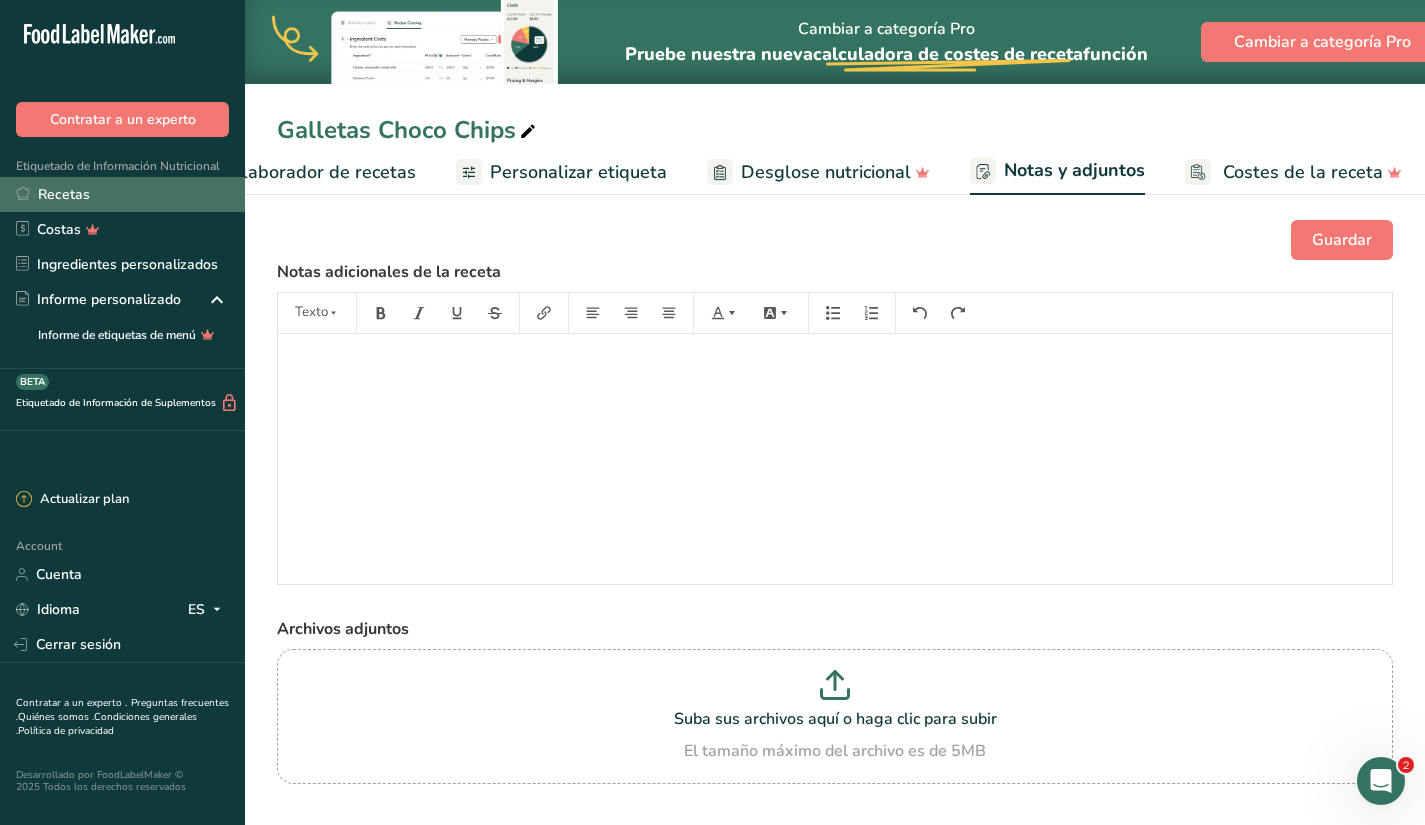 click on "Recetas" at bounding box center [122, 194] 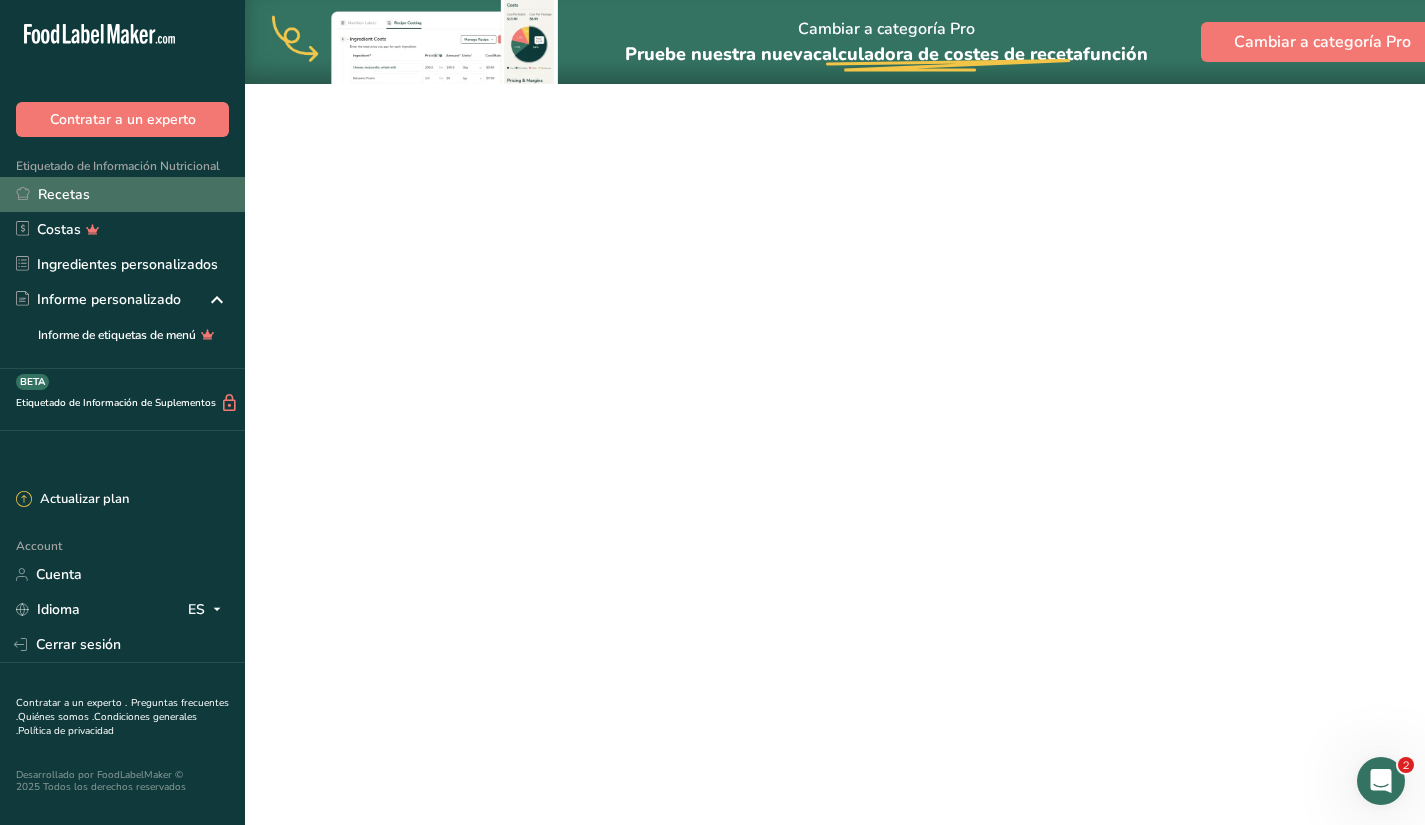 click on "Recetas" at bounding box center [122, 194] 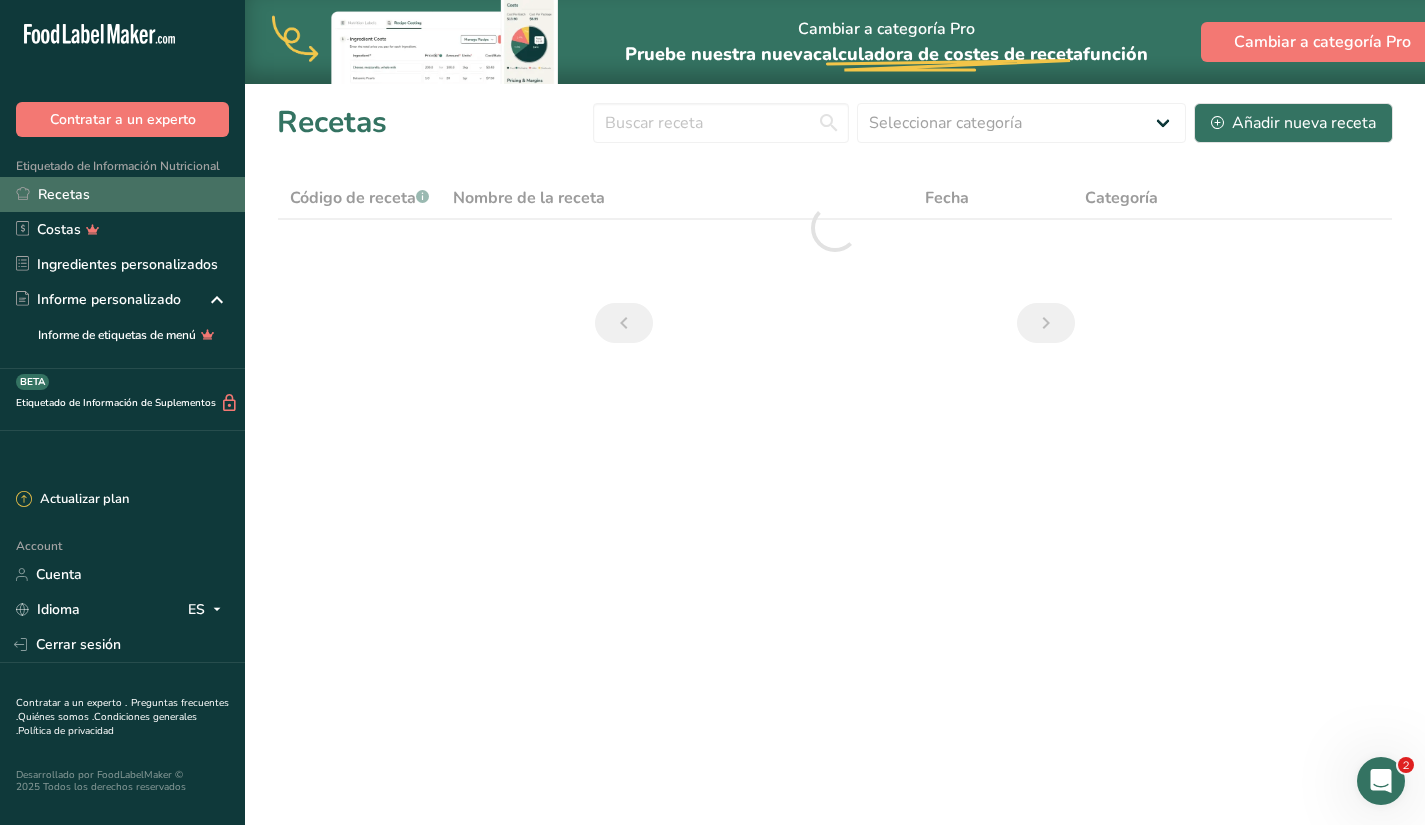 click on "Recetas" at bounding box center [122, 194] 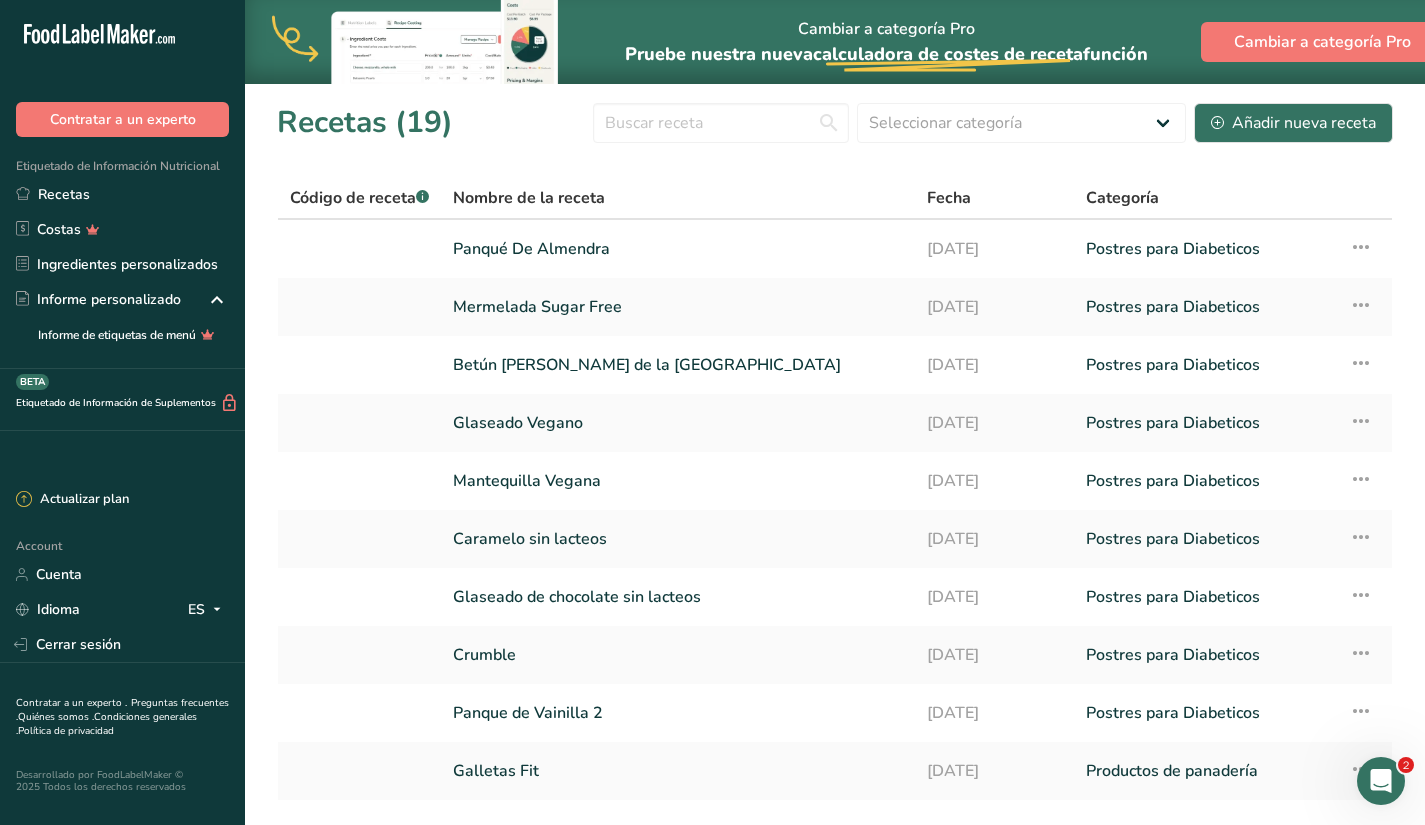 scroll, scrollTop: 136, scrollLeft: 0, axis: vertical 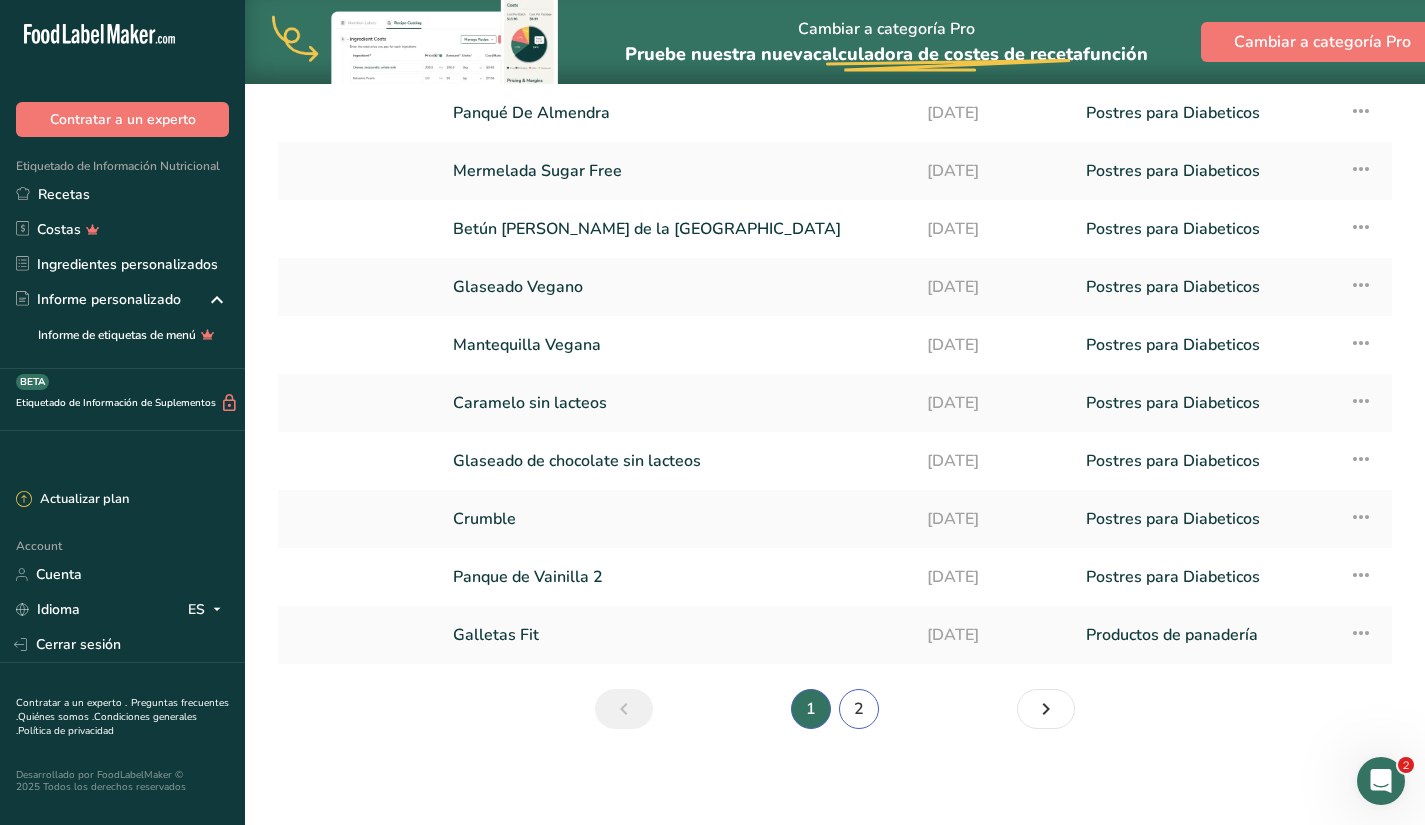 click on "2" at bounding box center [859, 709] 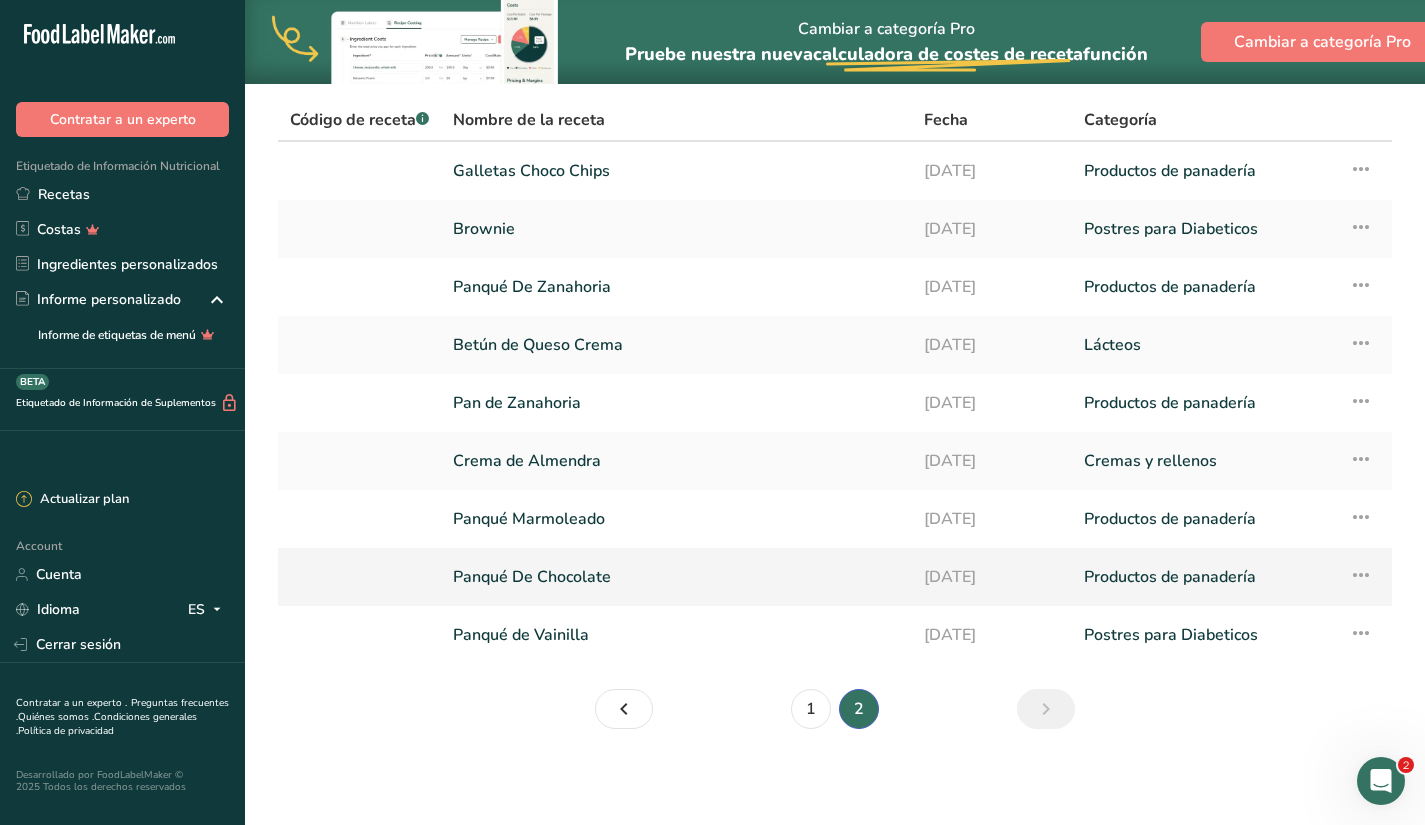 scroll, scrollTop: 78, scrollLeft: 0, axis: vertical 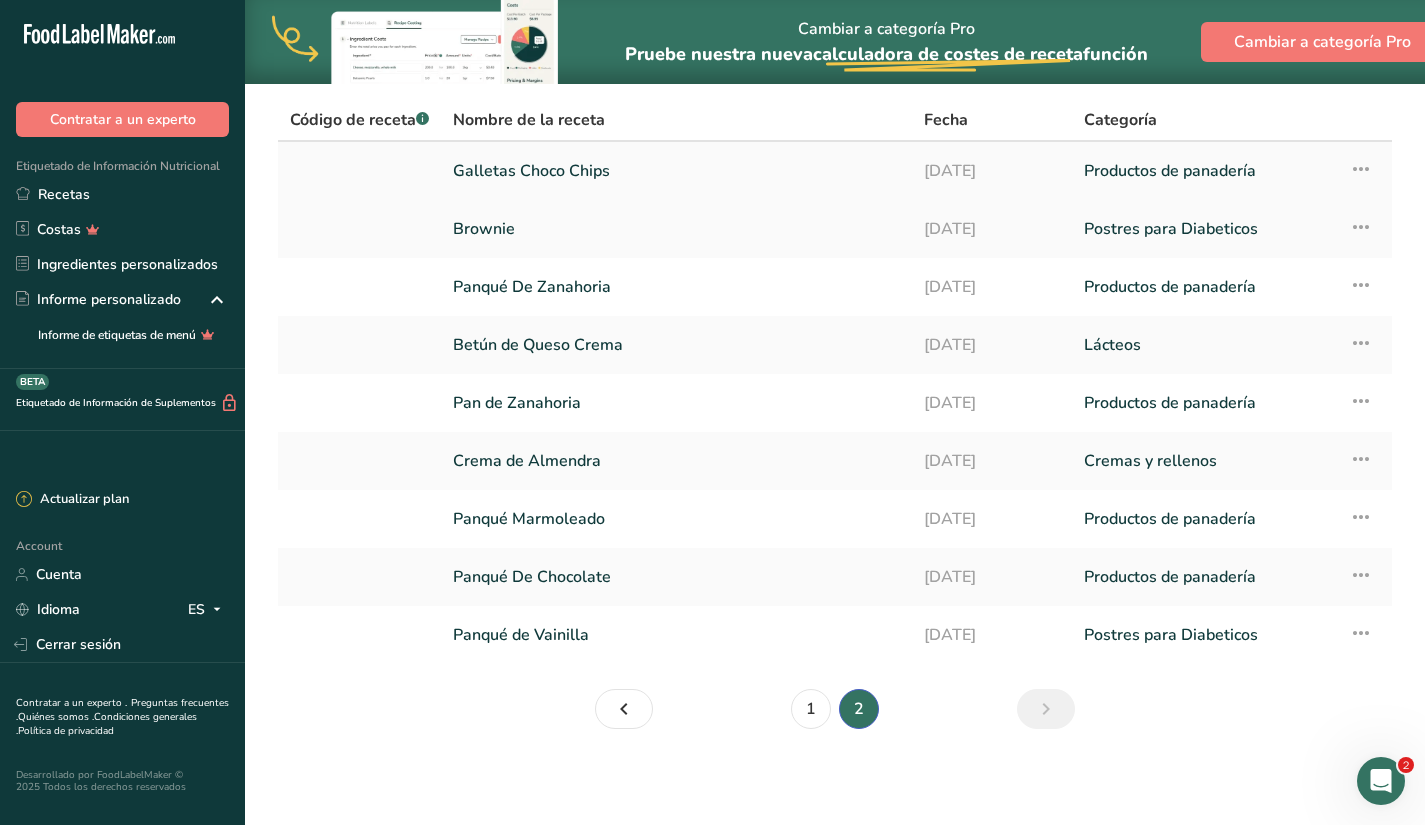 click on "Galletas Choco Chips" at bounding box center (676, 171) 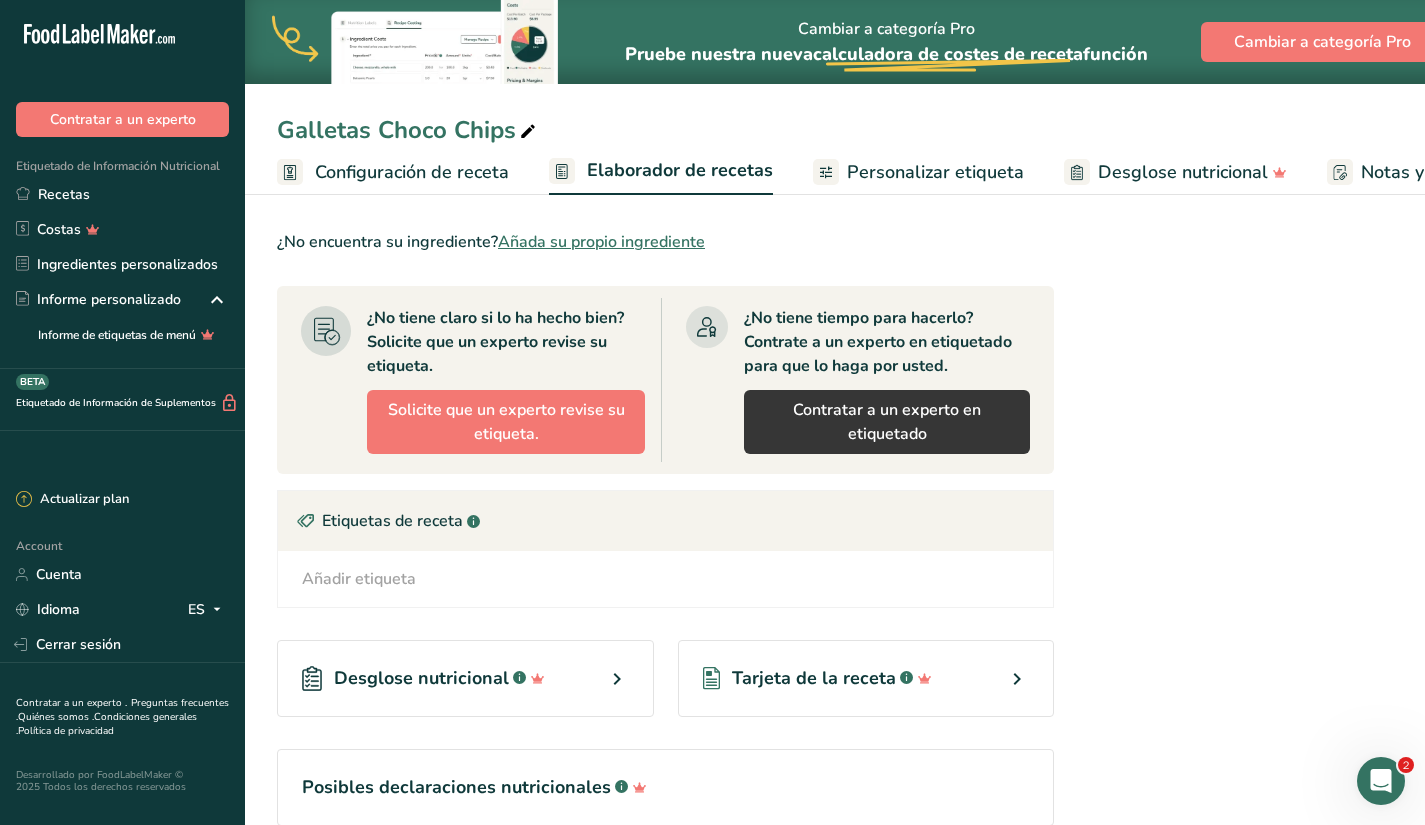 scroll, scrollTop: 216, scrollLeft: 0, axis: vertical 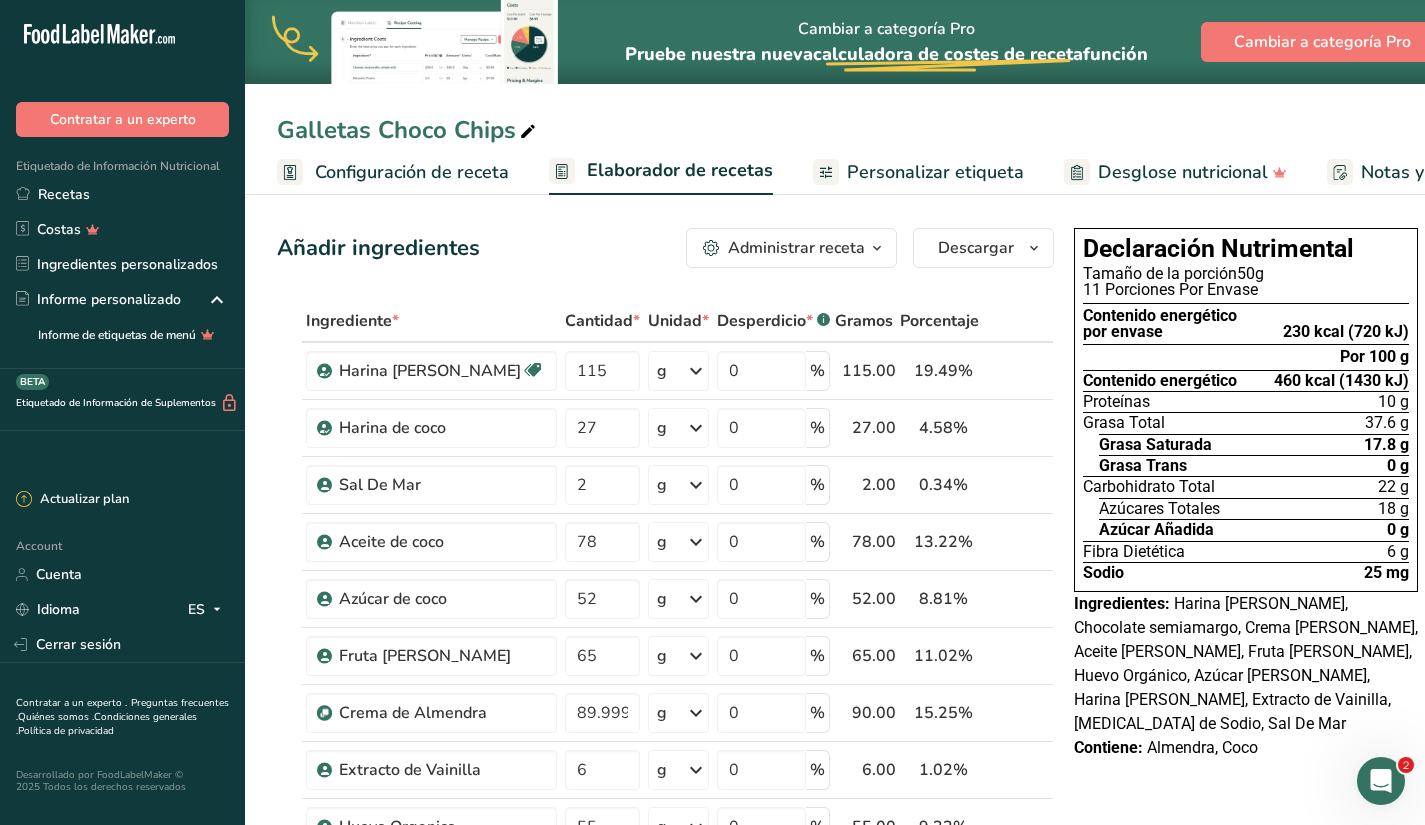 click on "Administrar receta" at bounding box center [796, 248] 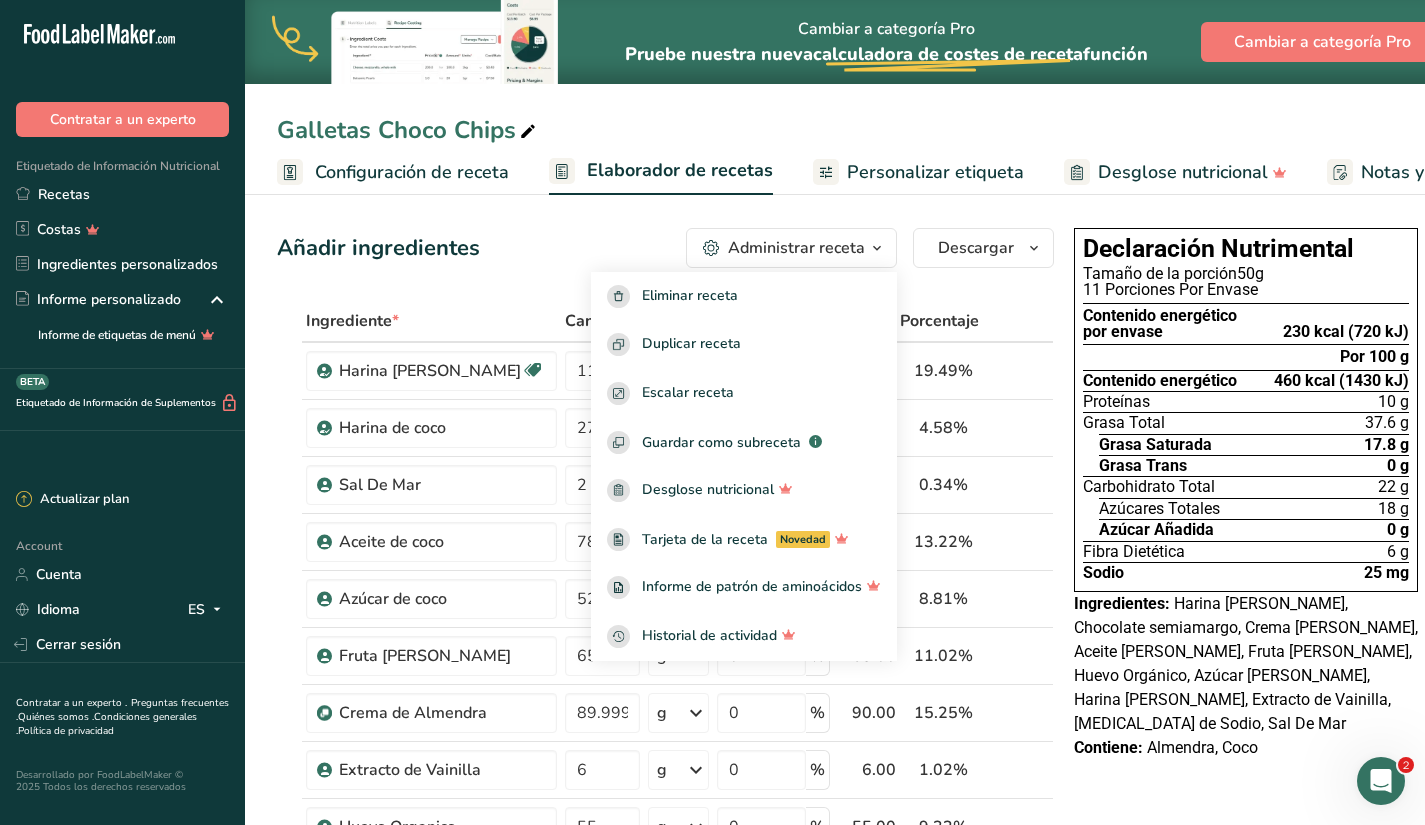 click on "Añadir ingredientes
Administrar receta         Eliminar receta           Duplicar receta             Escalar receta             Guardar como subreceta   .a-a{fill:#347362;}.b-a{fill:#fff;}                               Desglose nutricional                   Tarjeta de la receta
Novedad
Informe de patrón de aminoácidos             Historial de actividad
Descargar
Elija su estilo de etiqueta preferido
Etiqueta estándar FDA
Etiqueta estándar FDA
El formato más común para etiquetas de información nutricional en cumplimiento con el tipo de letra, estilo y requisitos de la FDA.
Etiqueta tabular FDA
Un formato de etiqueta conforme a las regulaciones de la FDA presentado en una disposición tabular (horizontal).
Etiqueta lineal FDA" at bounding box center [671, 1008] 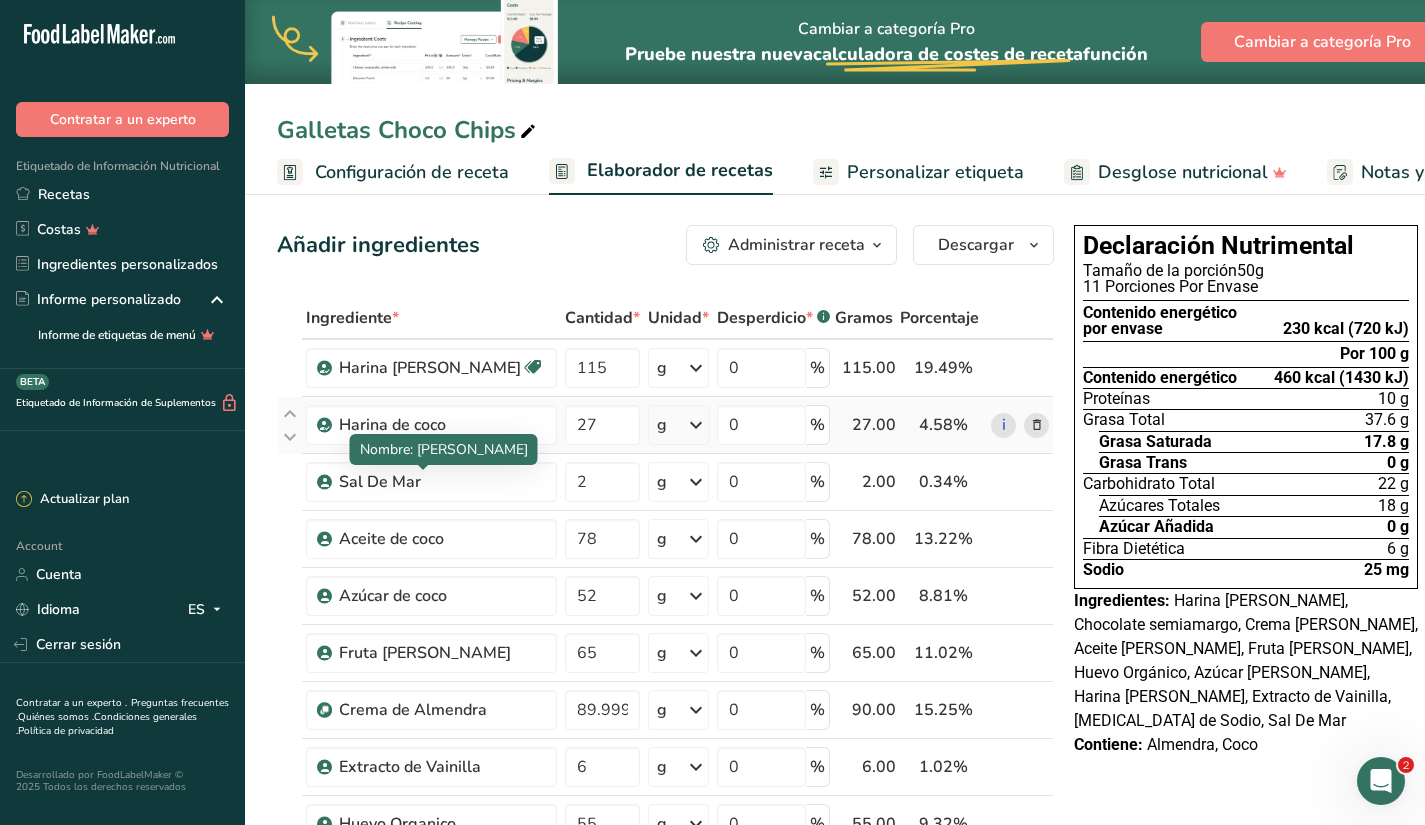 scroll, scrollTop: 0, scrollLeft: 0, axis: both 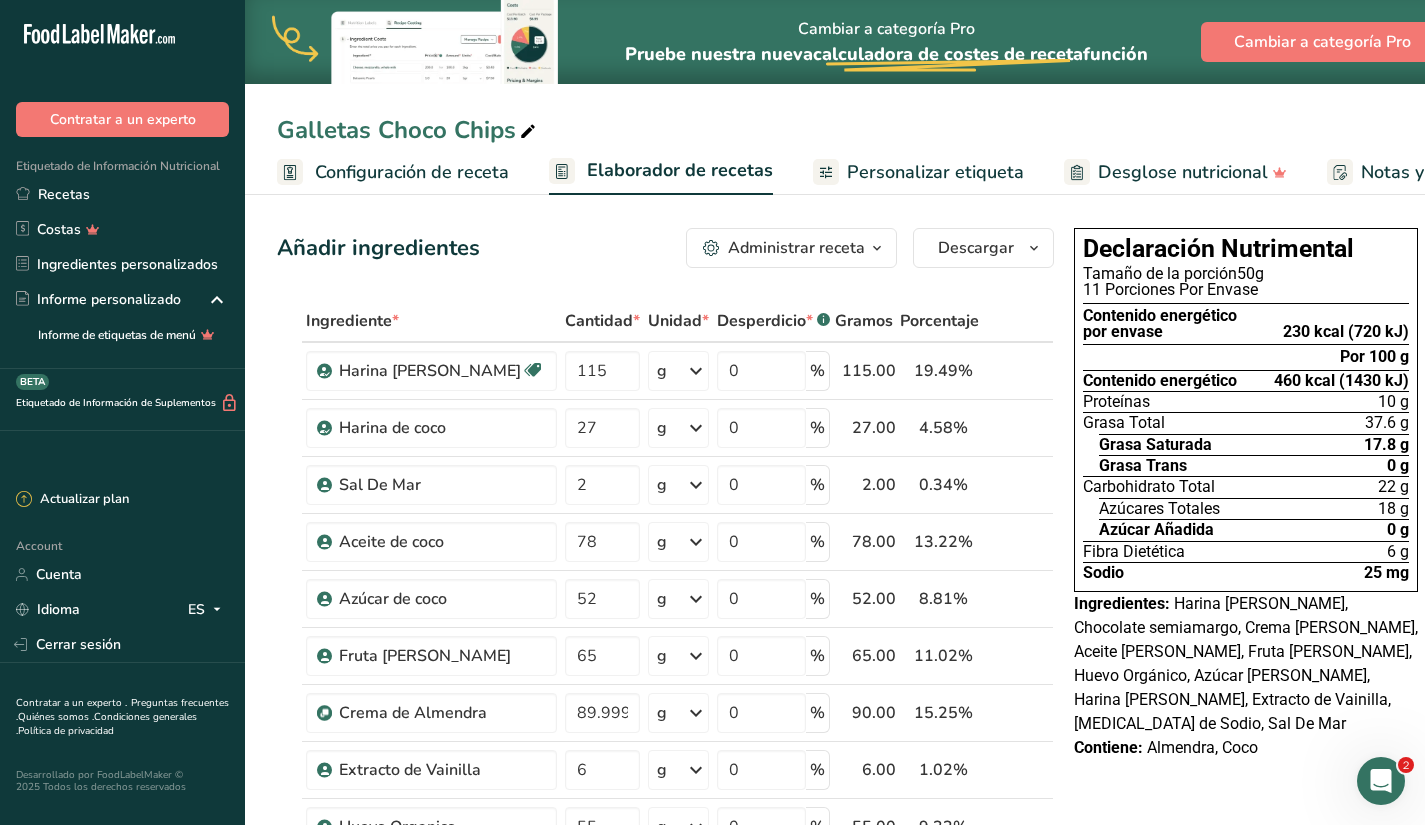 click on "Configuración de receta" at bounding box center (412, 172) 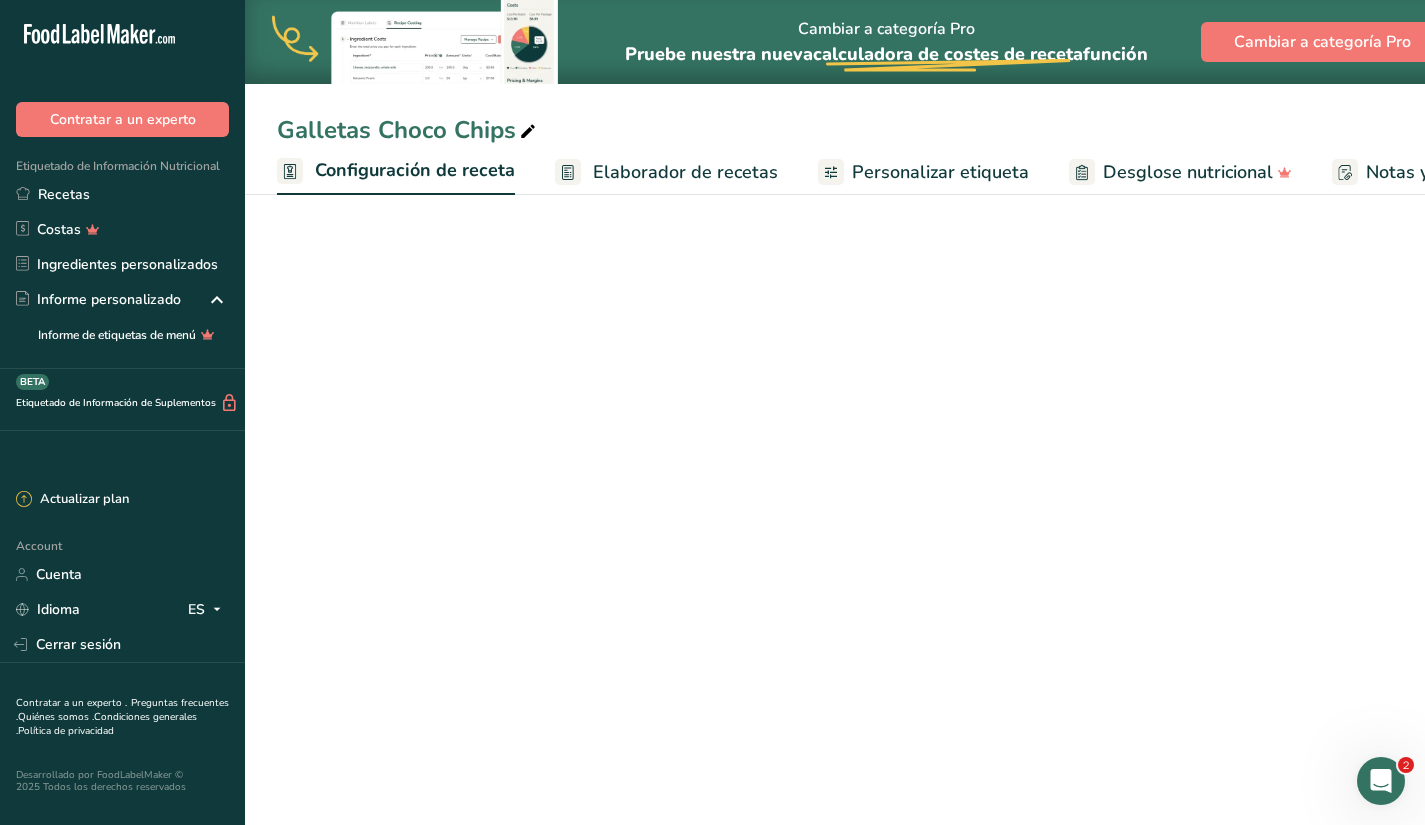 scroll, scrollTop: 0, scrollLeft: 7, axis: horizontal 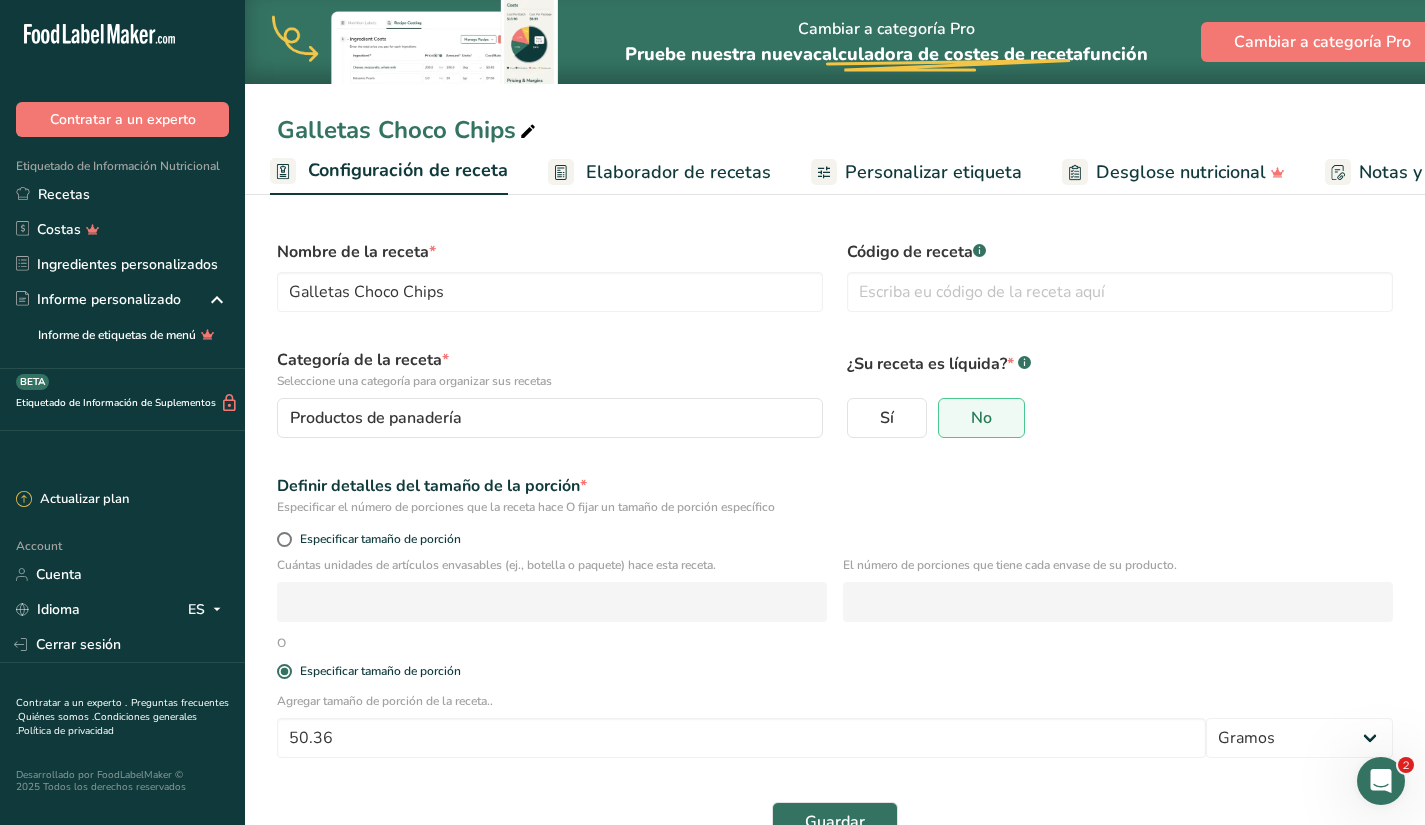 click on "Elaborador de recetas" at bounding box center (678, 172) 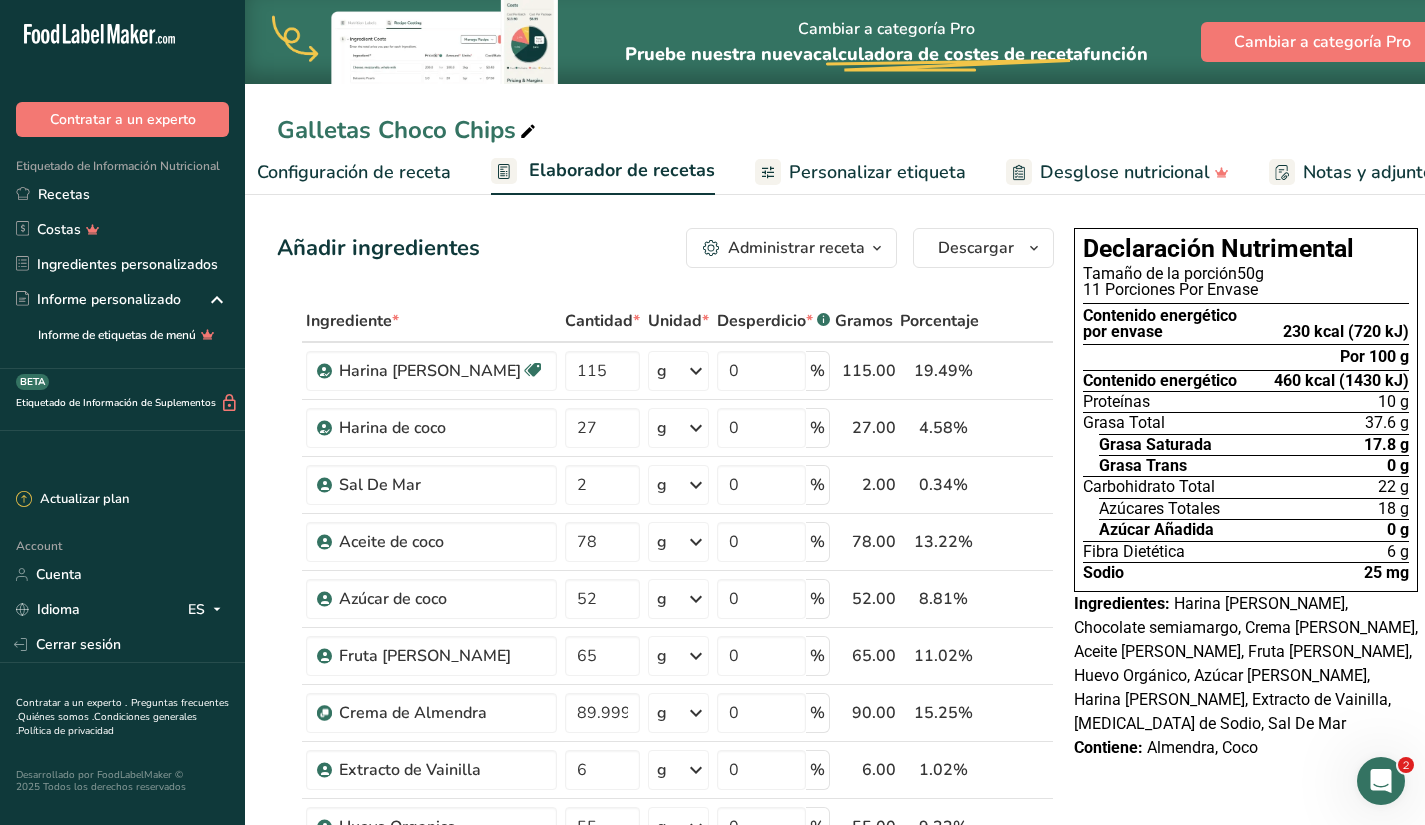 scroll, scrollTop: 0, scrollLeft: 278, axis: horizontal 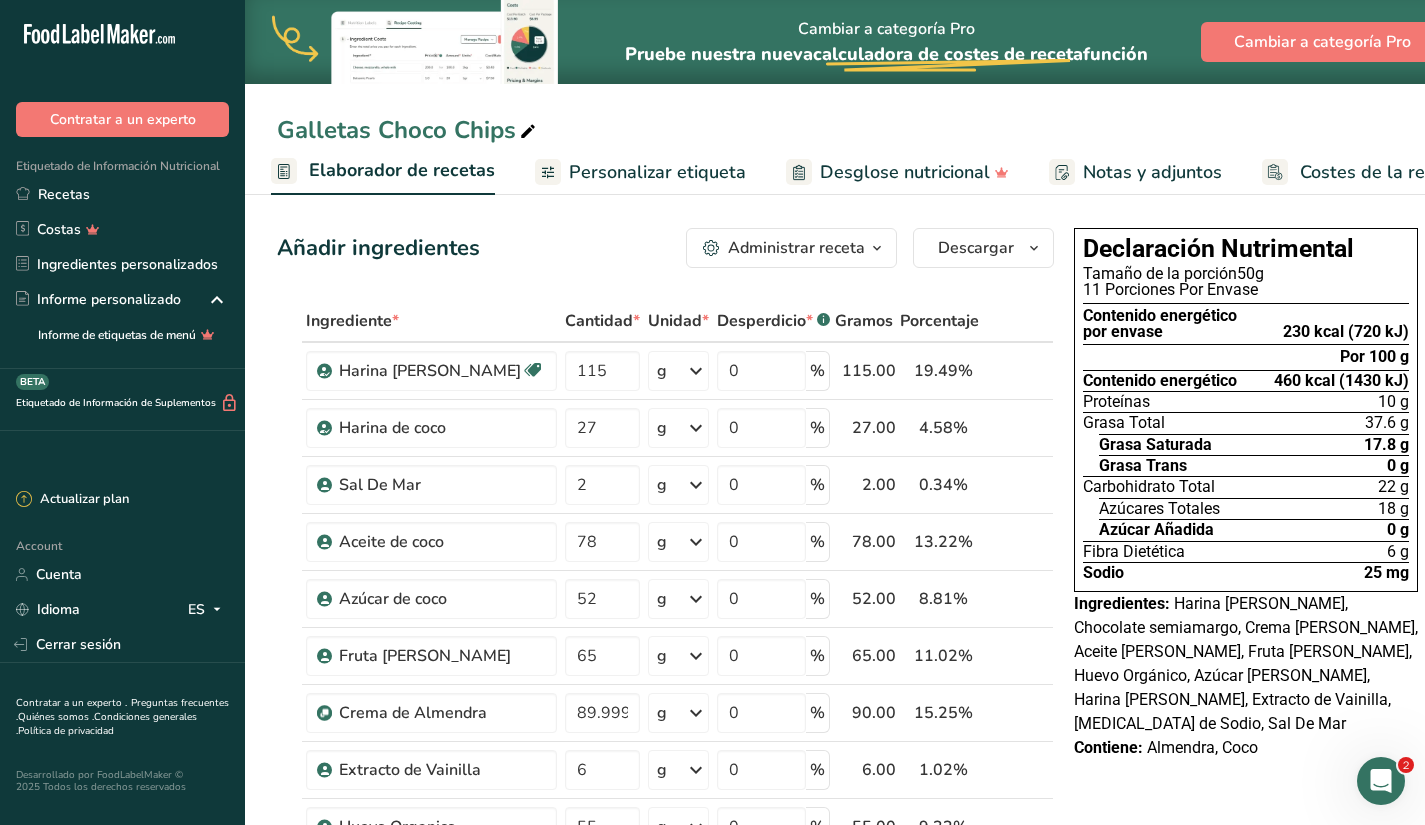click on "Desglose nutricional" at bounding box center (905, 172) 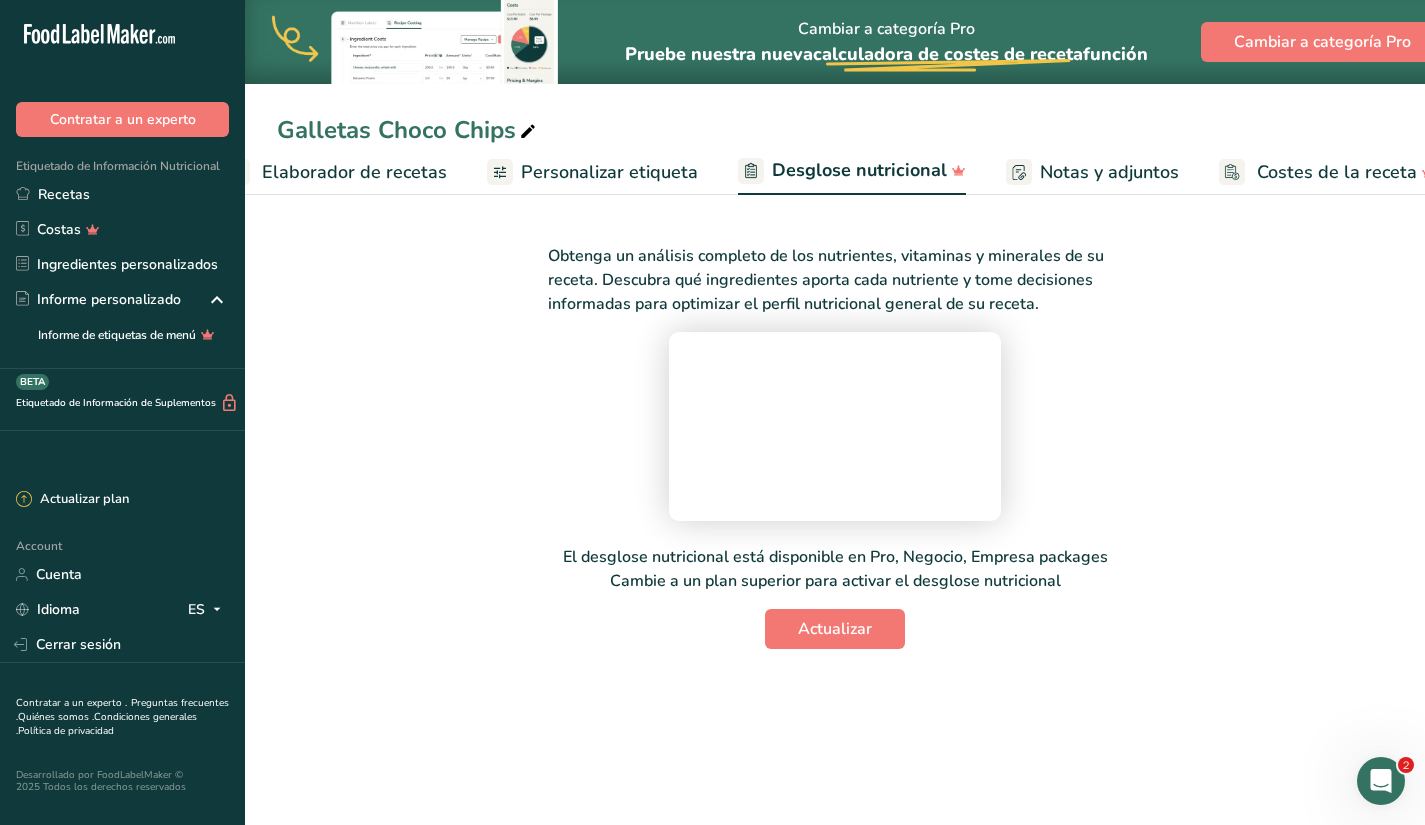 scroll, scrollTop: 0, scrollLeft: 356, axis: horizontal 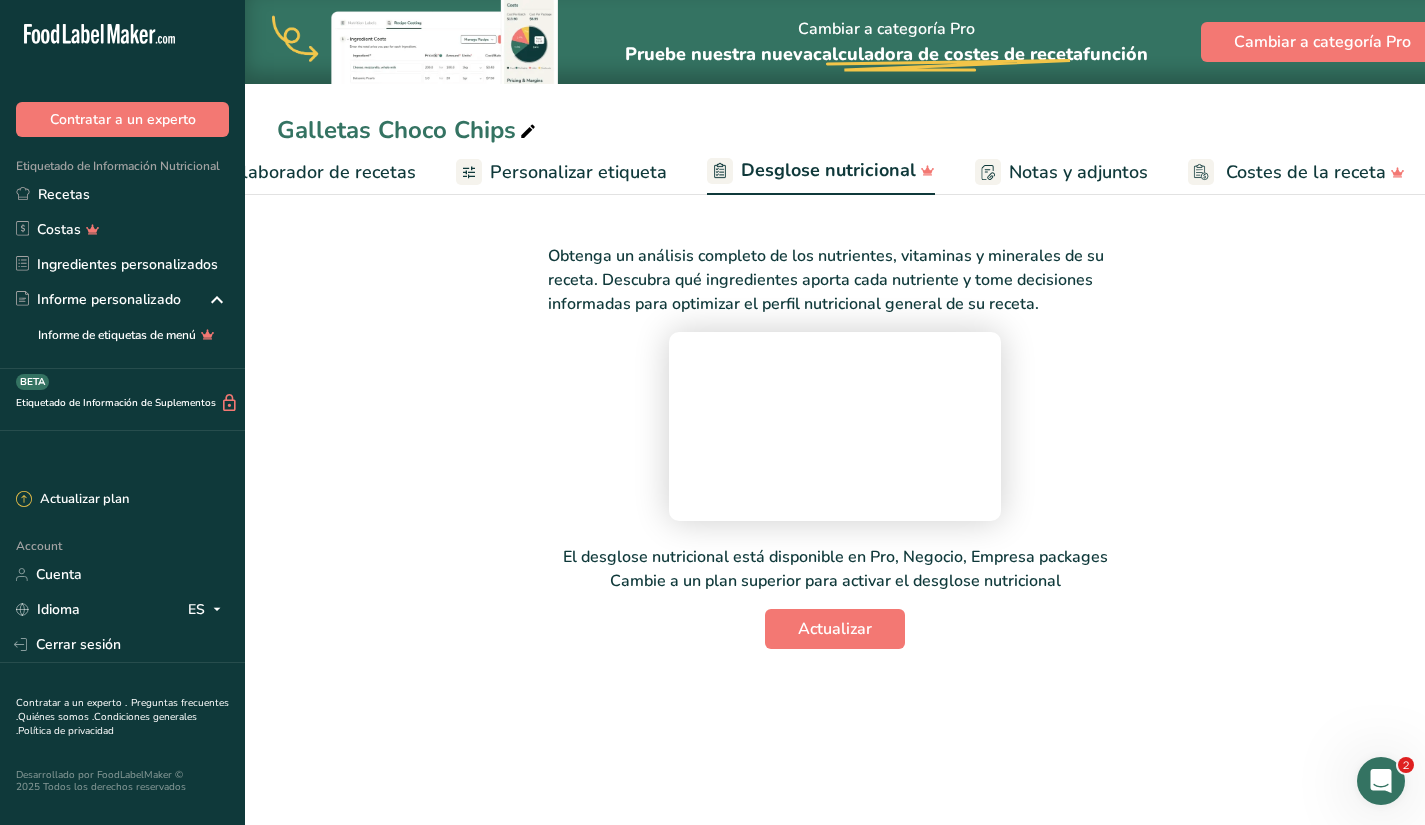 click on "Personalizar etiqueta" at bounding box center [578, 172] 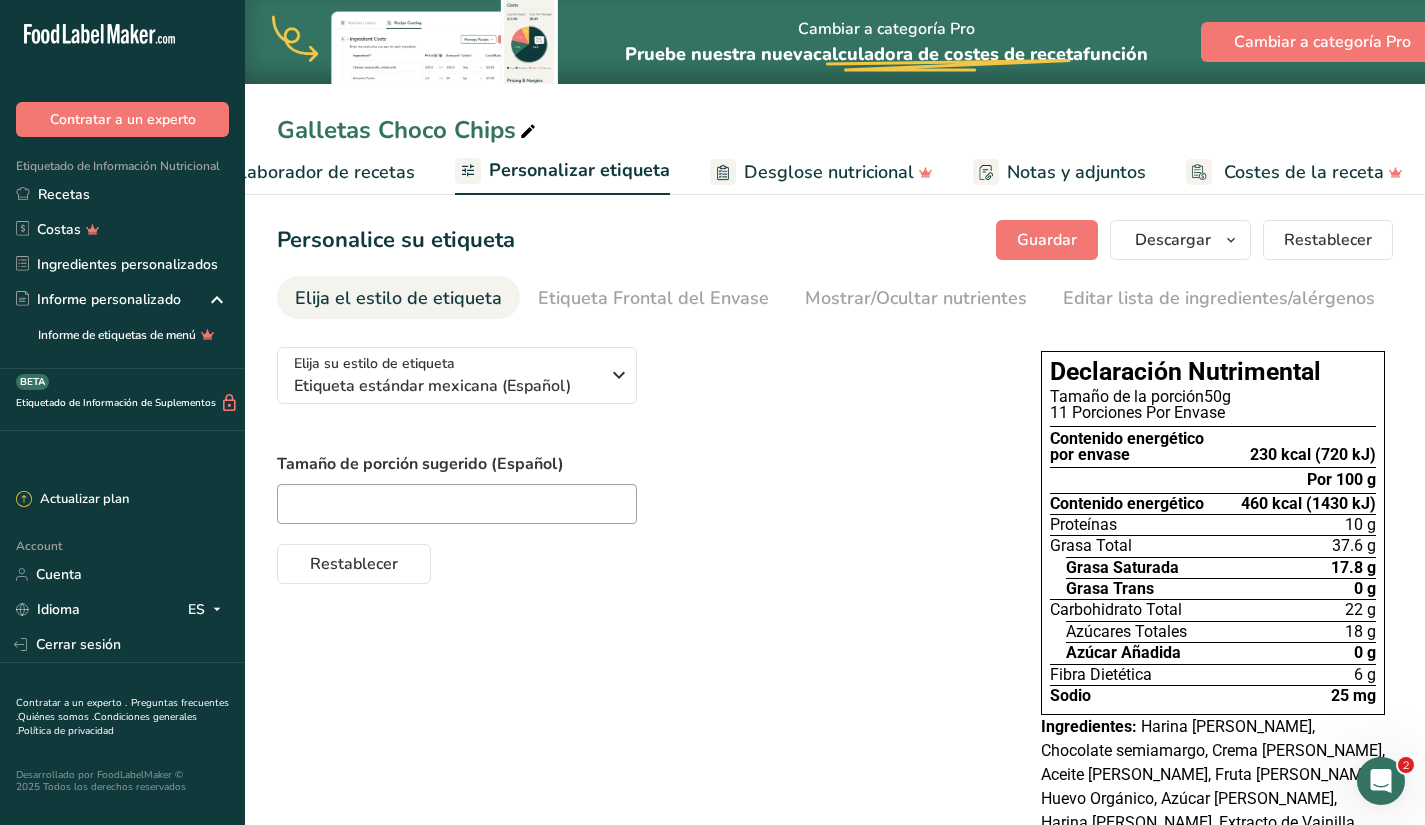 click on "Elija el estilo de etiqueta" at bounding box center [398, 298] 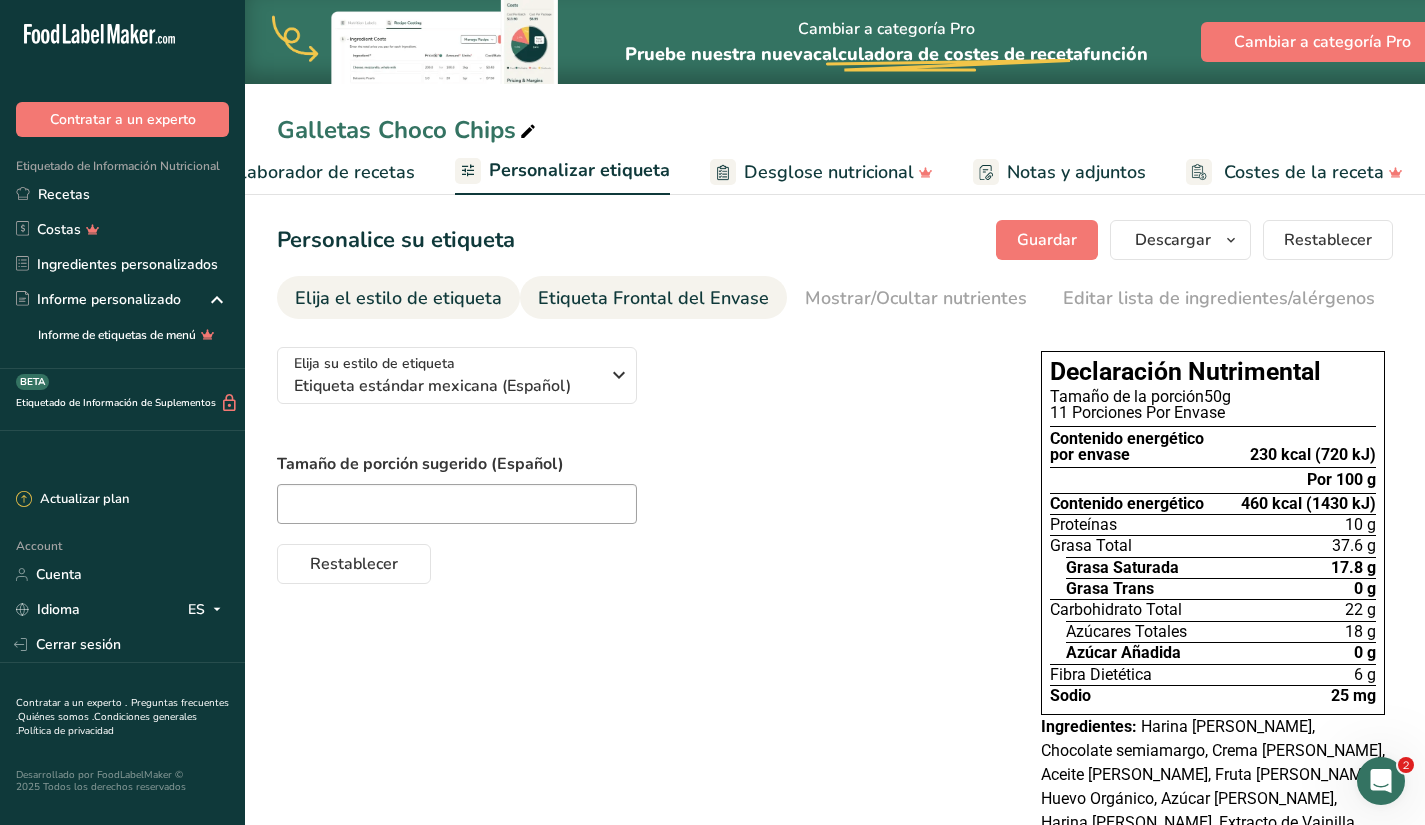 click on "Etiqueta Frontal del Envase" at bounding box center (653, 298) 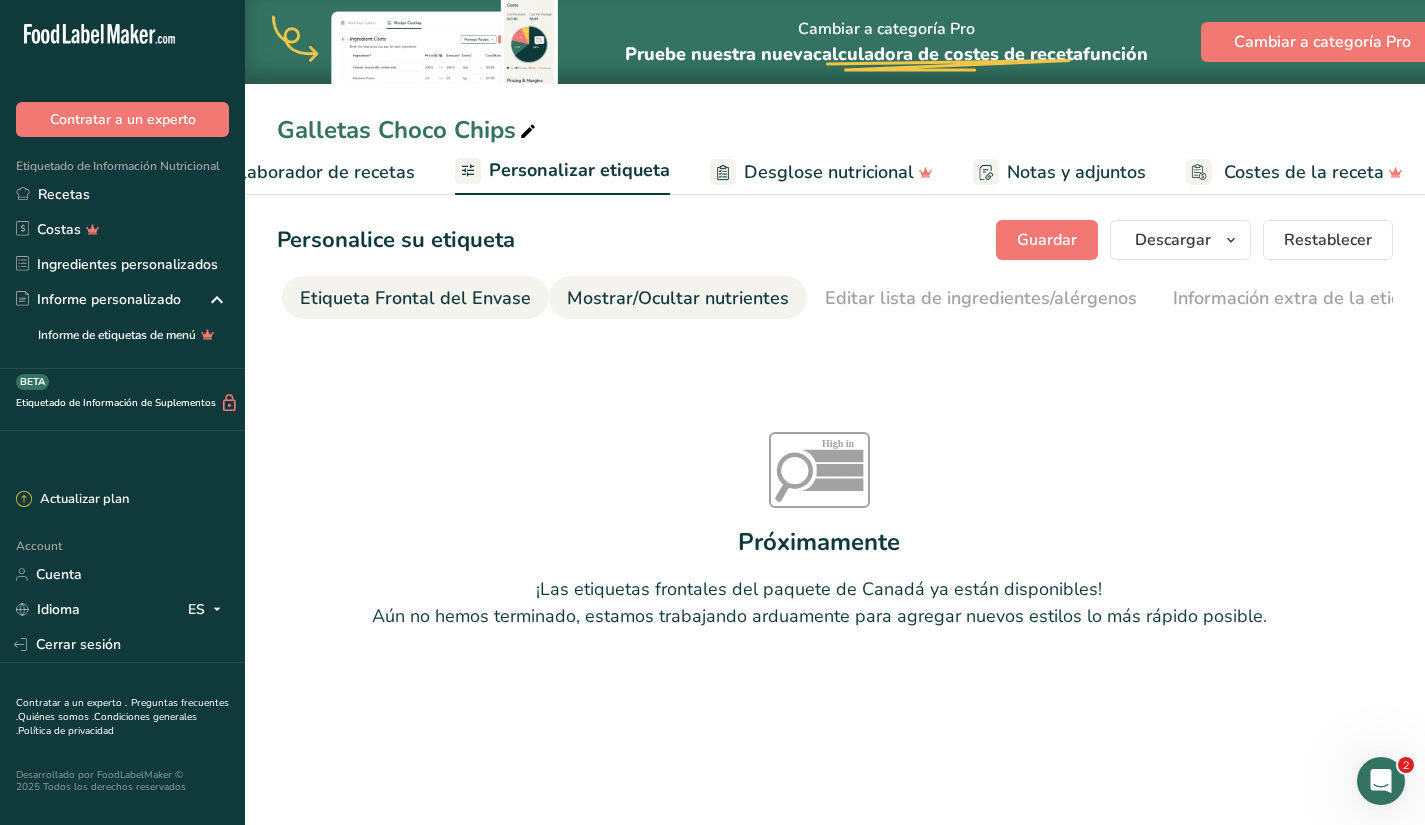 click on "Mostrar/Ocultar nutrientes" at bounding box center [678, 298] 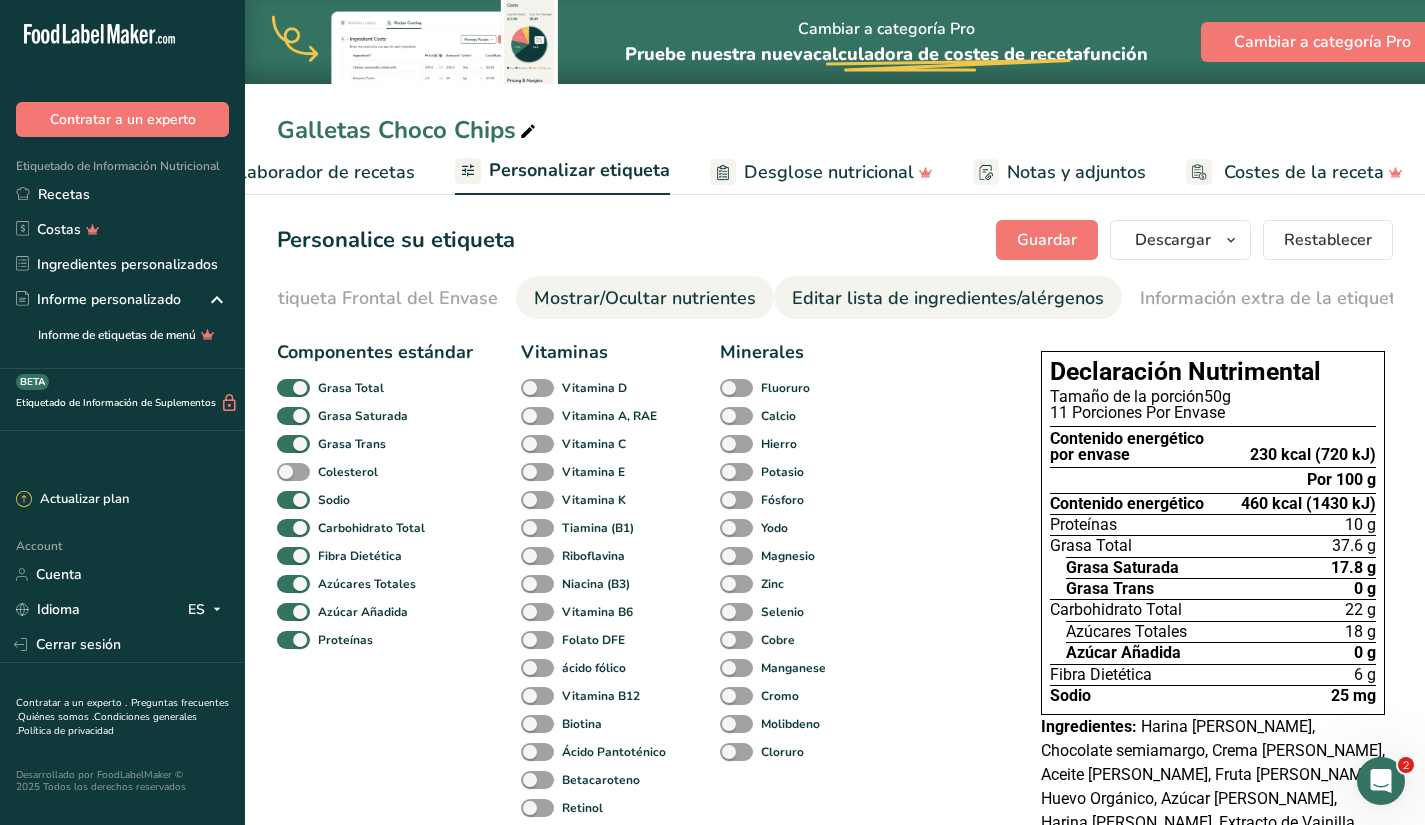 scroll, scrollTop: 0, scrollLeft: 273, axis: horizontal 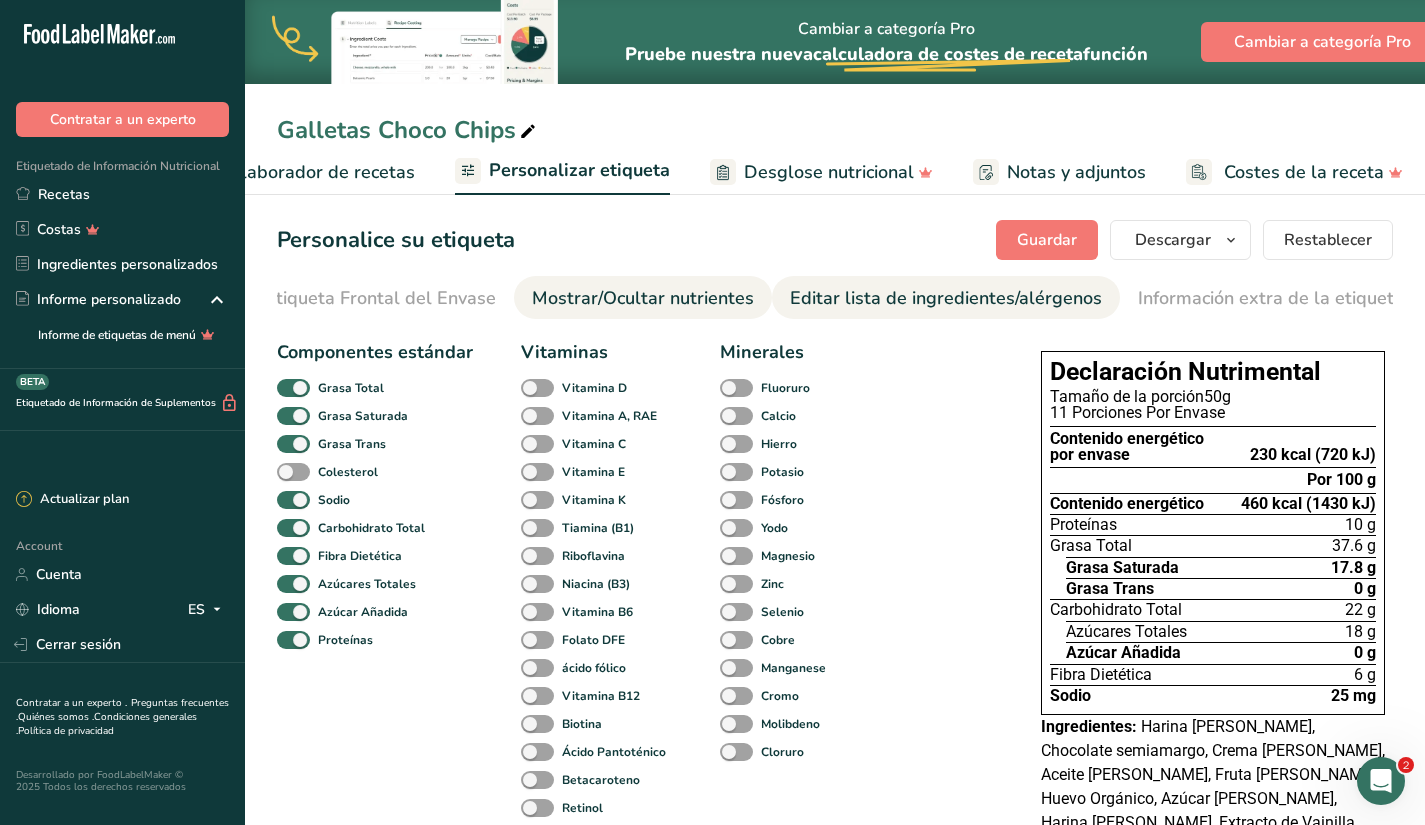 click on "Editar lista de ingredientes/alérgenos" at bounding box center (946, 298) 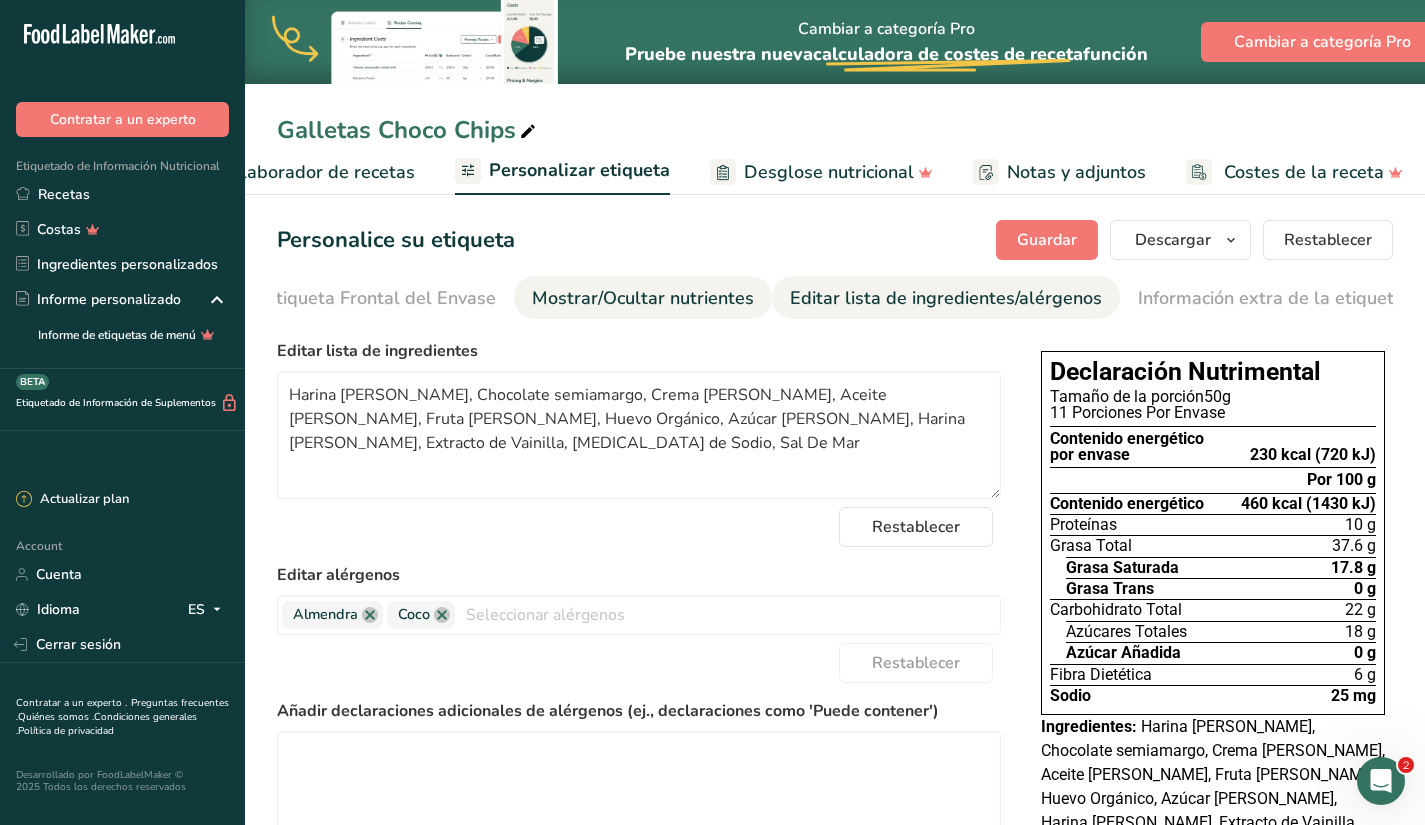 click on "Mostrar/Ocultar nutrientes" at bounding box center (643, 298) 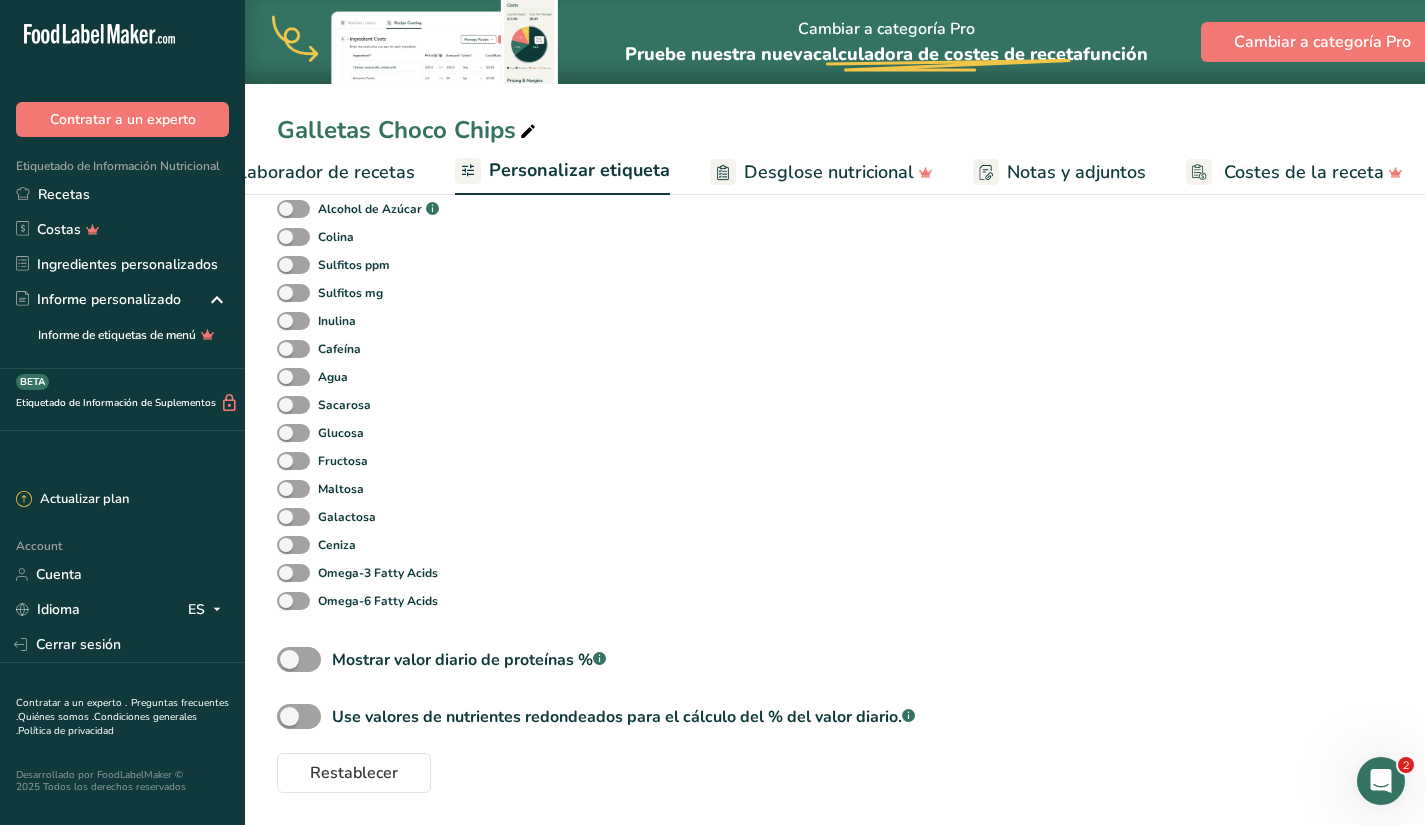 scroll, scrollTop: 0, scrollLeft: 0, axis: both 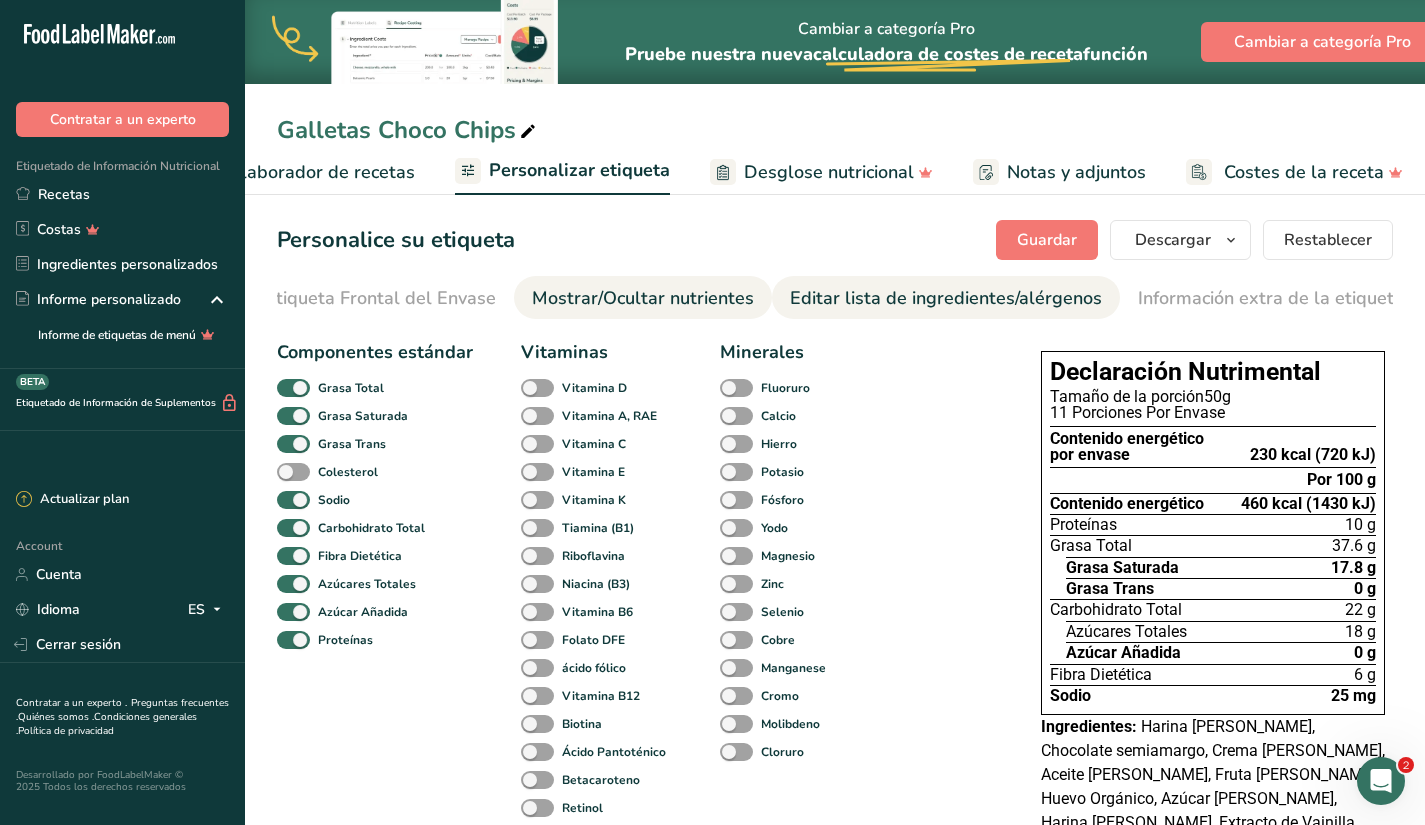 click on "Editar lista de ingredientes/alérgenos" at bounding box center (946, 298) 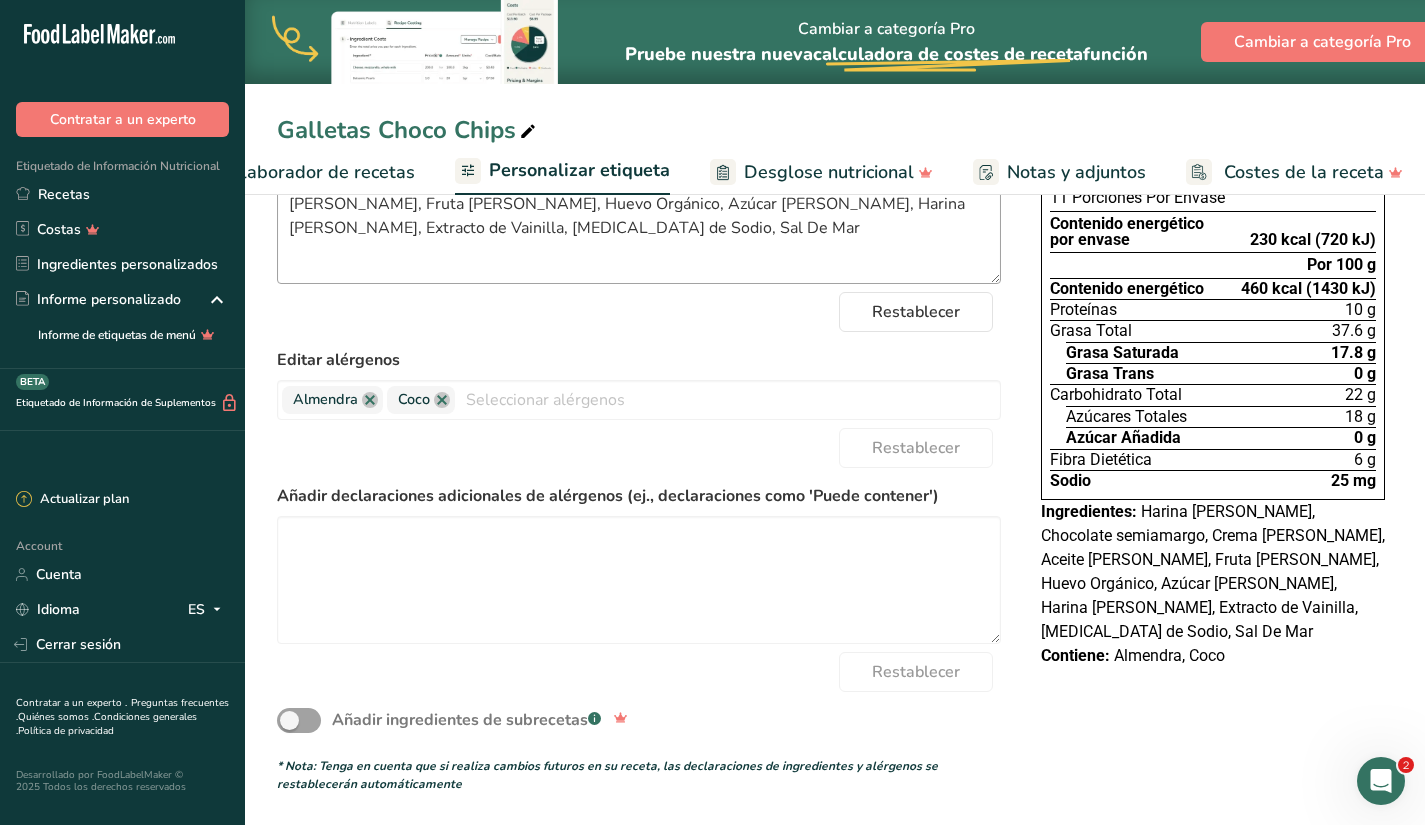 scroll, scrollTop: 0, scrollLeft: 0, axis: both 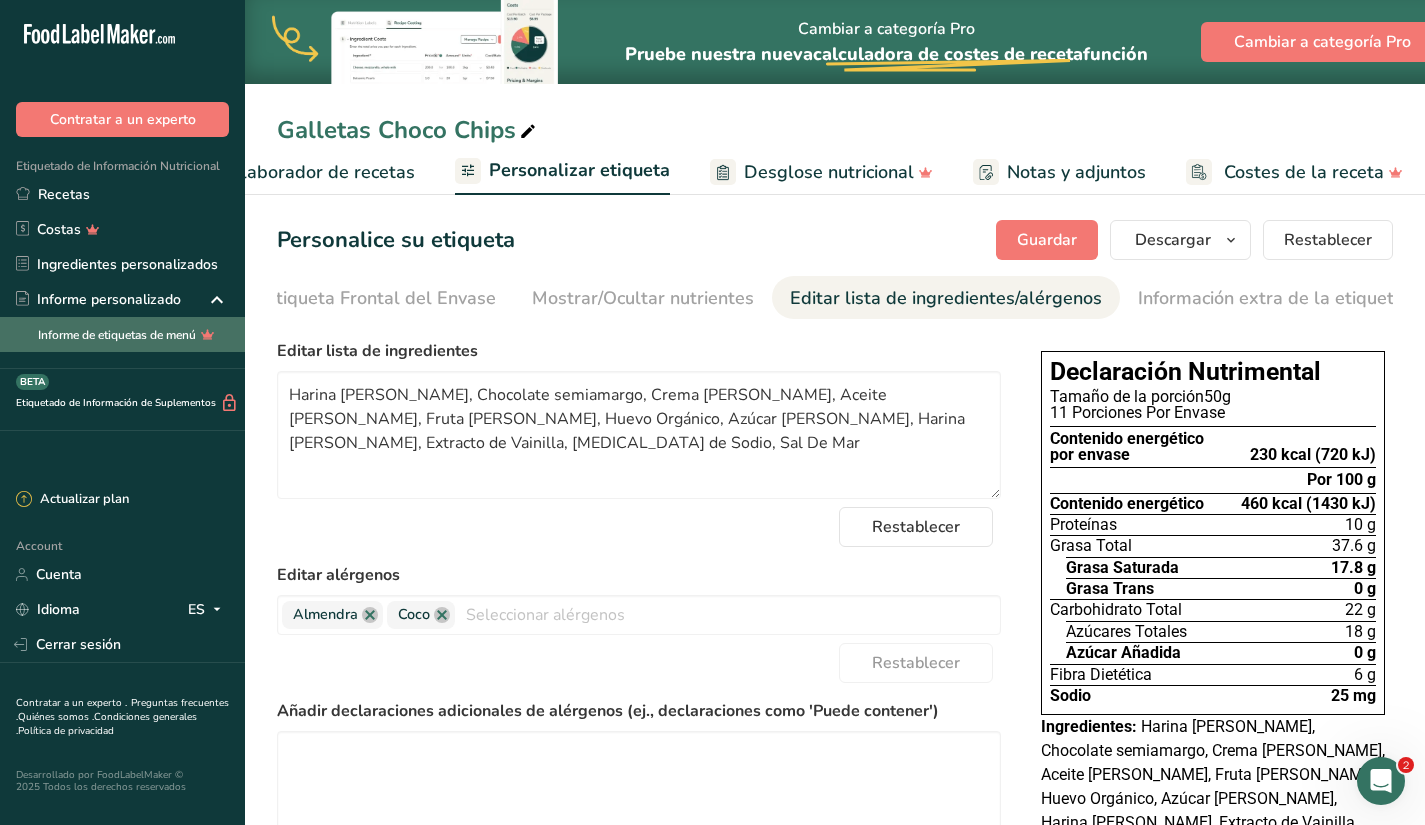 drag, startPoint x: 512, startPoint y: 317, endPoint x: 201, endPoint y: 323, distance: 311.05786 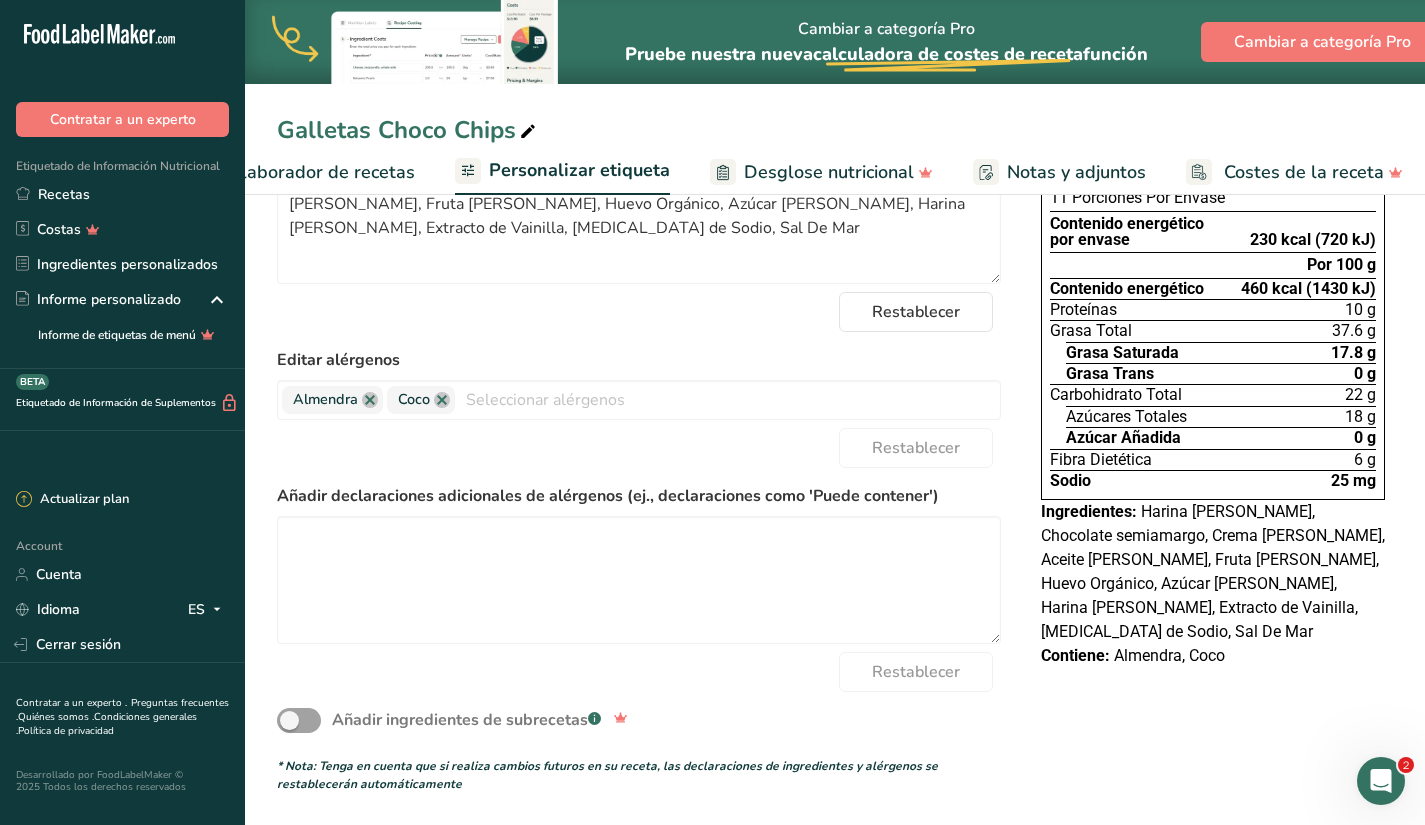 scroll, scrollTop: 0, scrollLeft: 0, axis: both 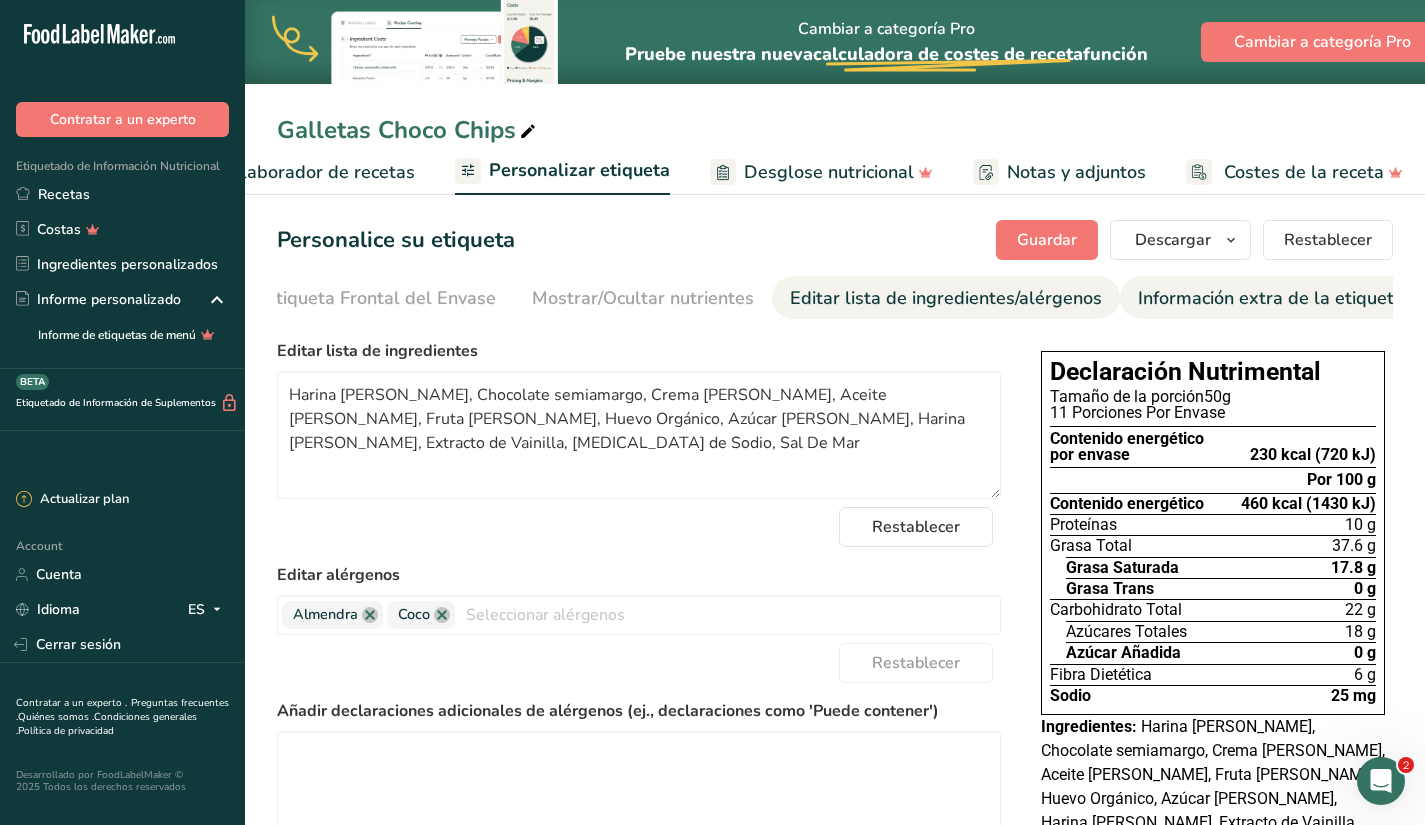 click on "Información extra de la etiqueta" at bounding box center [1271, 298] 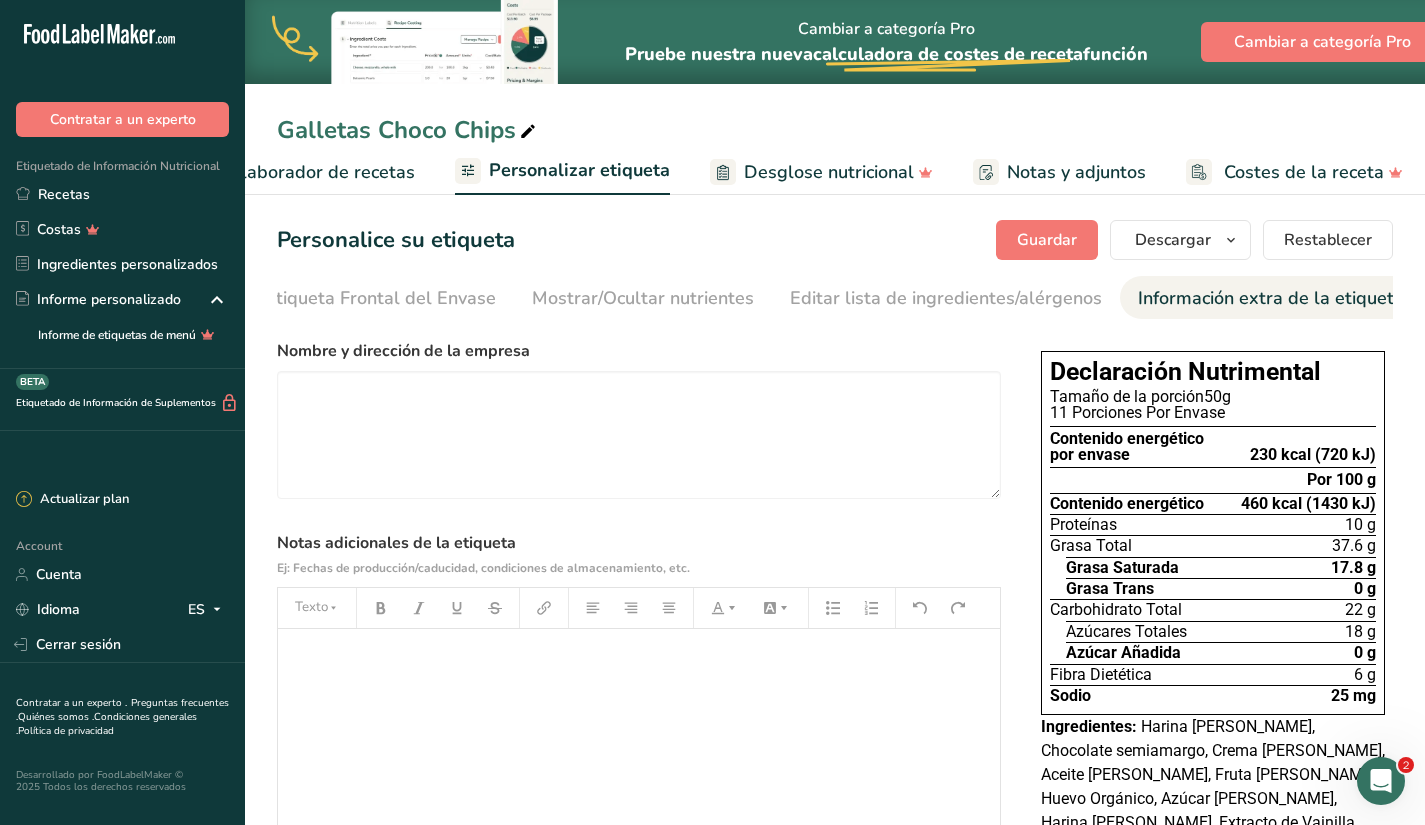 drag, startPoint x: 1373, startPoint y: 313, endPoint x: 582, endPoint y: 360, distance: 792.3951 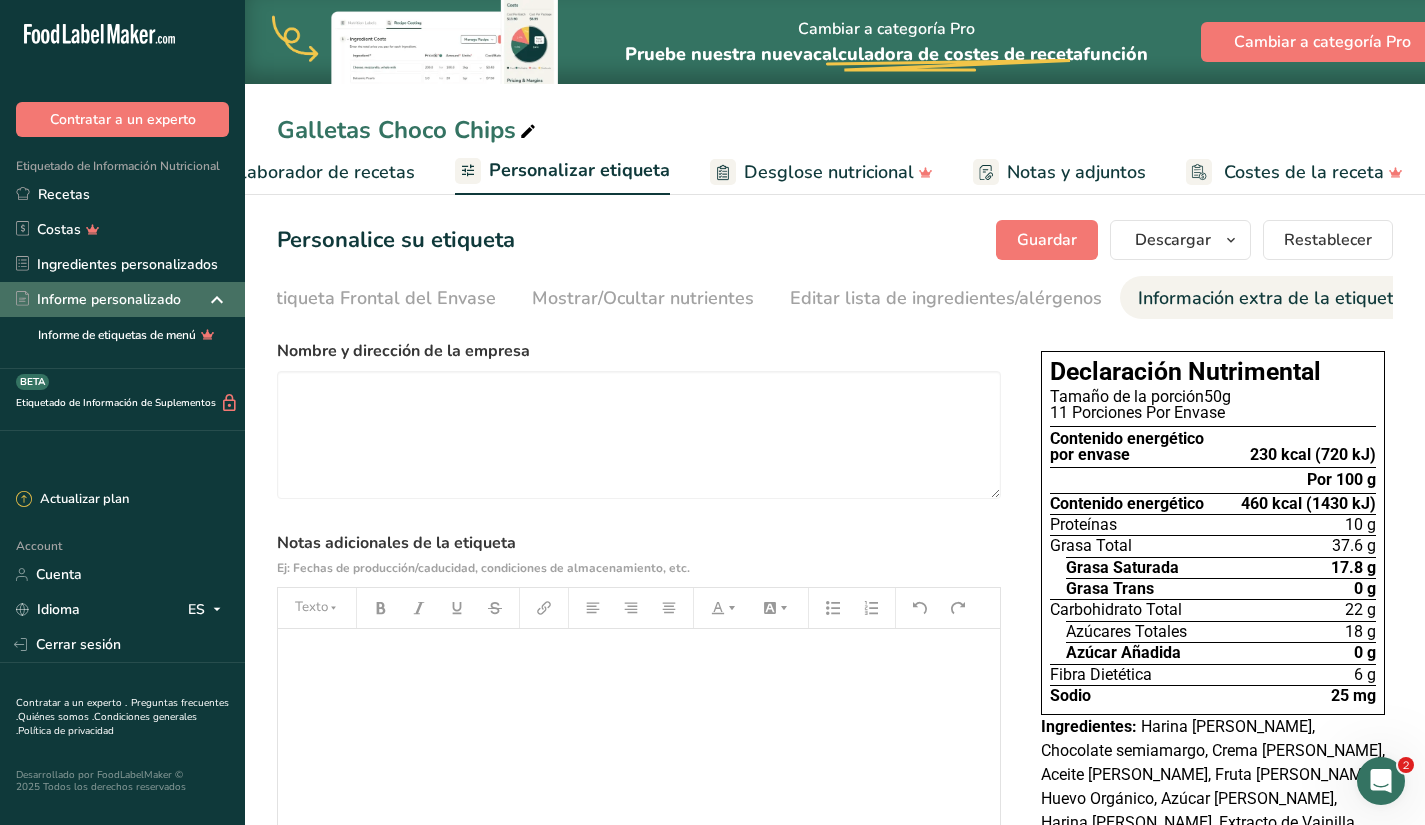 drag, startPoint x: 627, startPoint y: 315, endPoint x: 213, endPoint y: 317, distance: 414.00482 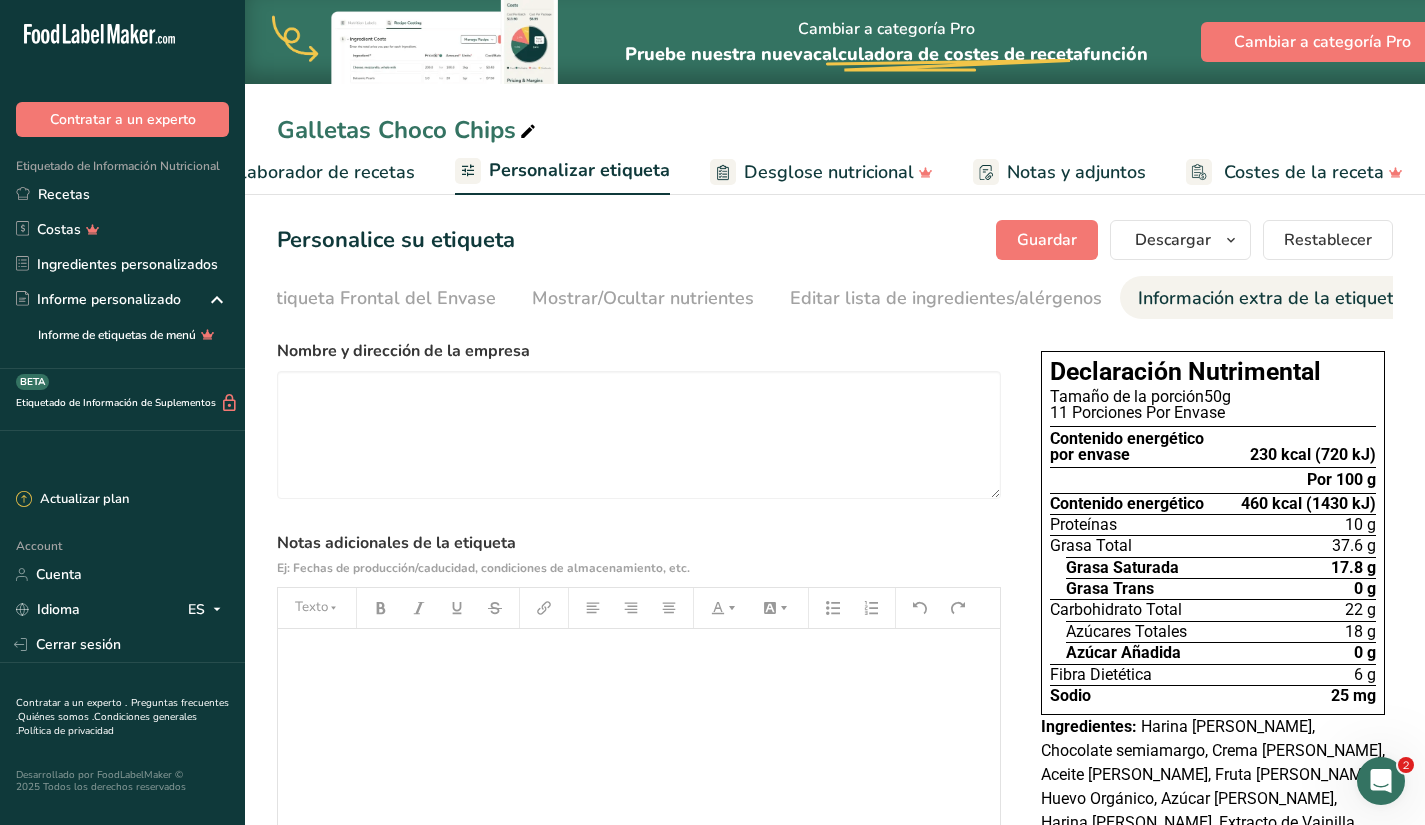 scroll, scrollTop: 0, scrollLeft: 0, axis: both 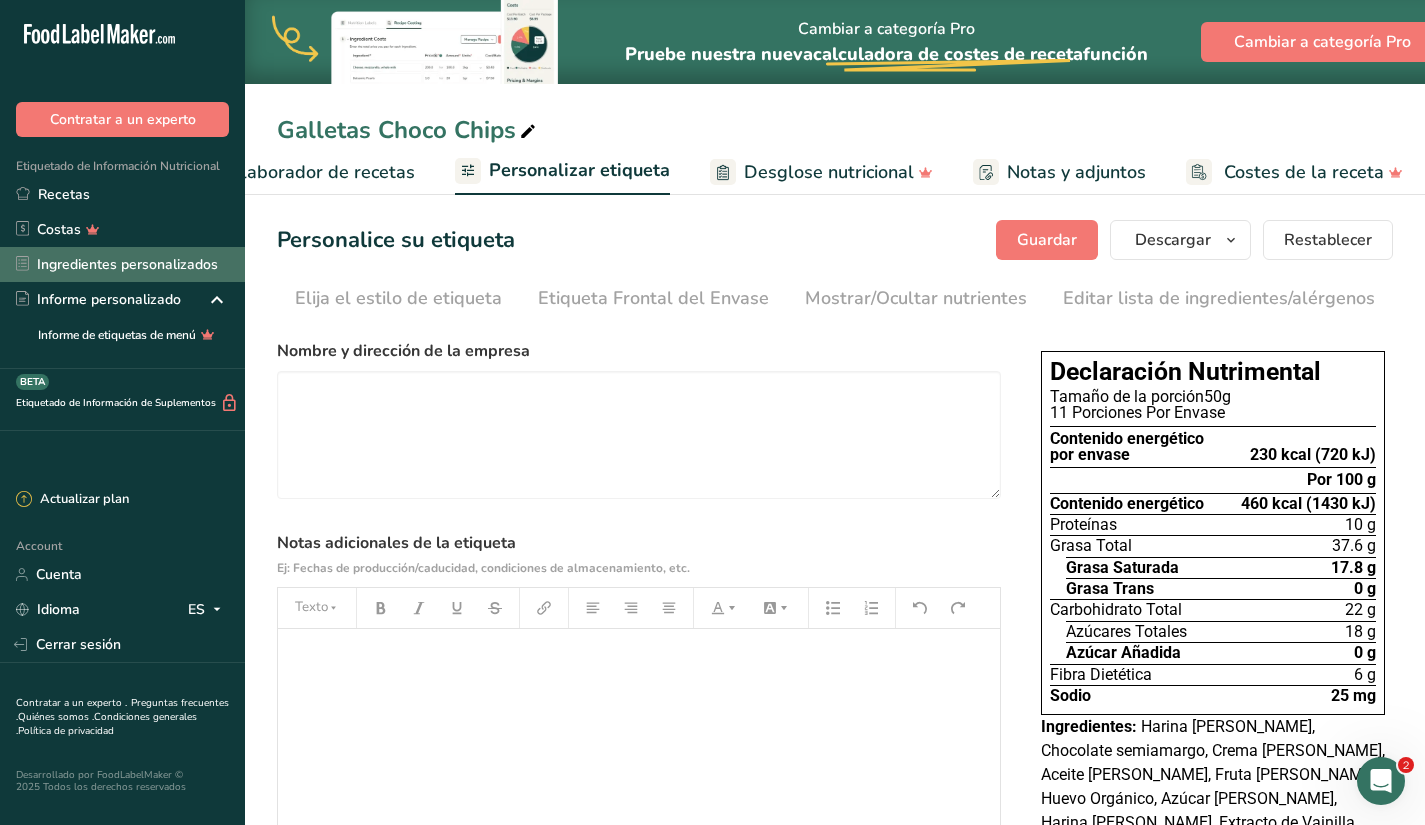 click on "Ingredientes personalizados" at bounding box center [122, 264] 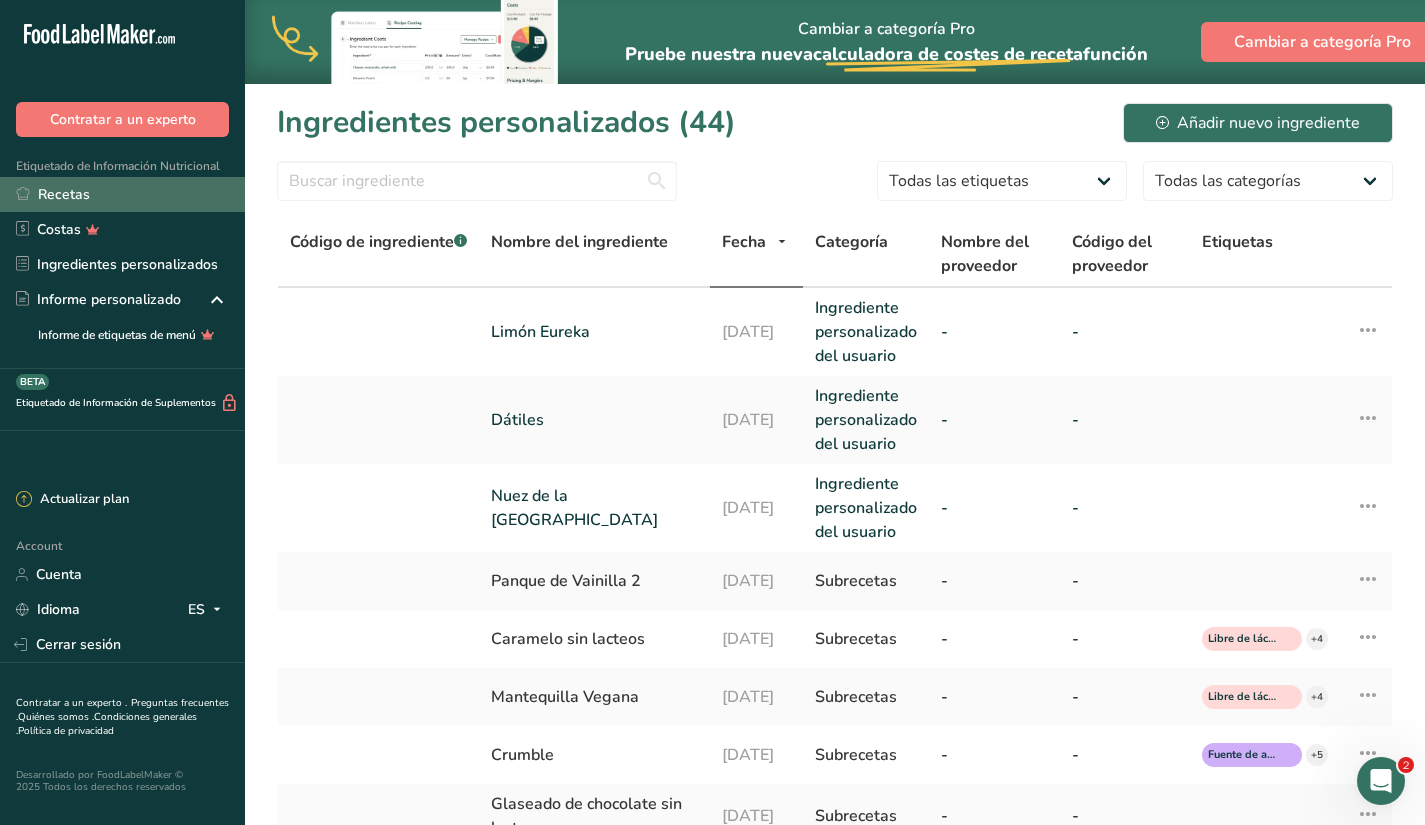 click on "Recetas" at bounding box center [122, 194] 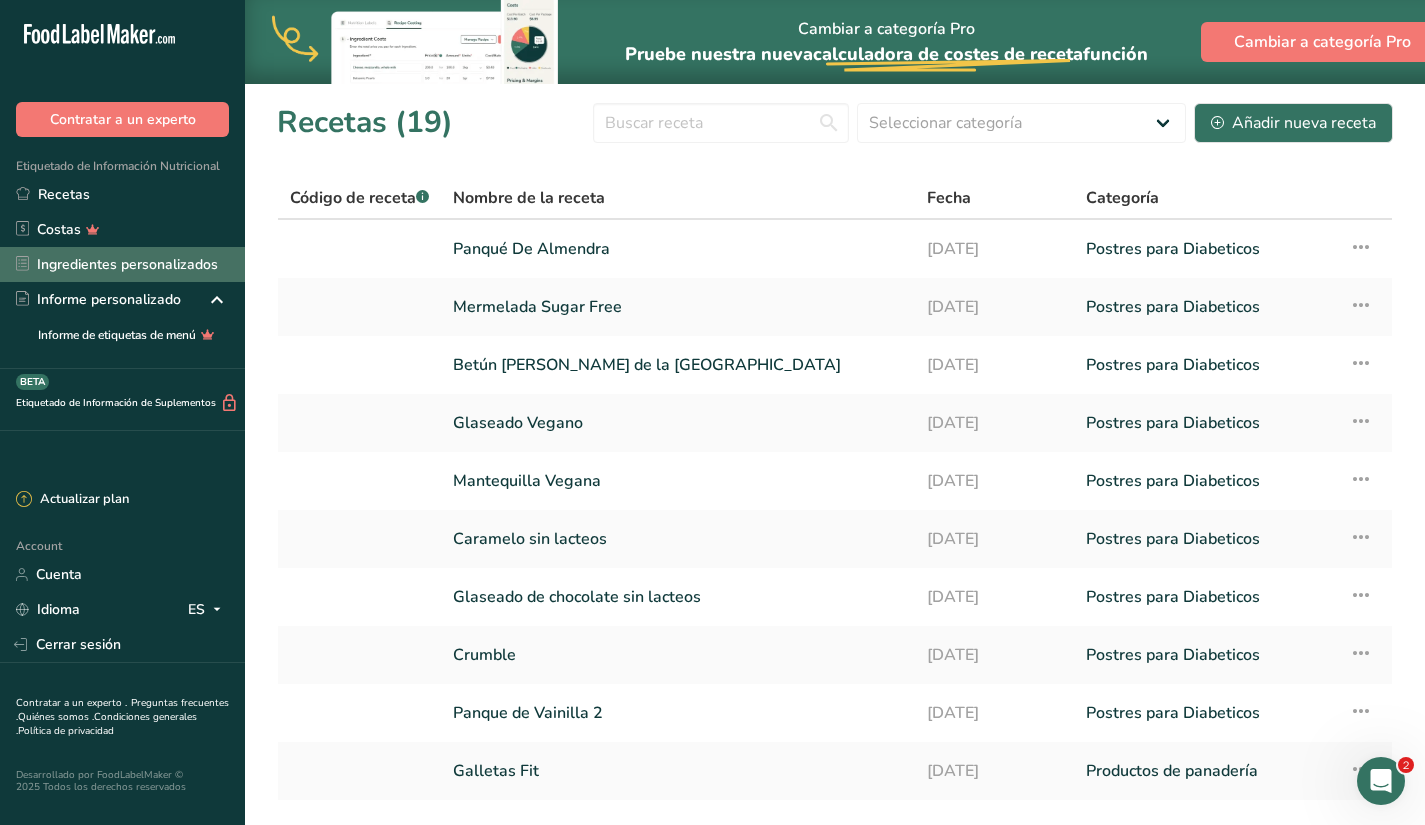 click on "Ingredientes personalizados" at bounding box center [122, 264] 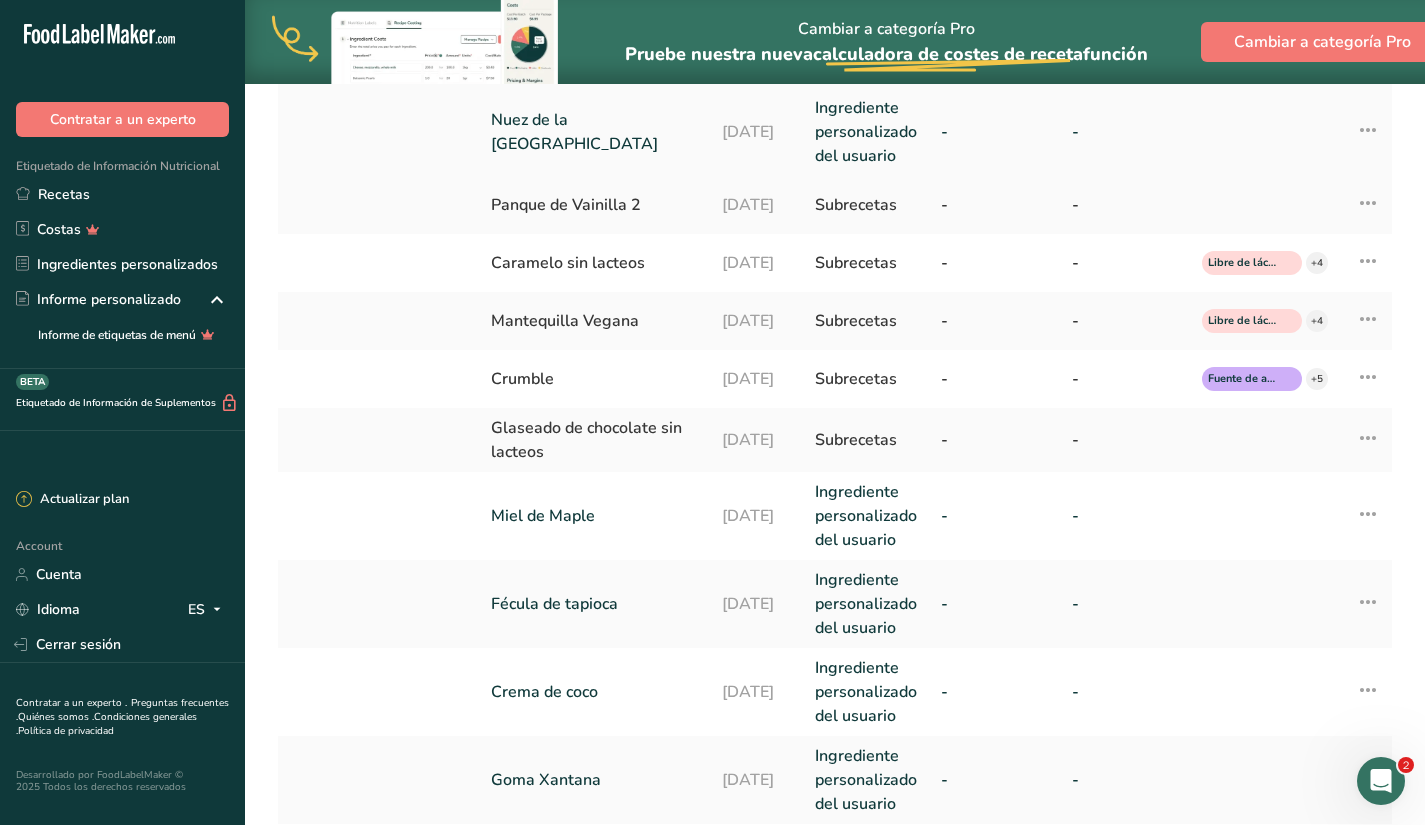 scroll, scrollTop: 770, scrollLeft: 0, axis: vertical 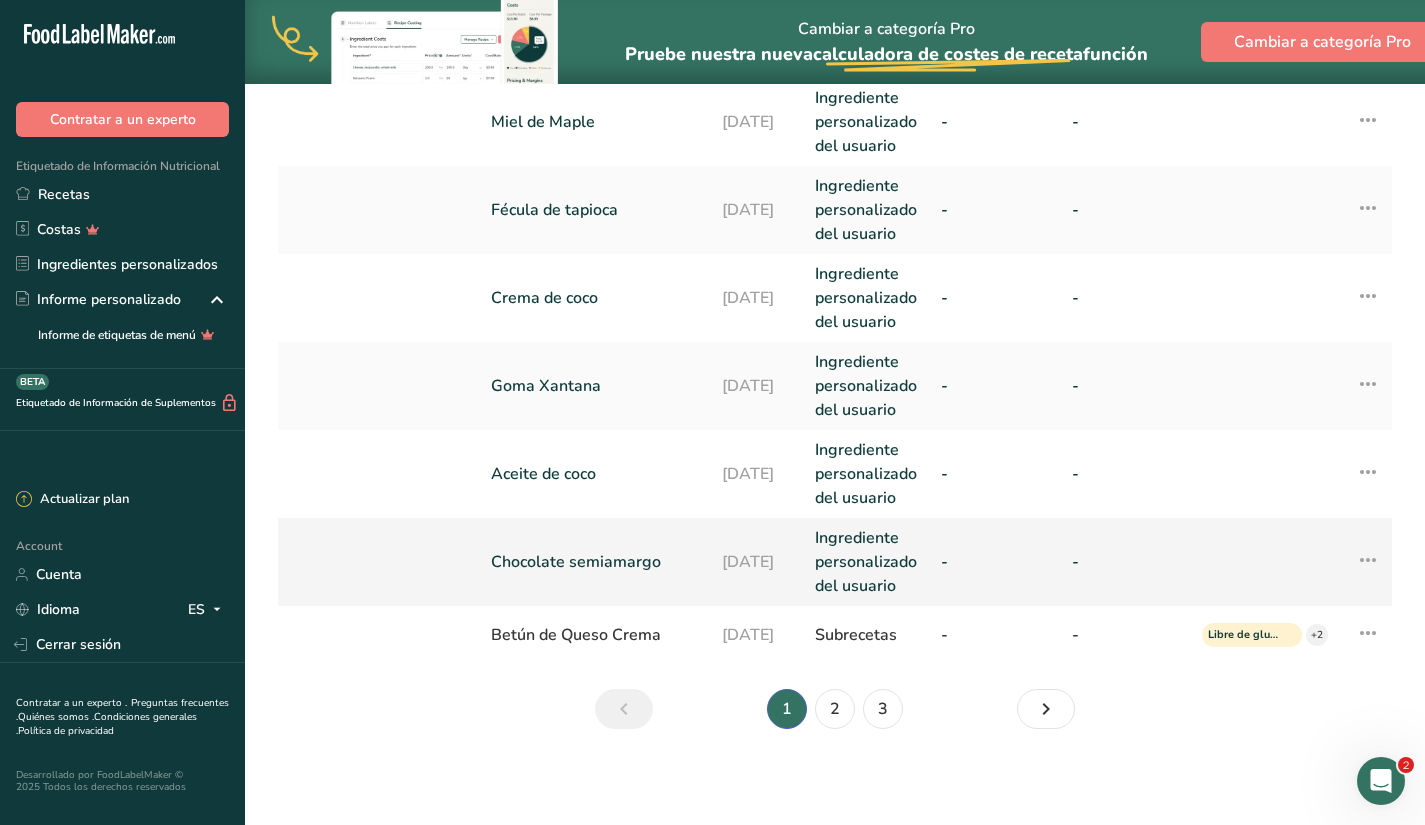 click on "Chocolate semiamargo" at bounding box center [594, 562] 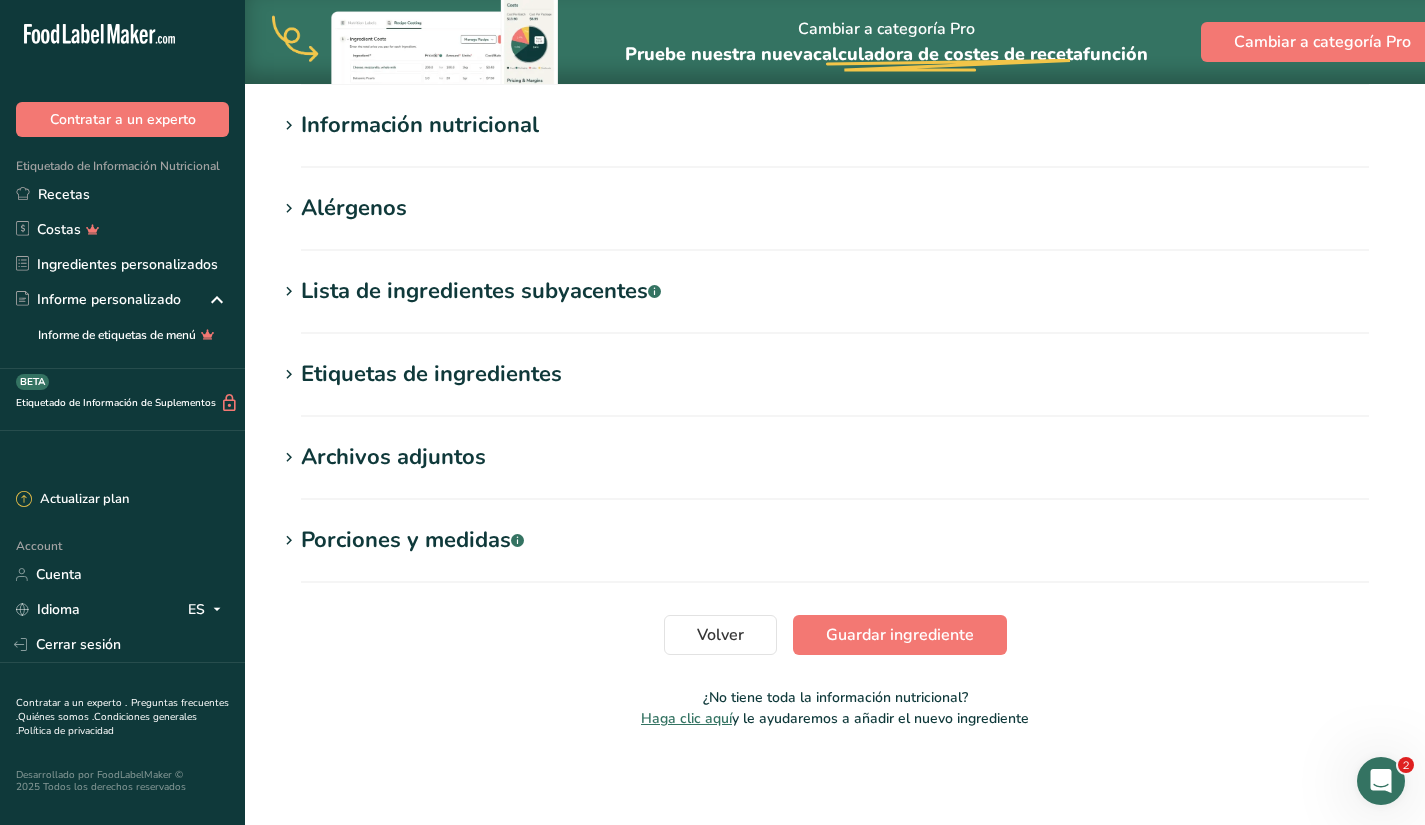 scroll, scrollTop: 0, scrollLeft: 0, axis: both 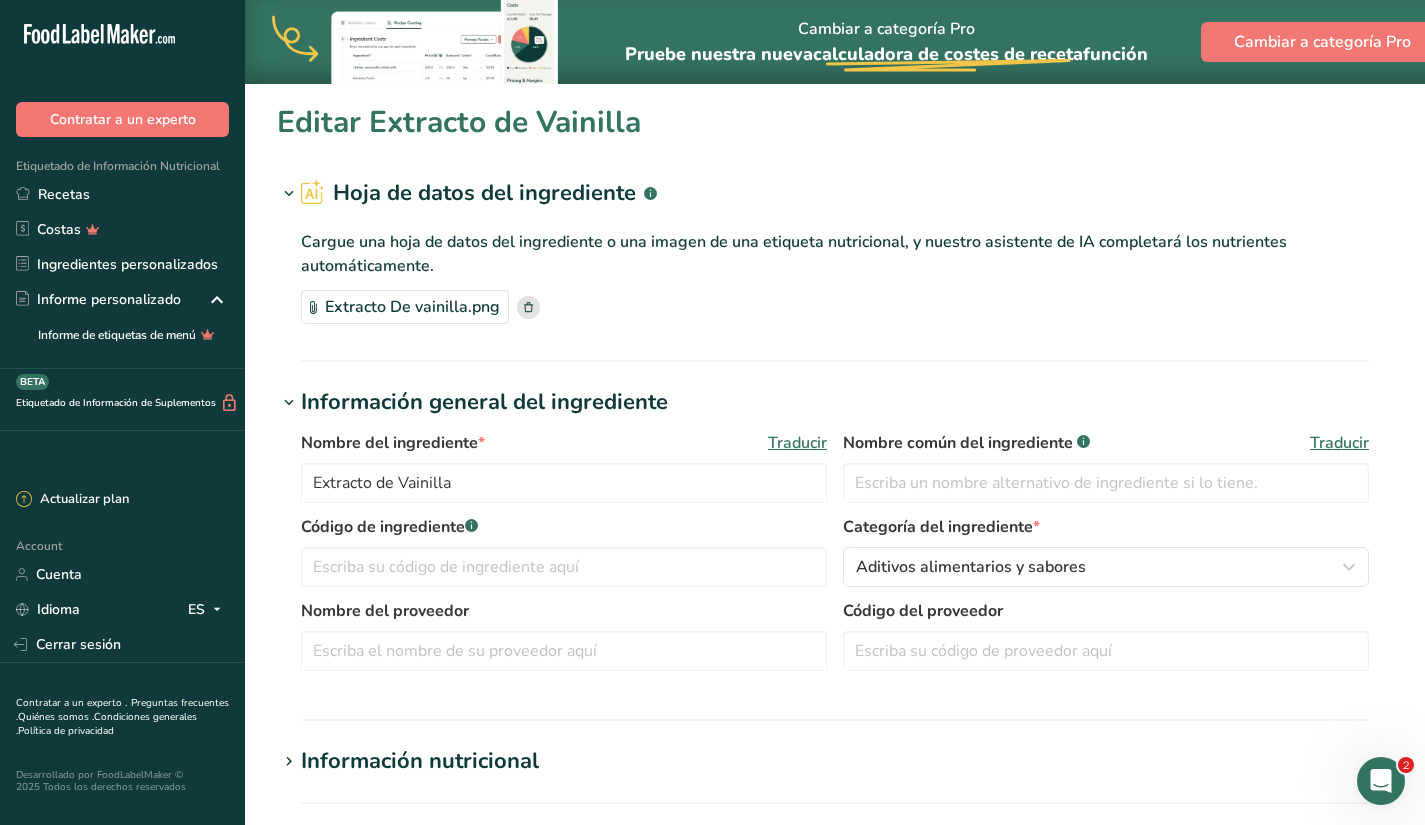 type on "Chocolate semiamargo" 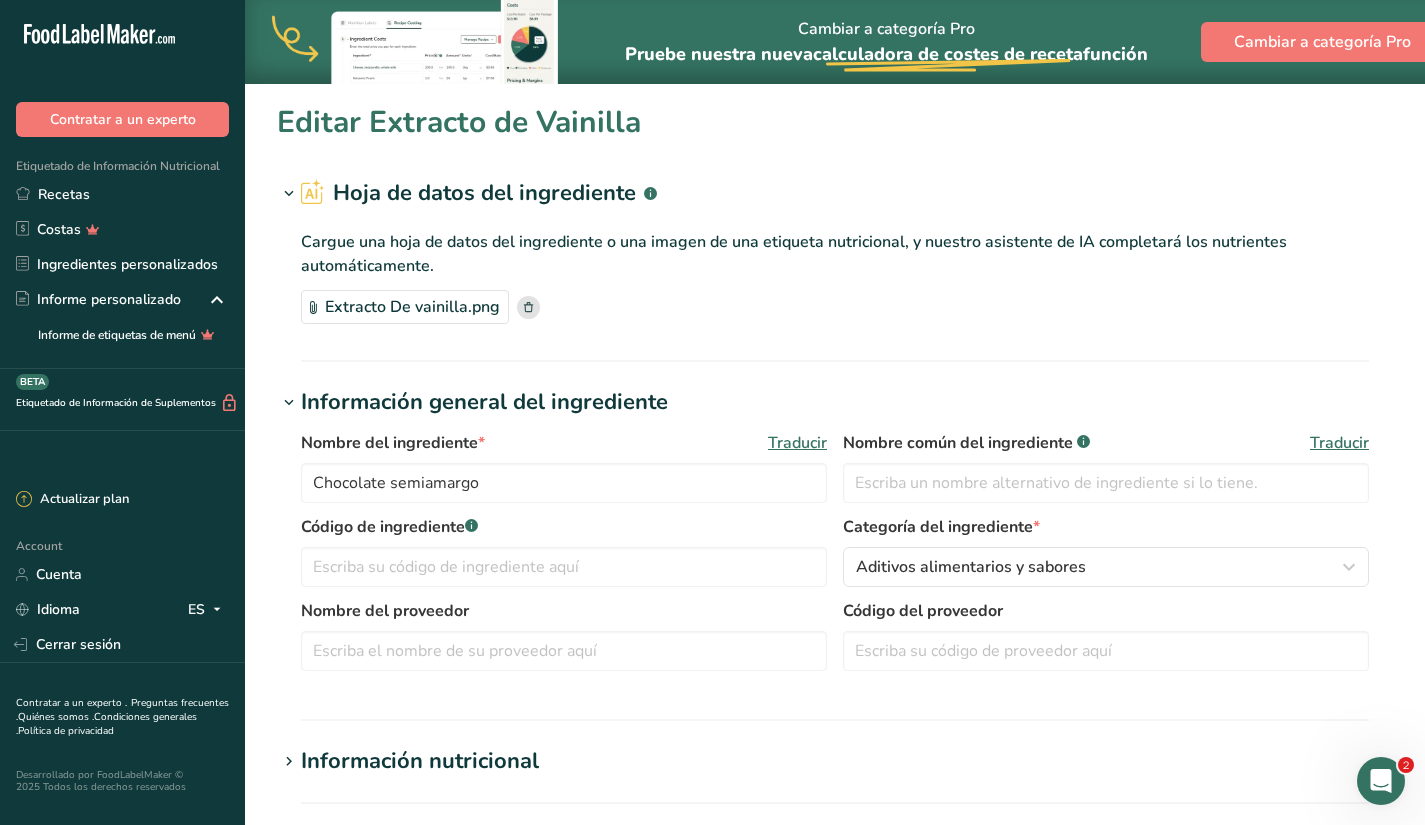 type on "124" 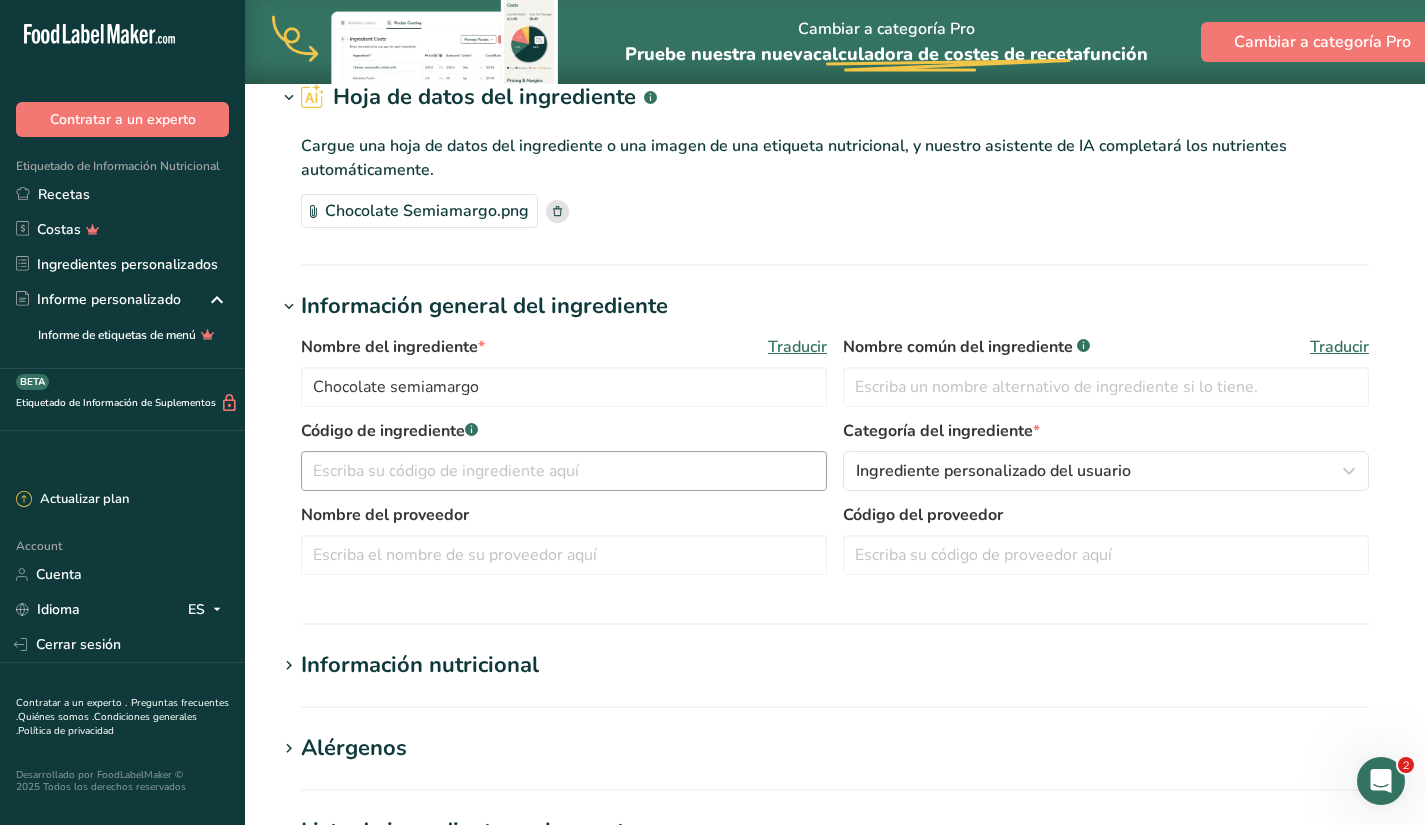 scroll, scrollTop: 142, scrollLeft: 0, axis: vertical 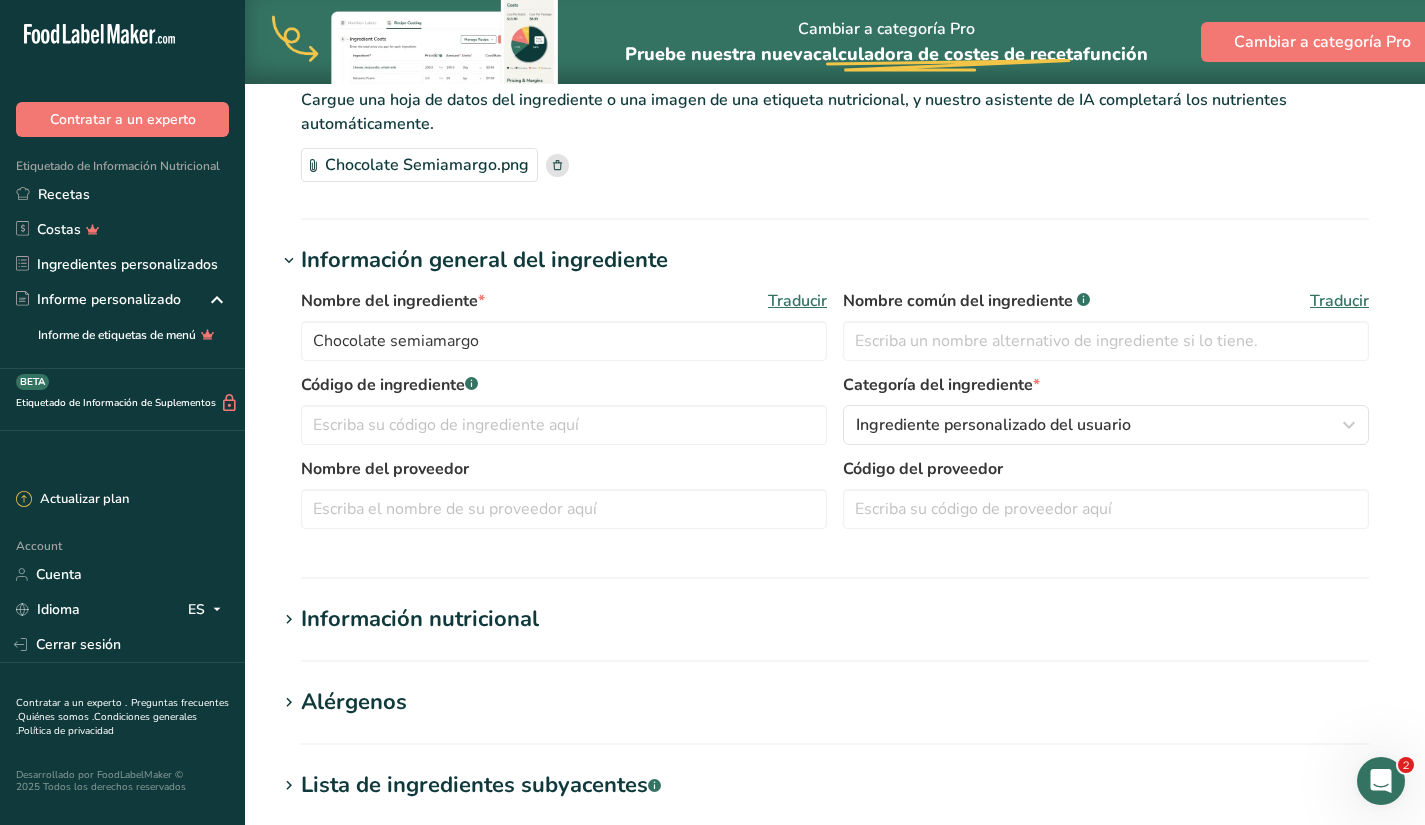 click on "Información nutricional" at bounding box center [835, 619] 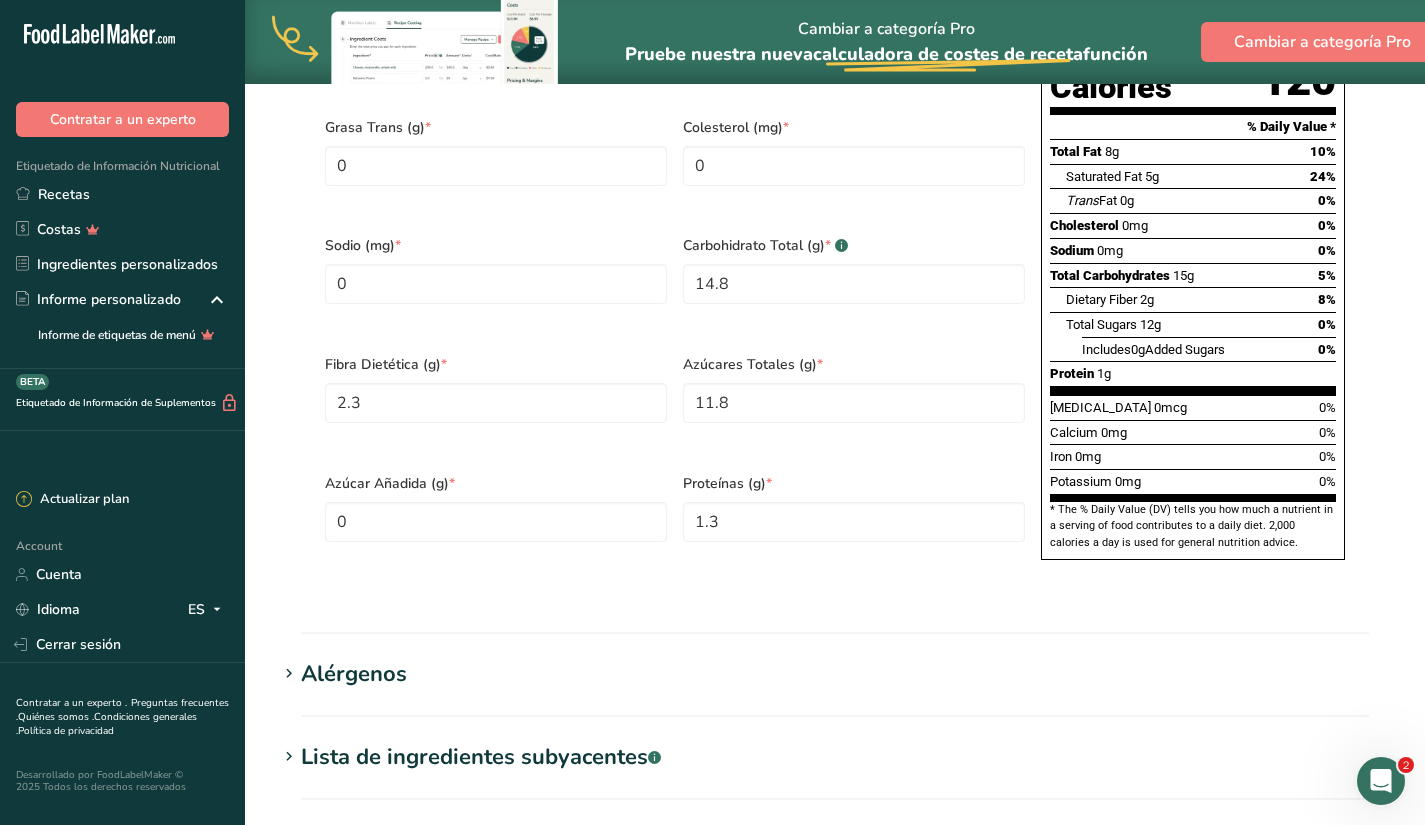 scroll, scrollTop: 653, scrollLeft: 0, axis: vertical 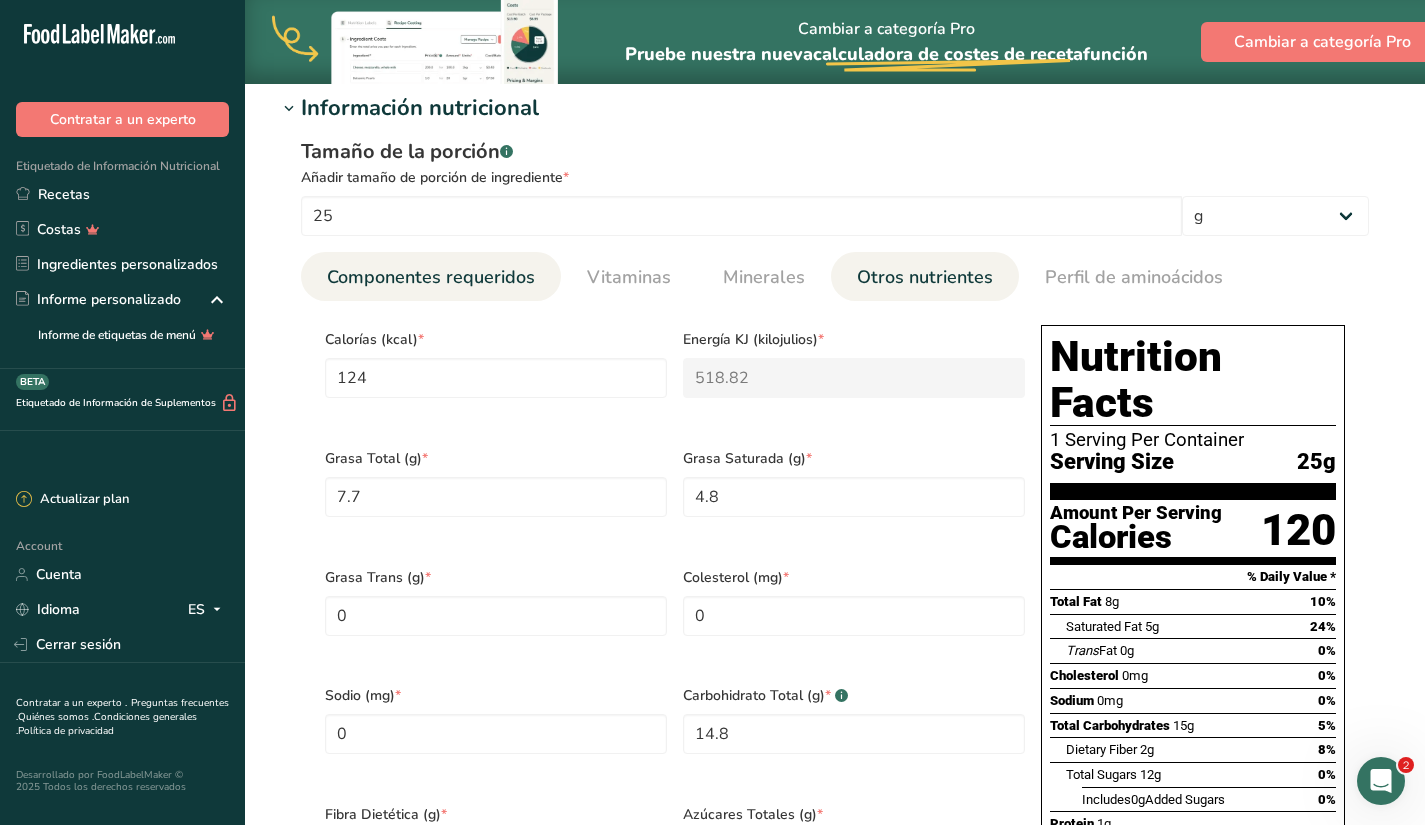 click on "Otros nutrientes" at bounding box center (925, 277) 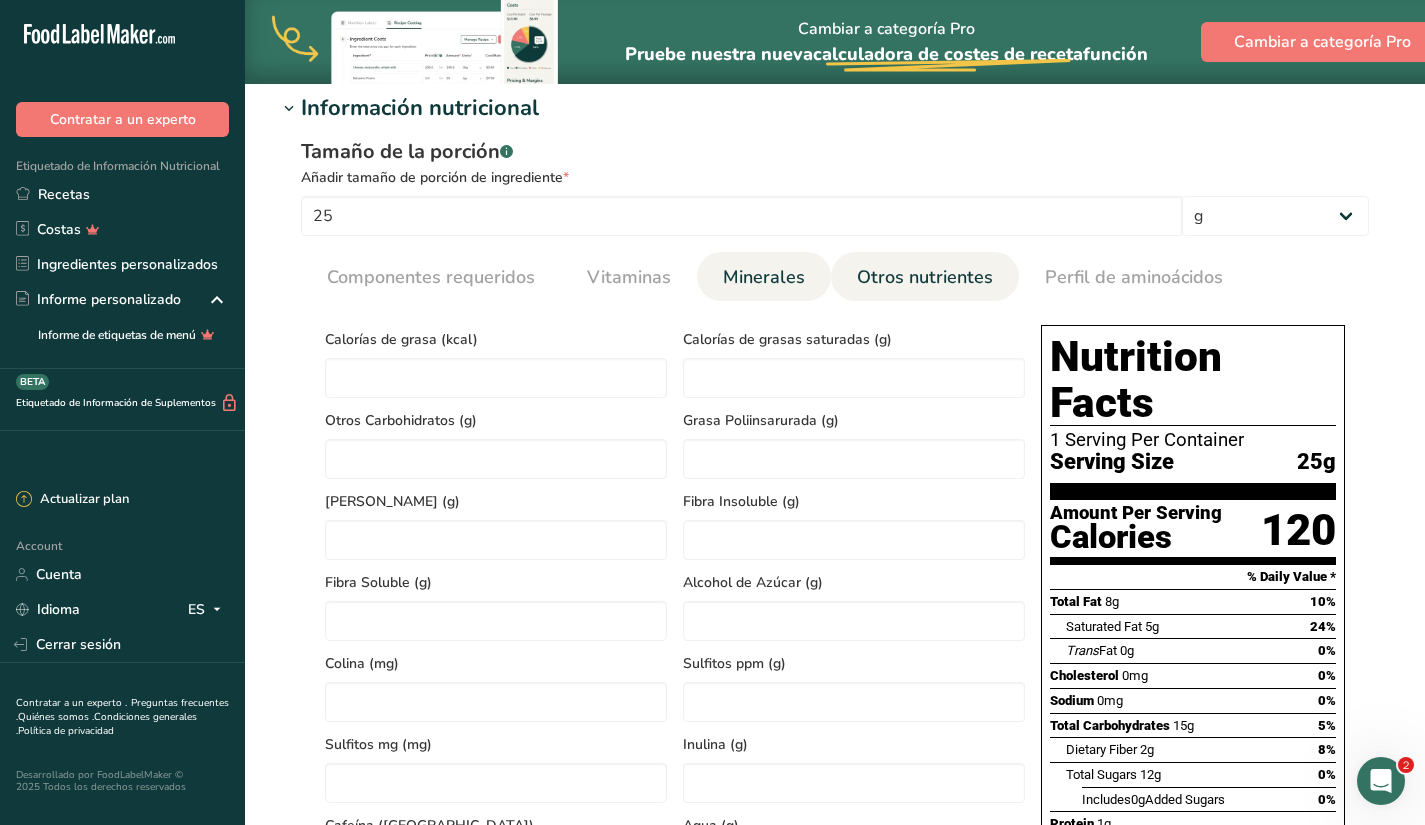 click on "Minerales" at bounding box center (764, 277) 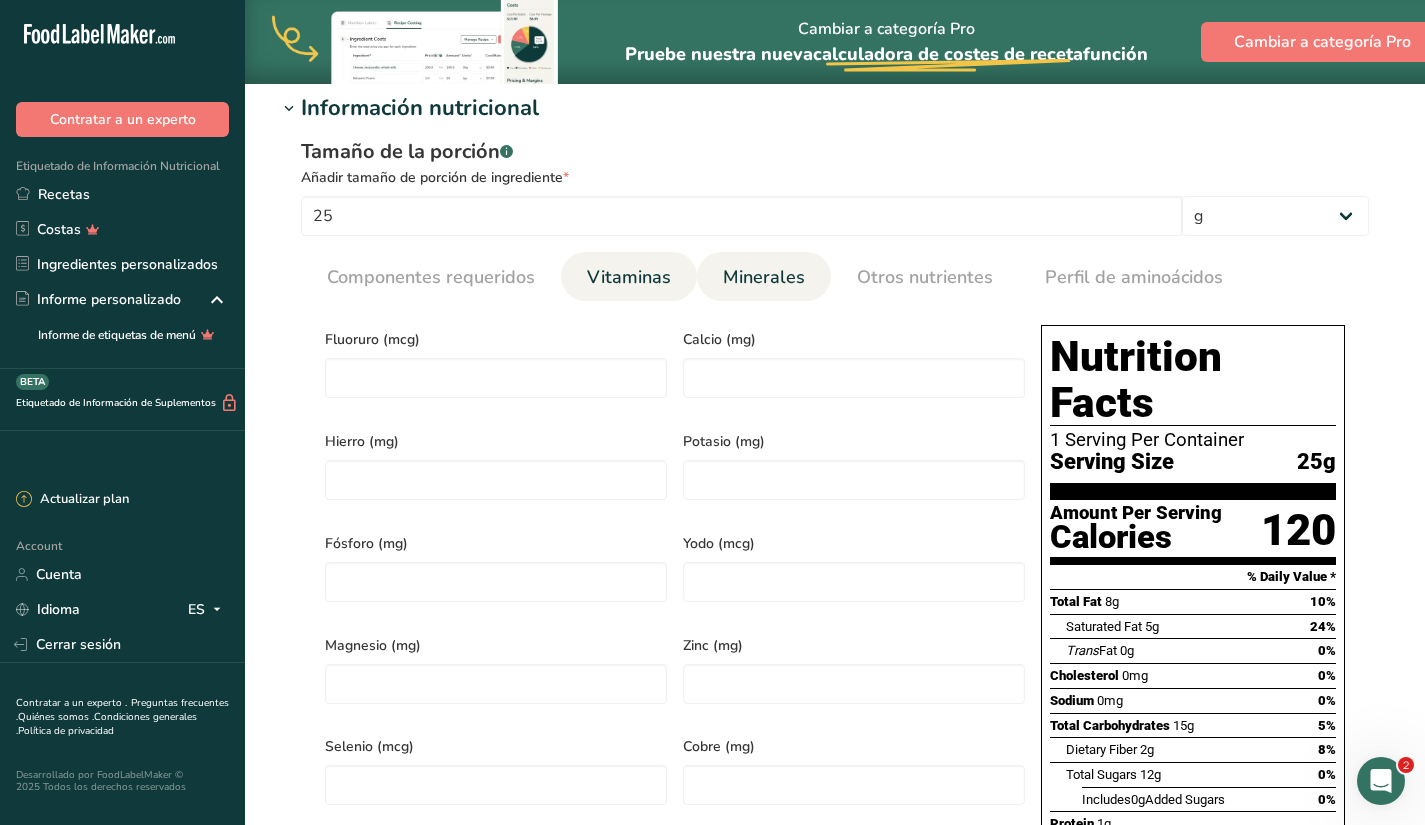 click on "Vitaminas" at bounding box center [629, 277] 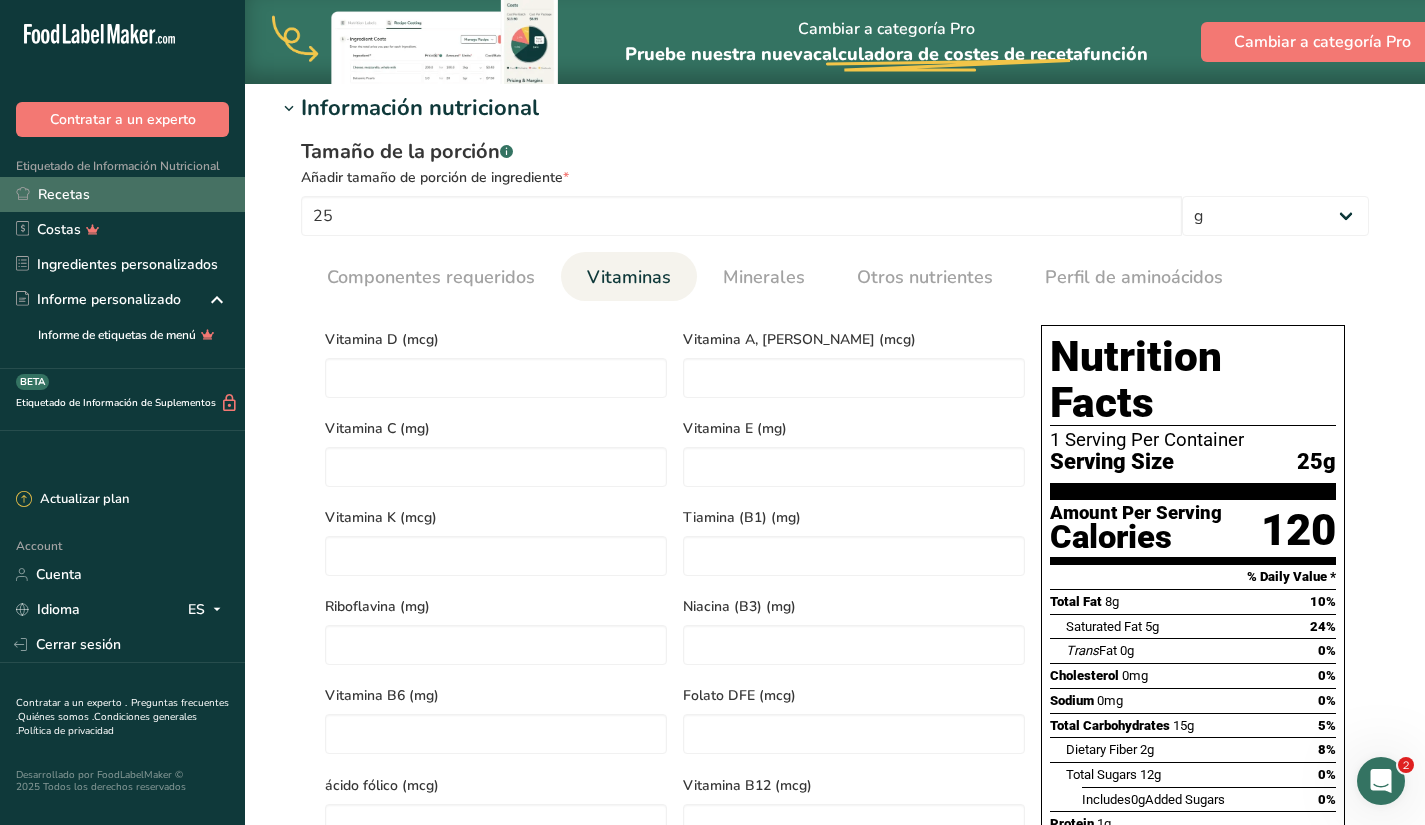 click on "Recetas" at bounding box center (122, 194) 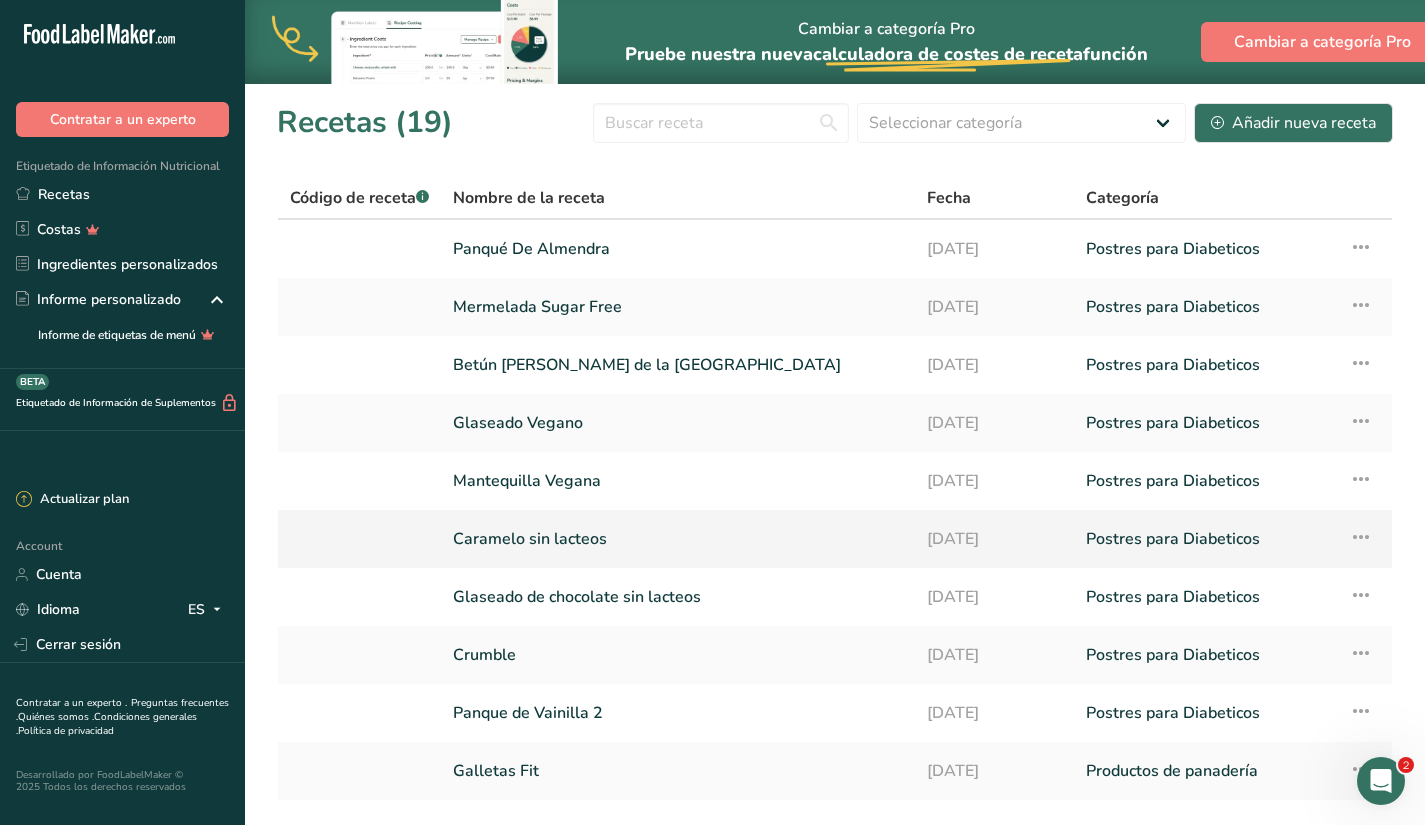 scroll, scrollTop: 136, scrollLeft: 0, axis: vertical 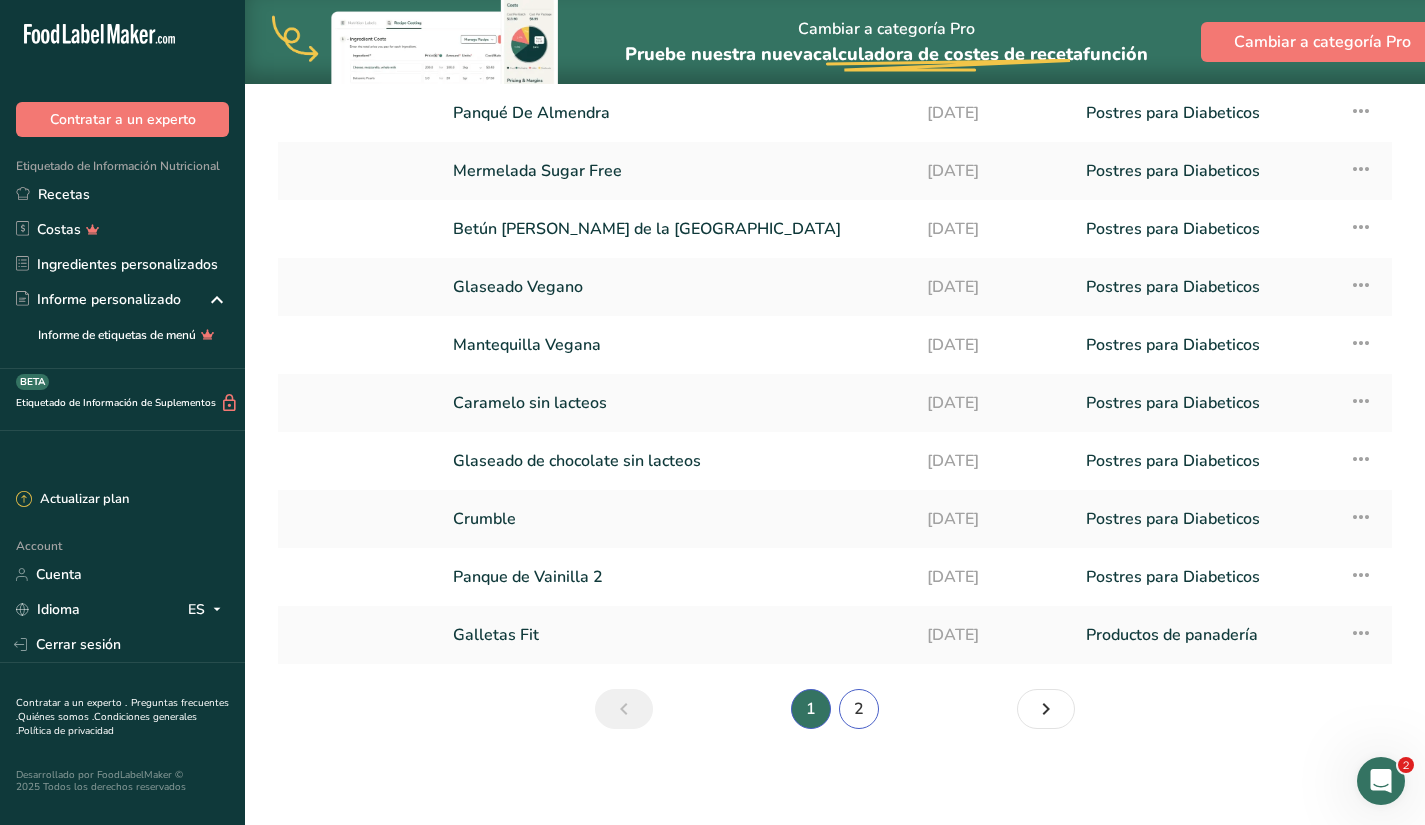 click on "2" at bounding box center [859, 709] 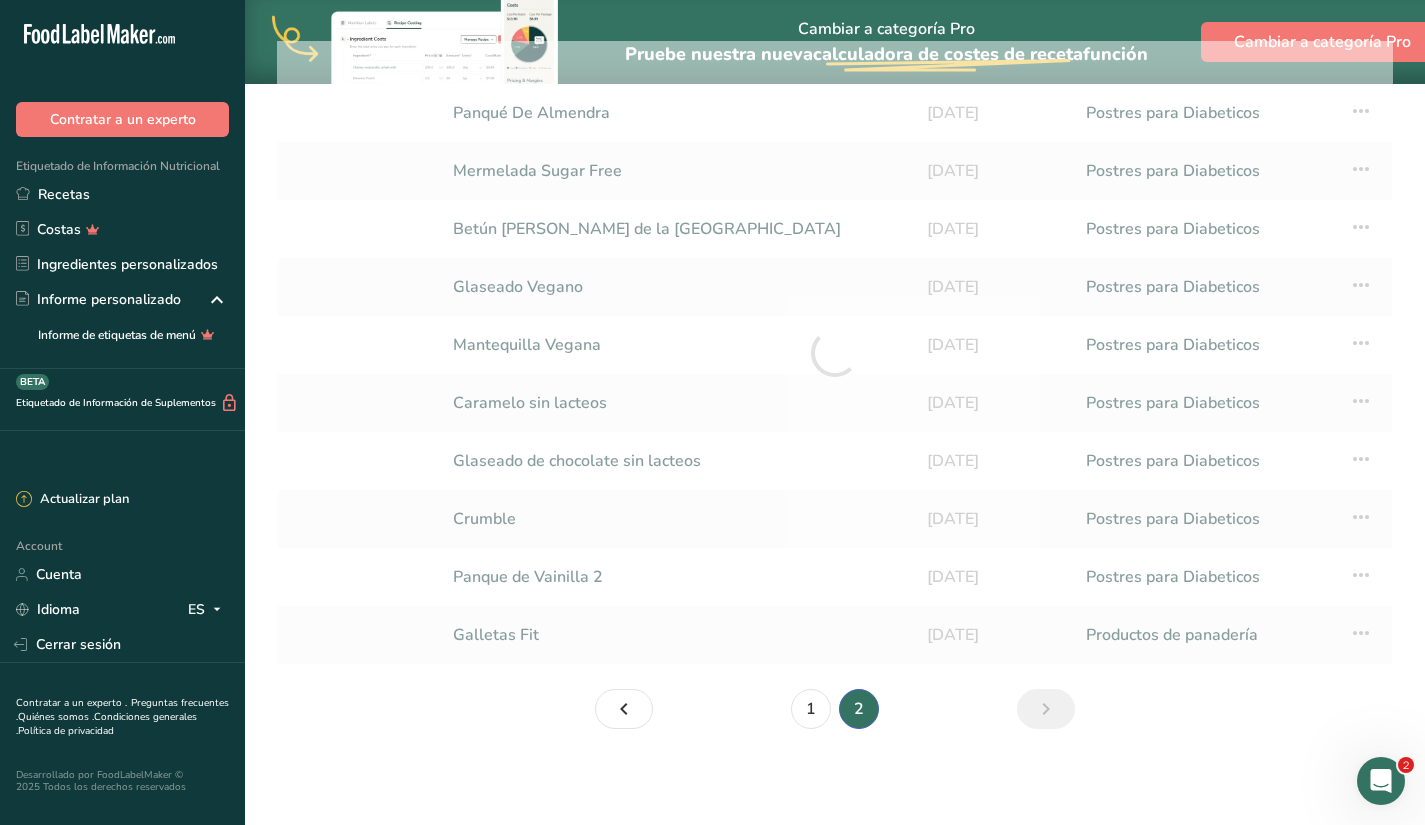 scroll, scrollTop: 78, scrollLeft: 0, axis: vertical 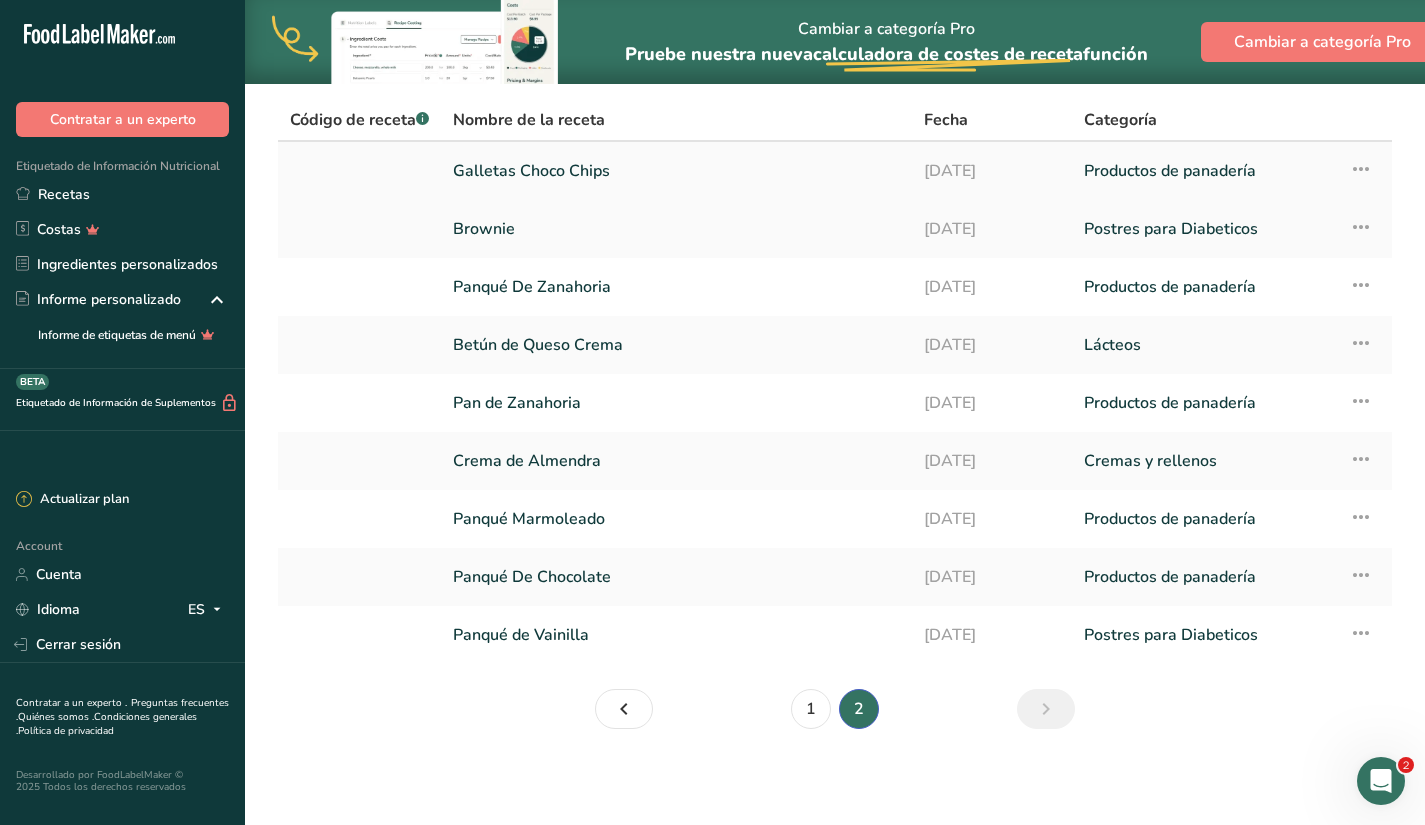 click on "Galletas Choco Chips" at bounding box center [676, 171] 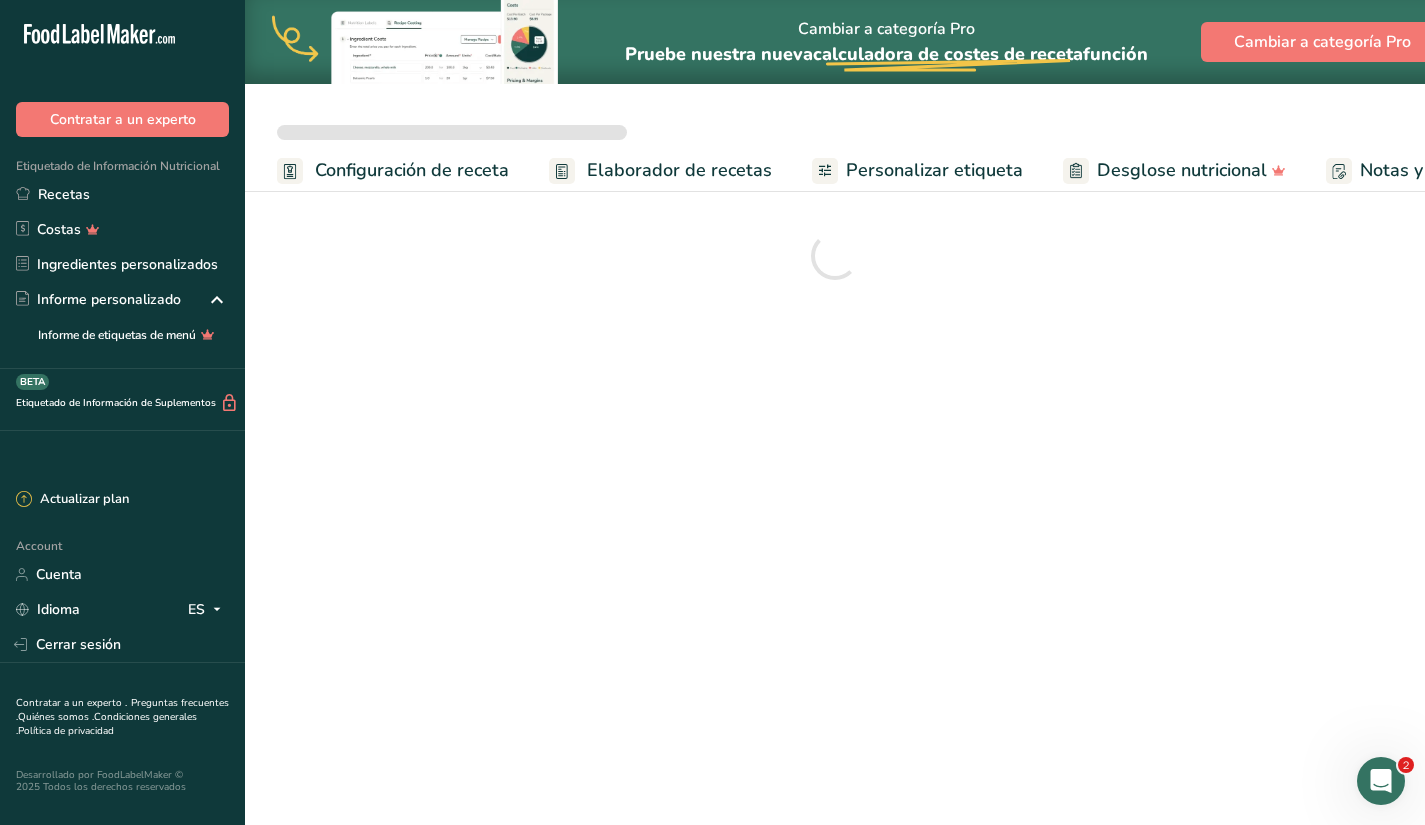 scroll, scrollTop: 0, scrollLeft: 0, axis: both 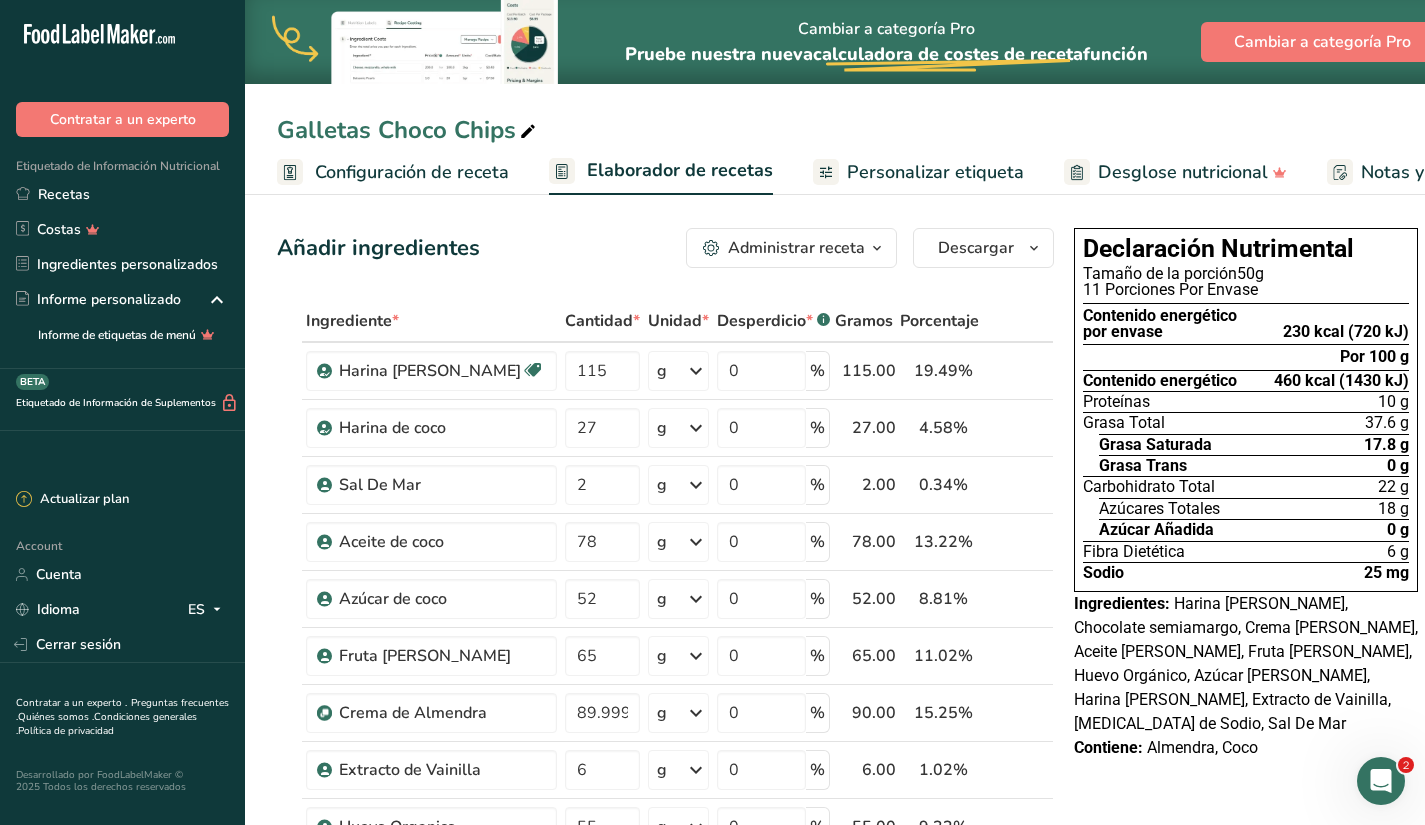 click on "Personalizar etiqueta" at bounding box center (935, 172) 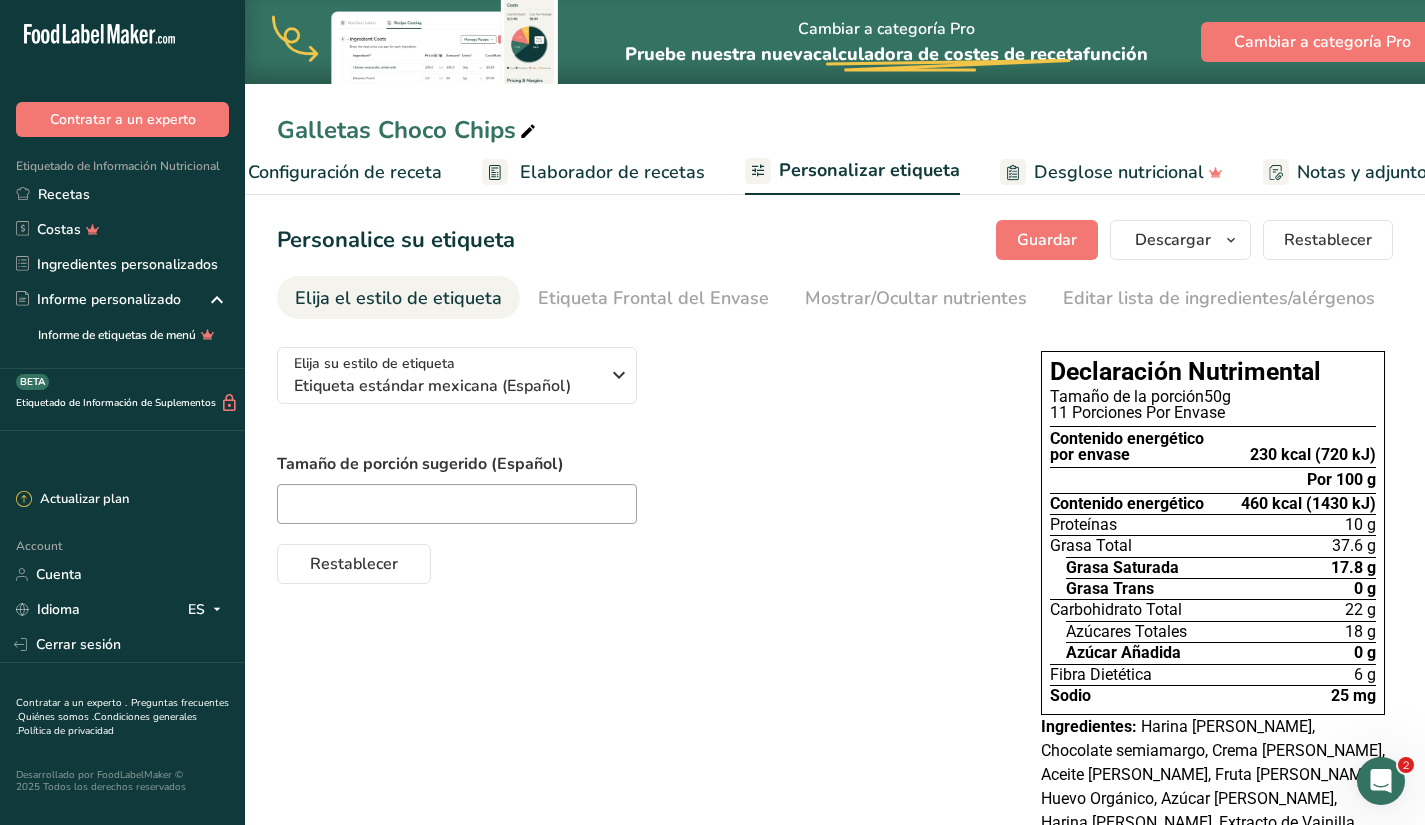 scroll, scrollTop: 0, scrollLeft: 357, axis: horizontal 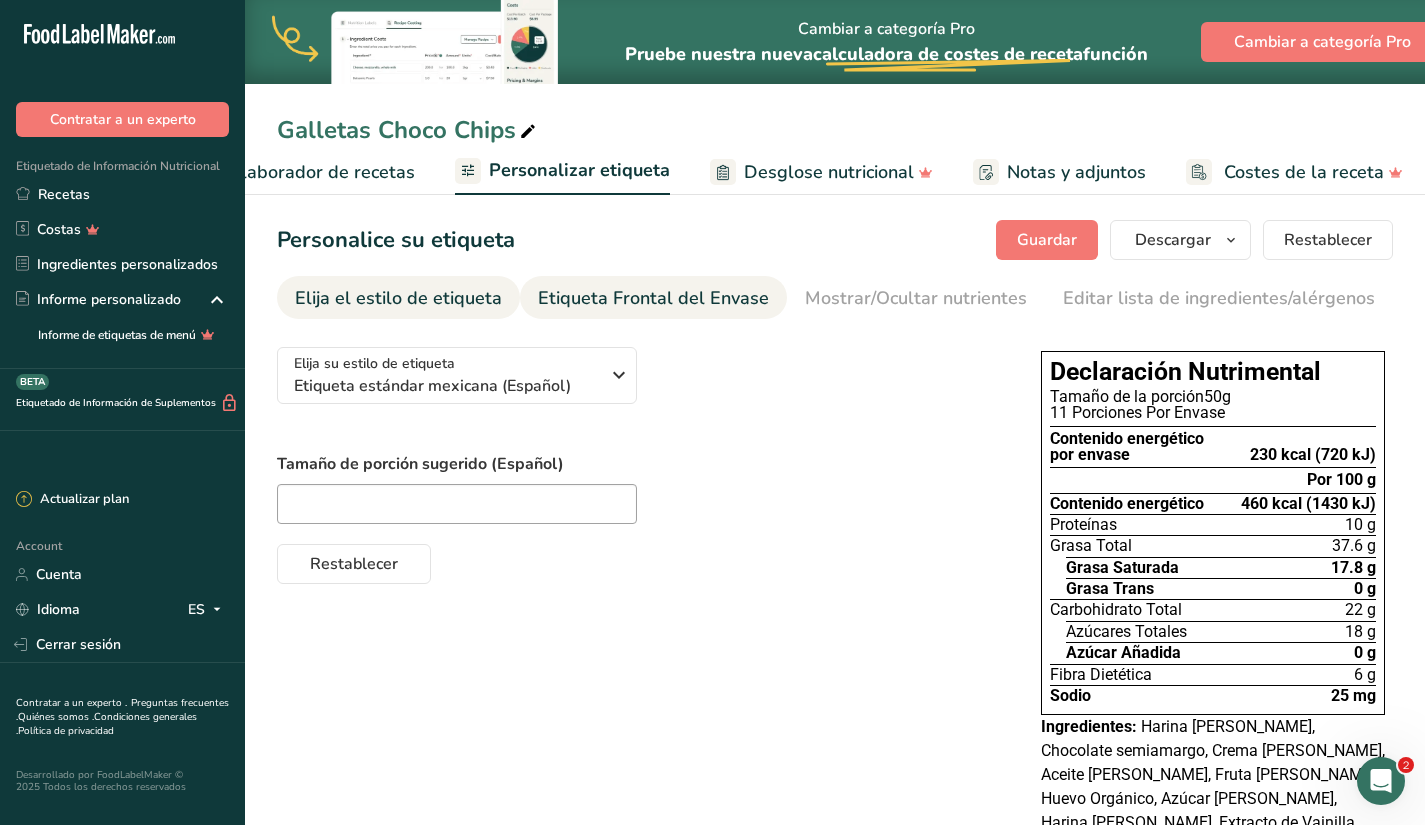 click on "Etiqueta Frontal del Envase" at bounding box center [653, 298] 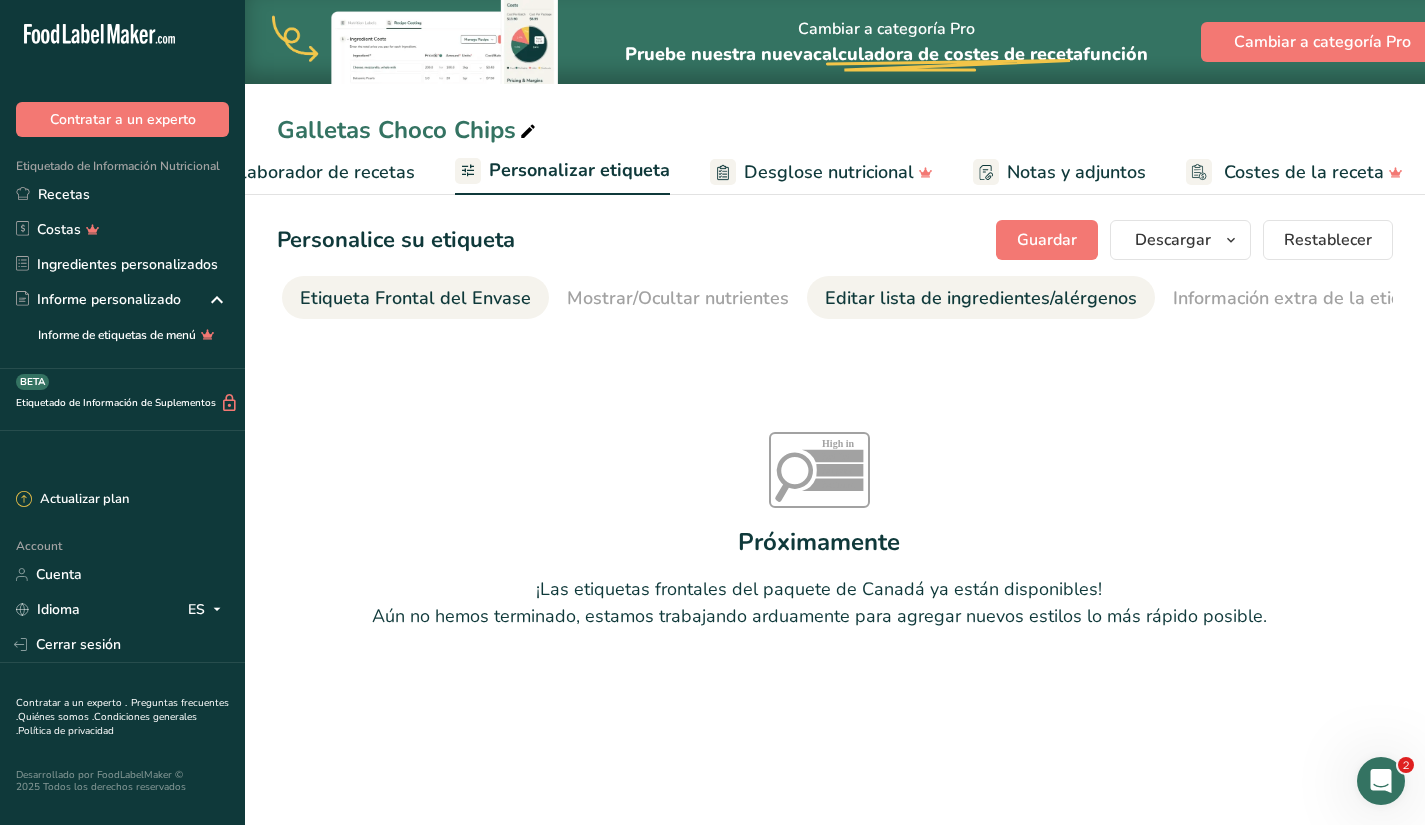 click on "Editar lista de ingredientes/alérgenos" at bounding box center (981, 298) 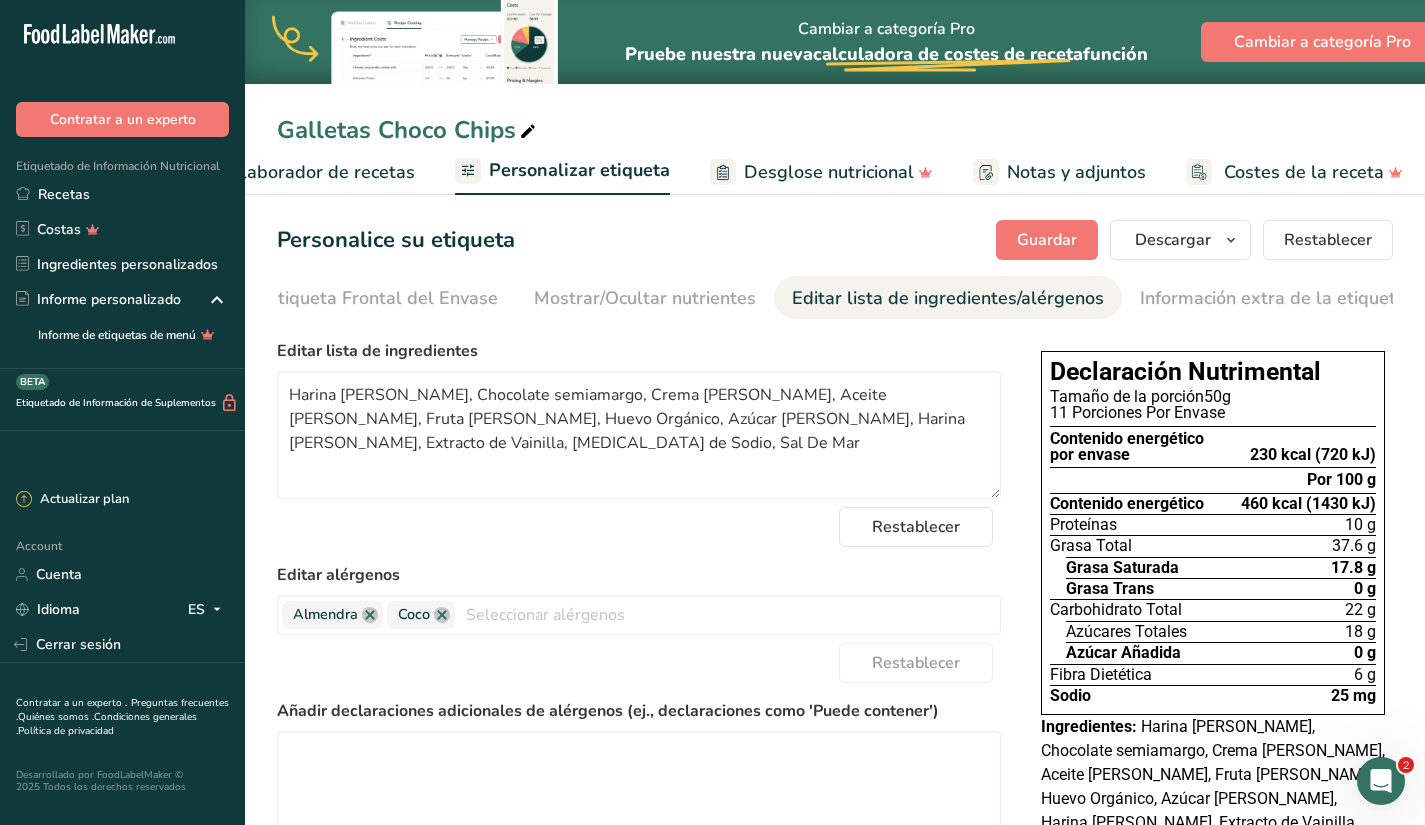 scroll, scrollTop: 0, scrollLeft: 273, axis: horizontal 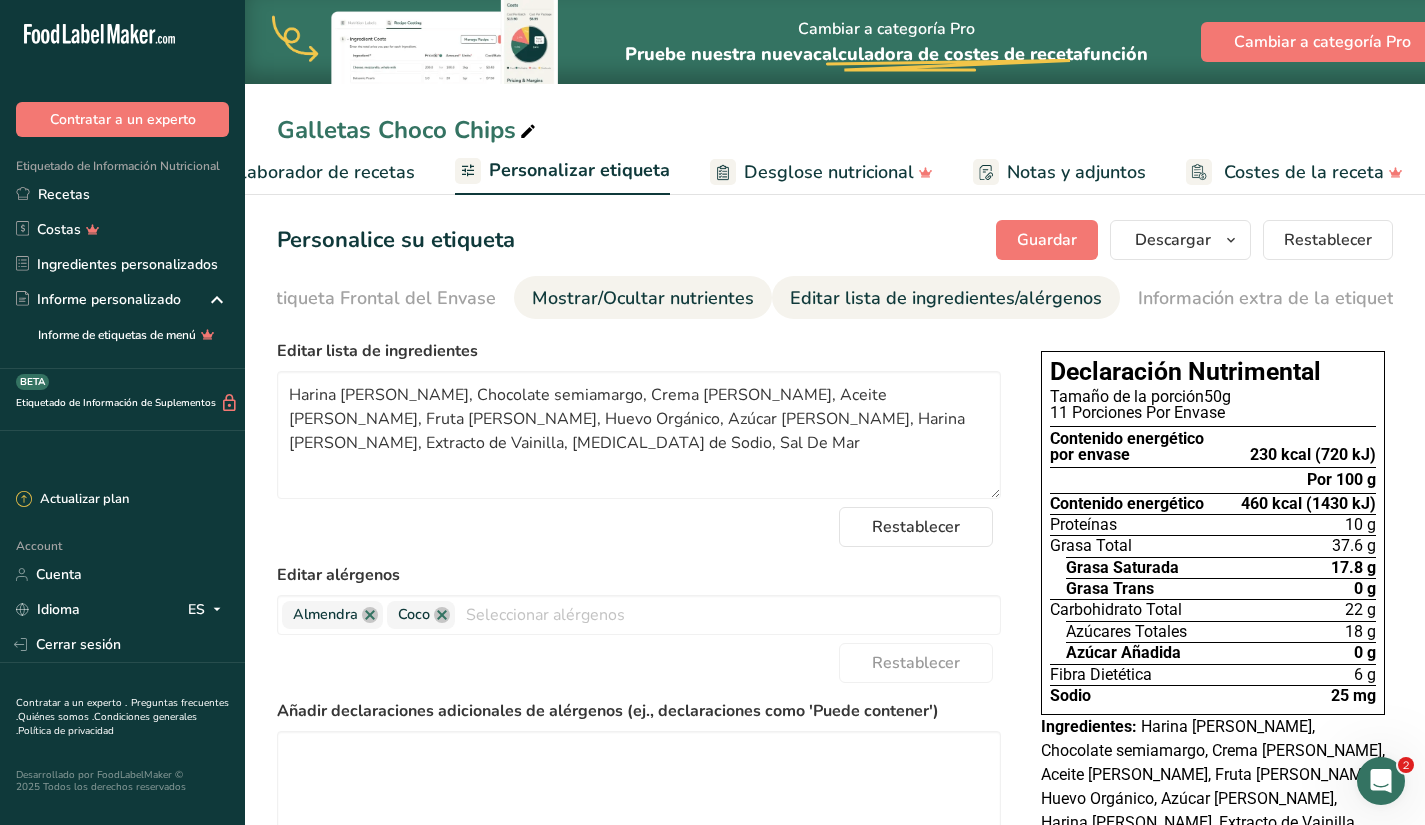 click on "Mostrar/Ocultar nutrientes" at bounding box center (643, 298) 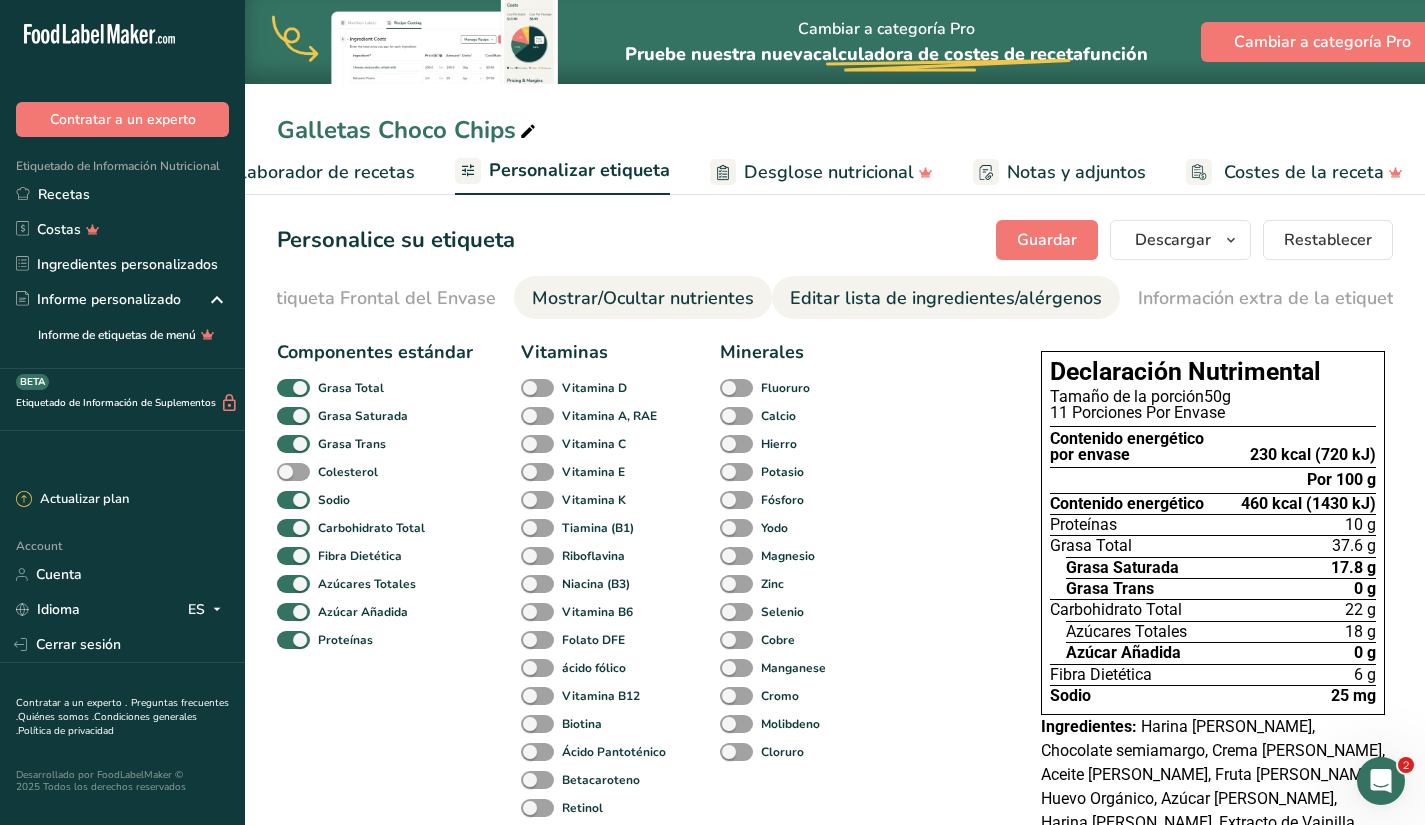 click on "Editar lista de ingredientes/alérgenos" at bounding box center (946, 298) 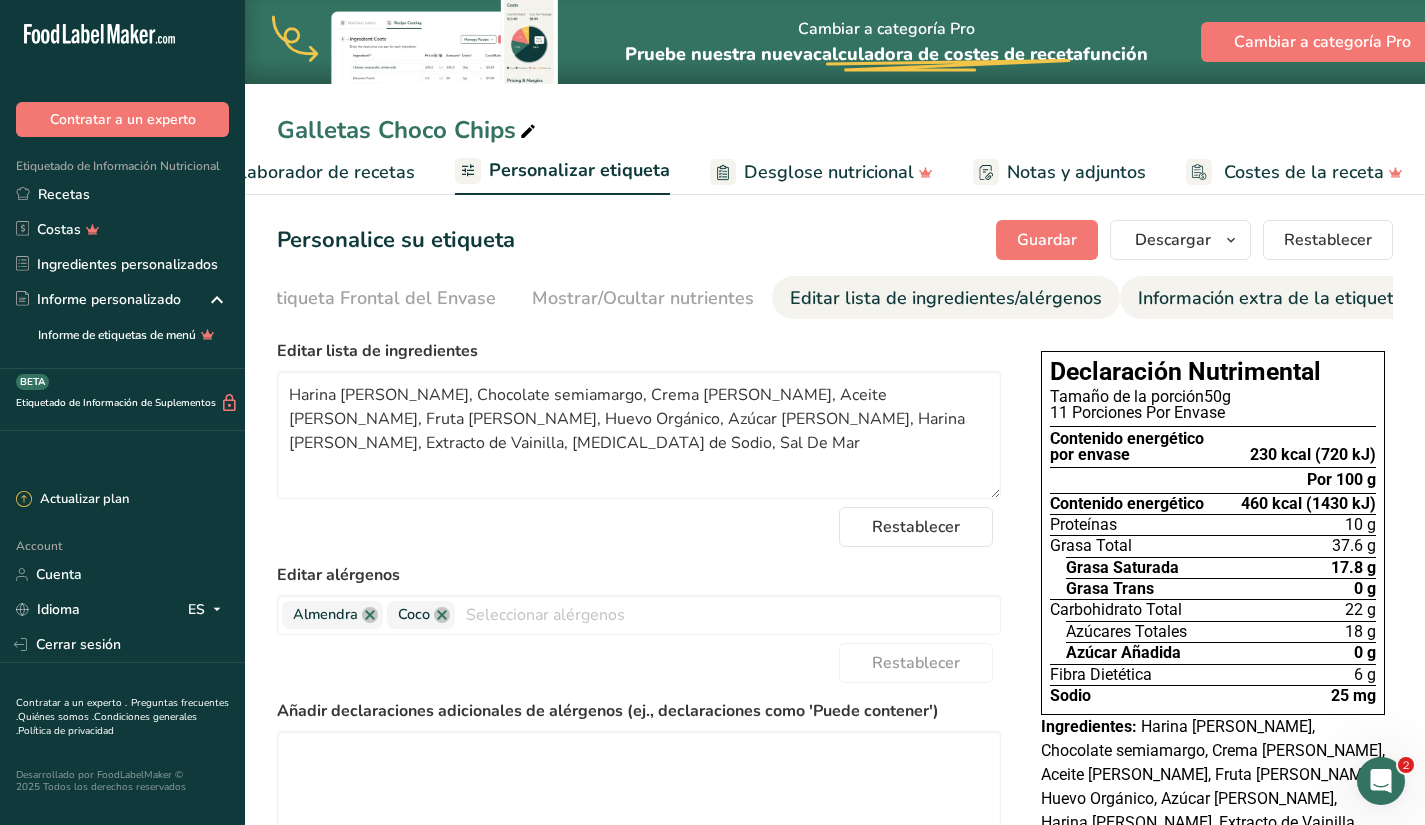 click on "Información extra de la etiqueta" at bounding box center [1271, 298] 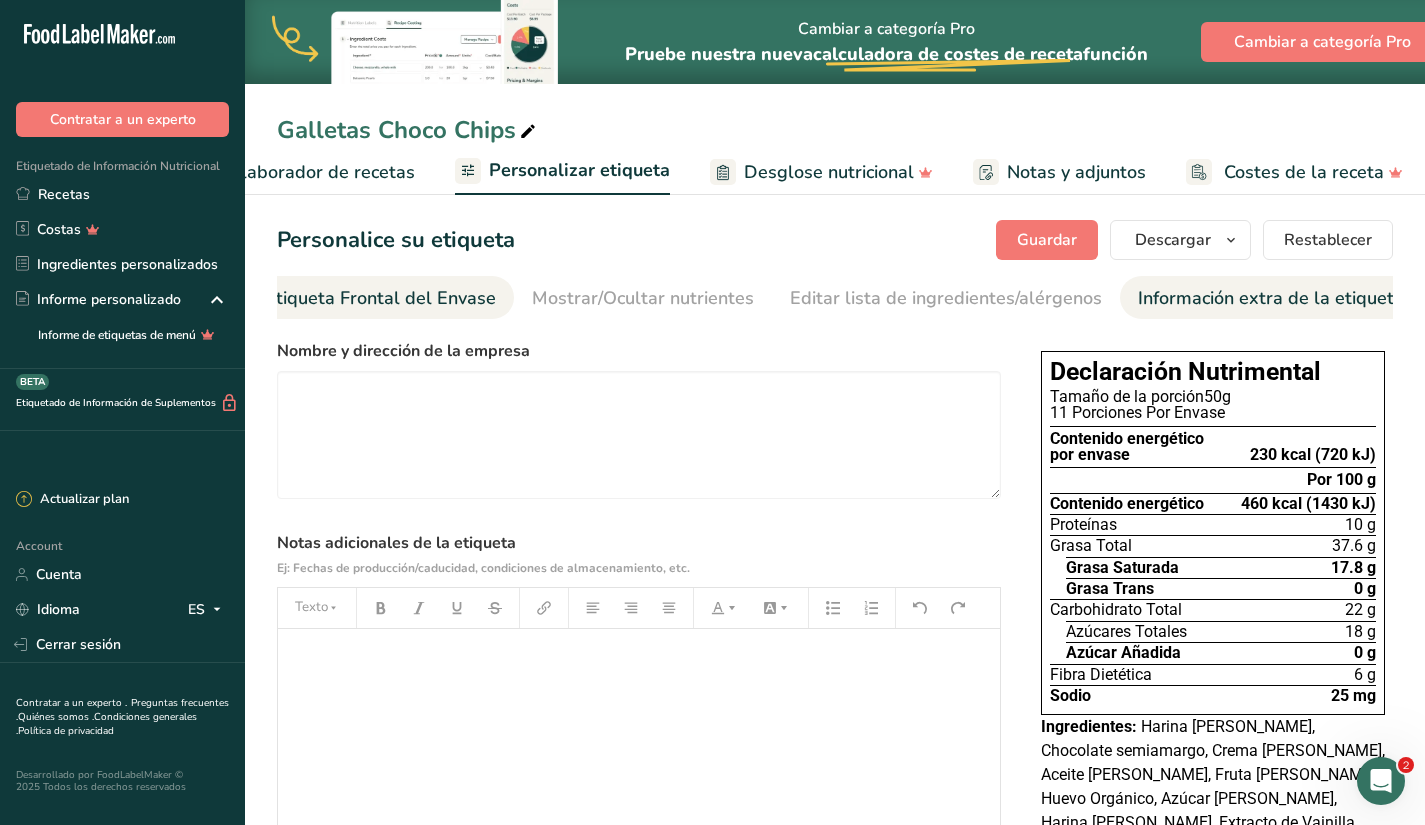 click on "Etiqueta Frontal del Envase" at bounding box center (380, 298) 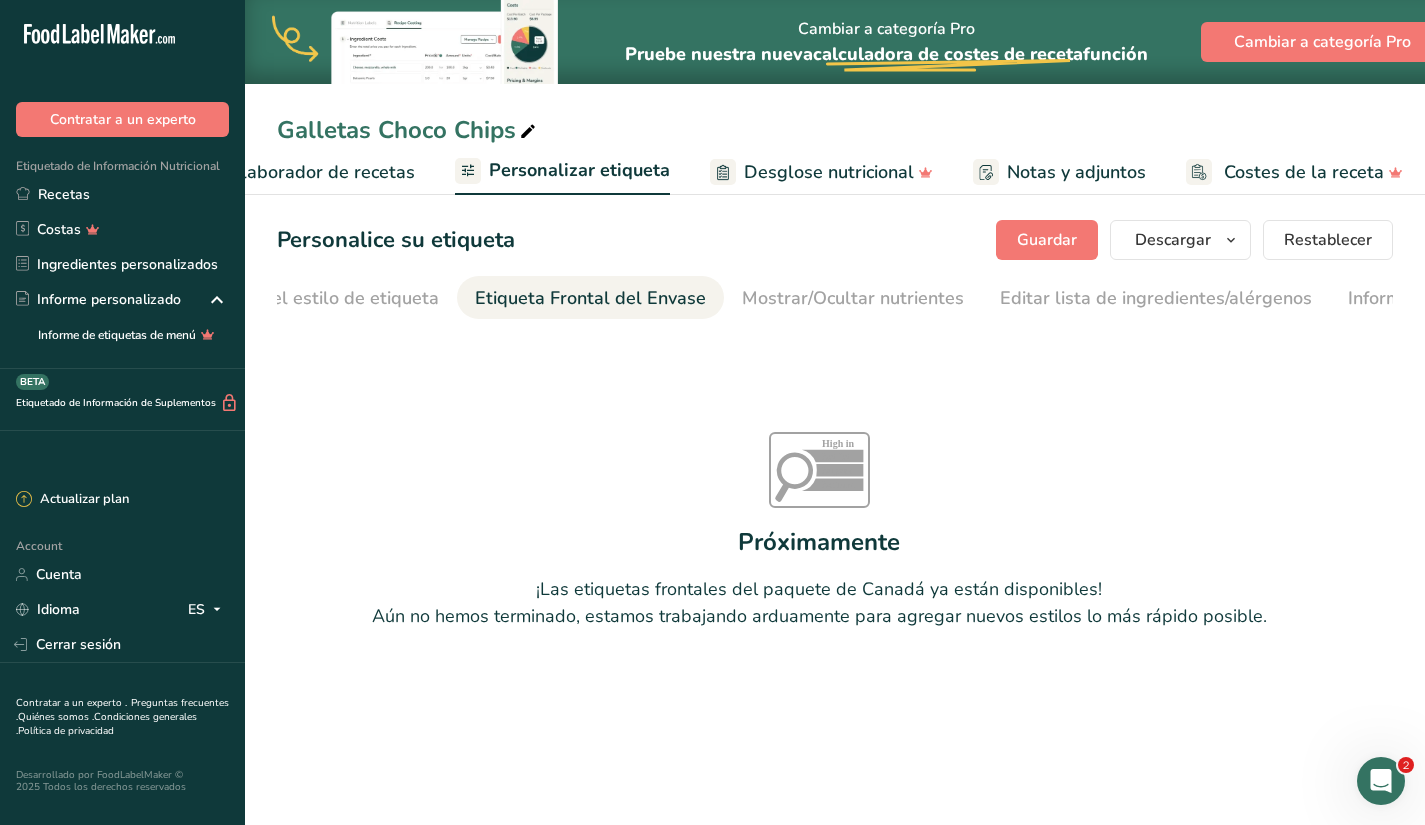 scroll, scrollTop: 0, scrollLeft: 0, axis: both 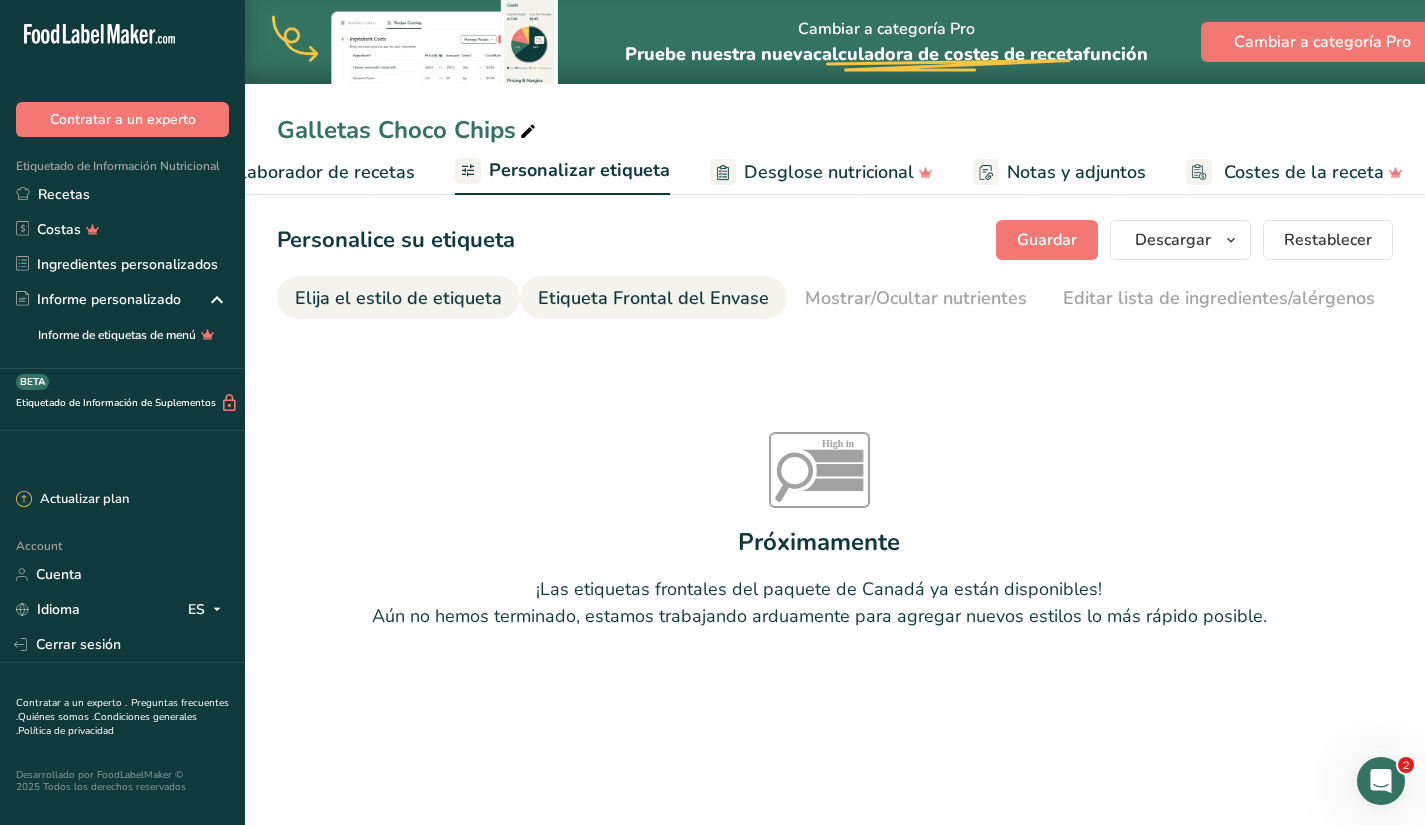 click on "Elija el estilo de etiqueta" at bounding box center (398, 298) 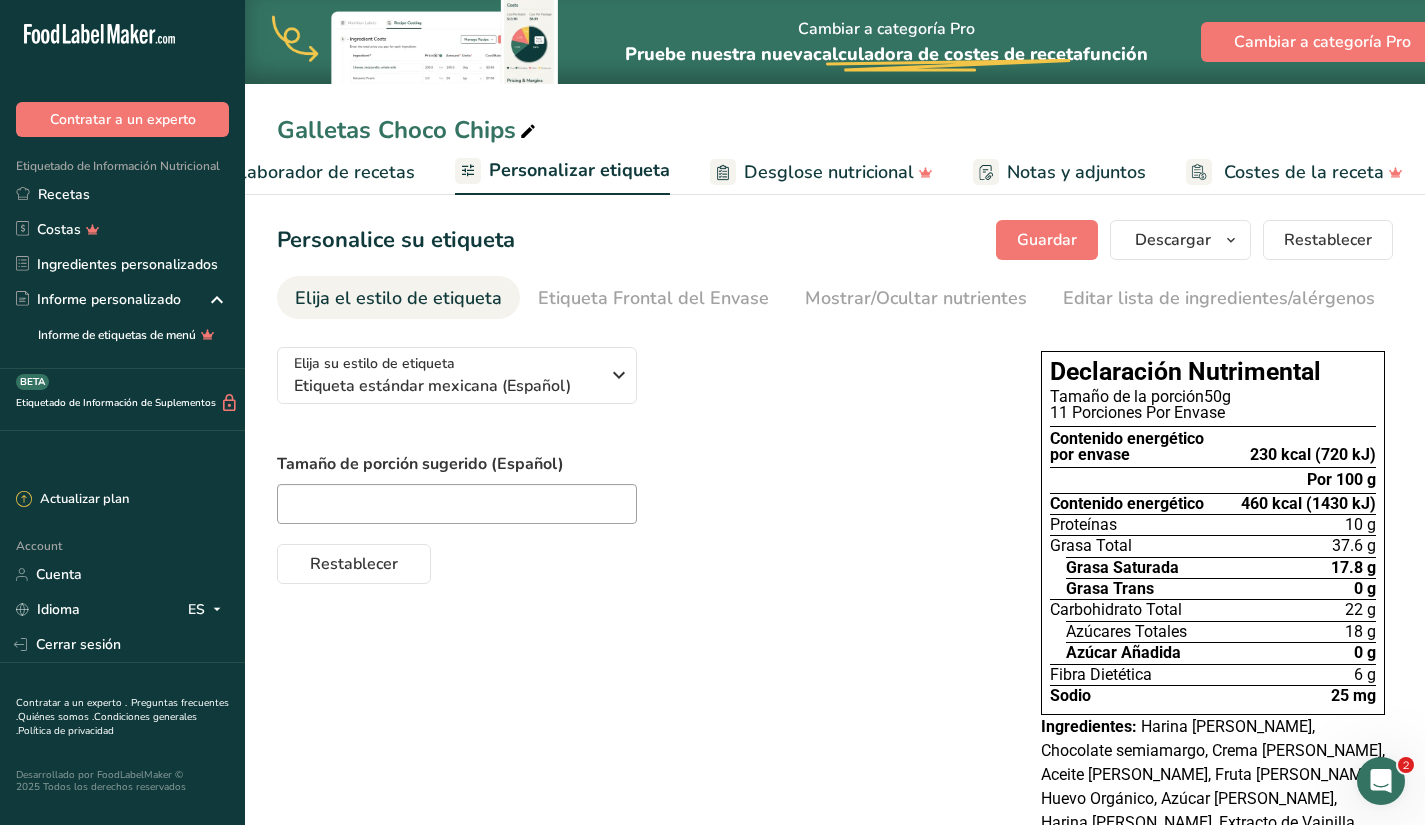 click on "Personalice su etiqueta
[GEOGRAPHIC_DATA]
[GEOGRAPHIC_DATA]
[PERSON_NAME] qué mostrar en su etiqueta descargada
Nombre de la receta que aparecerá en la etiqueta
Panel de información nutricional
Lista de ingredientes
Declaración de alérgenos e intolerancias alimentarias
Dirección de la empresa
Notas de la etiqueta
Etiquetas de receta
Código QR de la ficha de la receta
Etiqueta [MEDICAL_DATA] del envase
Descargar
PNG
PNG
BMP
SVG
PDF
Restablecer
Elija el estilo de etiqueta
Etiqueta [MEDICAL_DATA] del Envase
Mostrar/Ocultar nutrientes
Cambiar idioma" at bounding box center (835, 561) 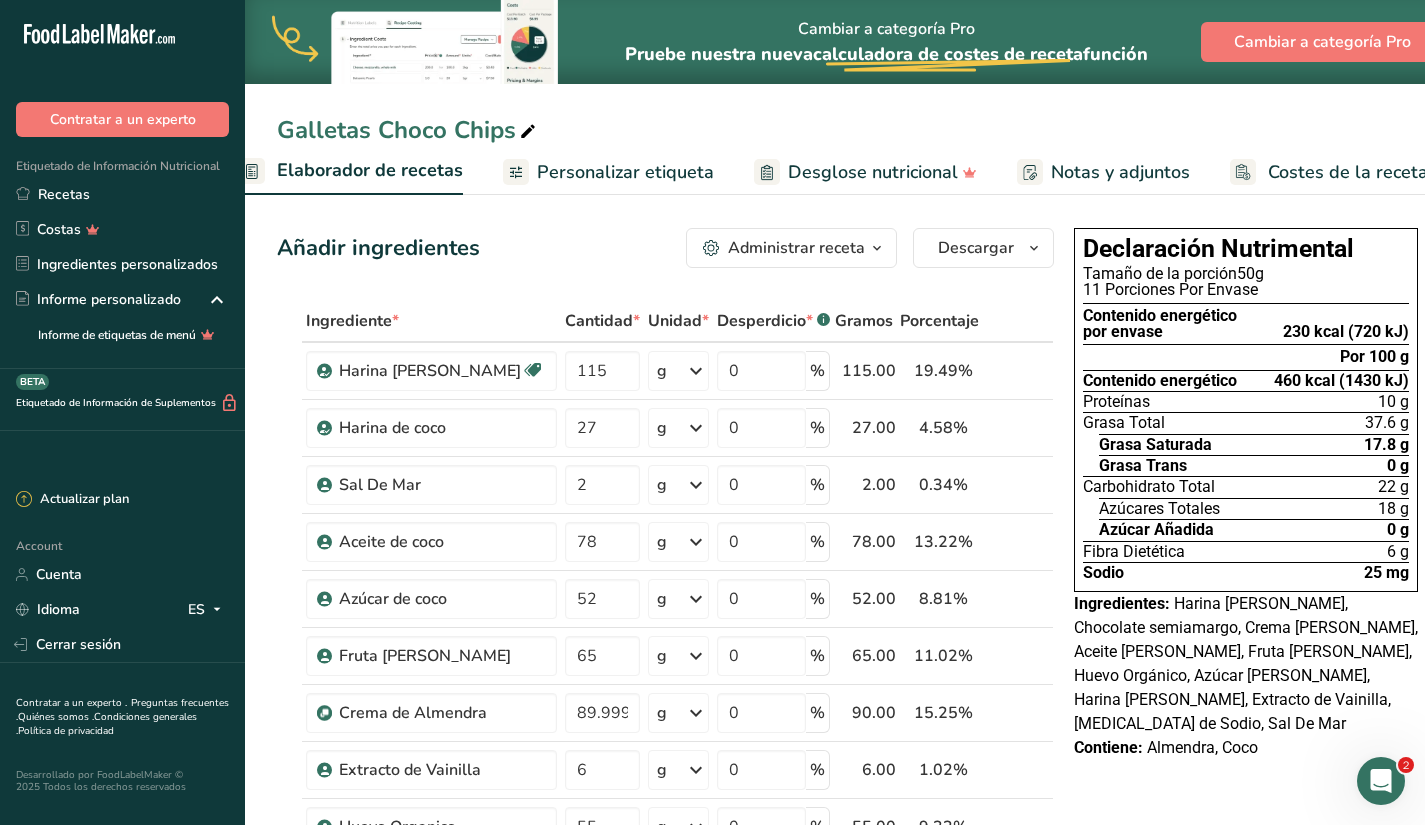 scroll, scrollTop: 0, scrollLeft: 278, axis: horizontal 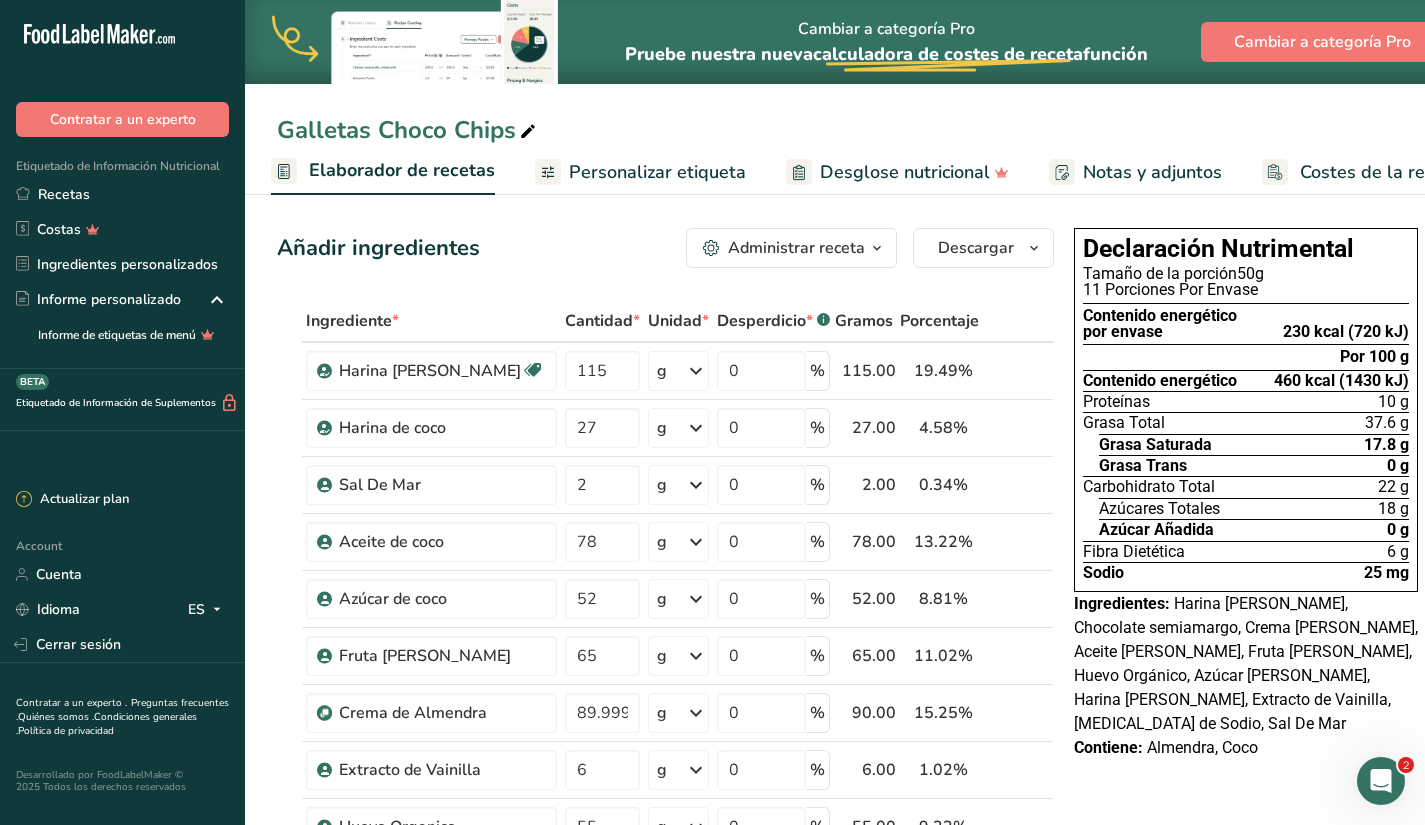 click on "Administrar receta" at bounding box center [796, 248] 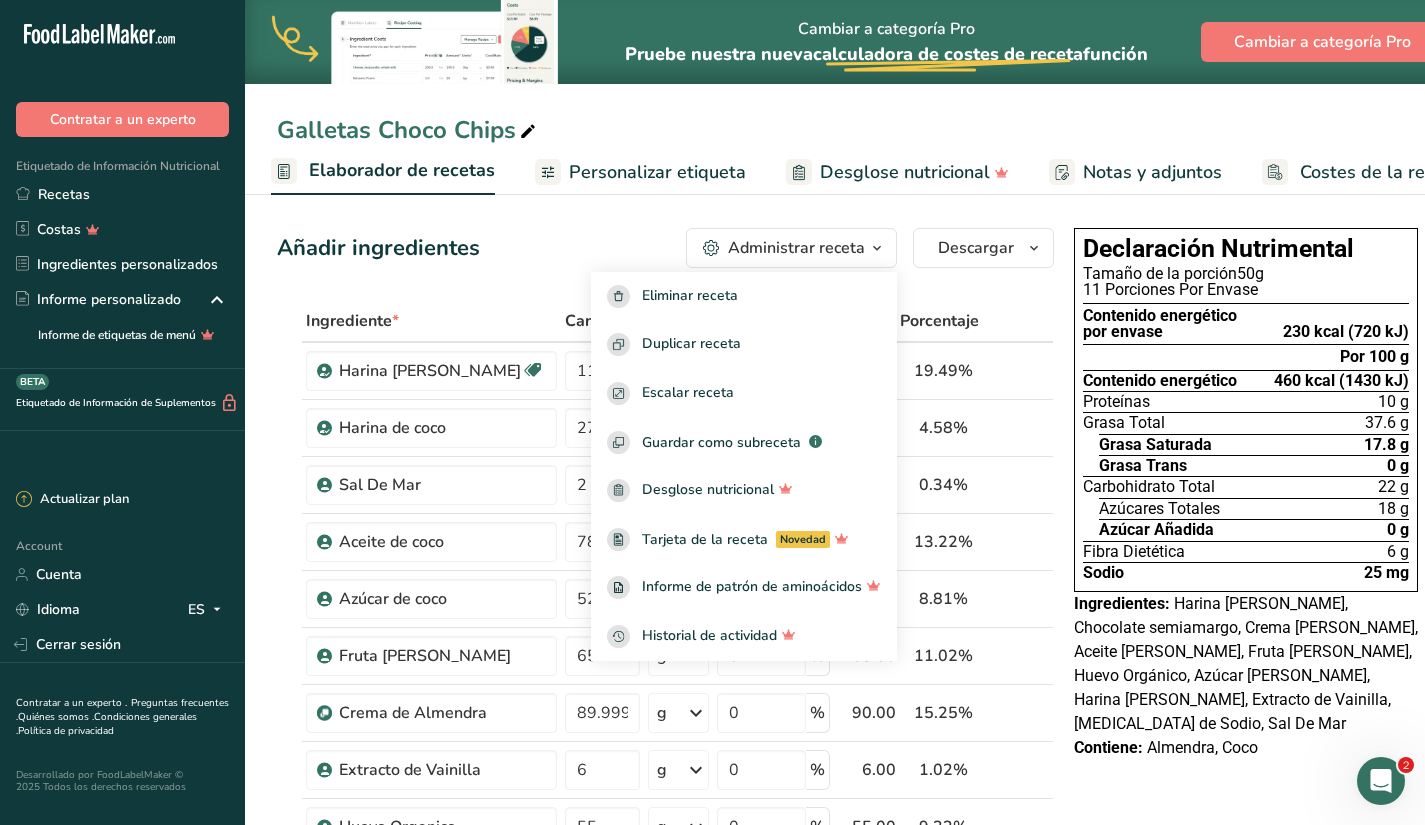 click on "Personalizar etiqueta" at bounding box center [657, 172] 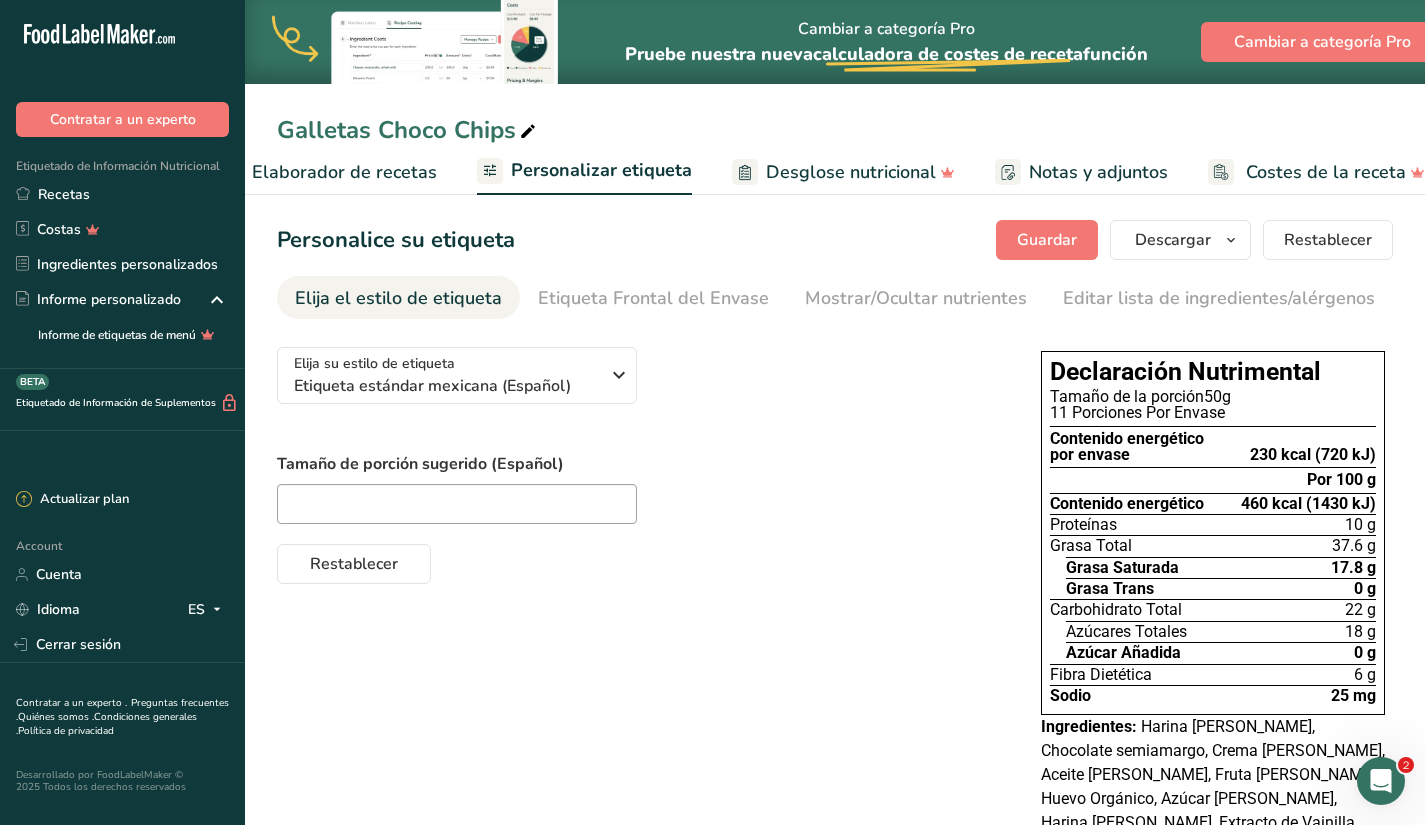 scroll, scrollTop: 0, scrollLeft: 357, axis: horizontal 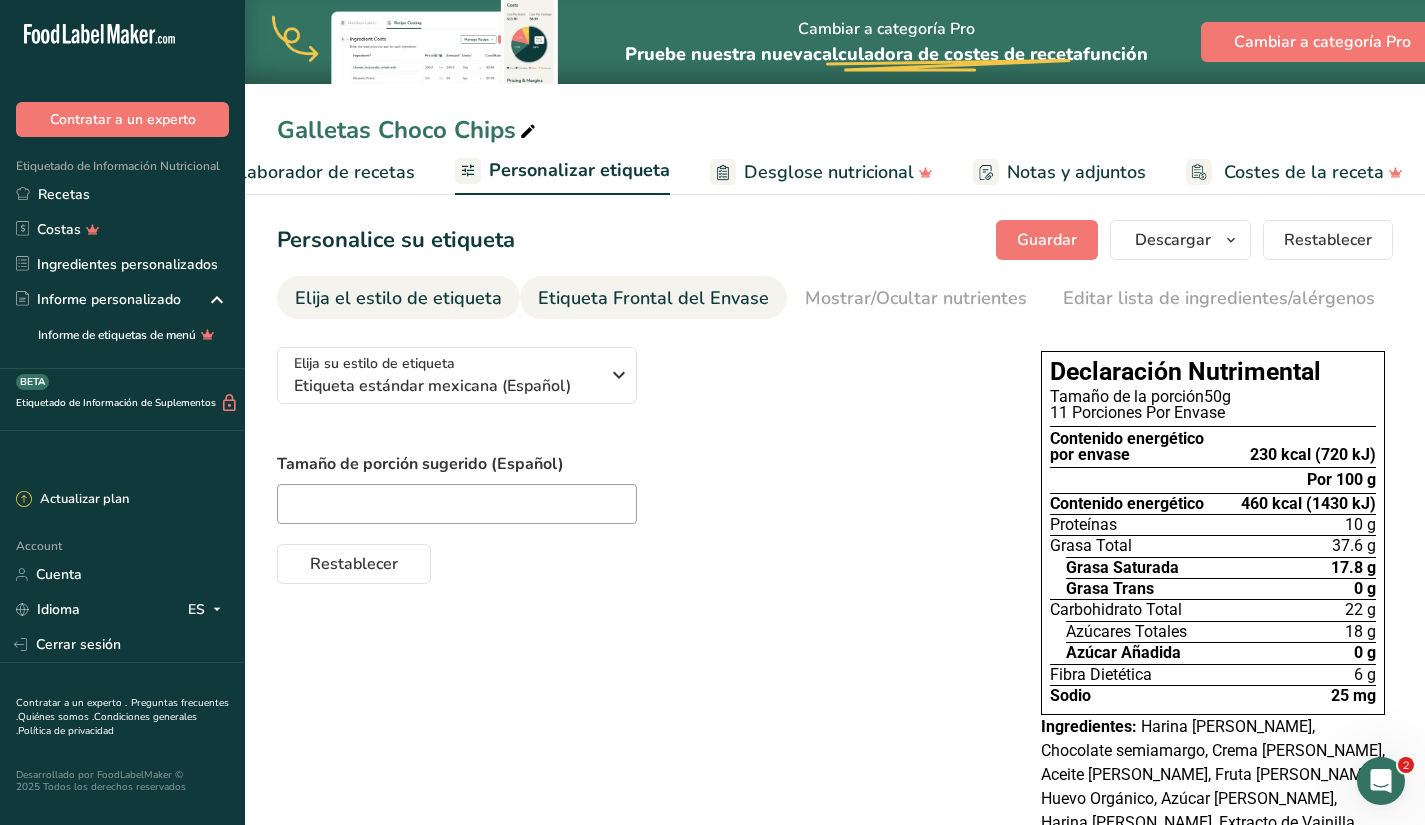 click on "Etiqueta Frontal del Envase" at bounding box center [653, 298] 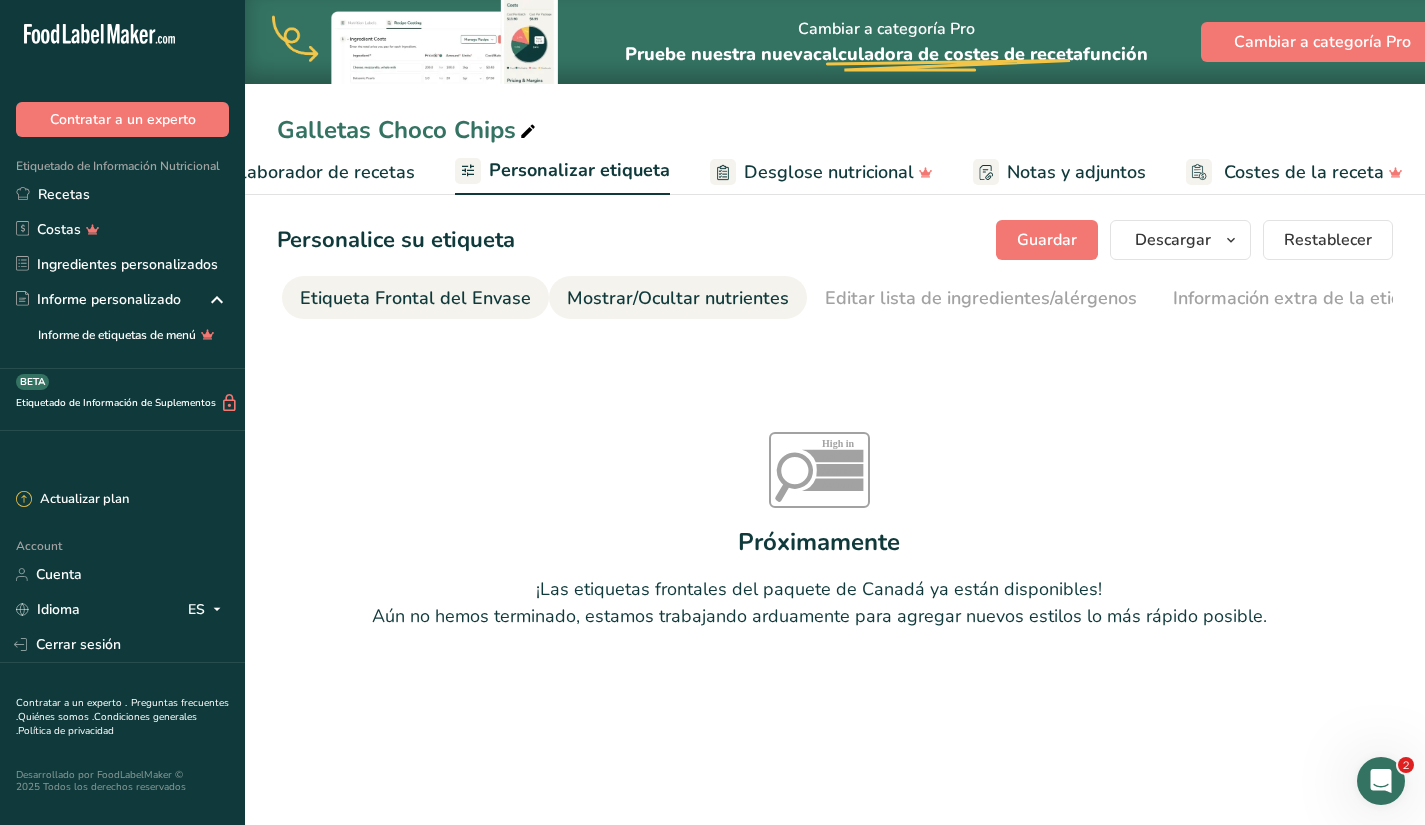 click on "Mostrar/Ocultar nutrientes" at bounding box center [678, 298] 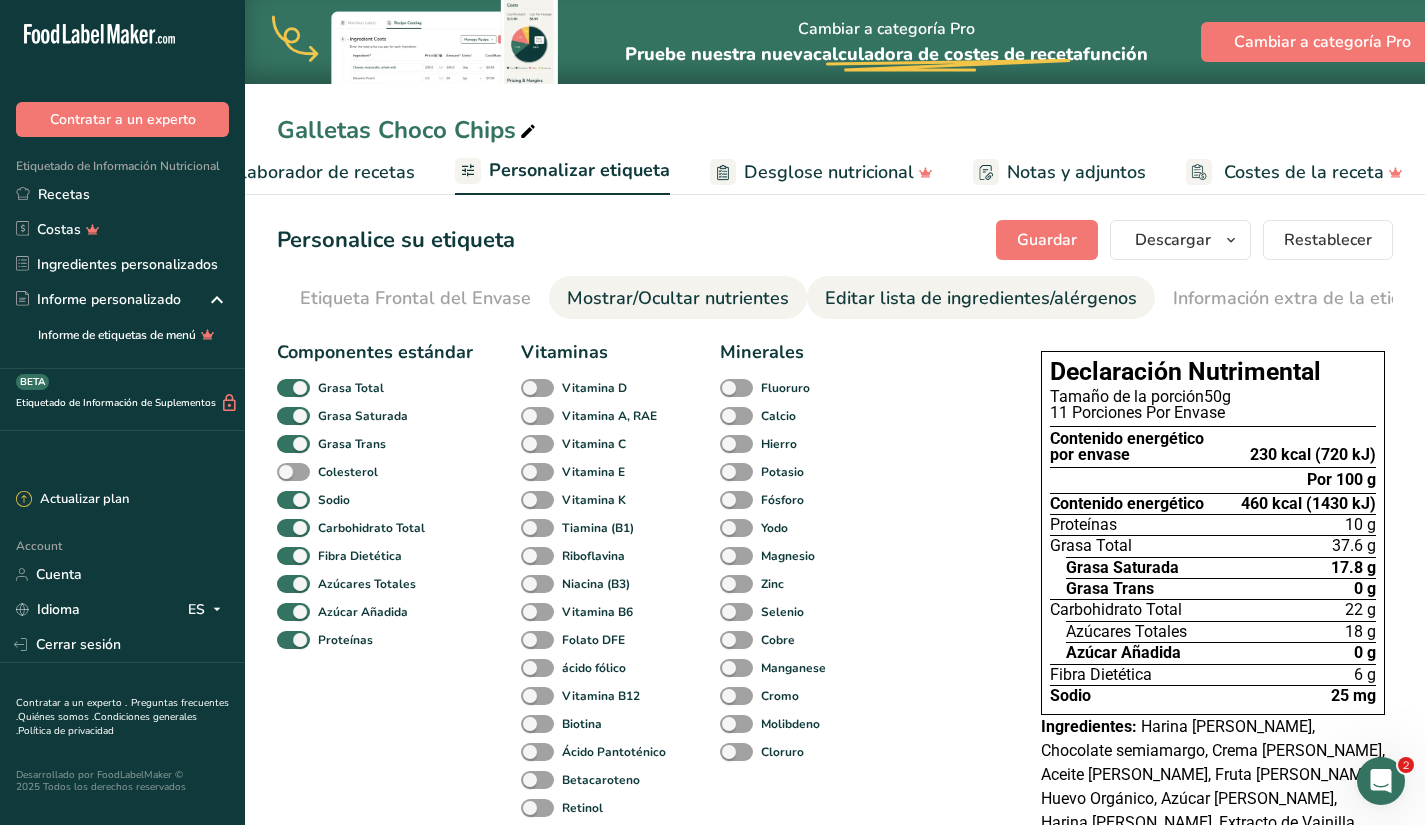 scroll, scrollTop: 0, scrollLeft: 273, axis: horizontal 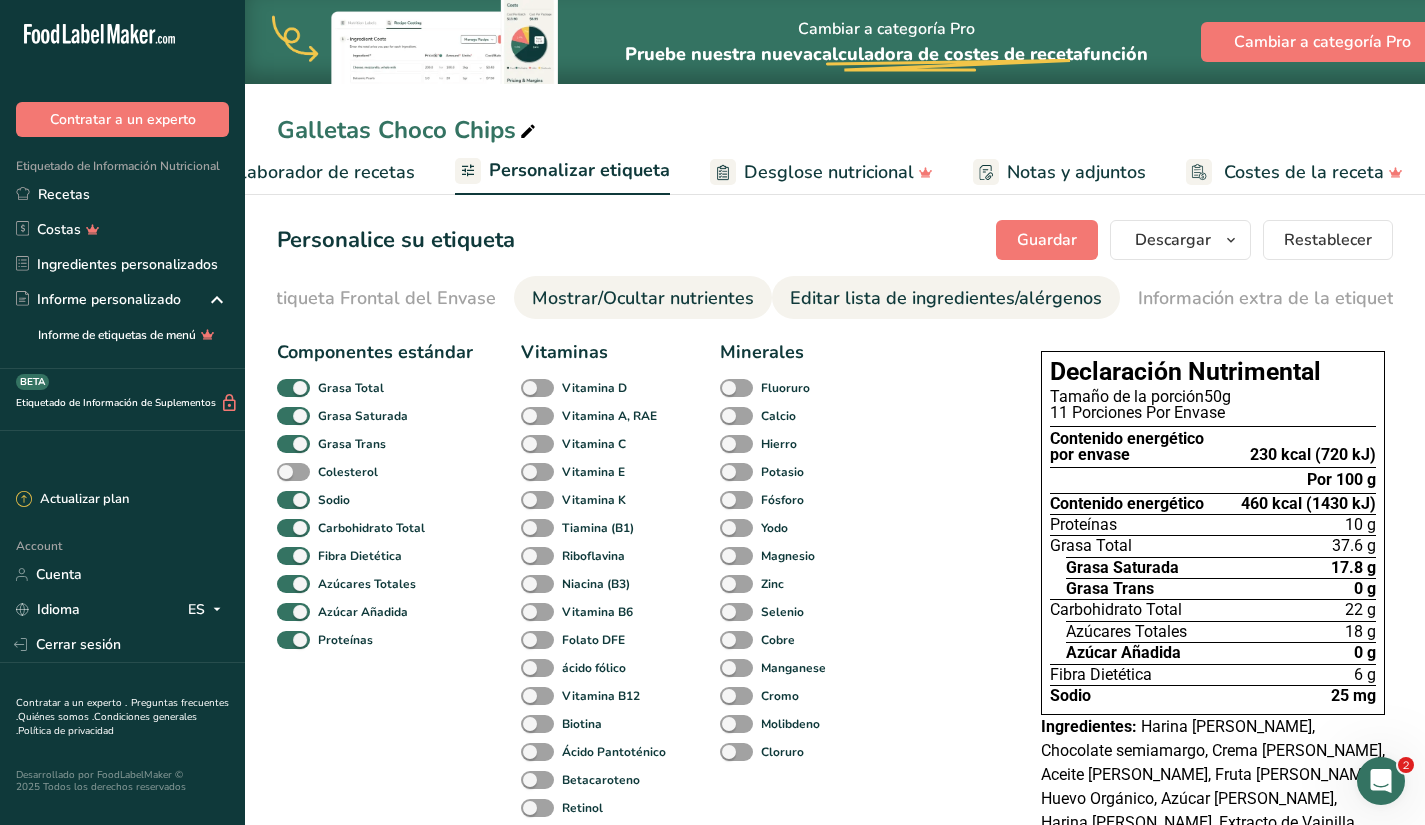 click on "Editar lista de ingredientes/alérgenos" at bounding box center (946, 298) 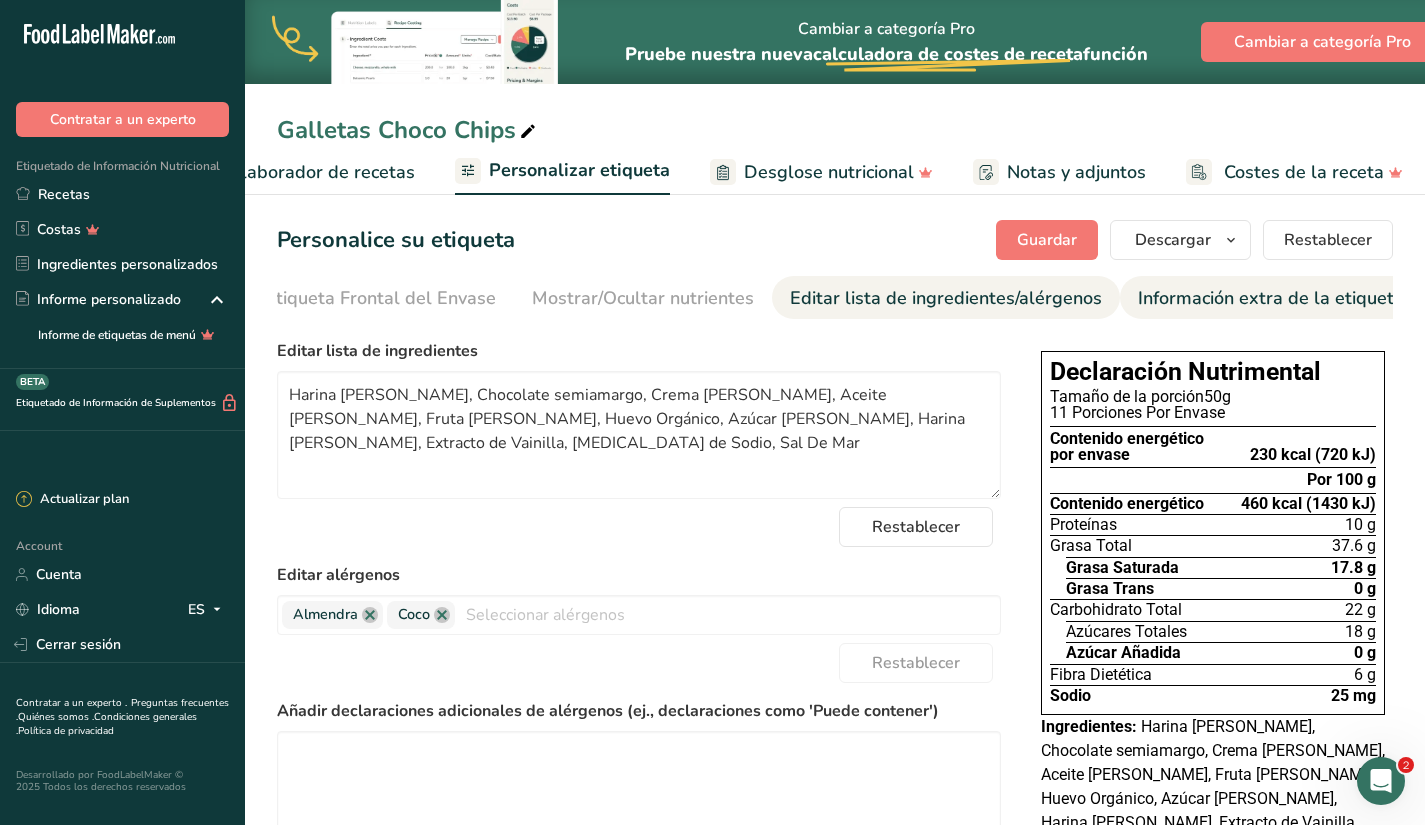 click on "Información extra de la etiqueta" at bounding box center (1271, 298) 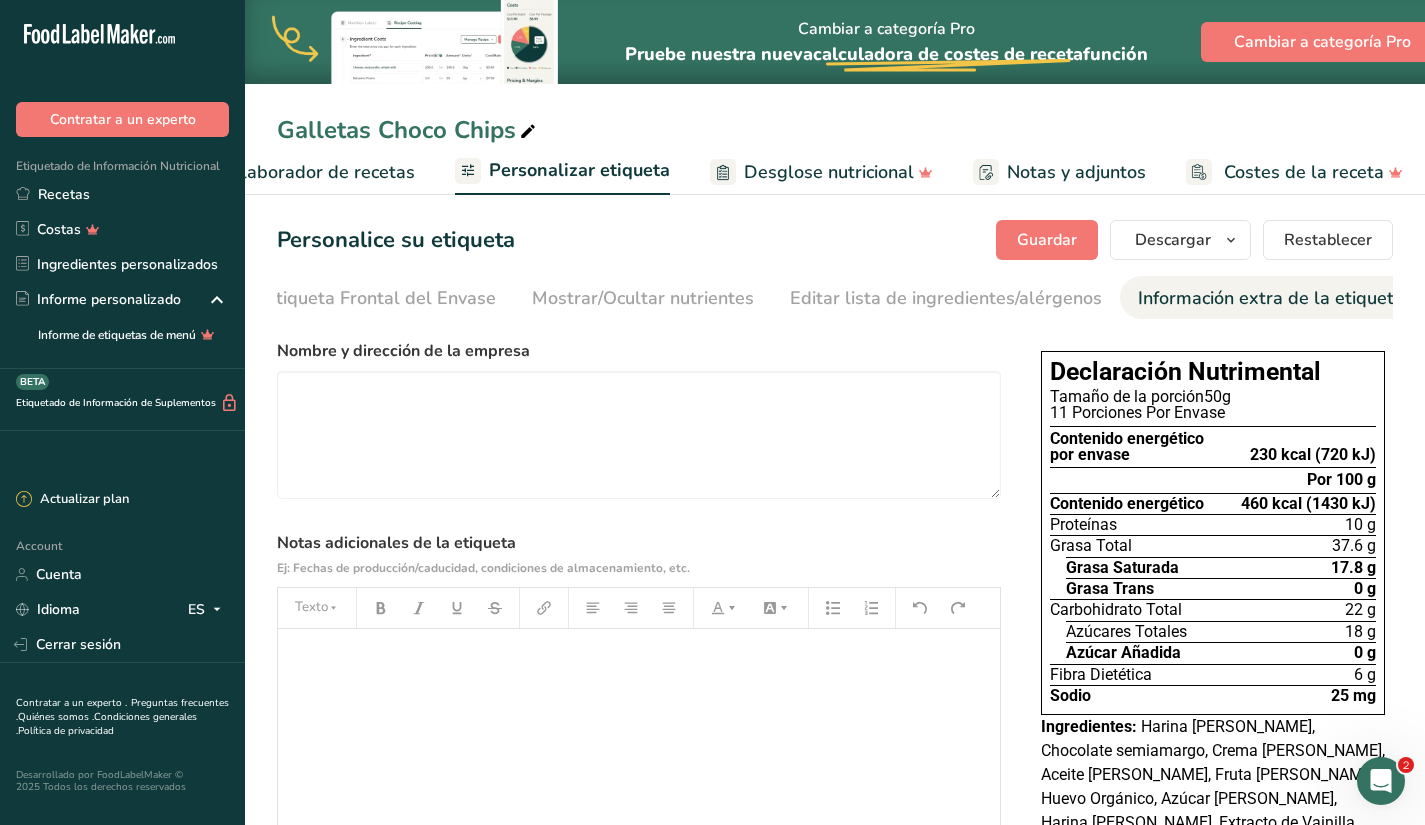 click on "Personalizar etiqueta" at bounding box center (579, 170) 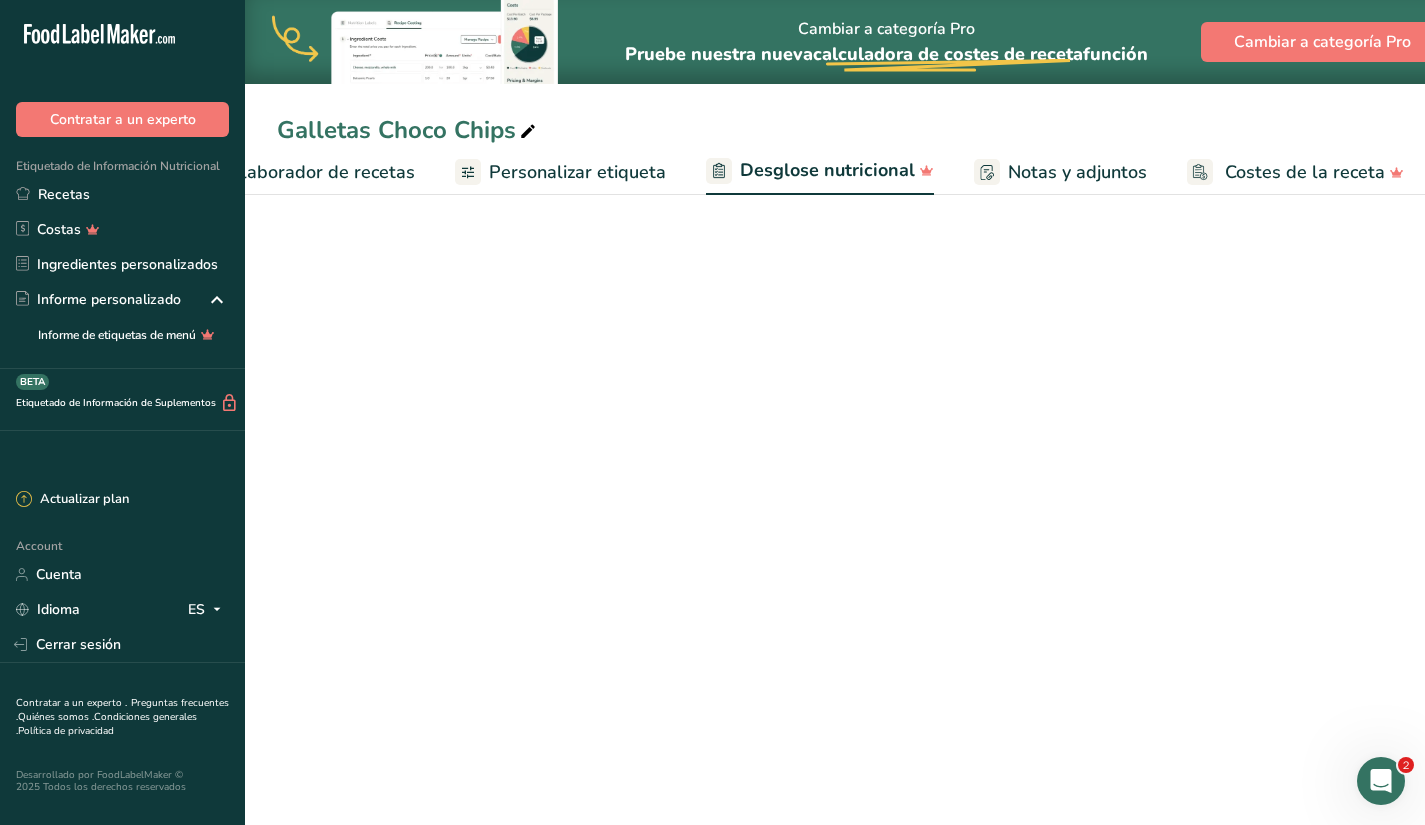 scroll, scrollTop: 0, scrollLeft: 356, axis: horizontal 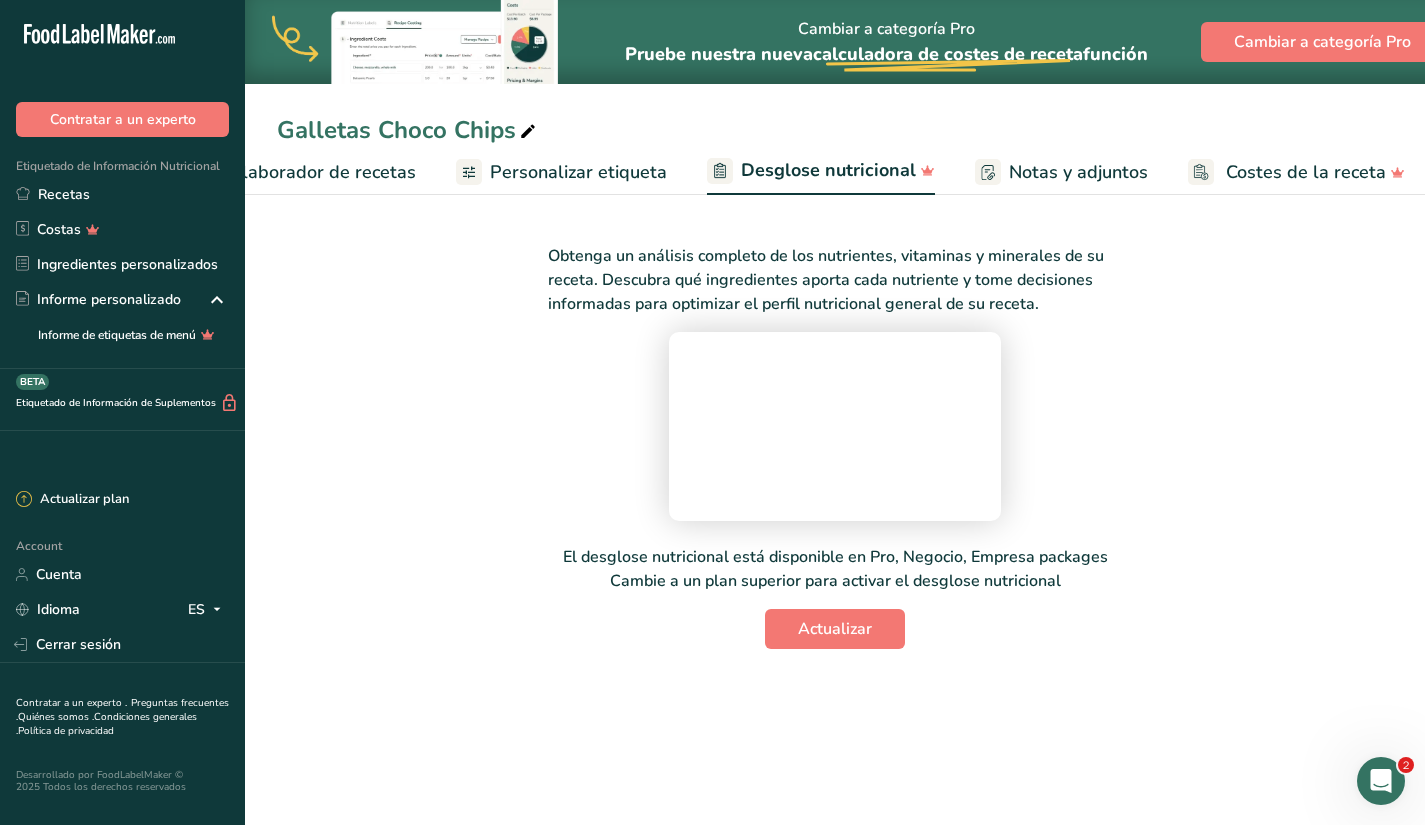 click on "Elaborador de recetas" at bounding box center [323, 172] 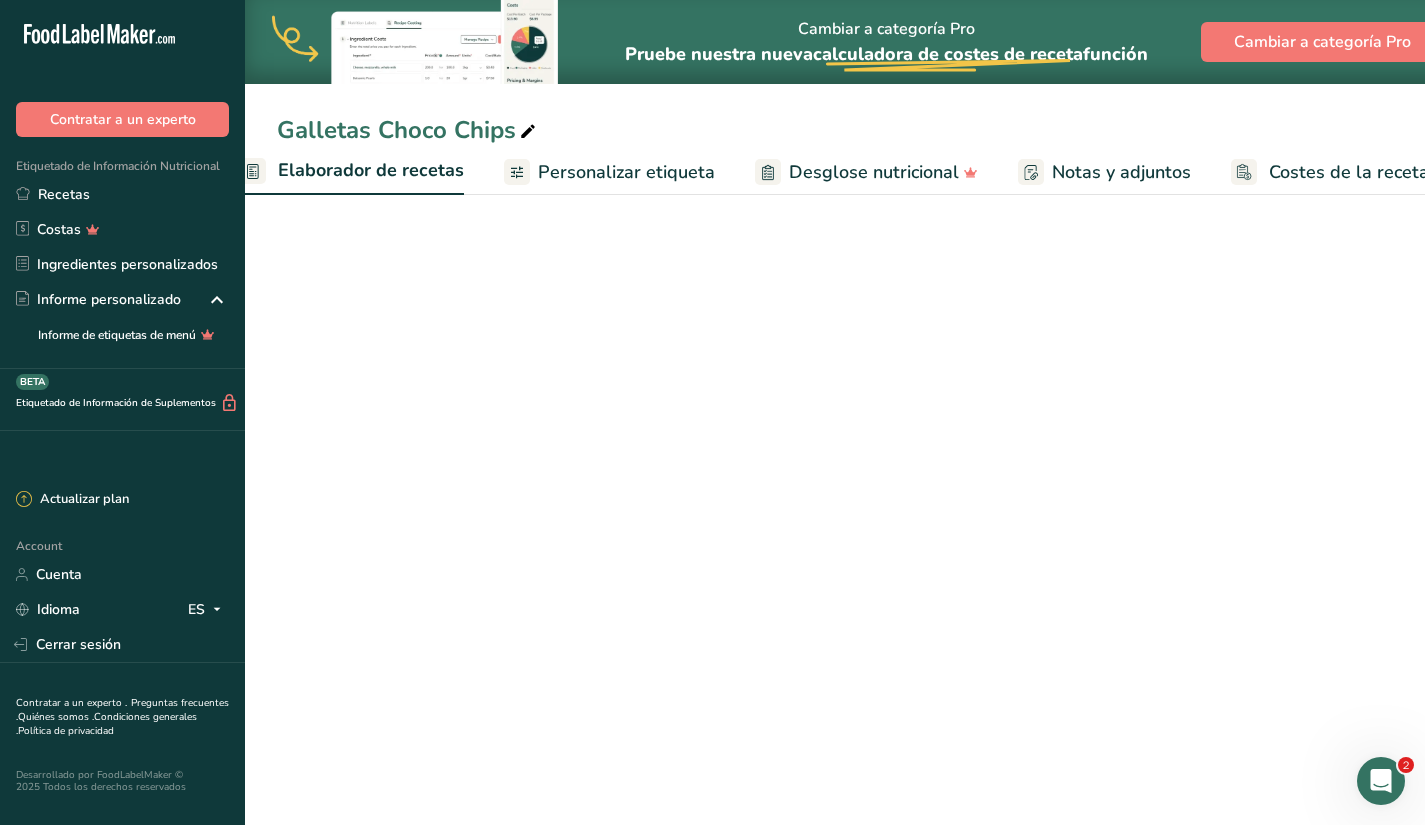 click on "Elaborador de recetas" at bounding box center [371, 170] 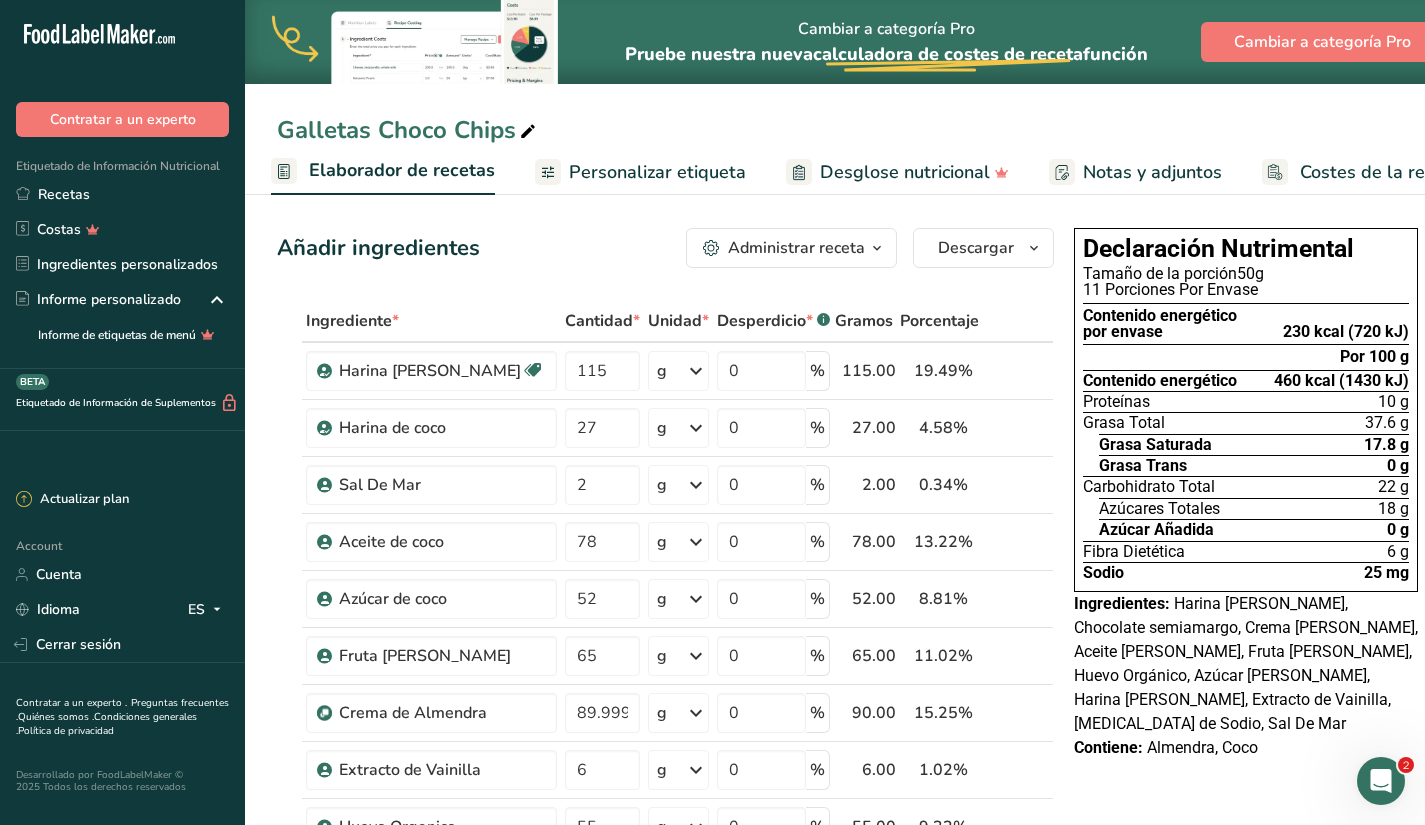 scroll, scrollTop: 0, scrollLeft: 0, axis: both 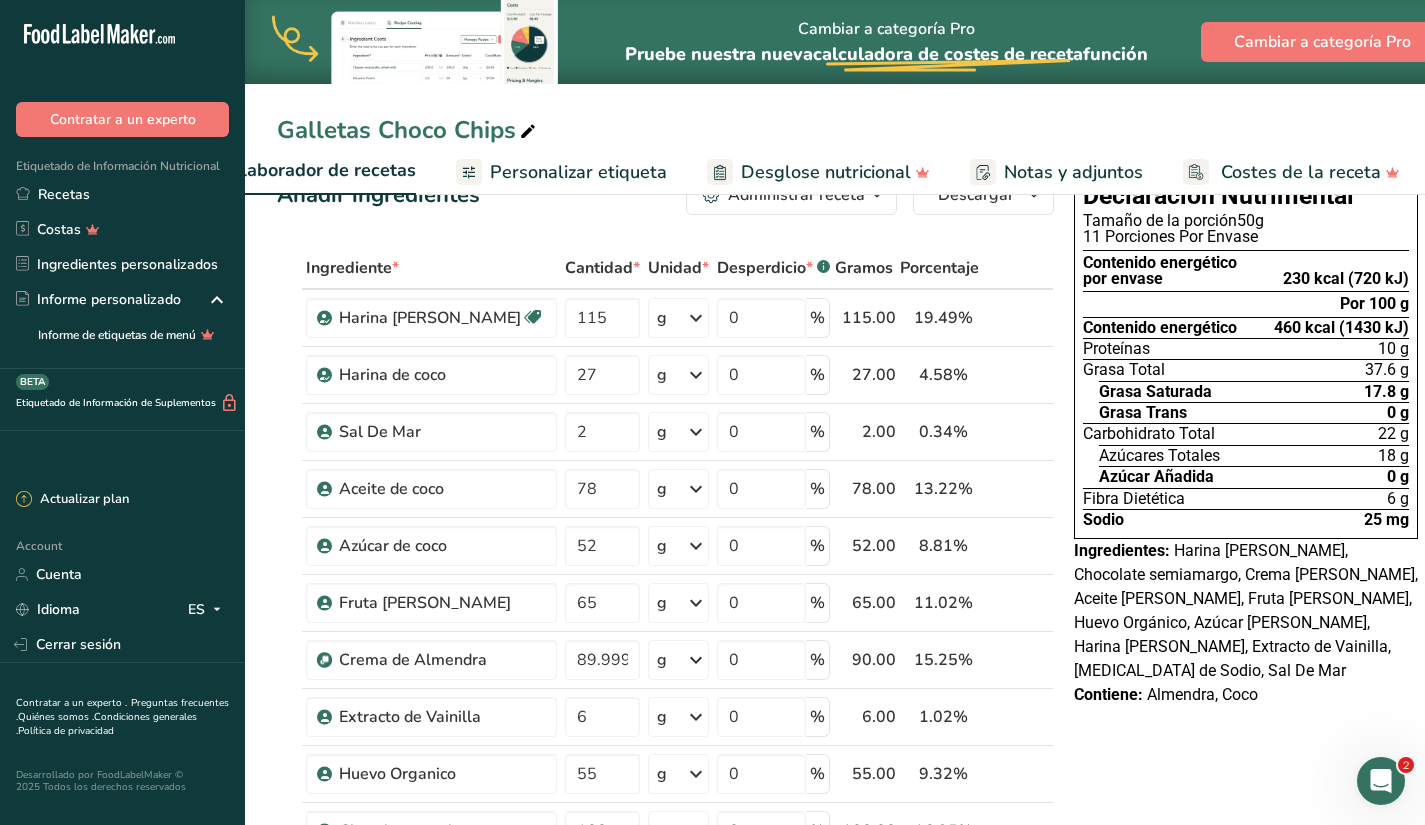 click on "Personalizar etiqueta" at bounding box center [578, 172] 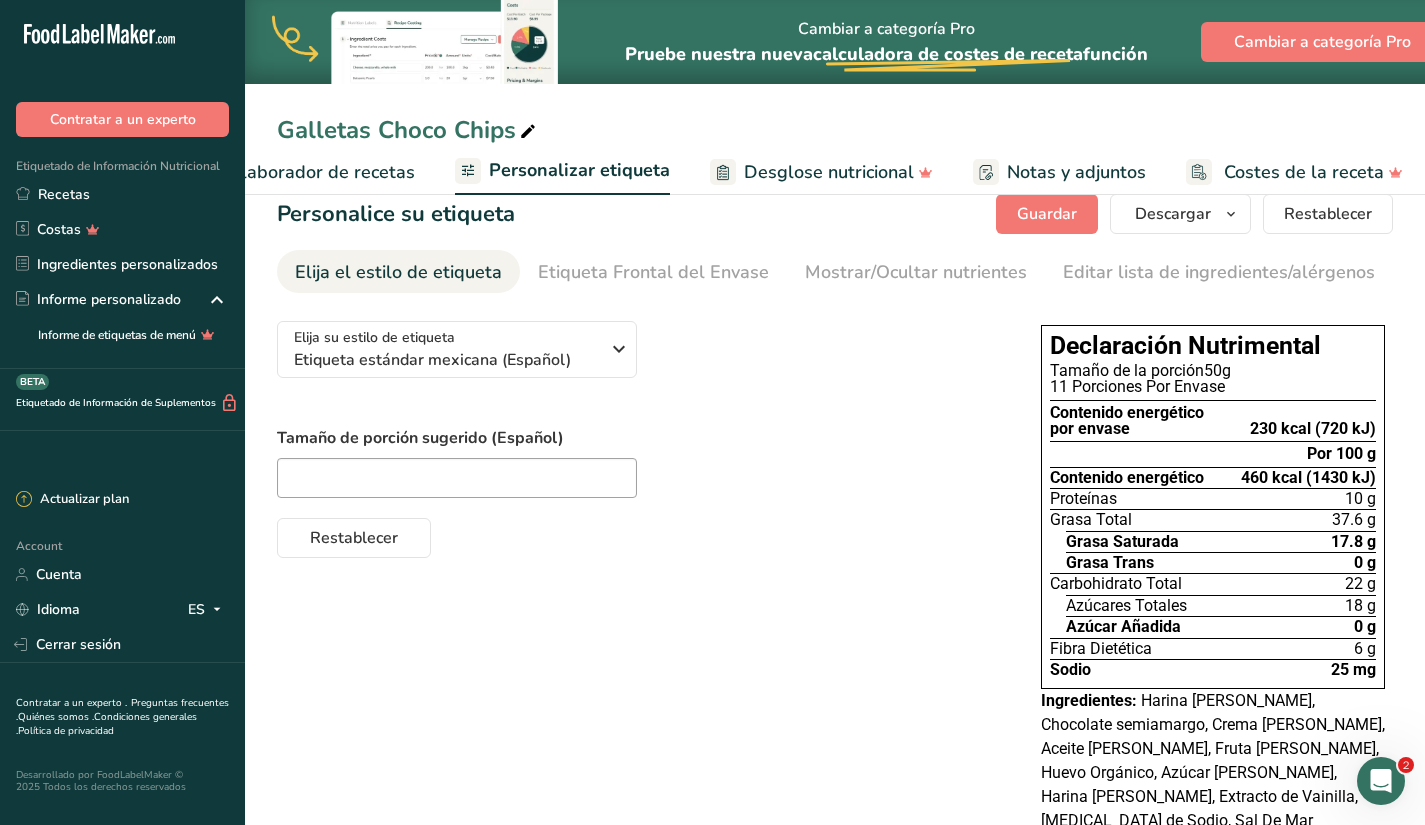 scroll, scrollTop: 0, scrollLeft: 0, axis: both 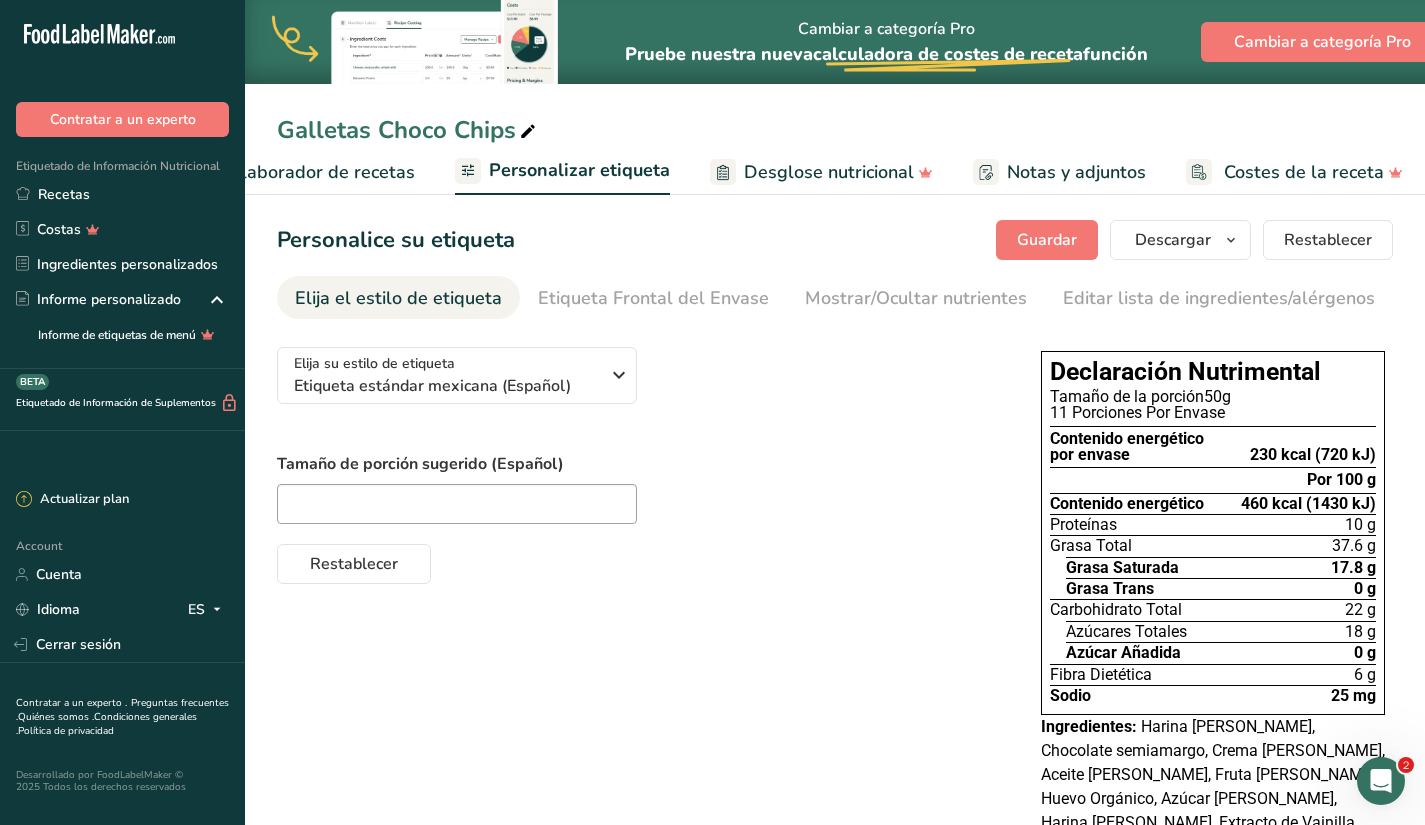 click on "Elija el estilo de etiqueta" at bounding box center [398, 298] 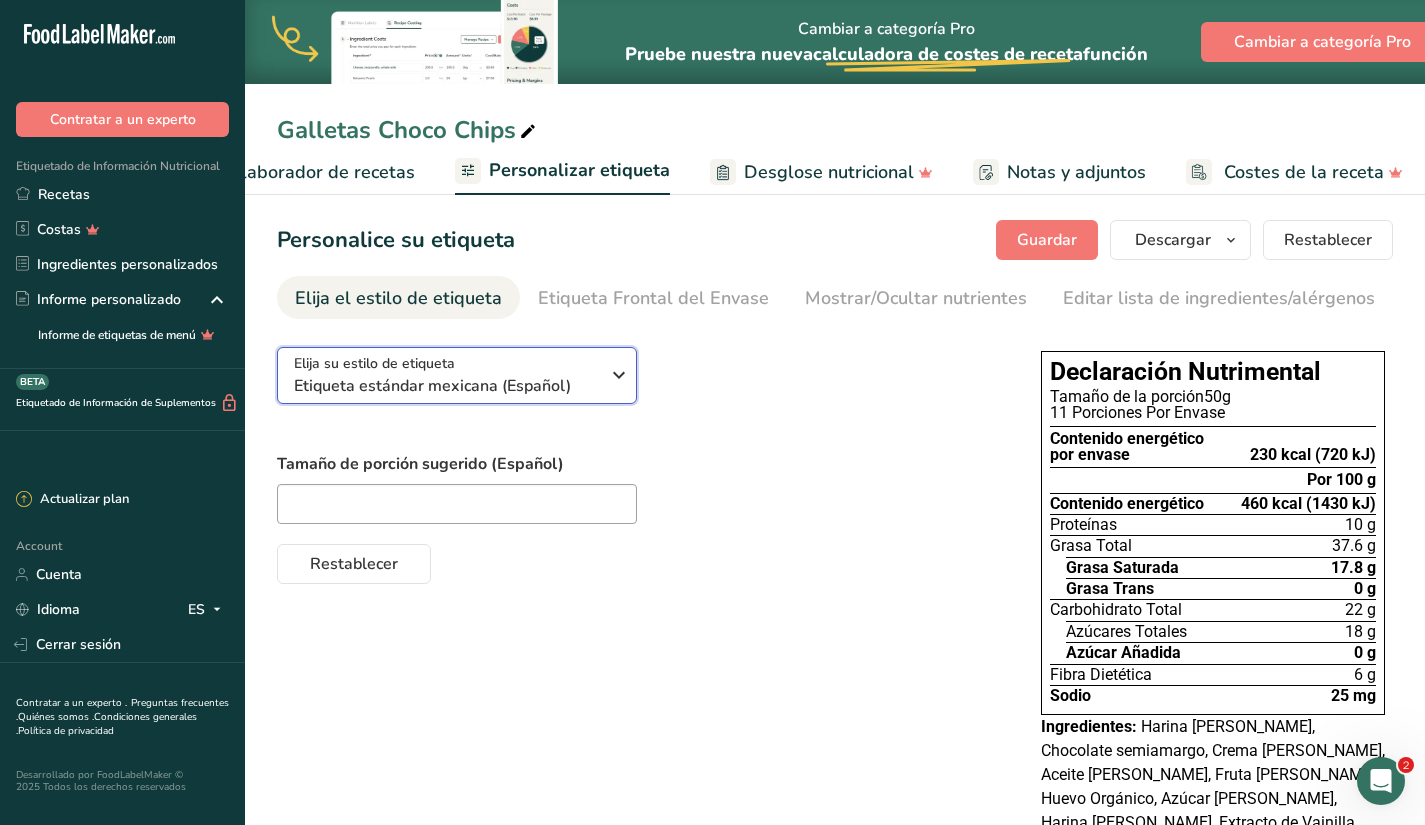 click on "Etiqueta estándar mexicana (Español)" at bounding box center [446, 386] 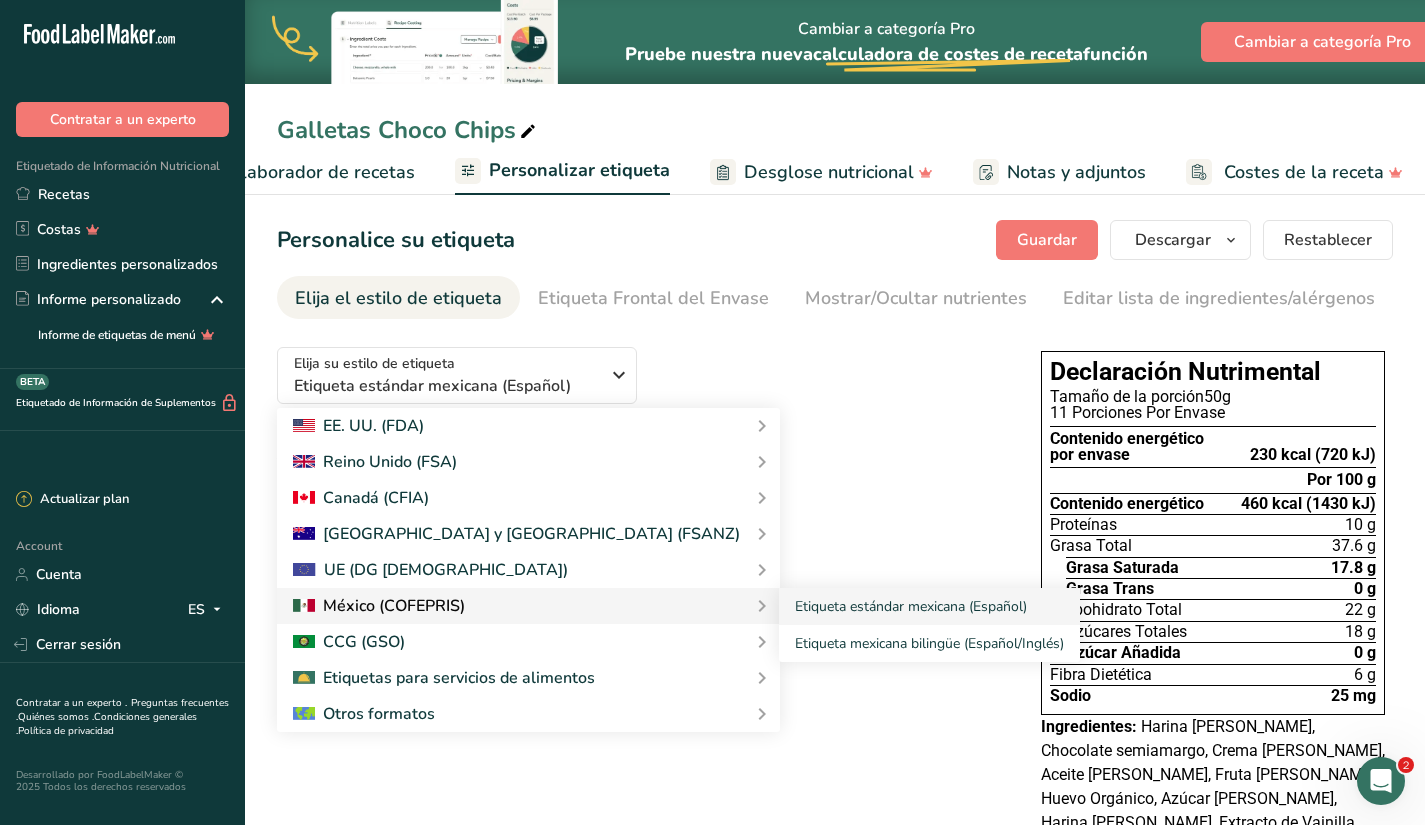 click at bounding box center [379, 606] 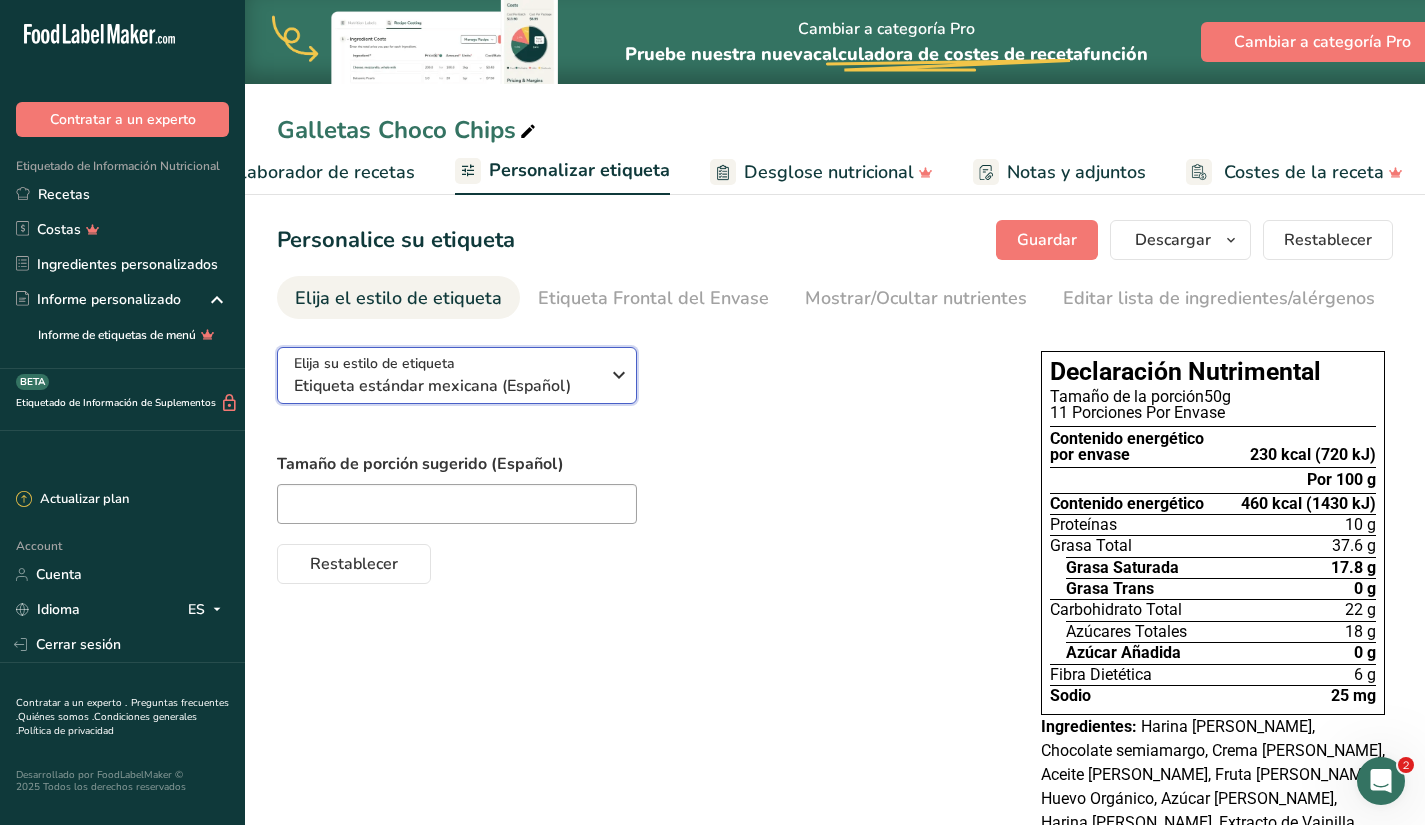click on "Elija su estilo de etiqueta
Etiqueta estándar mexicana (Español)" at bounding box center [446, 375] 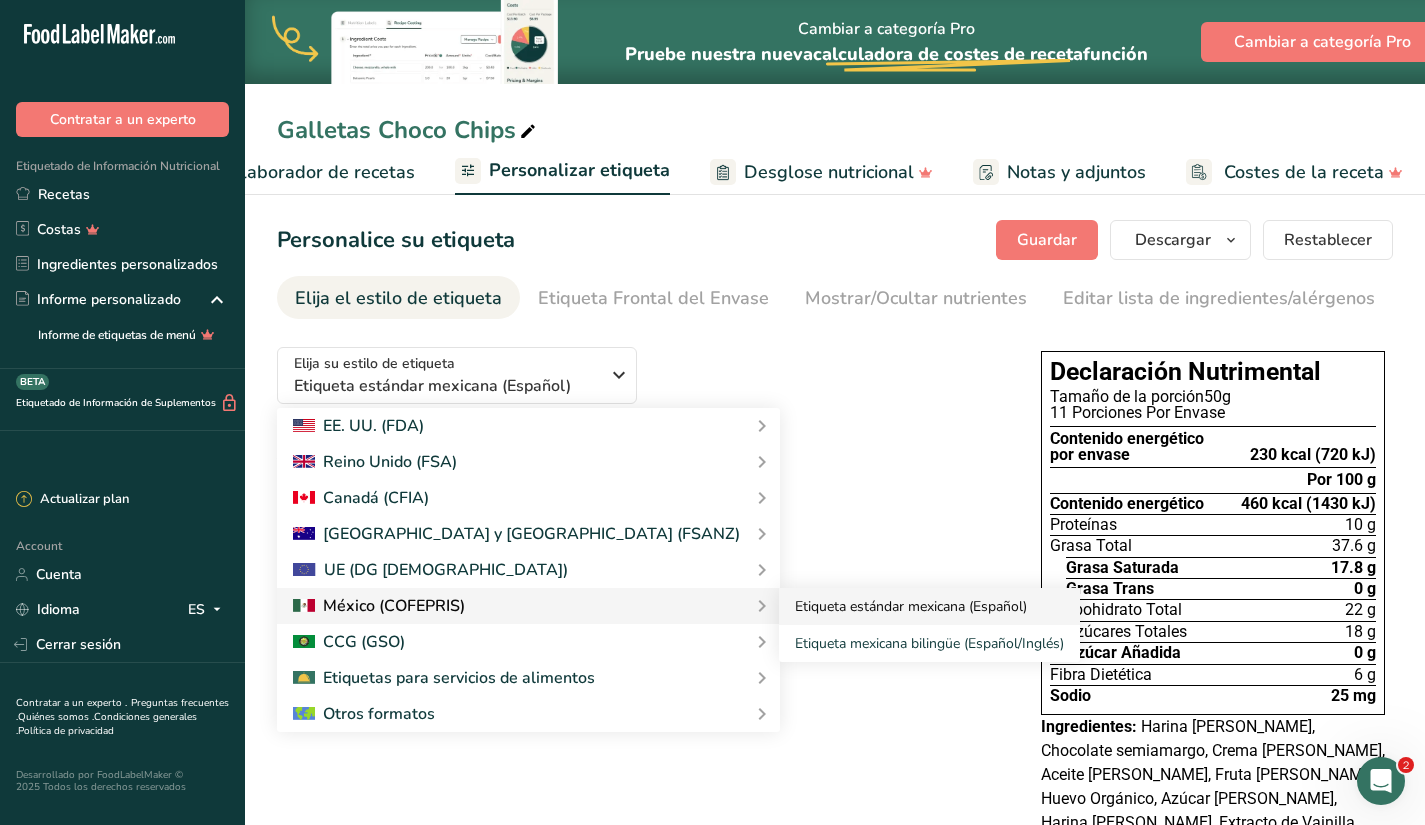 click on "Etiqueta estándar mexicana (Español)" at bounding box center (929, 606) 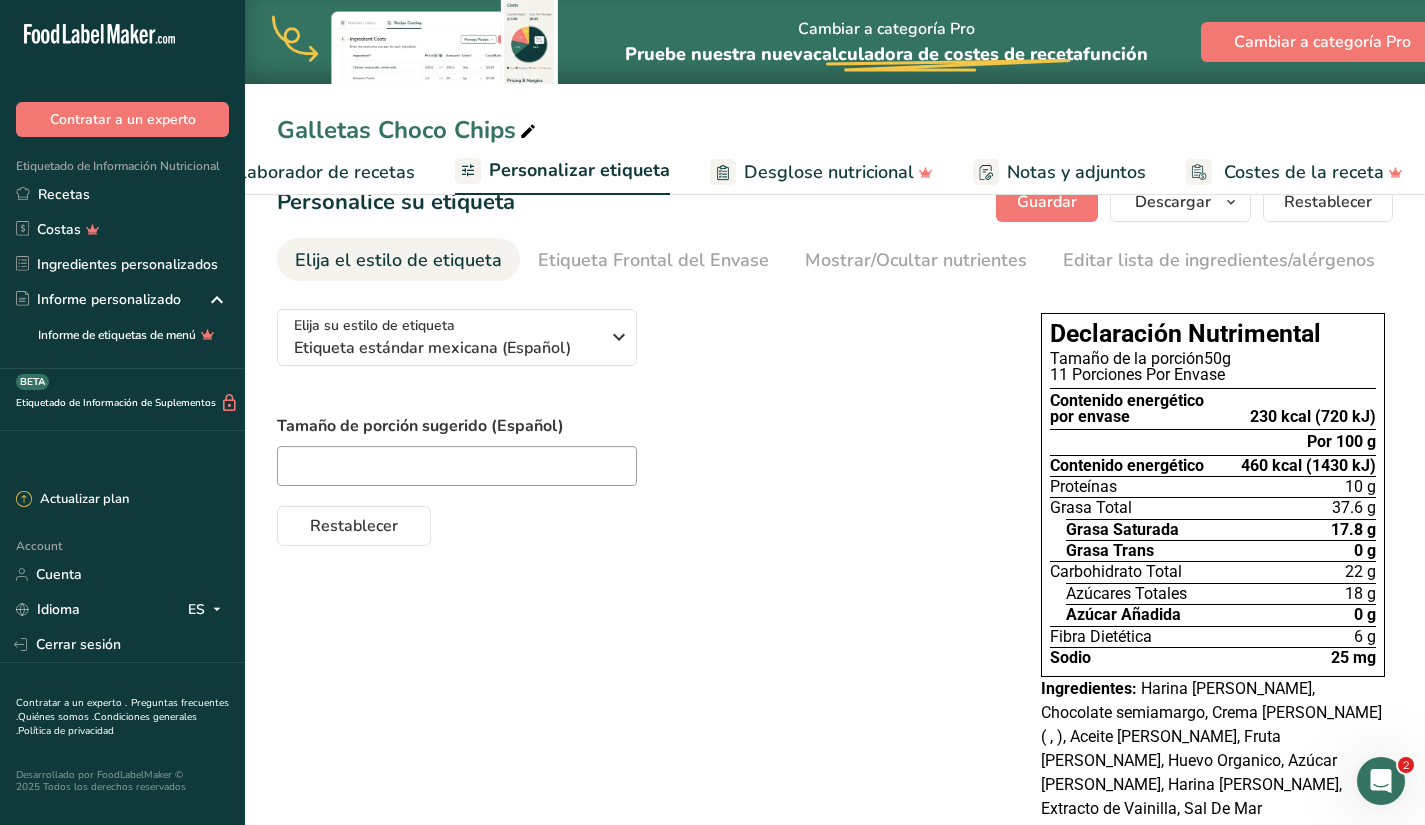 scroll, scrollTop: 0, scrollLeft: 0, axis: both 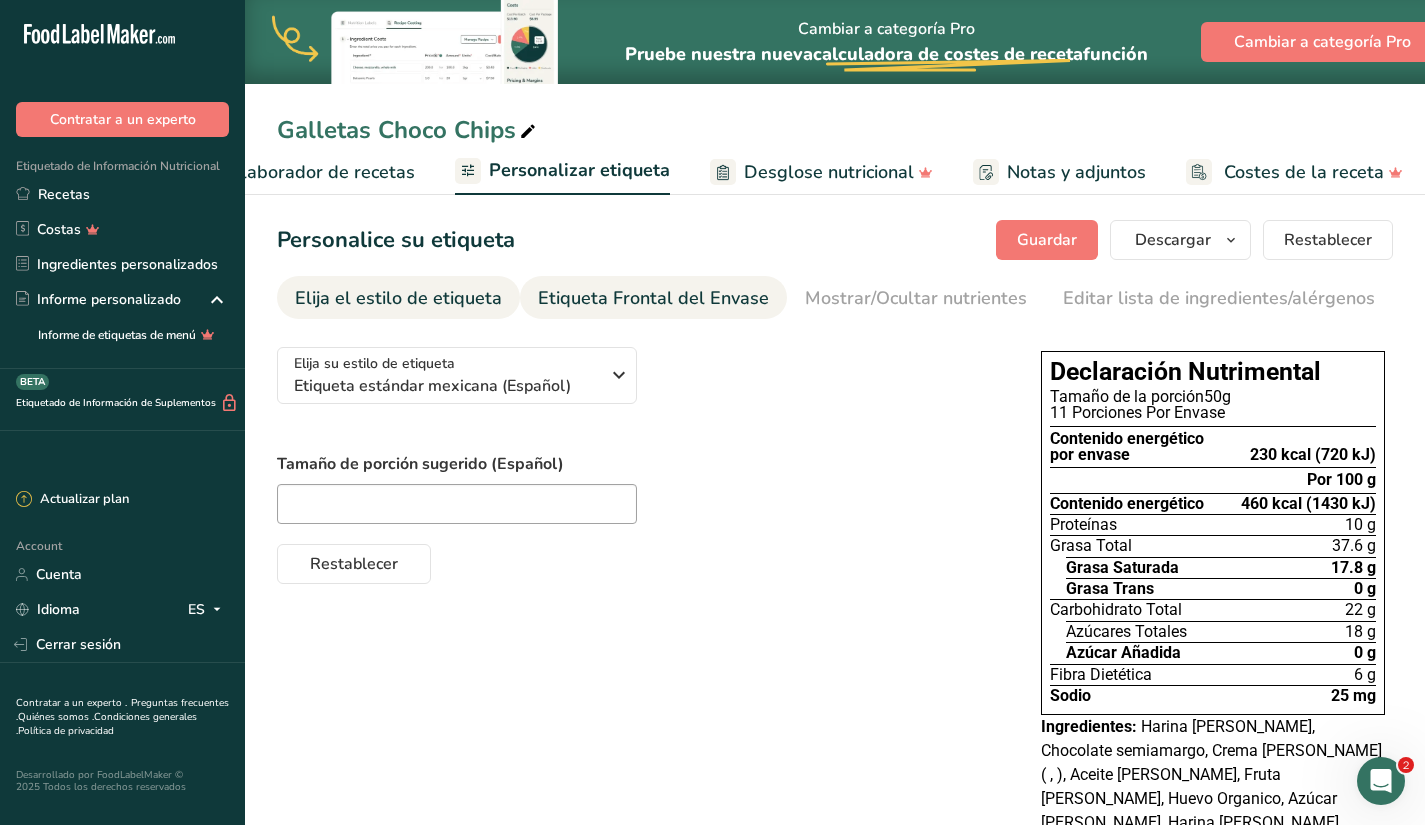click on "Etiqueta Frontal del Envase" at bounding box center (653, 298) 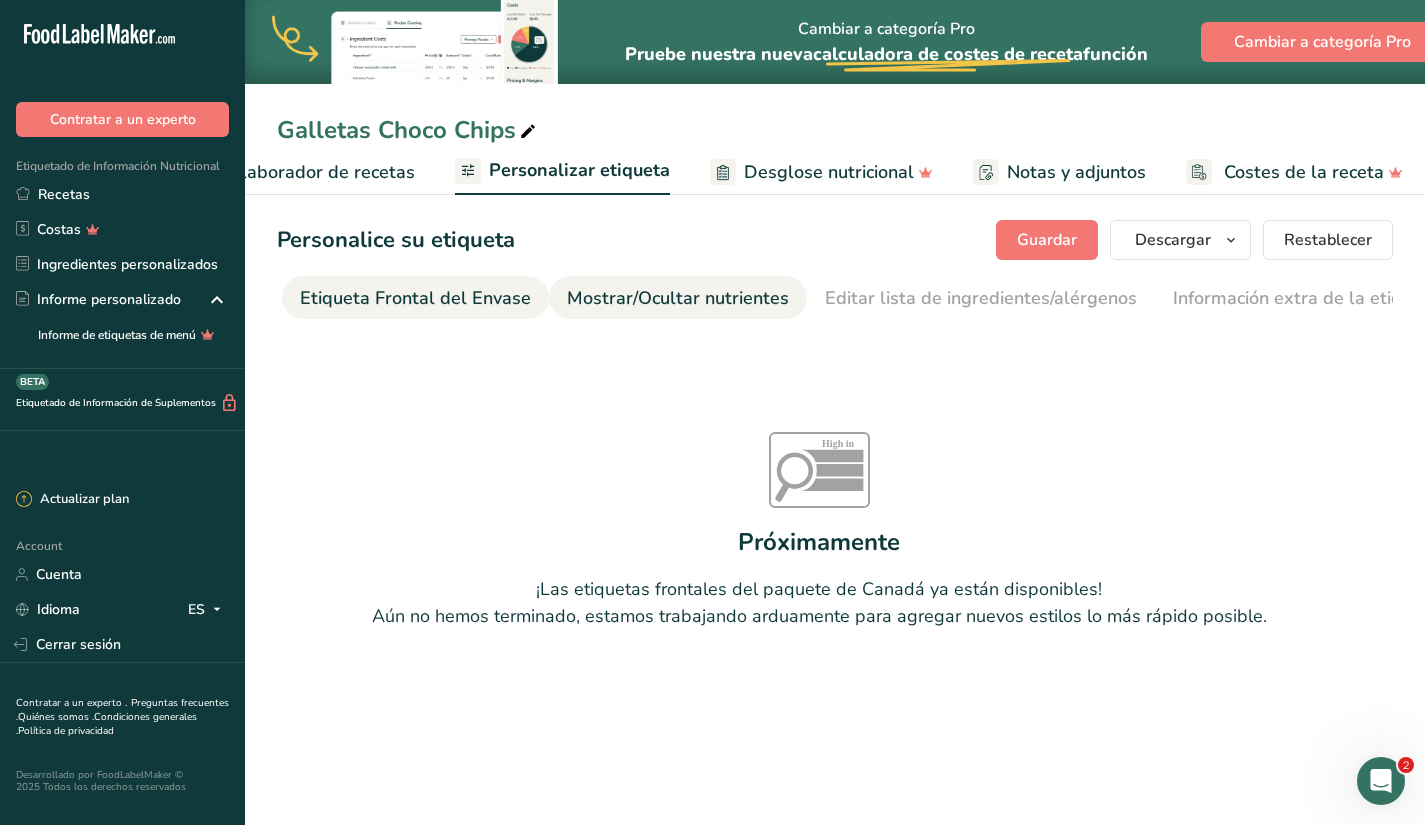 drag, startPoint x: 740, startPoint y: 277, endPoint x: 719, endPoint y: 297, distance: 29 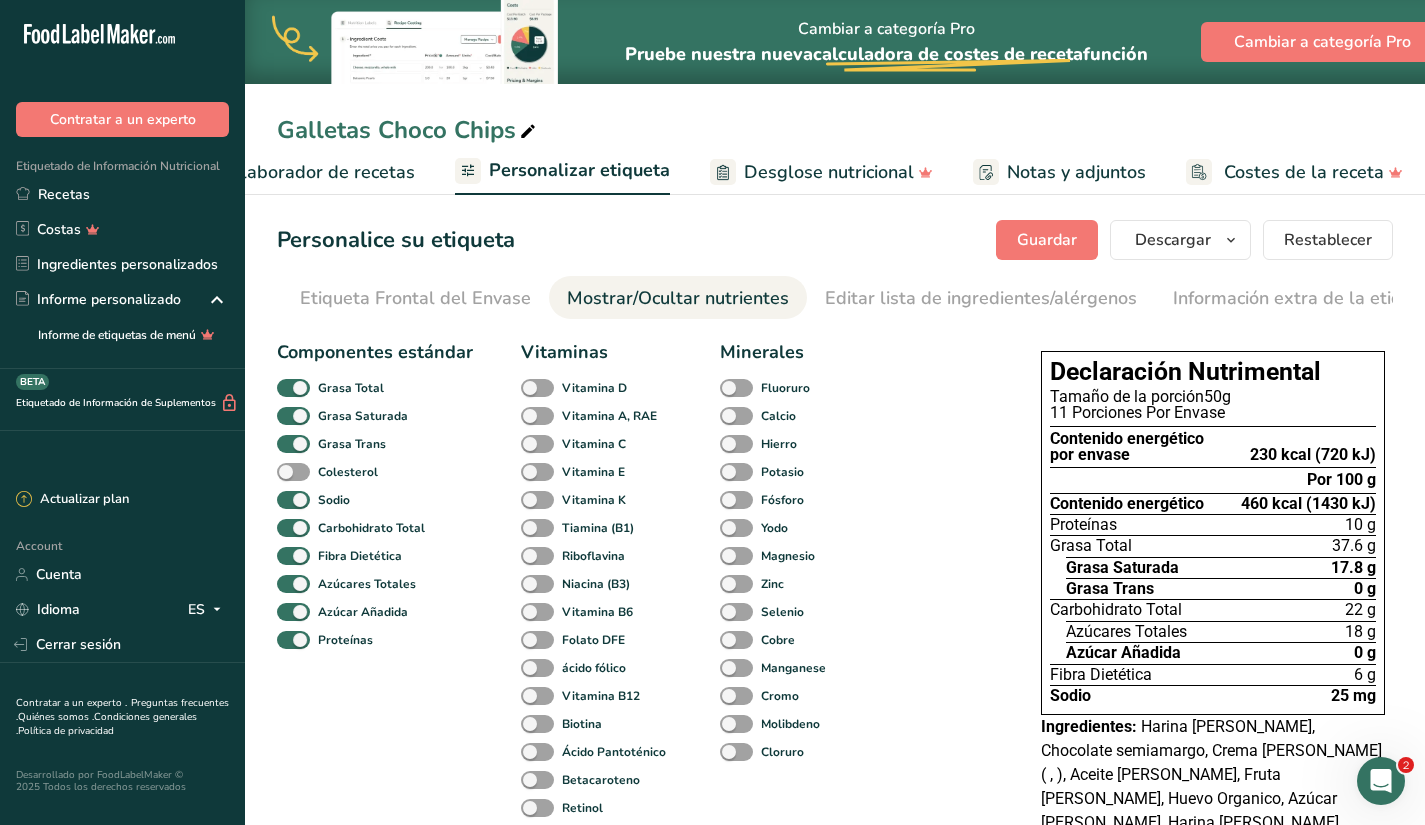 scroll, scrollTop: 0, scrollLeft: 273, axis: horizontal 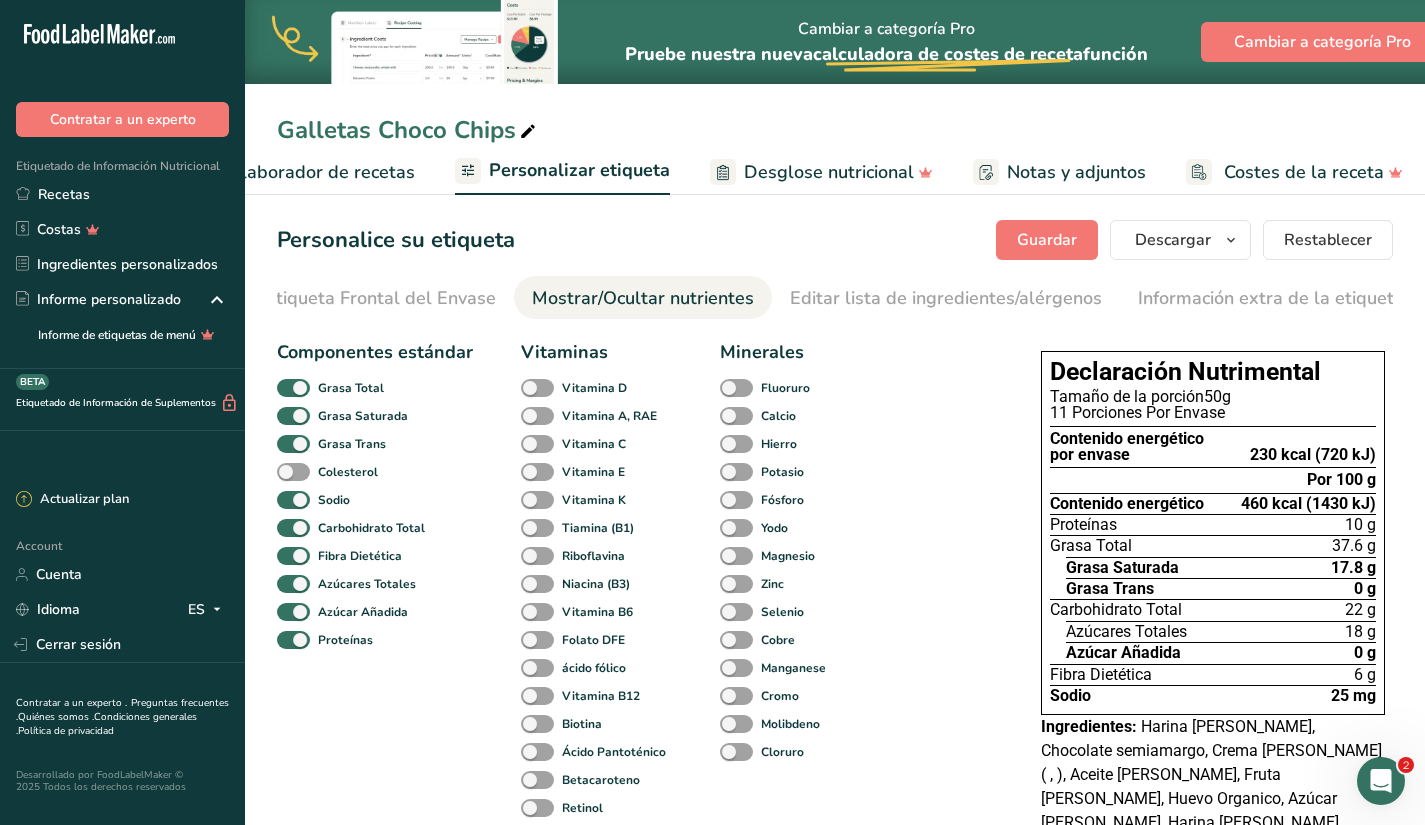 click on "Elaborador de recetas" at bounding box center (322, 172) 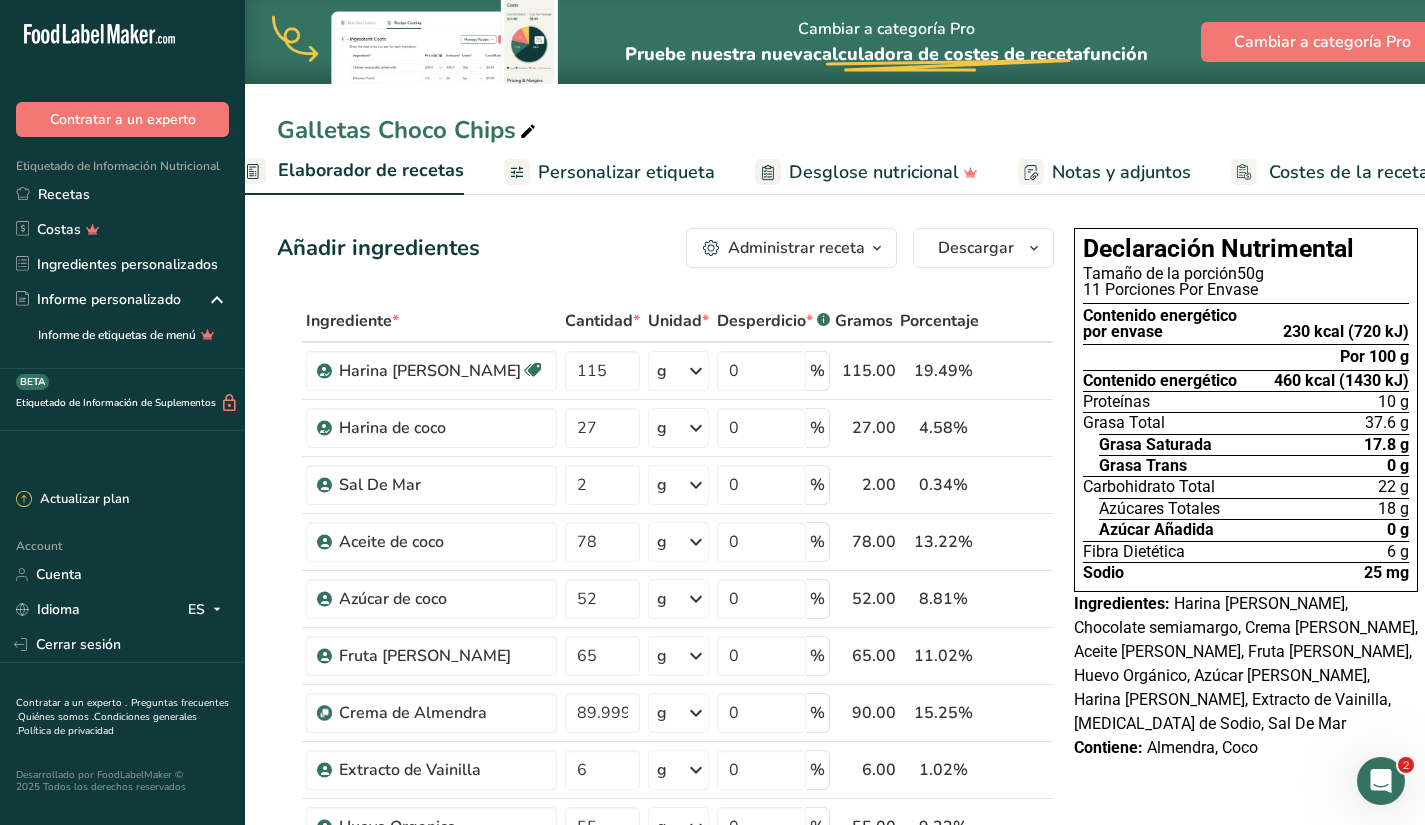 scroll, scrollTop: 0, scrollLeft: 278, axis: horizontal 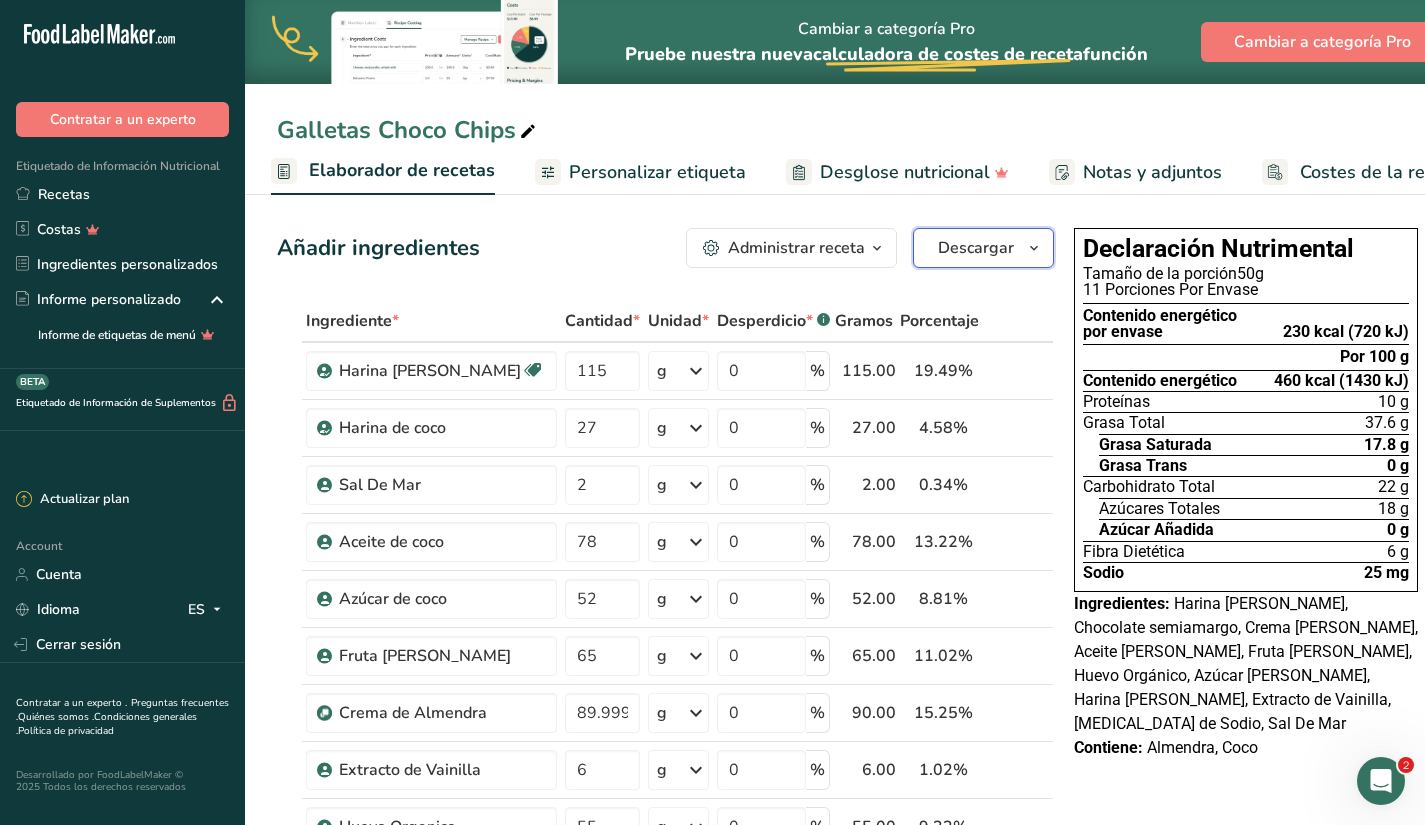 click at bounding box center (1034, 248) 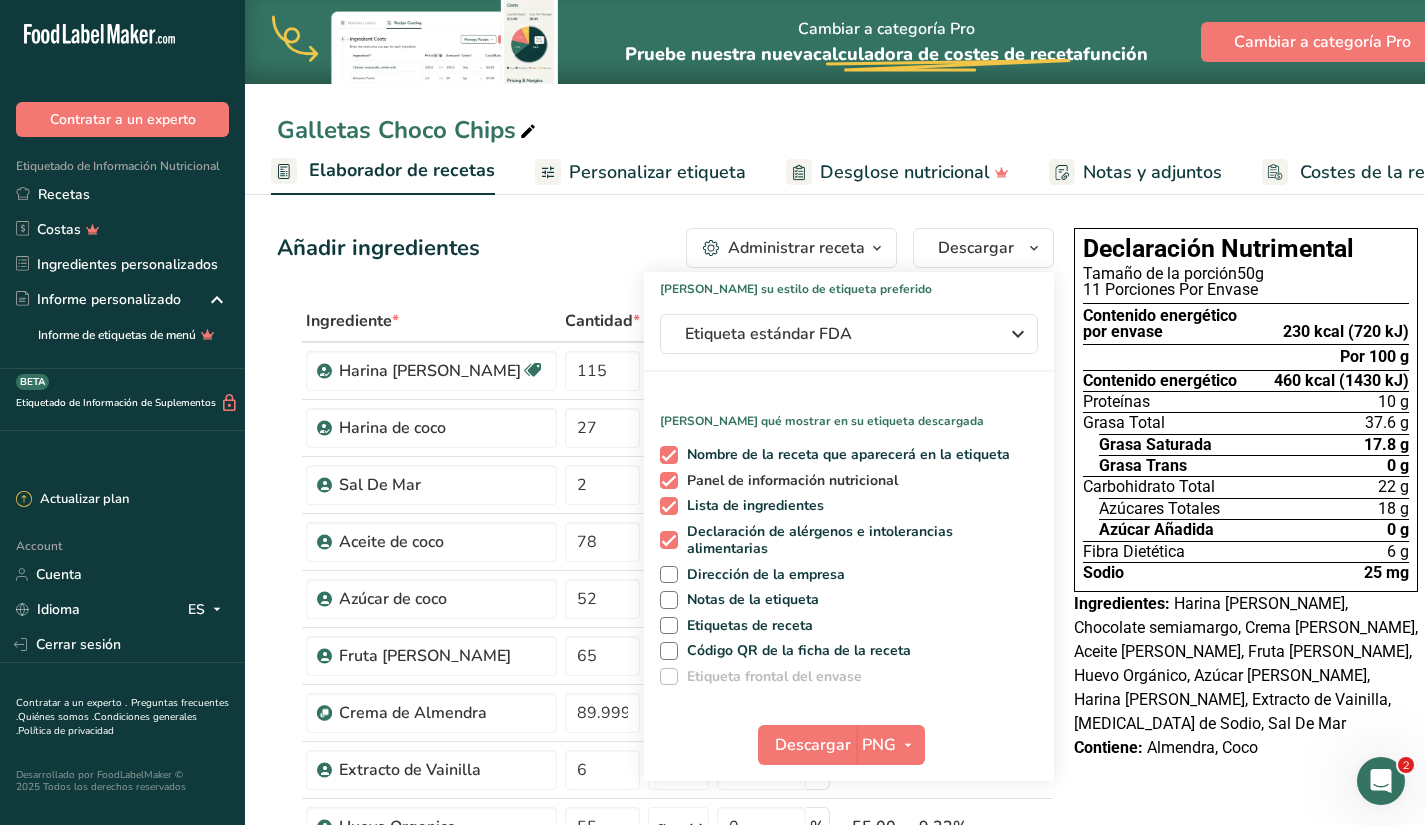 click at bounding box center [669, 481] 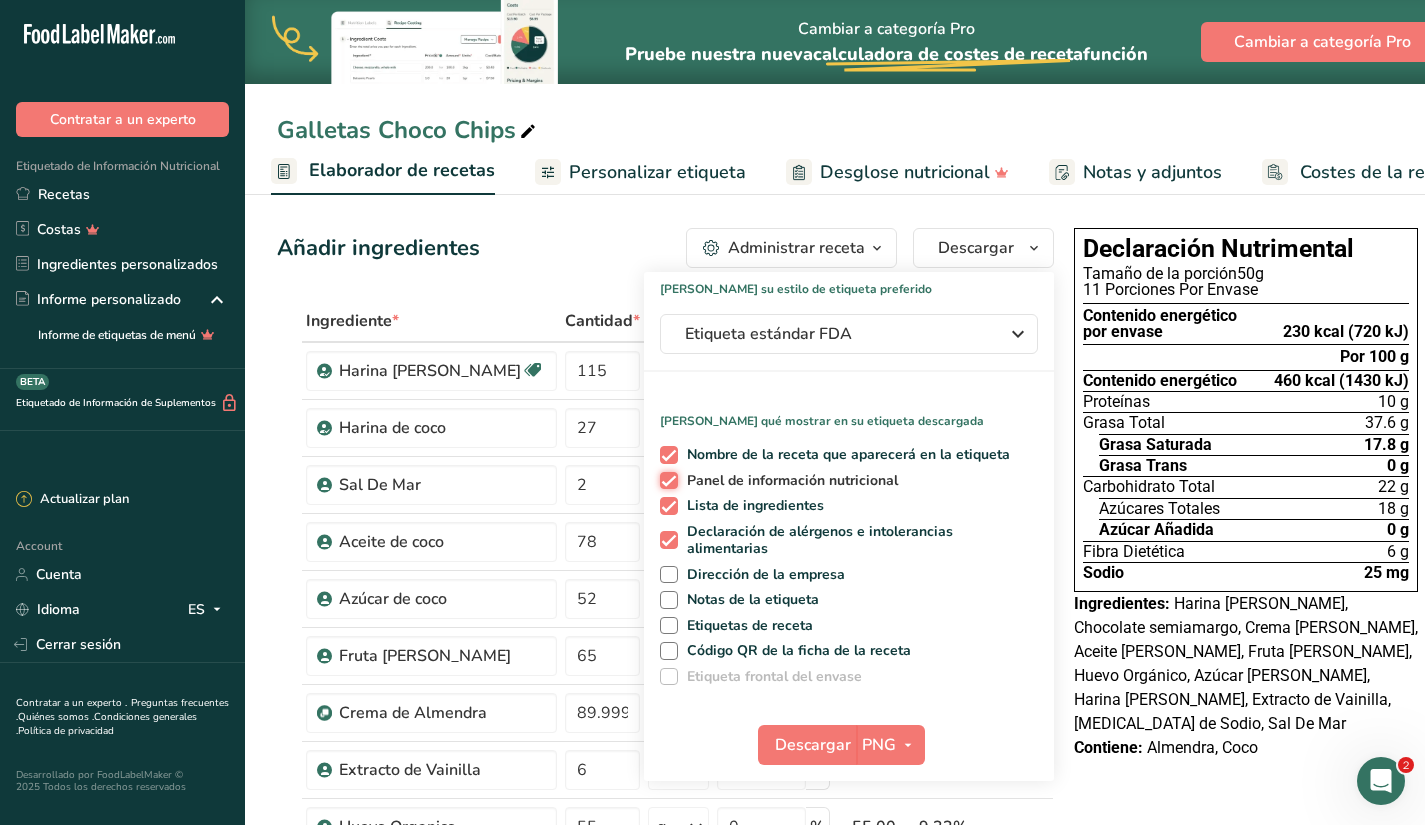 click on "Panel de información nutricional" at bounding box center [666, 480] 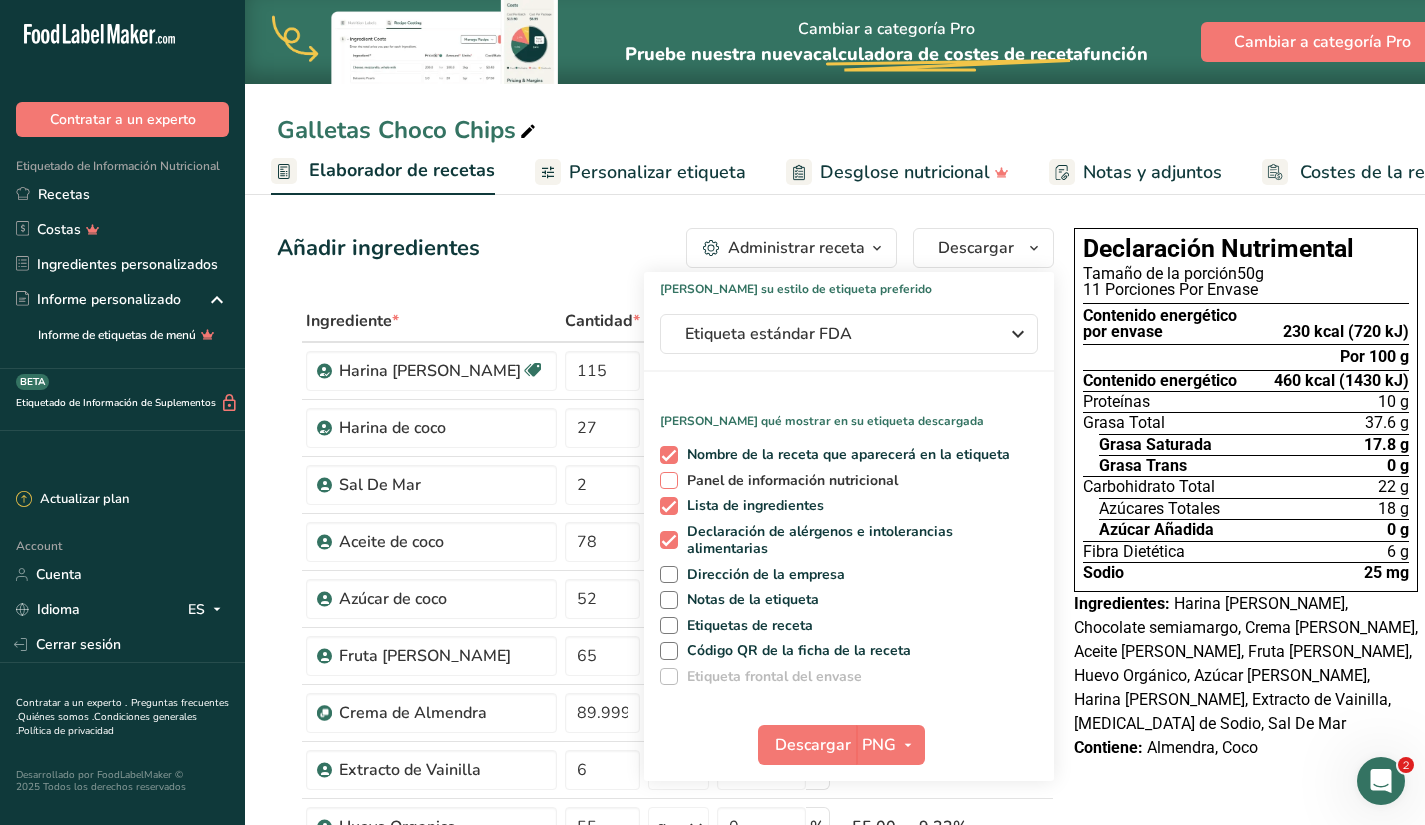 click at bounding box center (669, 481) 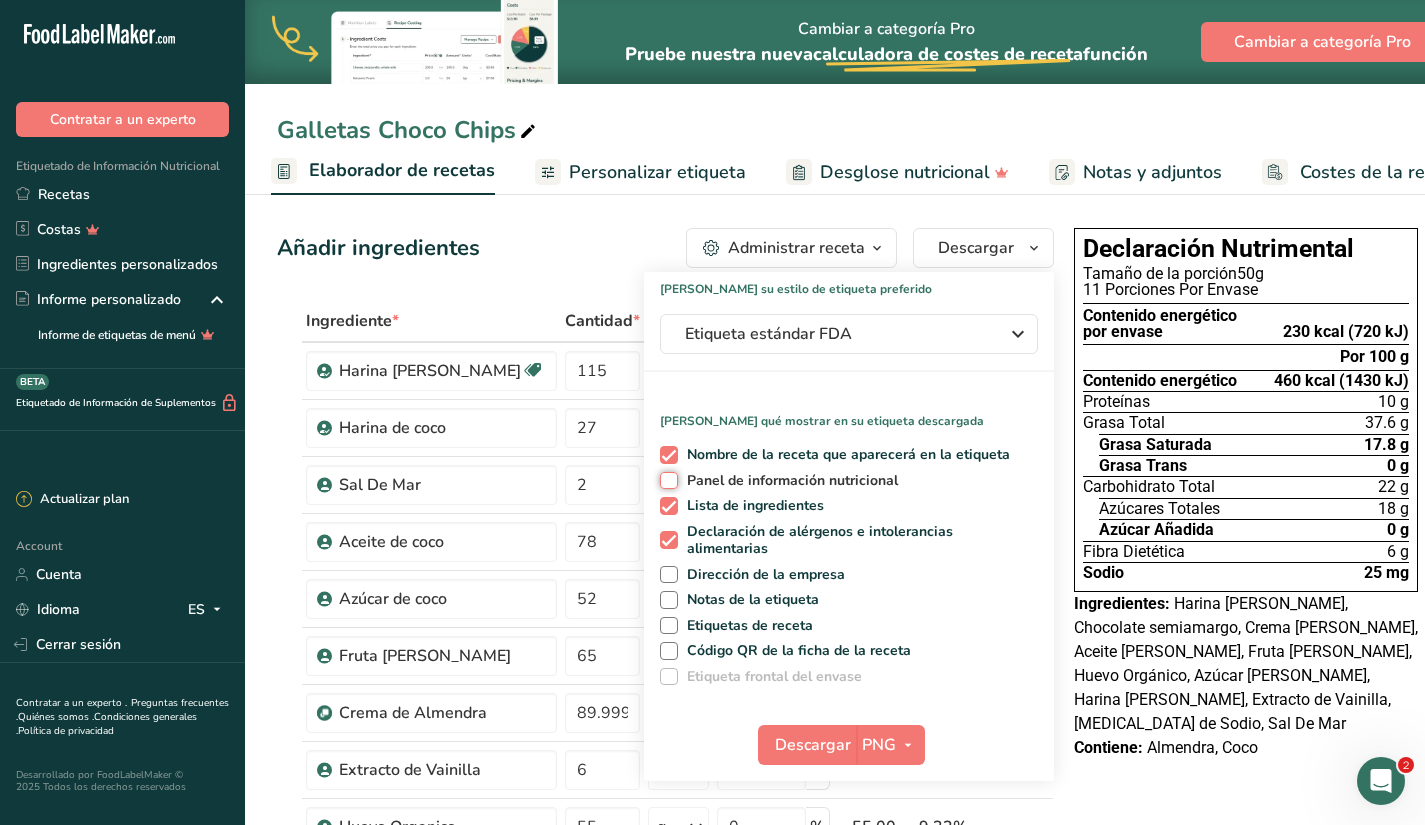 click on "Panel de información nutricional" at bounding box center [666, 480] 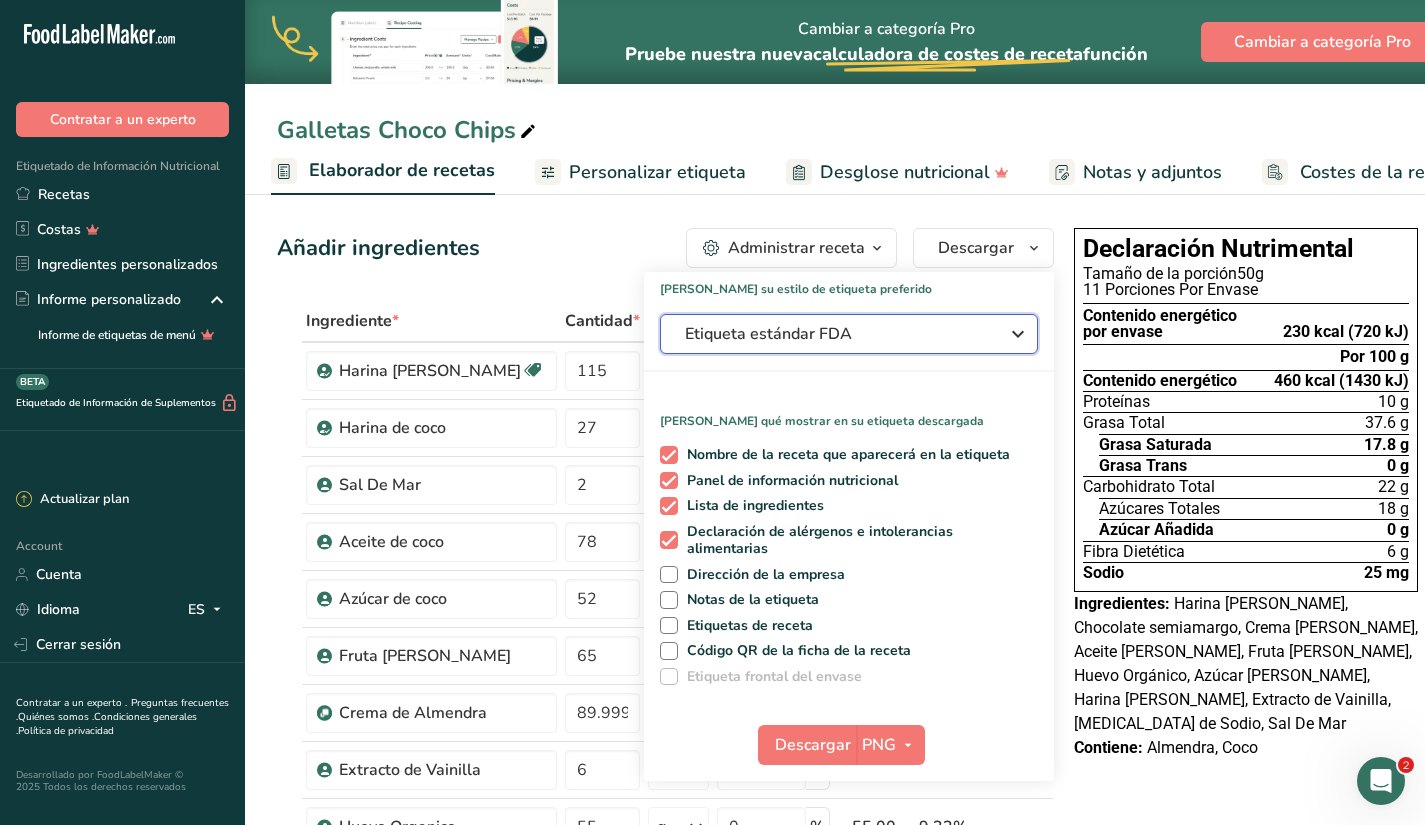 click on "Etiqueta estándar FDA" at bounding box center (835, 334) 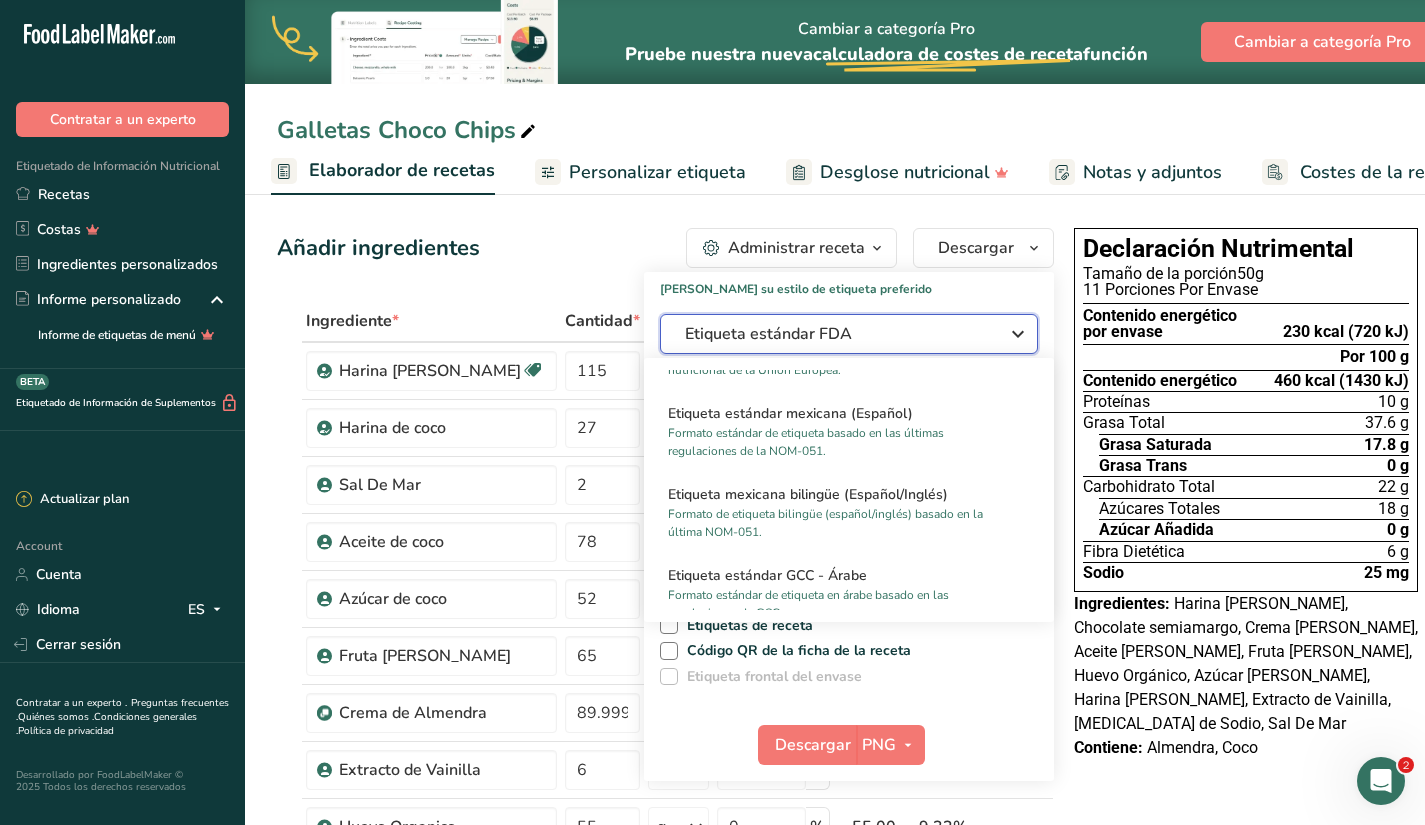 scroll, scrollTop: 1327, scrollLeft: 0, axis: vertical 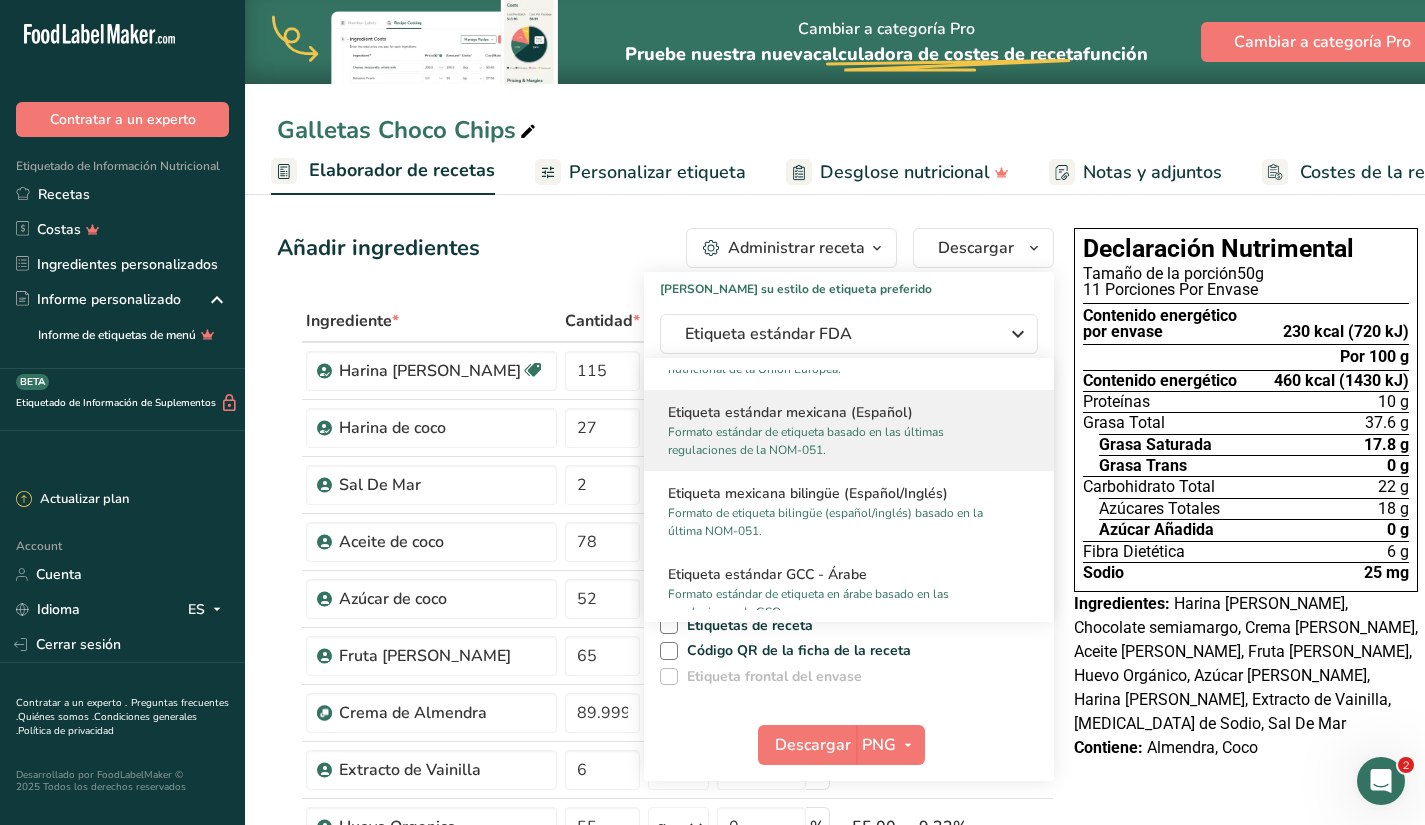 click on "Etiqueta estándar mexicana (Español)" at bounding box center [849, 412] 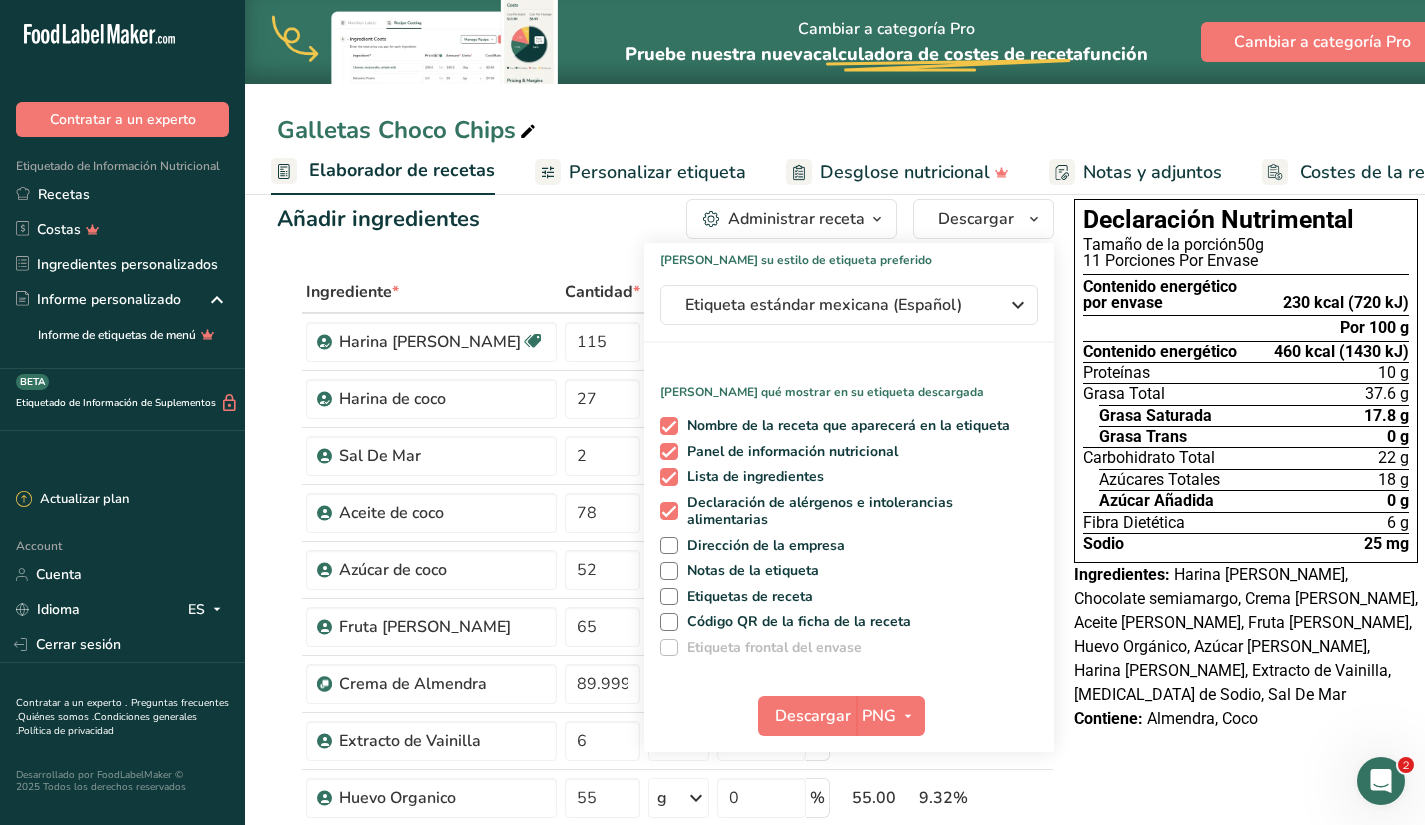 scroll, scrollTop: 30, scrollLeft: 0, axis: vertical 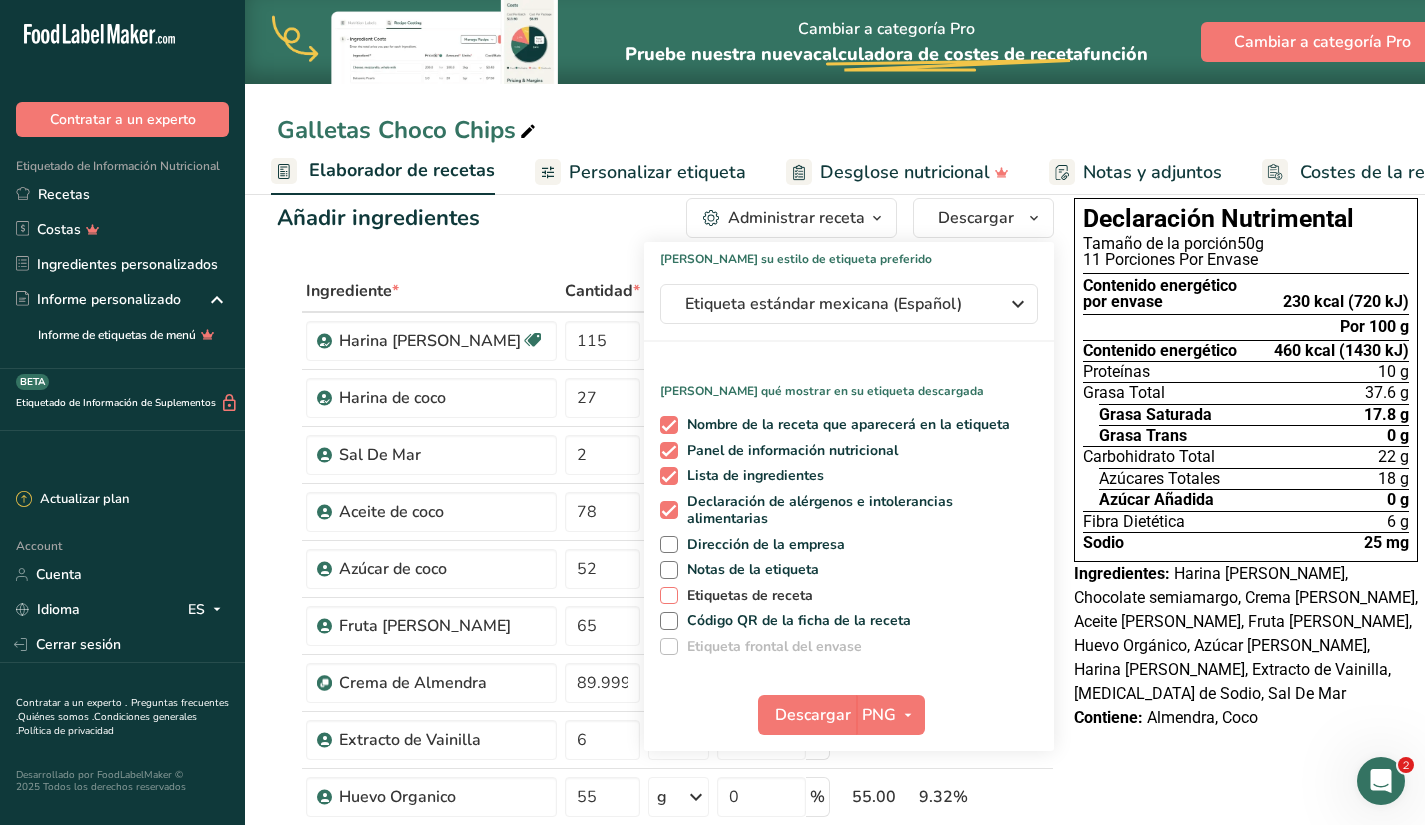 click at bounding box center (669, 596) 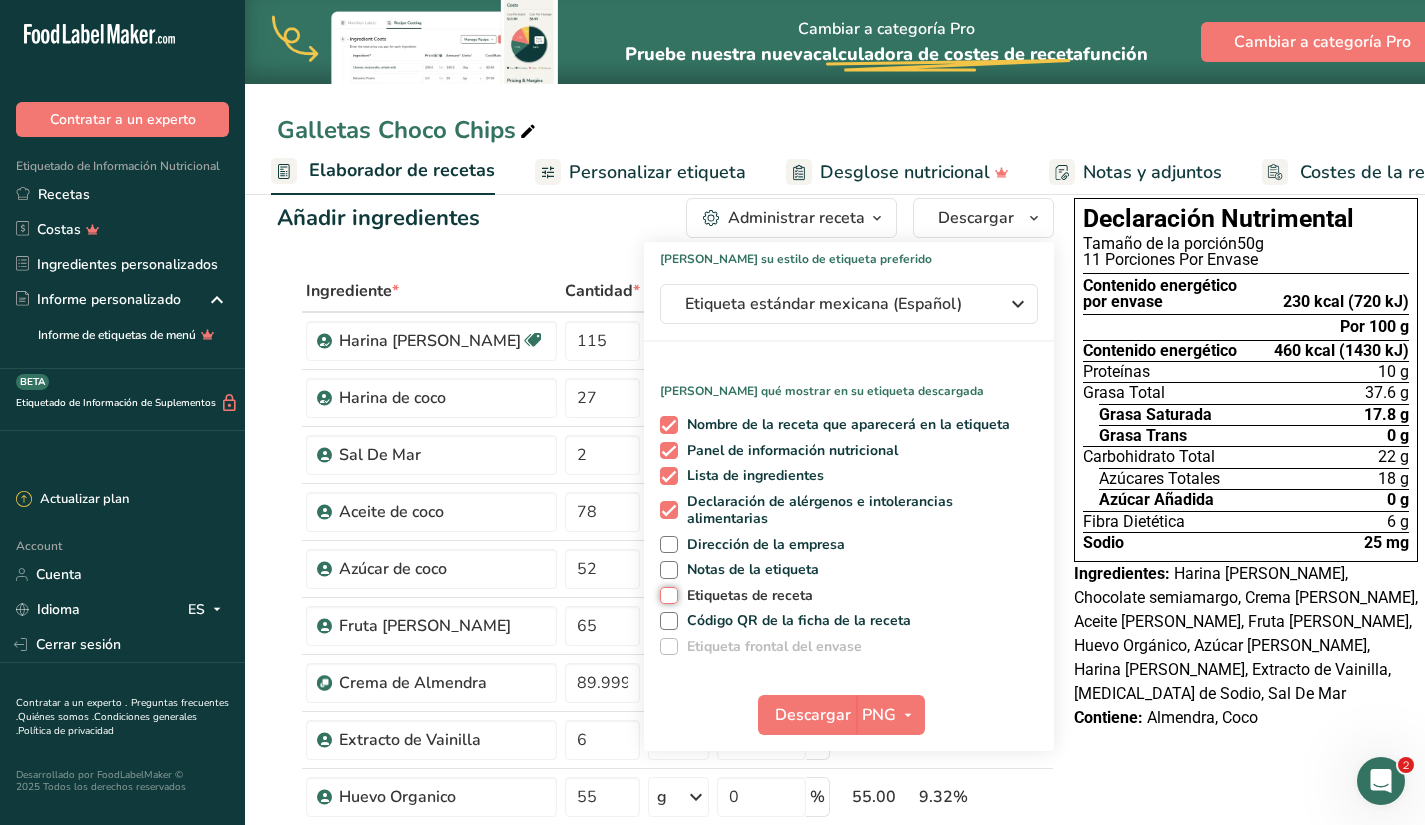 click on "Etiquetas de receta" at bounding box center (666, 595) 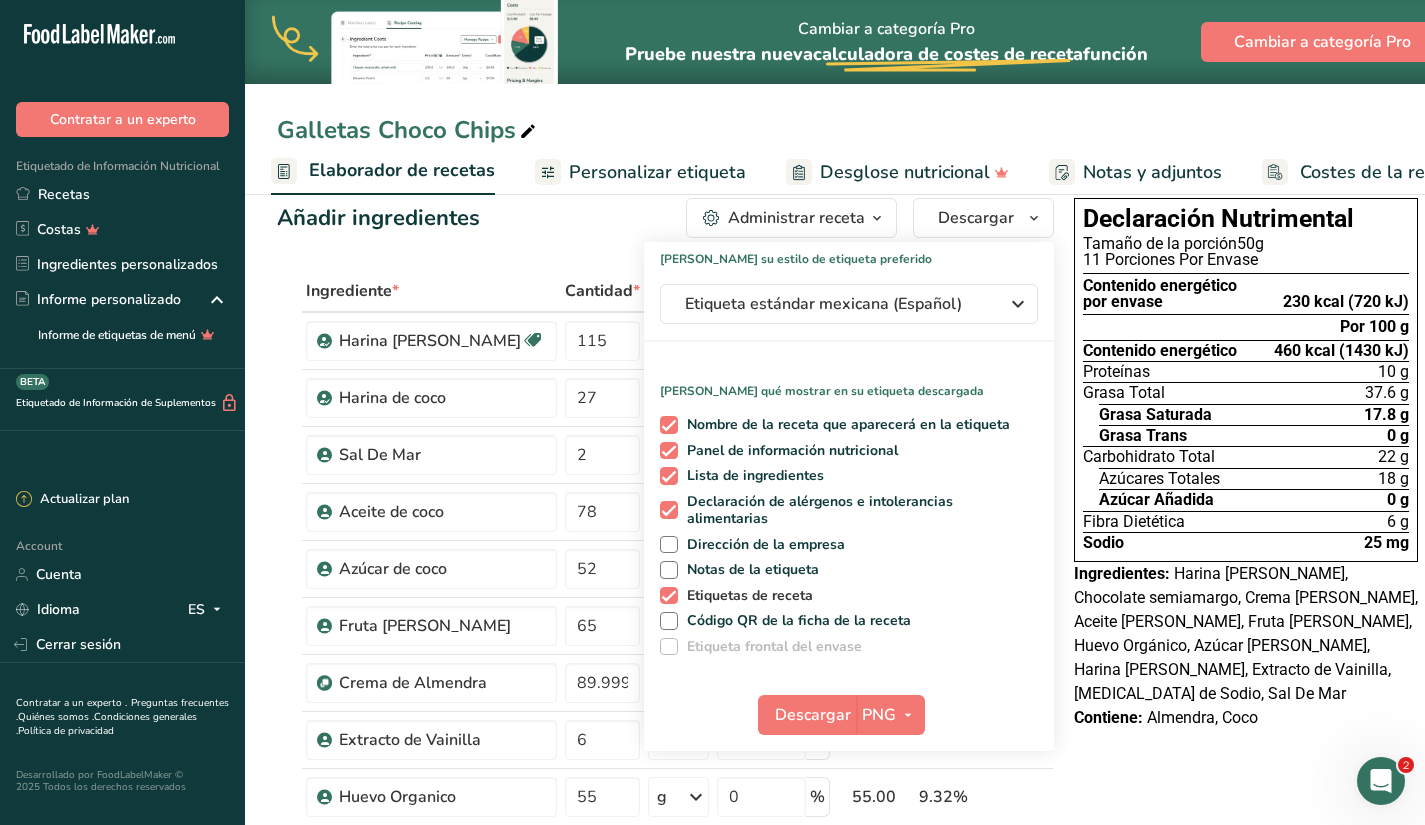 click at bounding box center [669, 596] 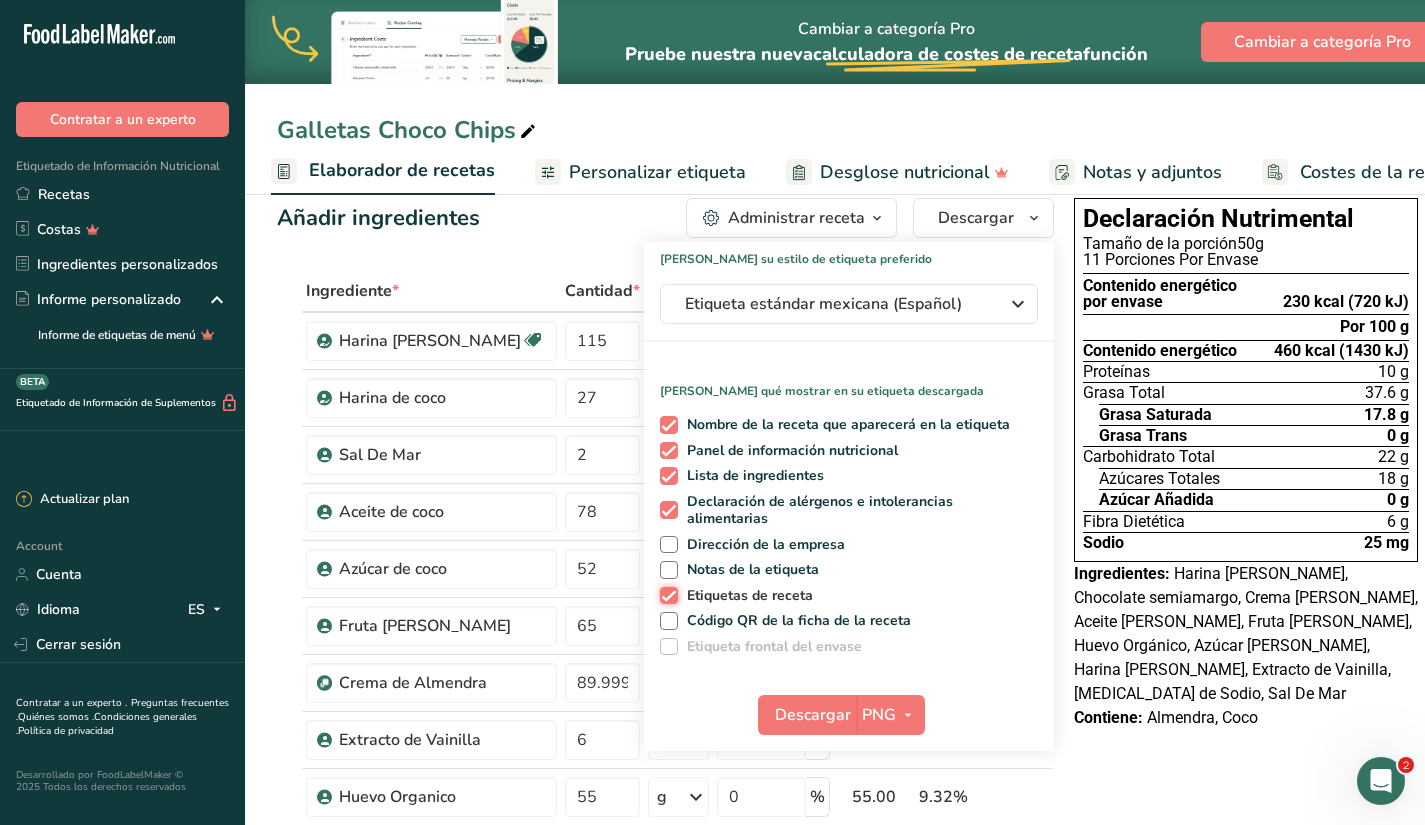 click on "Etiquetas de receta" at bounding box center [666, 595] 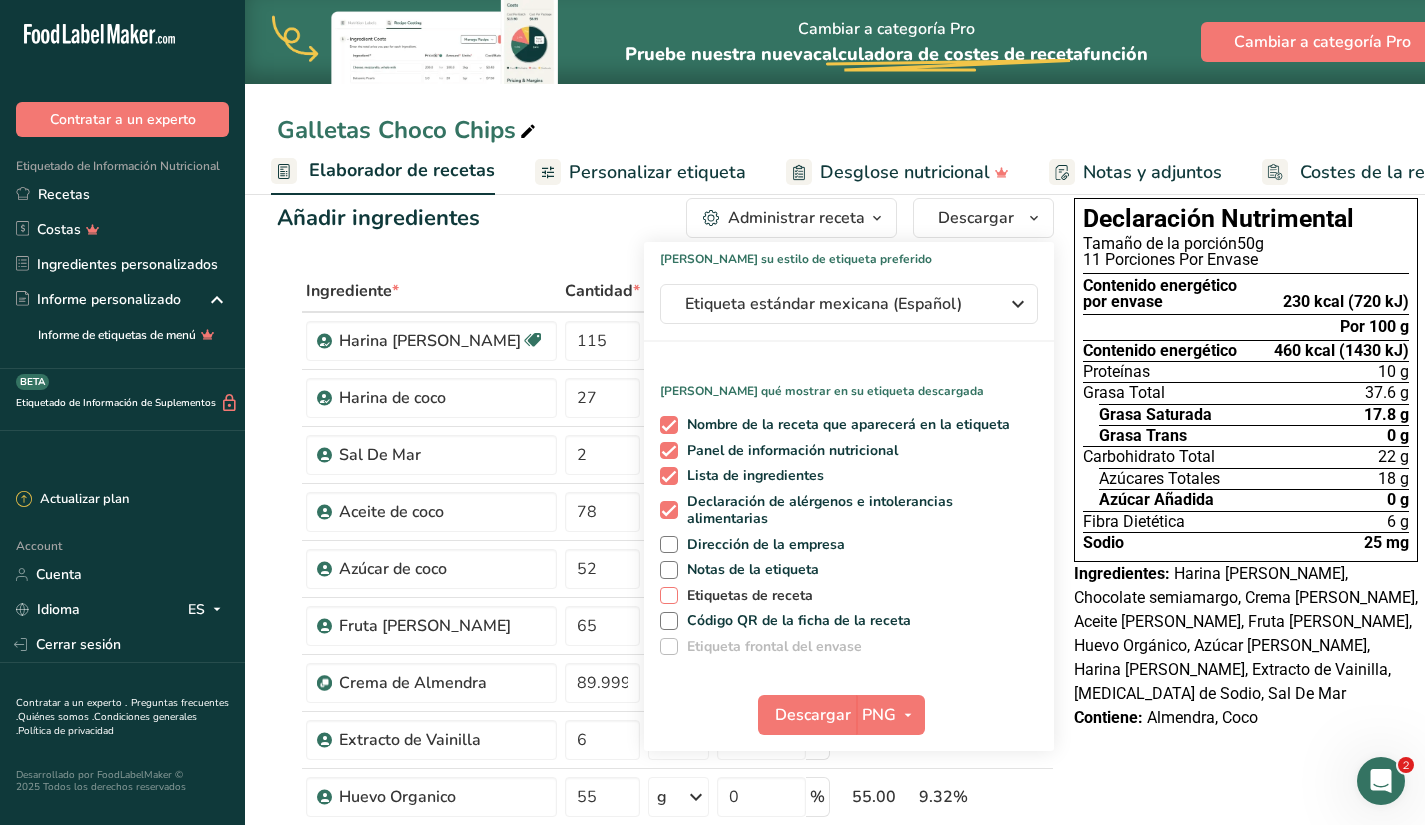 click at bounding box center [669, 596] 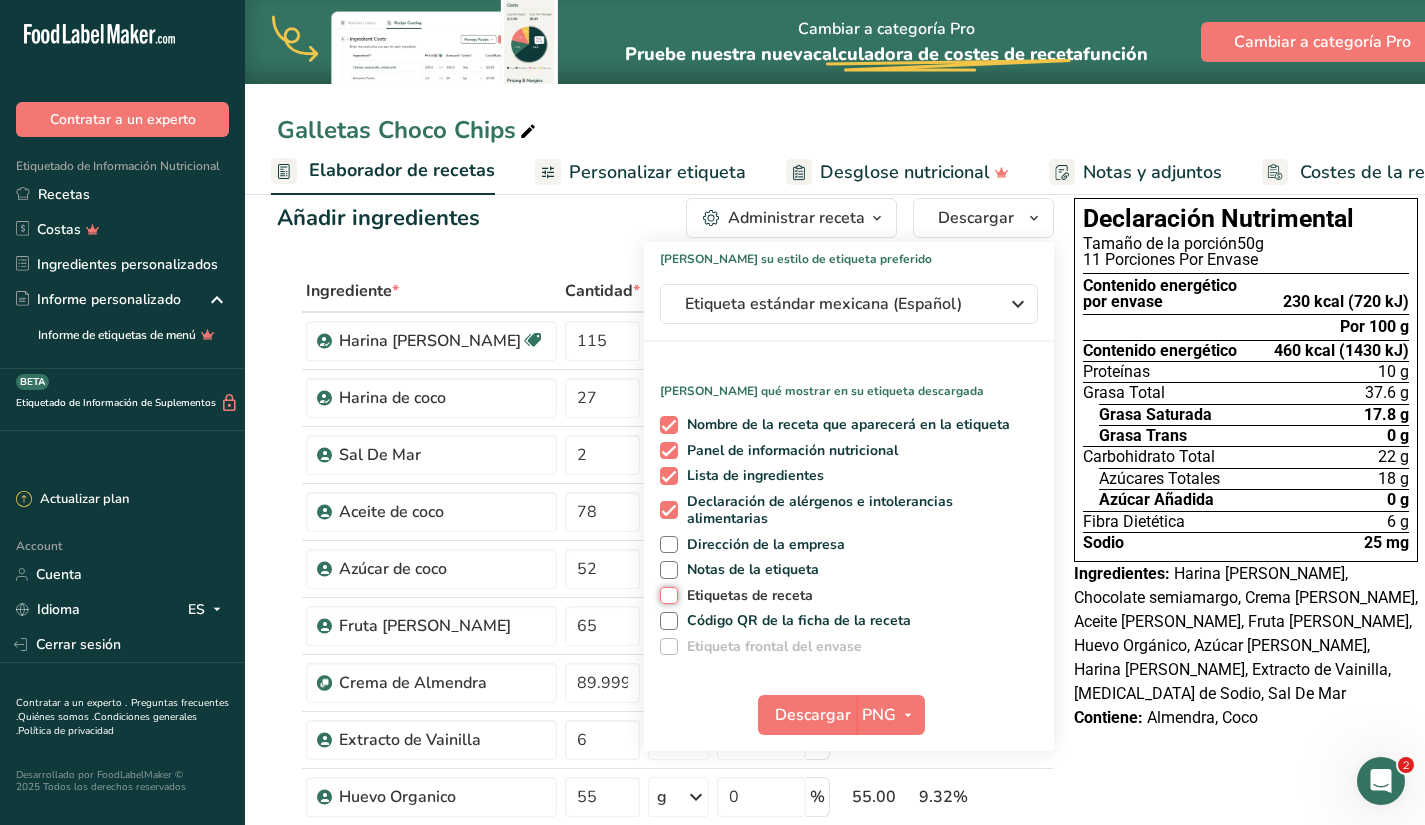 click on "Etiquetas de receta" at bounding box center (666, 595) 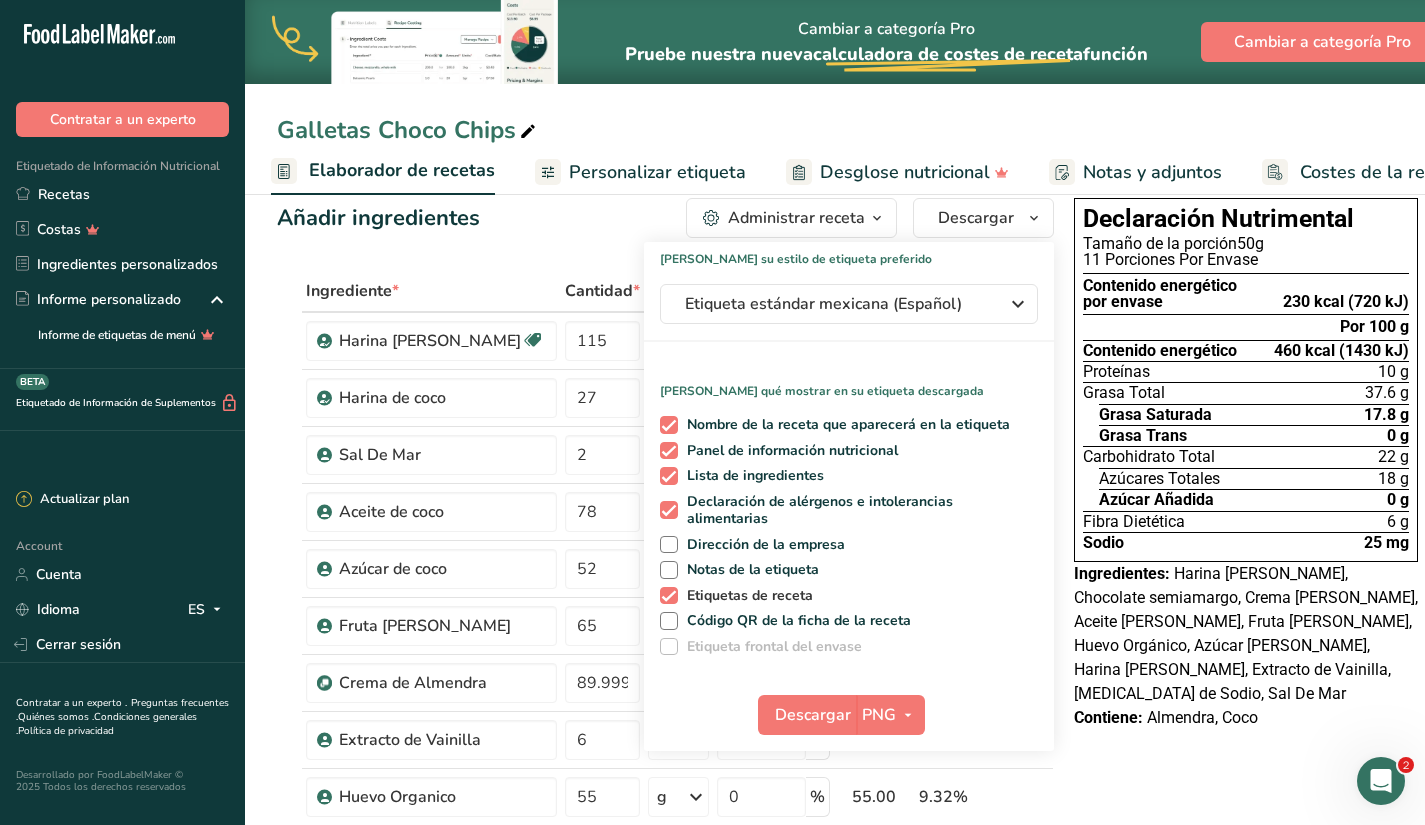 click at bounding box center [669, 596] 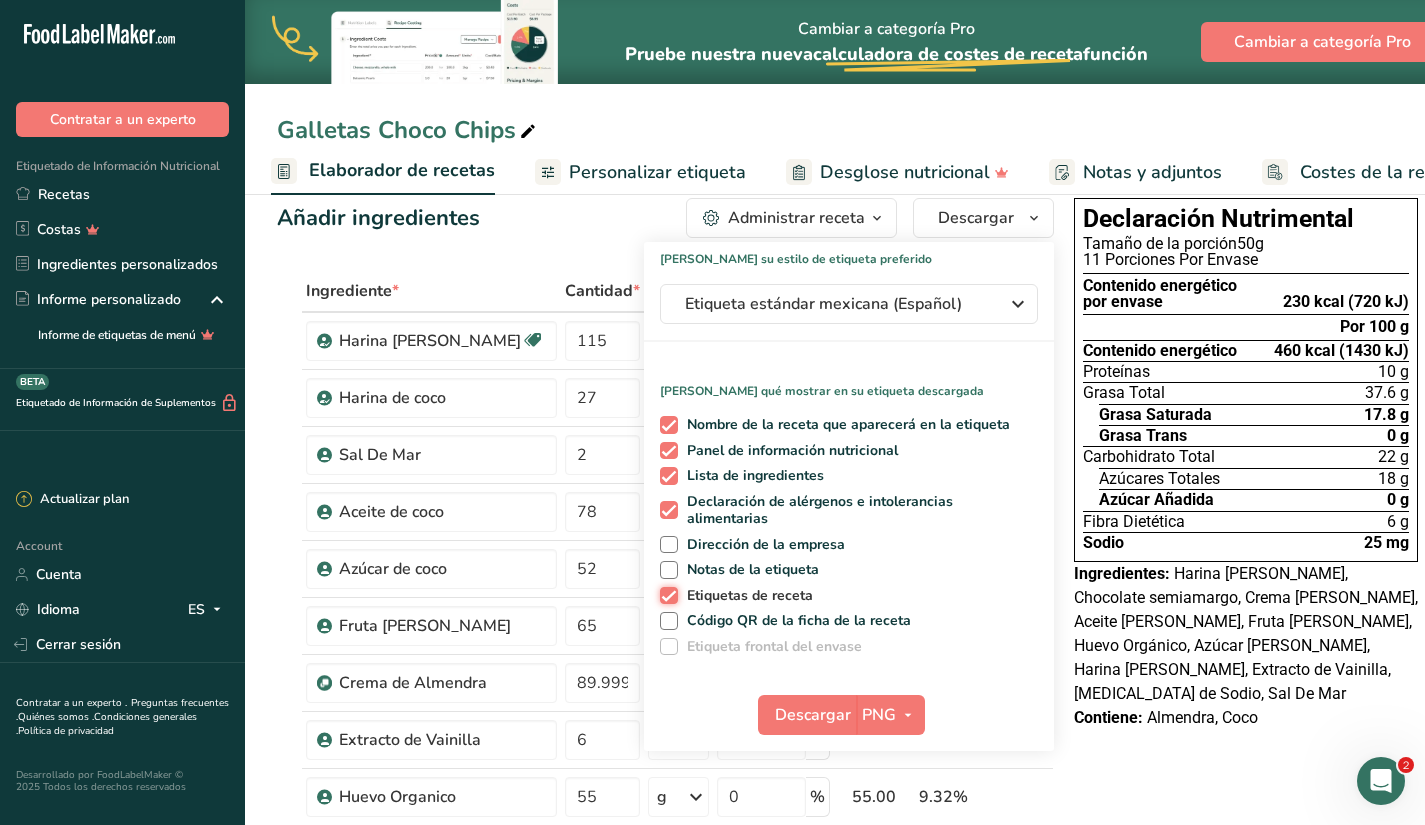 click on "Etiquetas de receta" at bounding box center (666, 595) 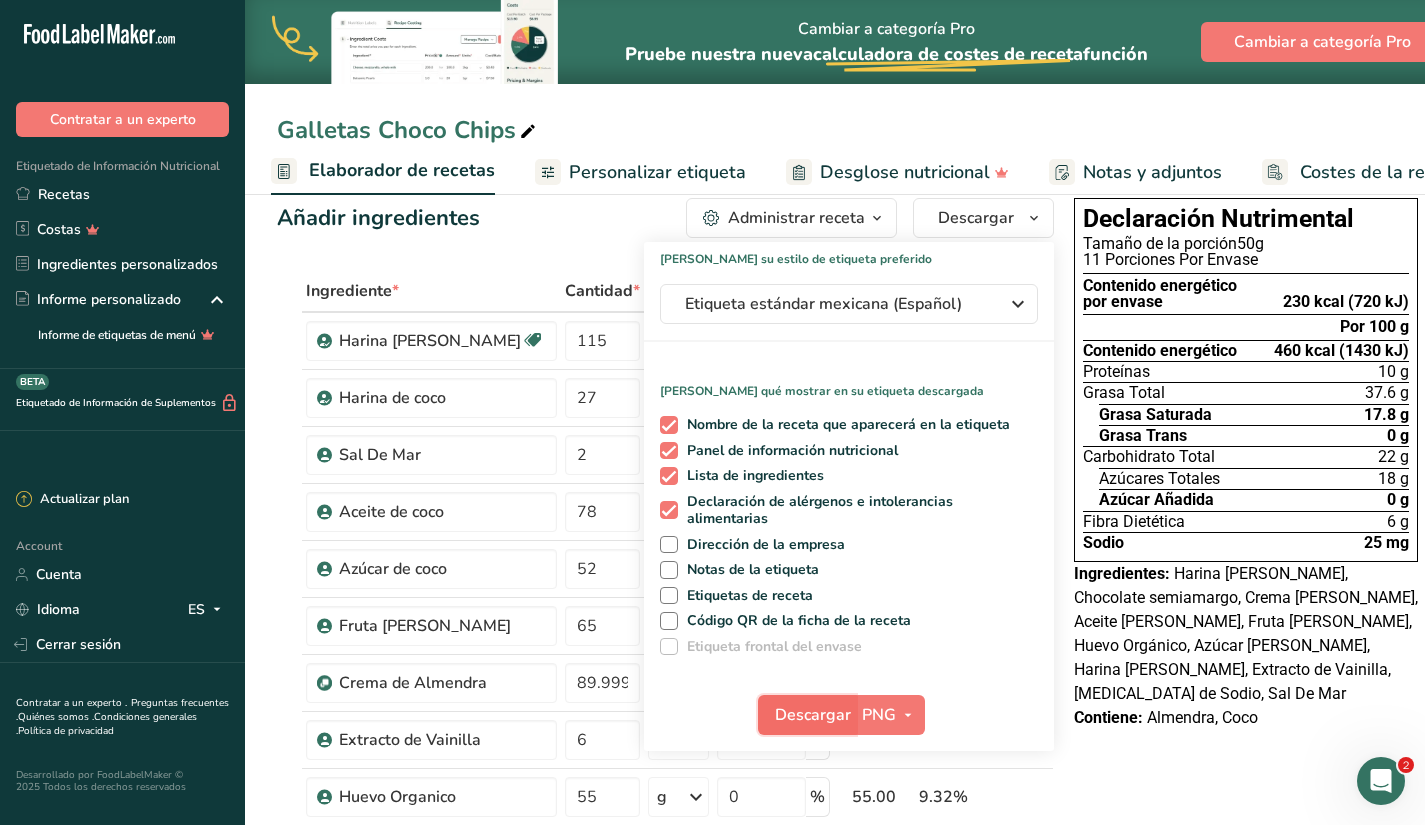 click on "Descargar" at bounding box center [813, 715] 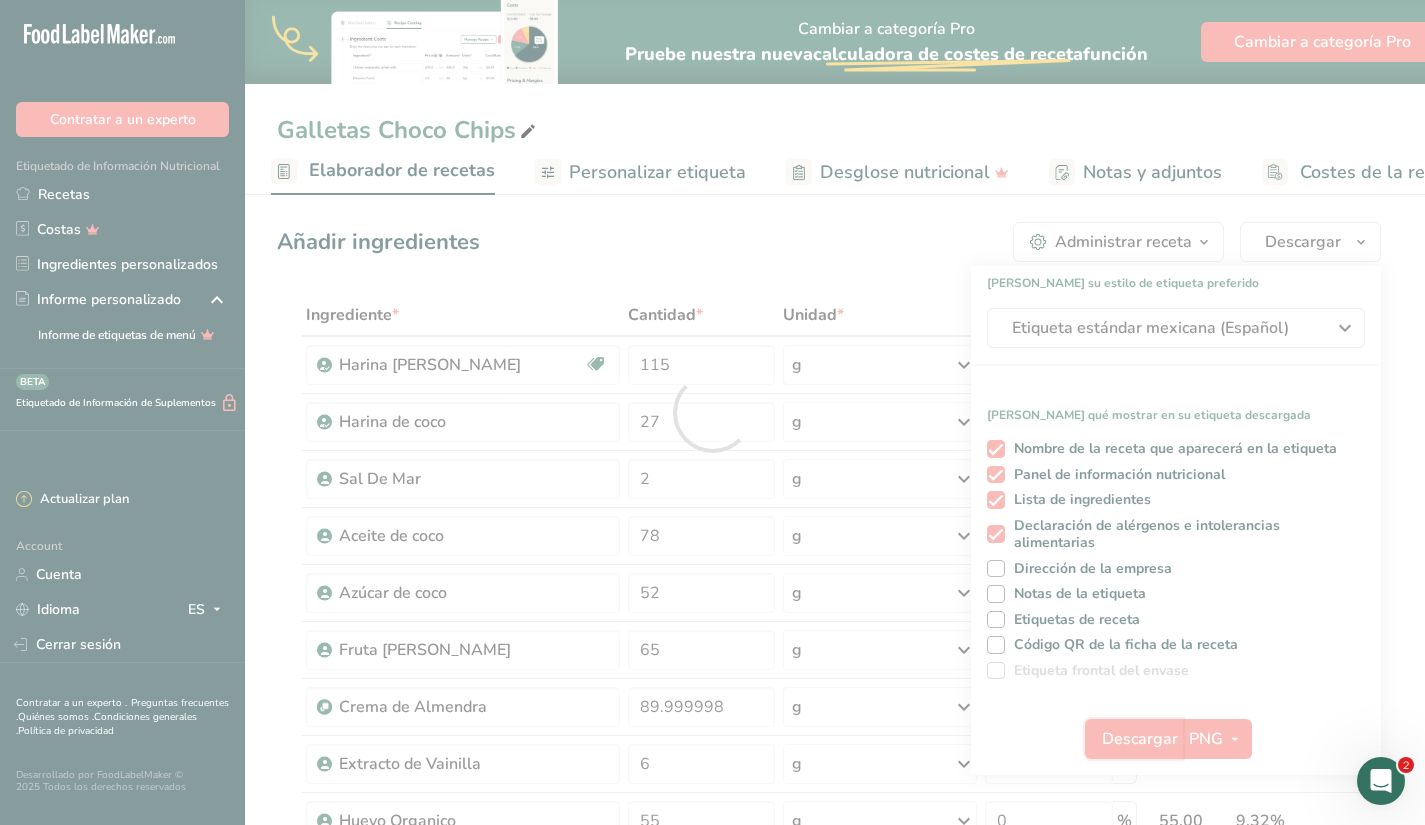 scroll, scrollTop: 0, scrollLeft: 0, axis: both 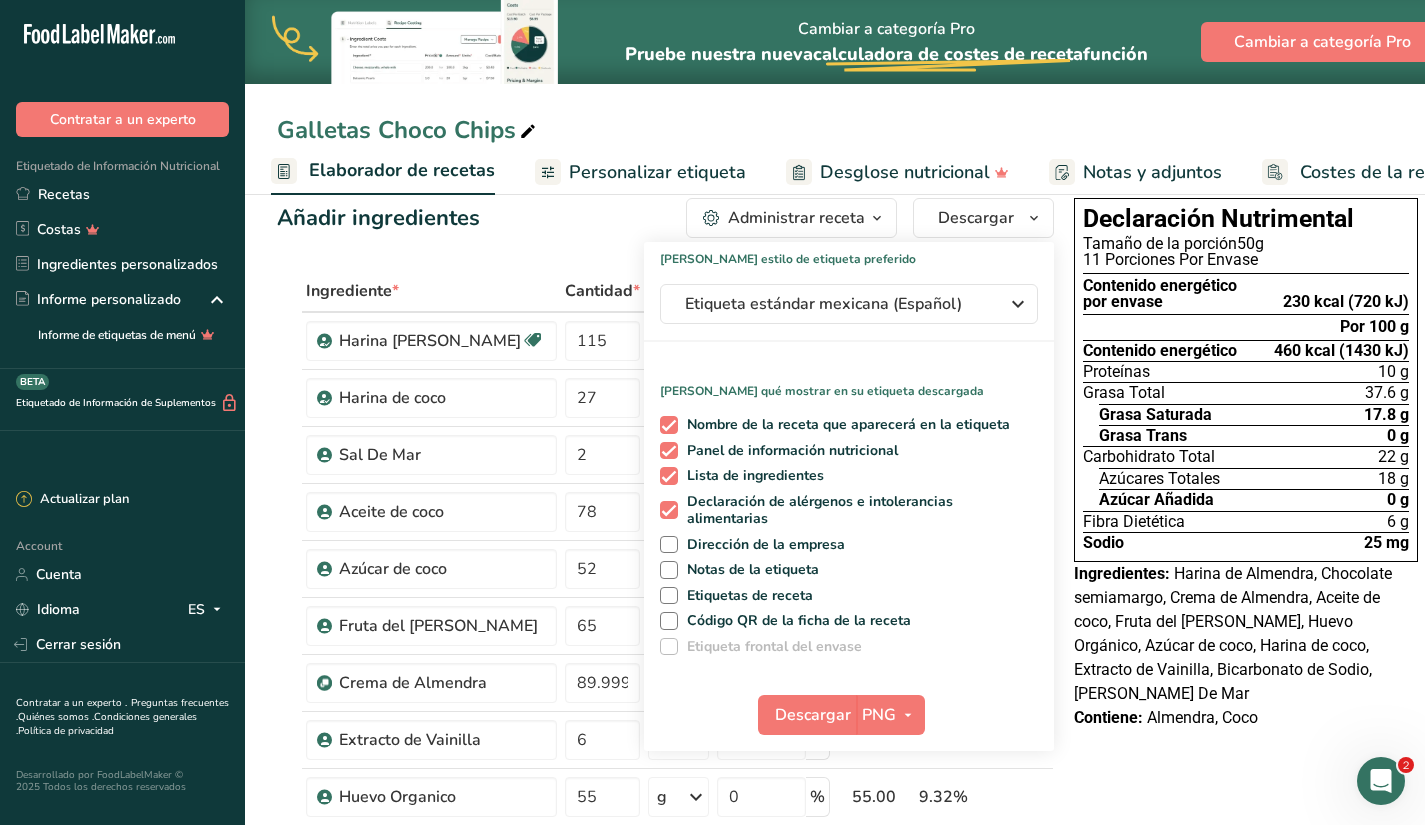 drag, startPoint x: 481, startPoint y: 247, endPoint x: 470, endPoint y: 242, distance: 12.083046 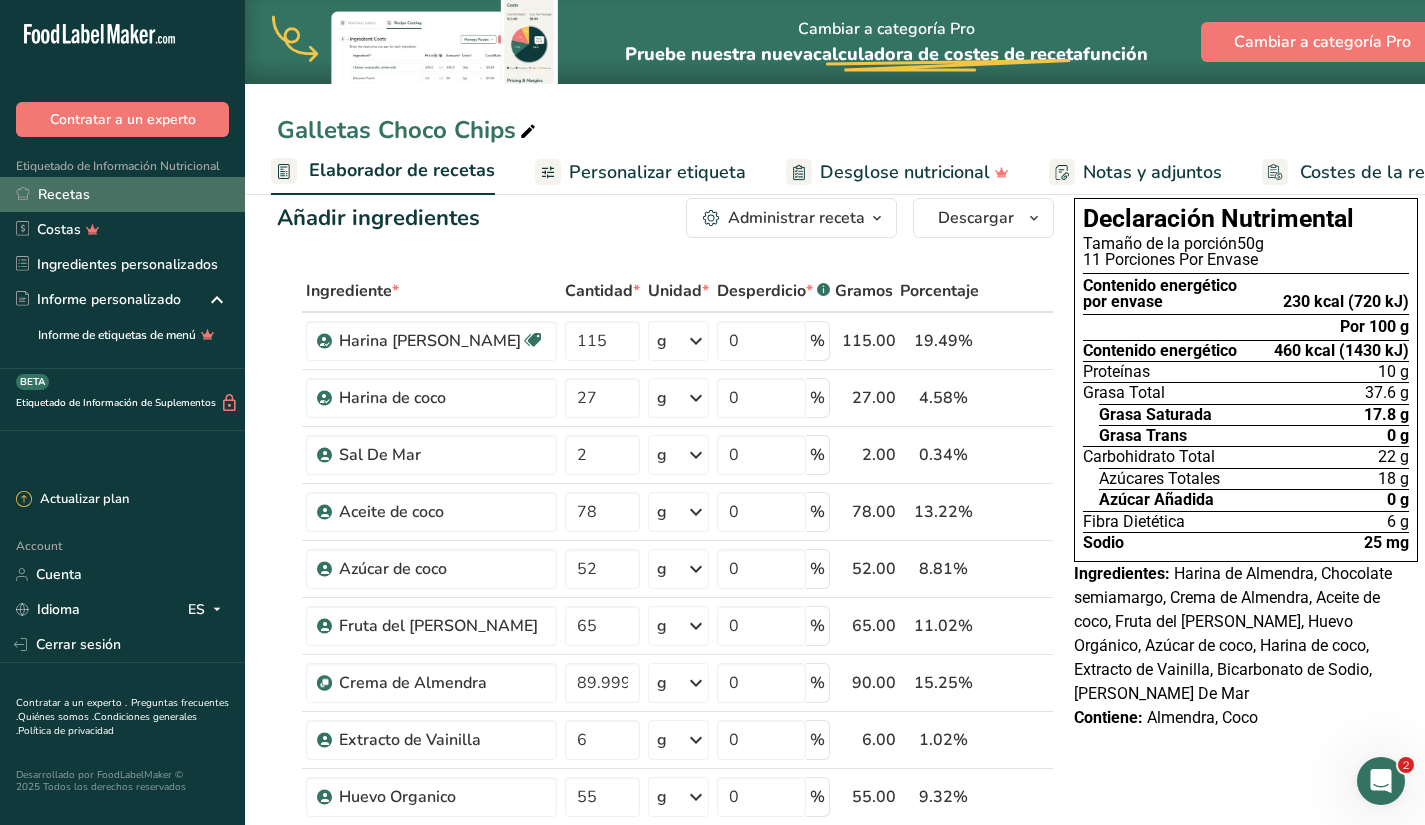 click on "Recetas" at bounding box center [122, 194] 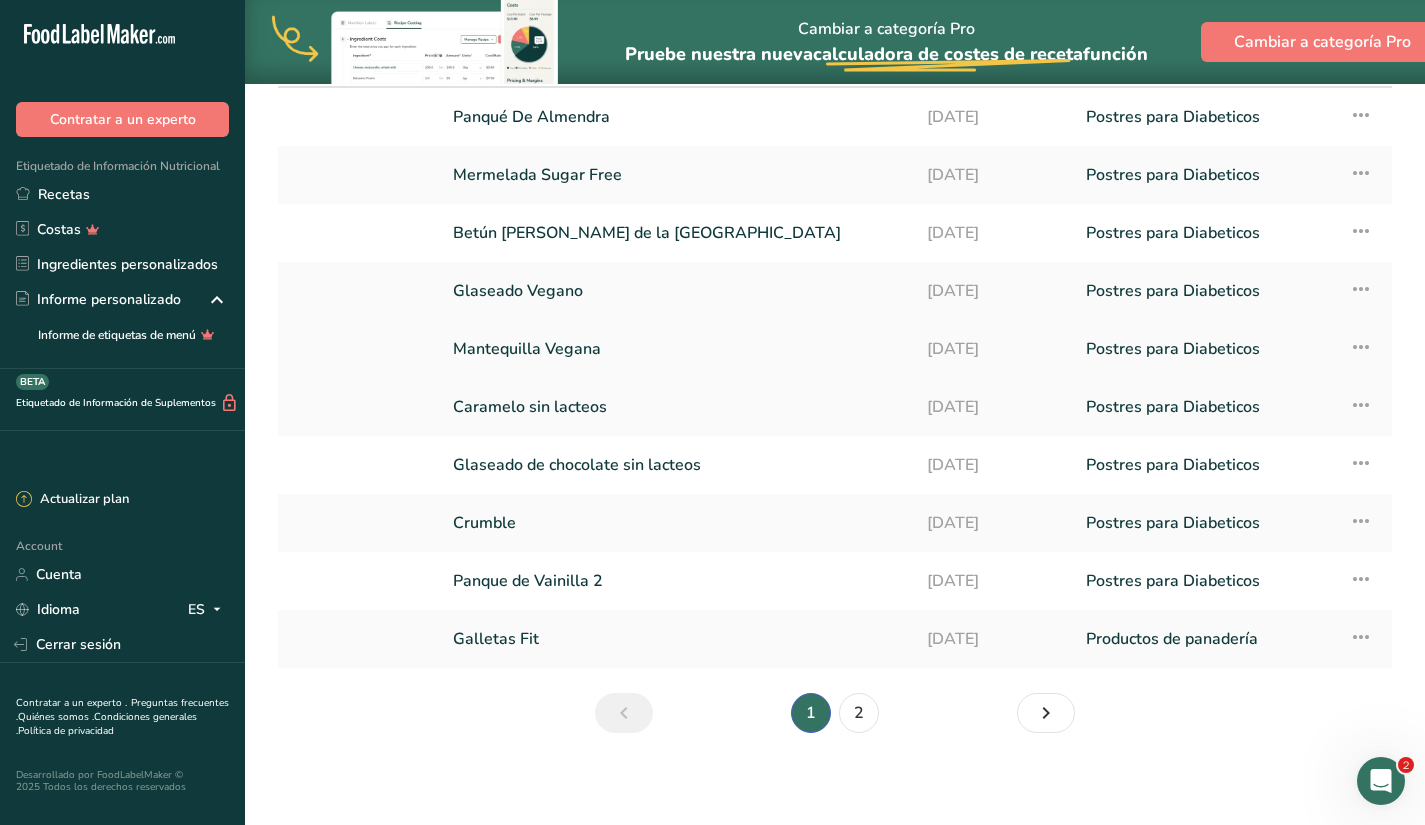 scroll, scrollTop: 136, scrollLeft: 0, axis: vertical 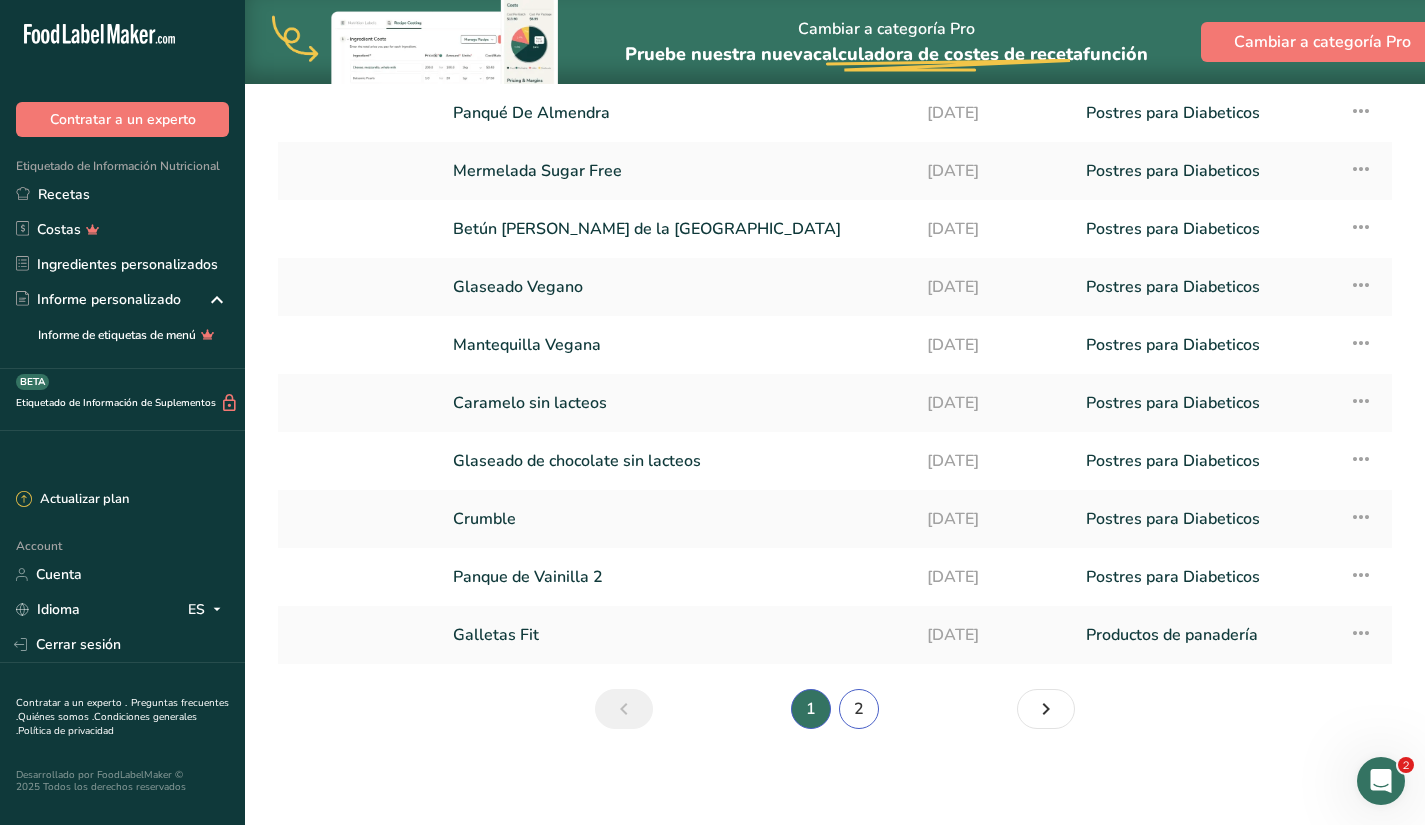 click on "2" at bounding box center [859, 709] 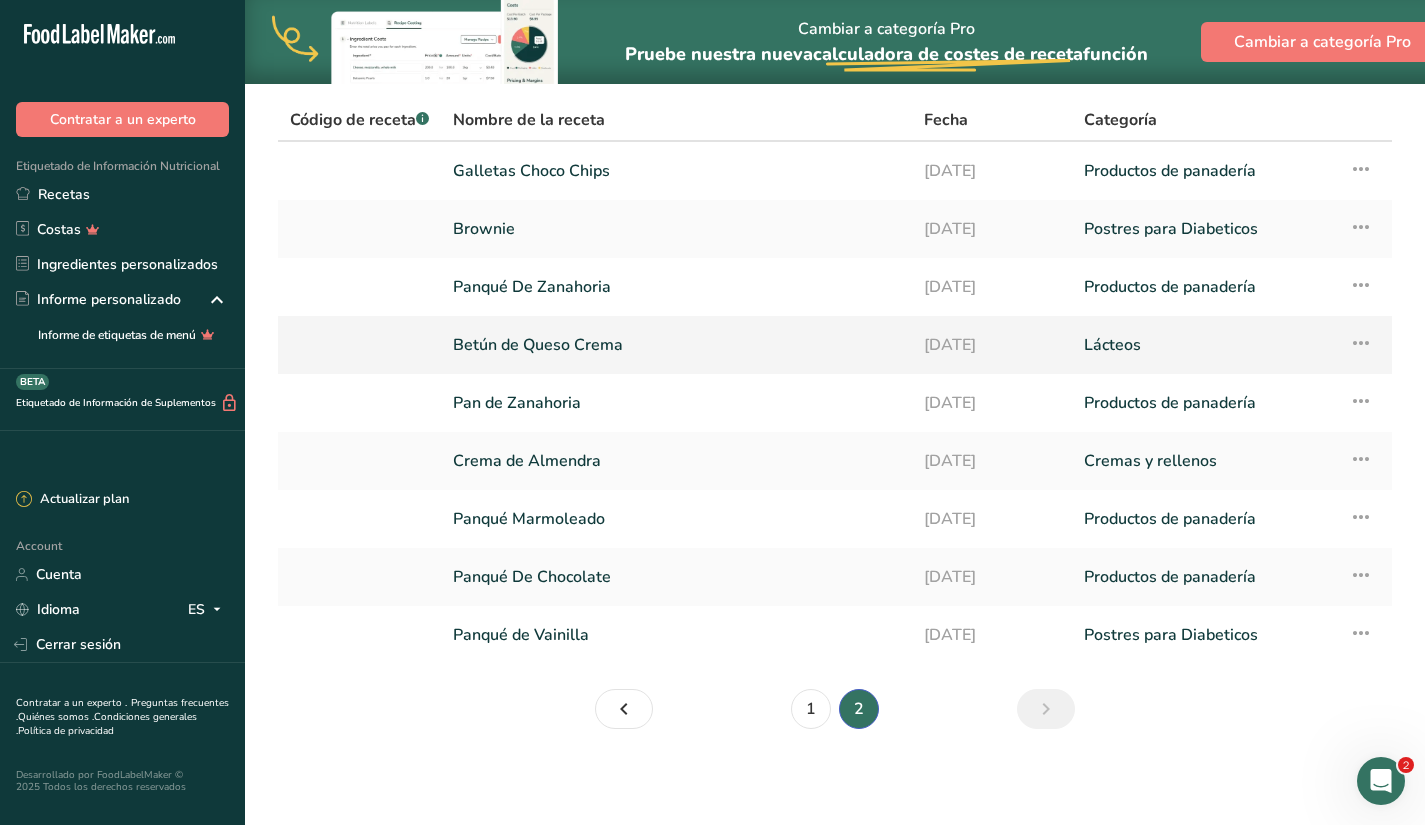 scroll, scrollTop: 78, scrollLeft: 0, axis: vertical 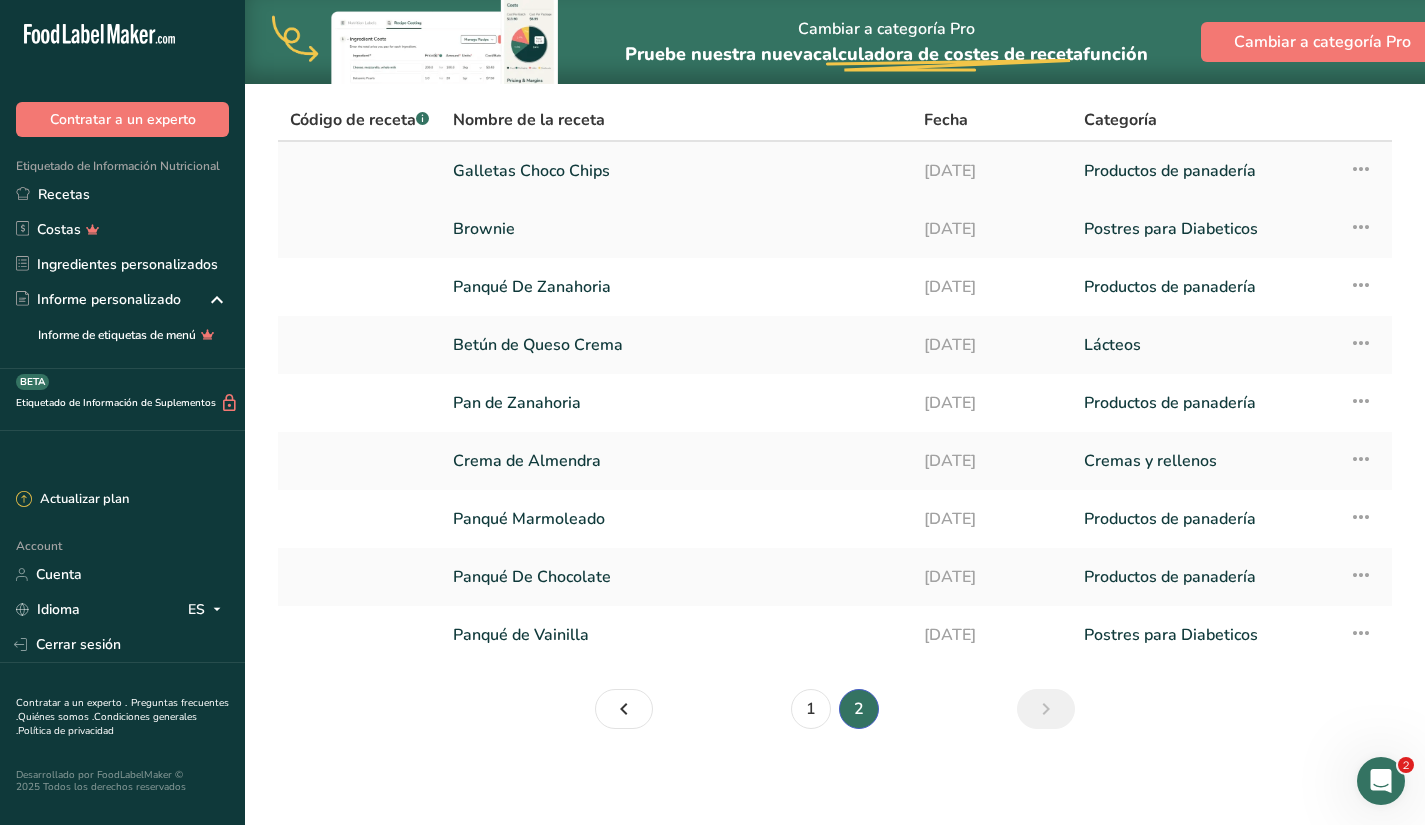 click at bounding box center (1361, 169) 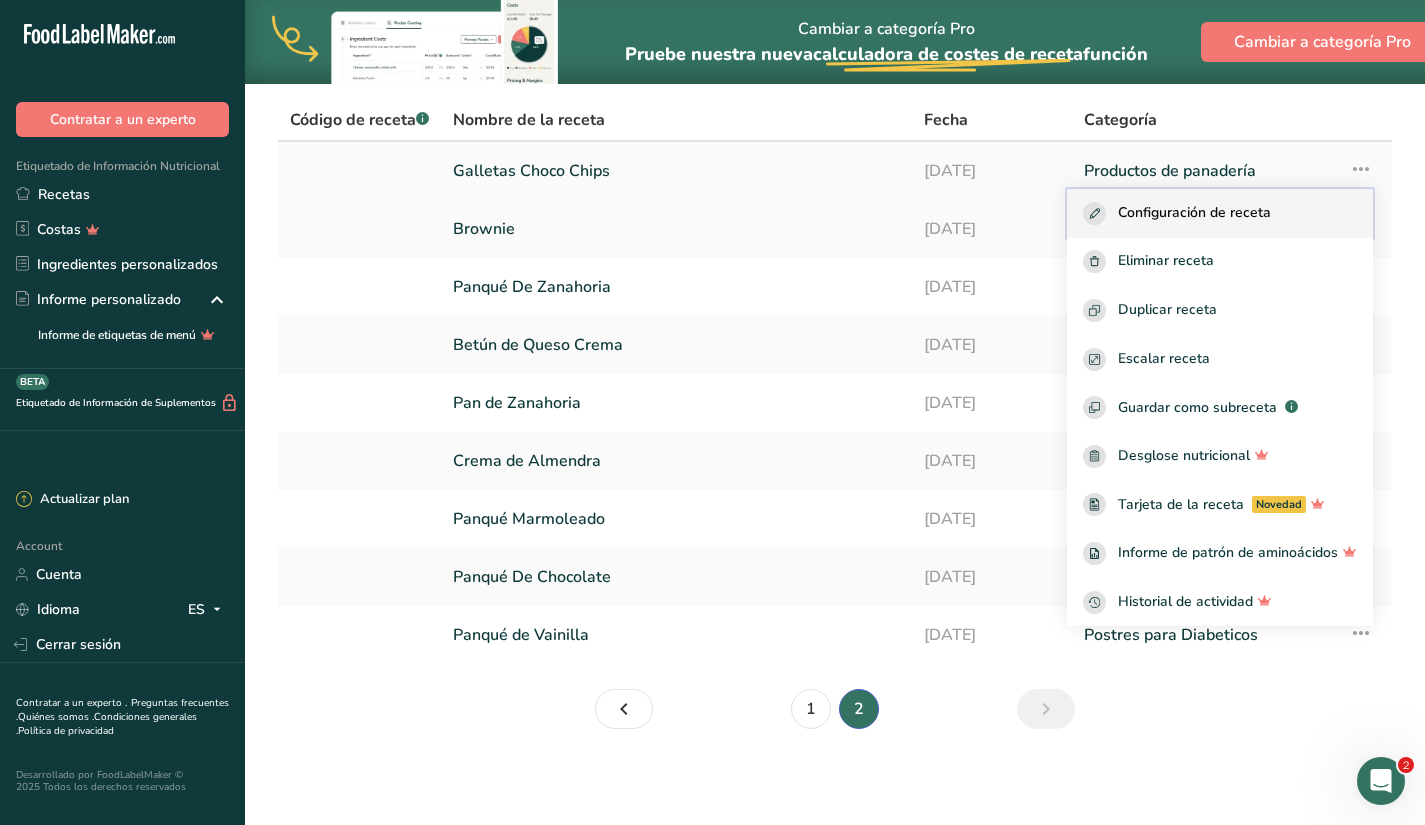 click on "Configuración de receta" at bounding box center (1220, 213) 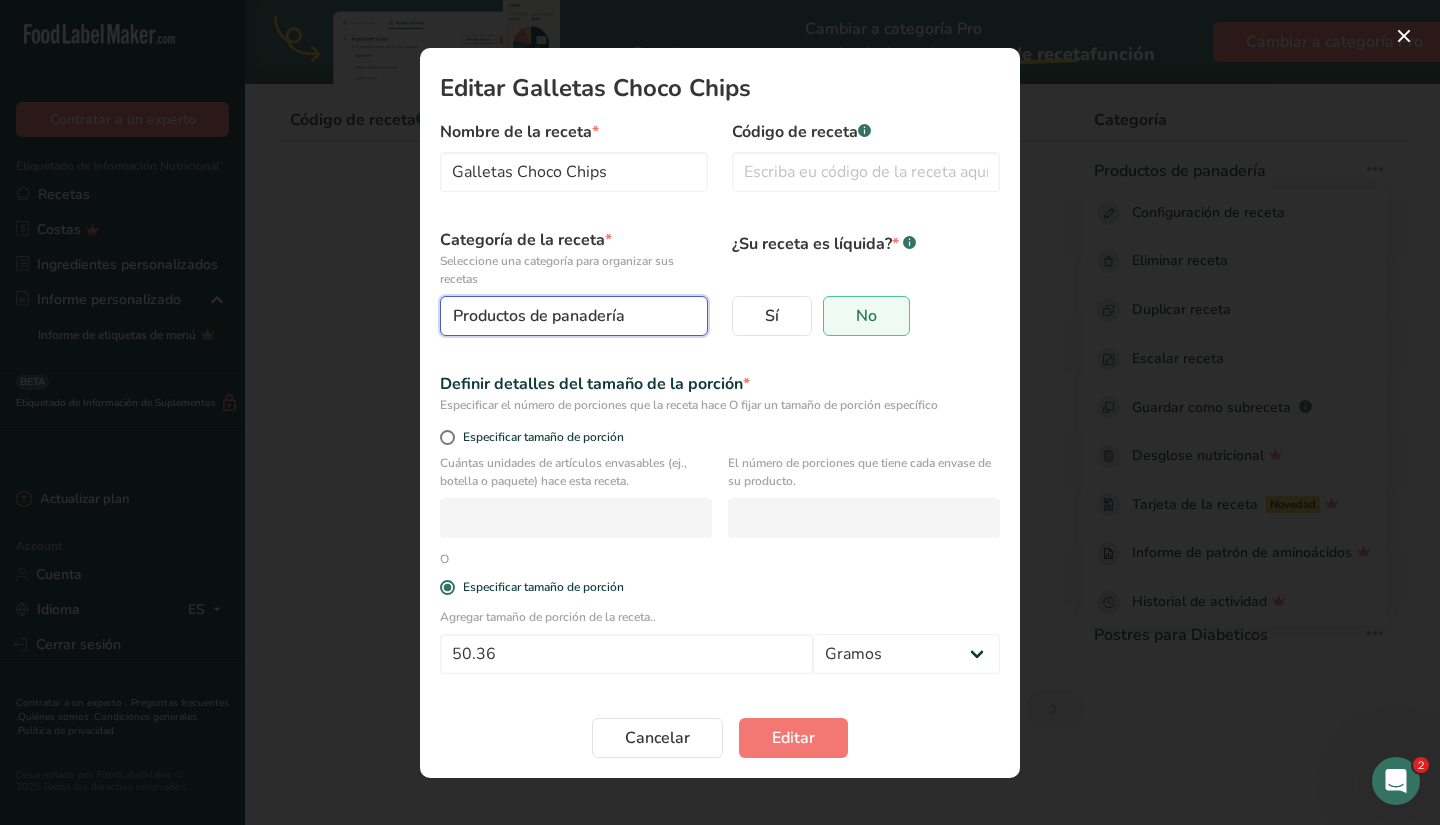 click on "Productos de panadería" at bounding box center (568, 316) 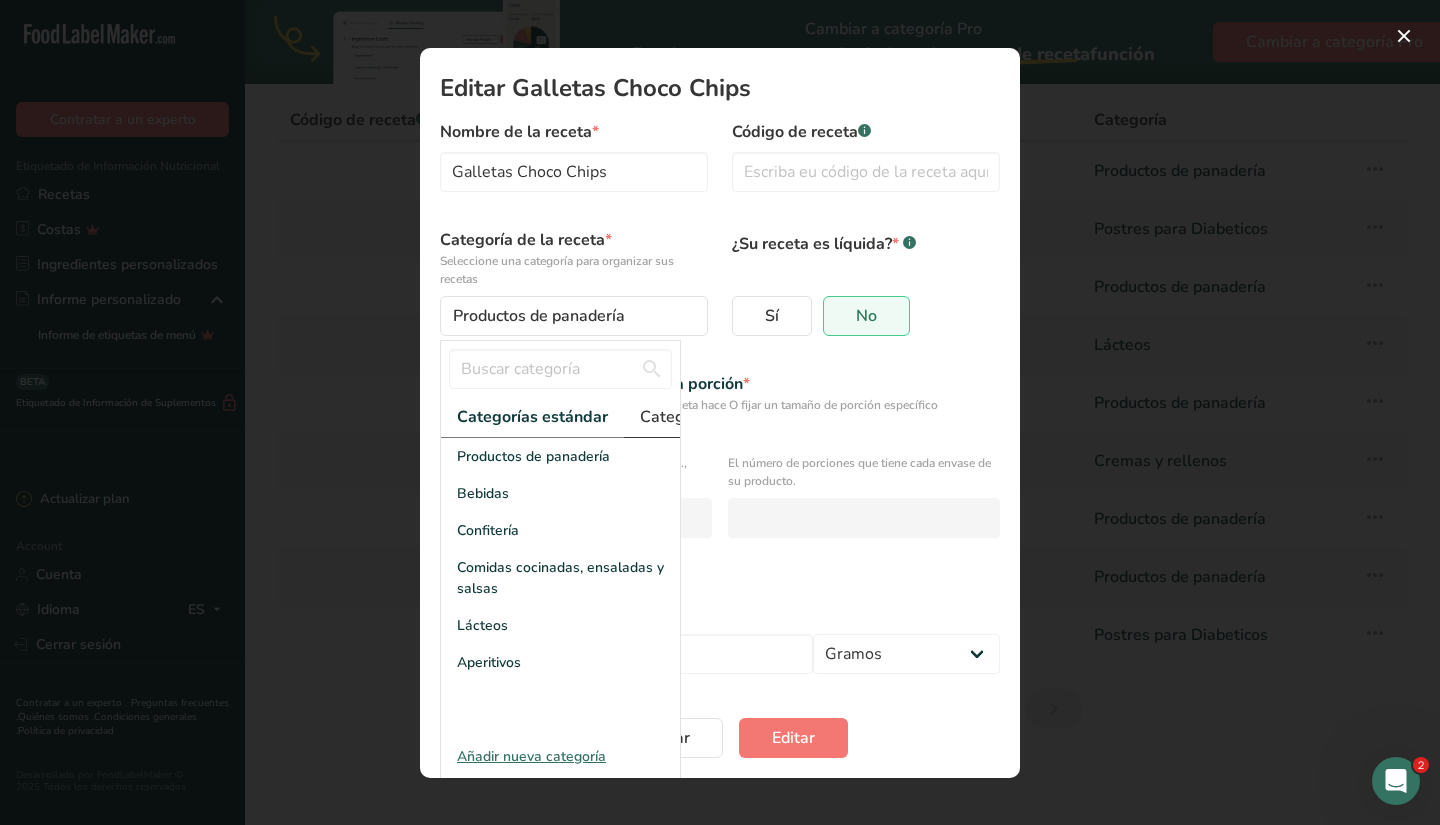 click on "Categorías personalizadas
.a-a{fill:#347362;}.b-a{fill:#fff;}" at bounding box center (744, 417) 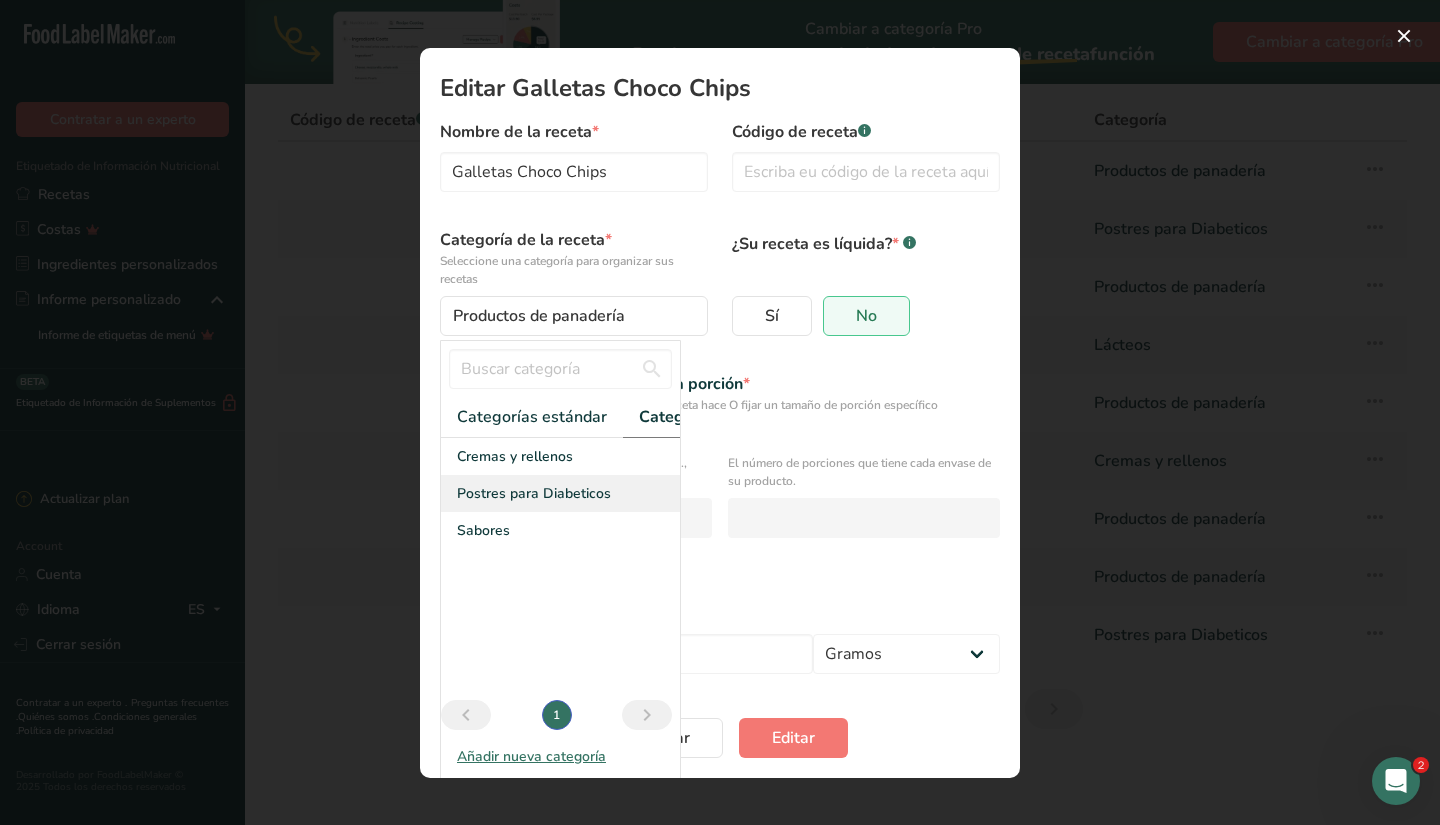 click on "Postres para Diabeticos" at bounding box center [534, 493] 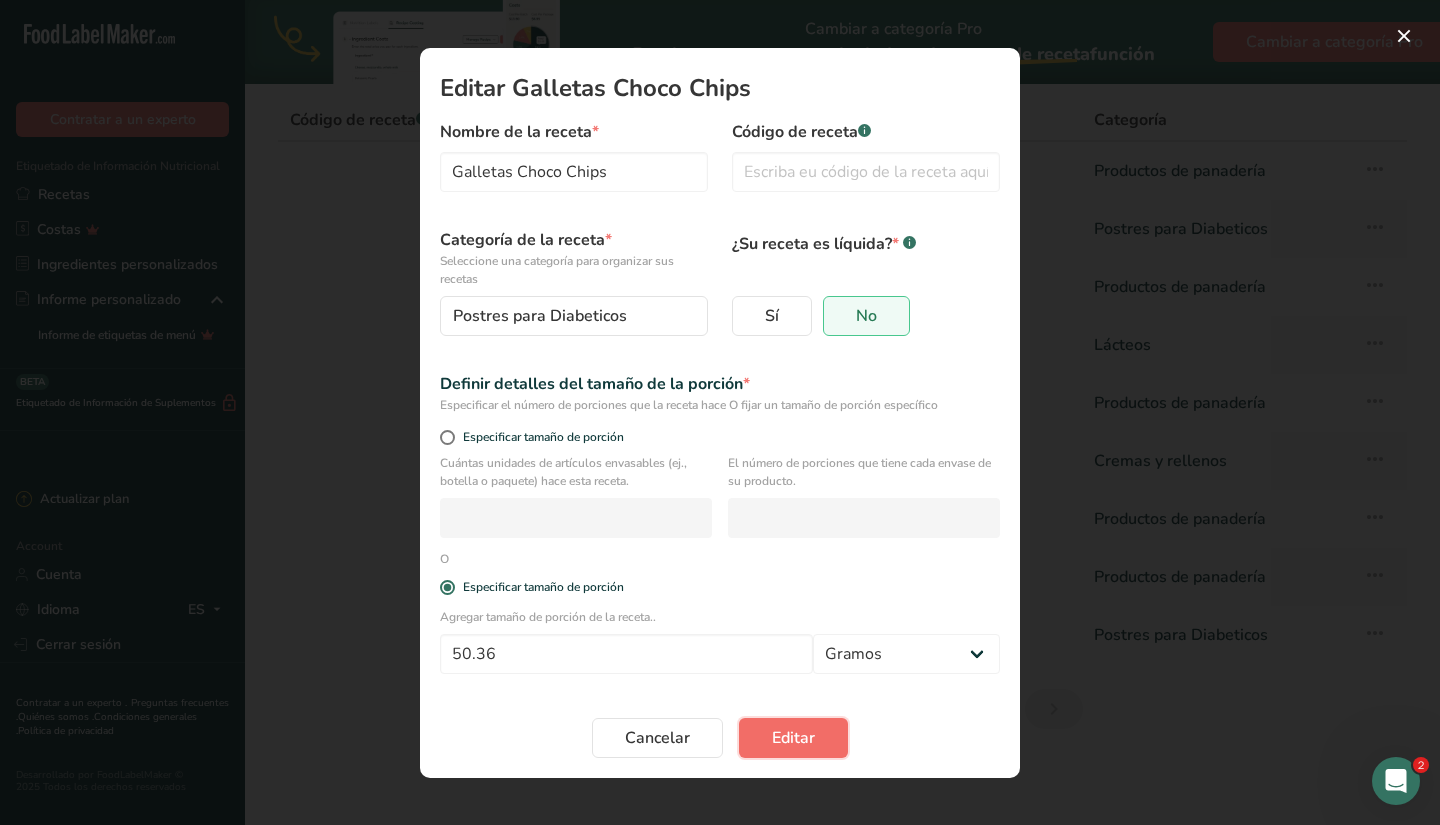 click on "Editar" at bounding box center [793, 738] 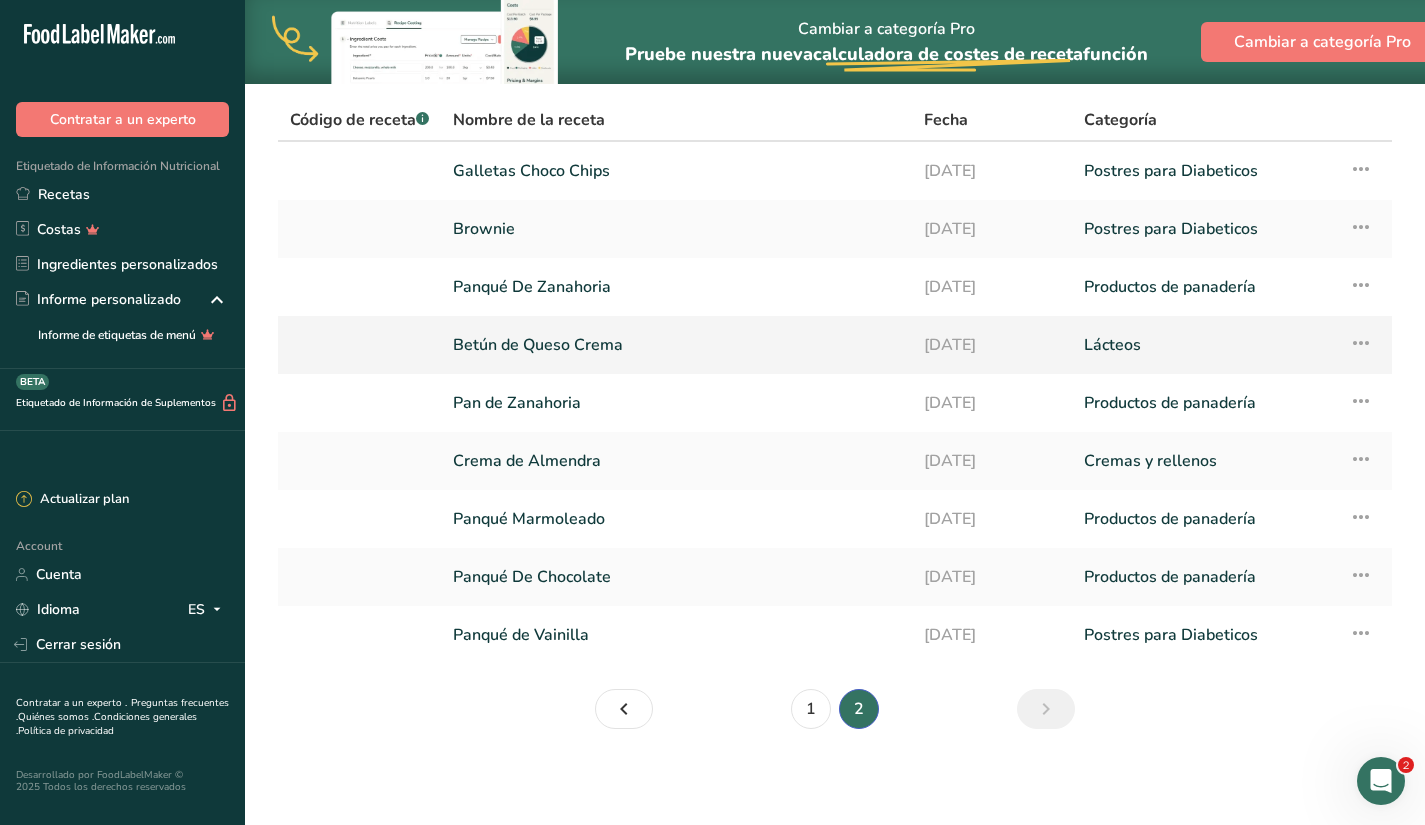 click at bounding box center (1361, 343) 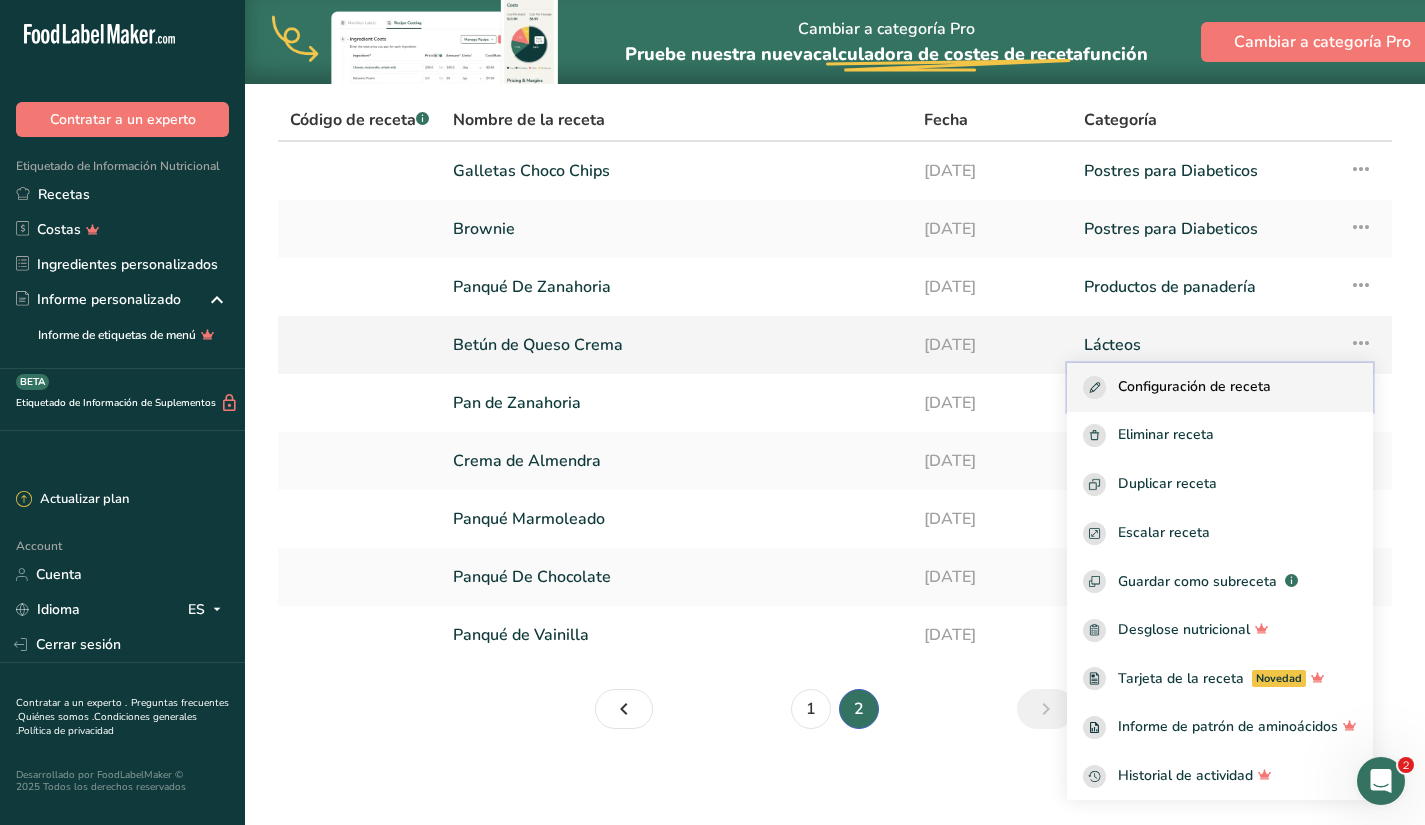 click on "Configuración de receta" at bounding box center [1194, 387] 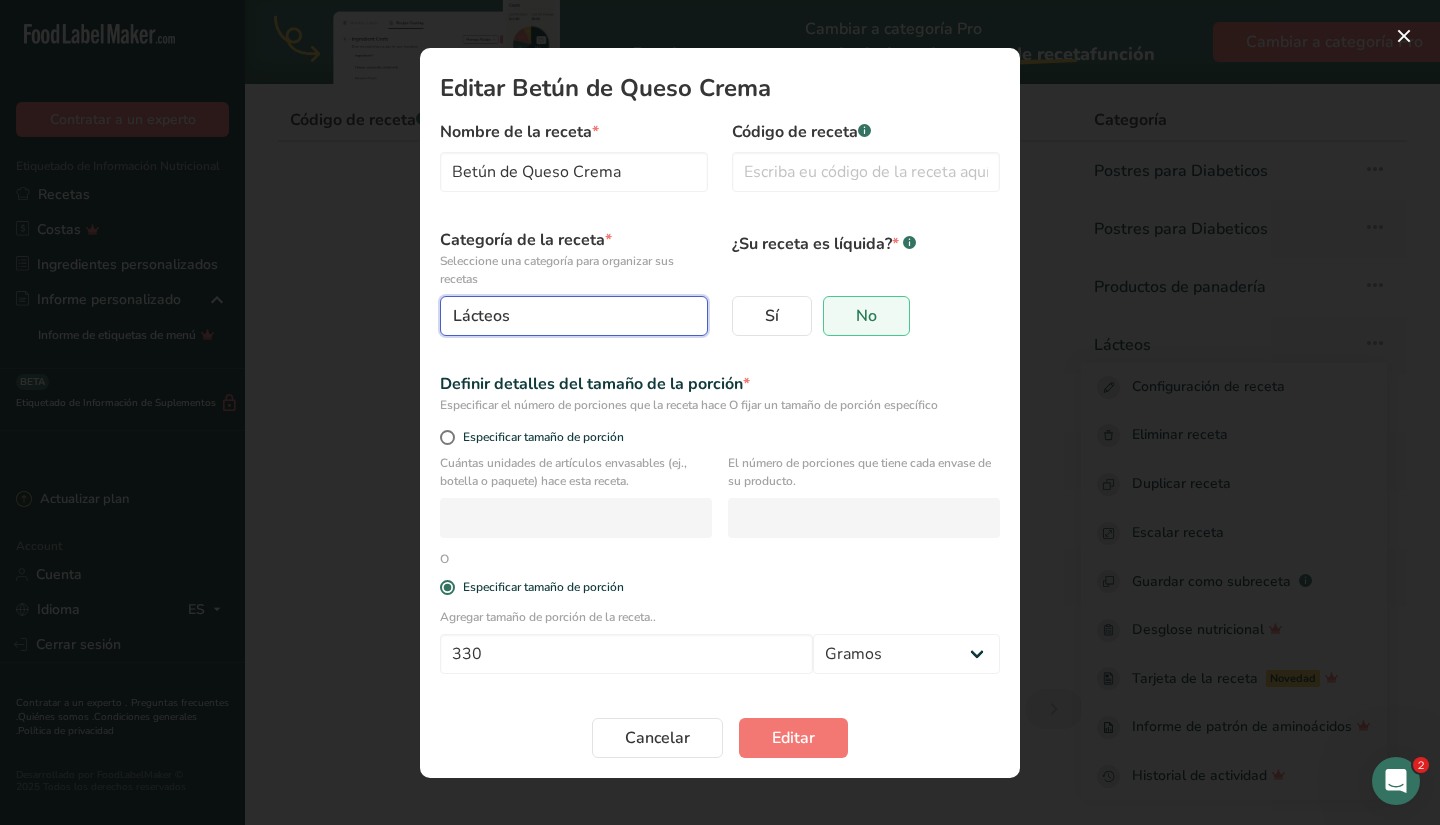 click on "Lácteos" at bounding box center (568, 316) 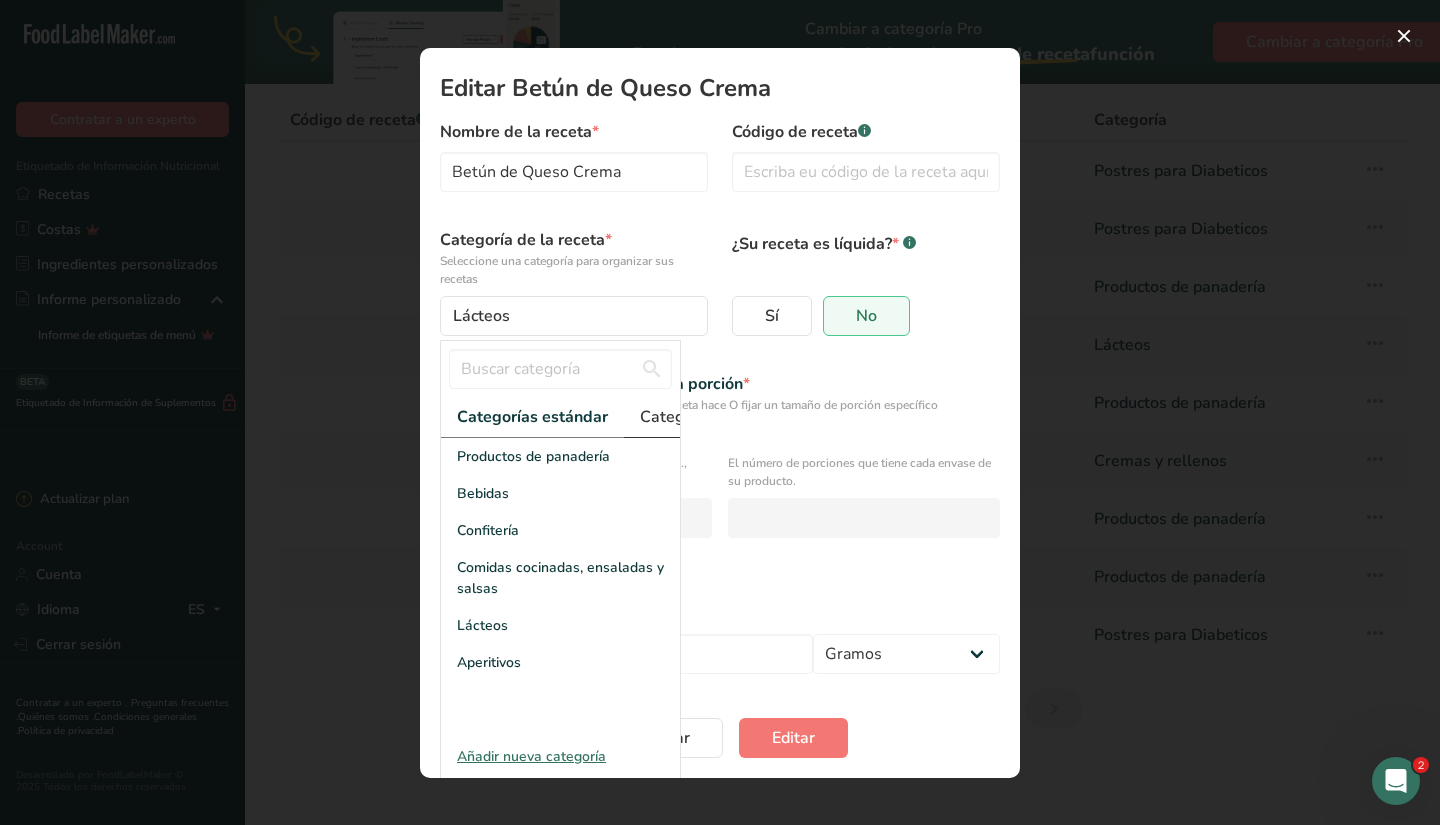 click on "Categorías personalizadas
.a-a{fill:#347362;}.b-a{fill:#fff;}" at bounding box center (744, 417) 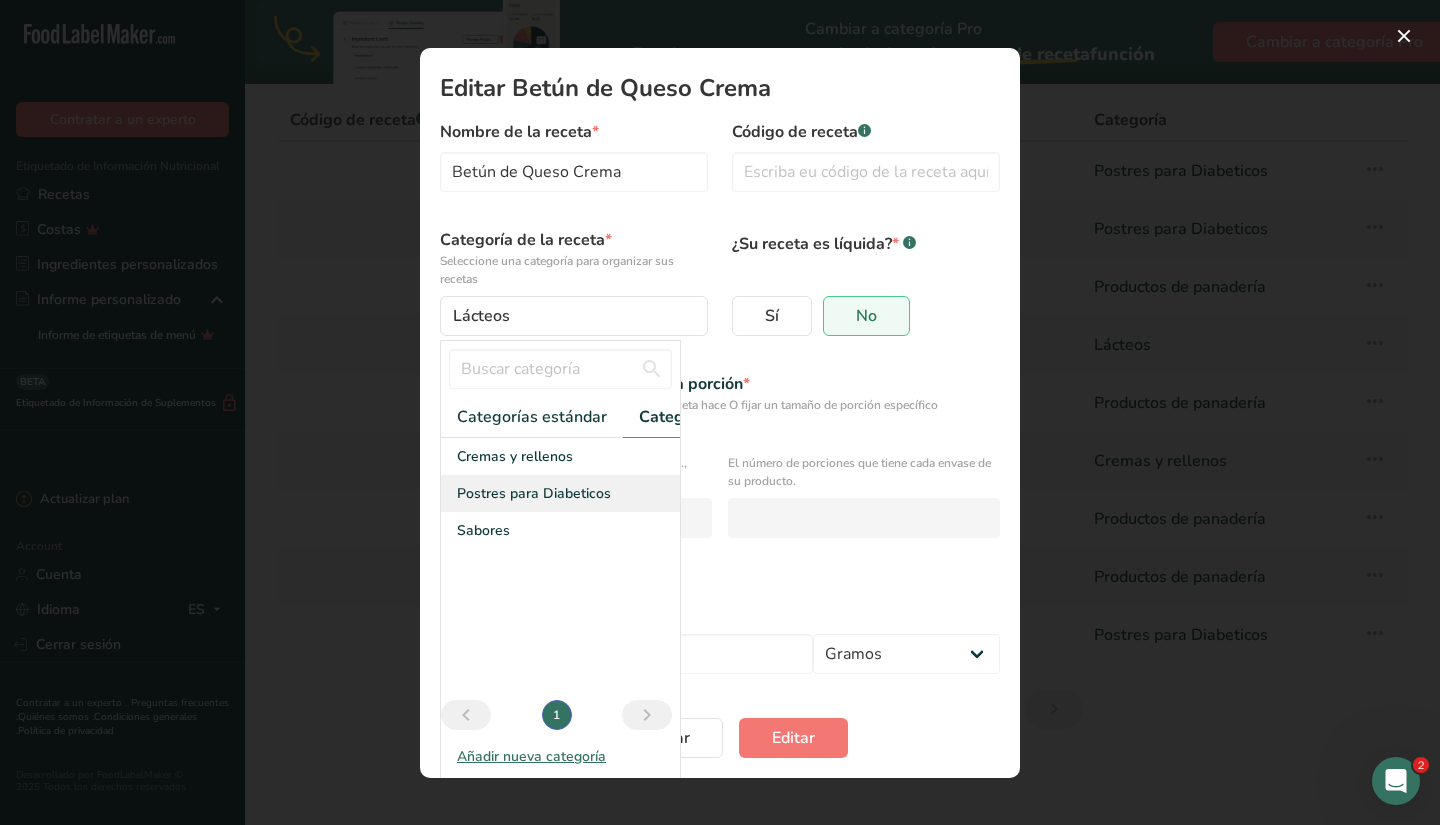 click on "Postres para Diabeticos" at bounding box center [534, 493] 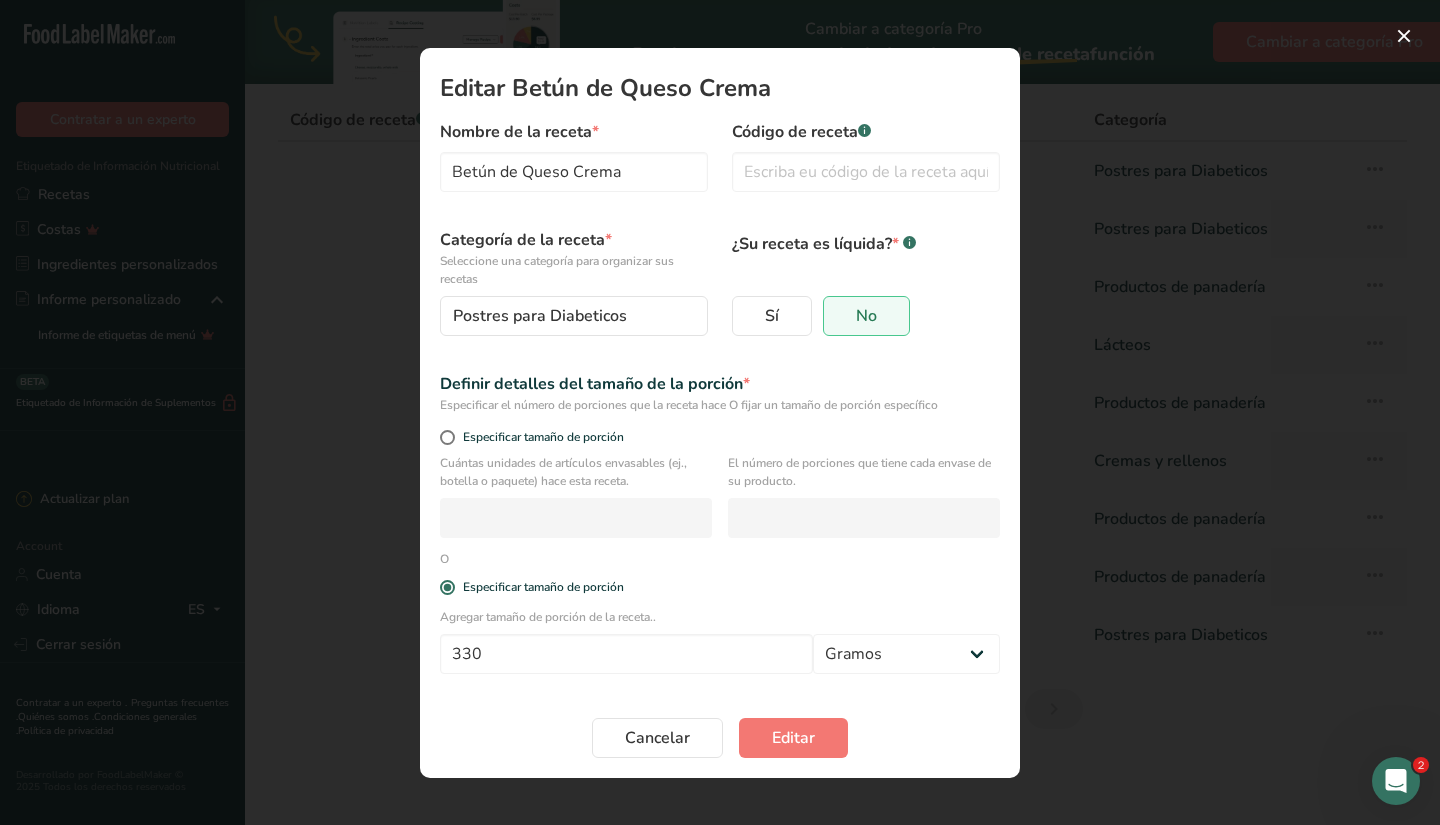 click on "Cancelar
Editar" at bounding box center [720, 738] 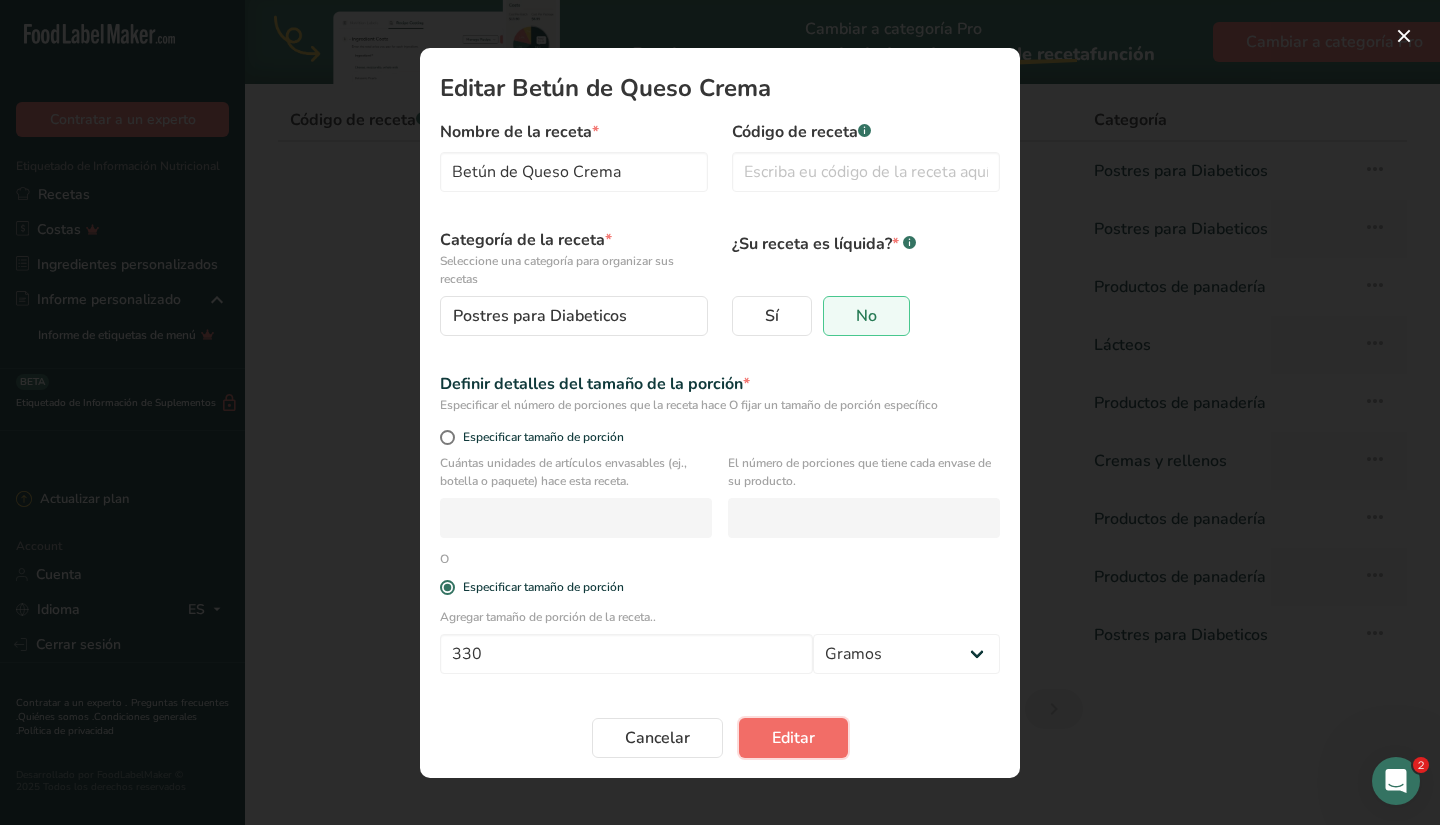 click on "Editar" at bounding box center (793, 738) 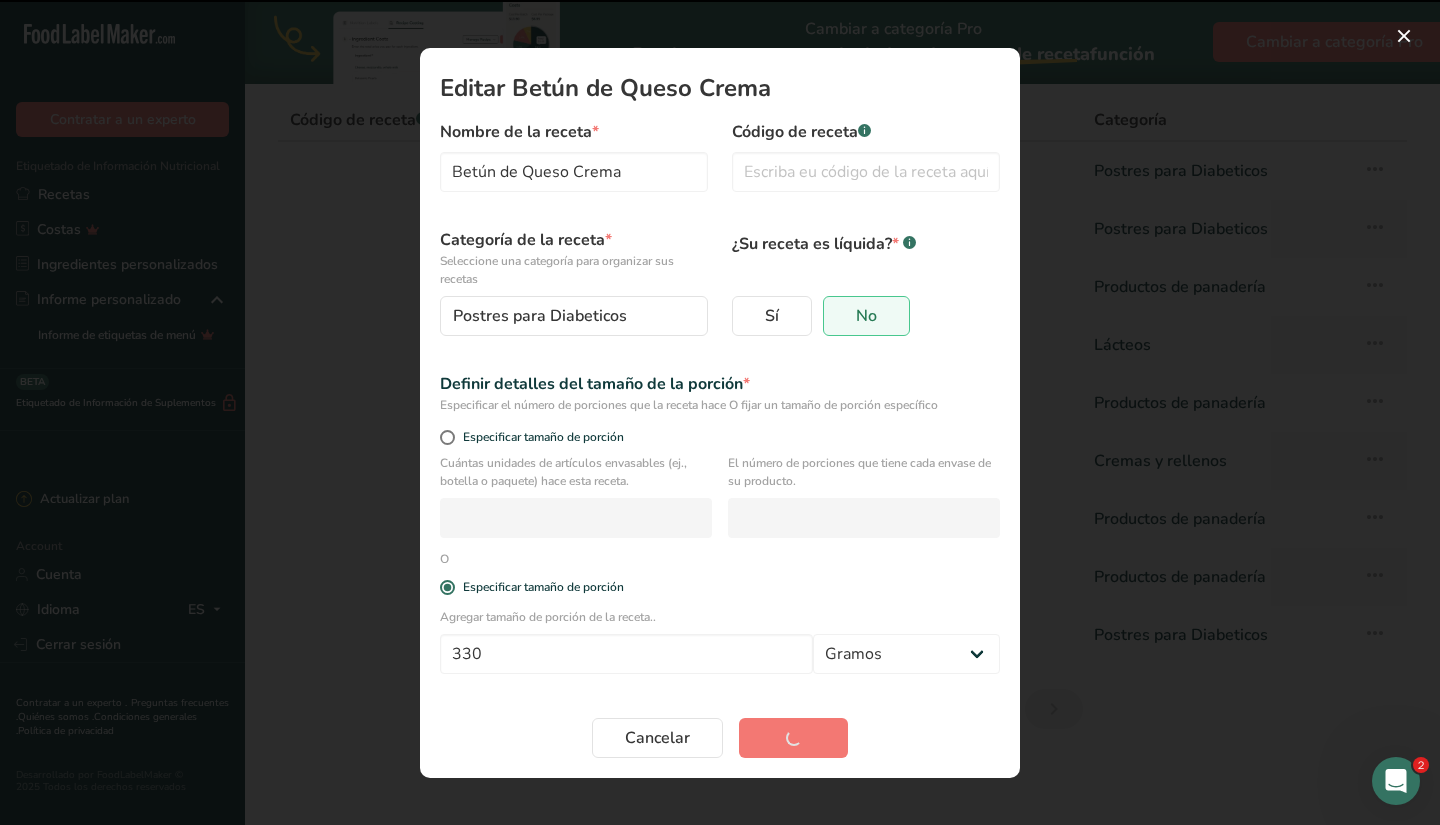 click on "Cancelar
Editar" at bounding box center (720, 738) 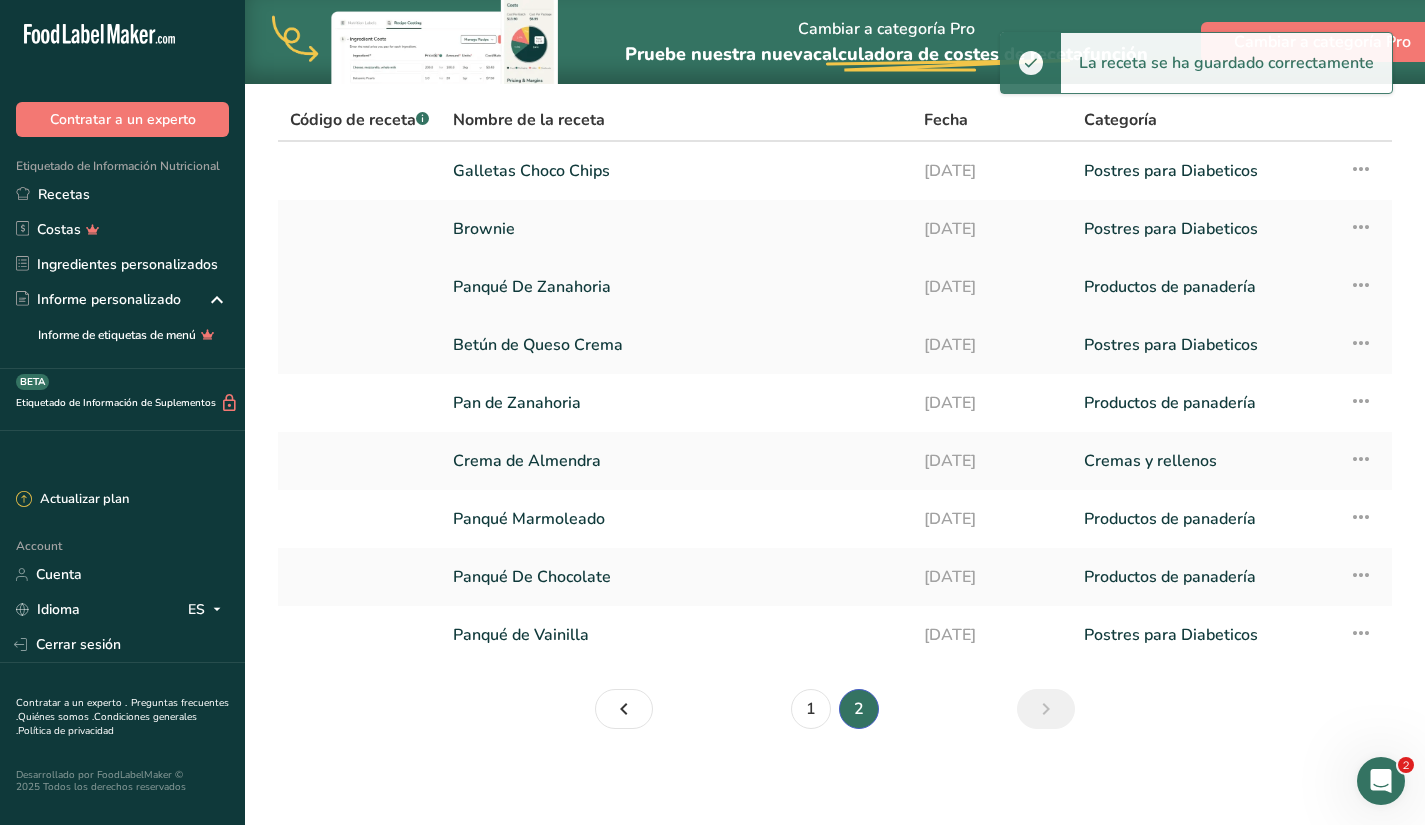 click on "Productos de panadería" at bounding box center (1204, 287) 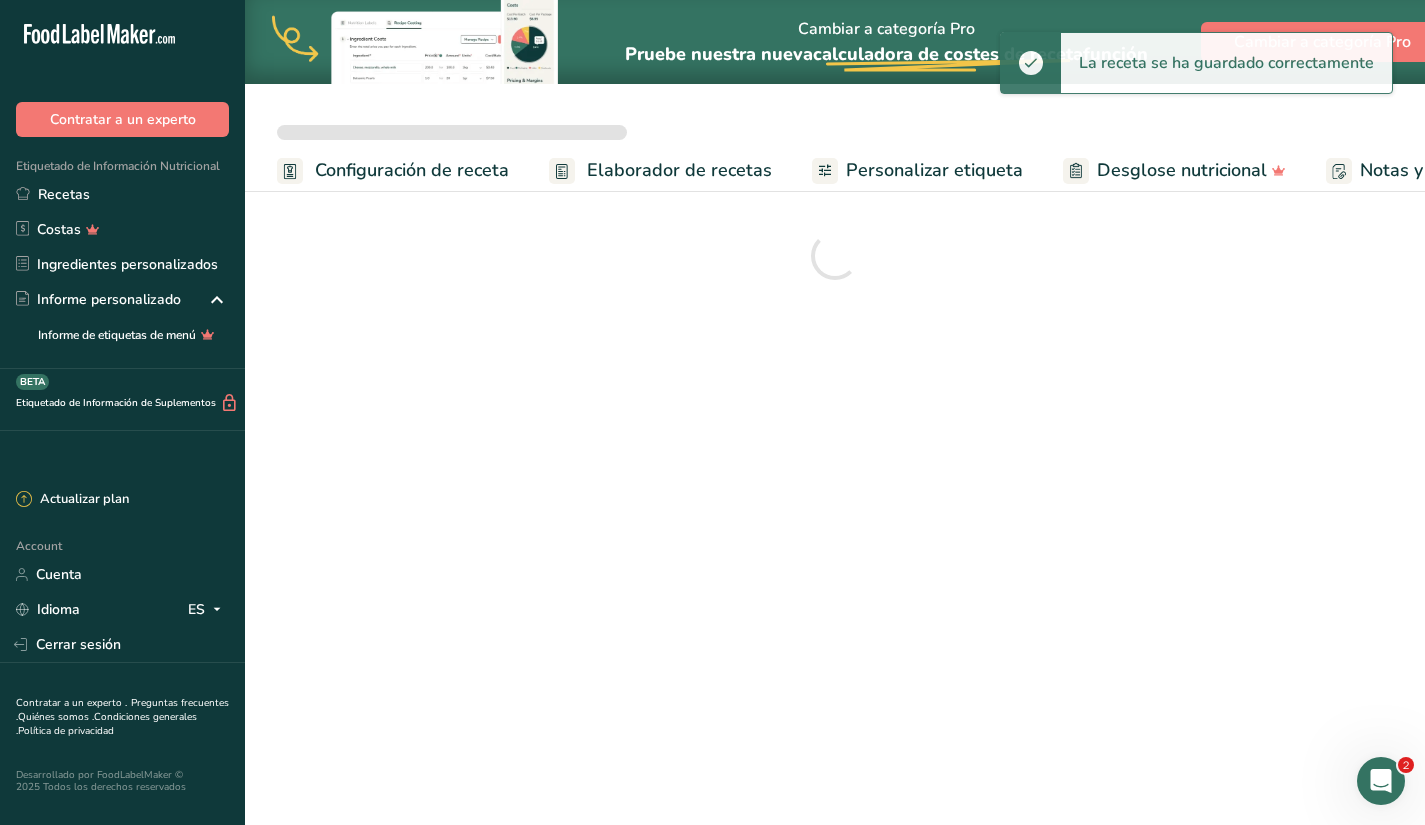 scroll, scrollTop: 0, scrollLeft: 0, axis: both 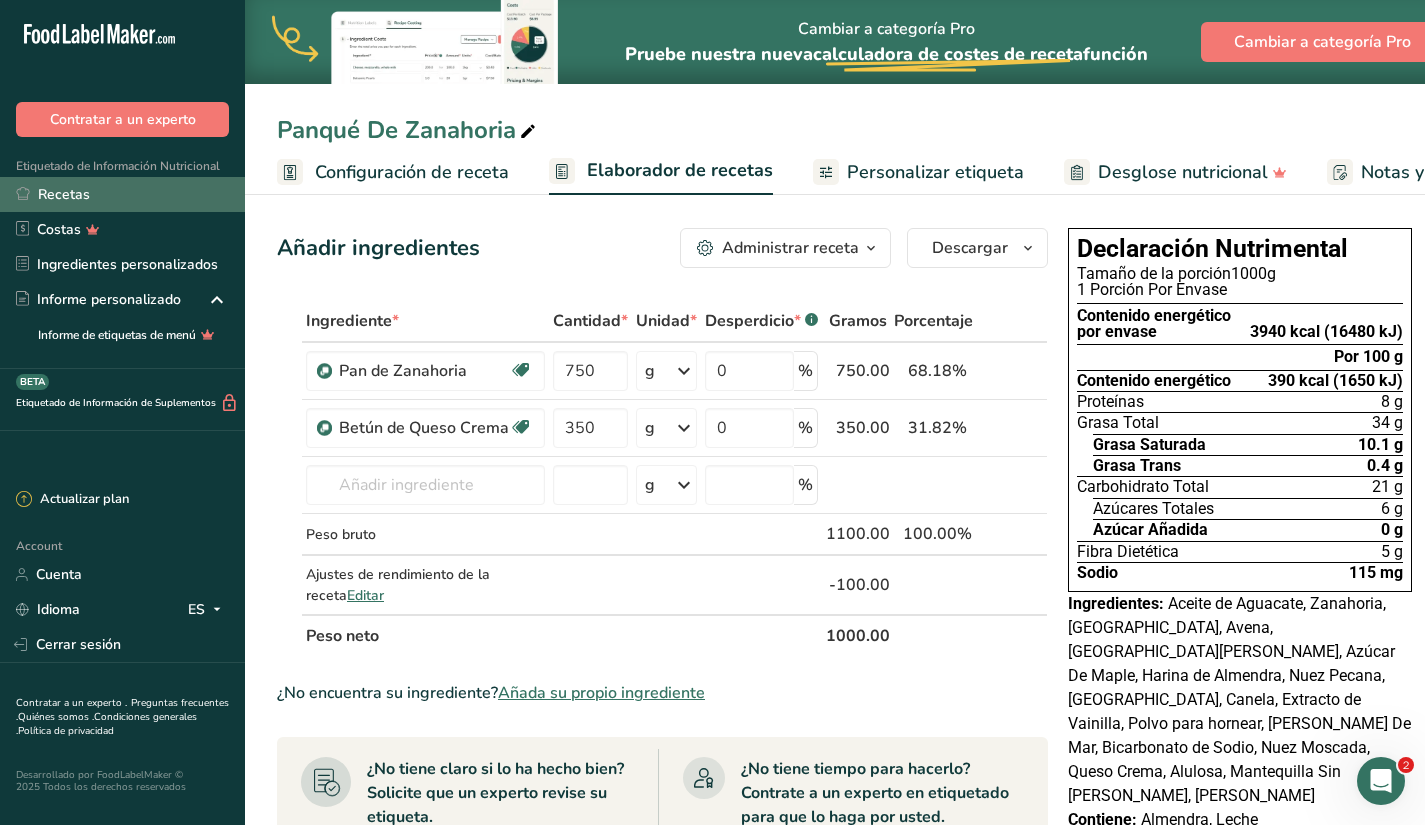 click on "Recetas" at bounding box center (122, 194) 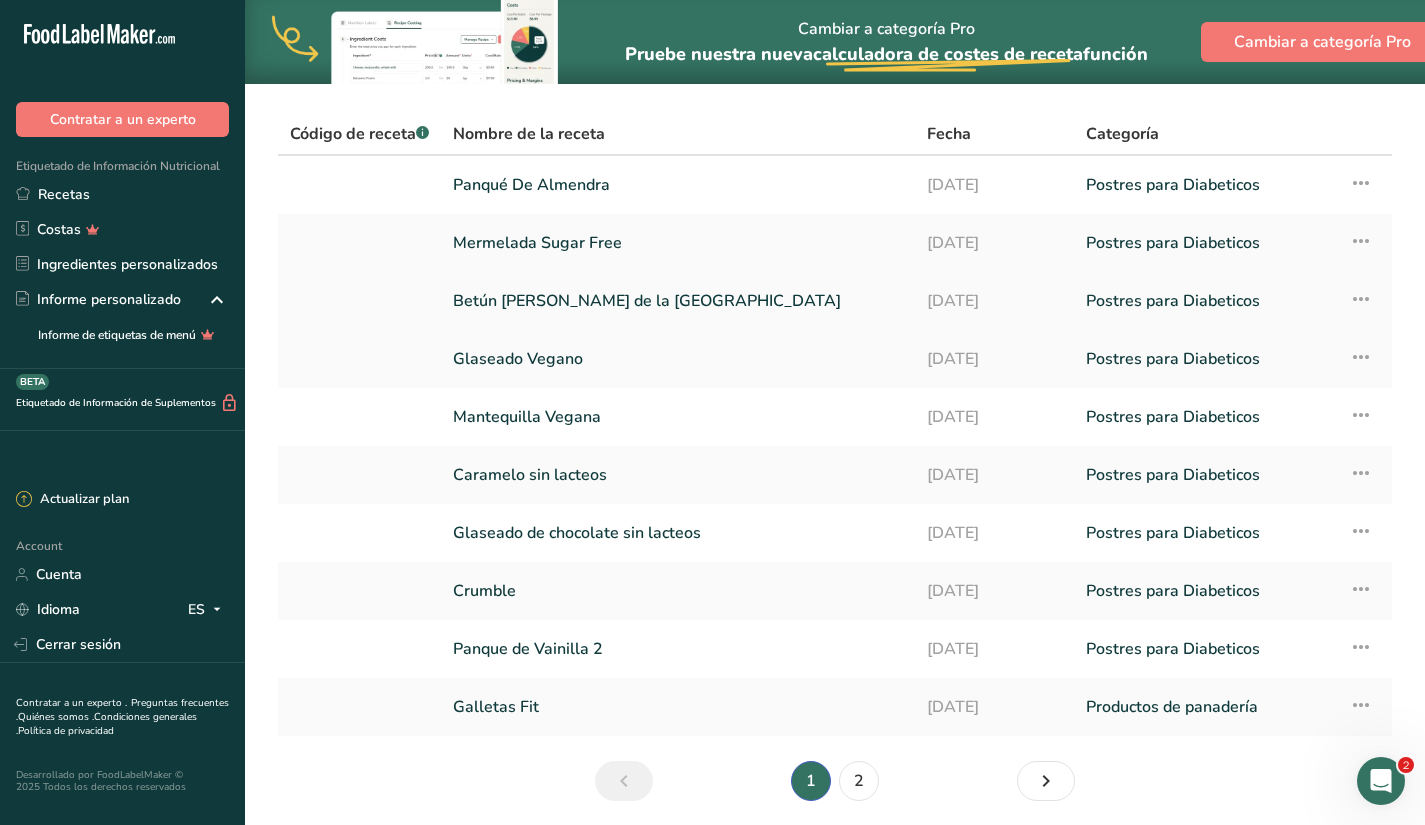 scroll, scrollTop: 136, scrollLeft: 0, axis: vertical 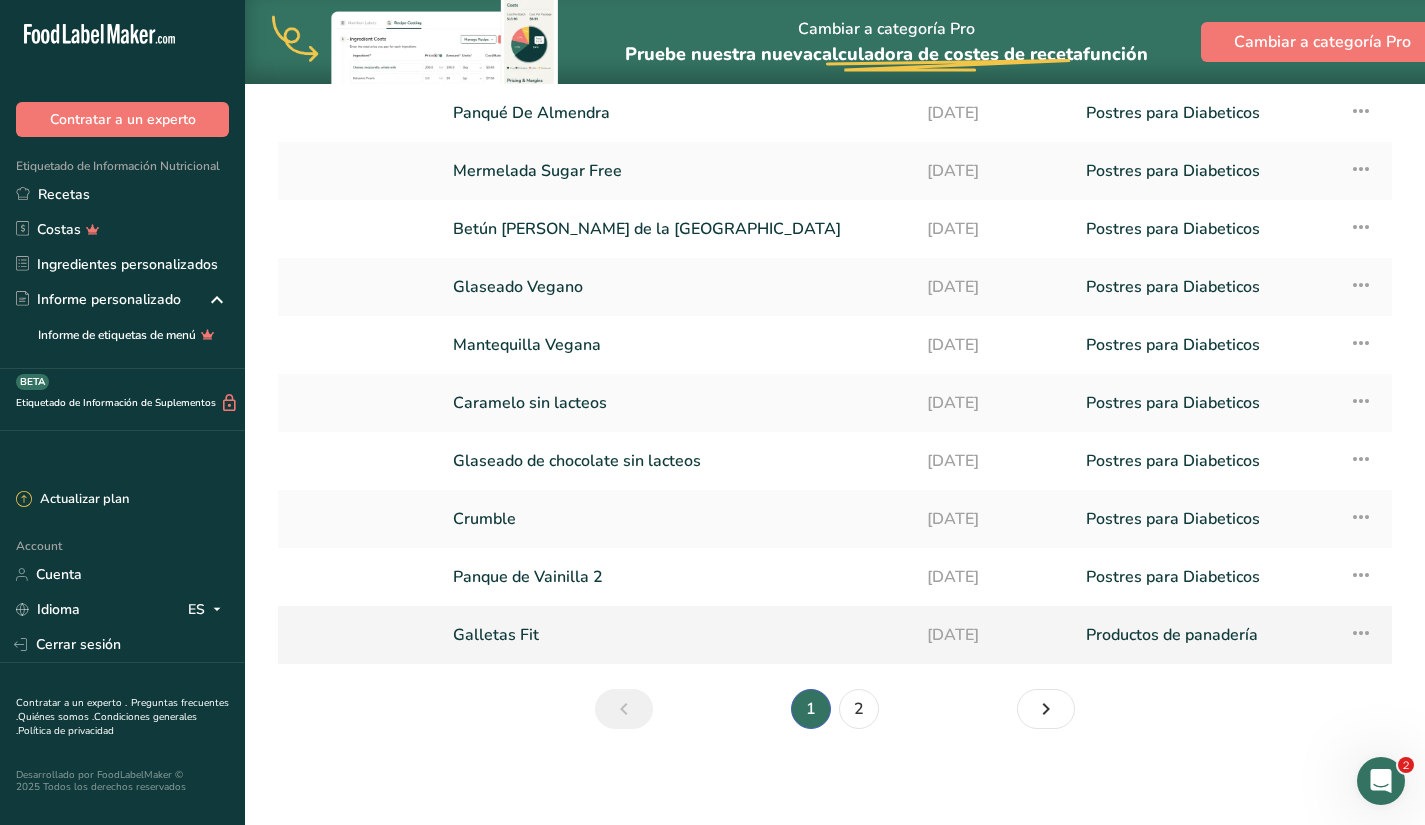 click at bounding box center [1361, 633] 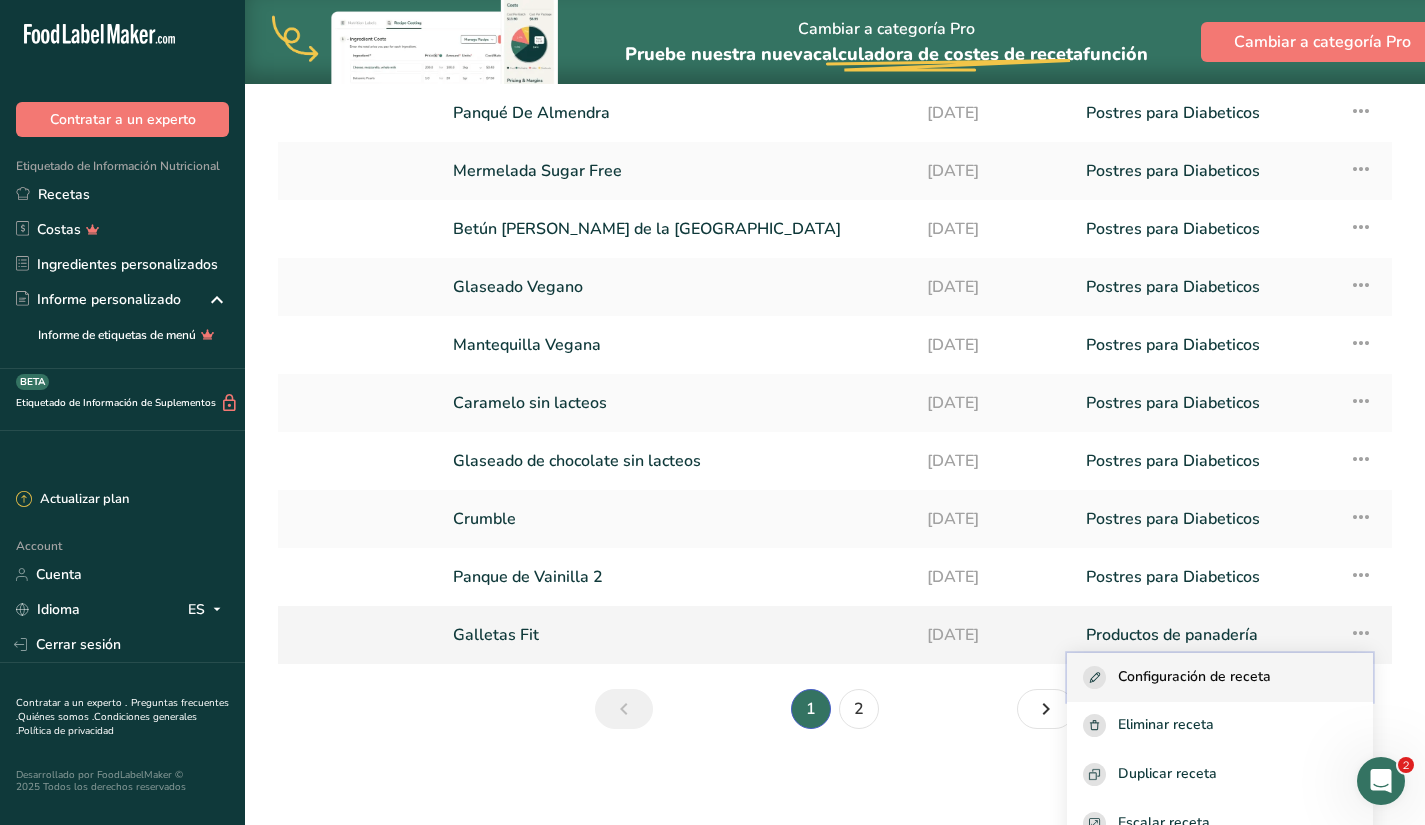 click on "Configuración de receta" at bounding box center (1220, 677) 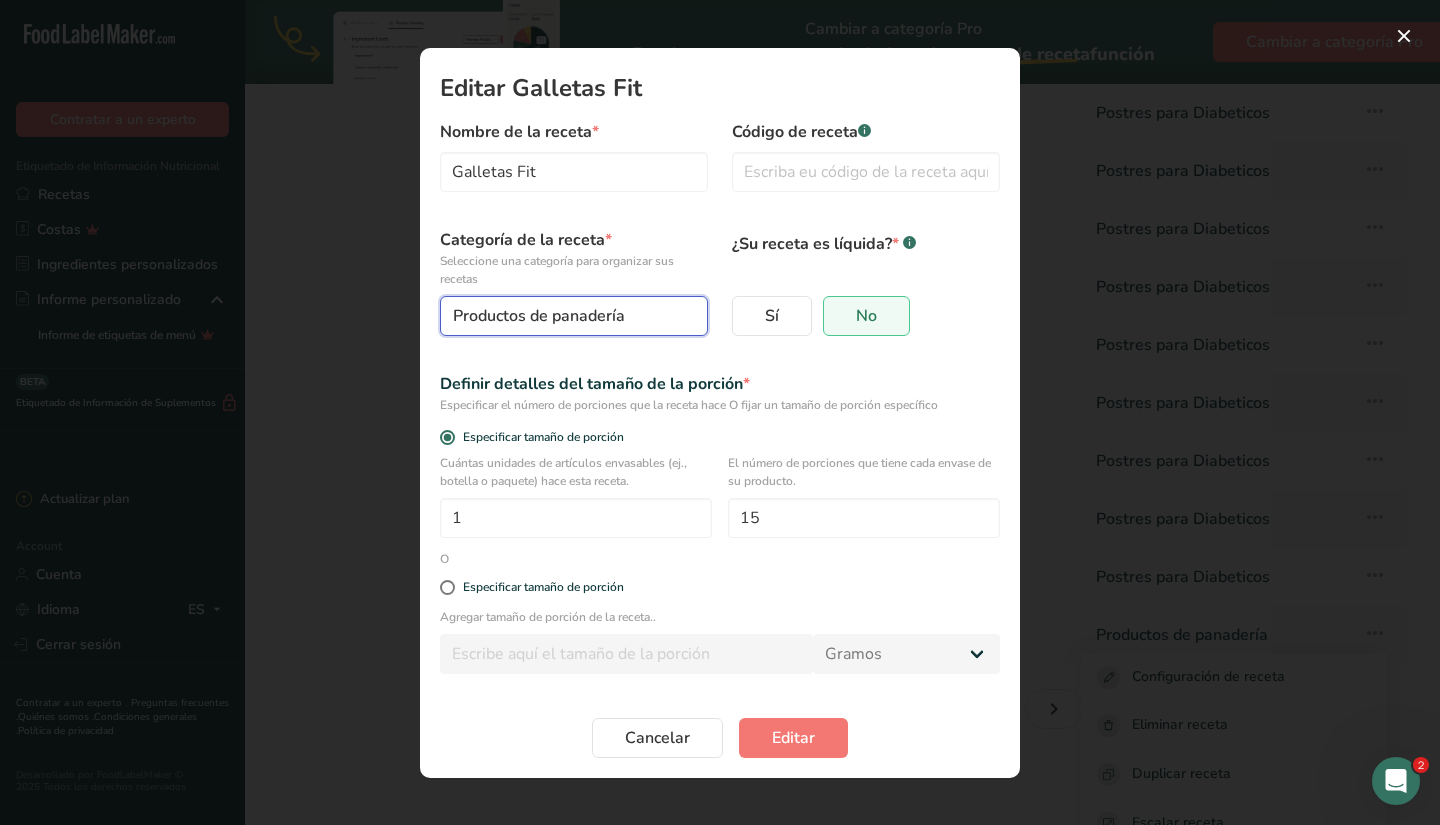 click on "Productos de panadería" at bounding box center (568, 316) 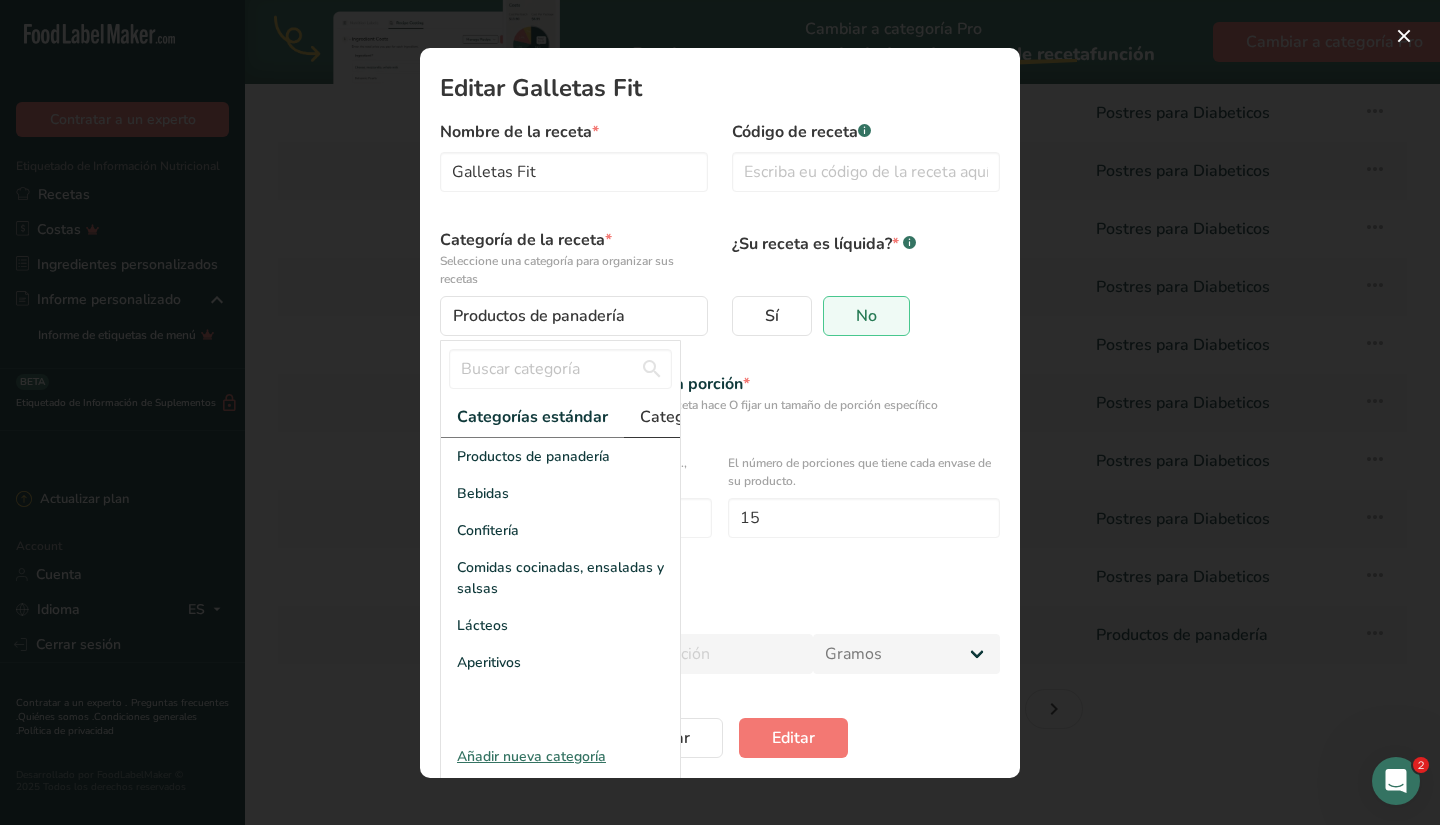 click on "Categorías personalizadas
.a-a{fill:#347362;}.b-a{fill:#fff;}" at bounding box center (744, 417) 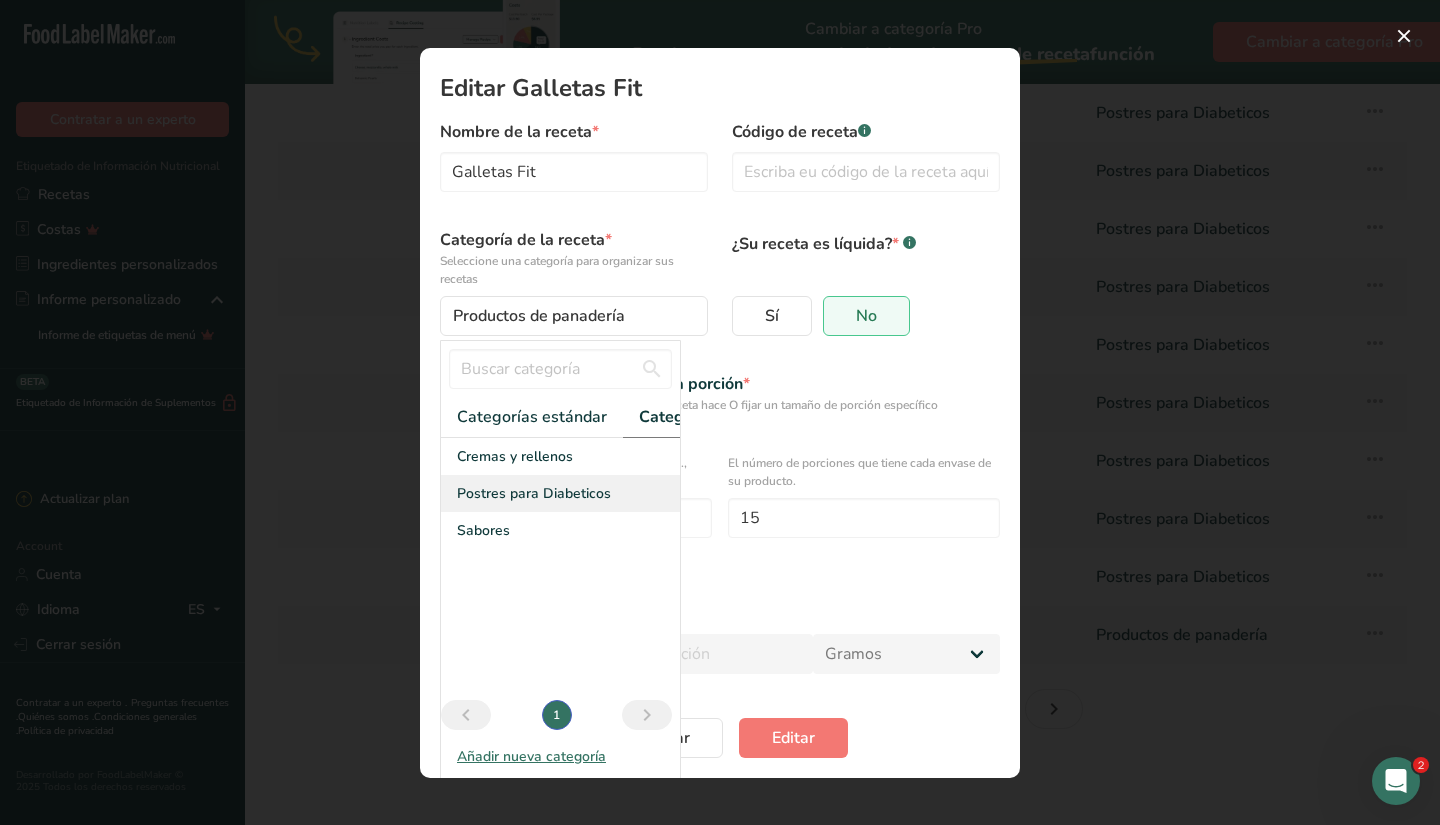 click on "Postres para Diabeticos" at bounding box center (534, 493) 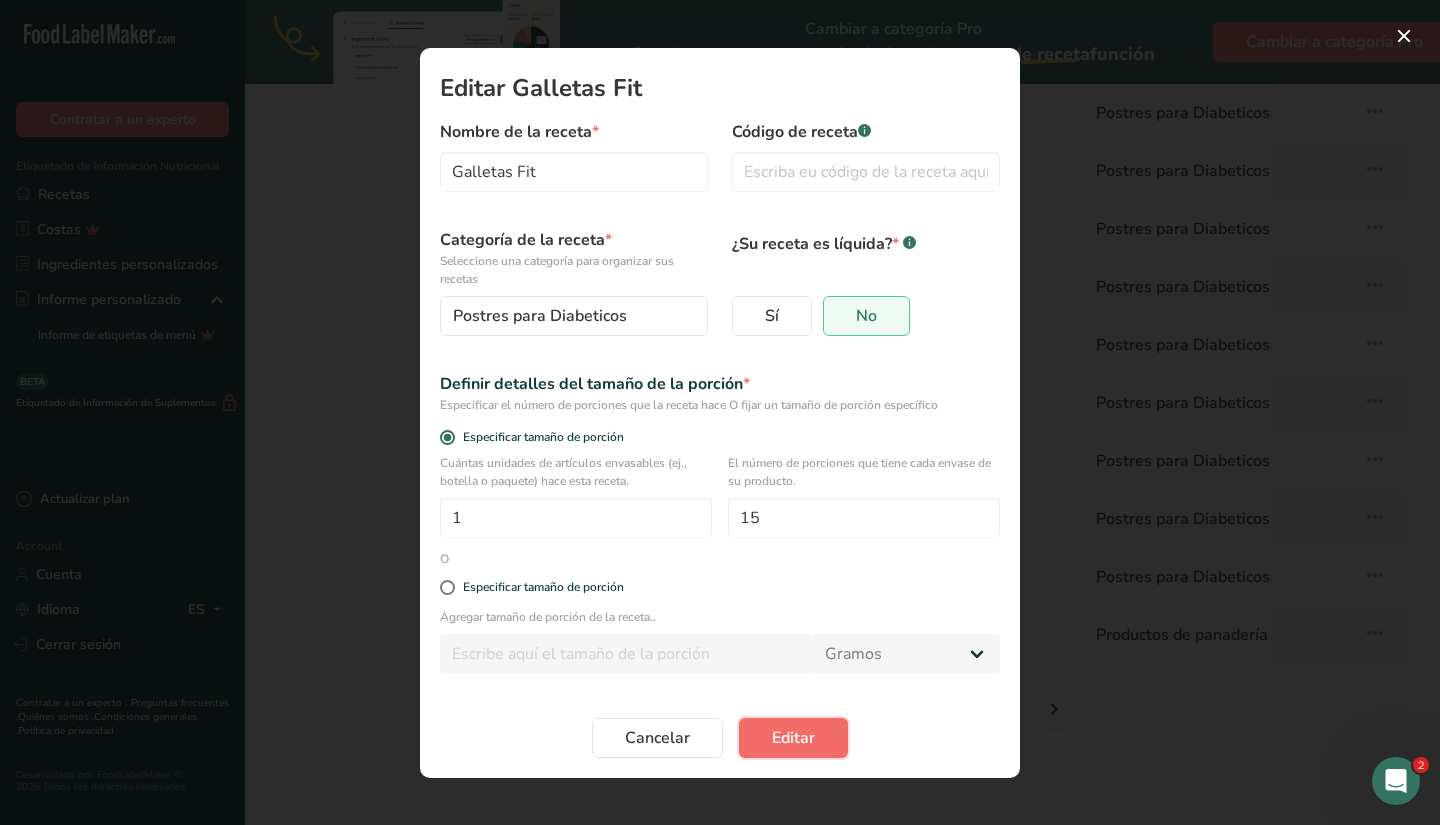 click on "Editar" at bounding box center (793, 738) 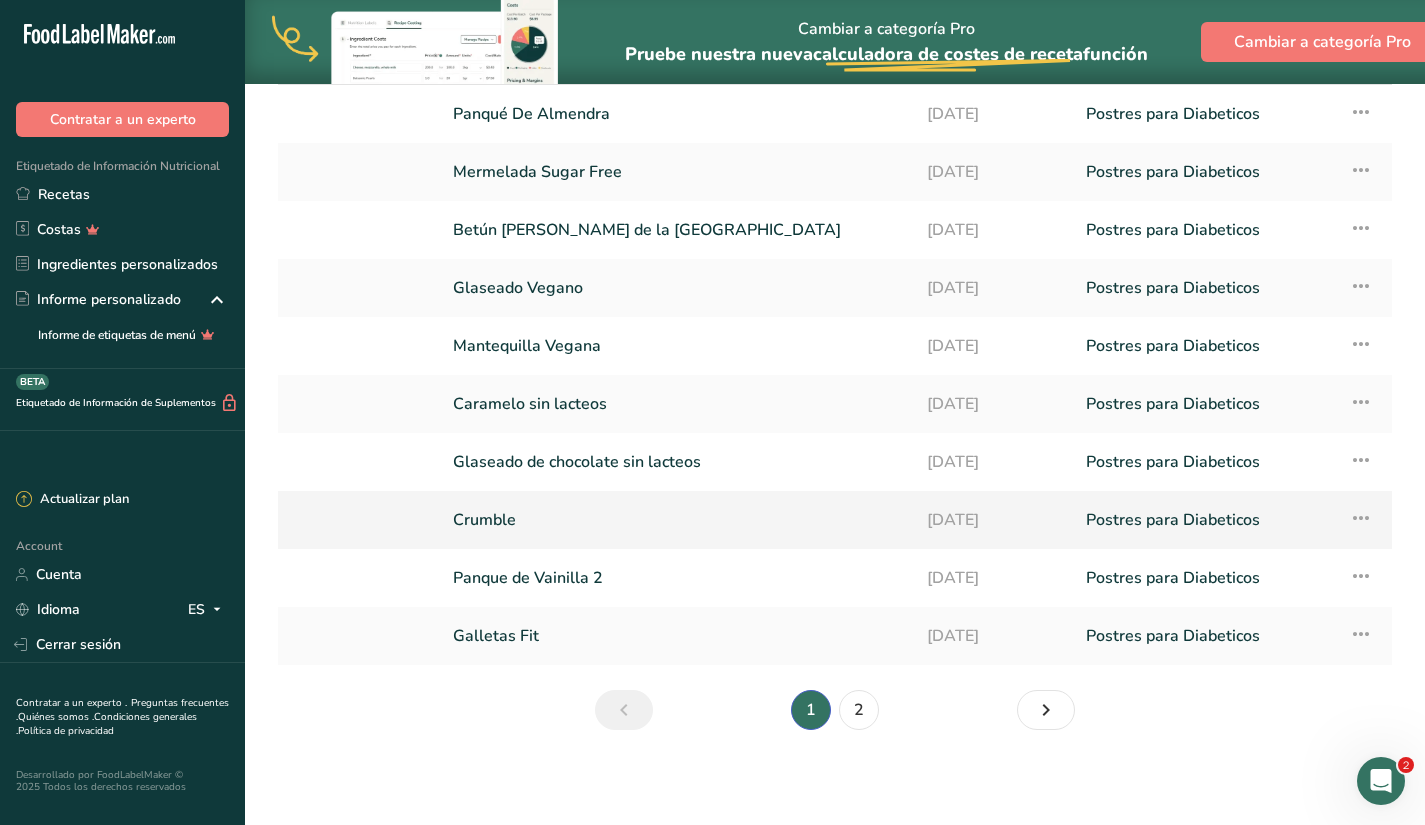 scroll, scrollTop: 136, scrollLeft: 0, axis: vertical 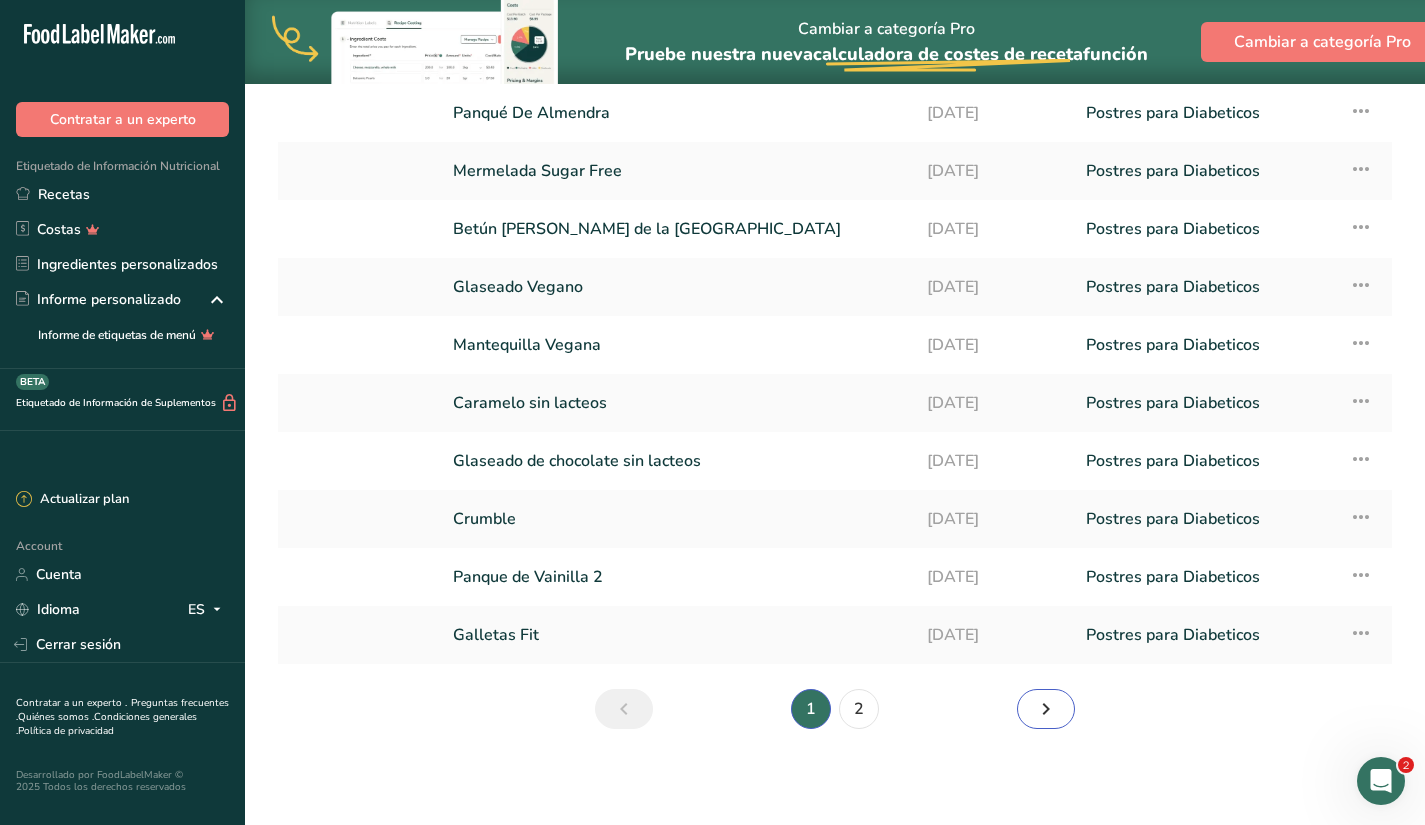 click at bounding box center [1046, 709] 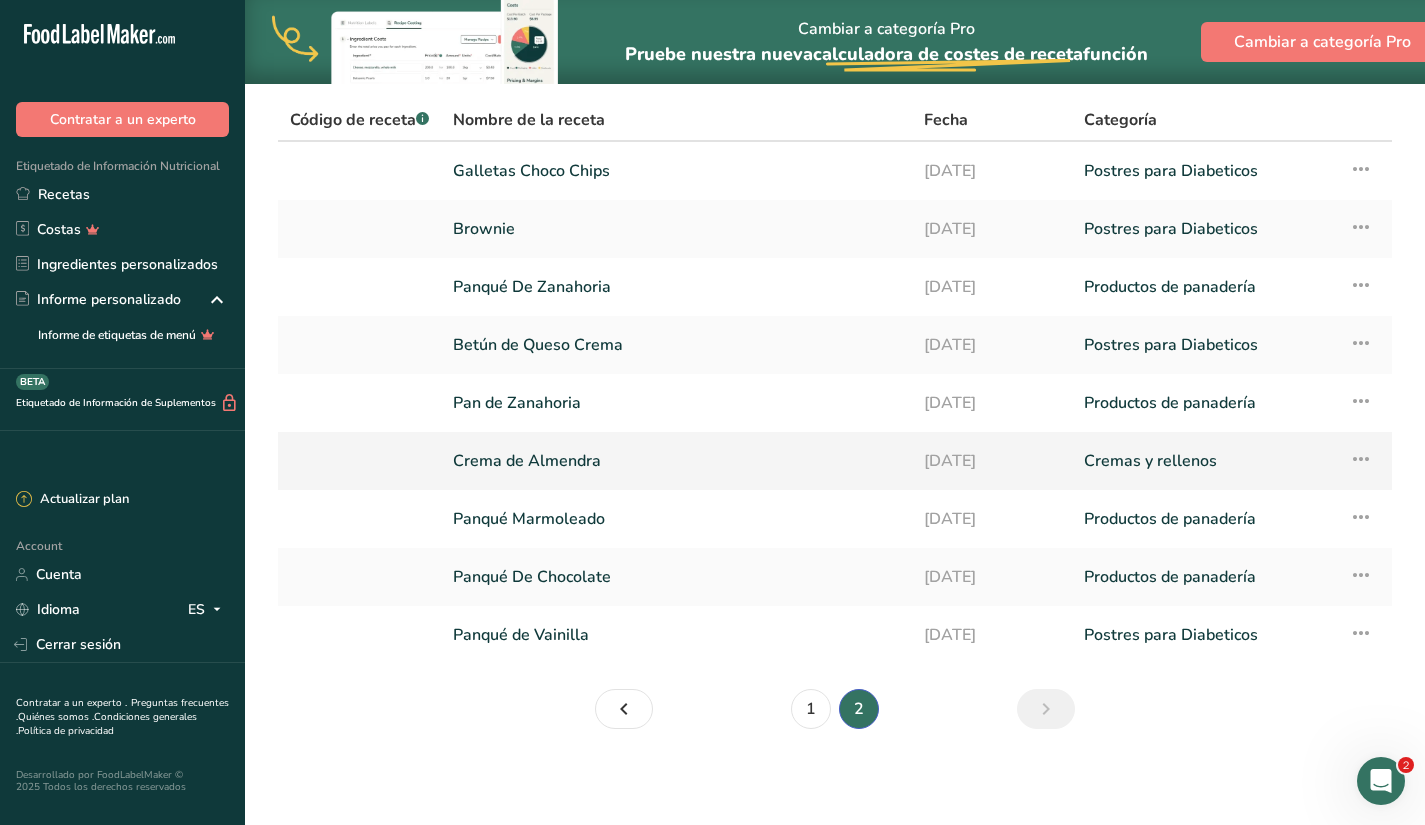 scroll, scrollTop: 0, scrollLeft: 0, axis: both 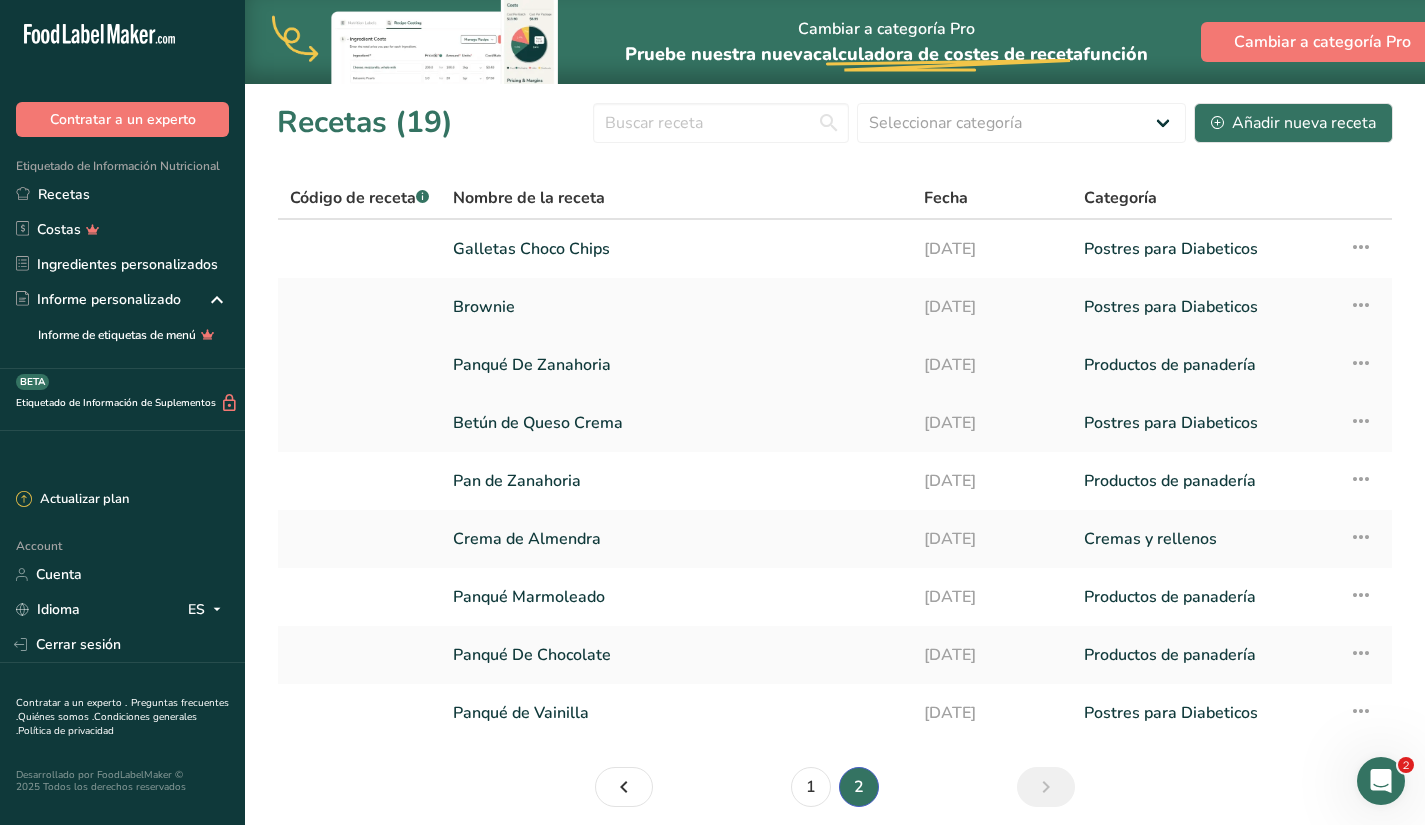 click on "Productos de panadería" at bounding box center [1204, 365] 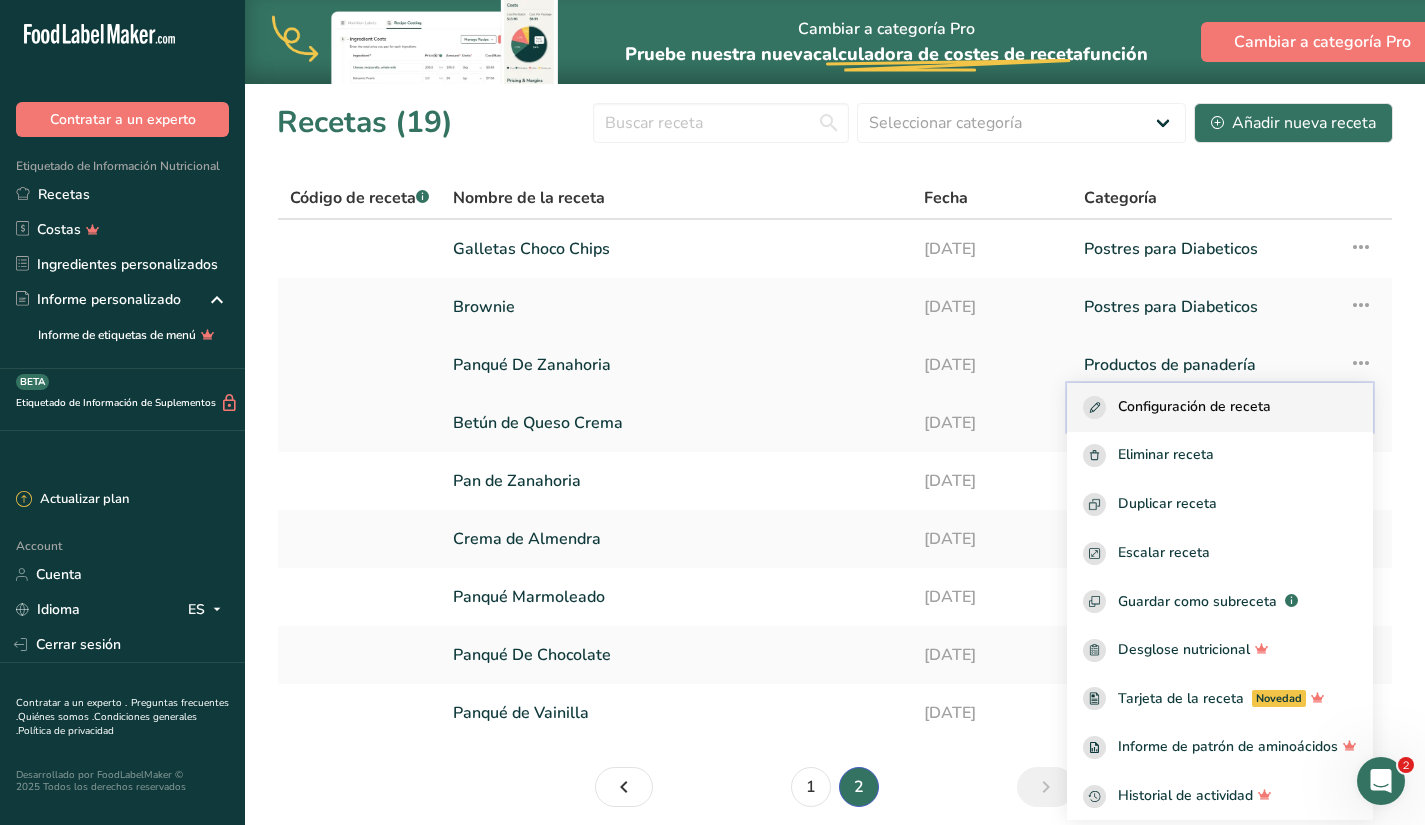 click on "Configuración de receta" at bounding box center [1194, 407] 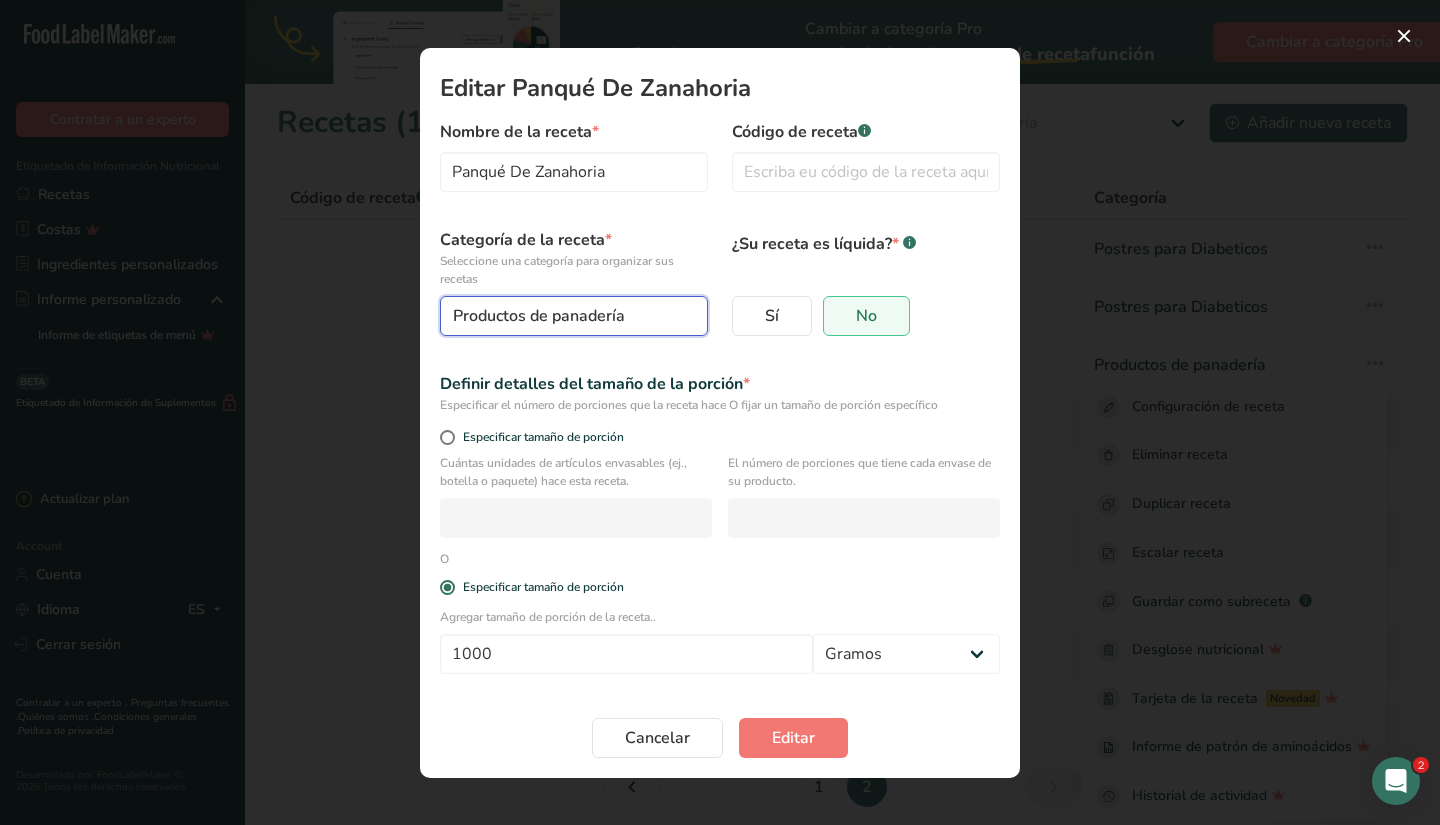 click on "Productos de panadería" at bounding box center (539, 316) 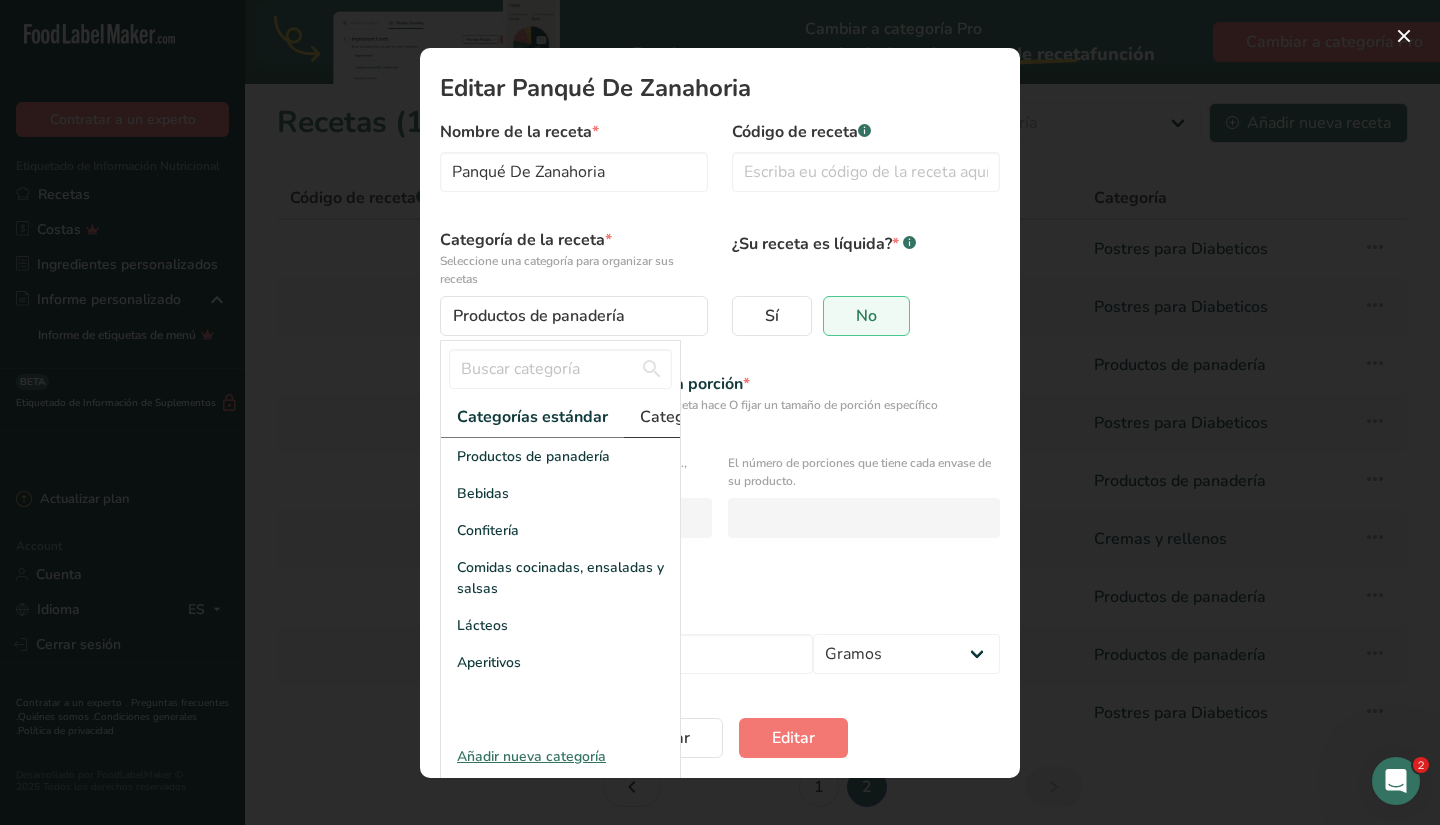 click on "Categorías personalizadas
.a-a{fill:#347362;}.b-a{fill:#fff;}" at bounding box center (744, 417) 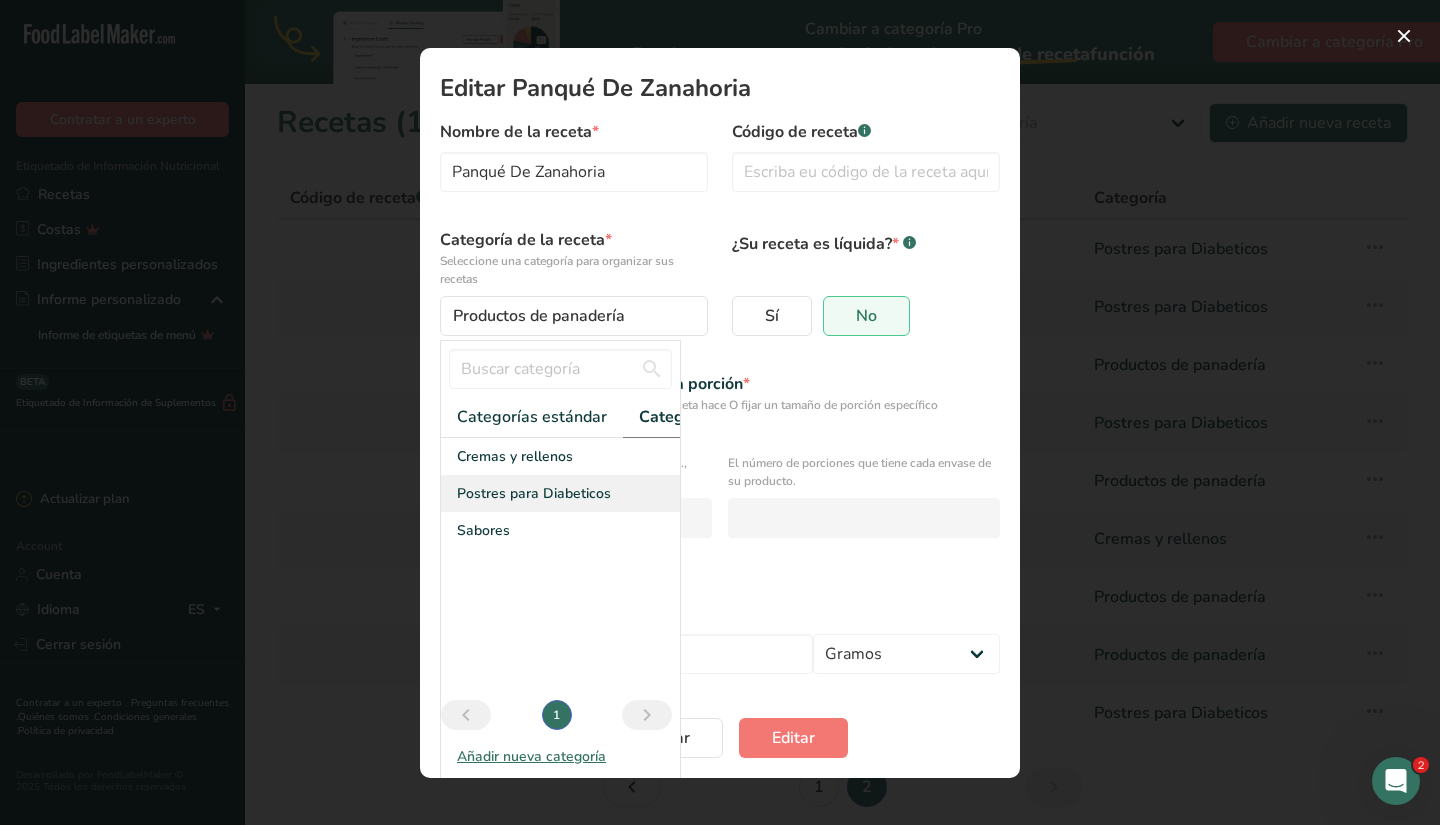 click on "Postres para Diabeticos" at bounding box center [534, 493] 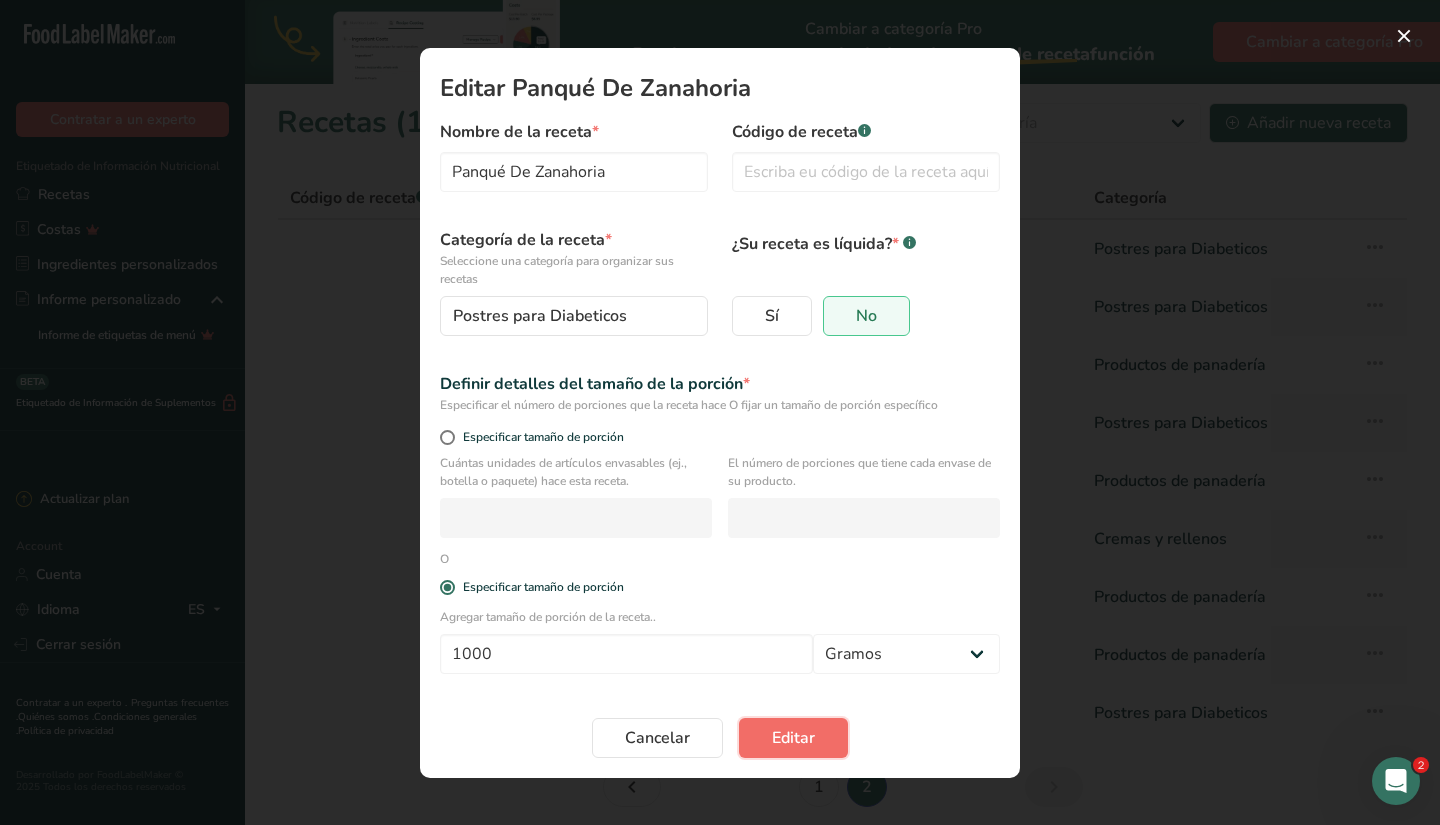click on "Editar" at bounding box center [793, 738] 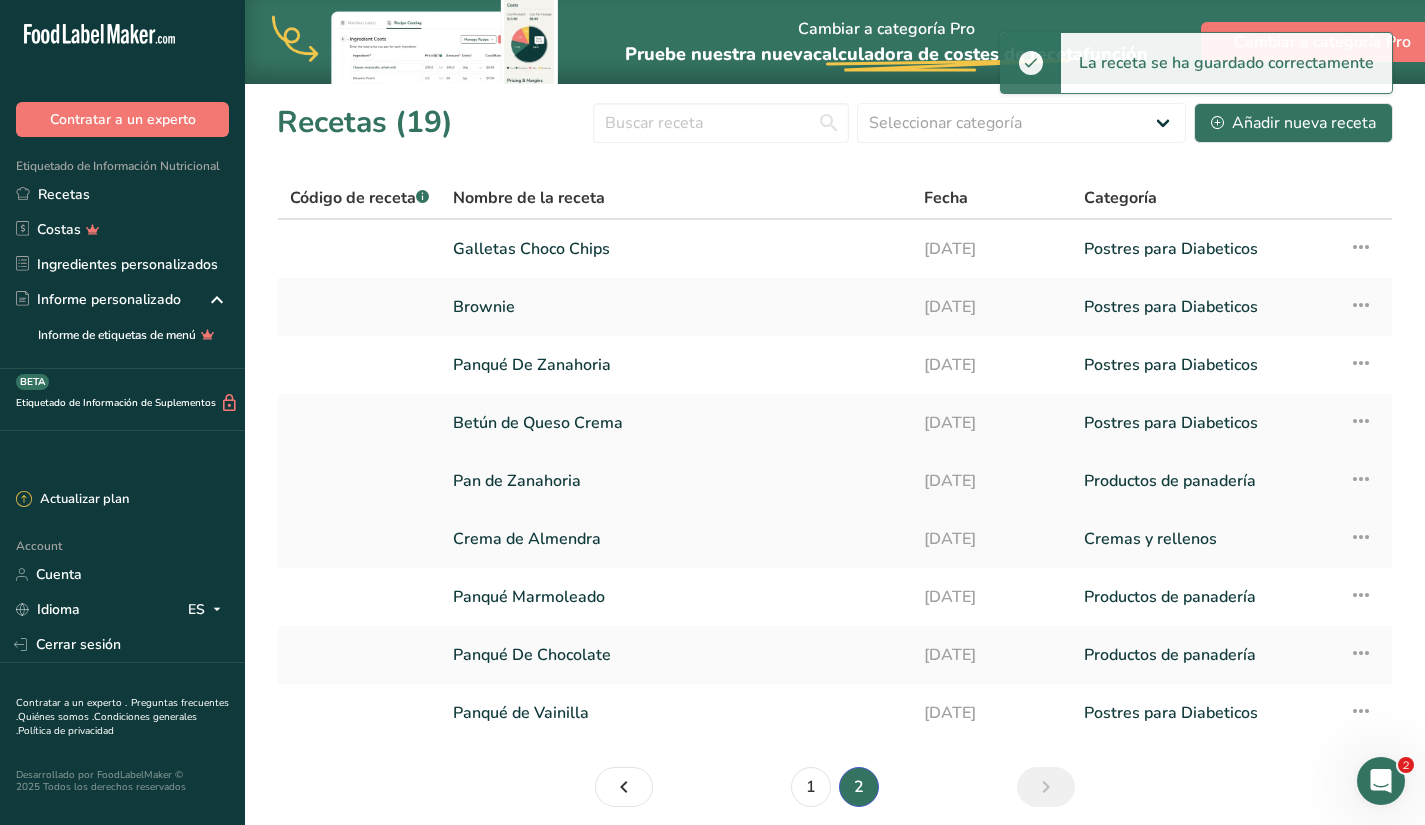 click at bounding box center [1361, 479] 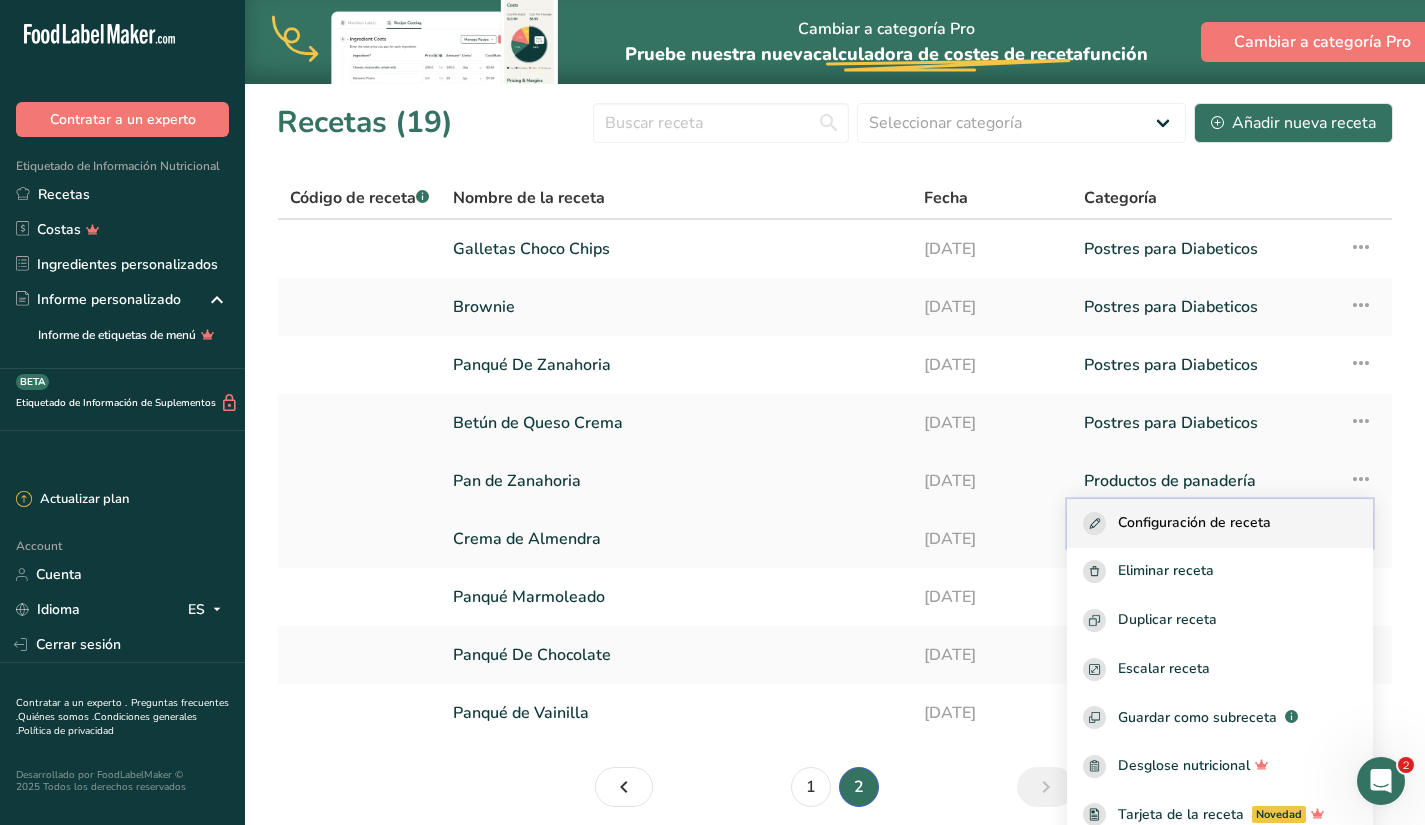 click on "Configuración de receta" at bounding box center (1220, 523) 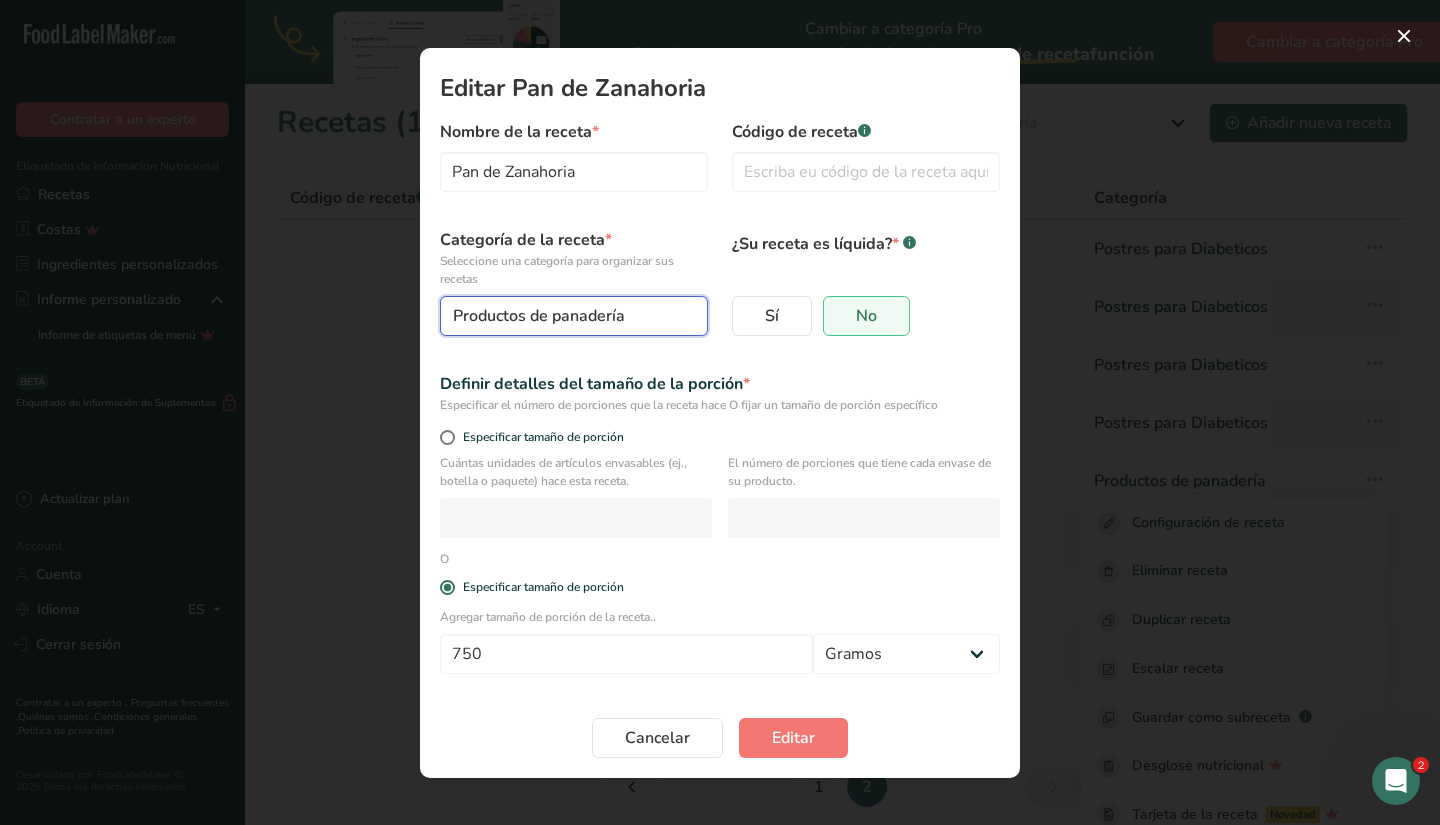 click on "Productos de panadería" at bounding box center (574, 316) 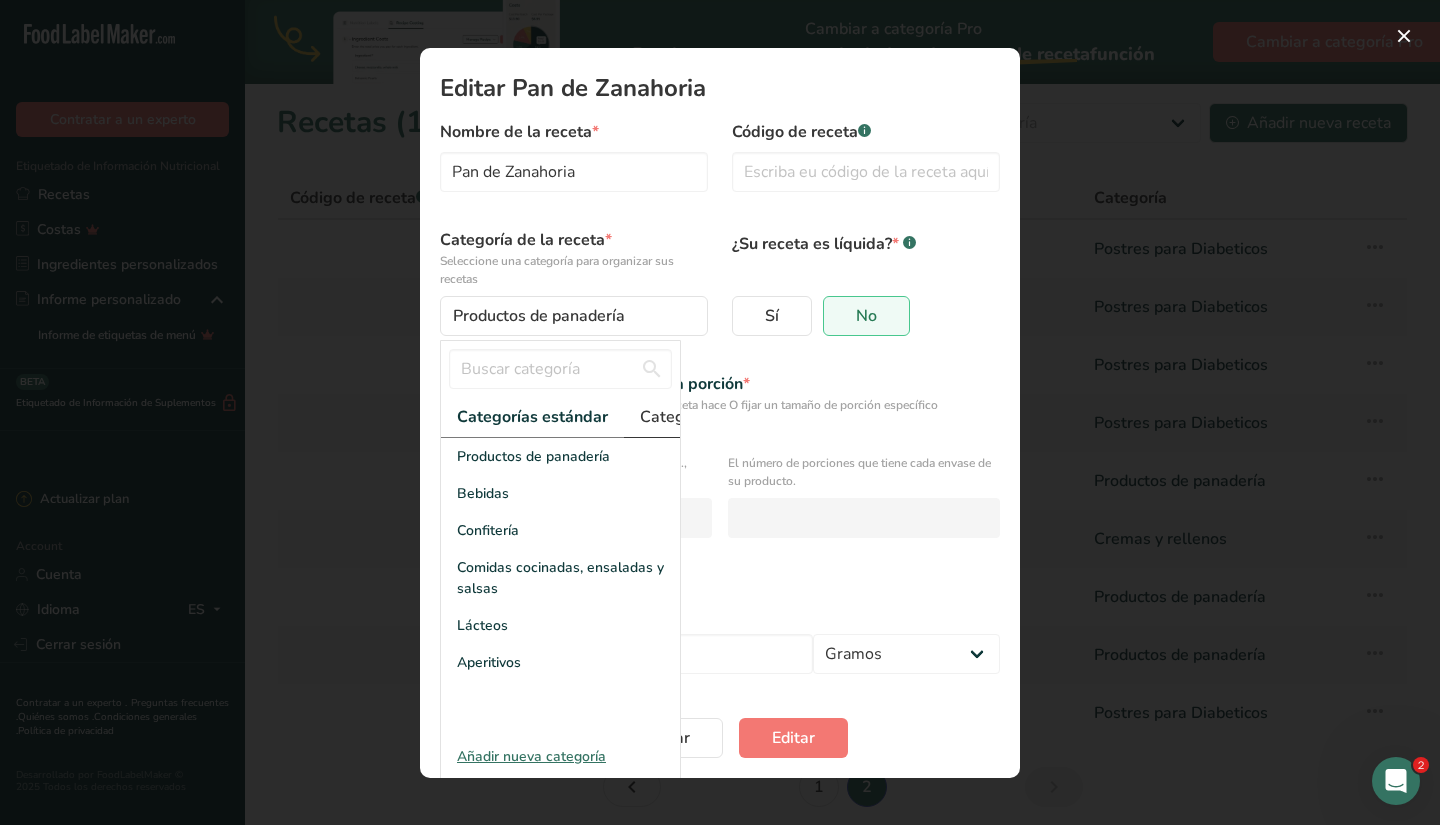 click on "Categorías personalizadas
.a-a{fill:#347362;}.b-a{fill:#fff;}" at bounding box center [744, 417] 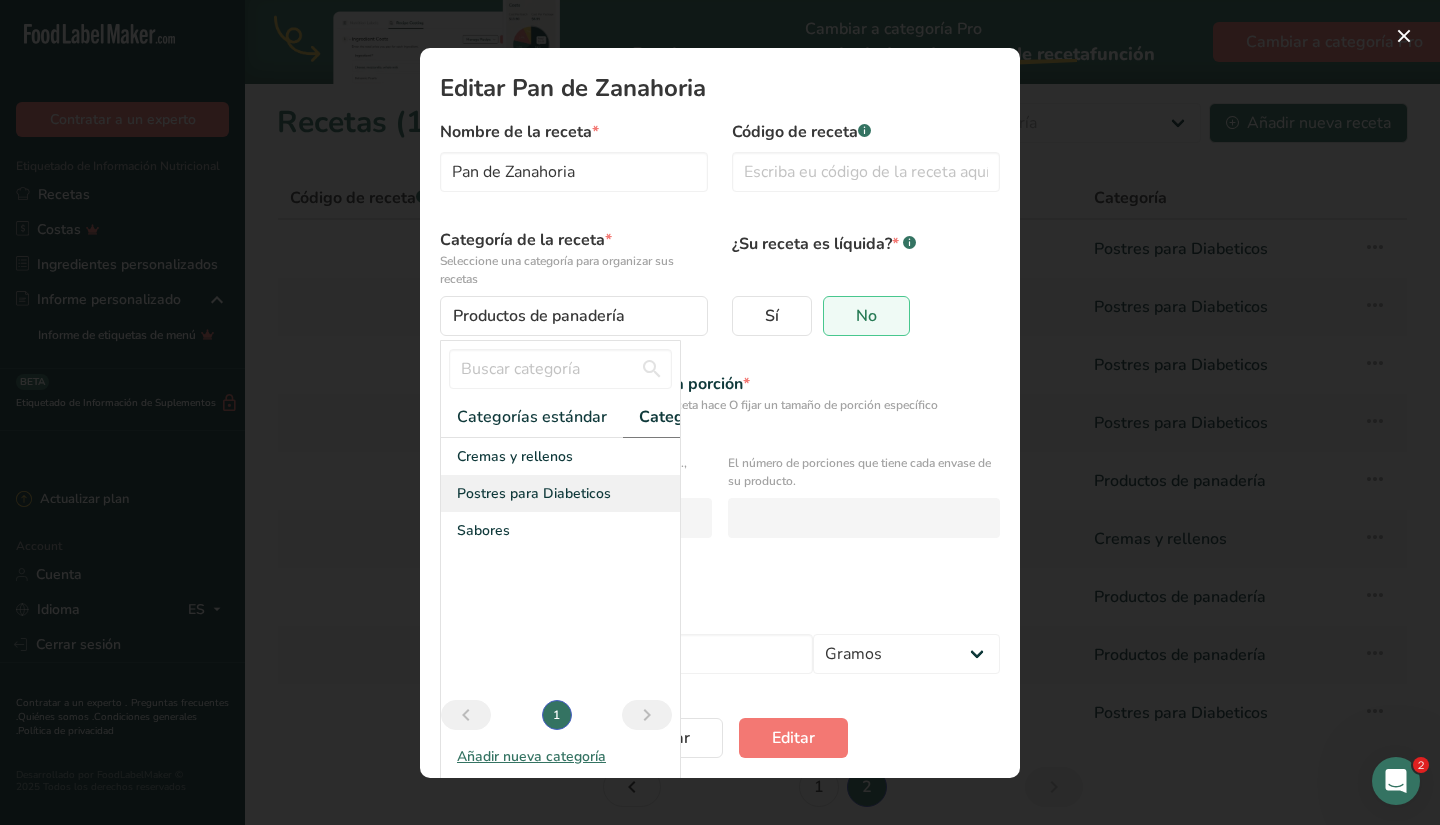 click on "Postres para Diabeticos" at bounding box center (534, 493) 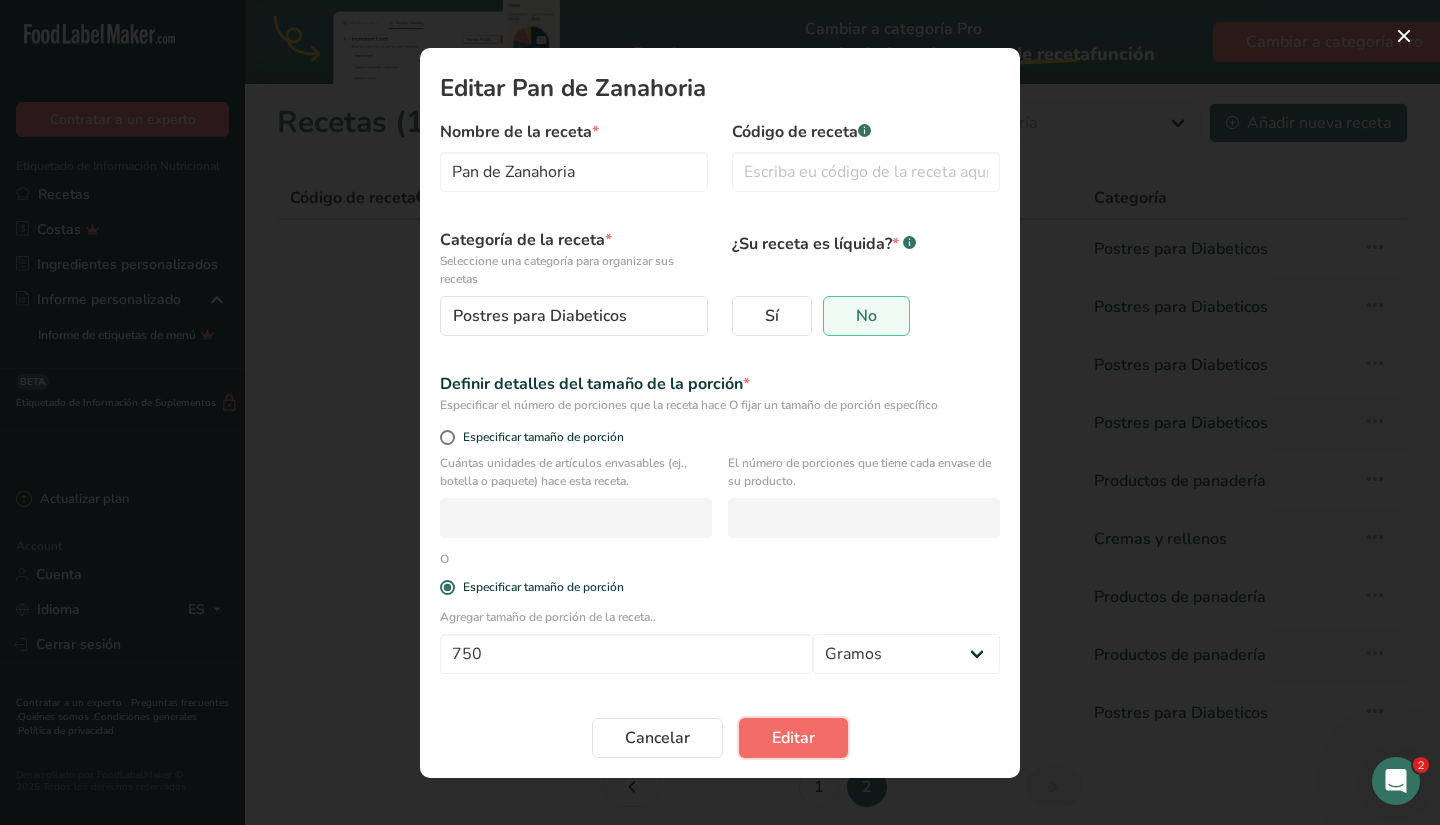 click on "Editar" at bounding box center [793, 738] 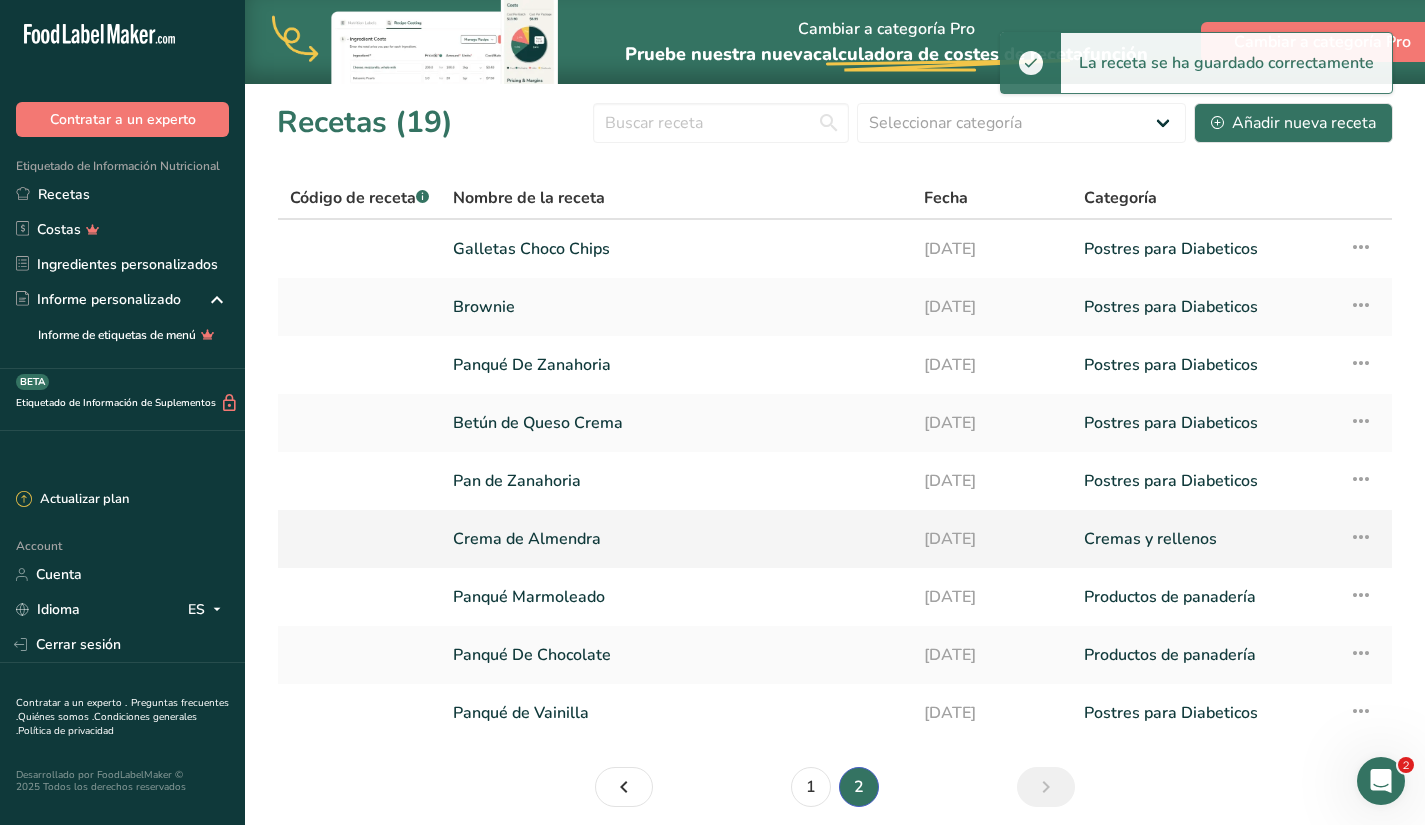click at bounding box center (1361, 537) 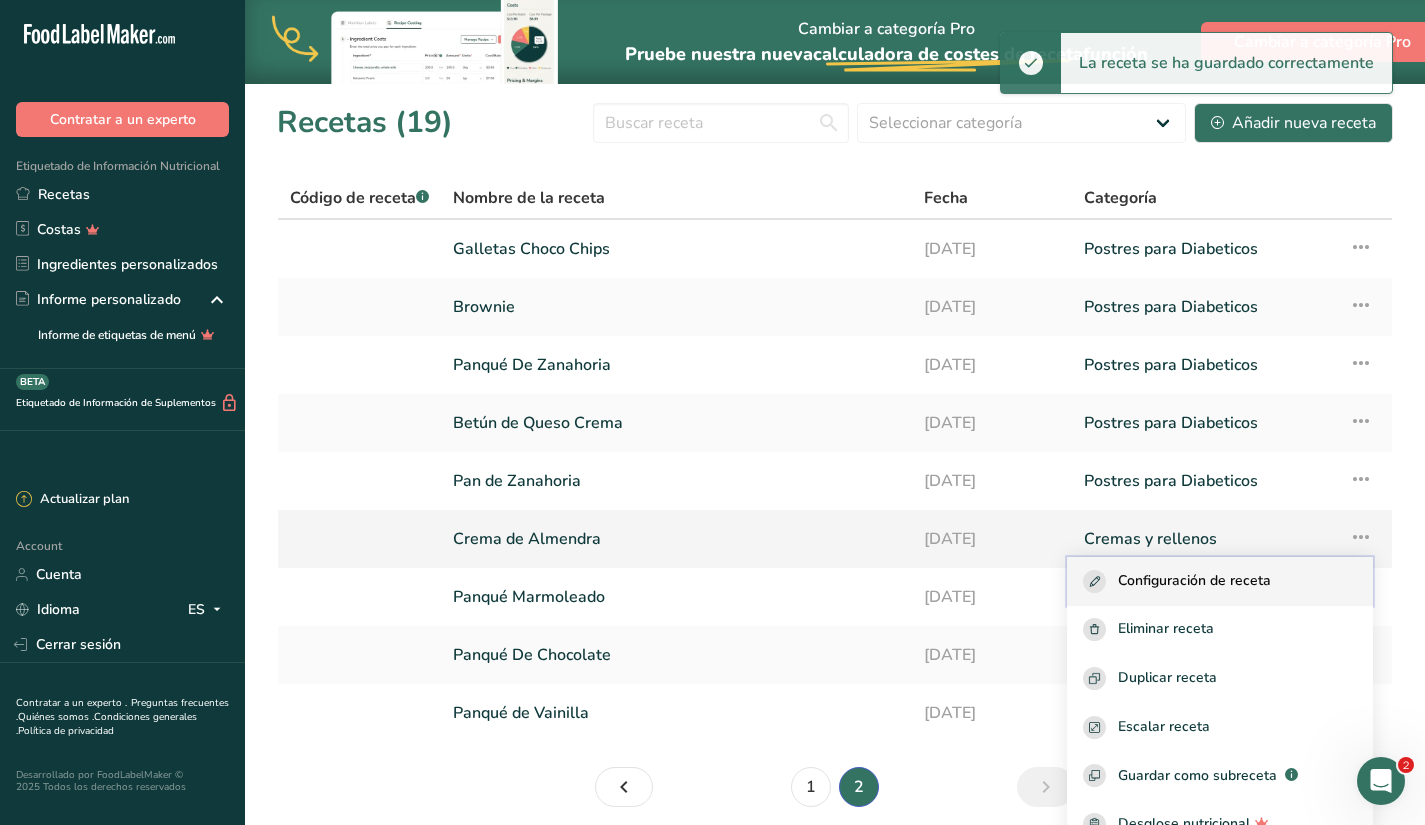 click on "Configuración de receta" at bounding box center (1220, 581) 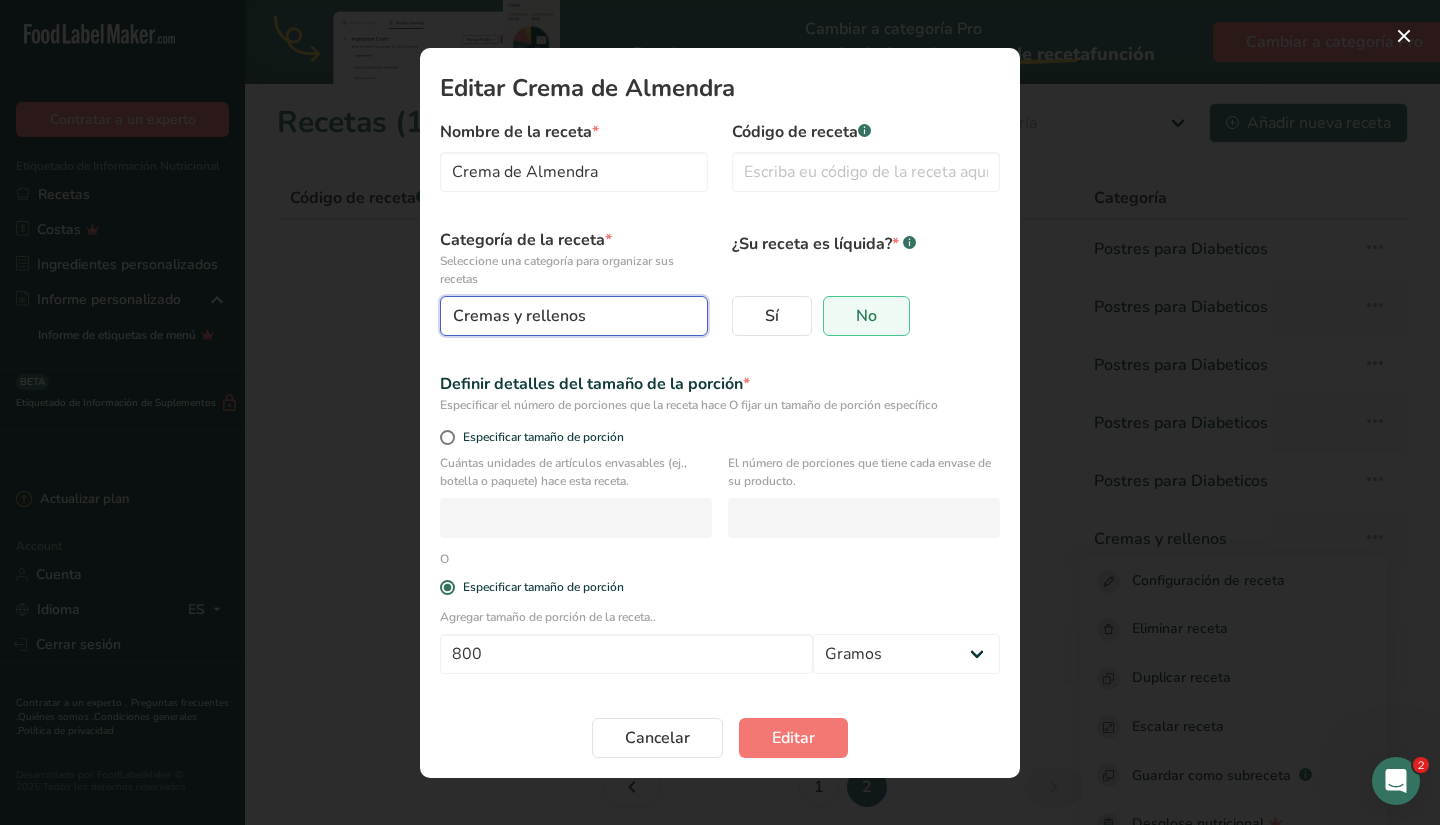 click on "Cremas y rellenos" at bounding box center (568, 316) 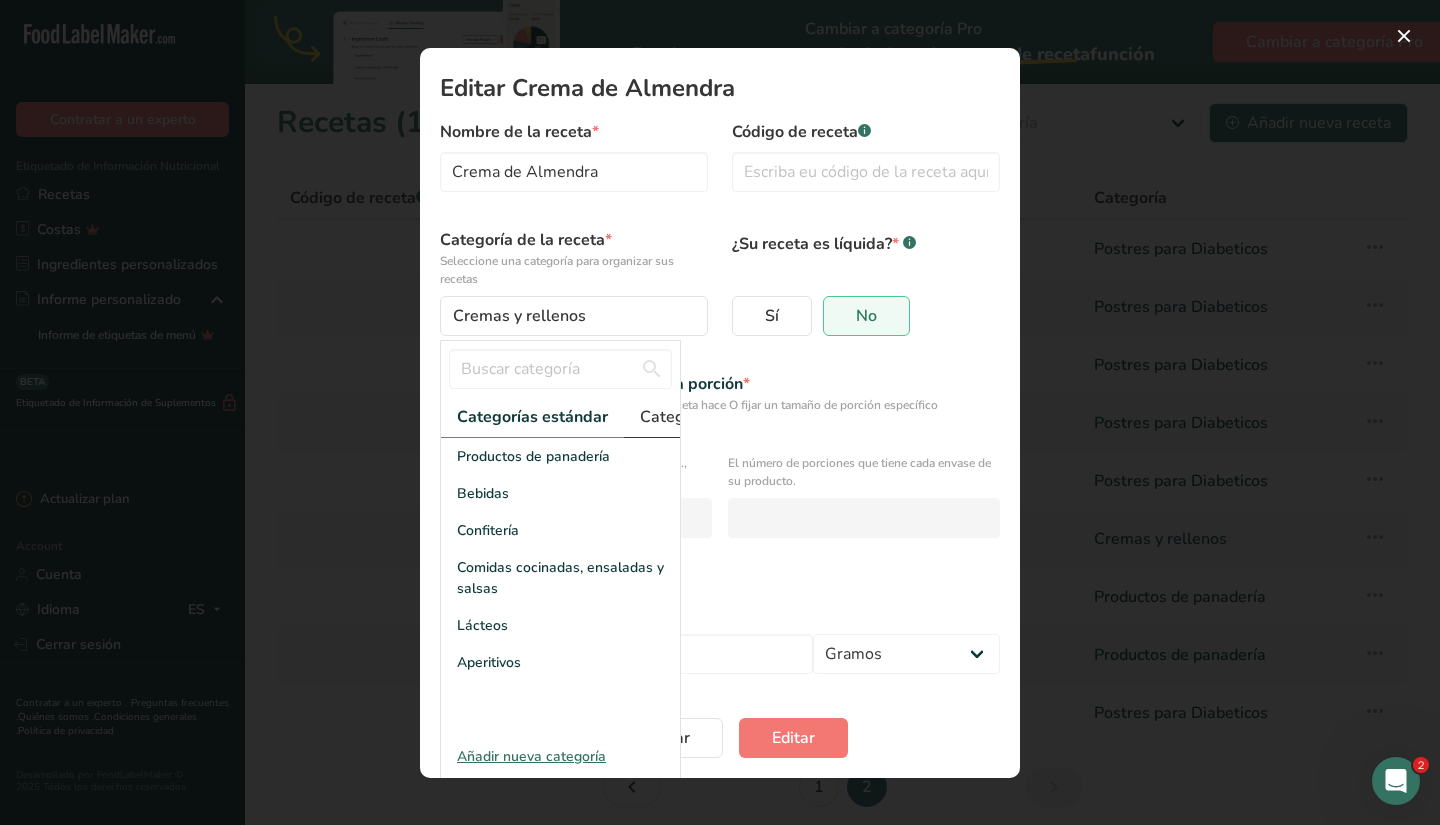 click on "Categorías personalizadas
.a-a{fill:#347362;}.b-a{fill:#fff;}" at bounding box center (744, 417) 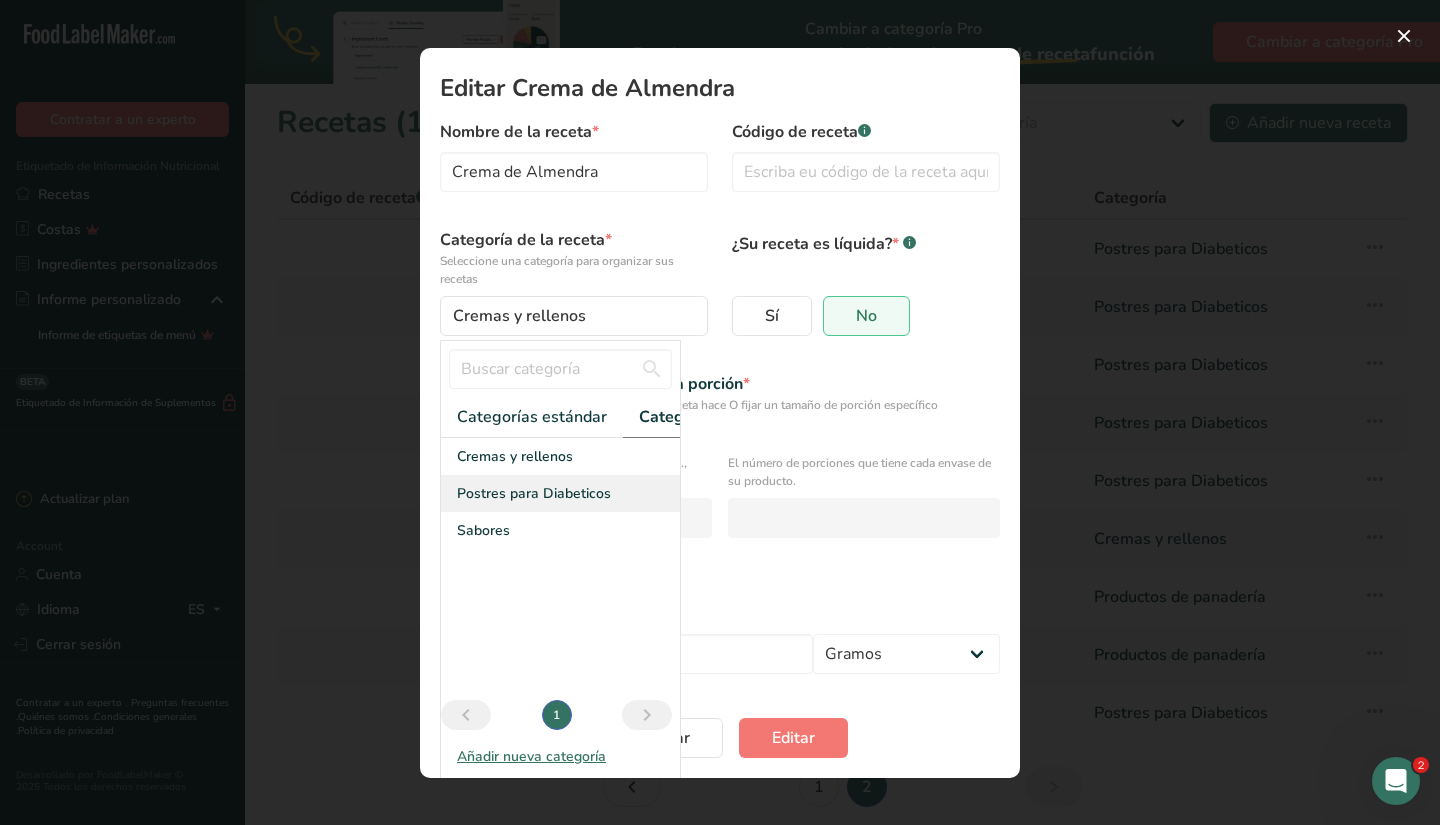 click on "Postres para Diabeticos" at bounding box center [534, 493] 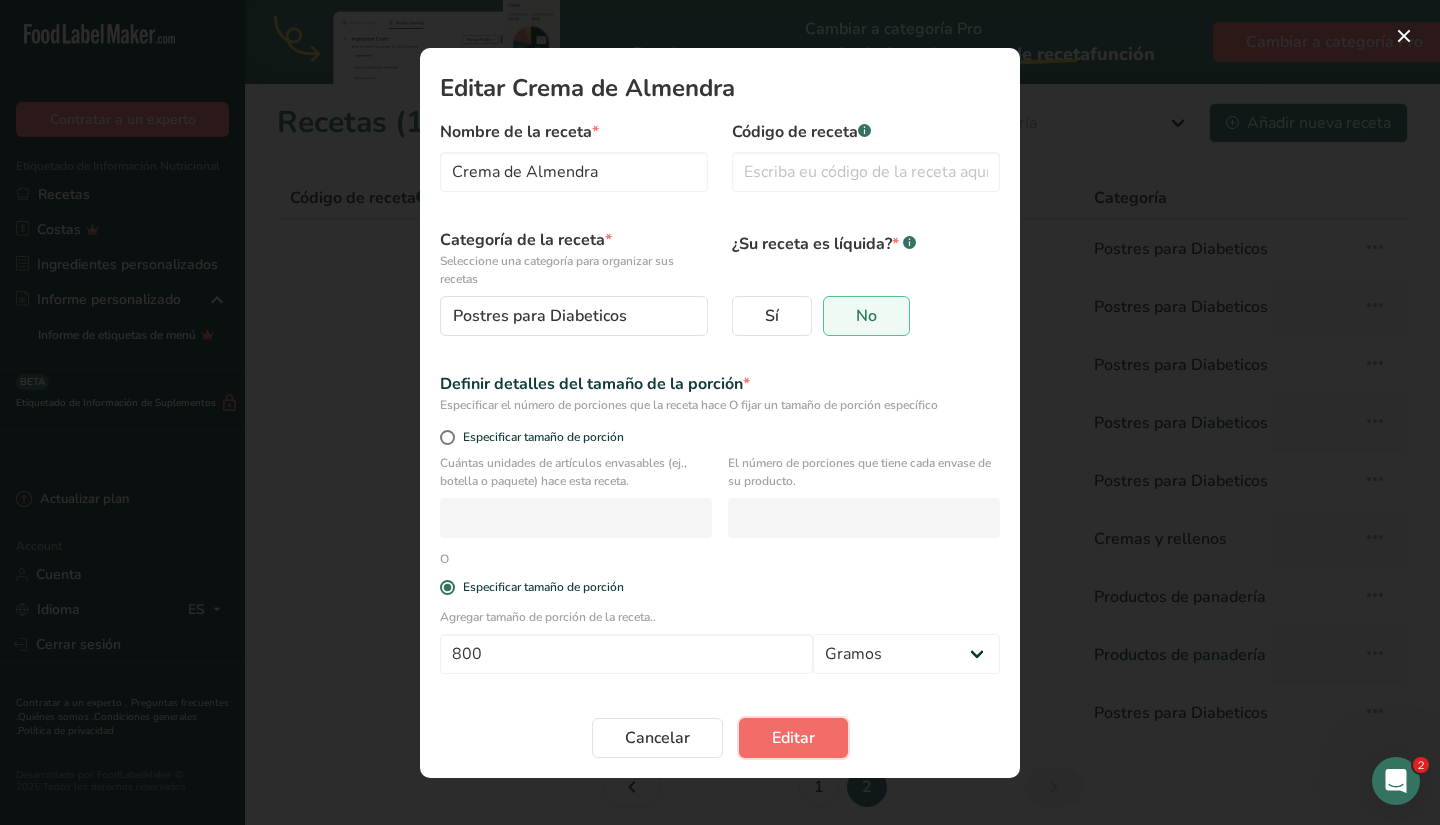 click on "Editar" at bounding box center (793, 738) 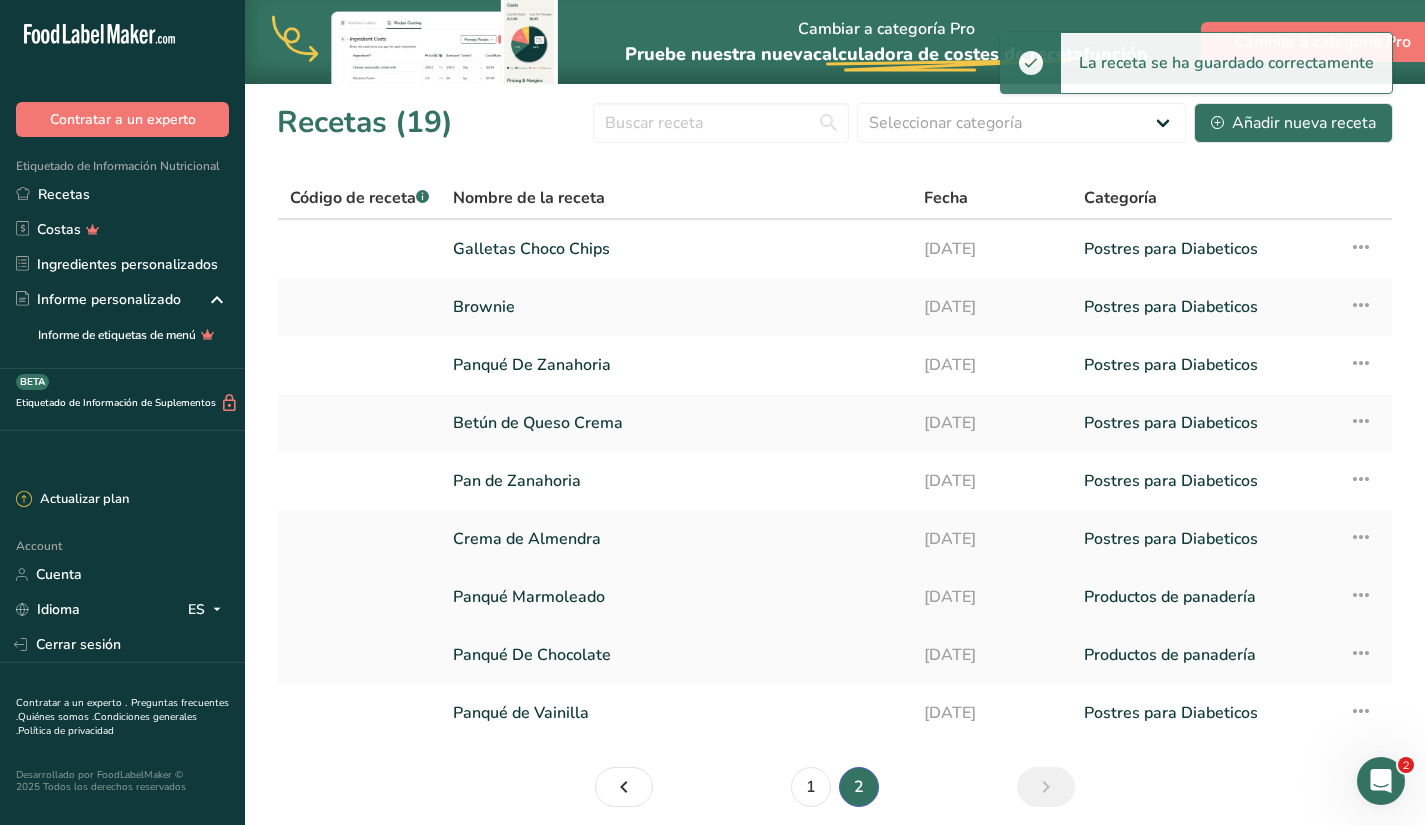 click at bounding box center (1361, 595) 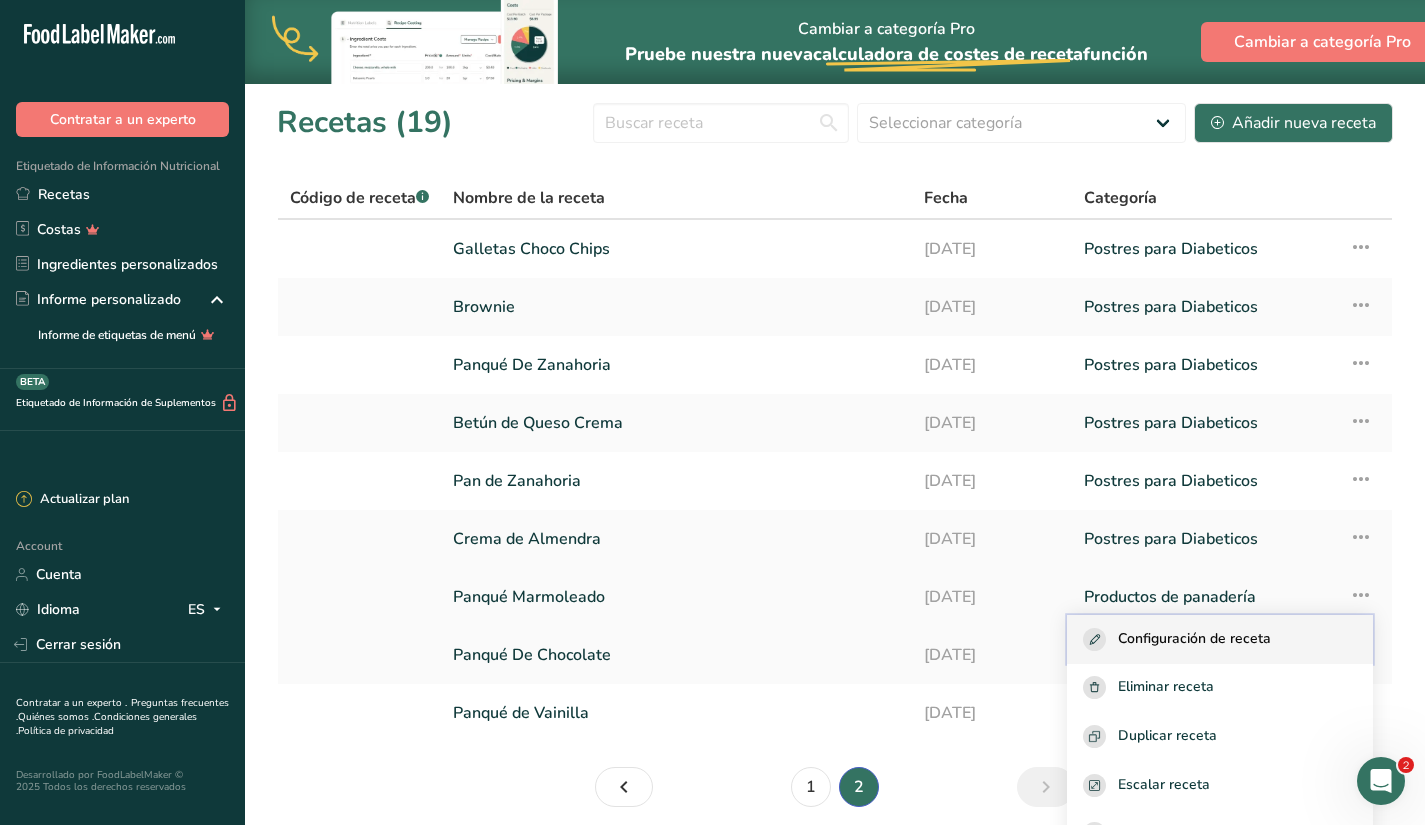 click on "Configuración de receta" at bounding box center (1220, 639) 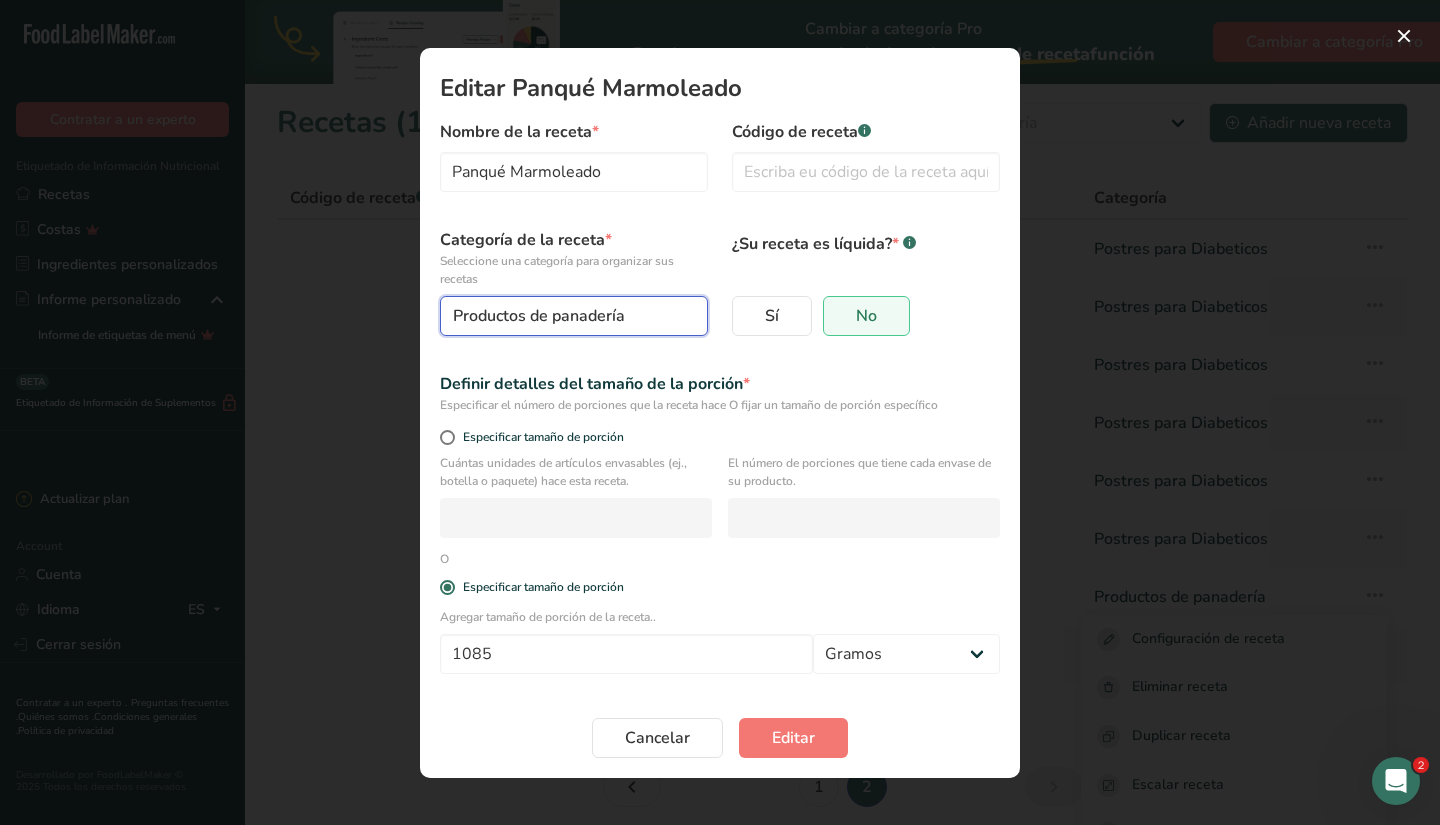 click on "Productos de panadería" at bounding box center (539, 316) 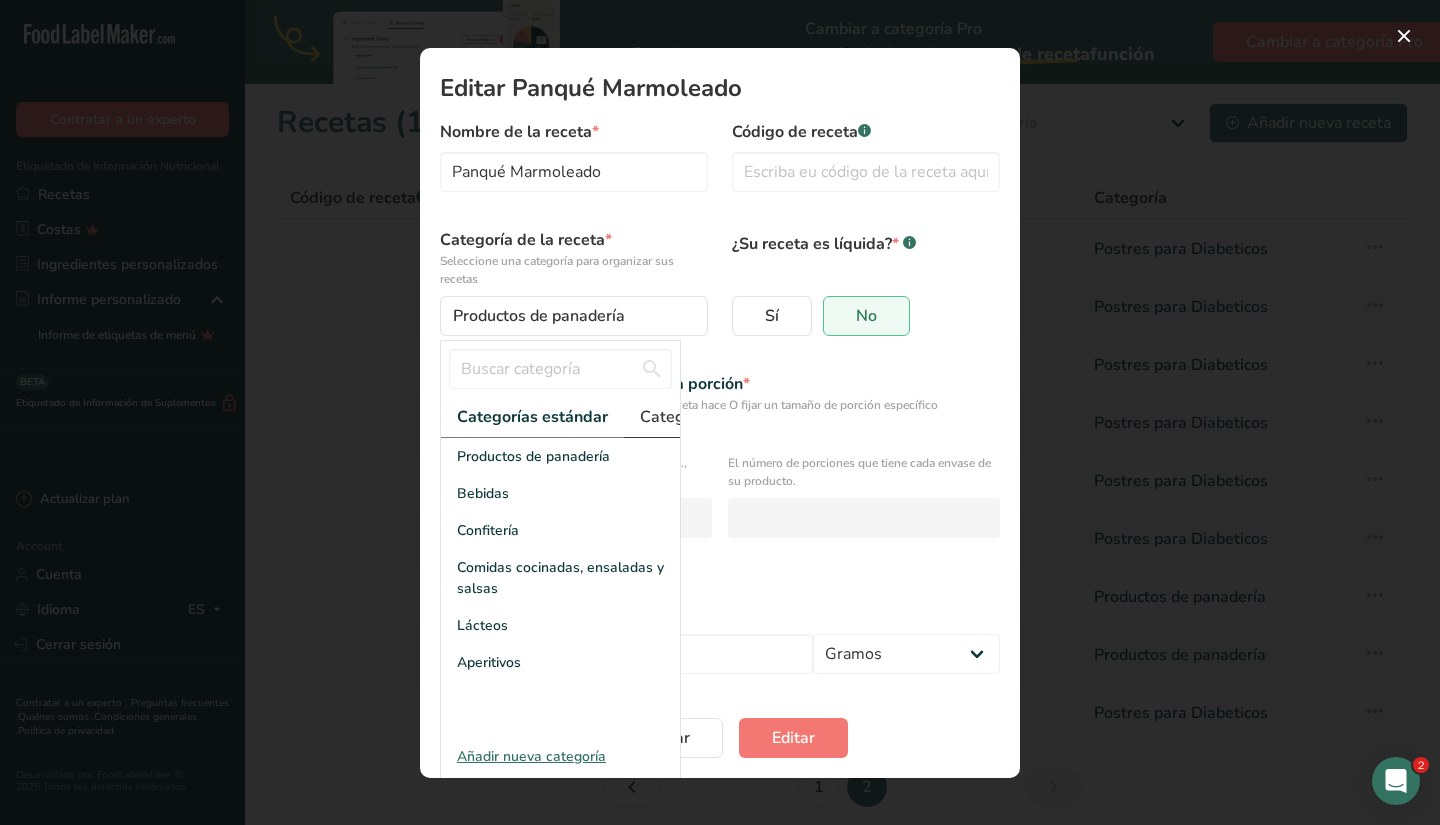 click on "Categorías personalizadas
.a-a{fill:#347362;}.b-a{fill:#fff;}" at bounding box center (744, 417) 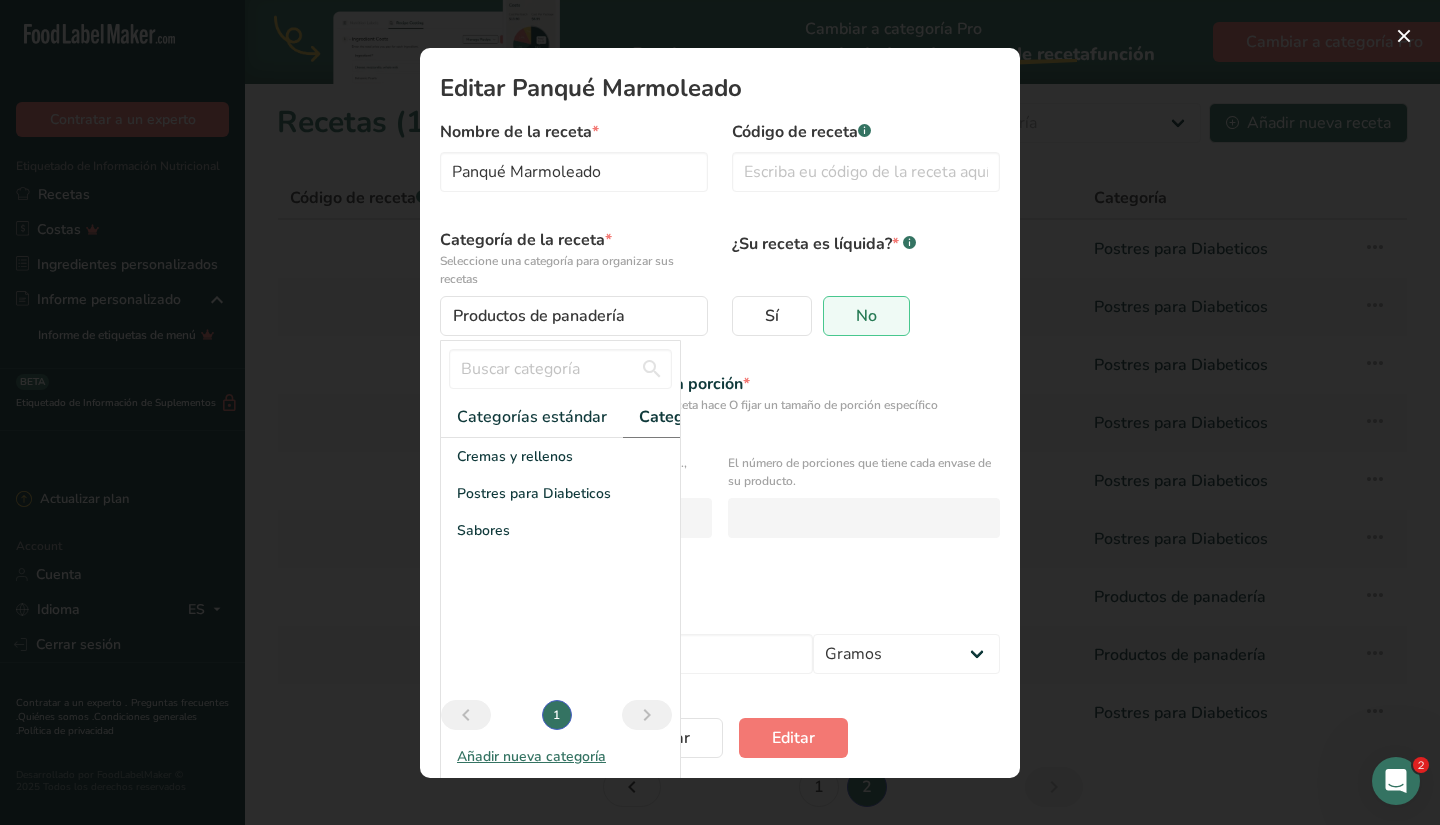 click on "Categorías personalizadas
.a-a{fill:#347362;}.b-a{fill:#fff;}" at bounding box center [744, 417] 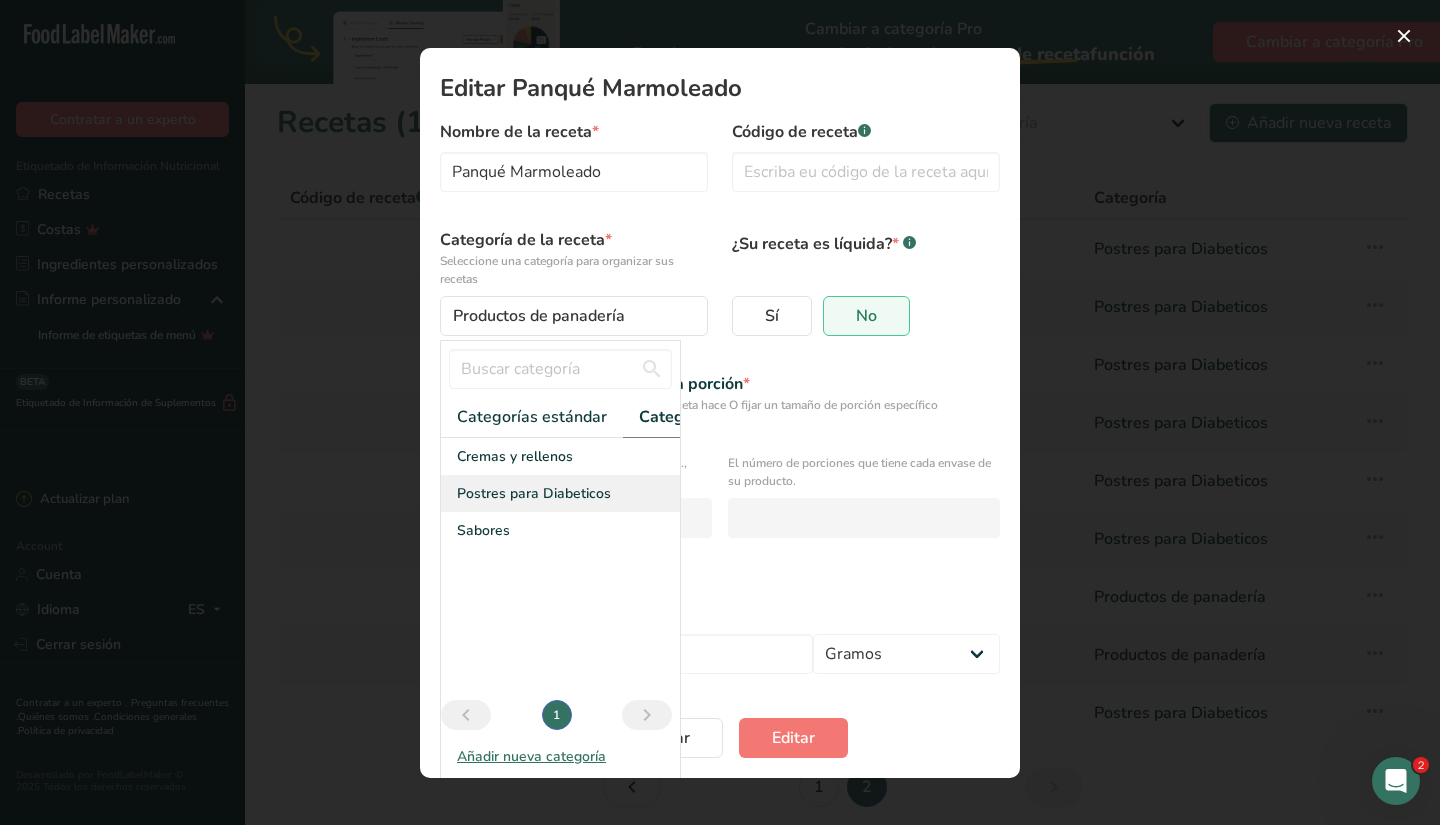 click on "Postres para Diabeticos" at bounding box center [534, 493] 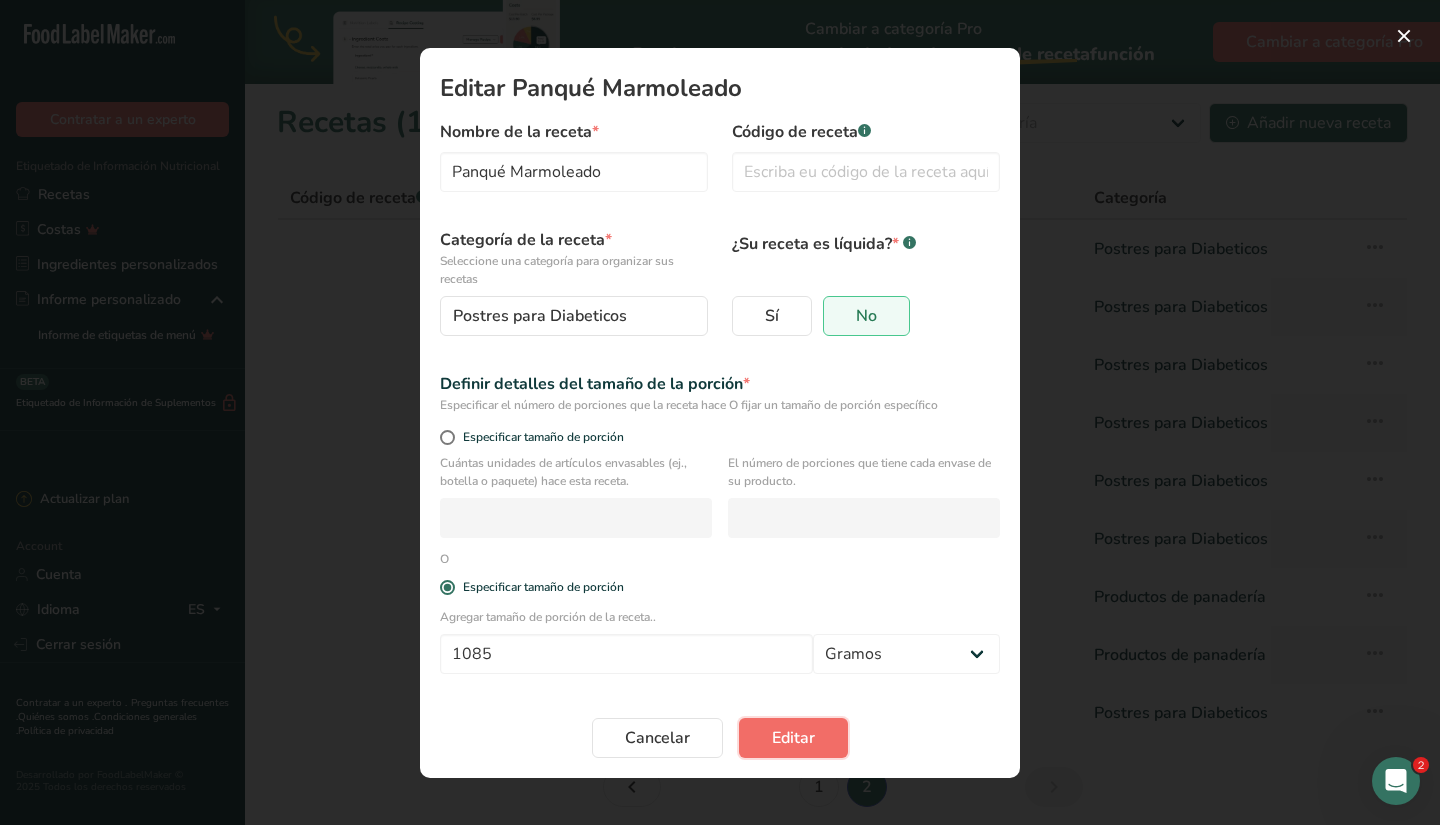 click on "Editar" at bounding box center [793, 738] 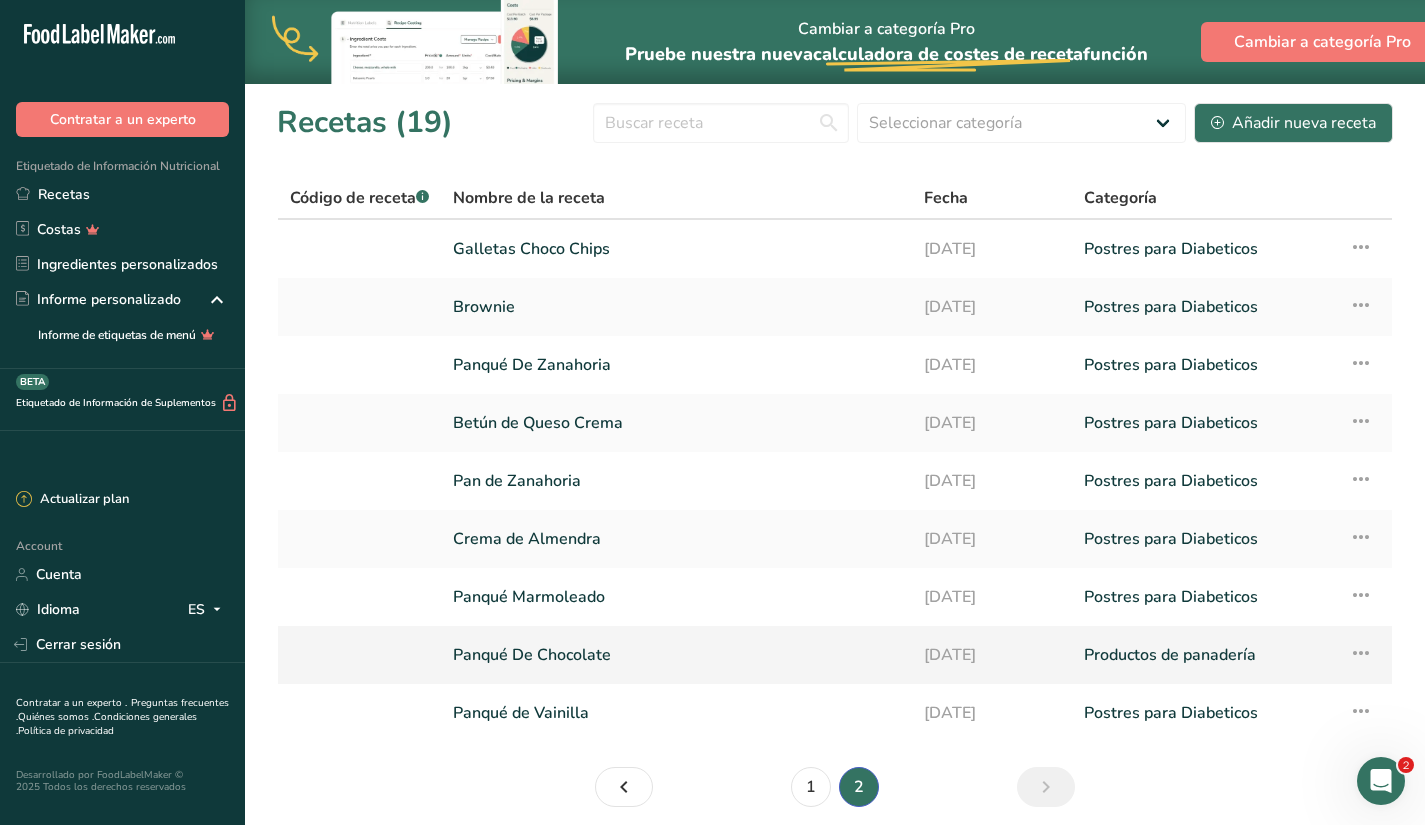 click on "Configuración de receta       Eliminar receta           Duplicar receta             Escalar receta             Guardar como subreceta   .a-a{fill:#347362;}.b-a{fill:#fff;}                               Desglose nutricional                   Tarjeta de la receta
Novedad
Informe de patrón de aminoácidos             Historial de actividad" at bounding box center (1364, 655) 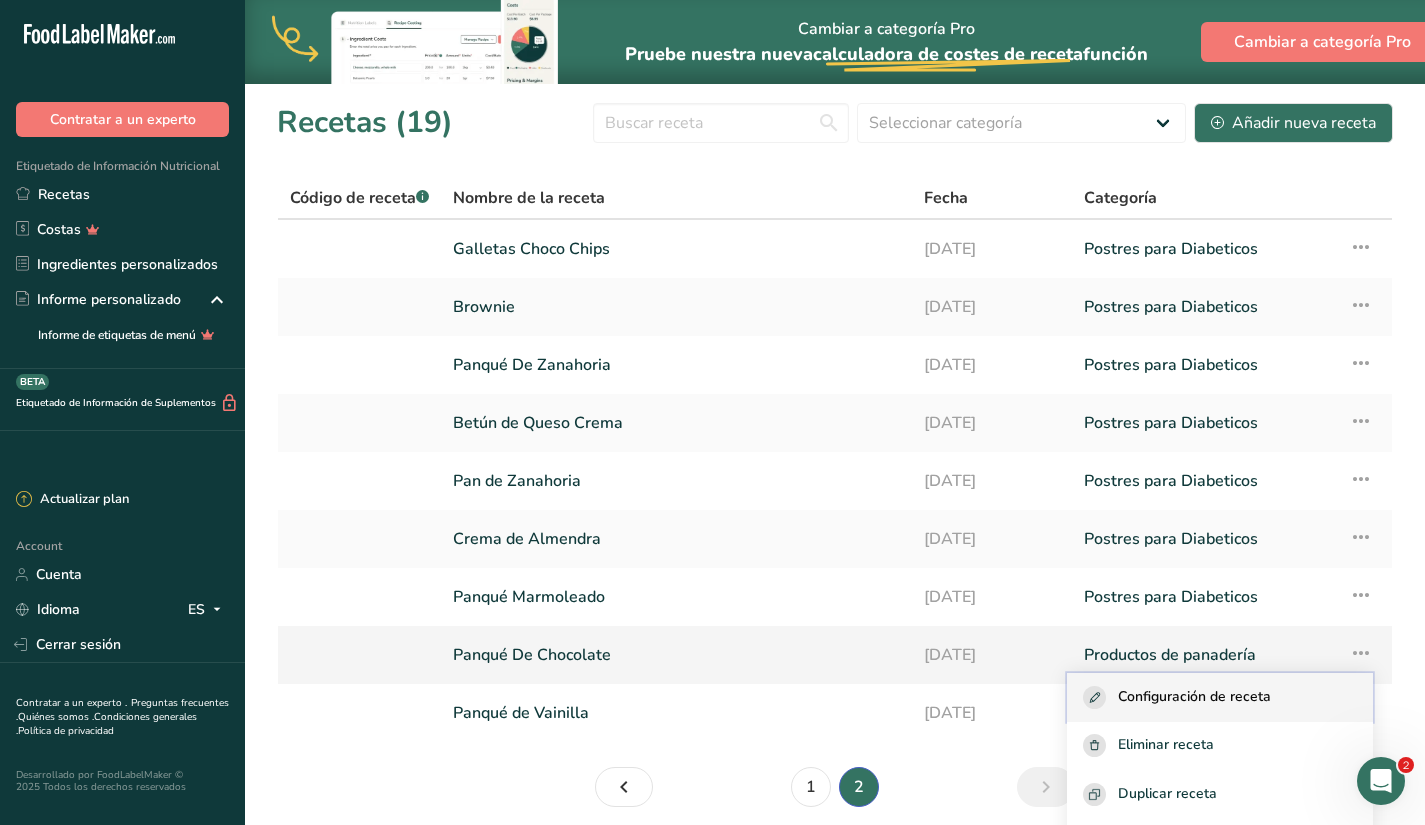 click on "Configuración de receta" at bounding box center [1220, 697] 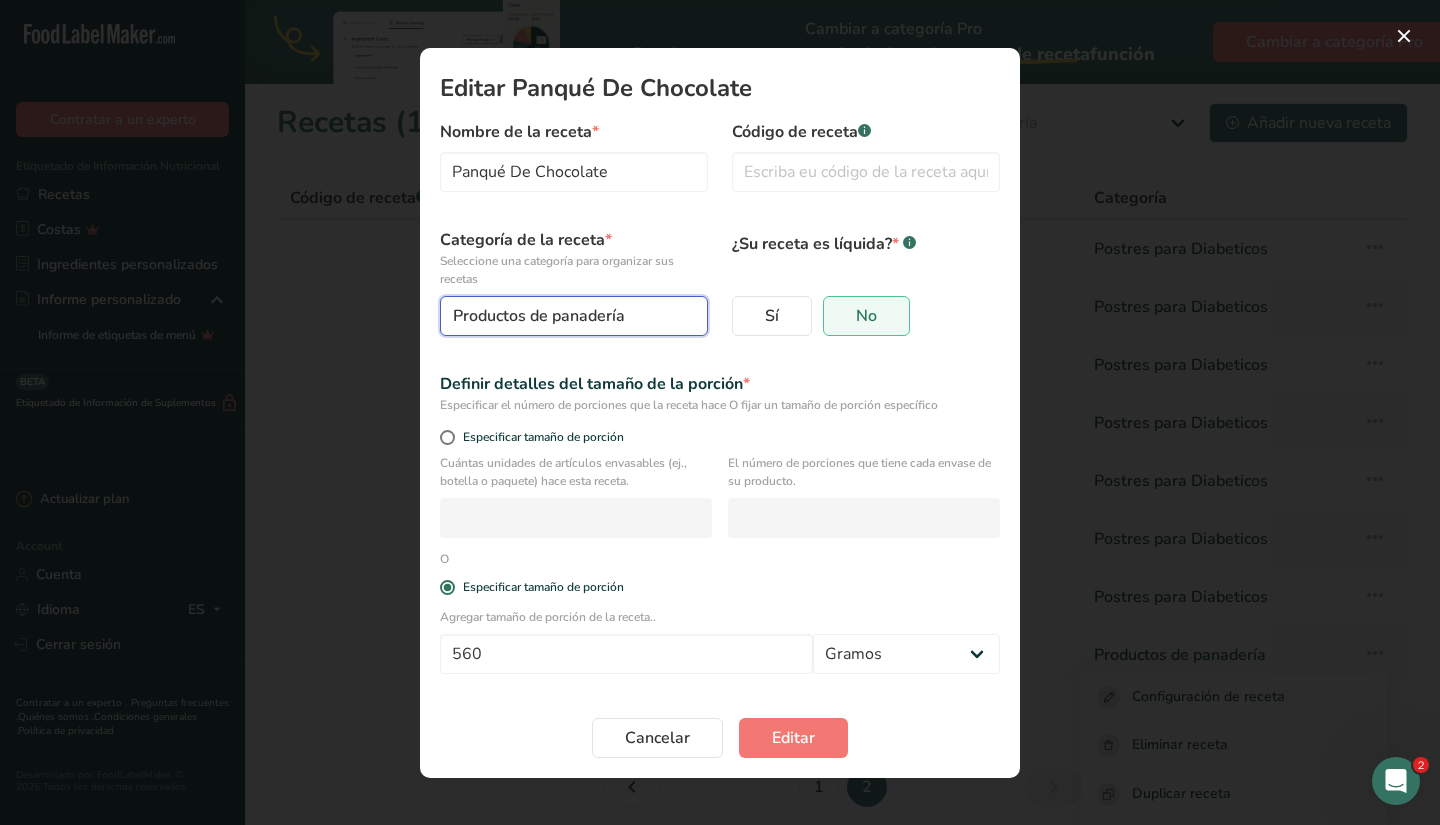 click on "Productos de panadería" at bounding box center (539, 316) 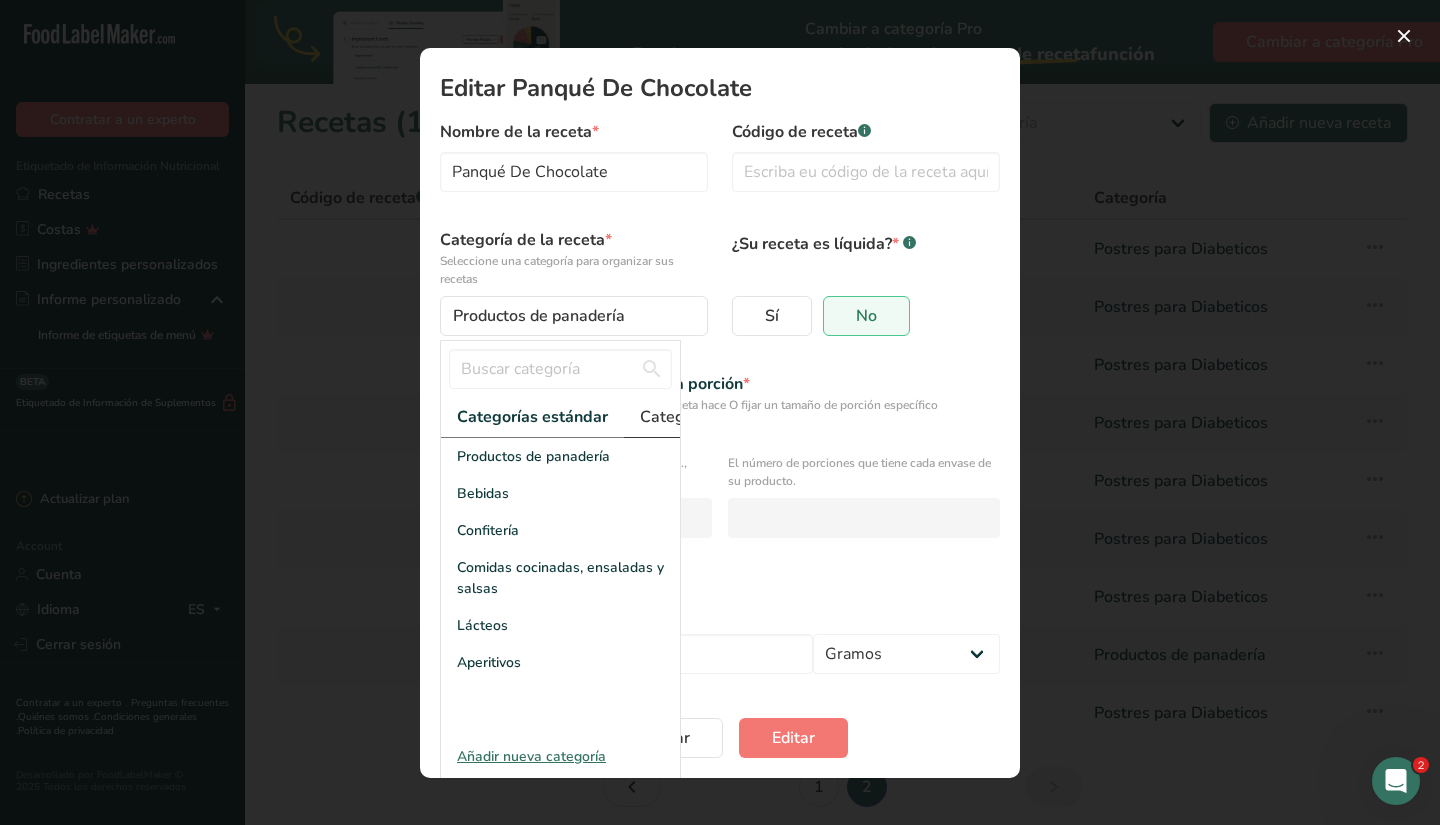 click on "Categorías personalizadas
.a-a{fill:#347362;}.b-a{fill:#fff;}" at bounding box center (744, 417) 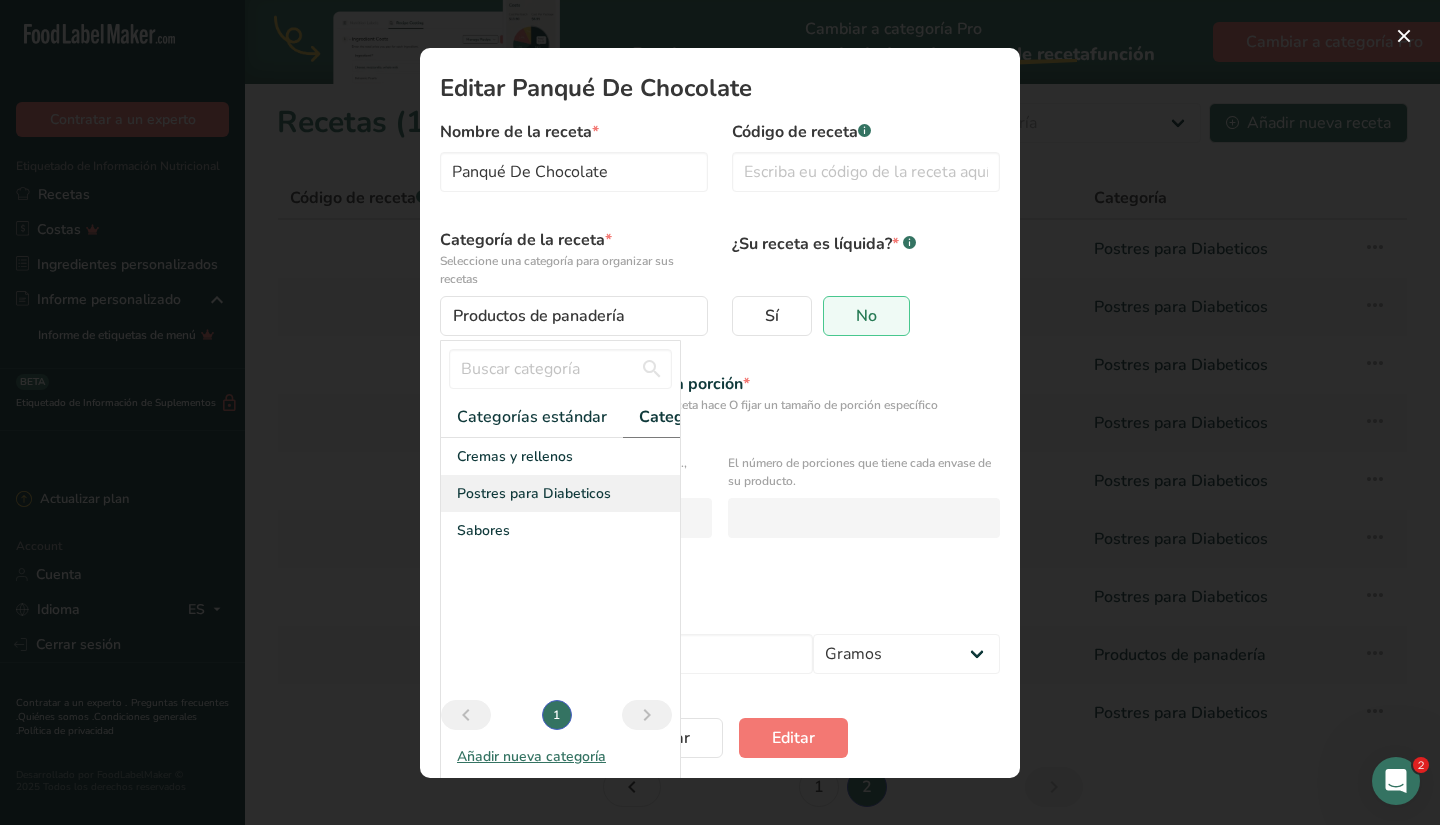 click on "Postres para Diabeticos" at bounding box center (534, 493) 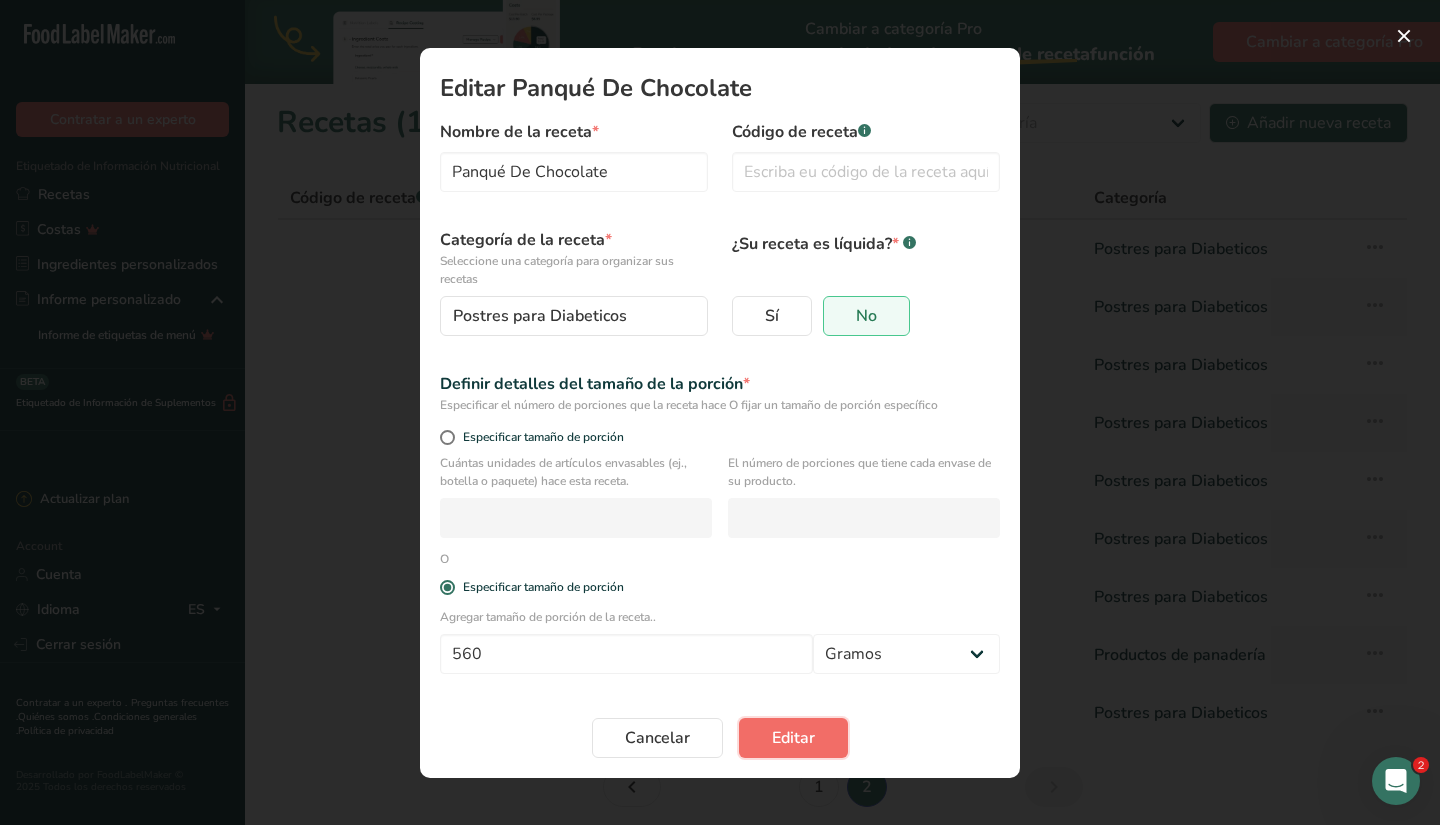 click on "Editar" at bounding box center (793, 738) 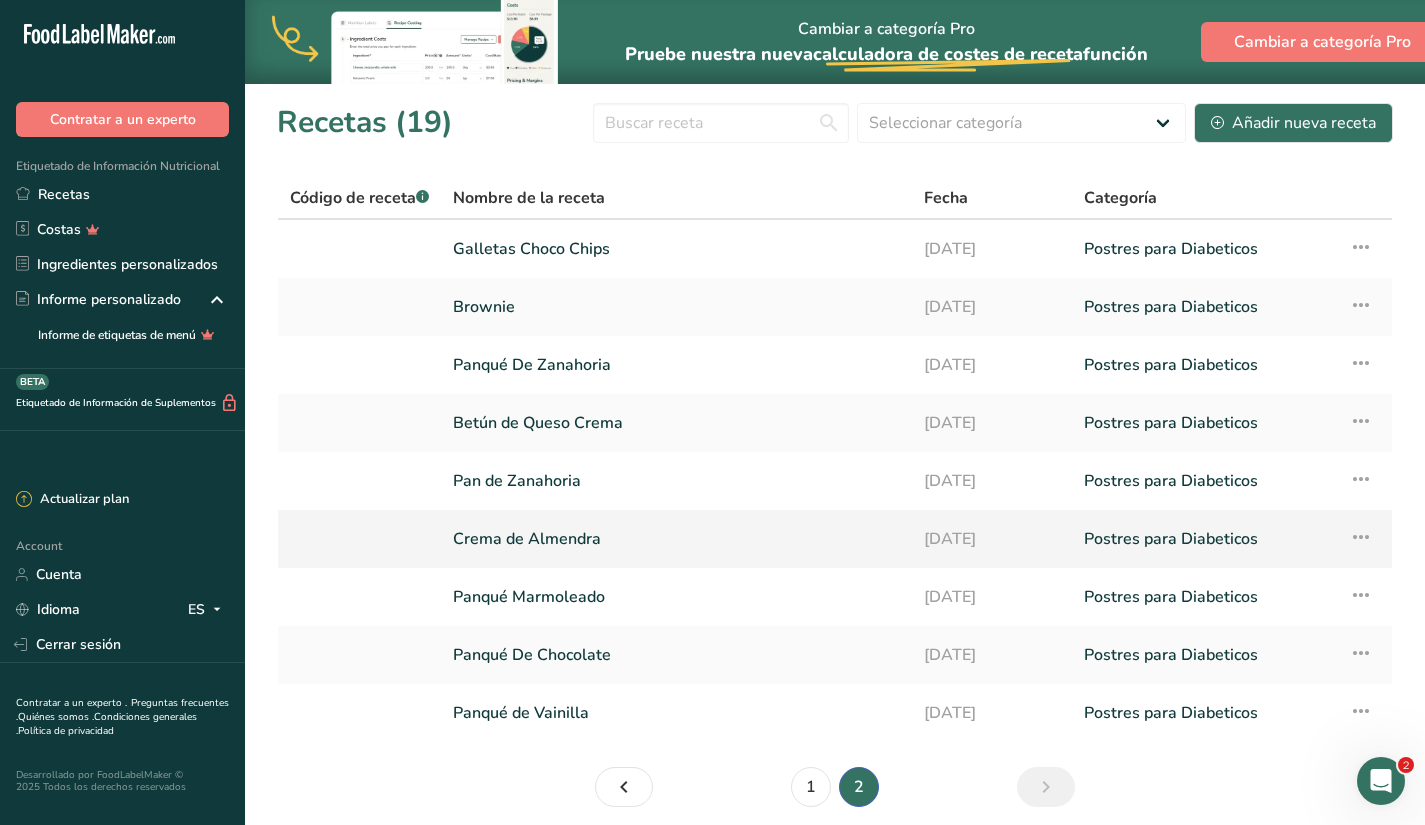 scroll, scrollTop: 78, scrollLeft: 0, axis: vertical 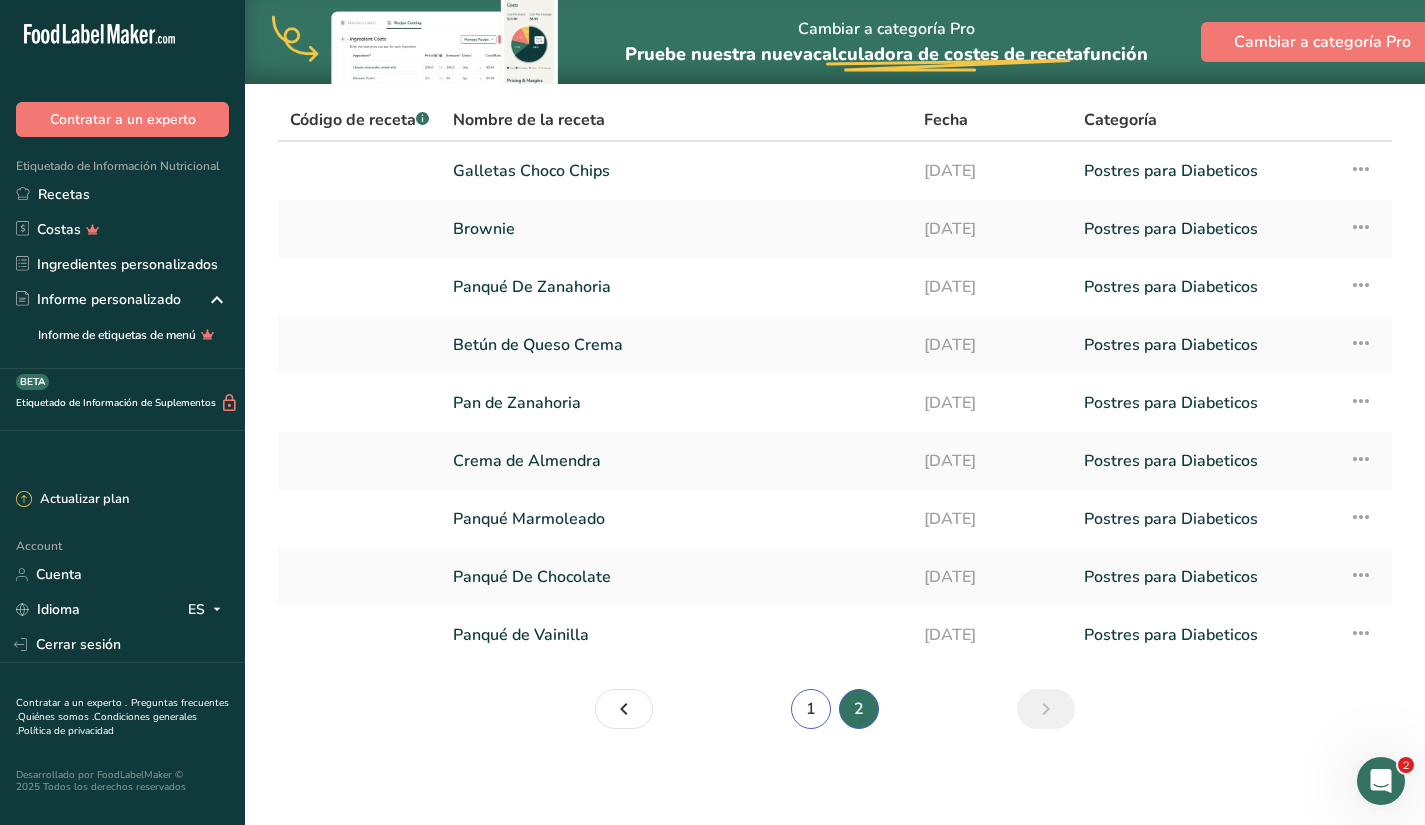 click on "1" at bounding box center [811, 709] 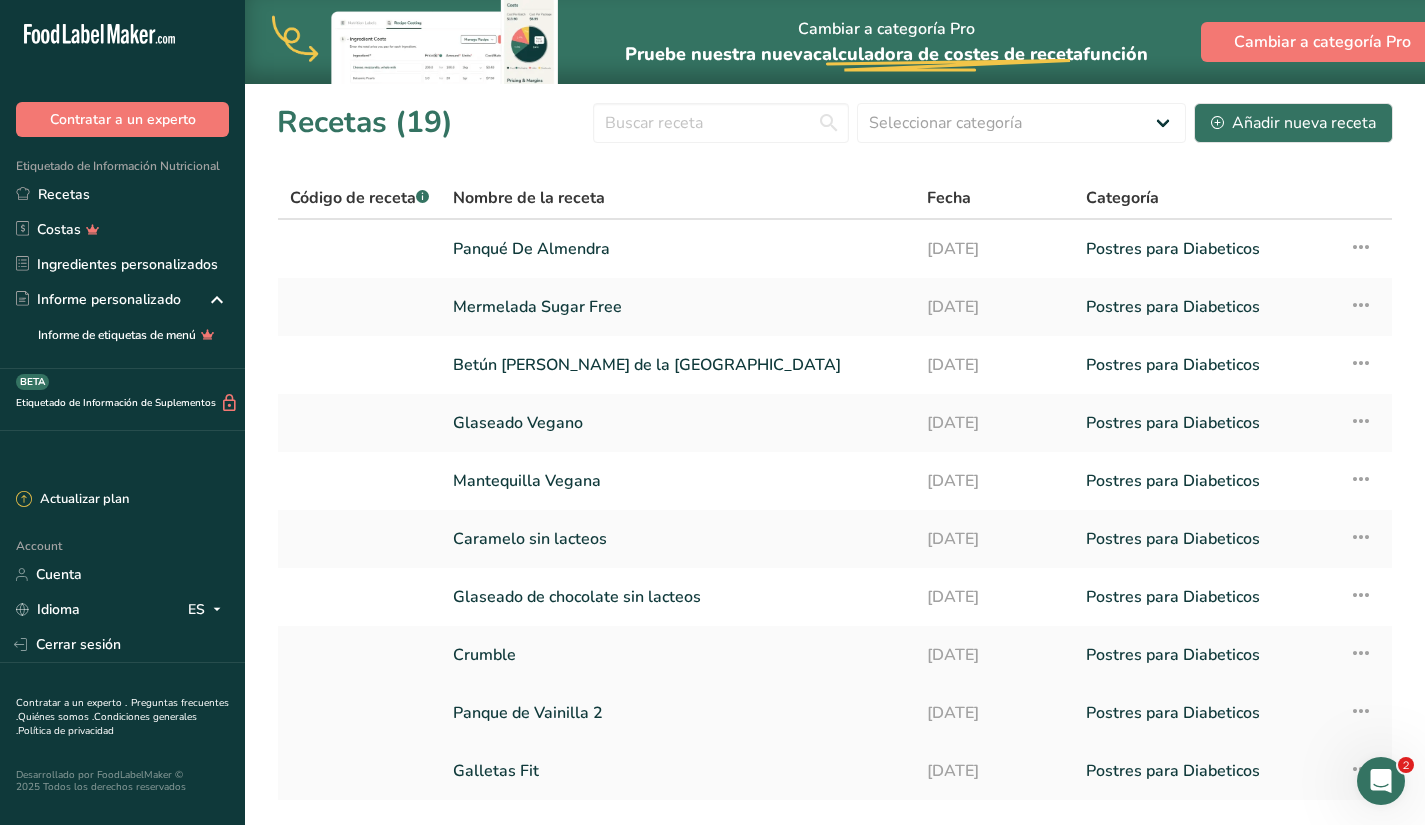 scroll, scrollTop: 136, scrollLeft: 0, axis: vertical 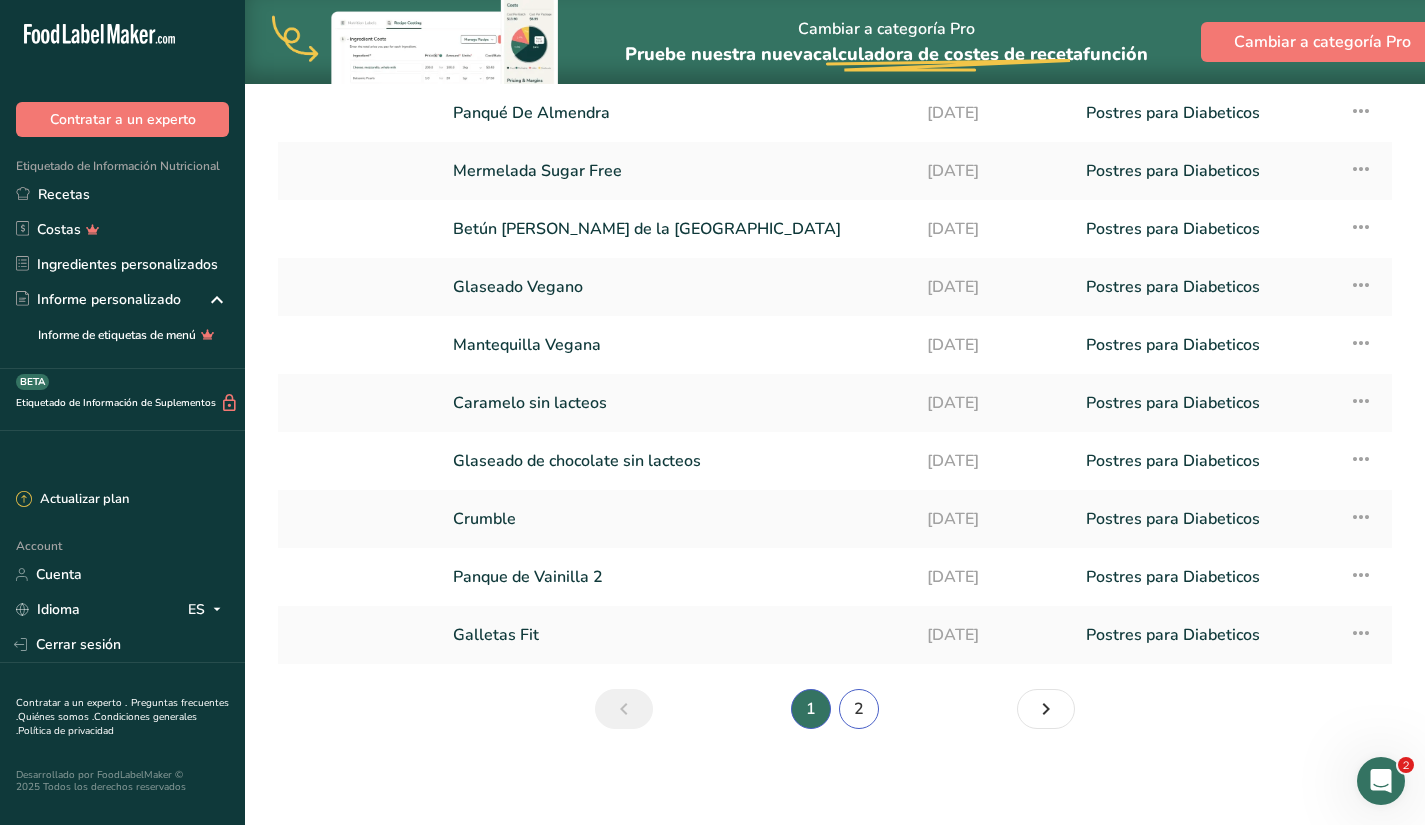 click on "2" at bounding box center [859, 709] 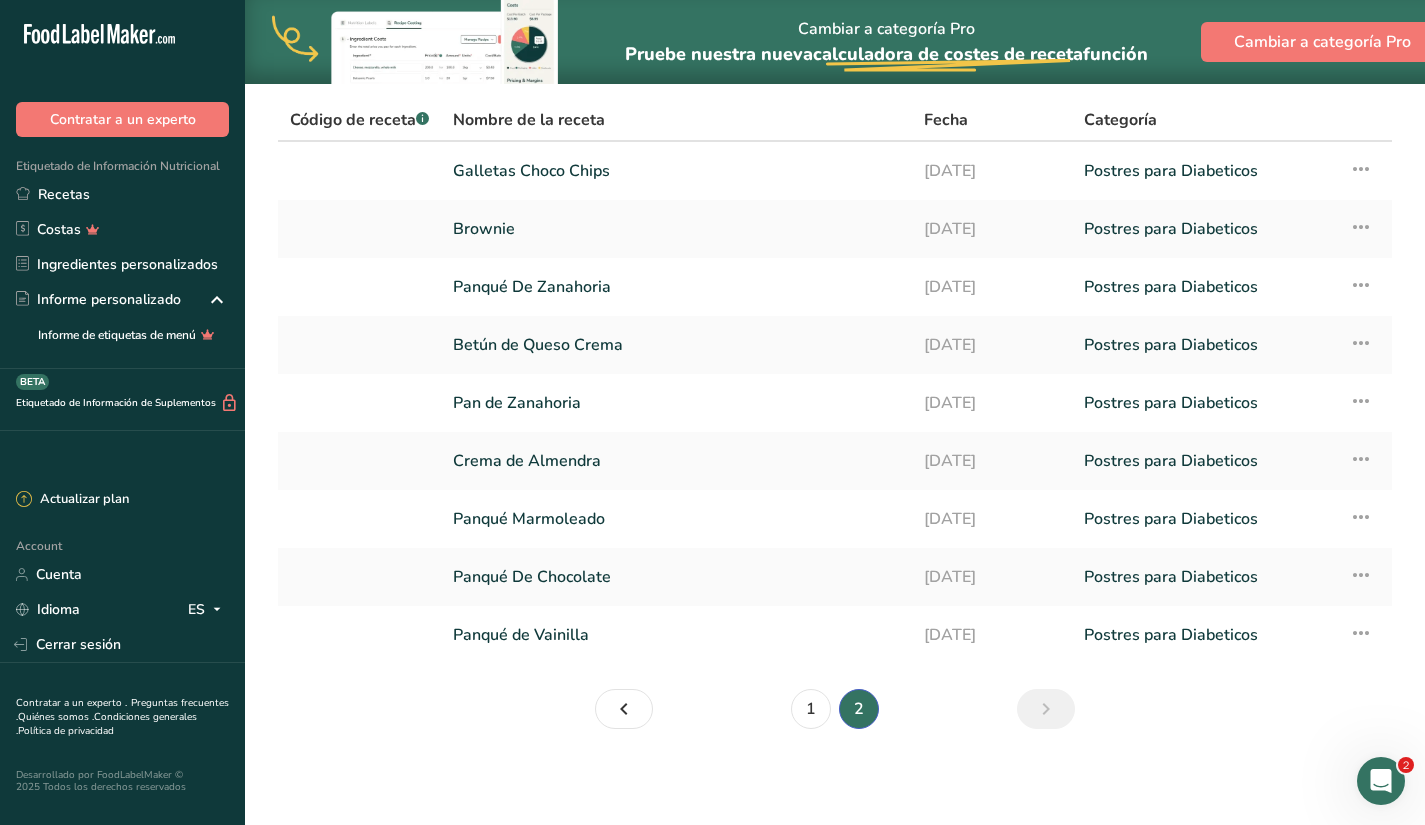scroll, scrollTop: 0, scrollLeft: 0, axis: both 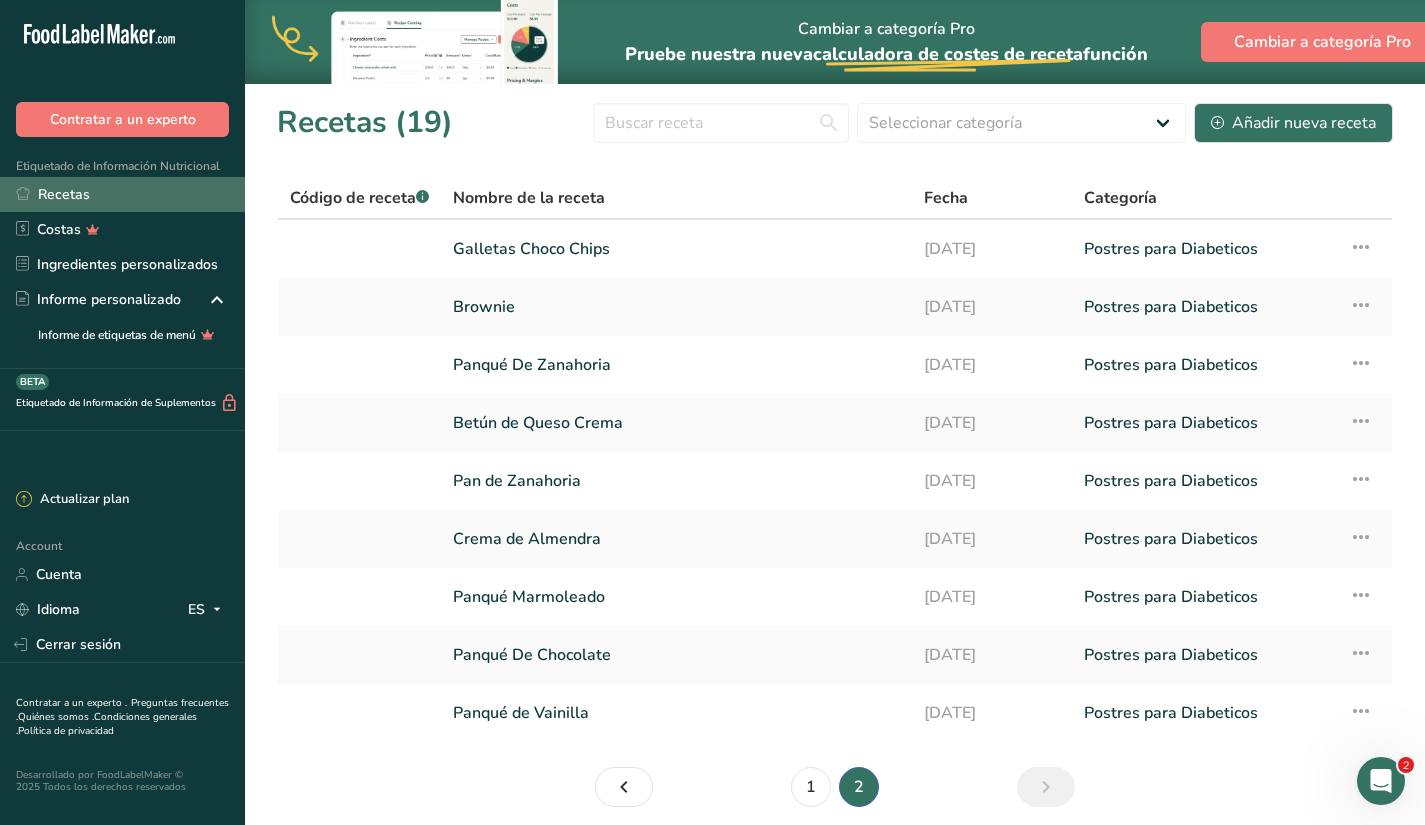 click on "Recetas" at bounding box center [122, 194] 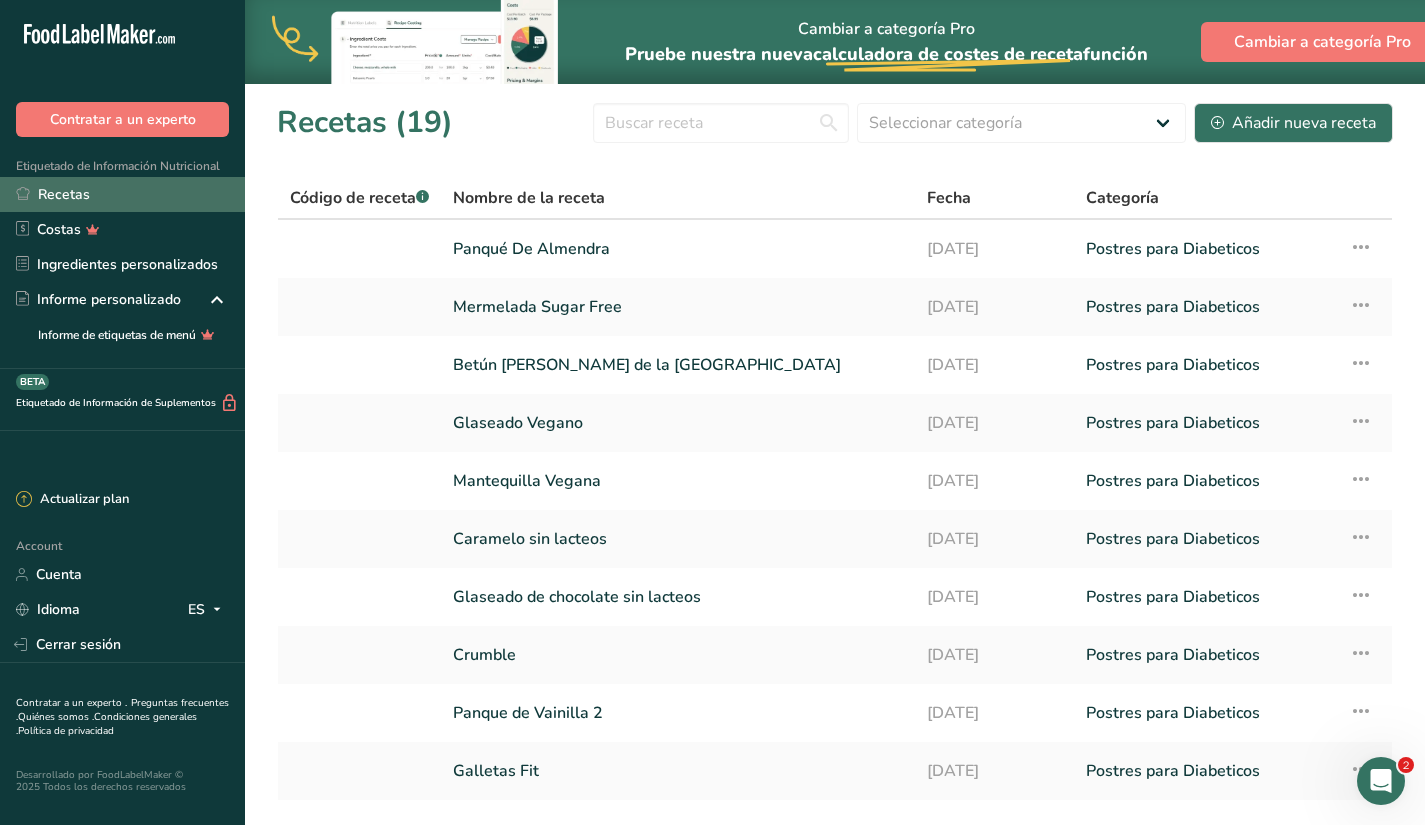click on "Recetas" at bounding box center (122, 194) 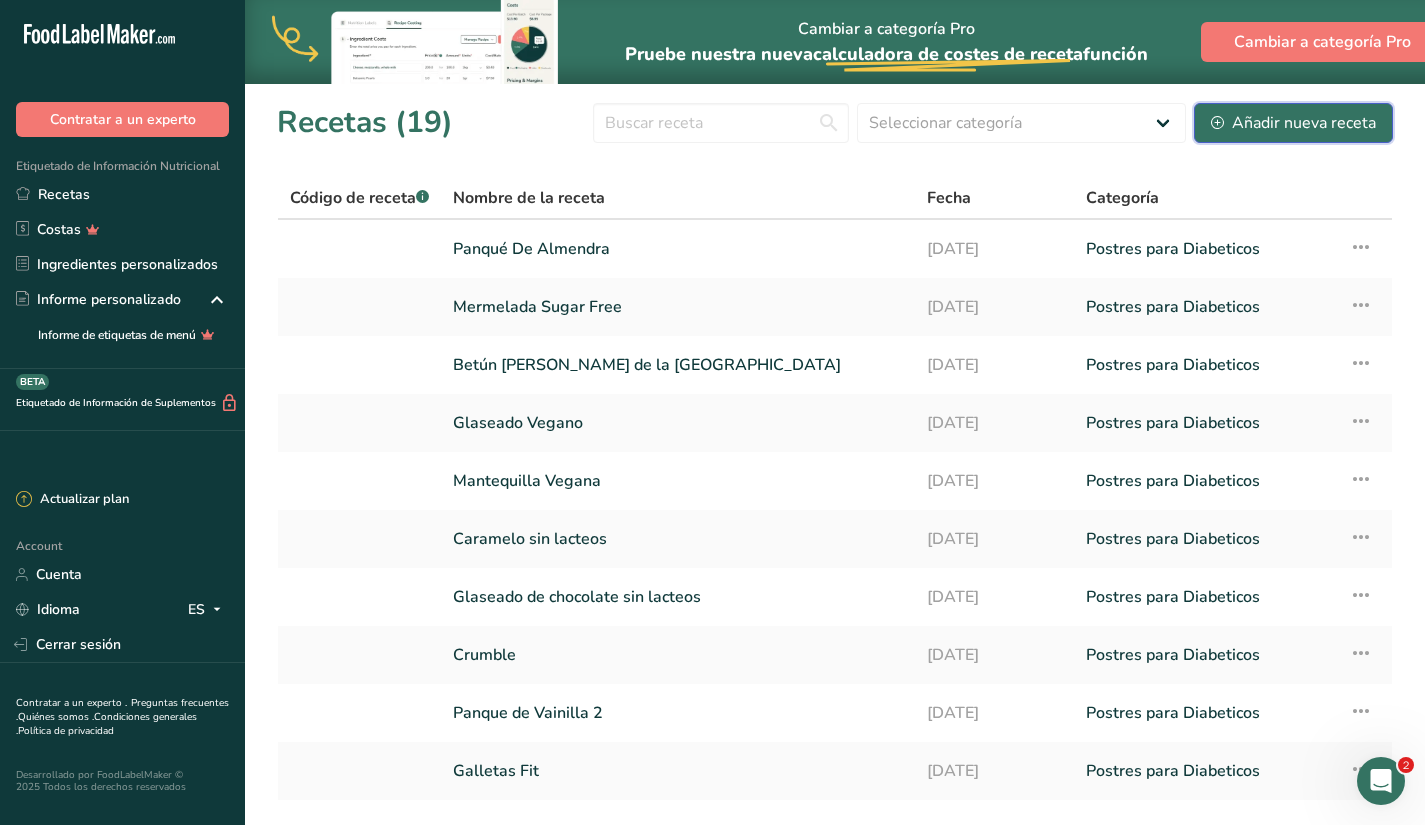 click on "Añadir nueva receta" at bounding box center [1293, 123] 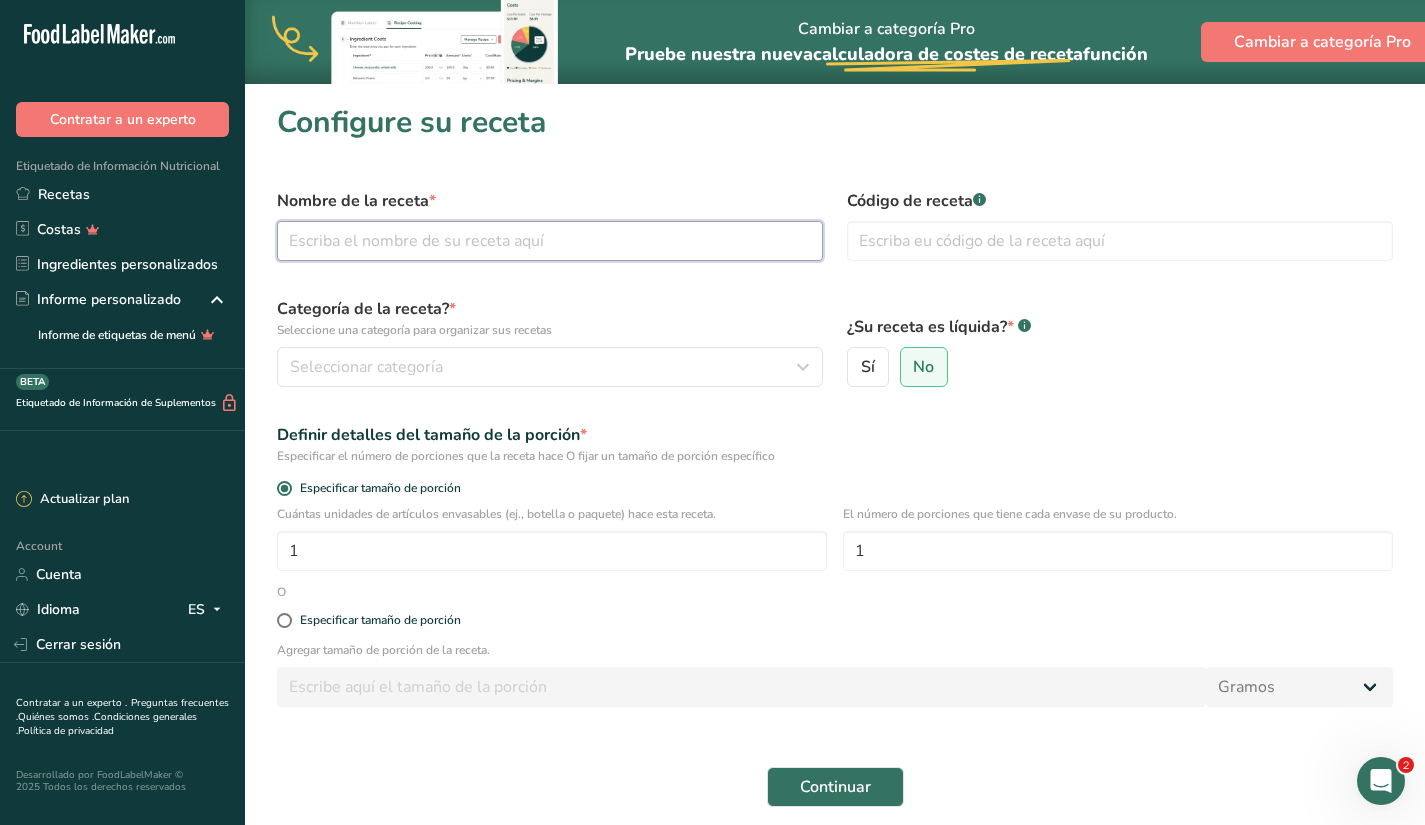 click at bounding box center (550, 241) 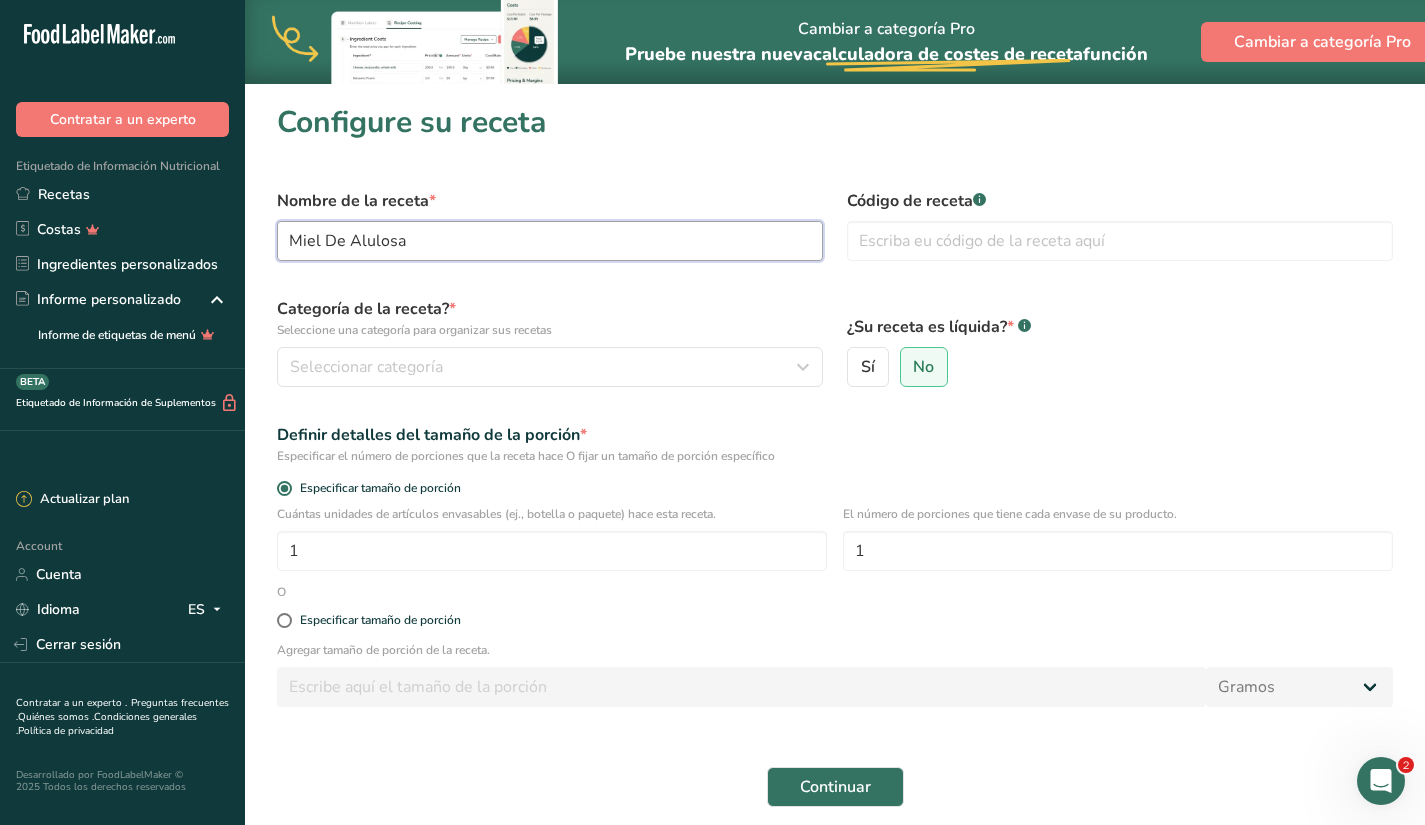 type on "Miel De Alulosa" 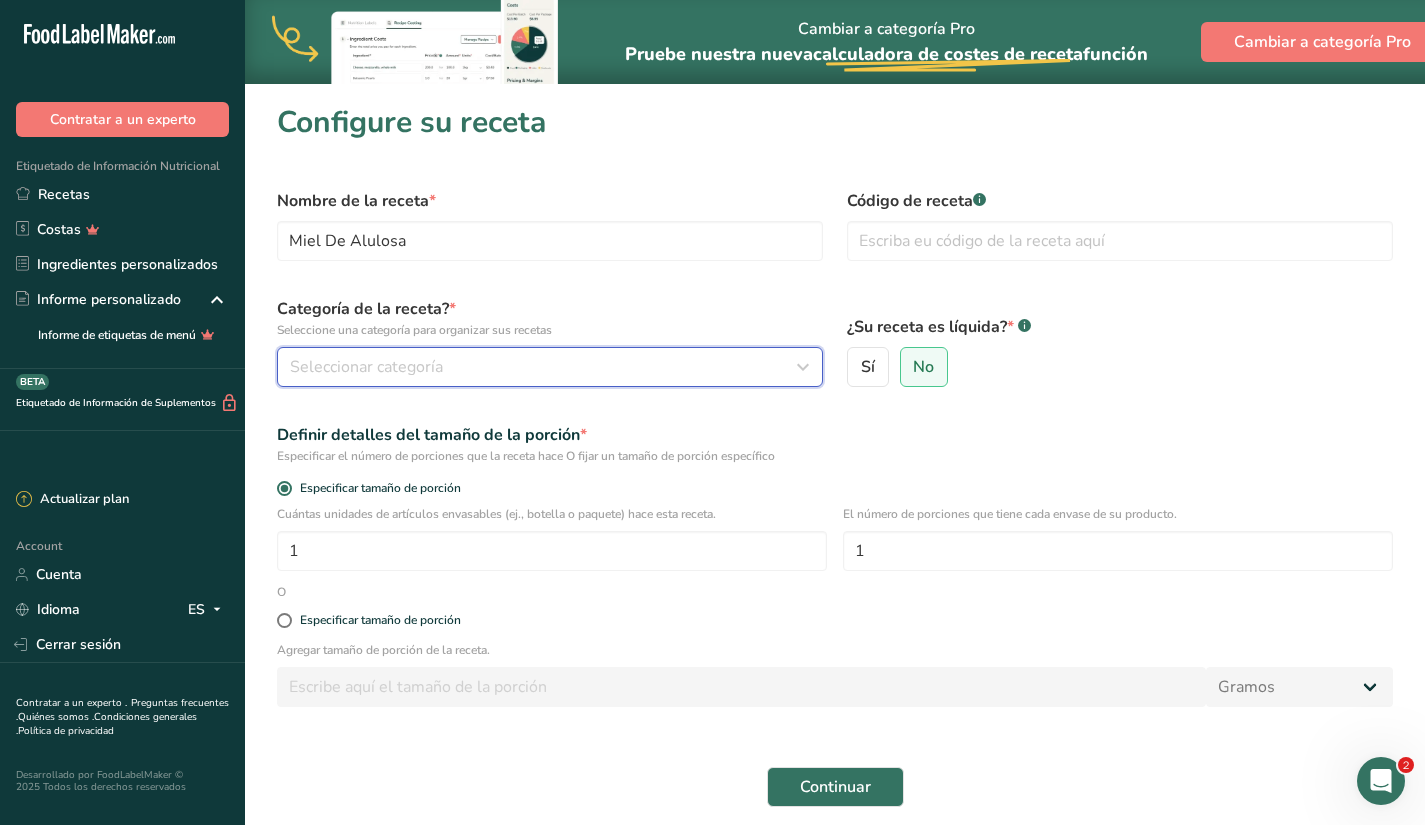 click on "Seleccionar categoría" at bounding box center (544, 367) 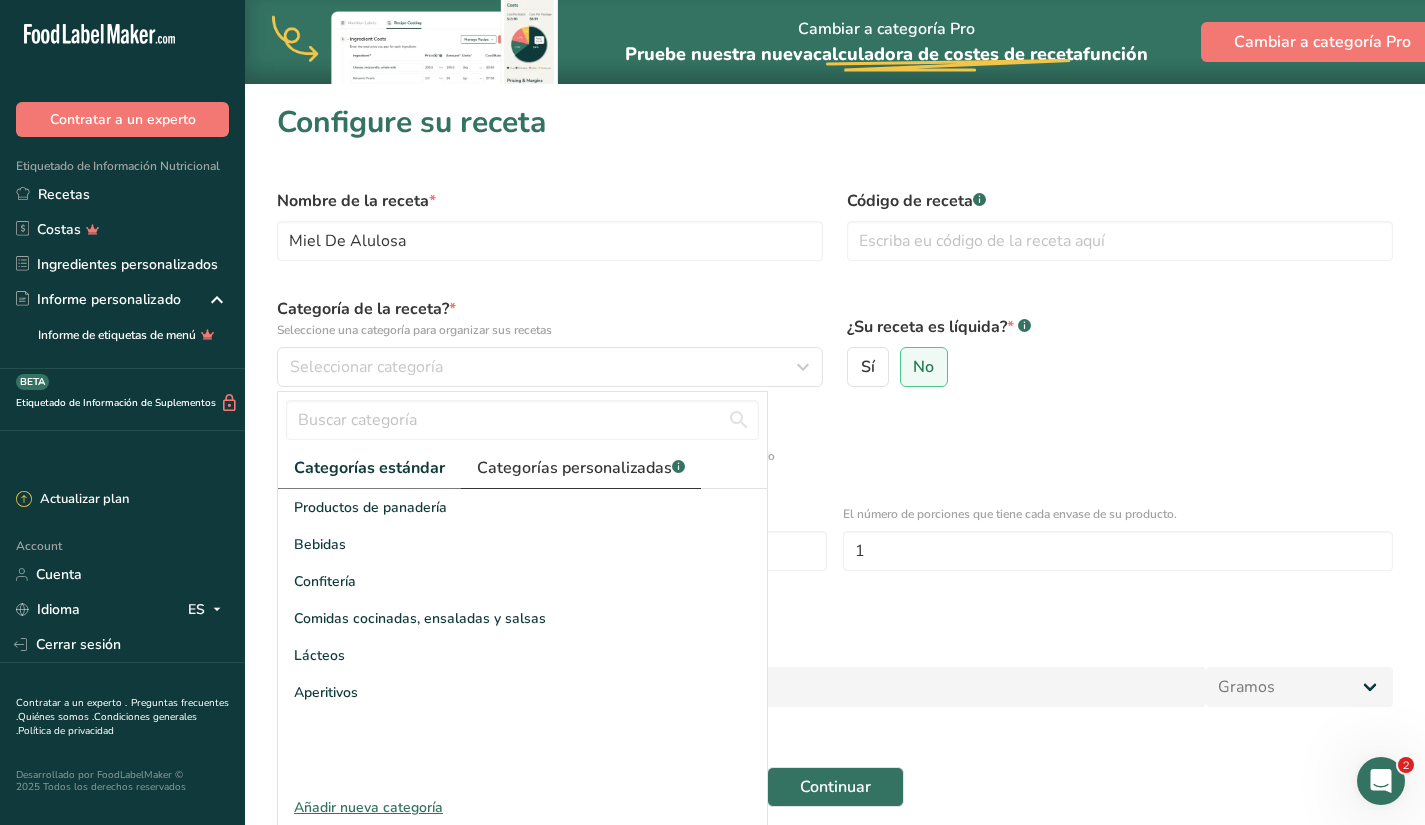 click on "Categorías personalizadas
.a-a{fill:#347362;}.b-a{fill:#fff;}" at bounding box center [581, 468] 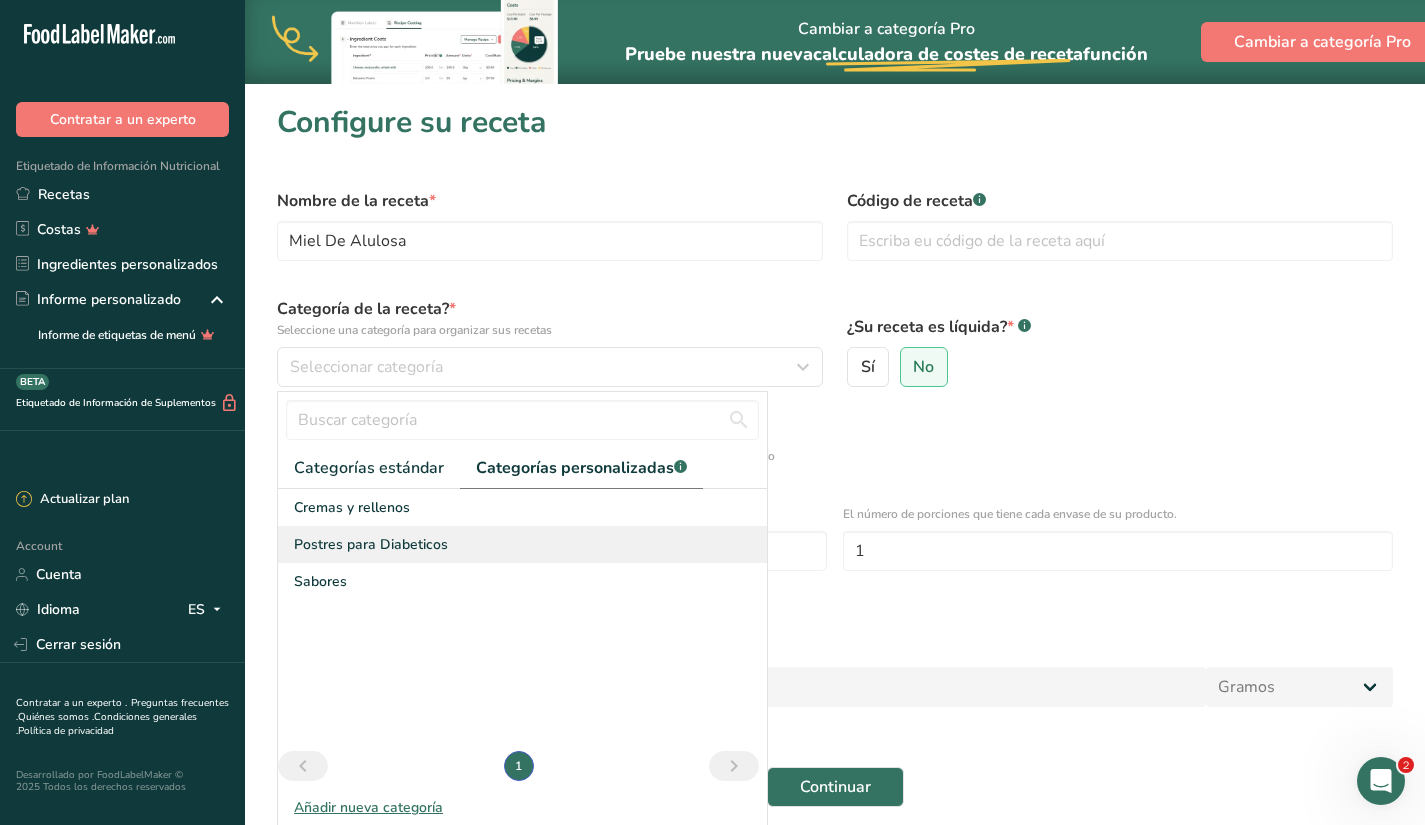 click on "Postres para Diabeticos" at bounding box center [371, 544] 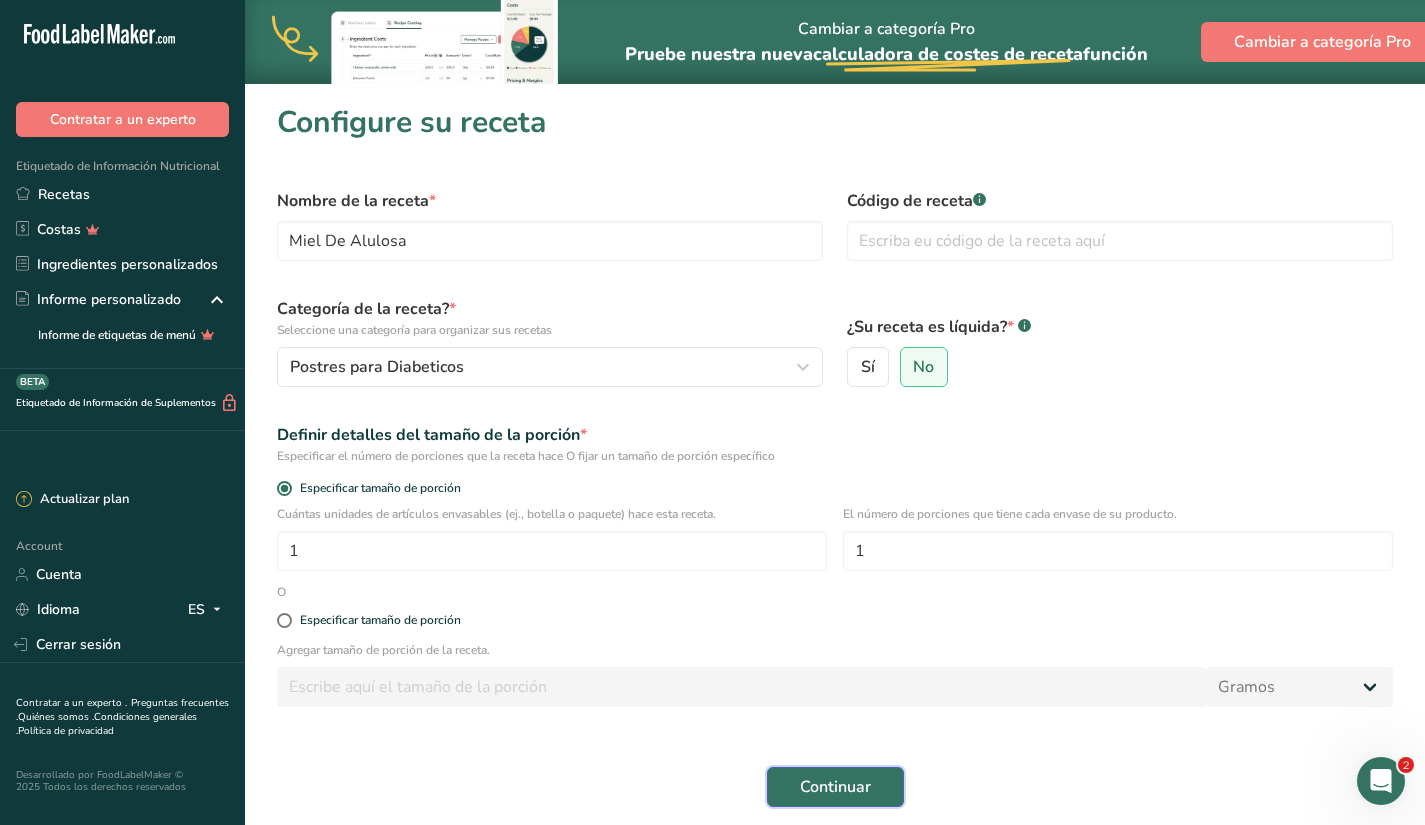 click on "Continuar" at bounding box center (835, 787) 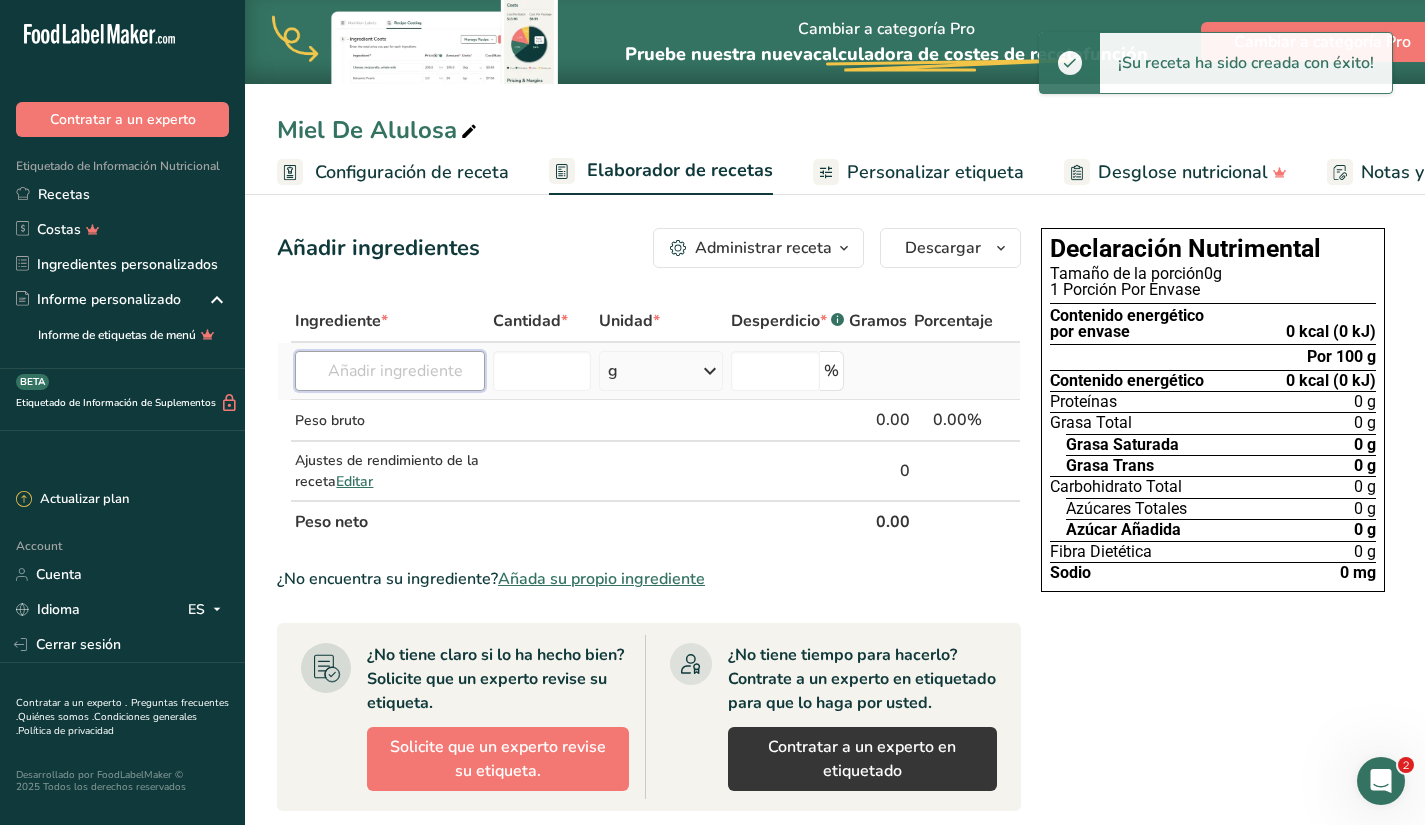 click at bounding box center [390, 371] 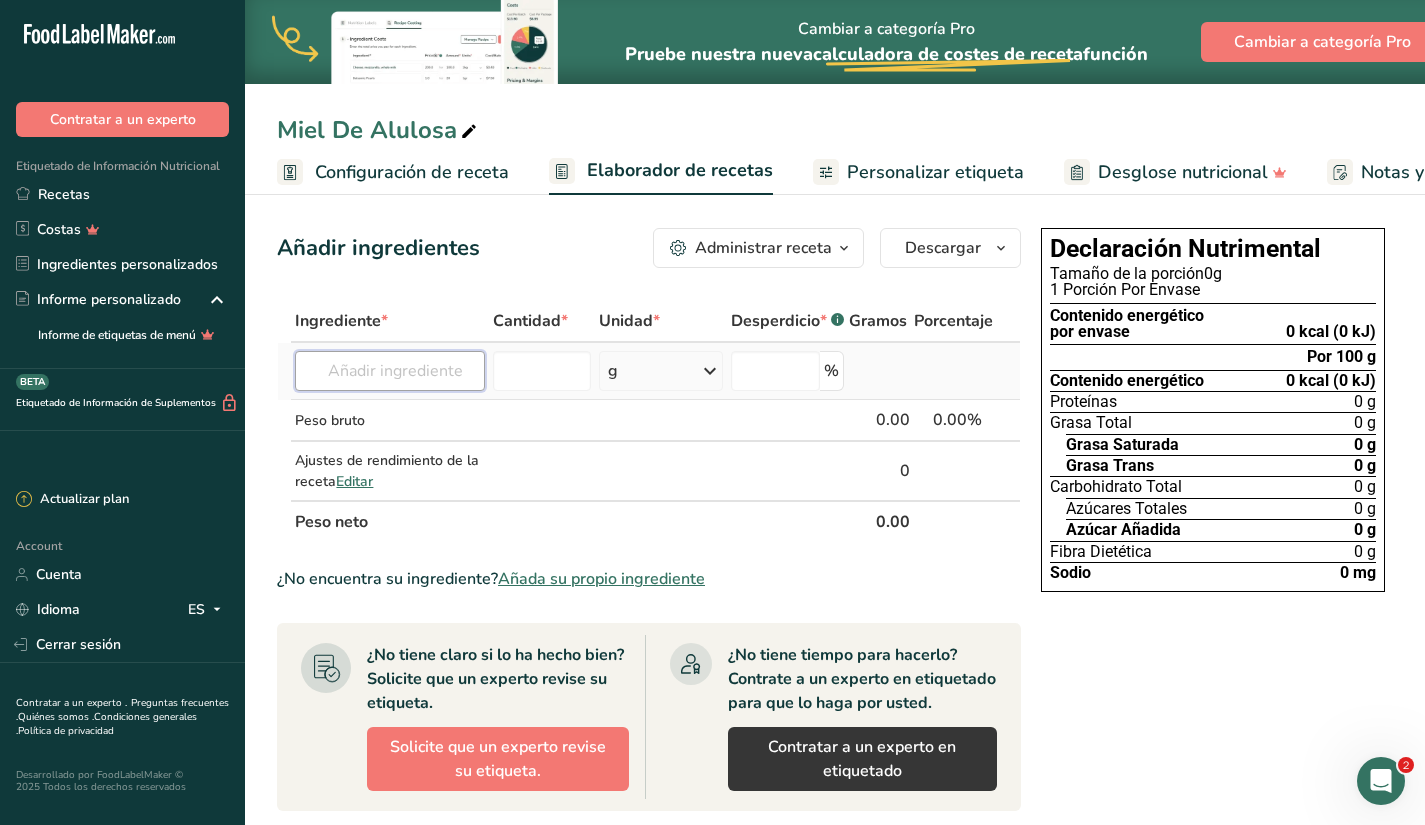 click at bounding box center (390, 371) 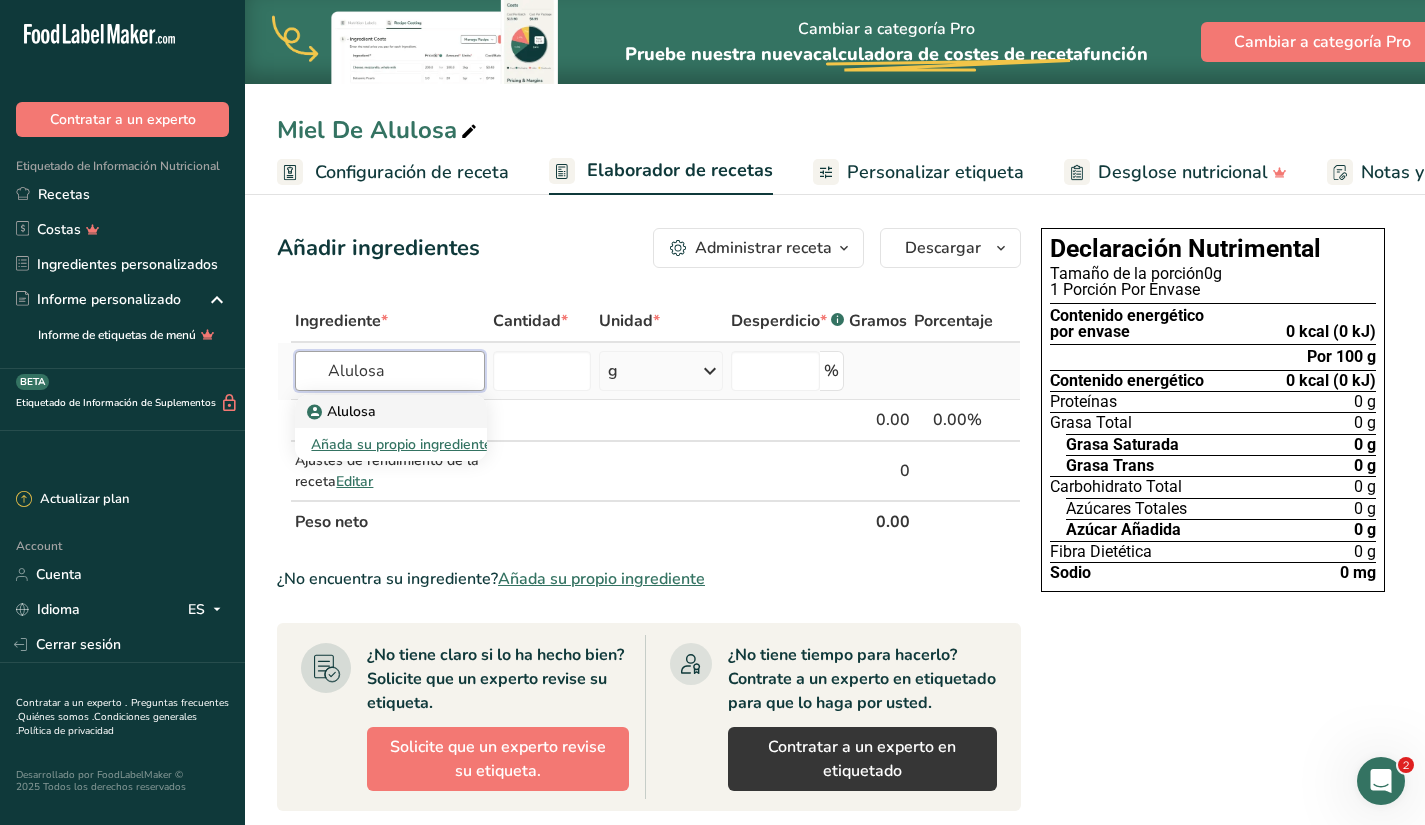 type on "Alulosa" 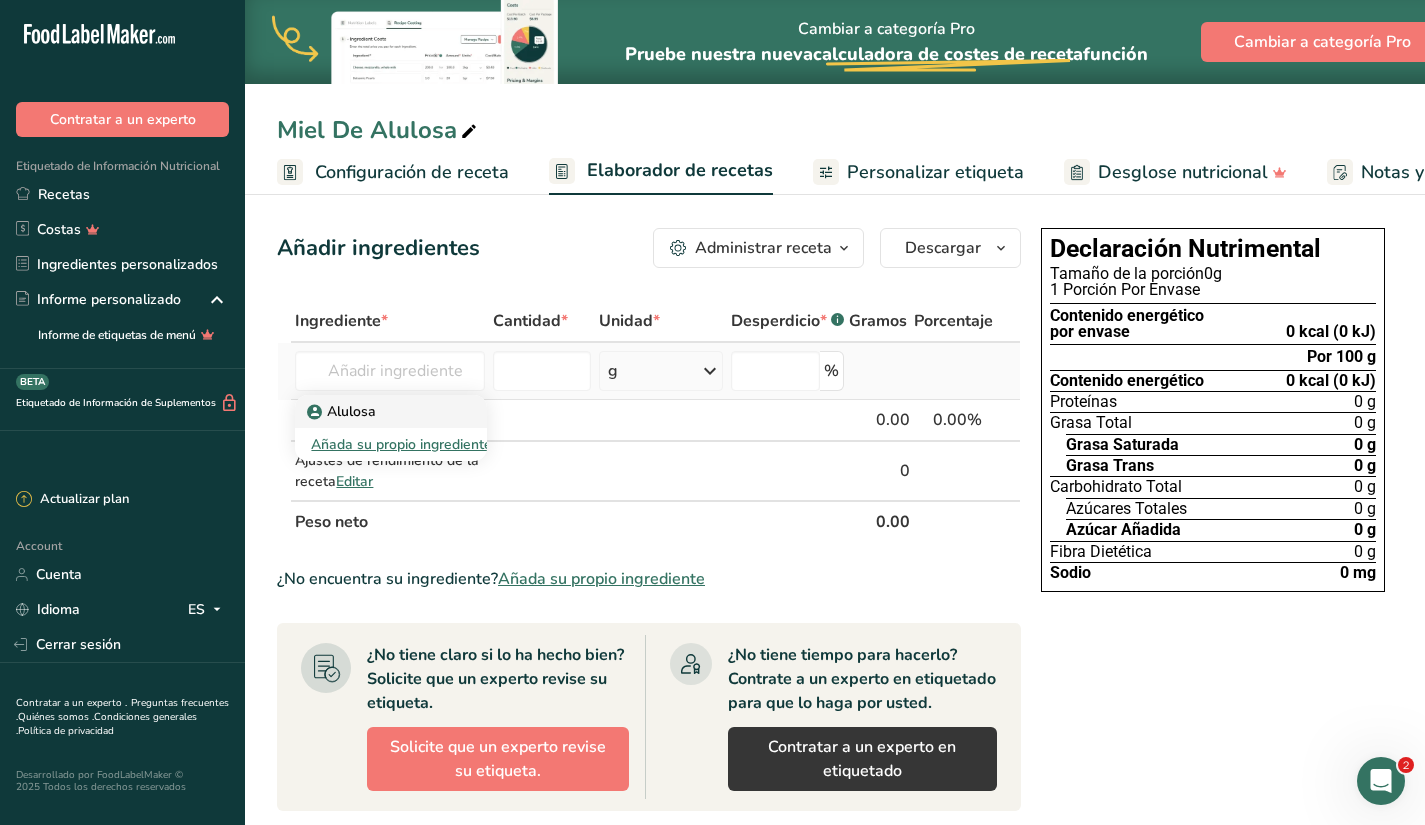 click on "Alulosa" at bounding box center [343, 411] 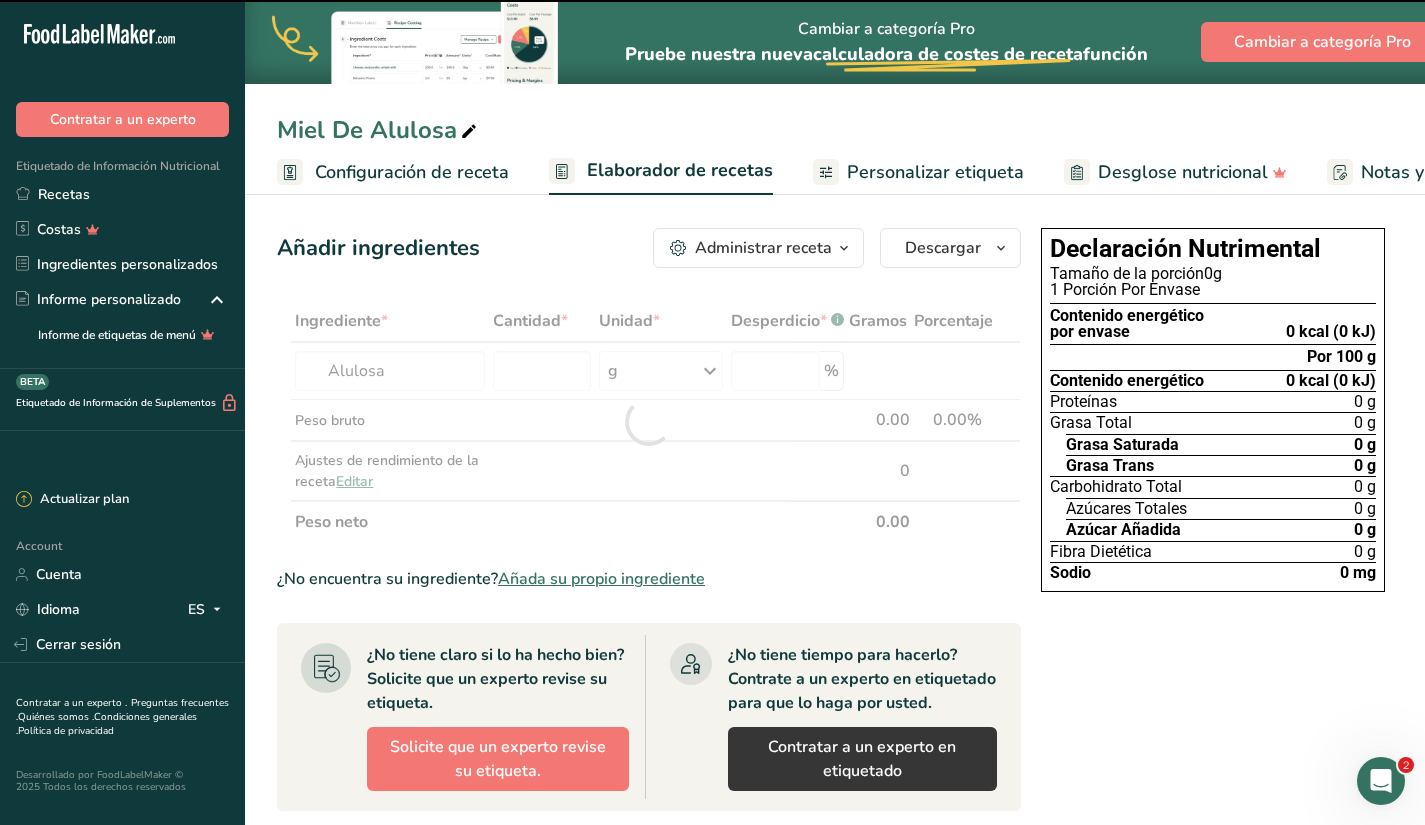 click at bounding box center (649, 421) 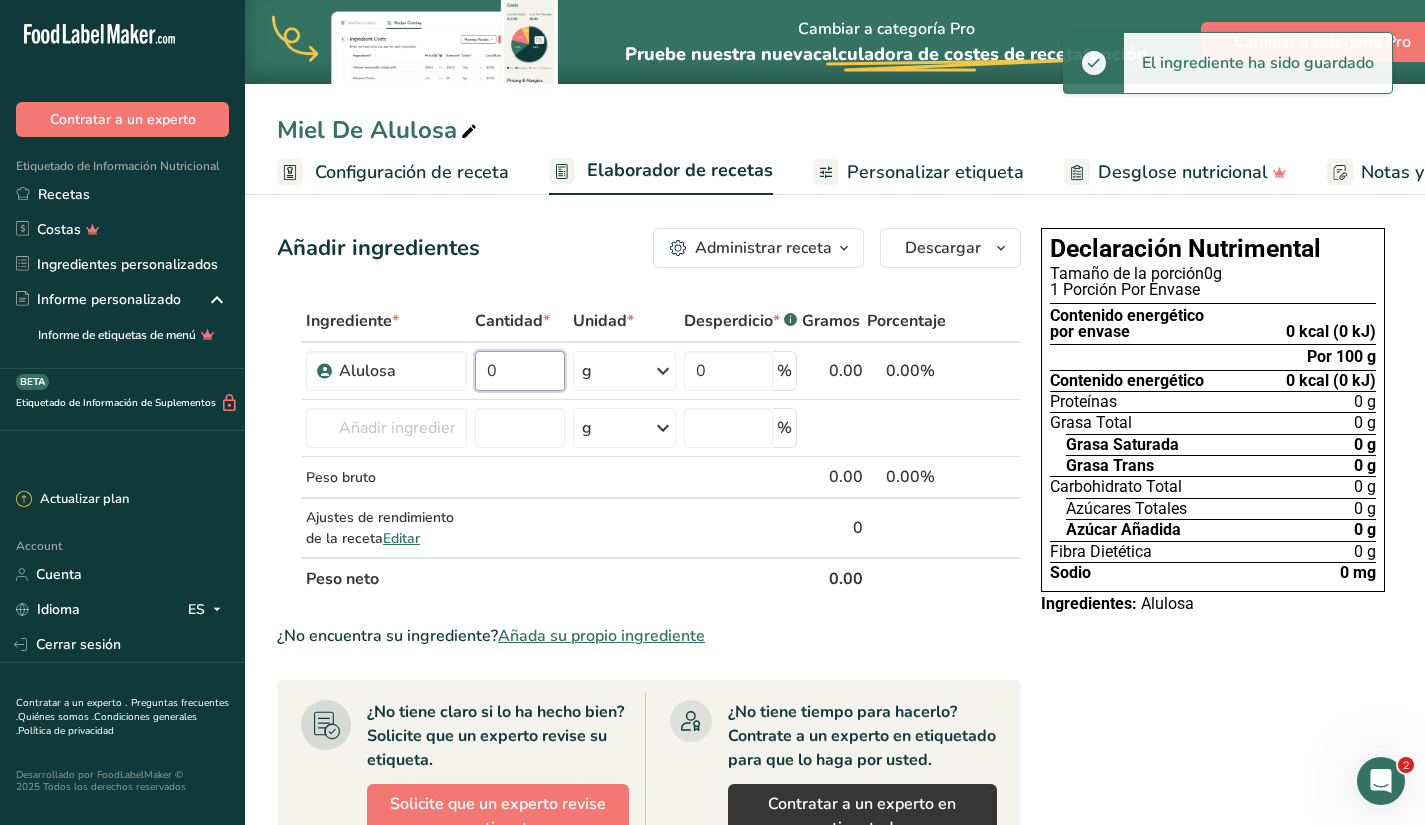 click on "0" at bounding box center (520, 371) 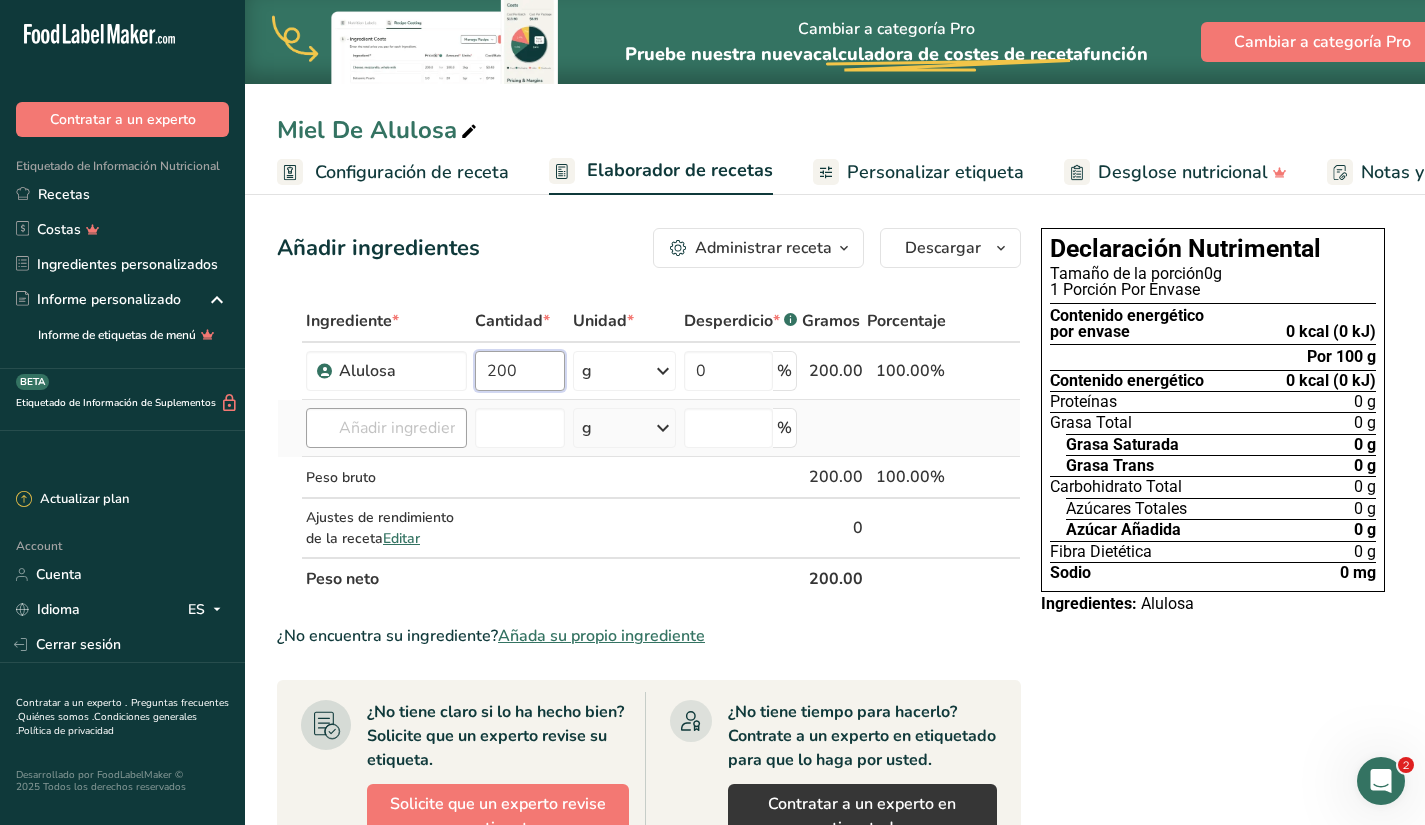 type on "200" 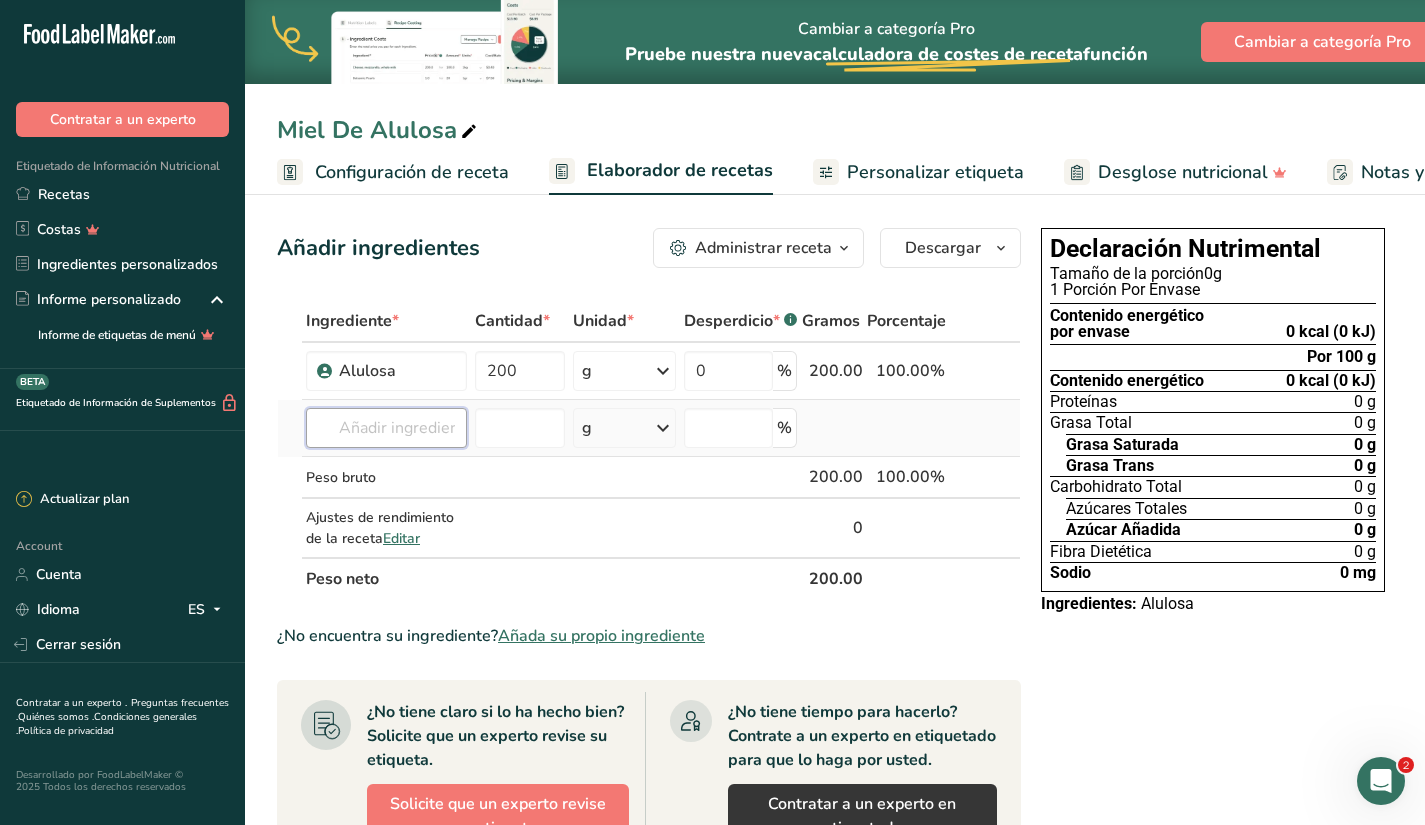 click on "Ingrediente *
Cantidad *
Unidad *
Desperdicio *   .a-a{fill:#347362;}.b-a{fill:#fff;}          Gramos
Porcentaje
Alulosa
200
g
Unidades de peso
g
kg
mg
Ver más
Unidades de volumen
litro
mL
onza líquida
Ver más
0
%
200.00
100.00%
i
Alulosa
Añada su propio ingrediente
g
Unidades de peso
g
kg
mg
Ver más
Unidades de volumen
litro
mL
onza líquida
Ver más
%" at bounding box center (649, 450) 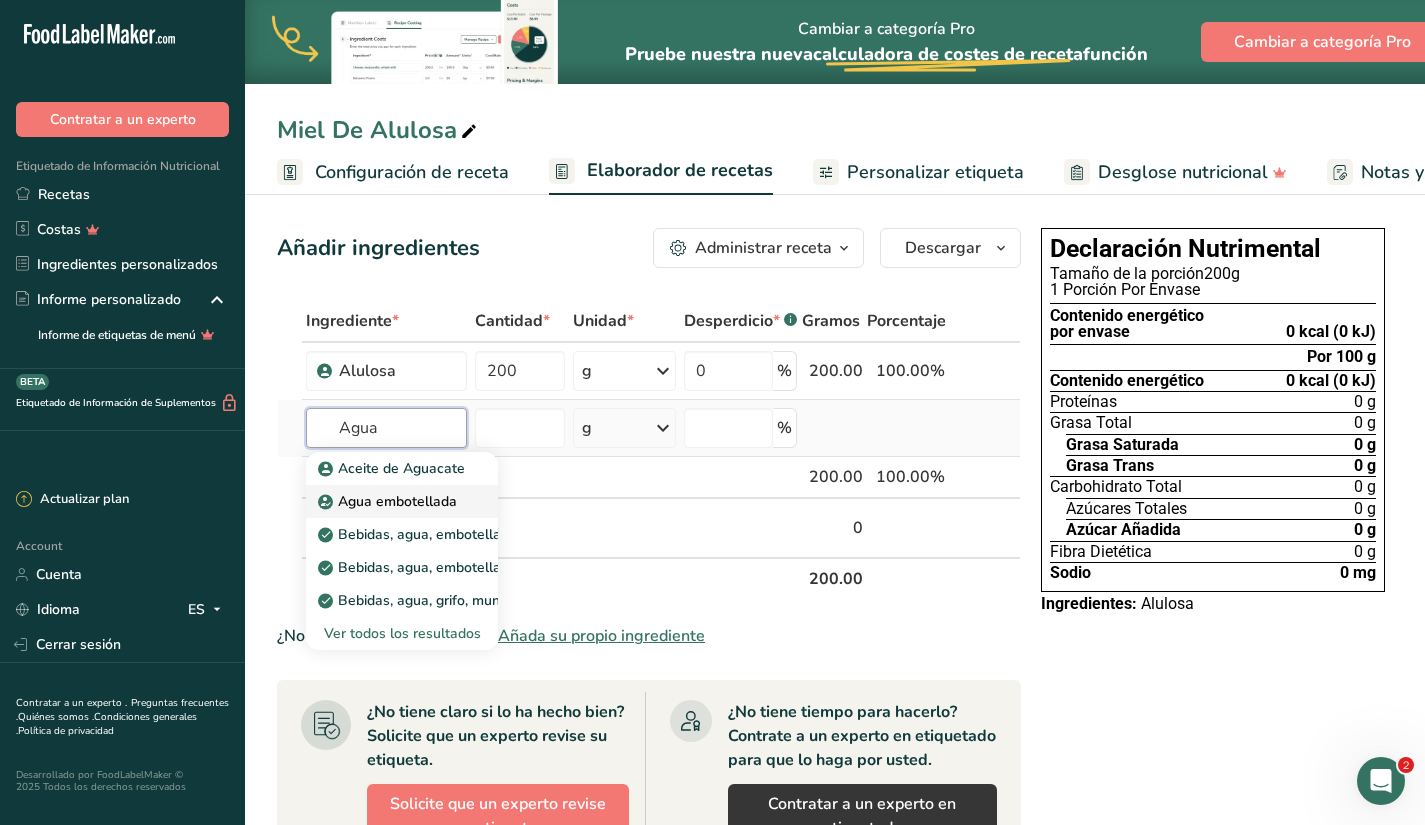 type on "Agua" 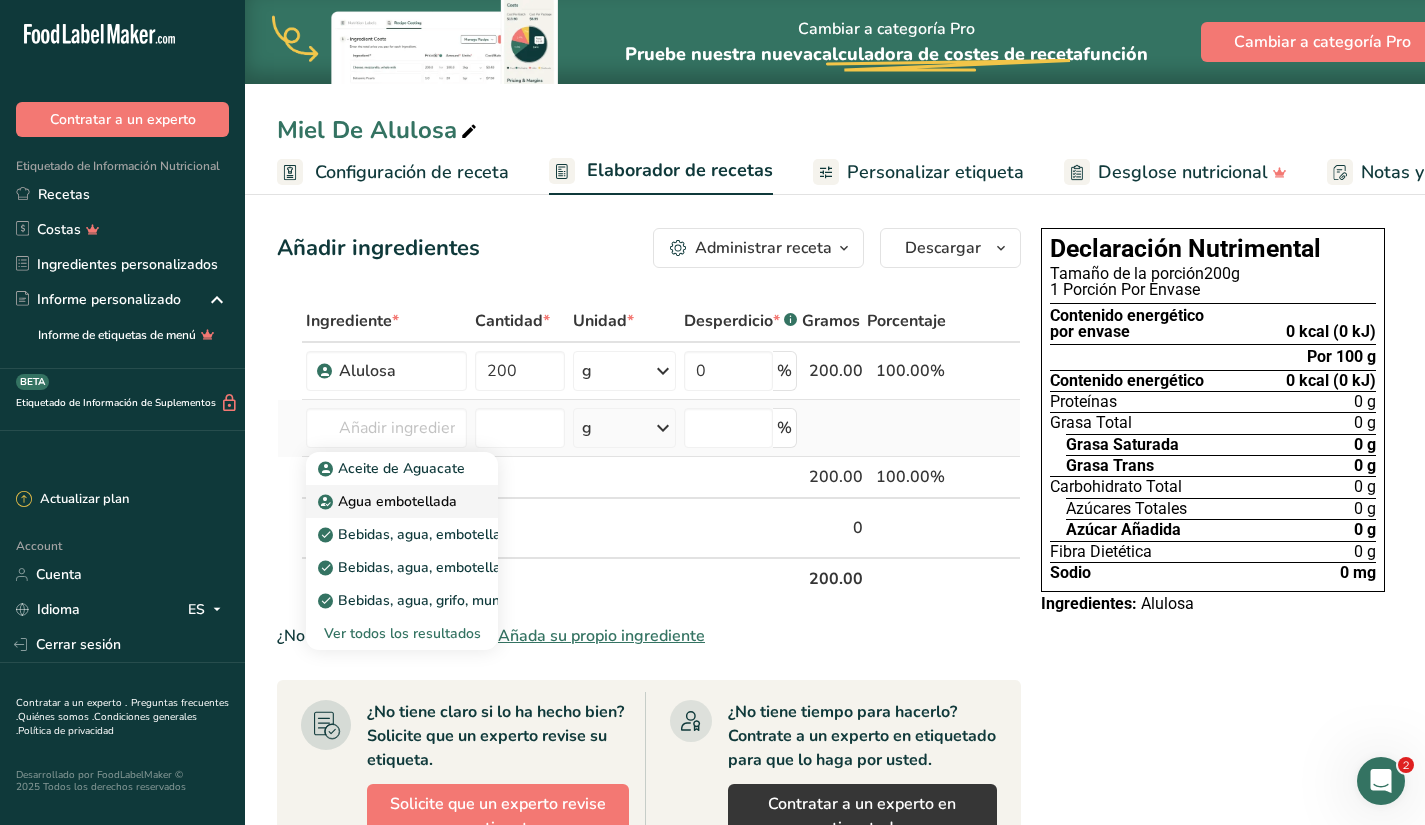click on "Agua embotellada" at bounding box center (389, 501) 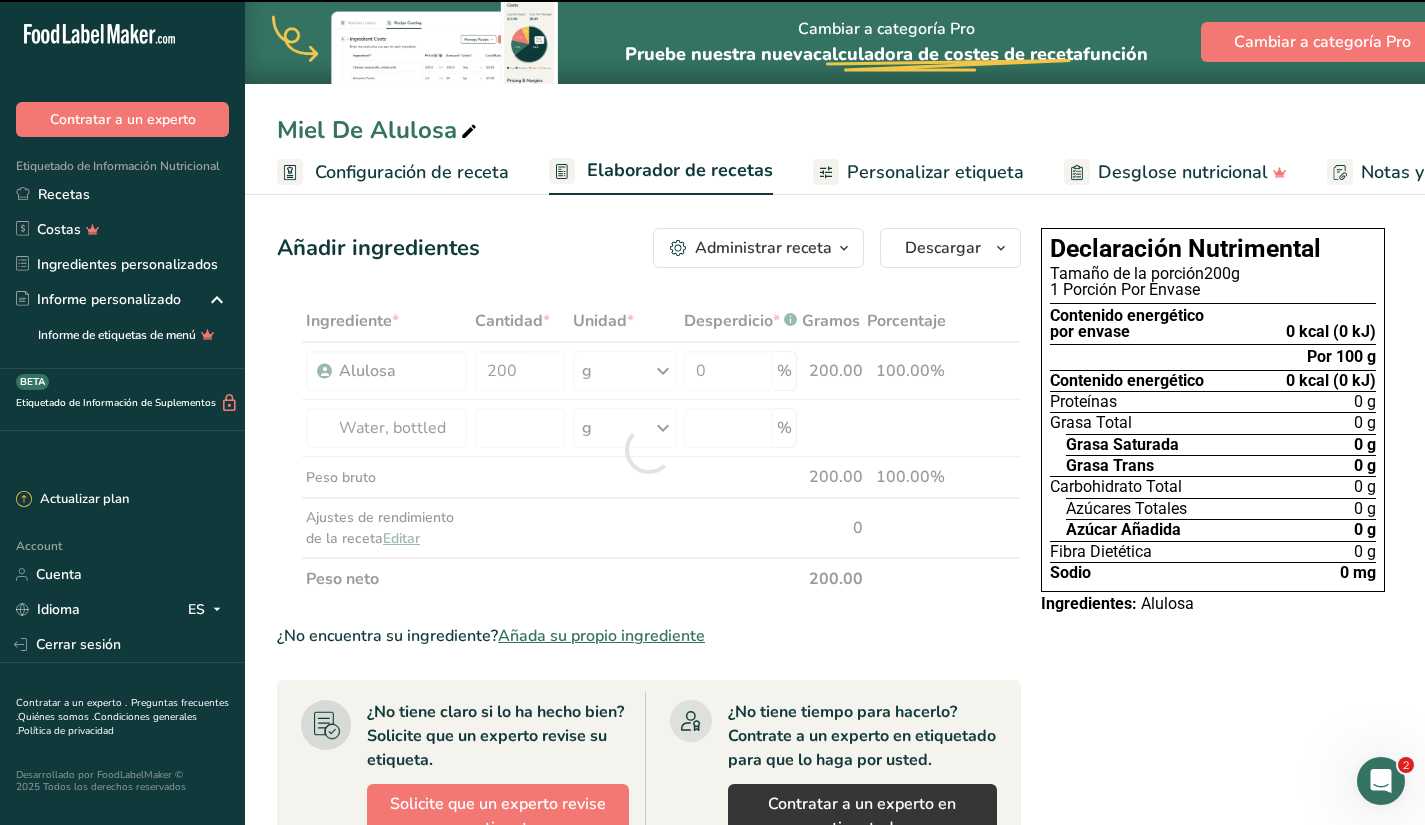 type on "0" 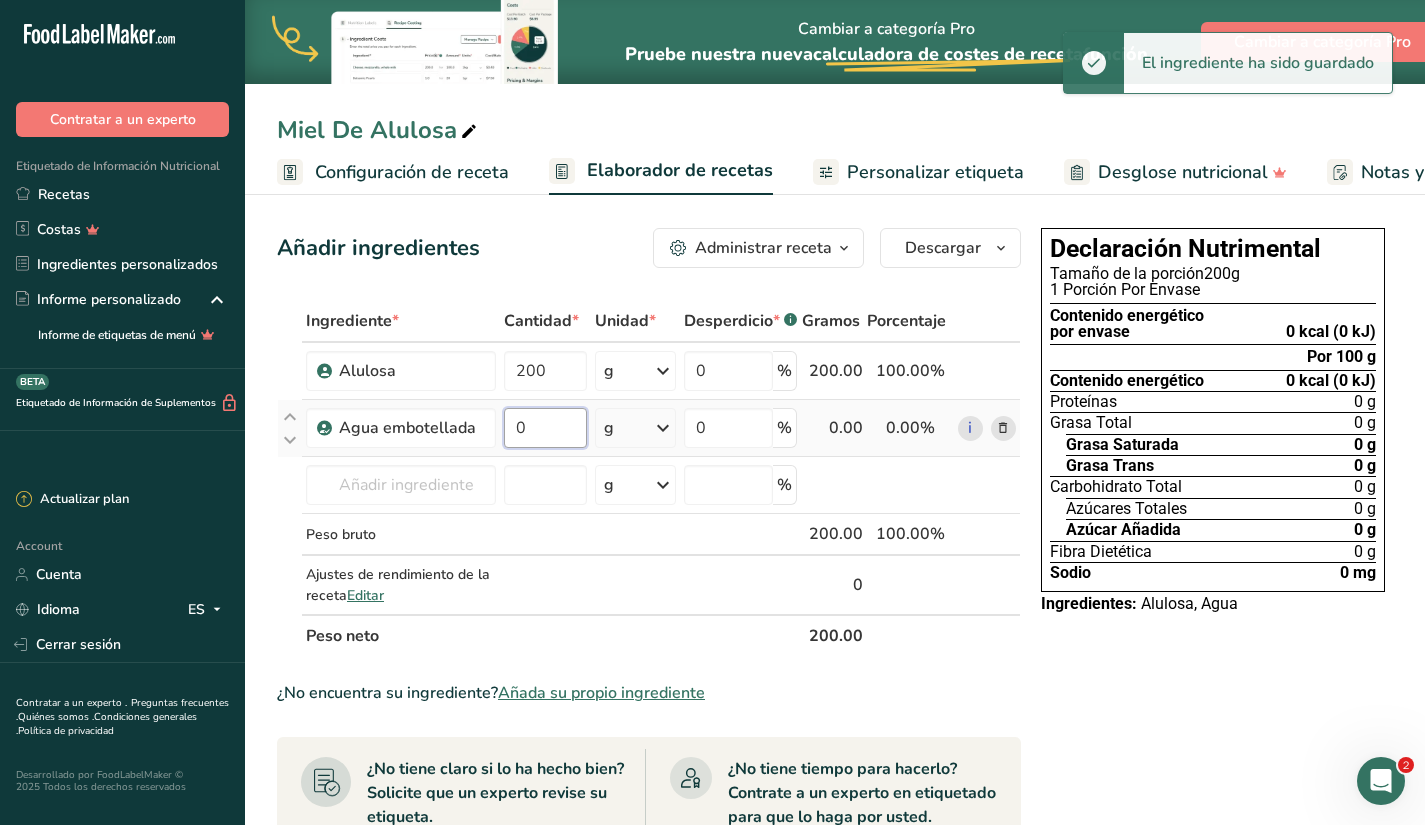 click on "0" at bounding box center (545, 428) 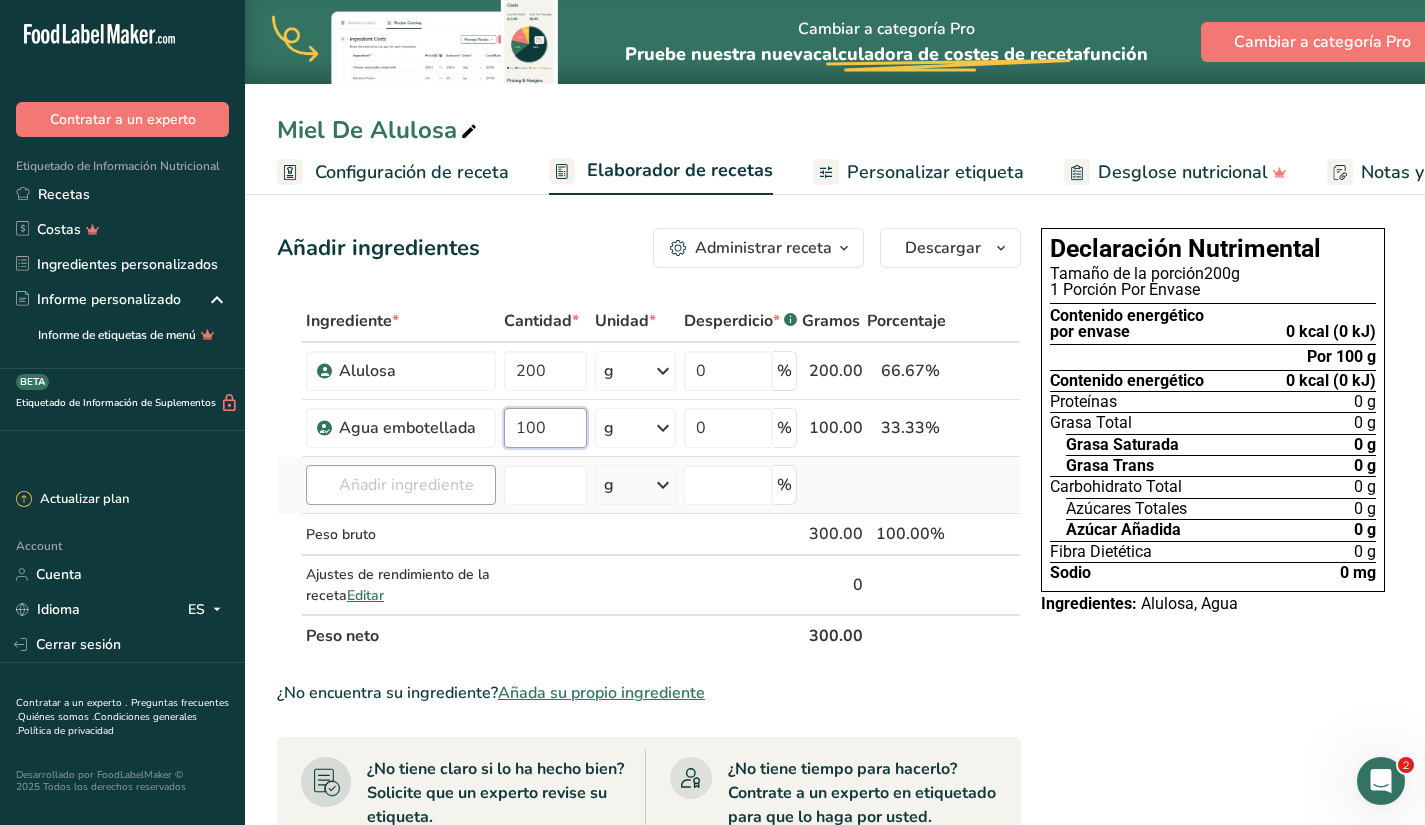 type on "100" 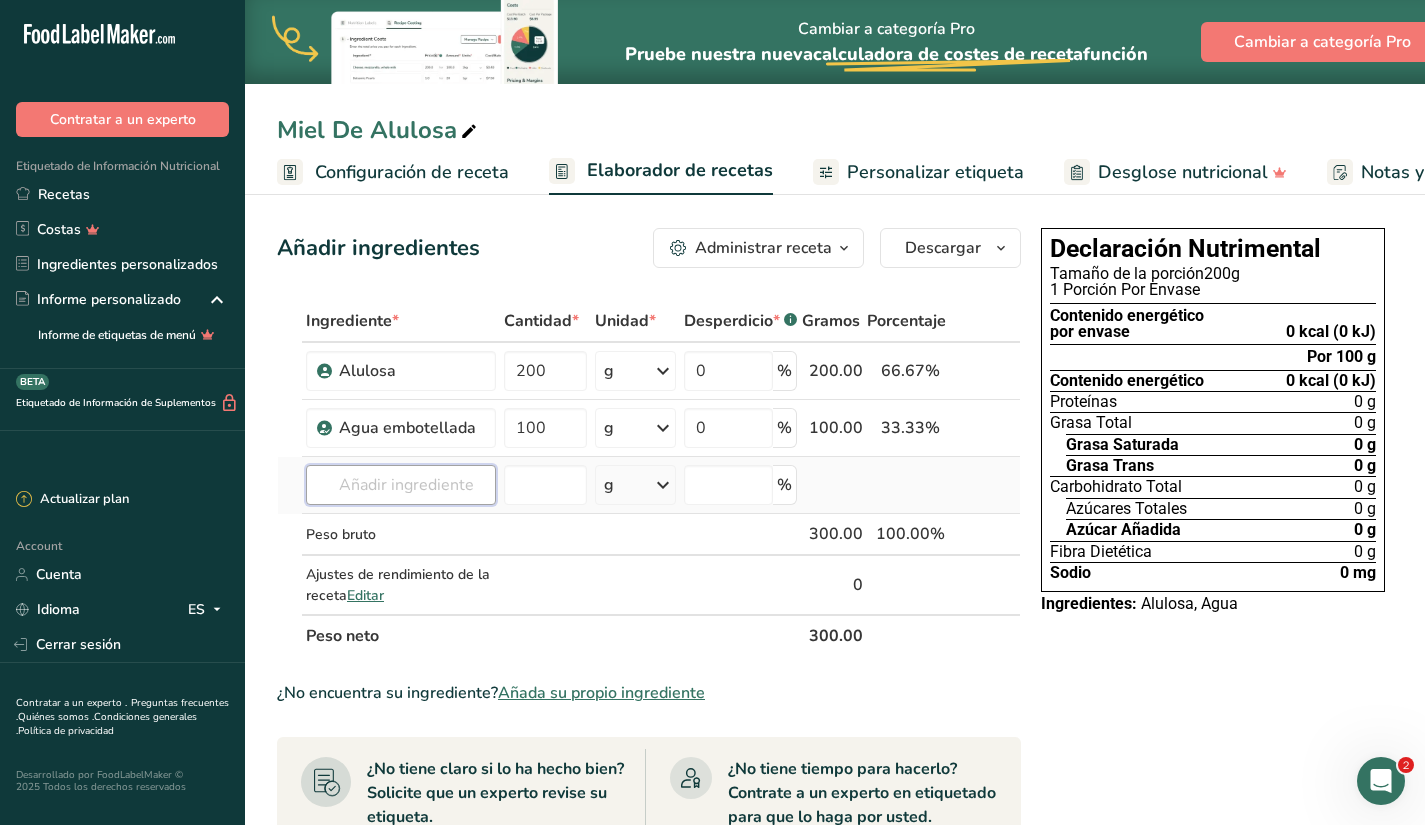 click on "Ingrediente *
Cantidad *
Unidad *
Desperdicio *   .a-a{fill:#347362;}.b-a{fill:#fff;}          Gramos
Porcentaje
Alulosa
200
g
Unidades de peso
g
kg
mg
Ver más
Unidades de volumen
litro
mL
onza líquida
Ver más
0
%
200.00
66.67%
i
Agua embotellada
100
g
Unidades de peso
g
kg
mg
Ver más
Unidades de volumen
litro
lb/pie³
g/cm³
Confirmar
mL" at bounding box center [649, 478] 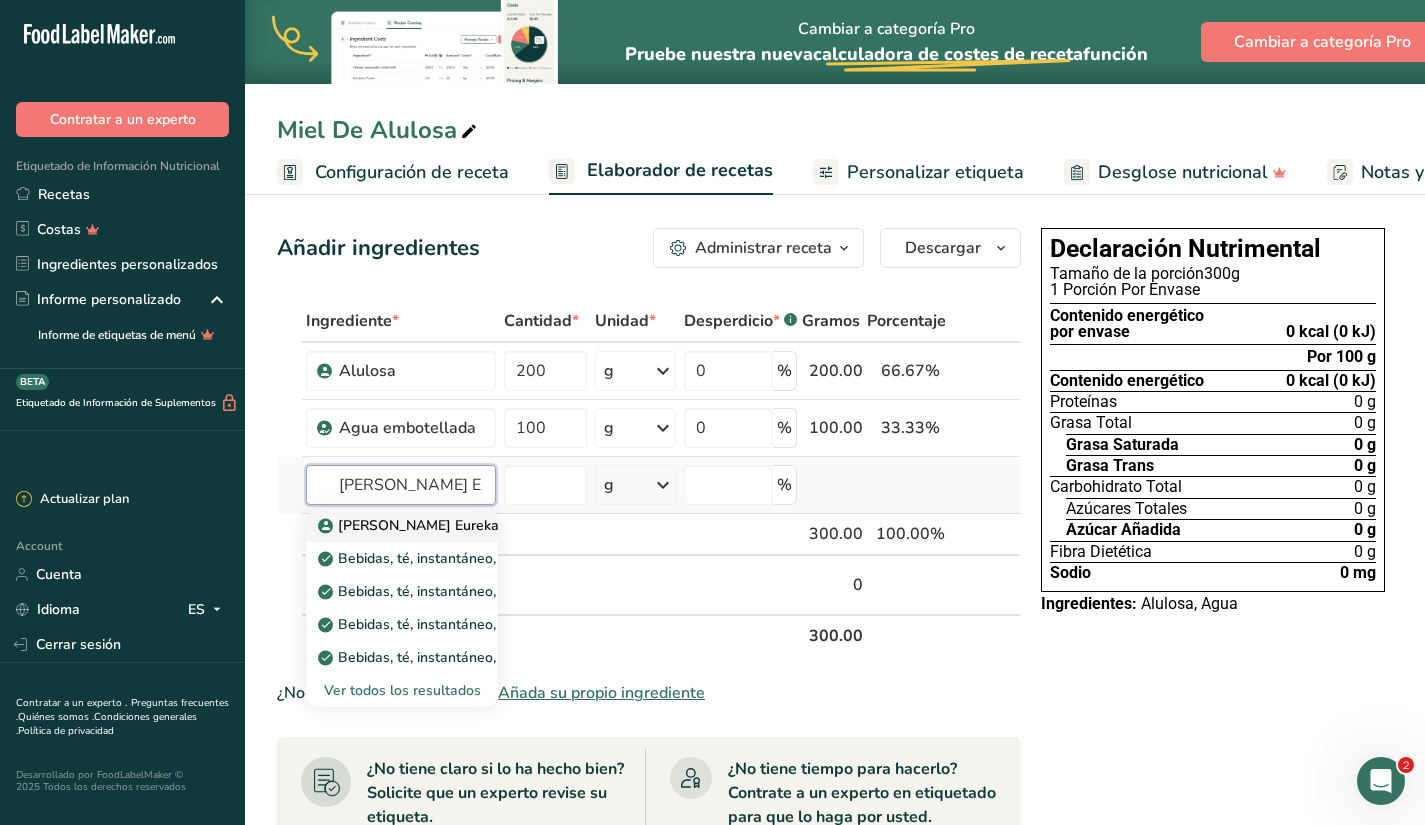 type on "Limón E" 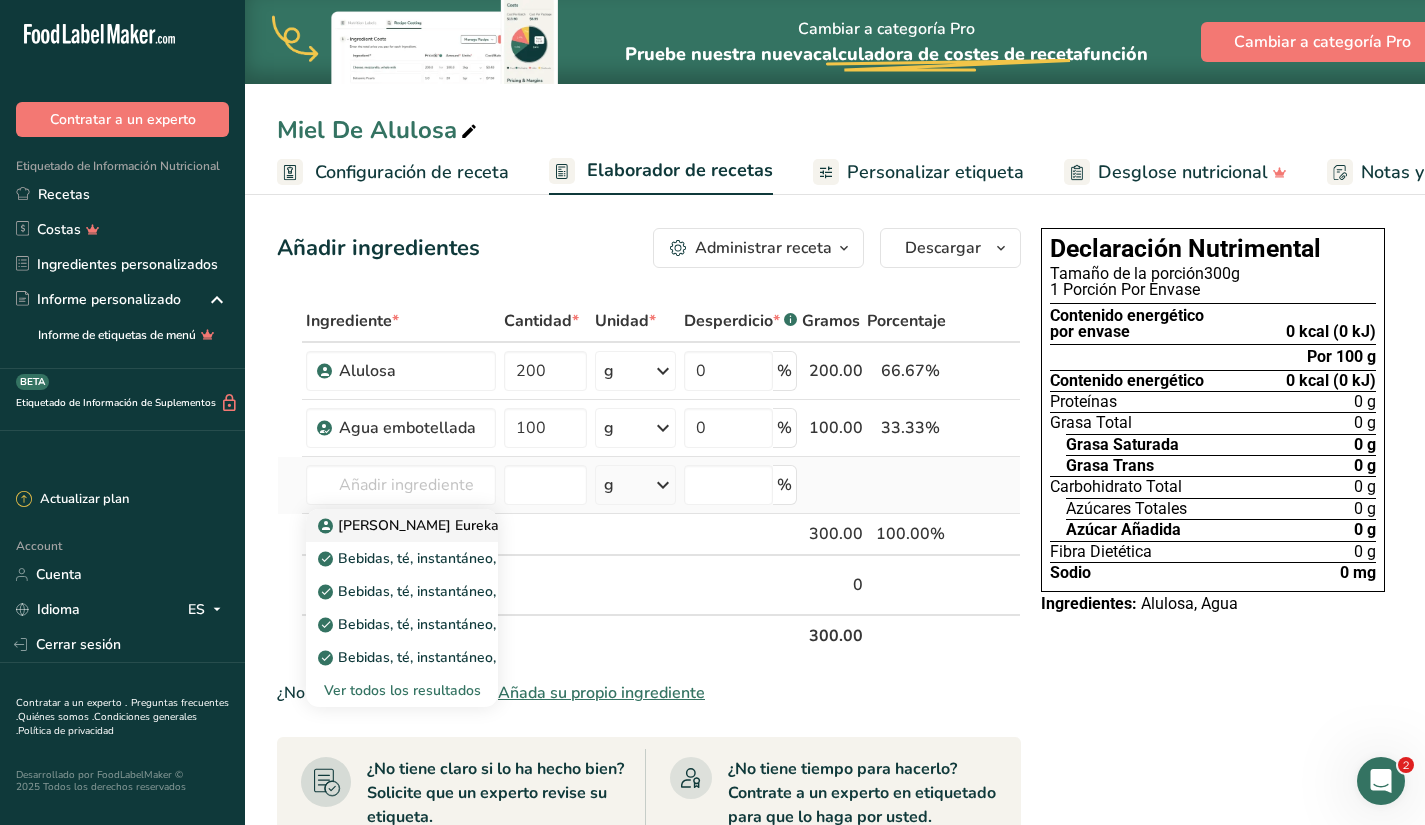 click on "Limón Eureka" at bounding box center (410, 525) 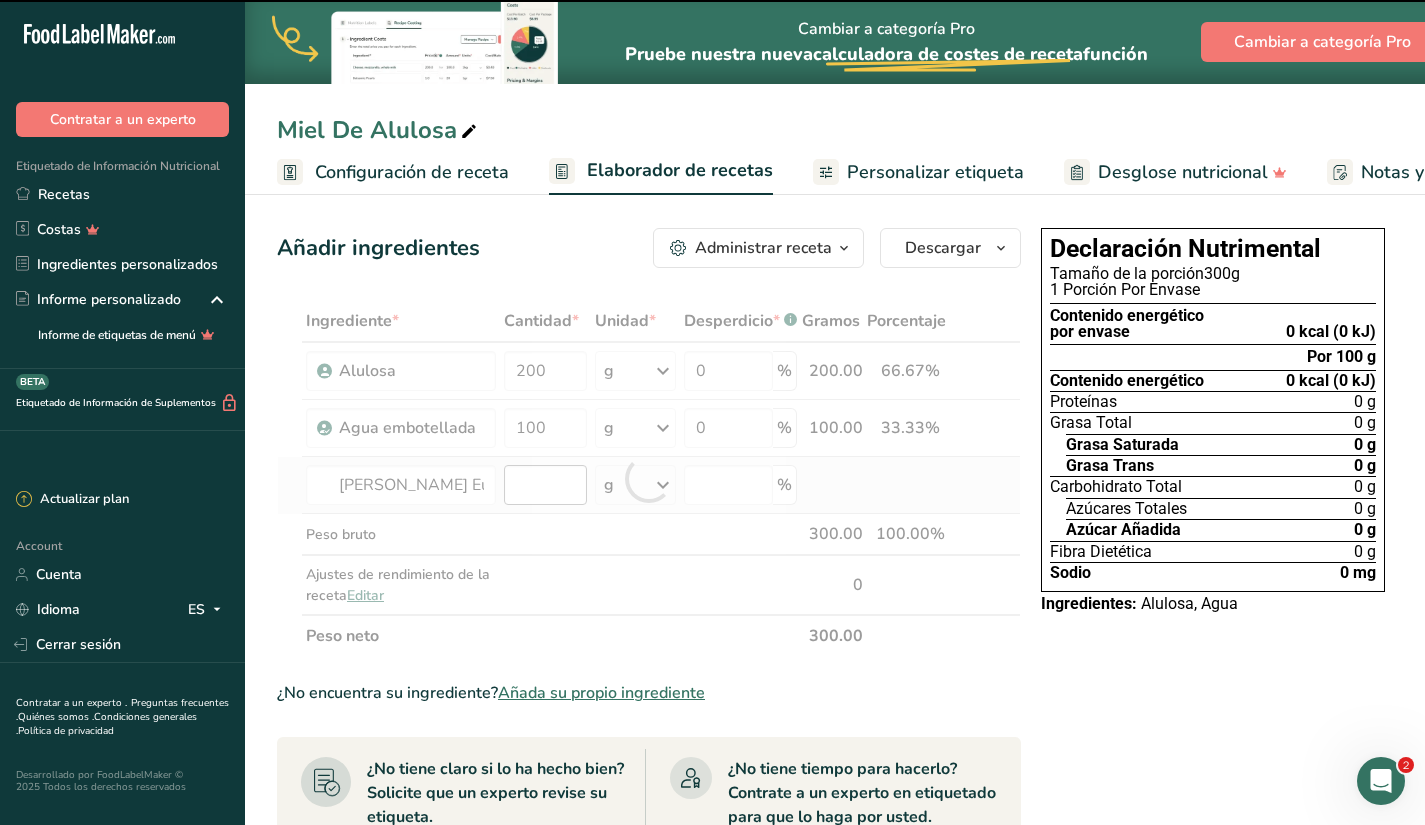 type on "0" 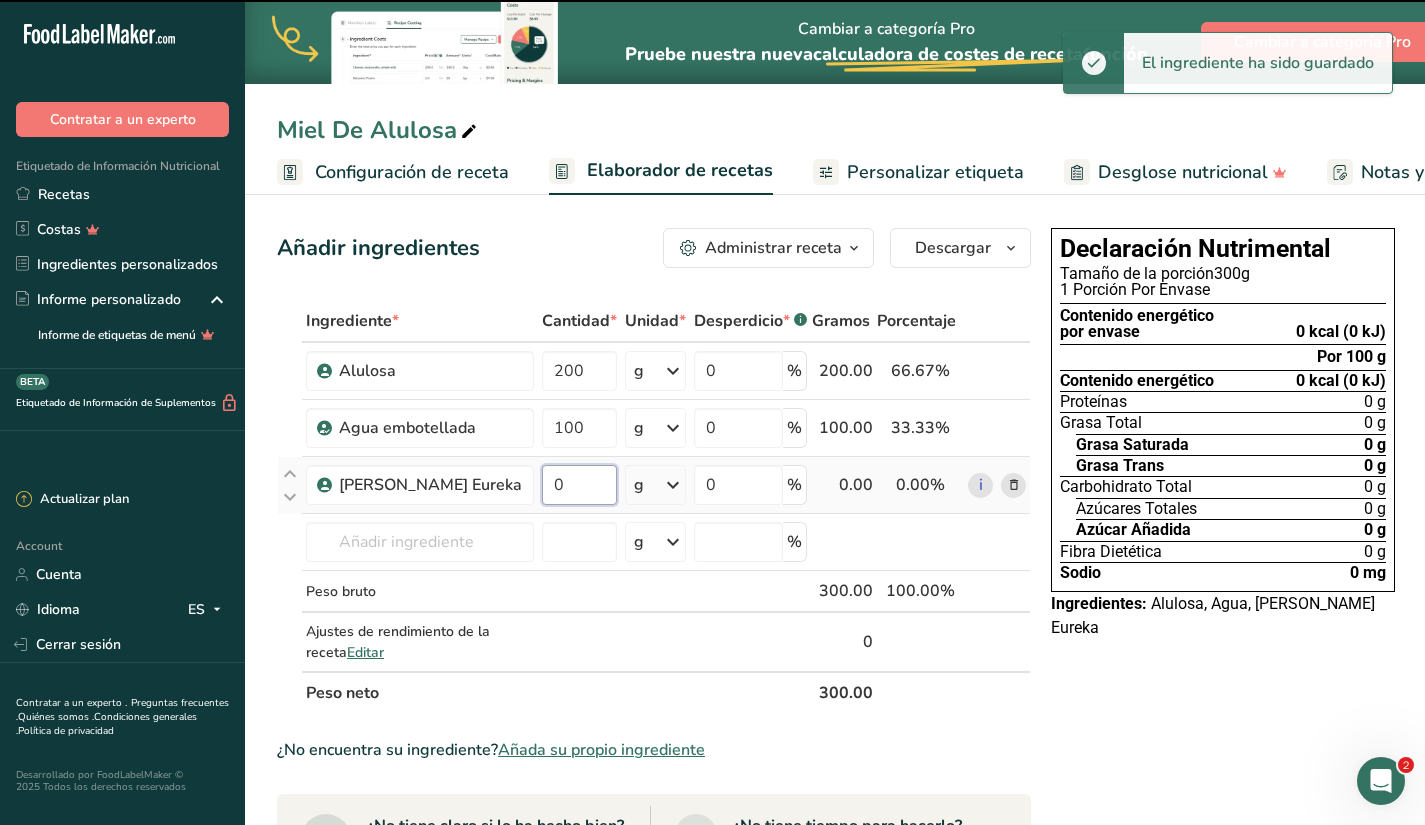 click on "0" at bounding box center (579, 485) 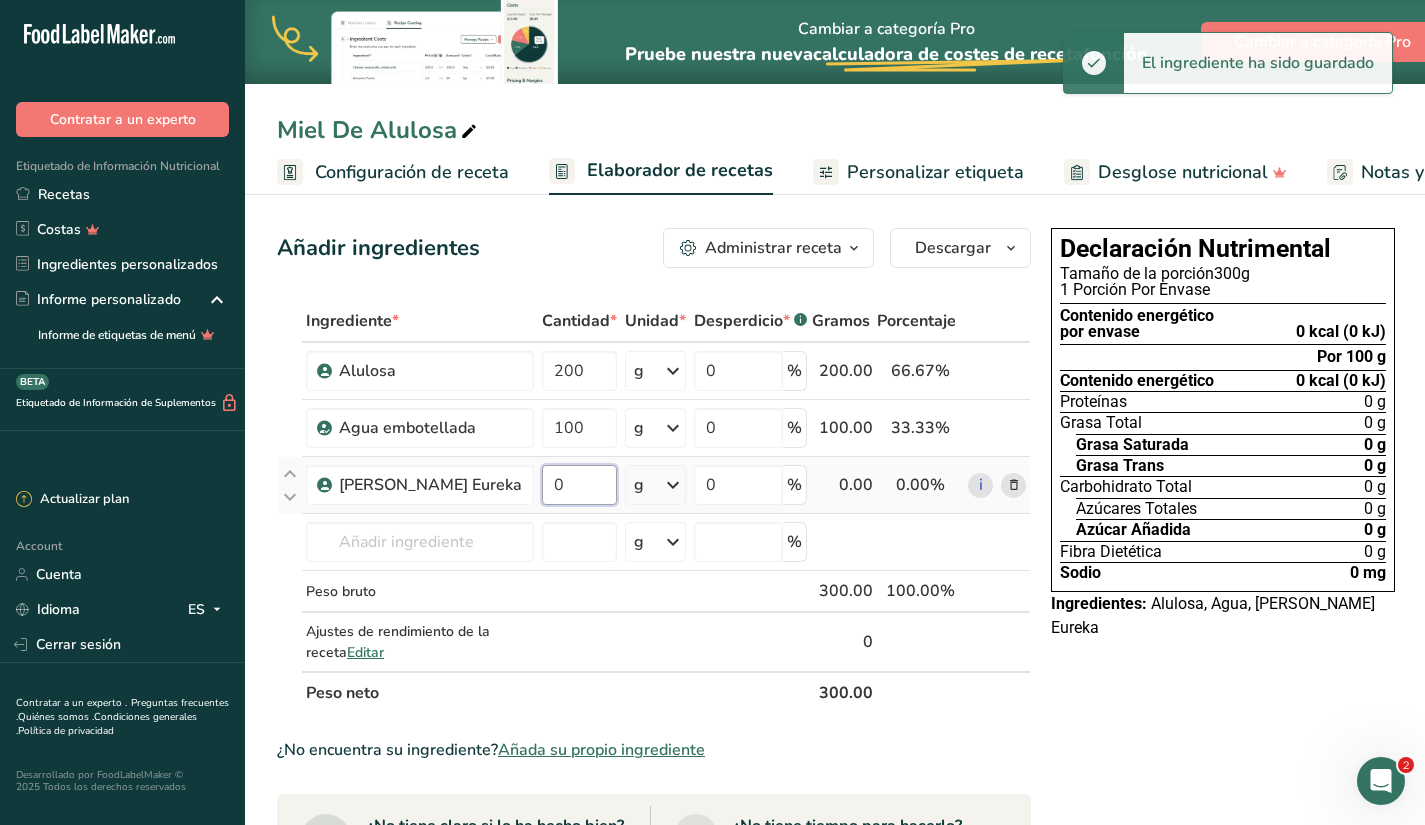 click on "0" at bounding box center [579, 485] 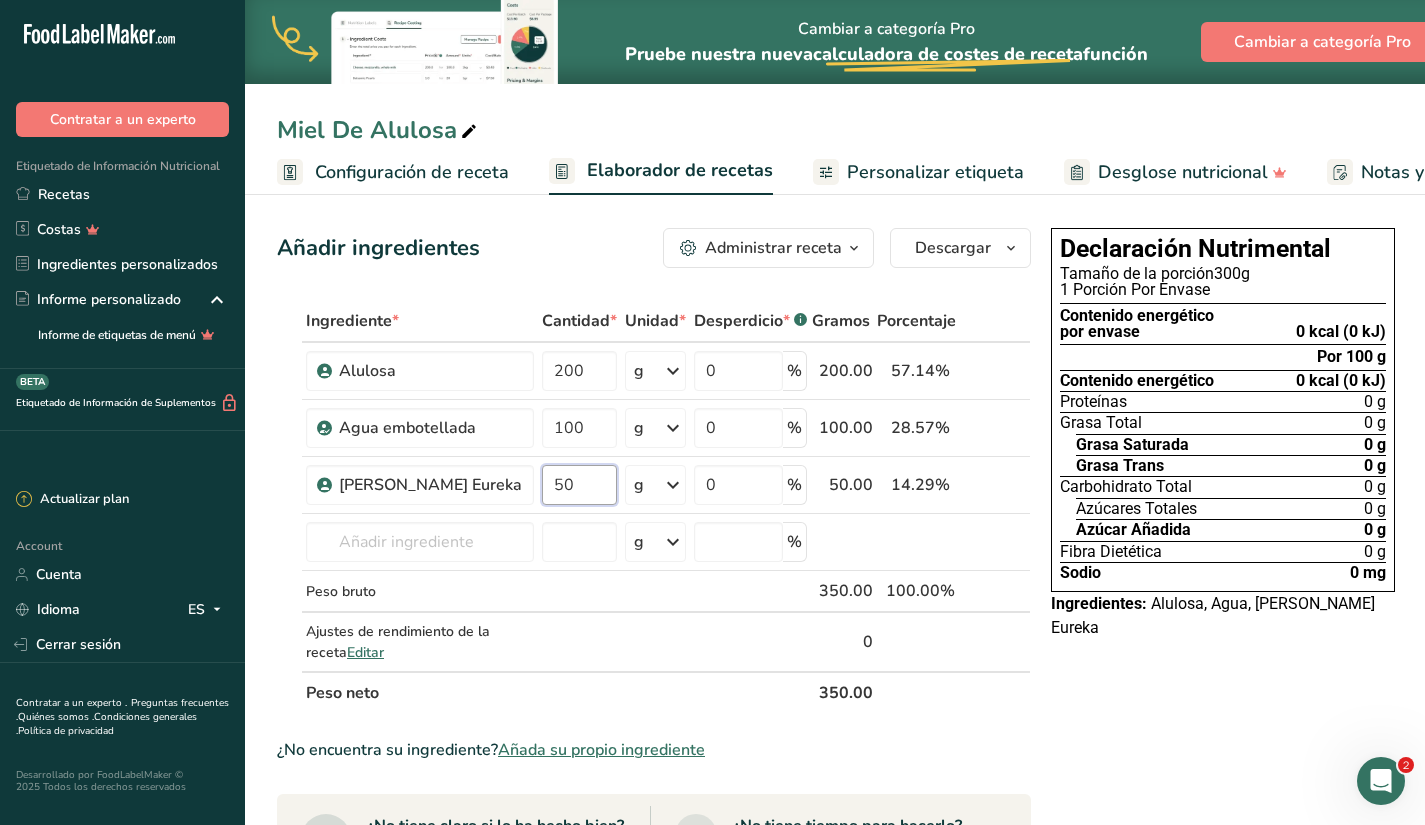 type on "50" 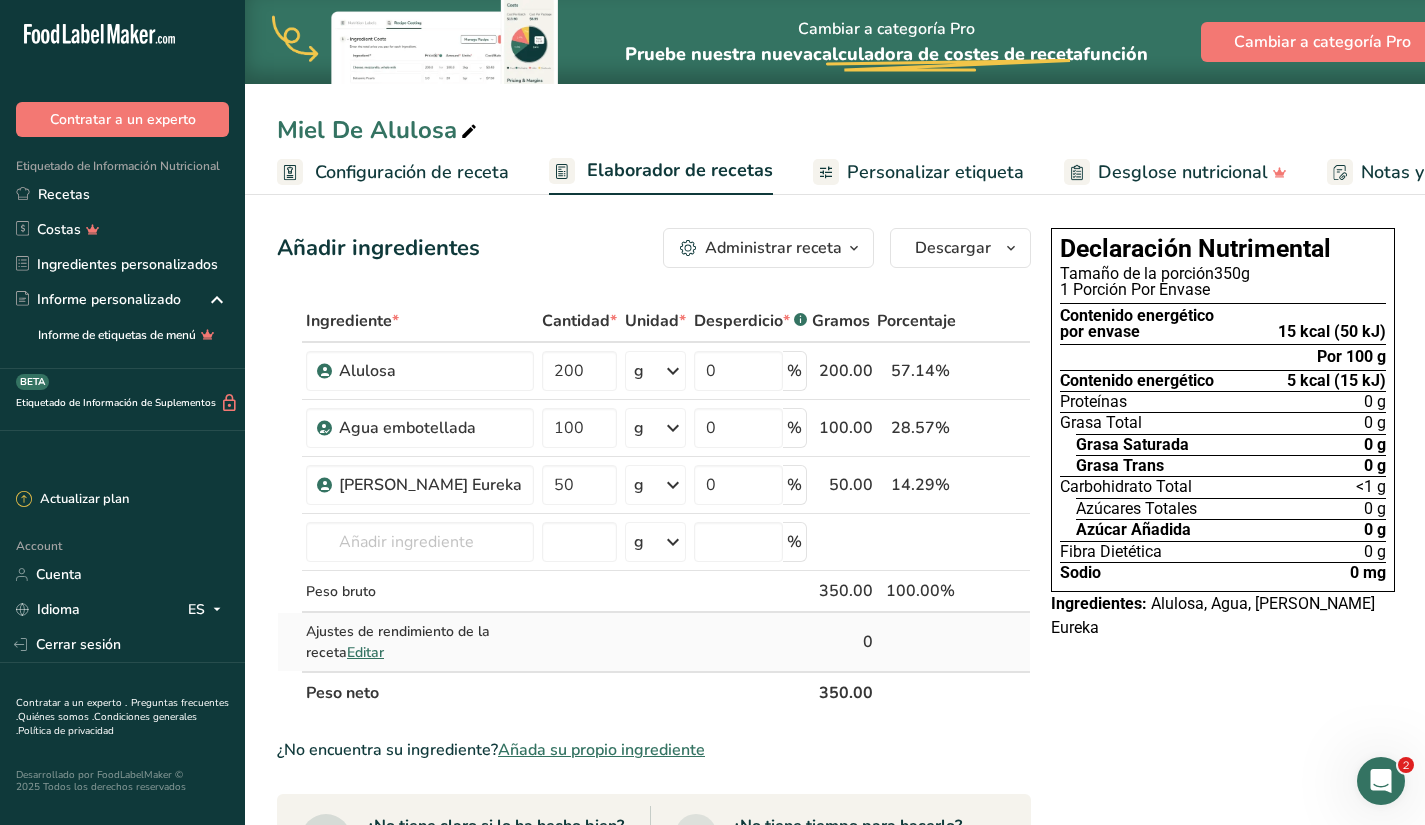 click on "Ingrediente *
Cantidad *
Unidad *
Desperdicio *   .a-a{fill:#347362;}.b-a{fill:#fff;}          Gramos
Porcentaje
Alulosa
200
g
Unidades de peso
g
kg
mg
Ver más
Unidades de volumen
litro
mL
onza líquida
Ver más
0
%
200.00
57.14%
i
Agua embotellada
100
g
Unidades de peso
g
kg
mg
Ver más
Unidades de volumen
litro
lb/pie³
g/cm³
Confirmar
mL" at bounding box center [654, 507] 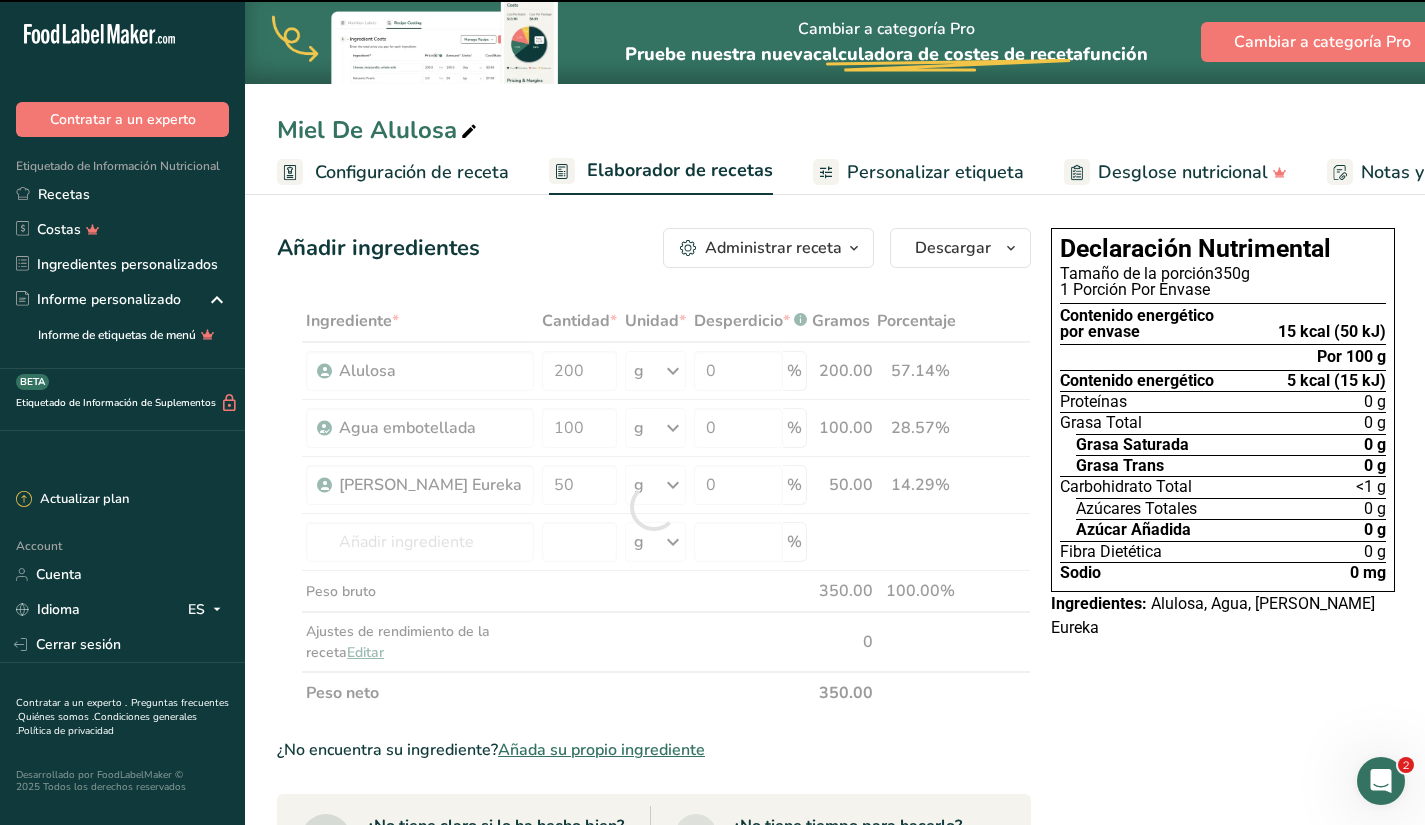 click on "Editar" at bounding box center (365, 652) 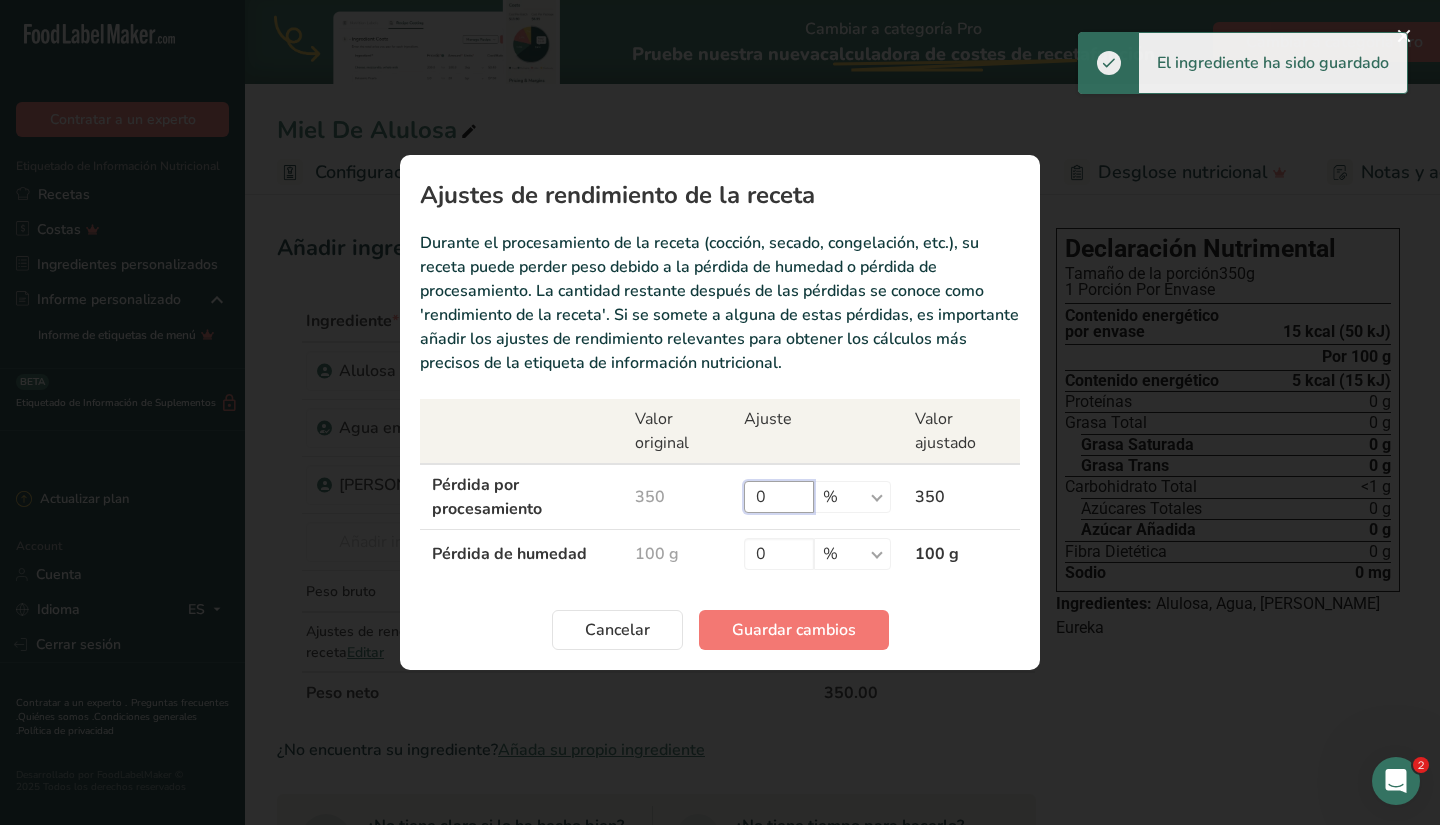 click on "0" at bounding box center (779, 497) 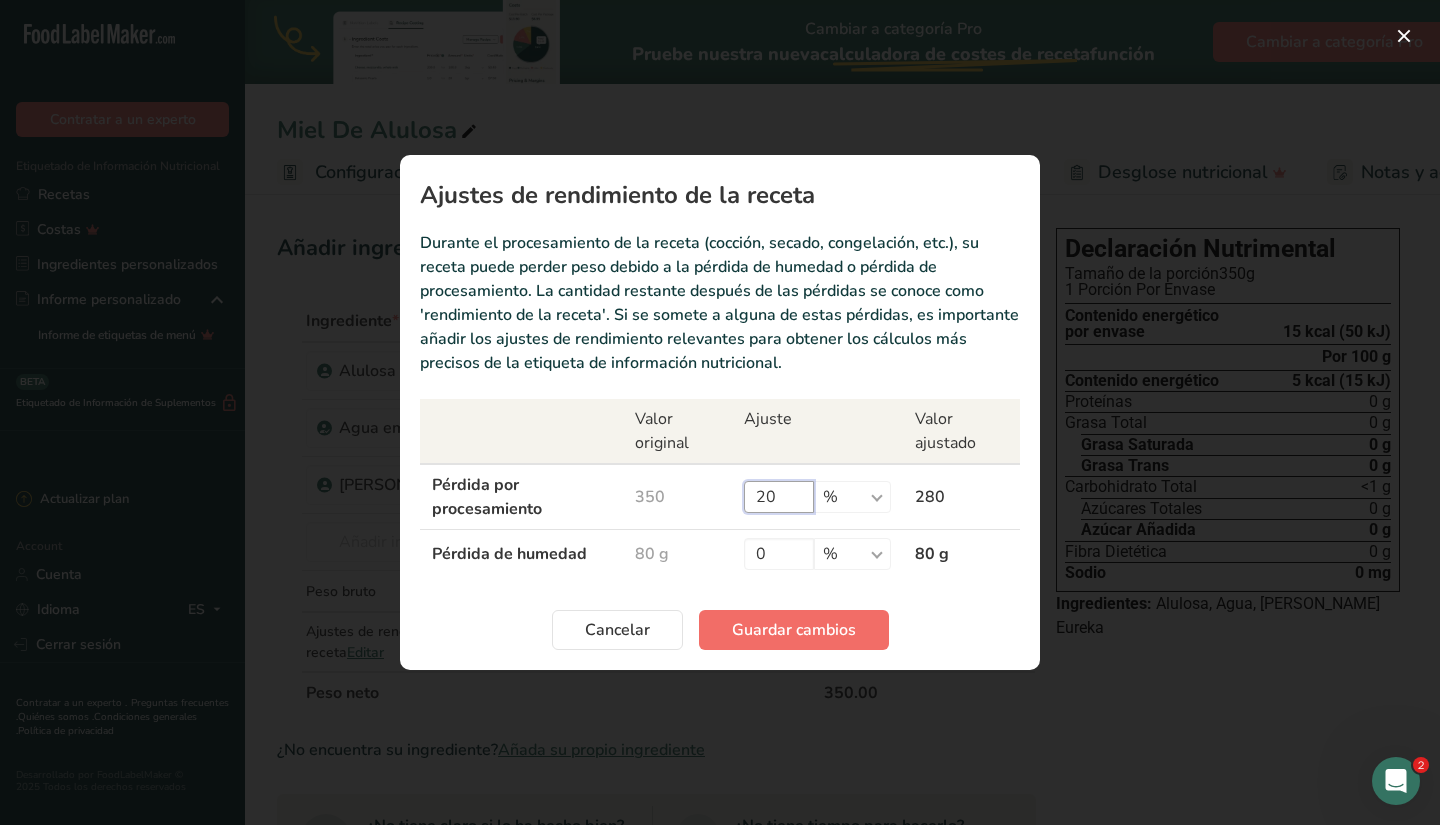 type on "20" 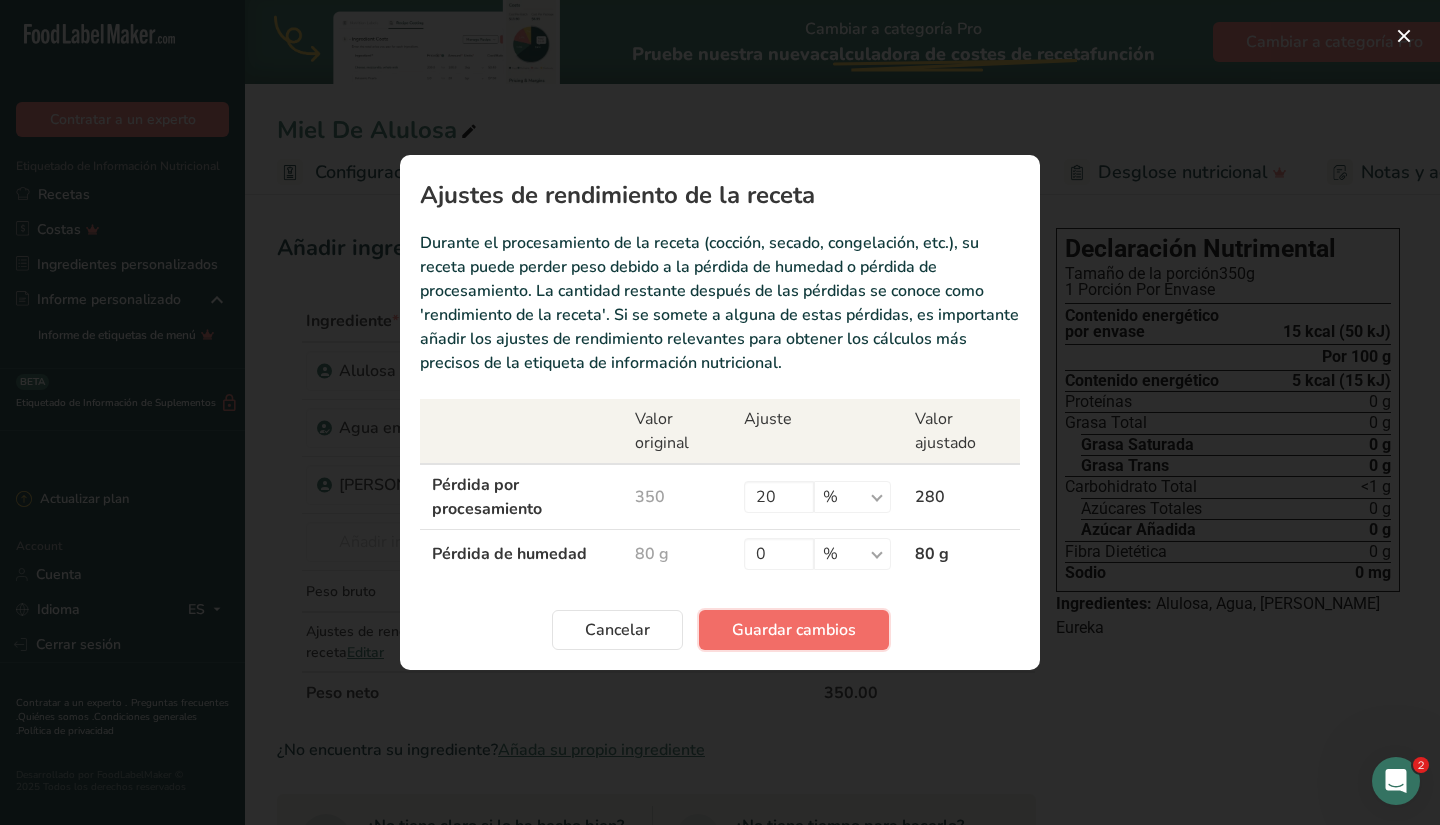click on "Guardar cambios" at bounding box center (794, 630) 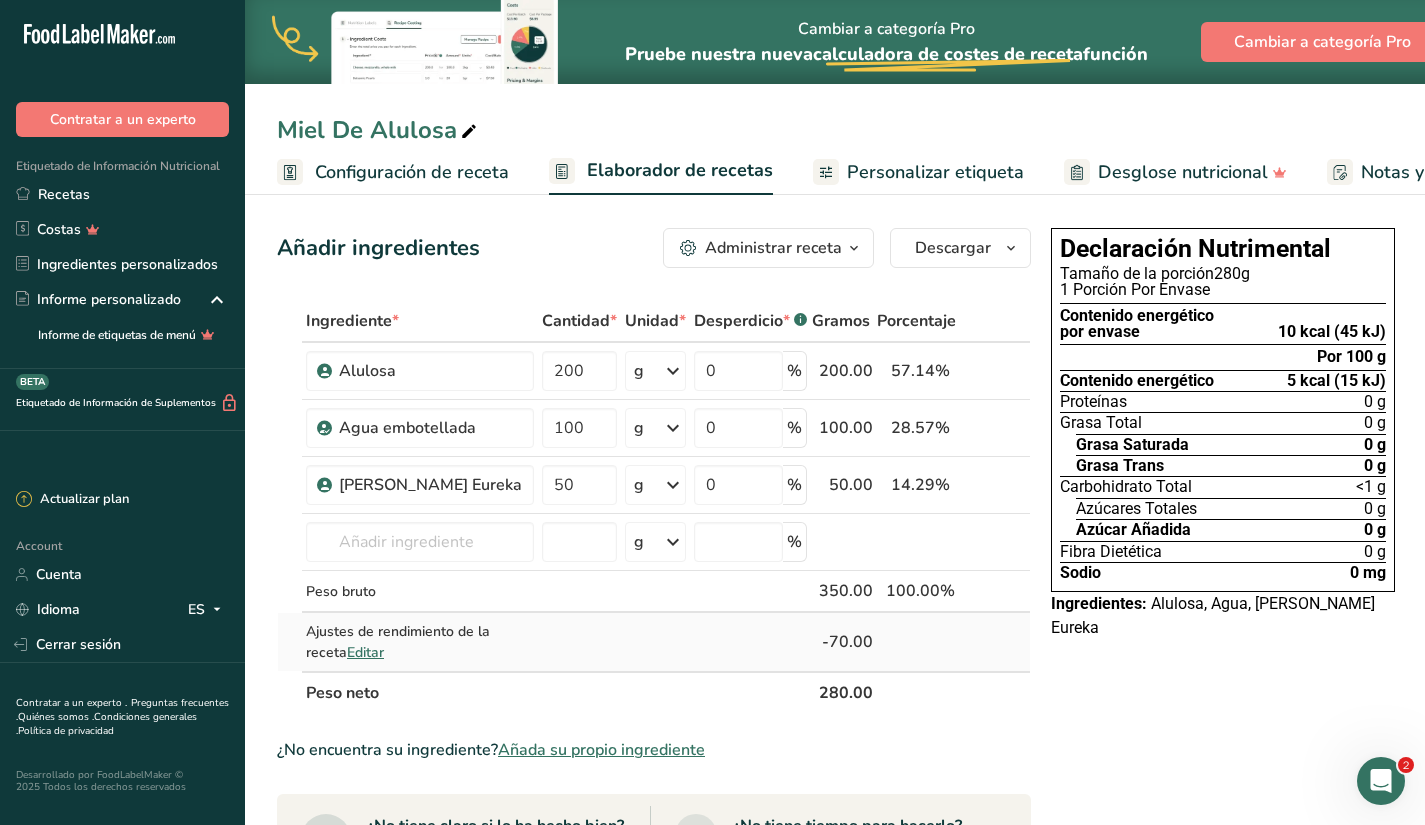click on "Editar" at bounding box center (365, 652) 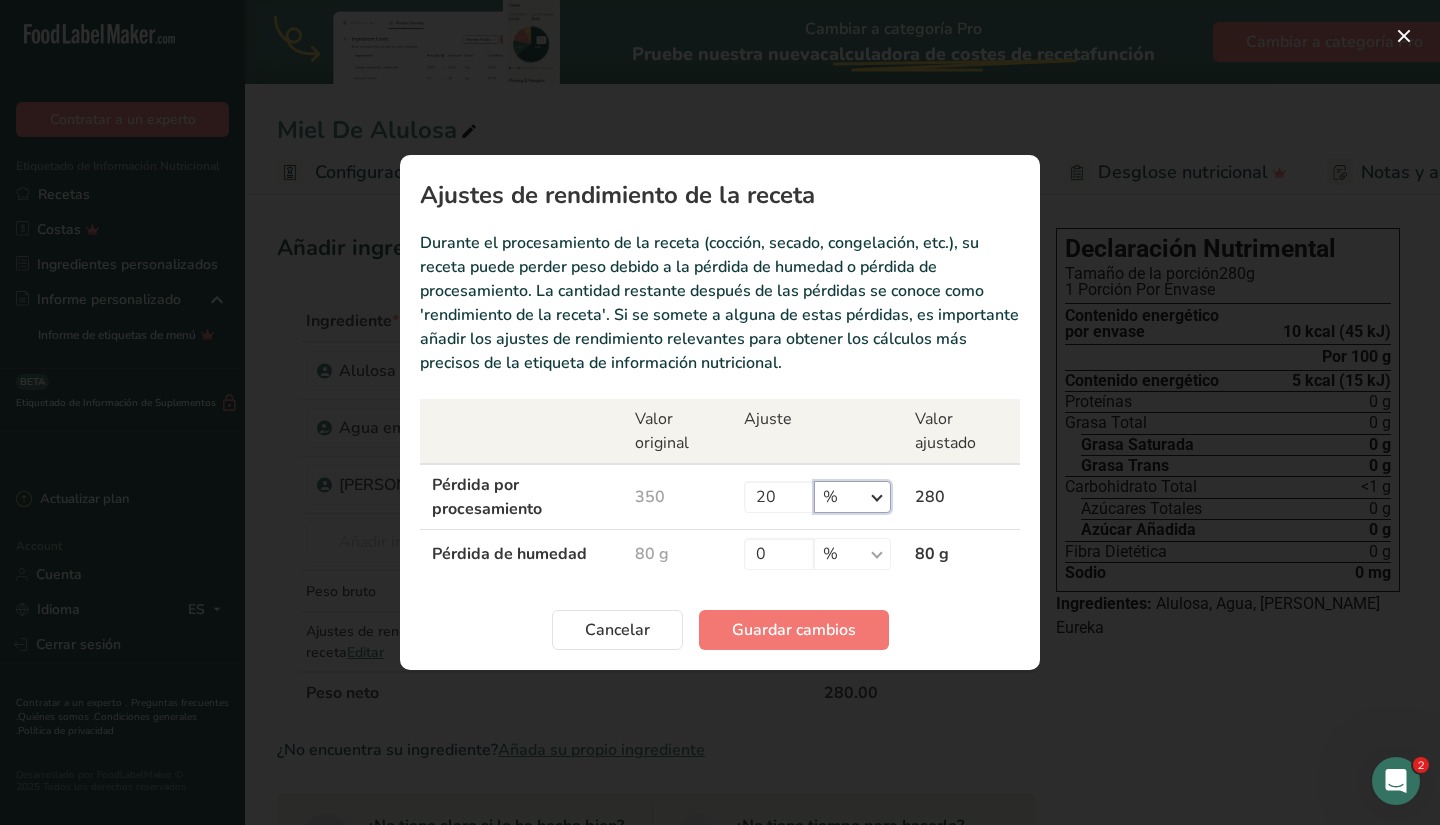 click on "%
g
kg
mg
mcg
libras
onza" at bounding box center (852, 497) 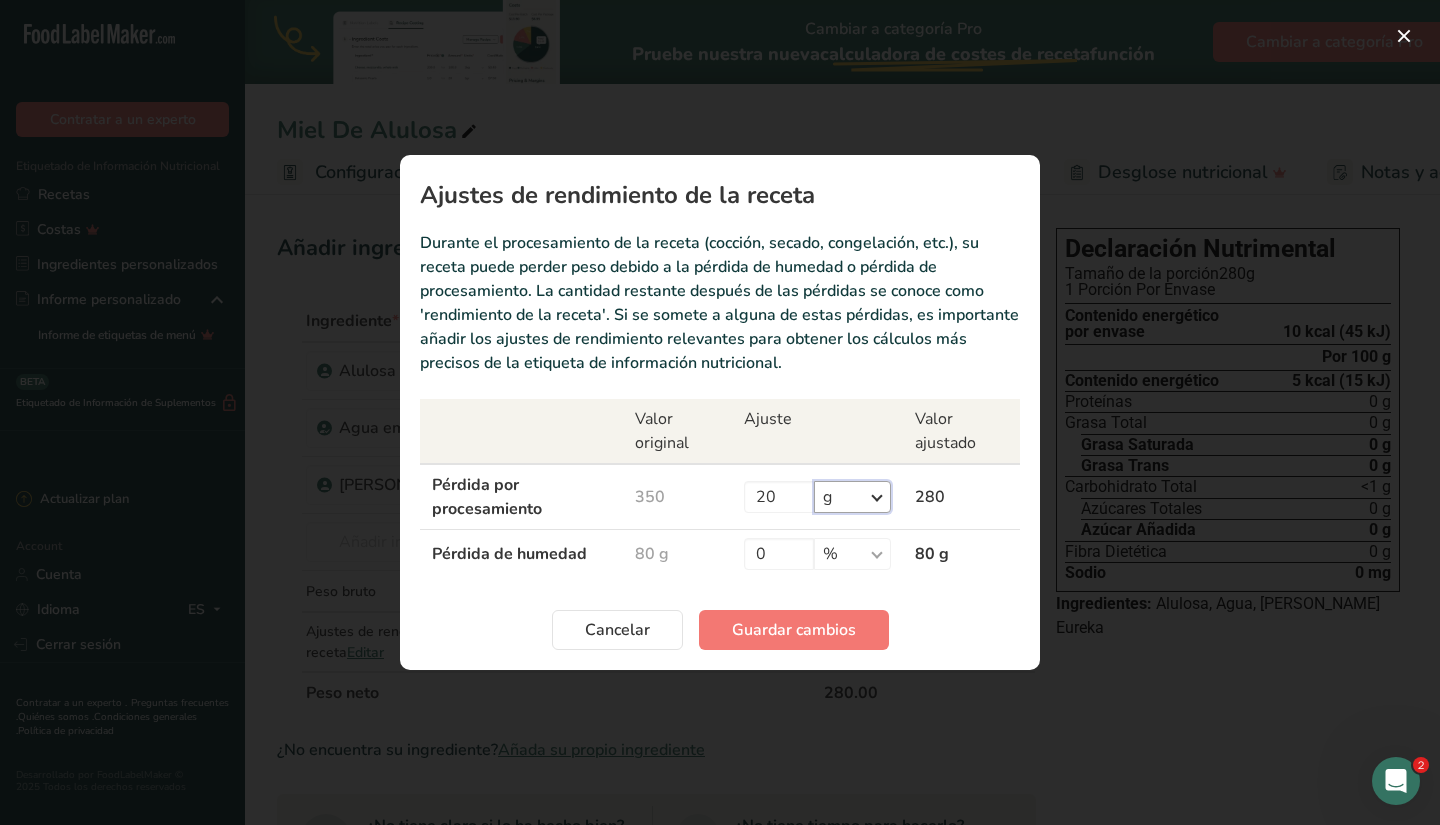 click on "%
g
kg
mg
mcg
libras
onza" at bounding box center [852, 497] 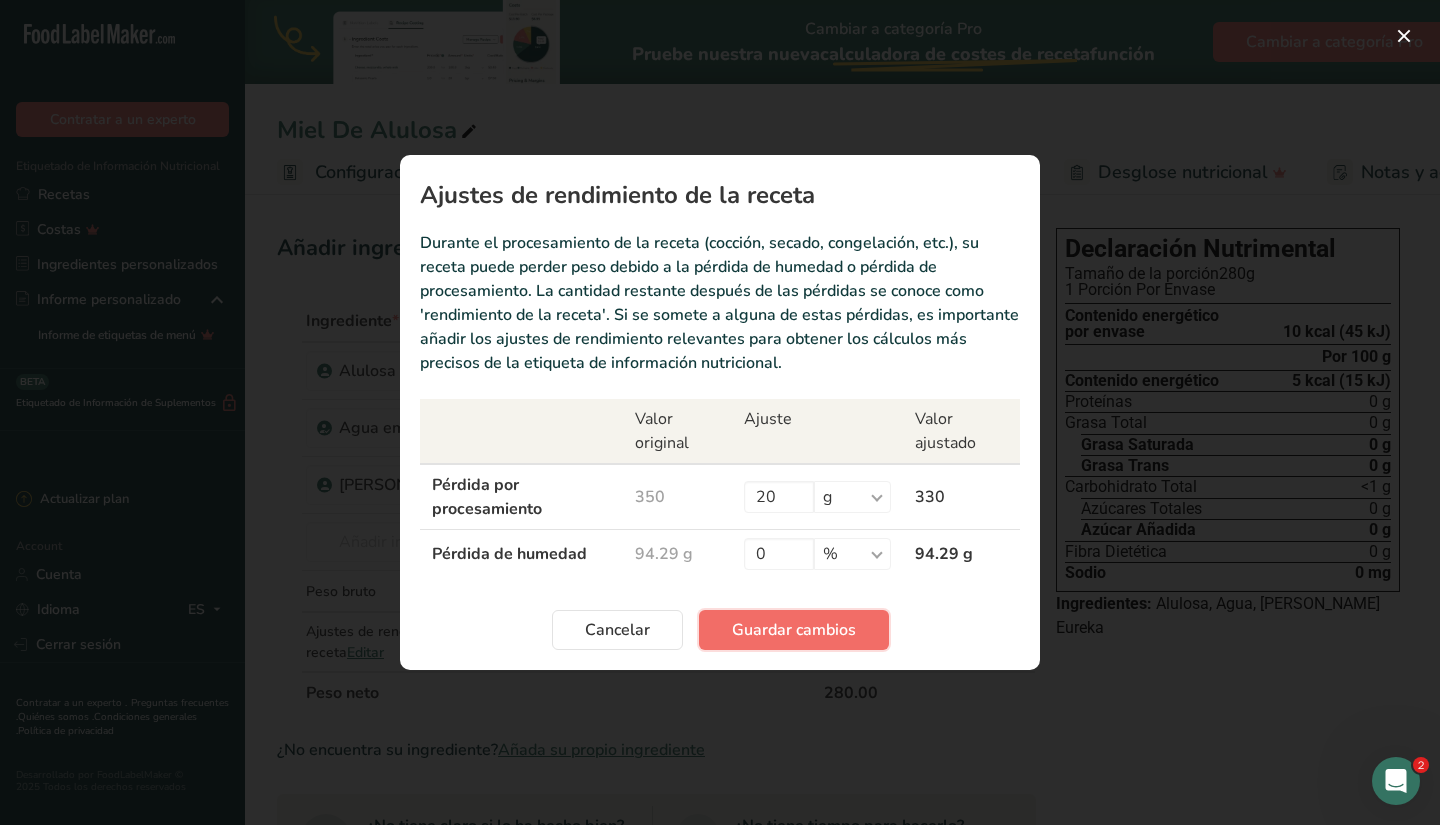 click on "Guardar cambios" at bounding box center [794, 630] 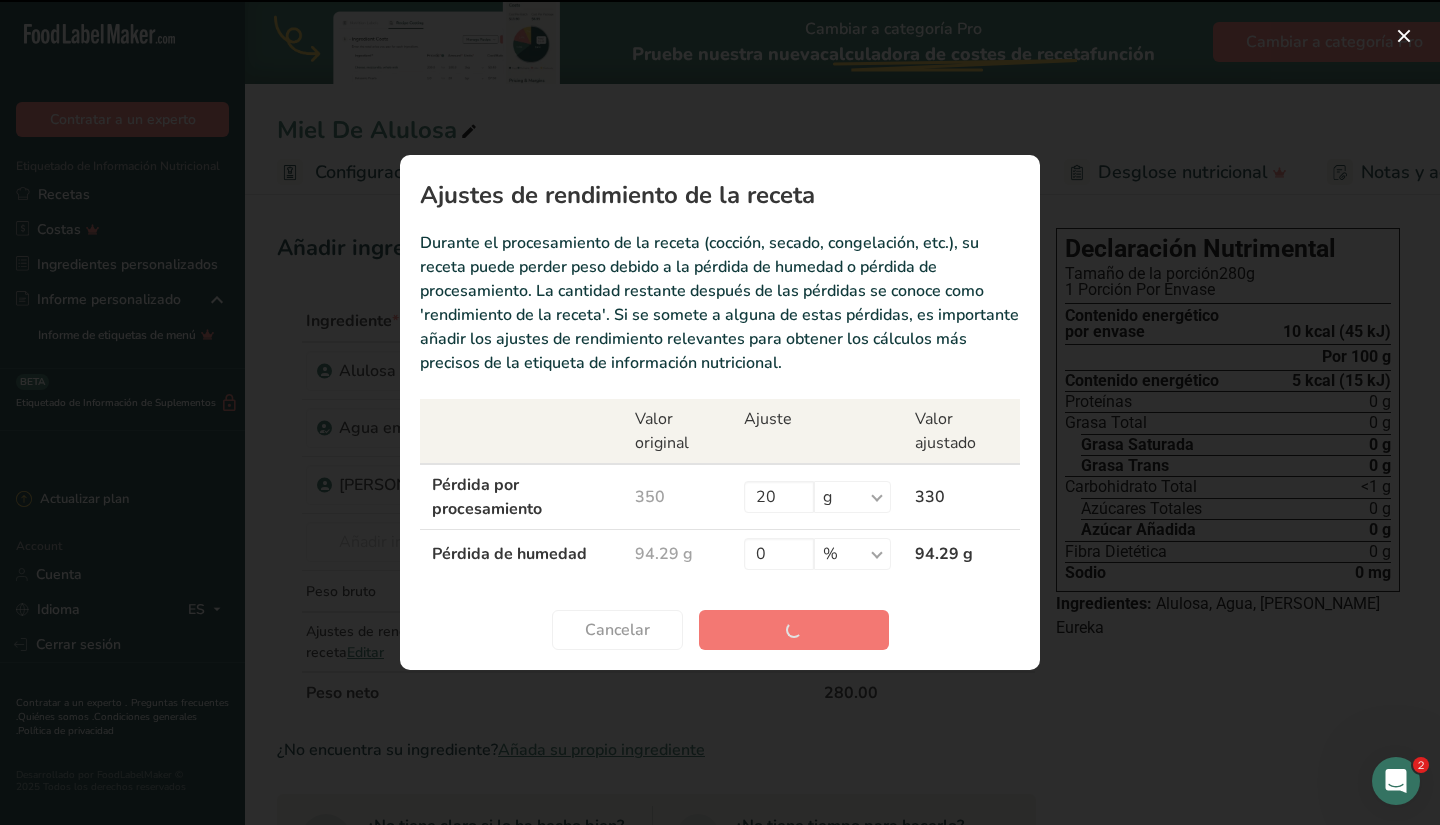 click at bounding box center (720, 412) 